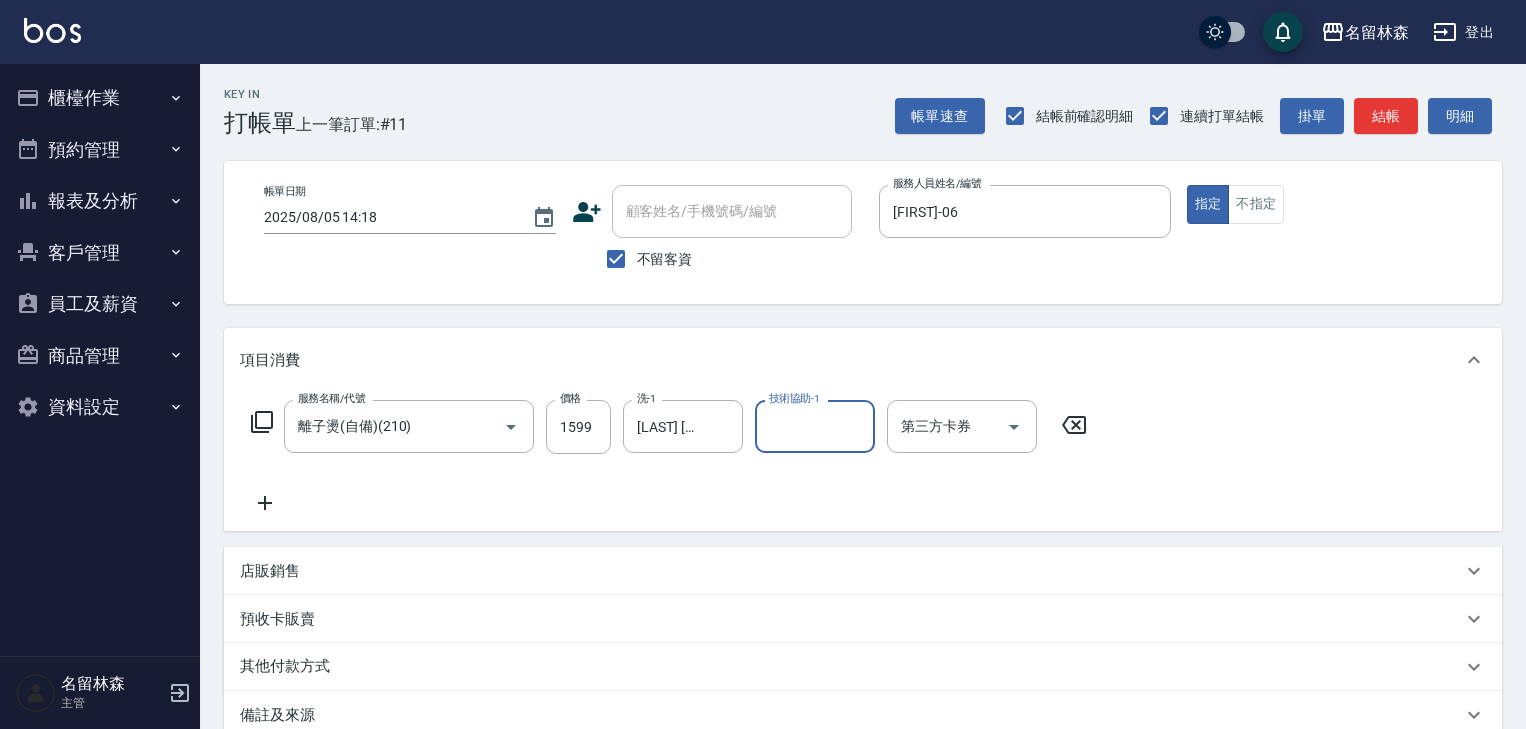 scroll, scrollTop: 0, scrollLeft: 0, axis: both 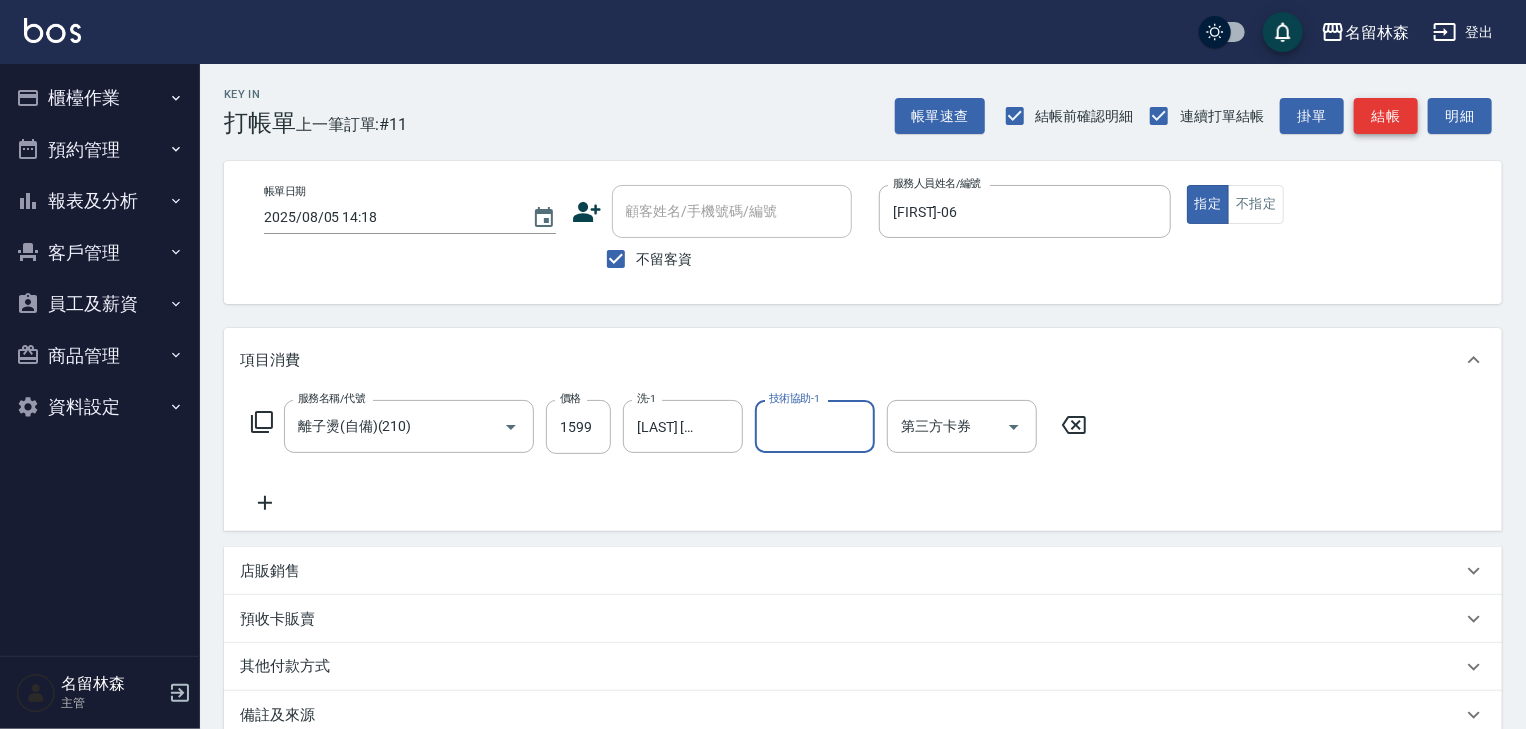 click on "結帳" at bounding box center (1386, 116) 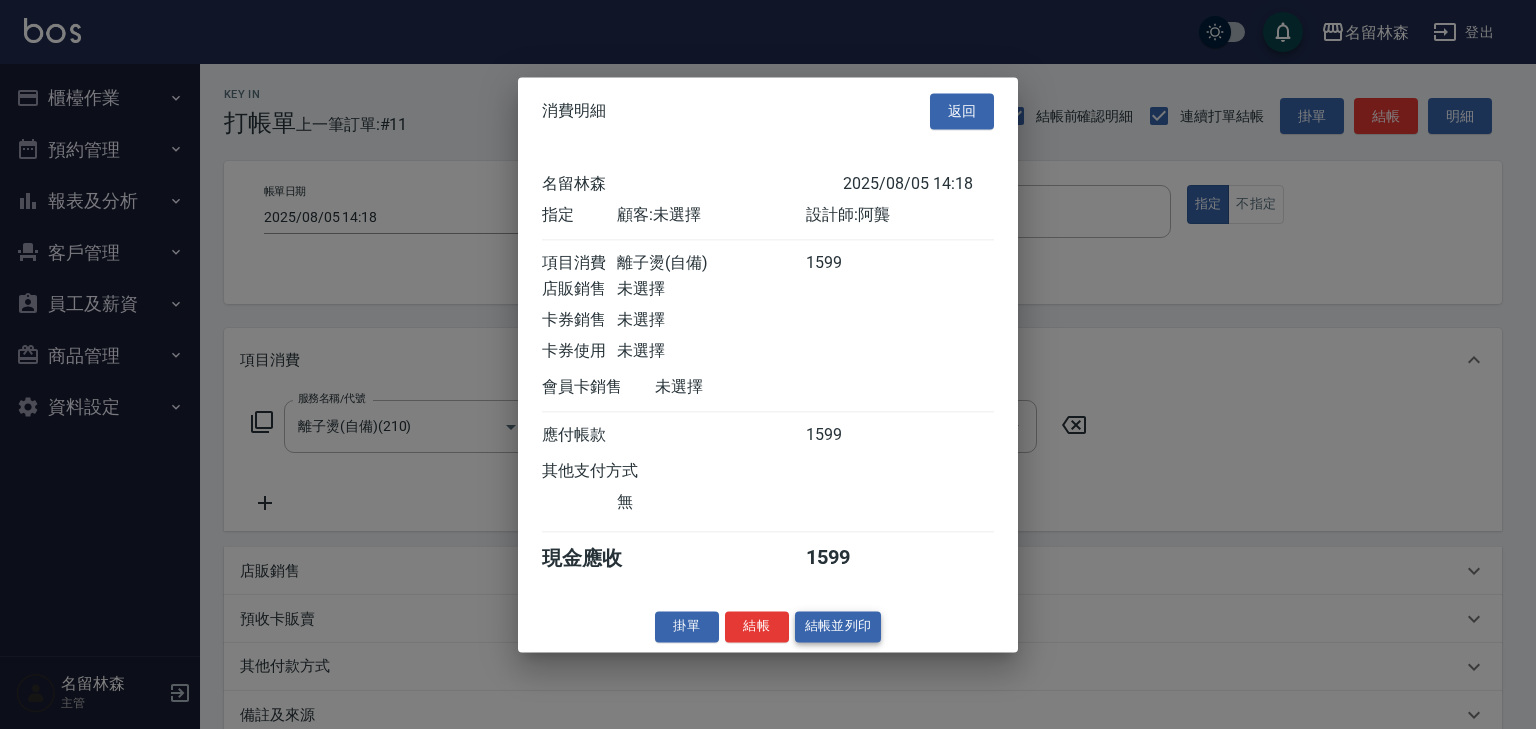 click on "結帳並列印" at bounding box center (838, 626) 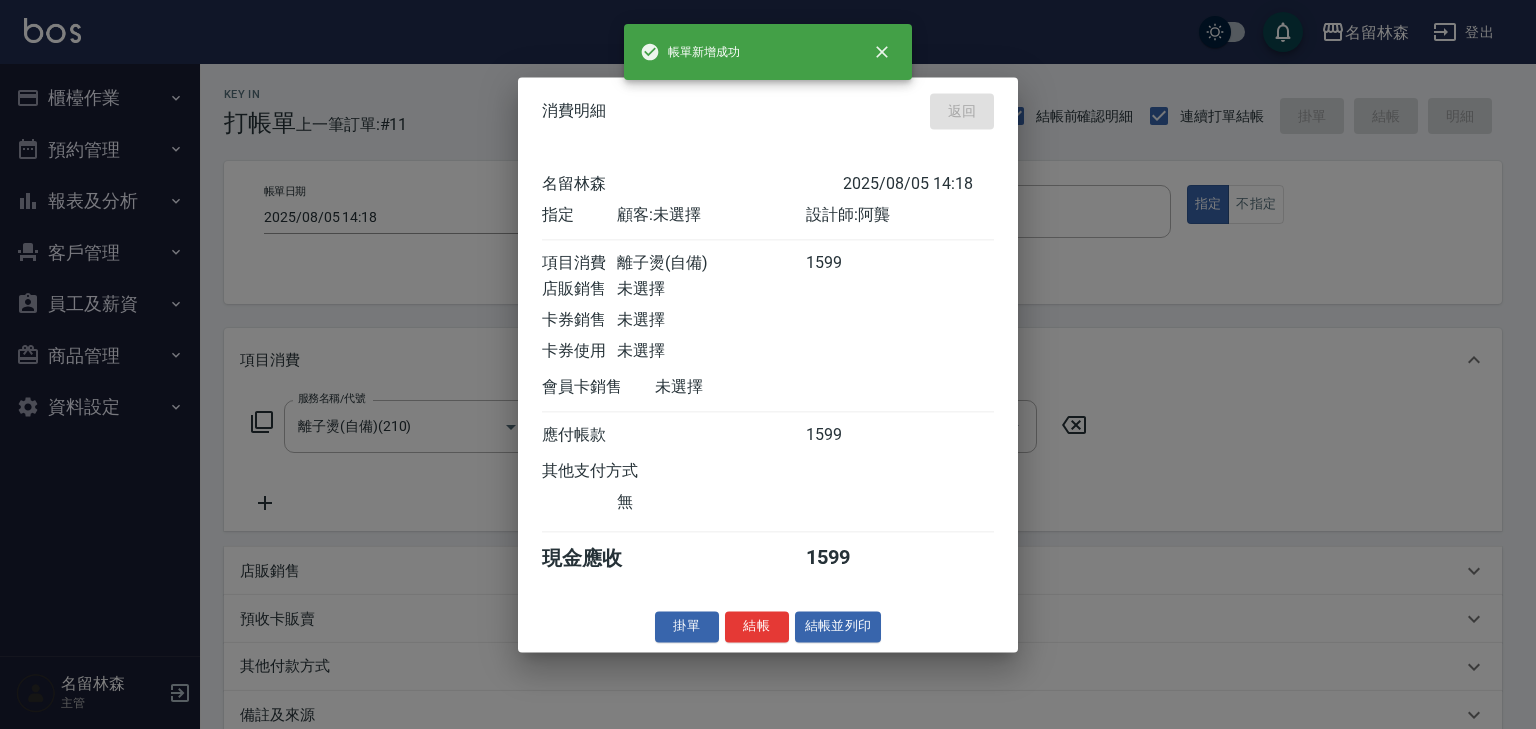 type on "2025/08/05 14:57" 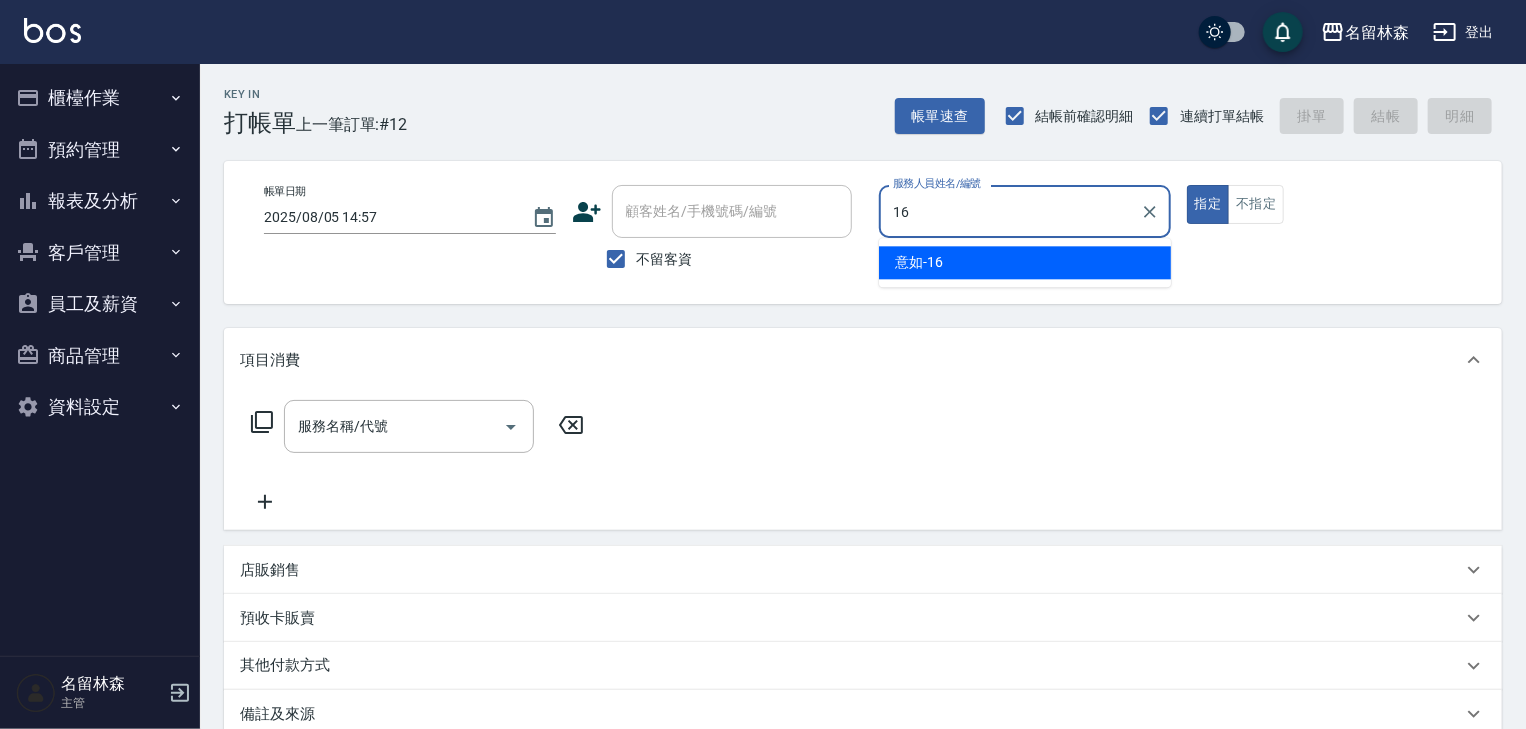 type on "意如-16" 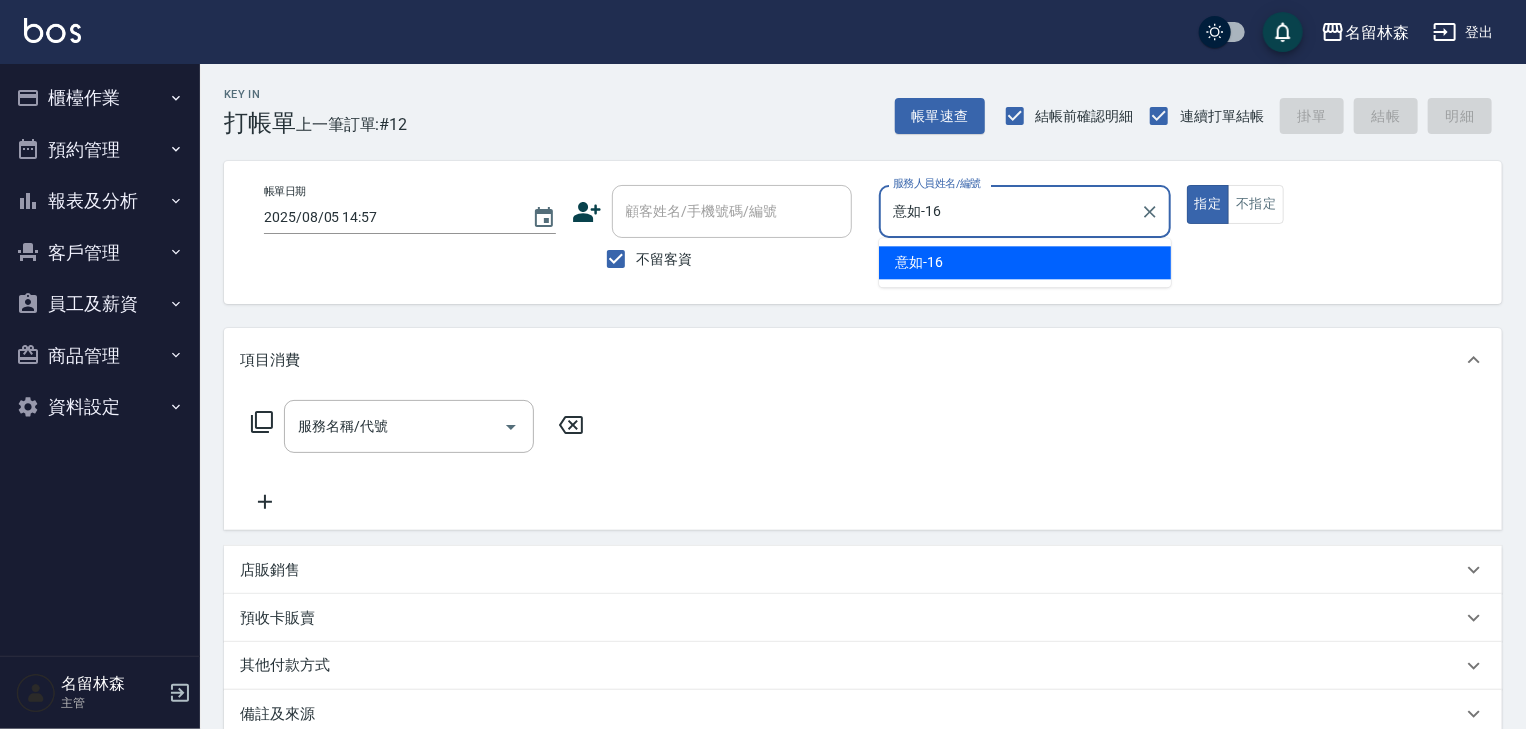 type on "true" 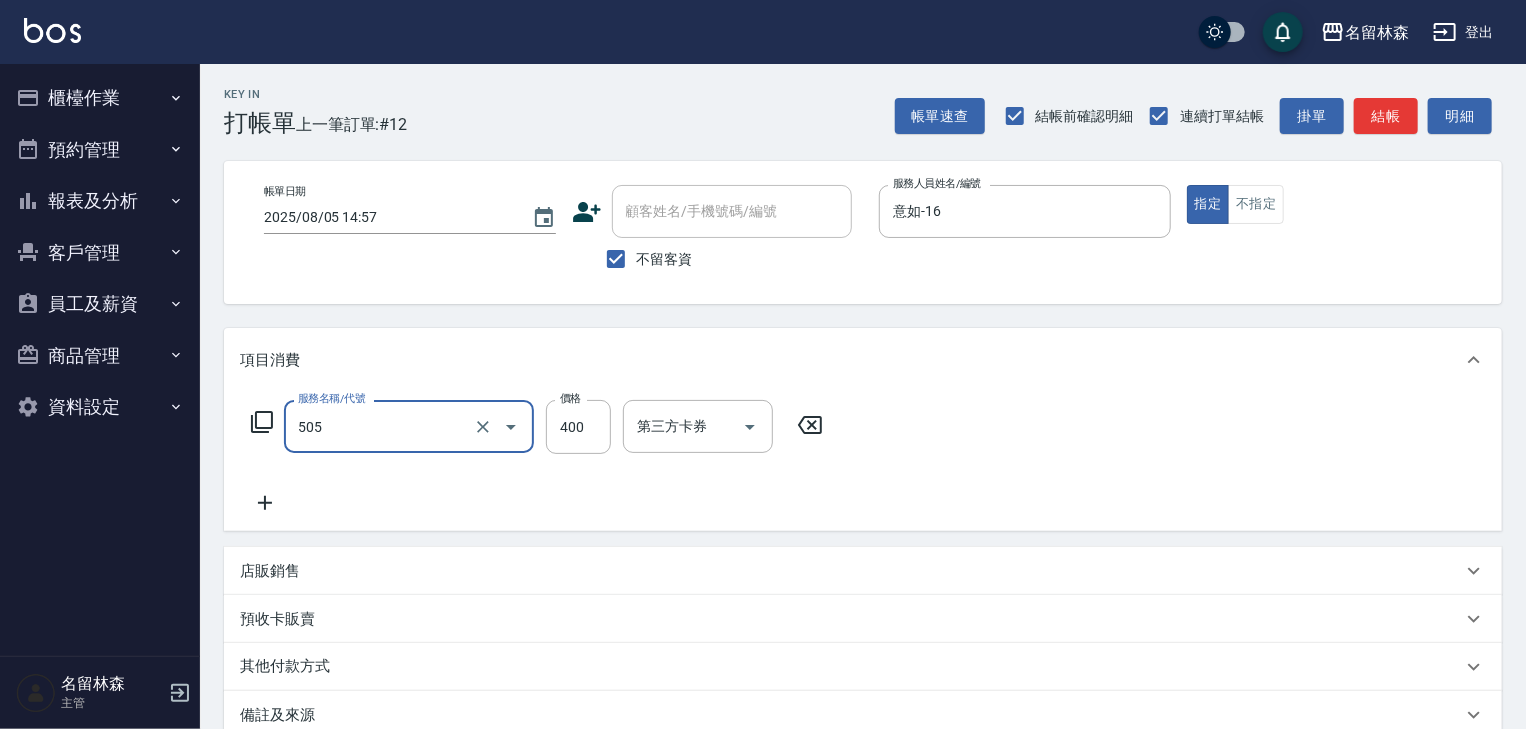 type on "洗髮(505)" 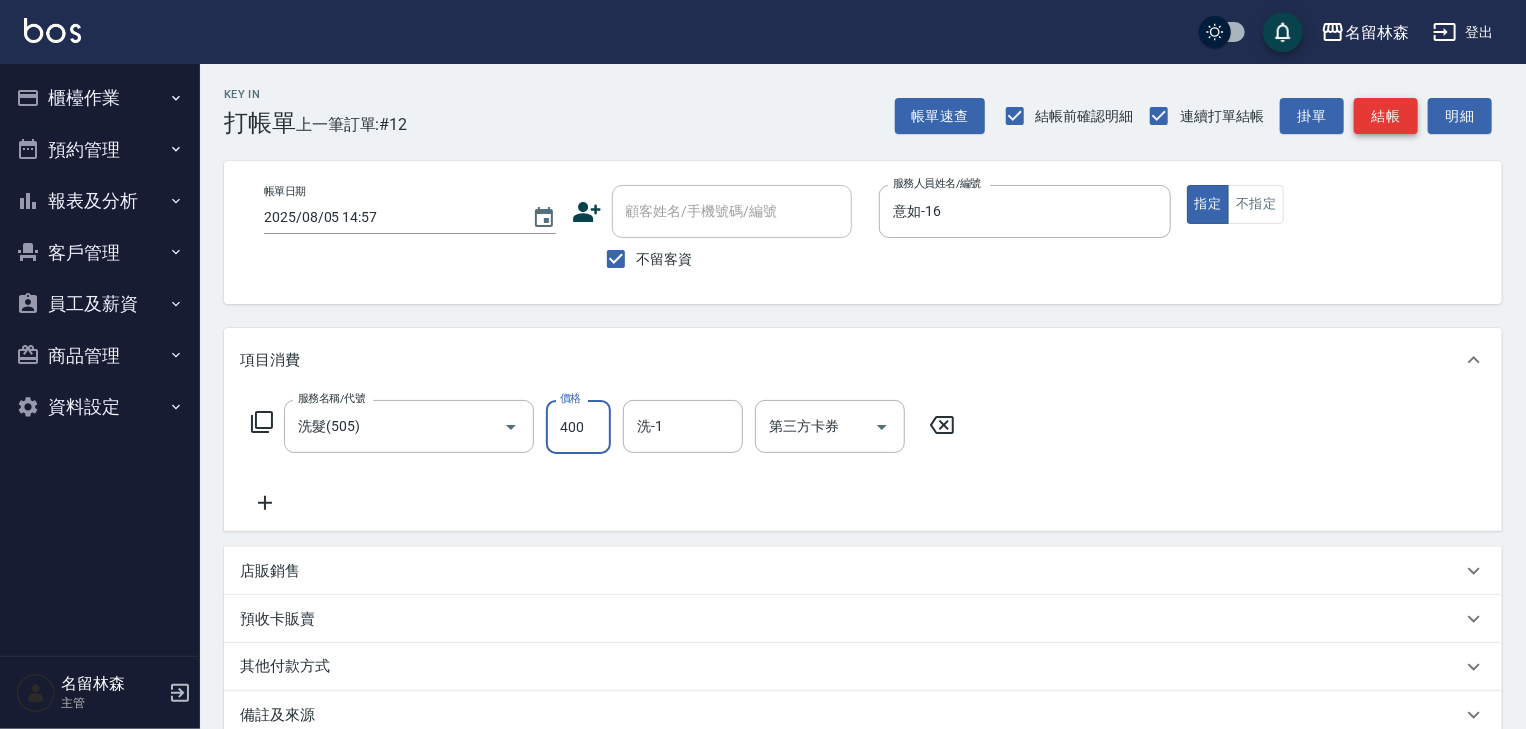 click on "結帳" at bounding box center (1386, 116) 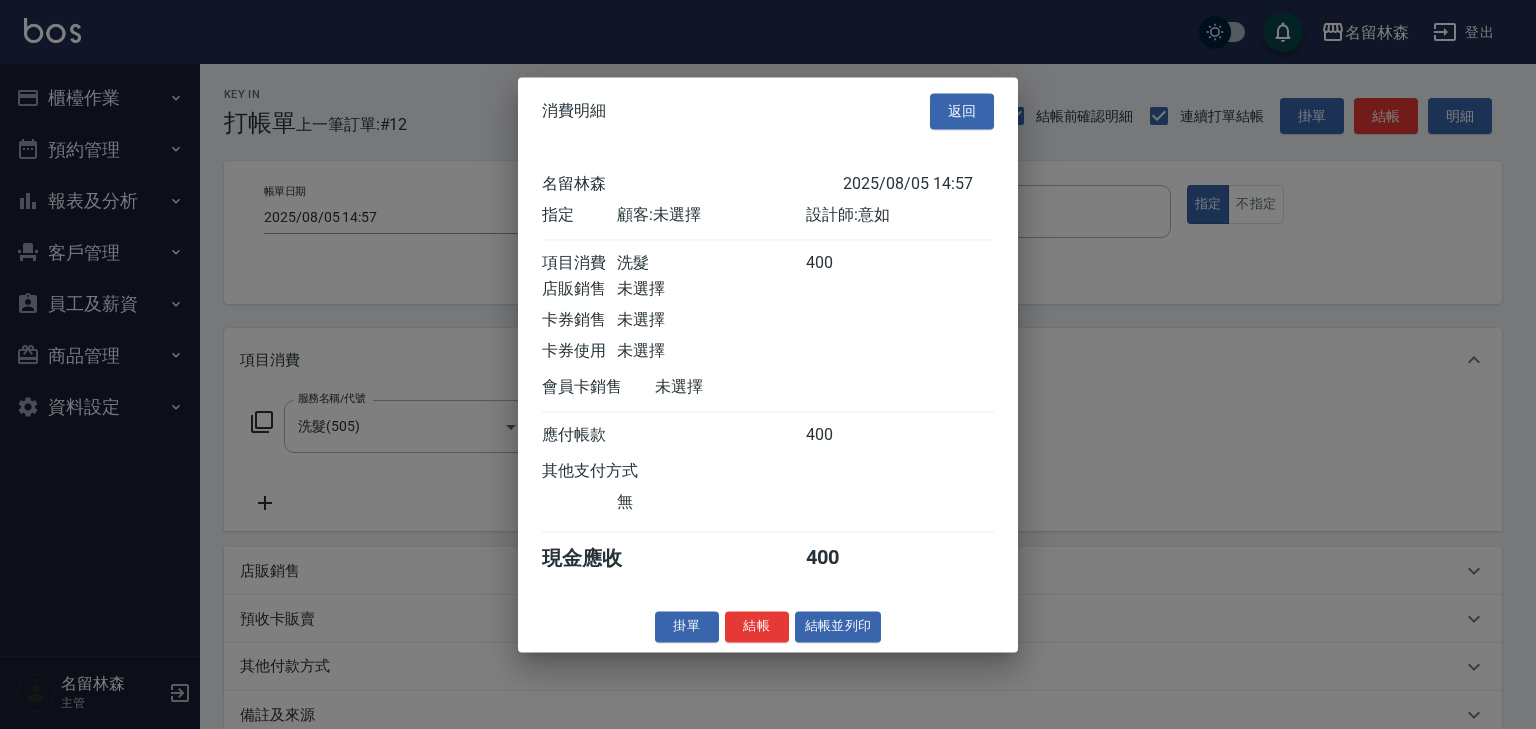 click on "消費明細 返回 名留林森 2025/08/05 14:57 指定 顧客: 未選擇 設計師: 意如 項目消費 洗髮 400 店販銷售 未選擇 卡券銷售 未選擇 卡券使用 未選擇 會員卡銷售 未選擇 應付帳款 400 其他支付方式 無 現金應收 400 掛單 結帳 結帳並列印 名留林森 結帳單 日期： 2025/08/05 14:57 帳單編號： 0 設計師: 意如 顧客： 未選擇 洗髮 400 x1 合計： 400 結帳： 扣入金： 0 入金餘額： 0 卡券金額： 0 付現金額： 400 名留林森 結帳單 日期： 2025/08/05 14:57 帳單編號： 設計師: 意如 顧客： 未選擇 名稱 單價 數量 小計 洗髮 400 1 400 合計： 400 扣入金： 0 入金餘額： 0 卡券金額： 0 付現金額： 400 謝謝惠顧,歡迎下次光臨!" at bounding box center (768, 364) 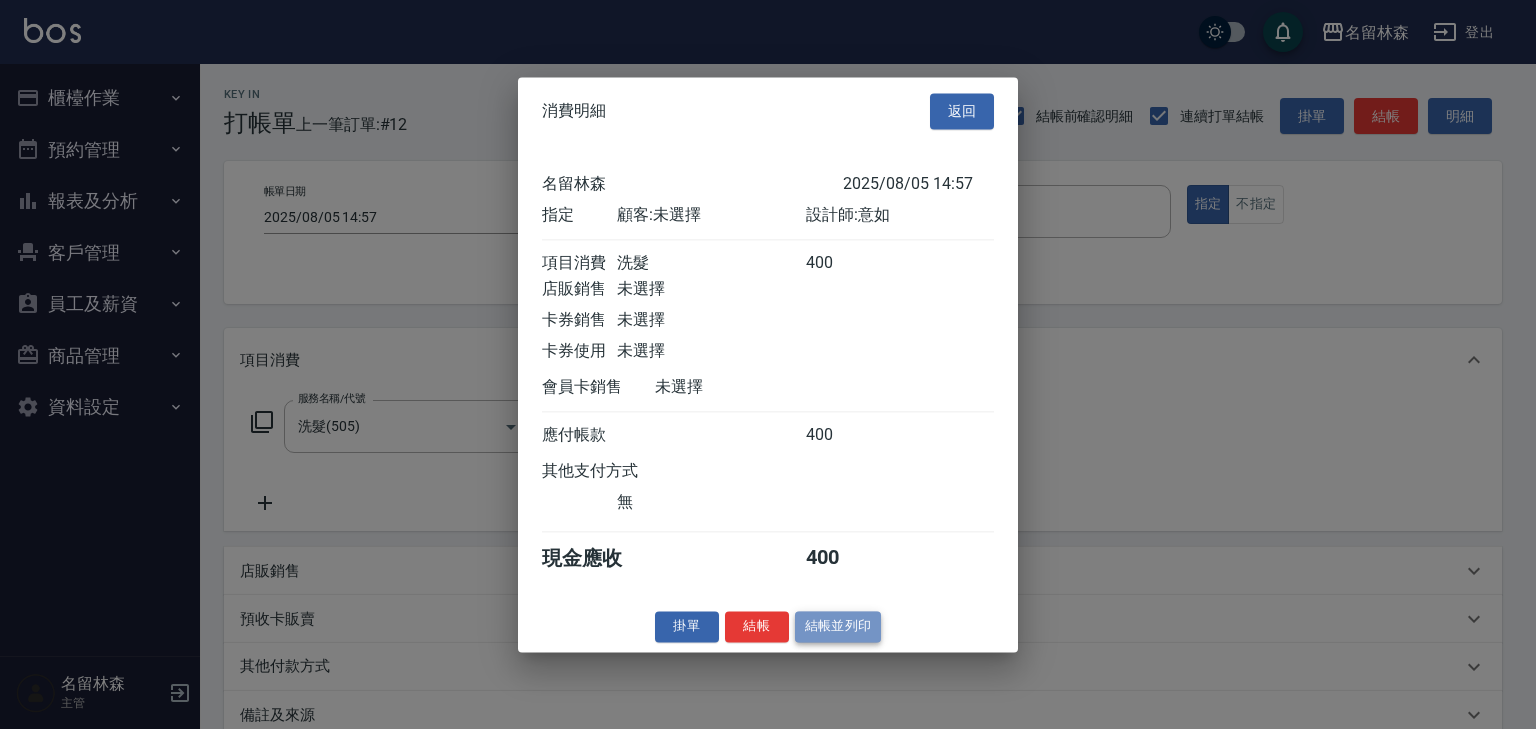 click on "結帳並列印" at bounding box center [838, 626] 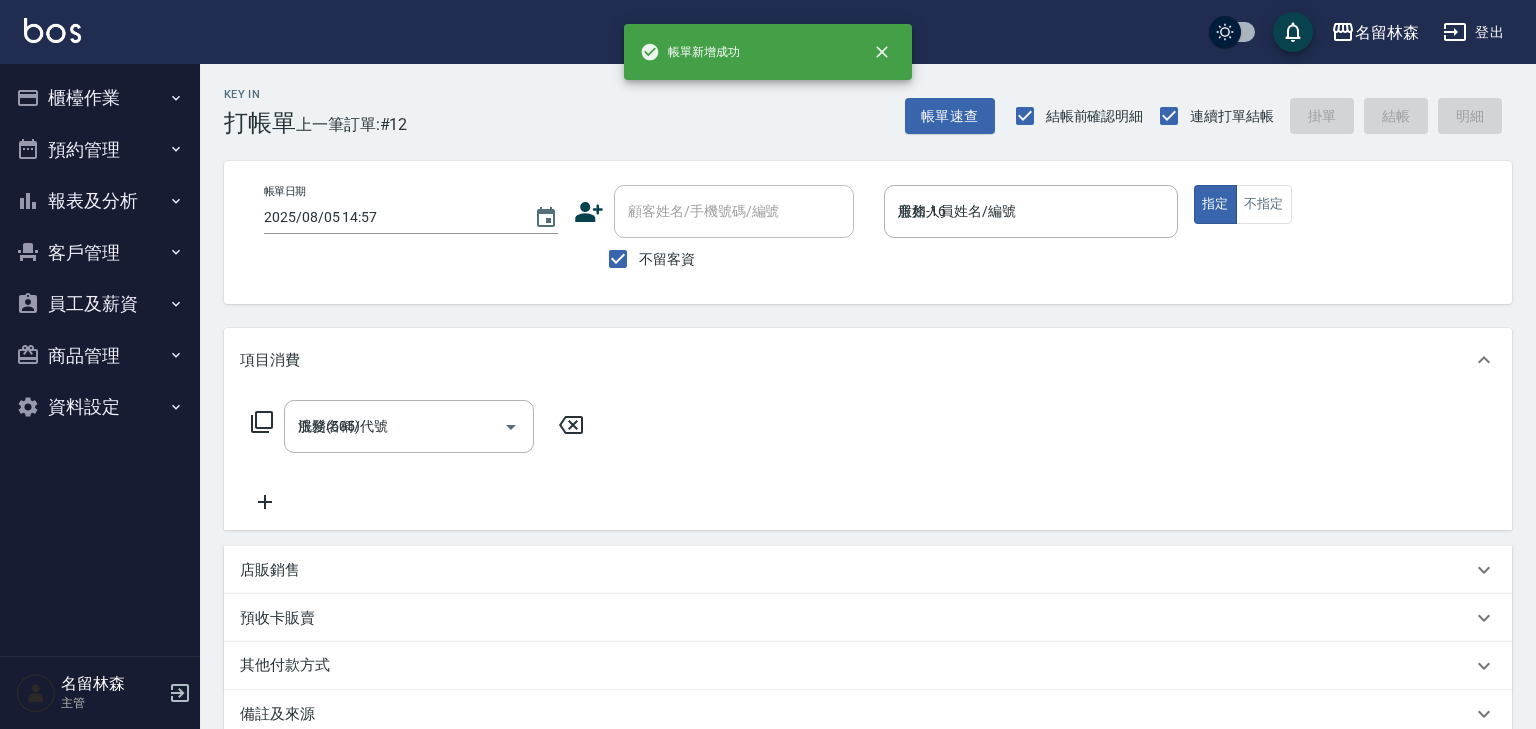 type on "2025/08/05 15:06" 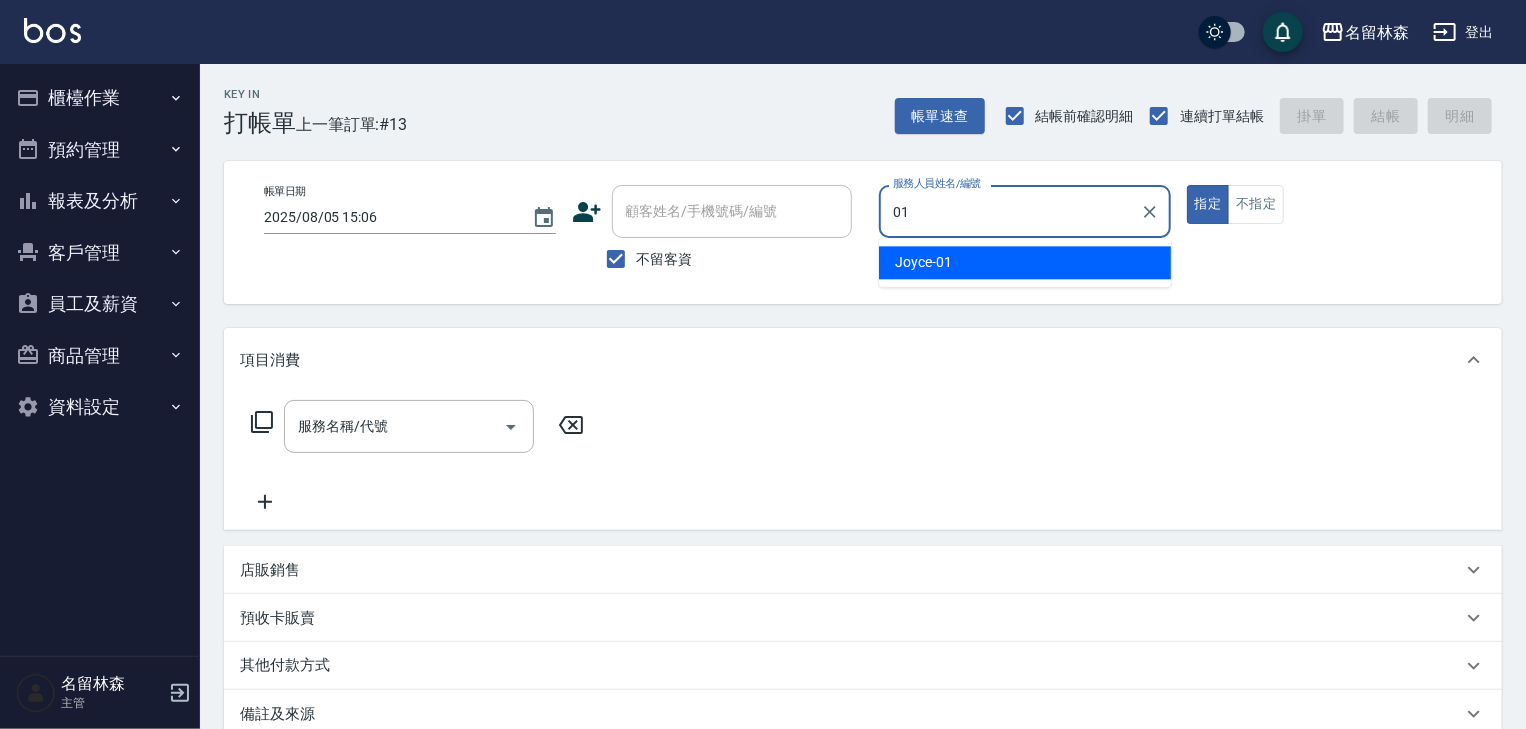 type on "Joyce-01" 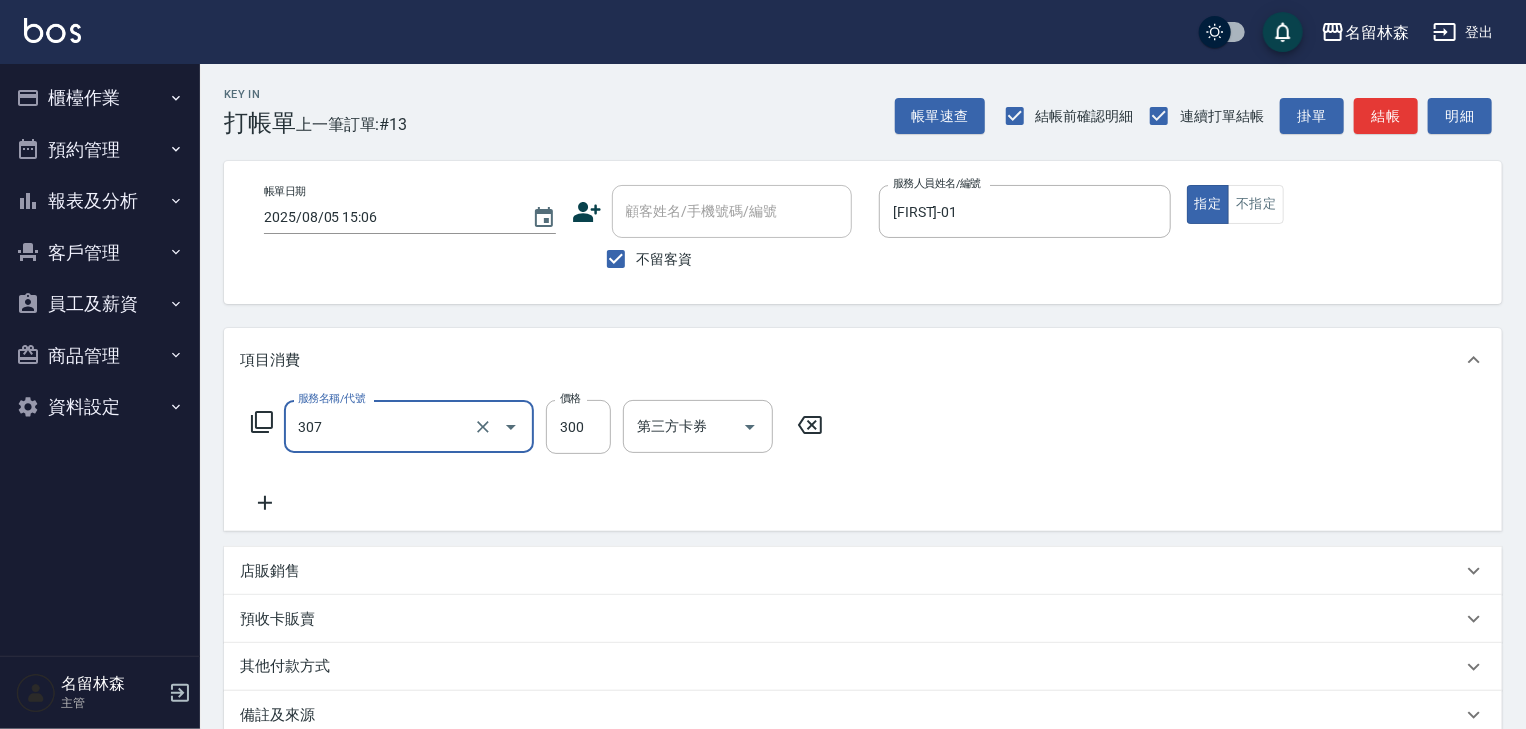 type on "剪髮(307)" 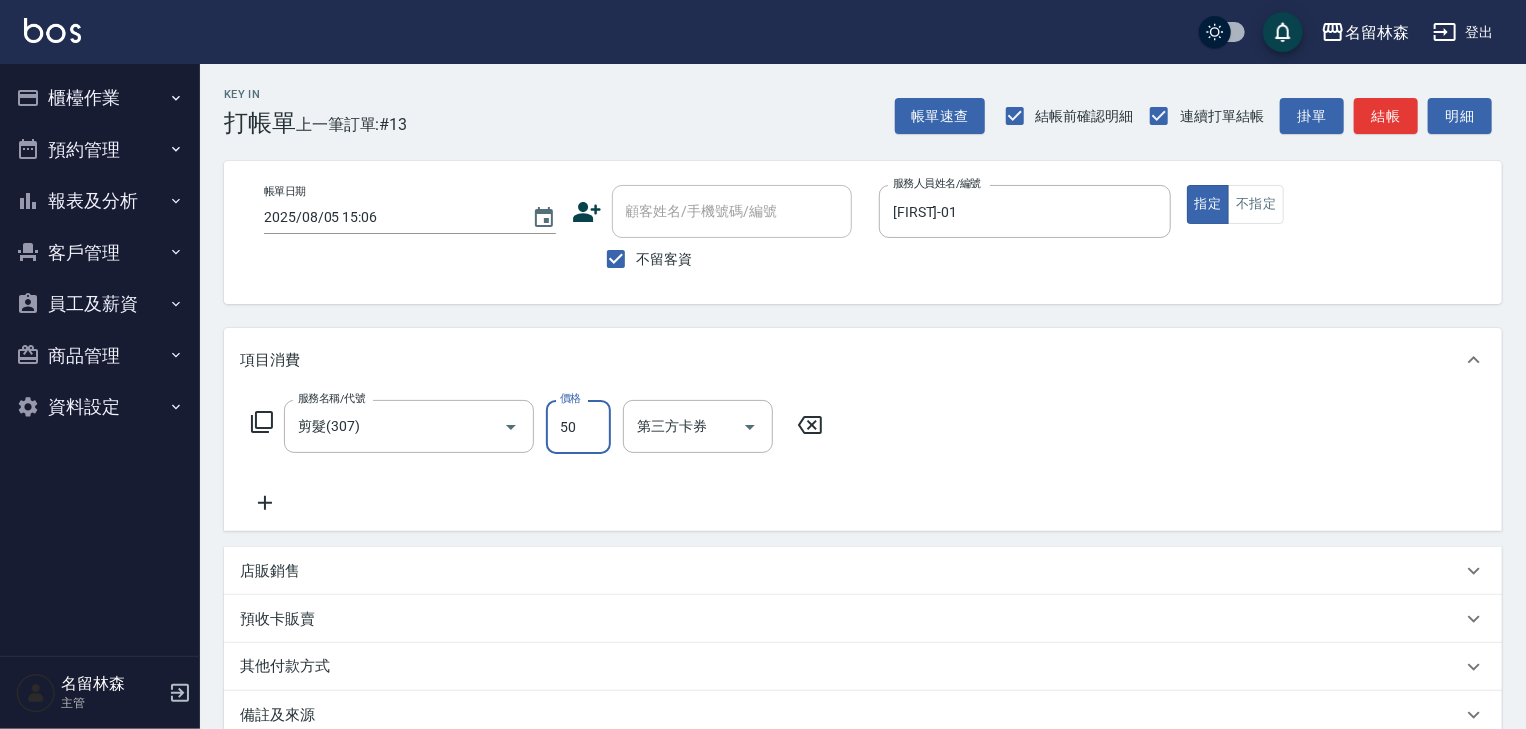 type on "500" 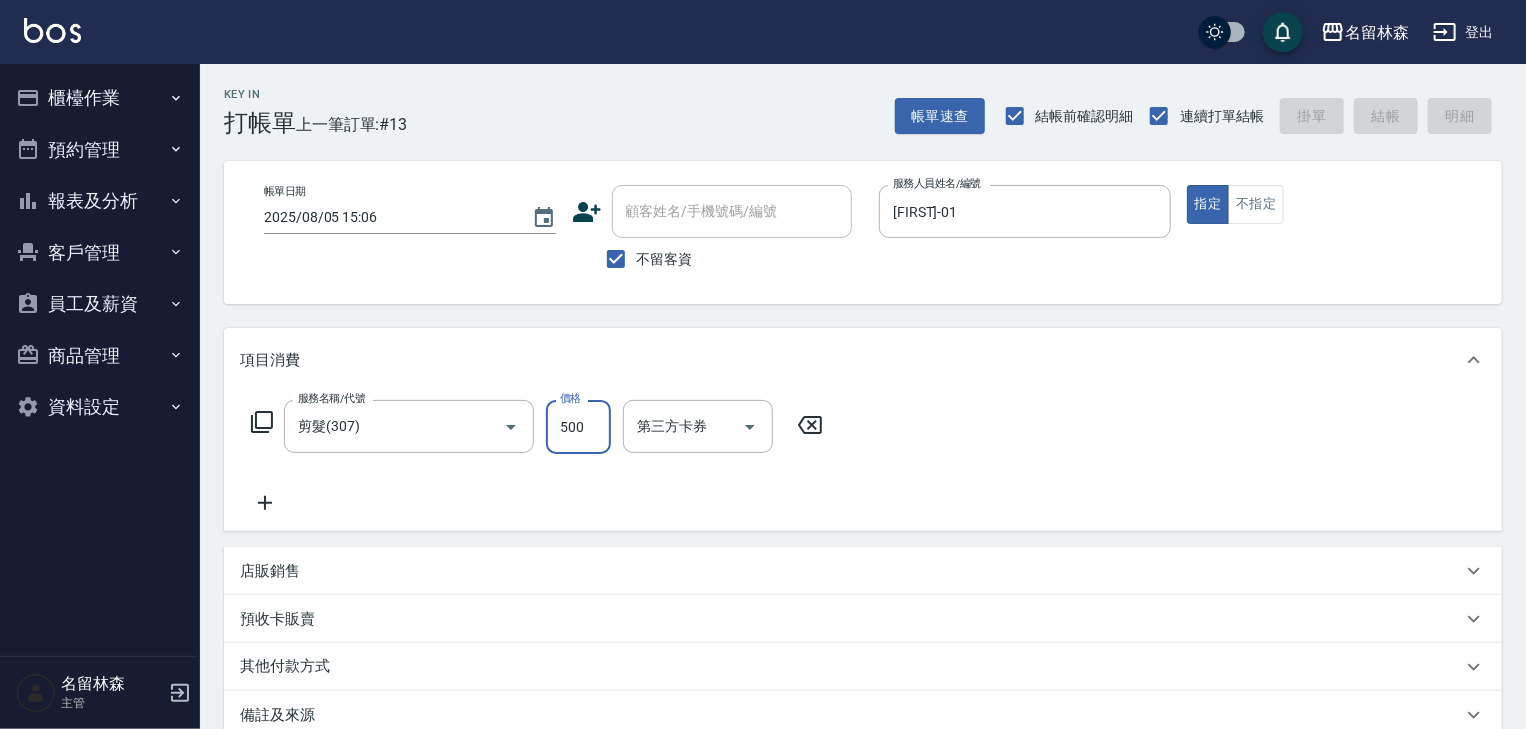 type on "2025/08/05 15:11" 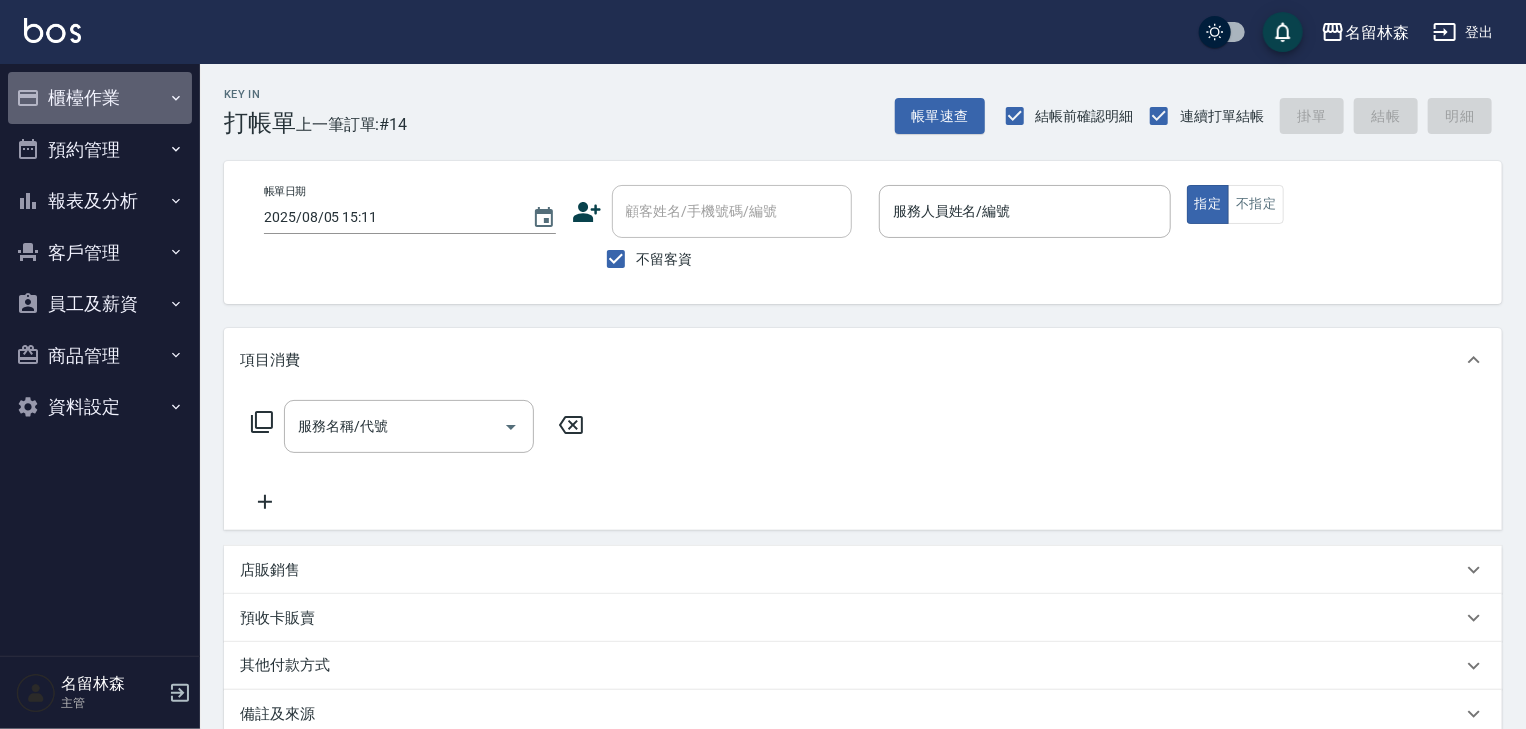 click on "櫃檯作業" at bounding box center [100, 98] 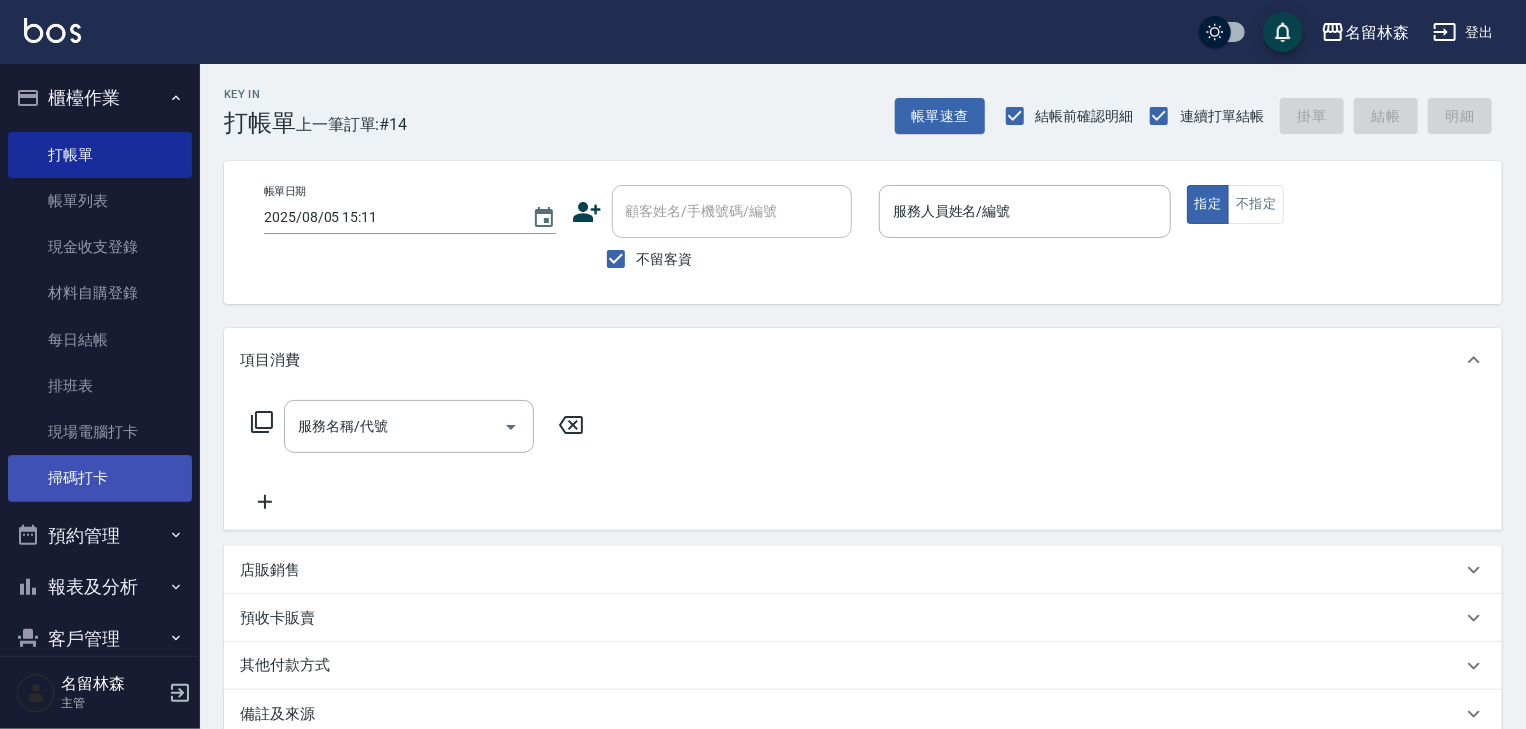 click on "掃碼打卡" at bounding box center (100, 478) 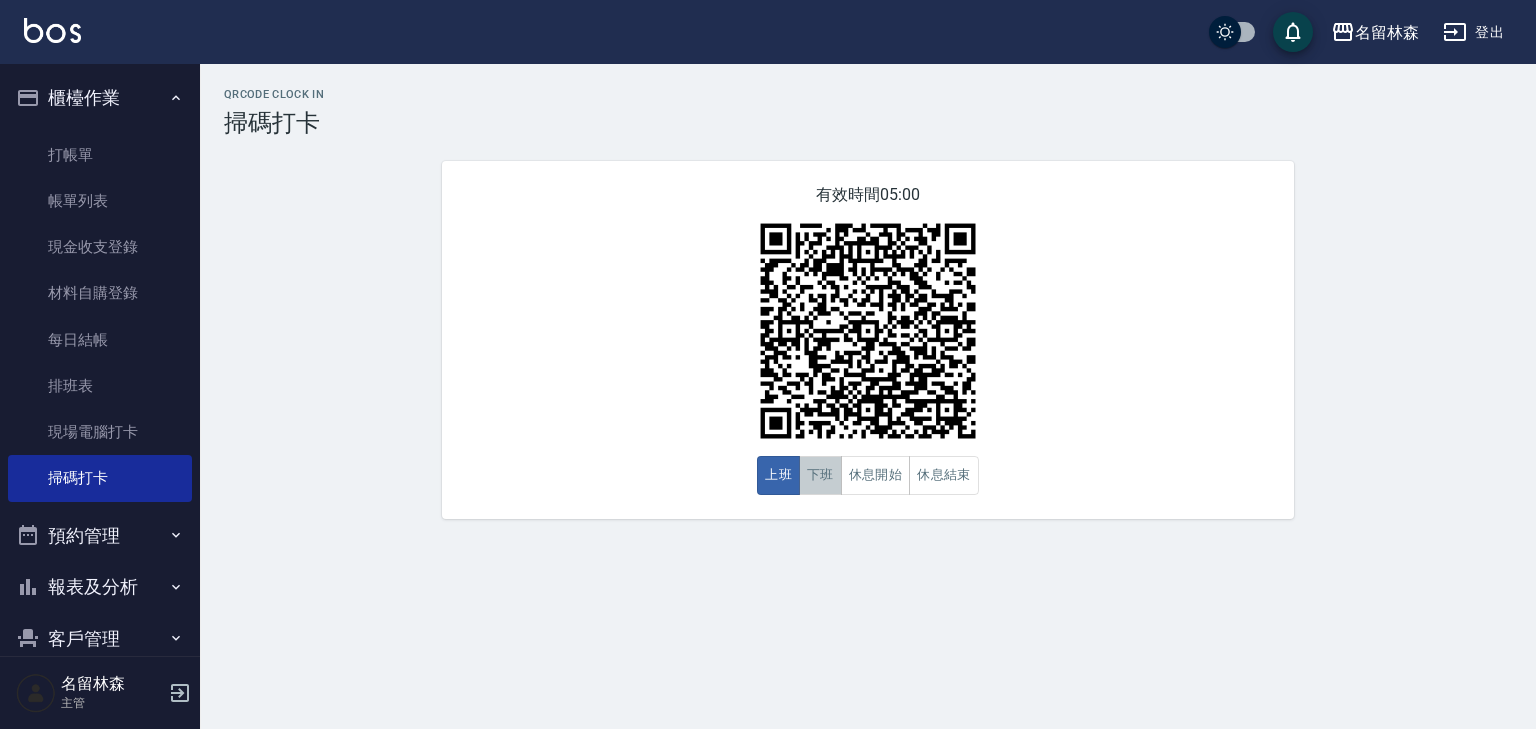 click on "下班" at bounding box center (820, 475) 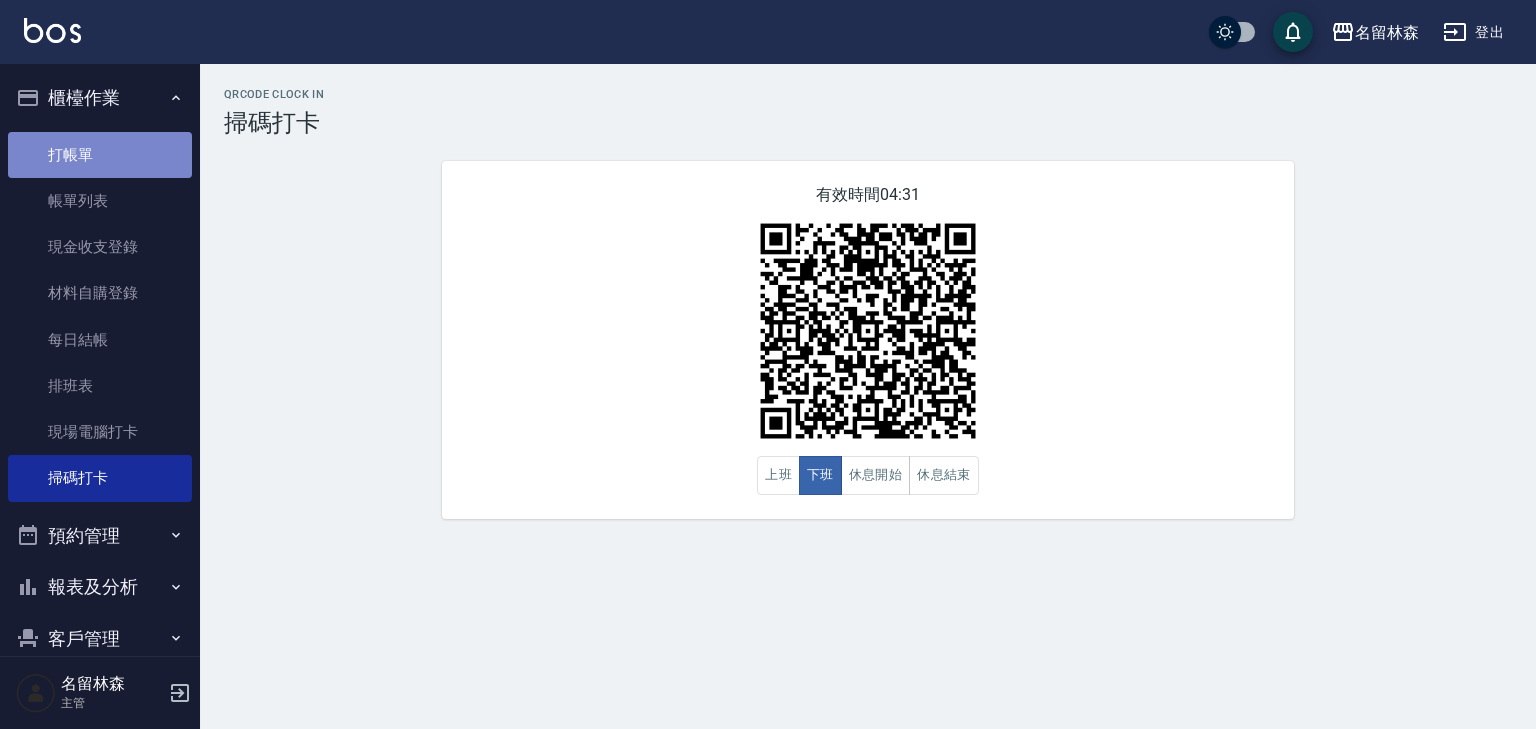 click on "打帳單" at bounding box center (100, 155) 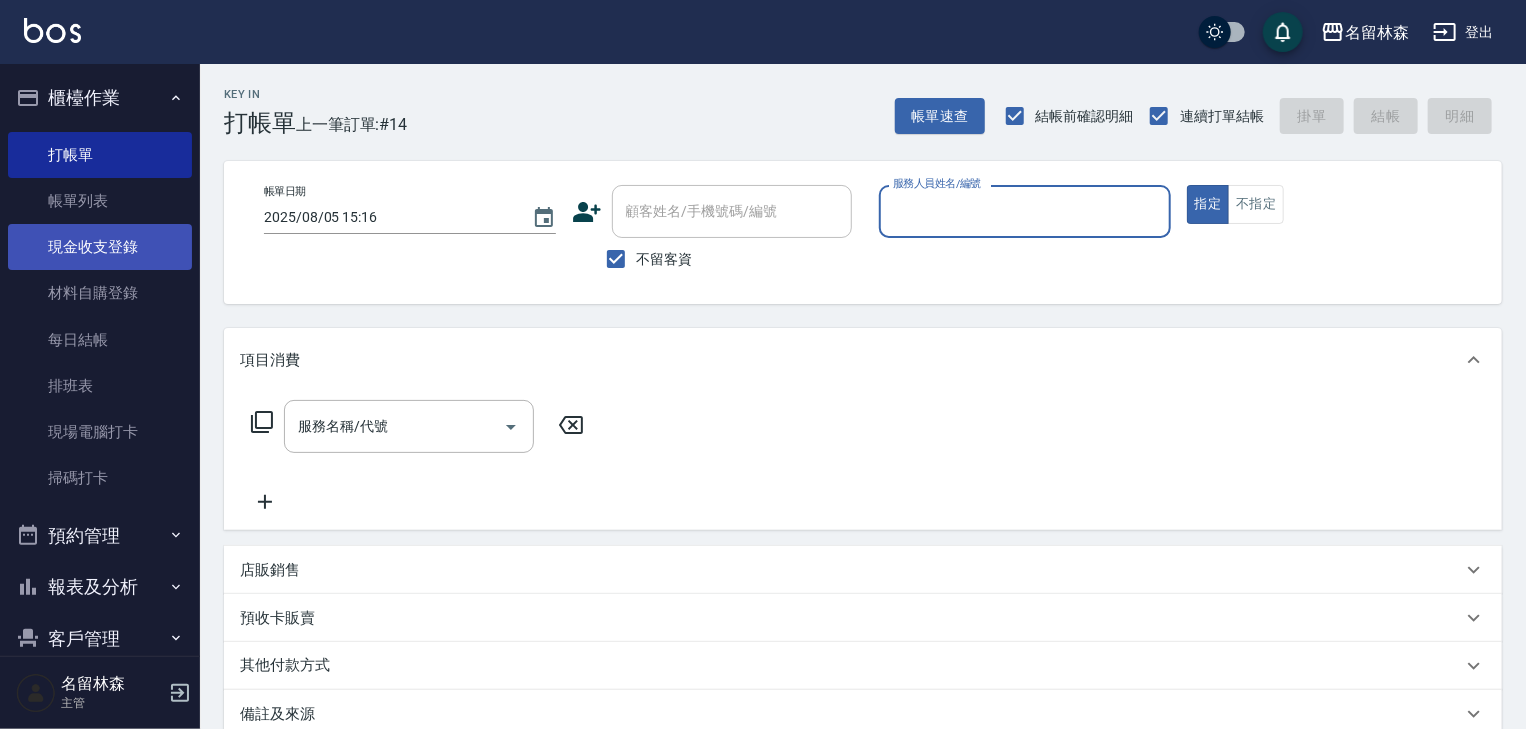 click on "現金收支登錄" at bounding box center (100, 247) 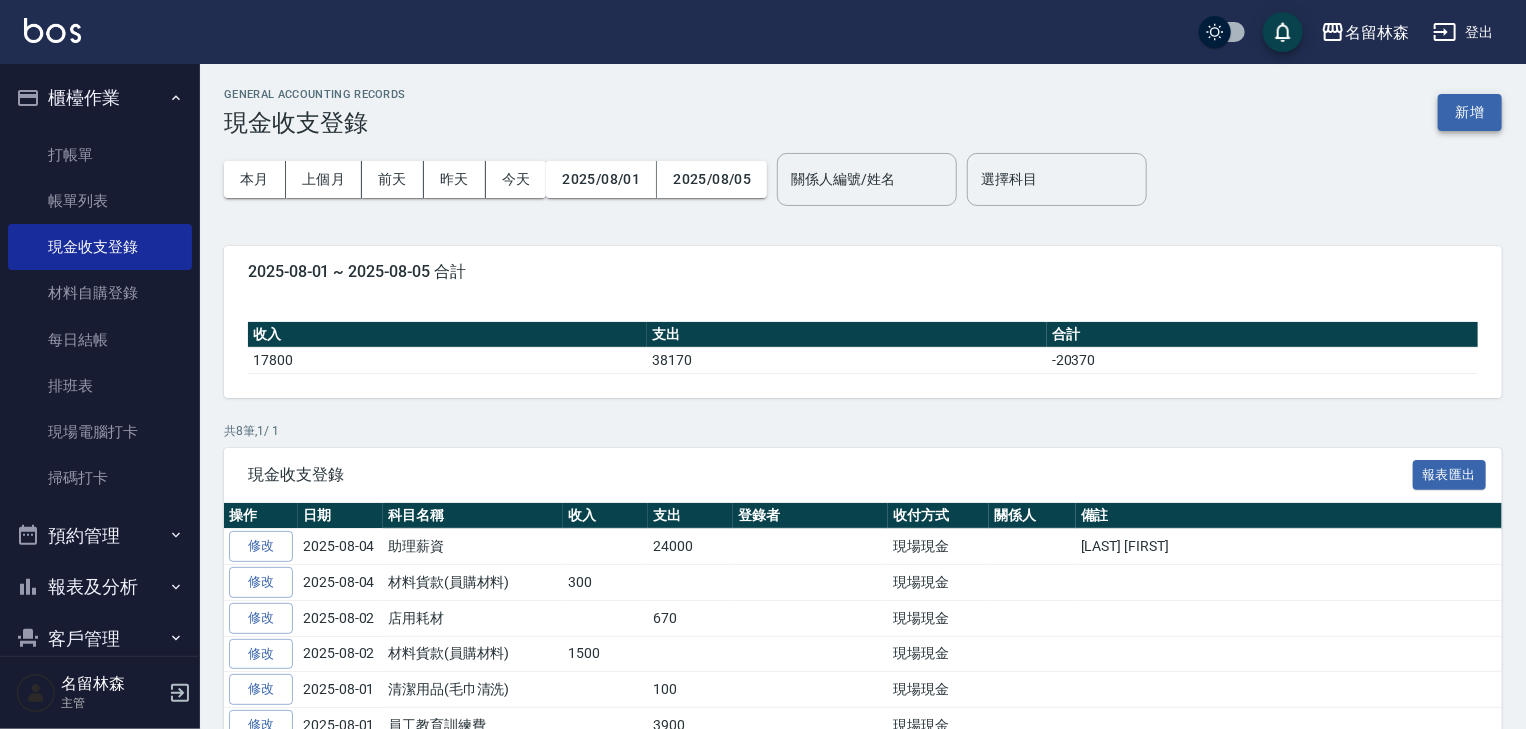 click on "新增" at bounding box center (1470, 112) 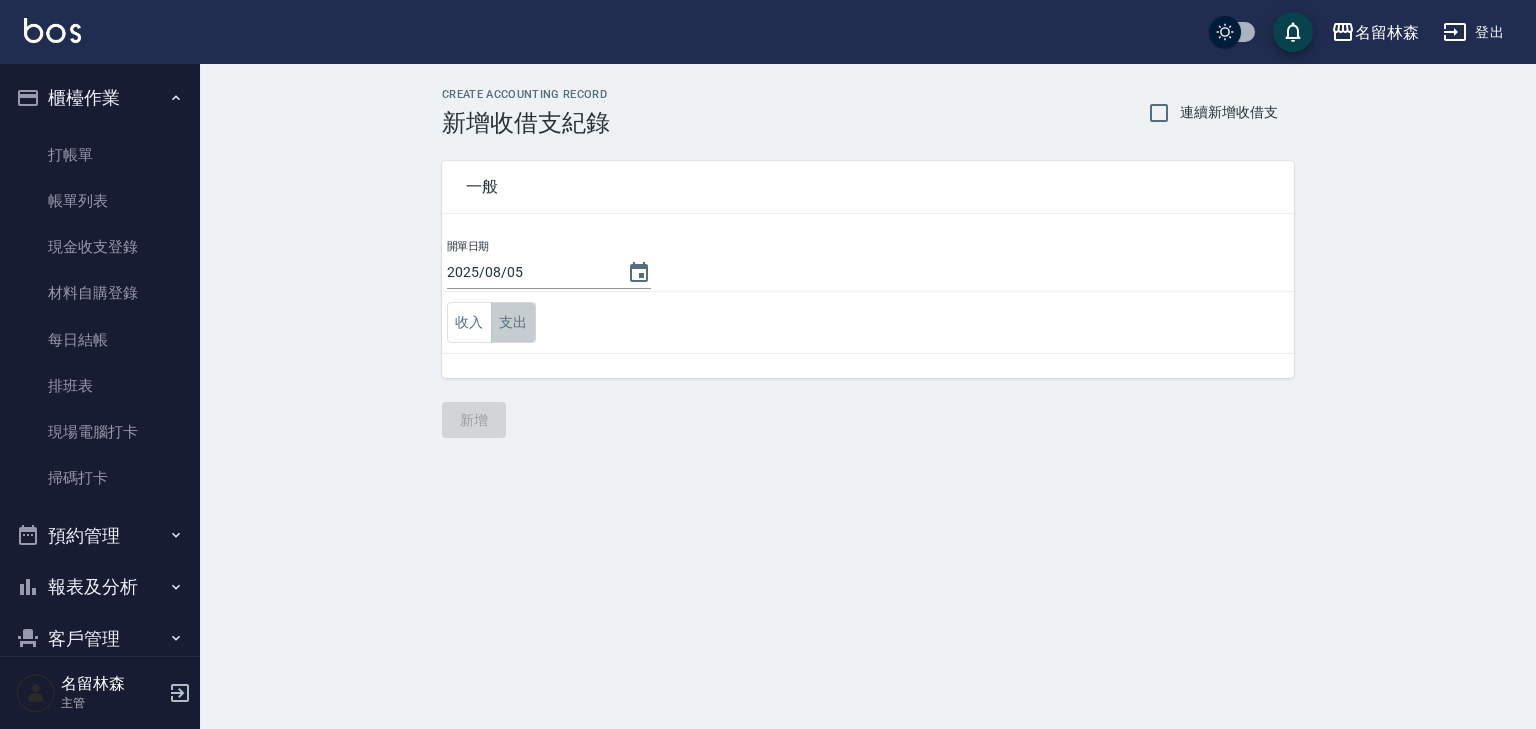 click on "支出" at bounding box center (513, 322) 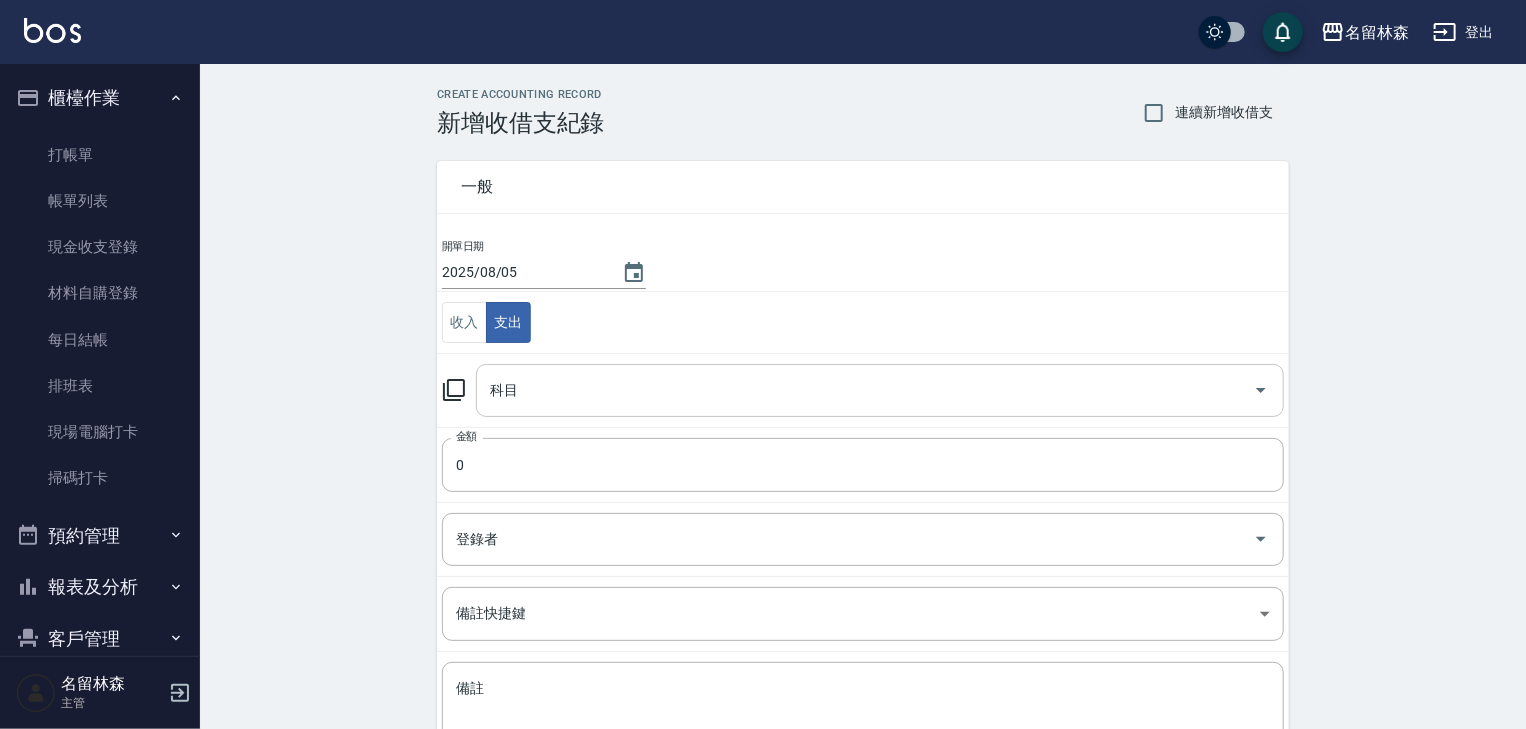 click on "科目" at bounding box center [865, 390] 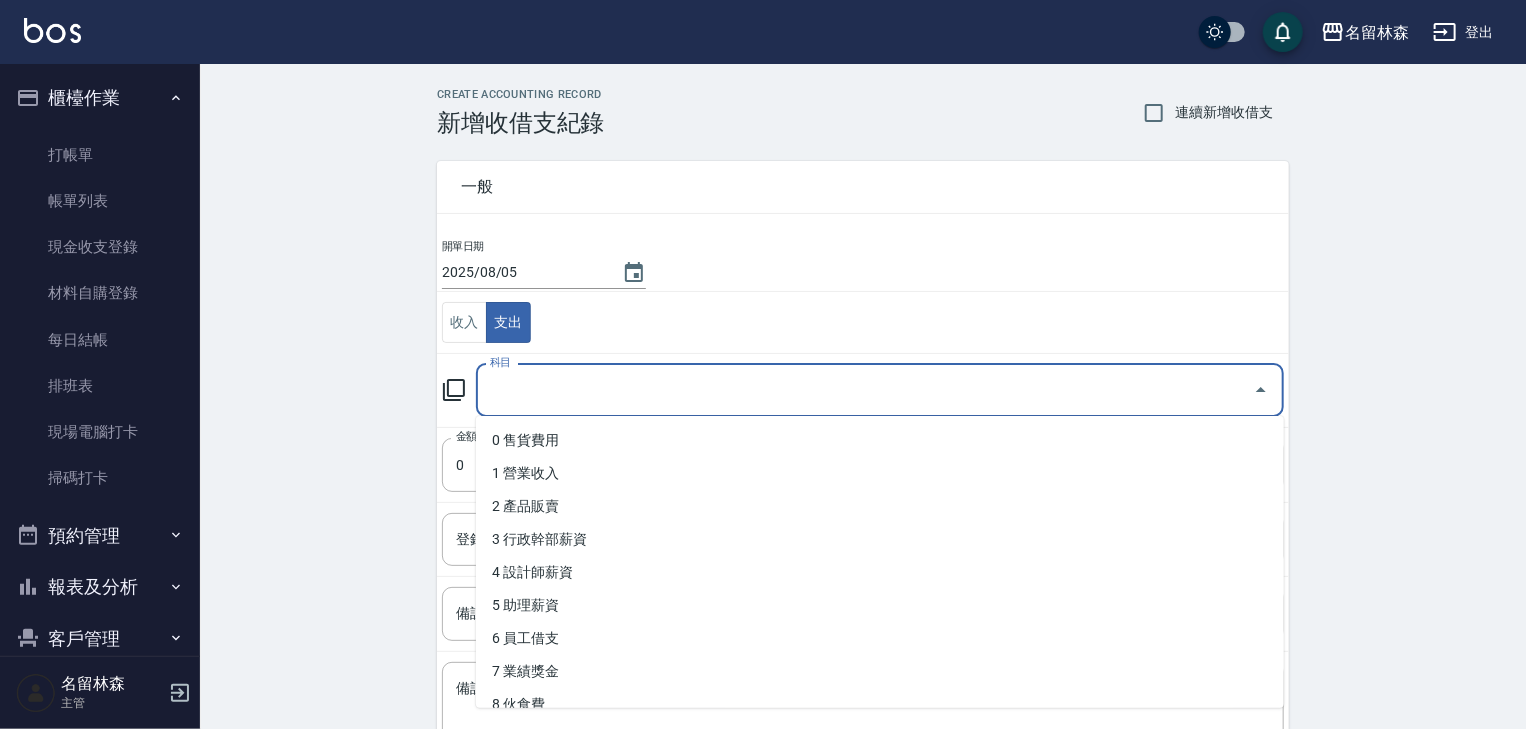 scroll, scrollTop: 426, scrollLeft: 0, axis: vertical 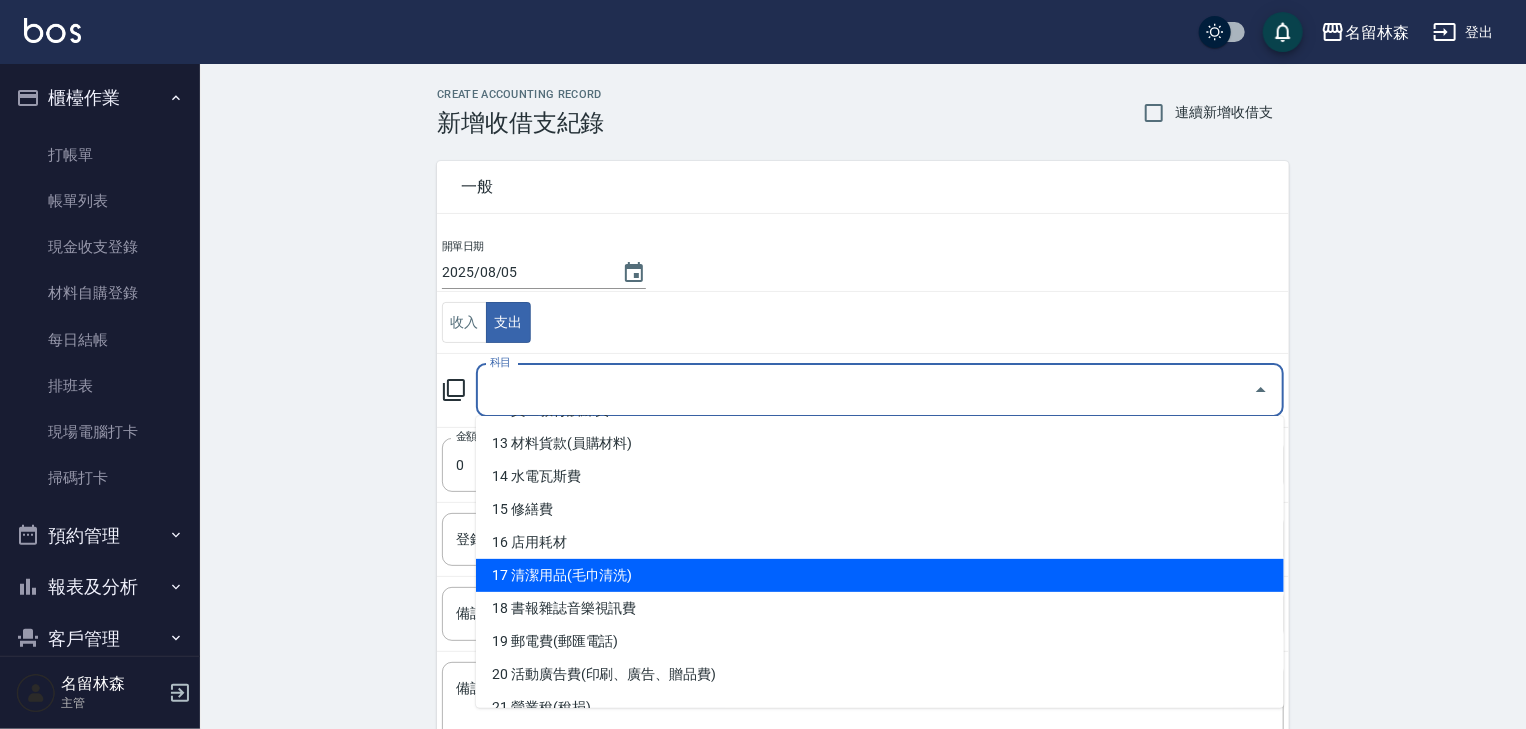 click on "17 清潔用品(毛巾清洗)" at bounding box center (880, 575) 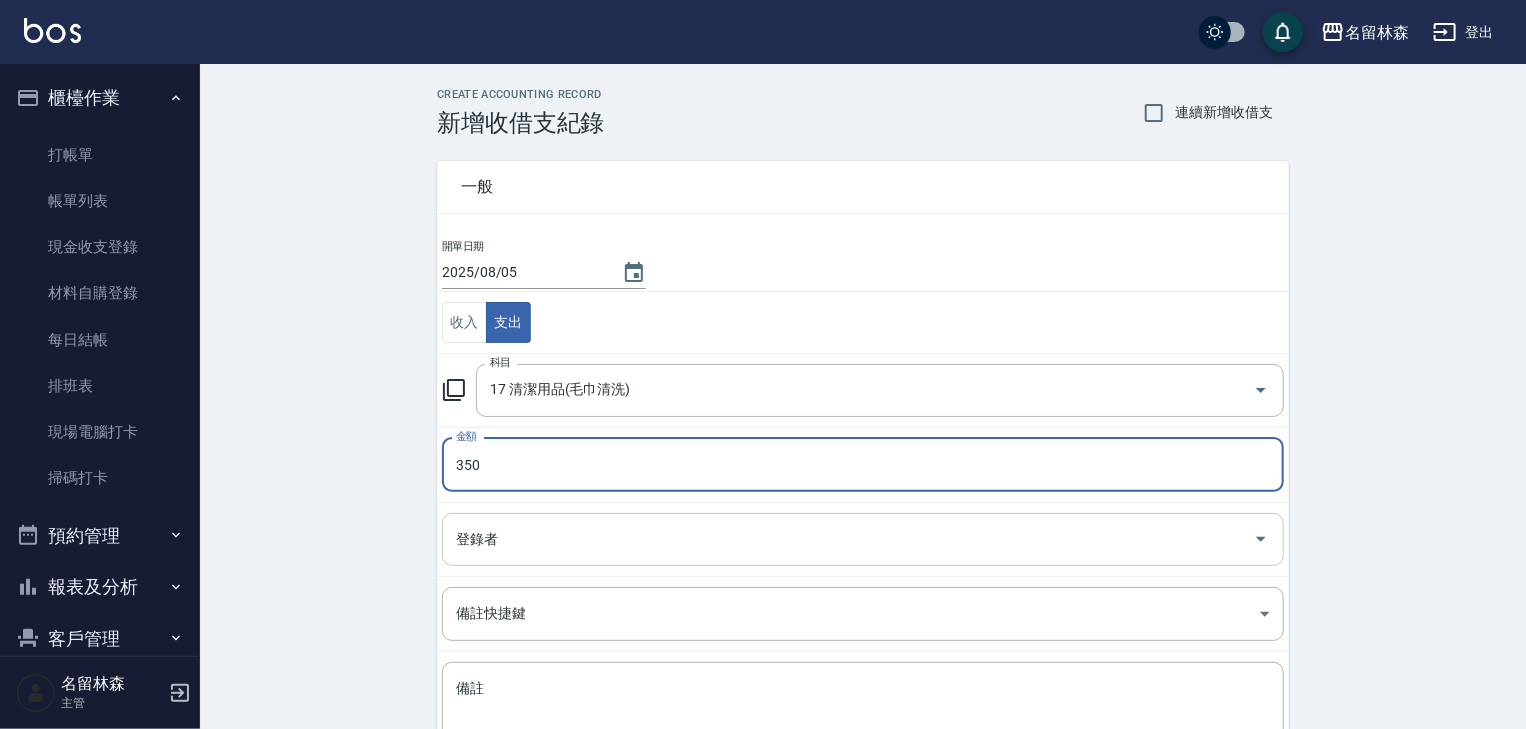 type on "350" 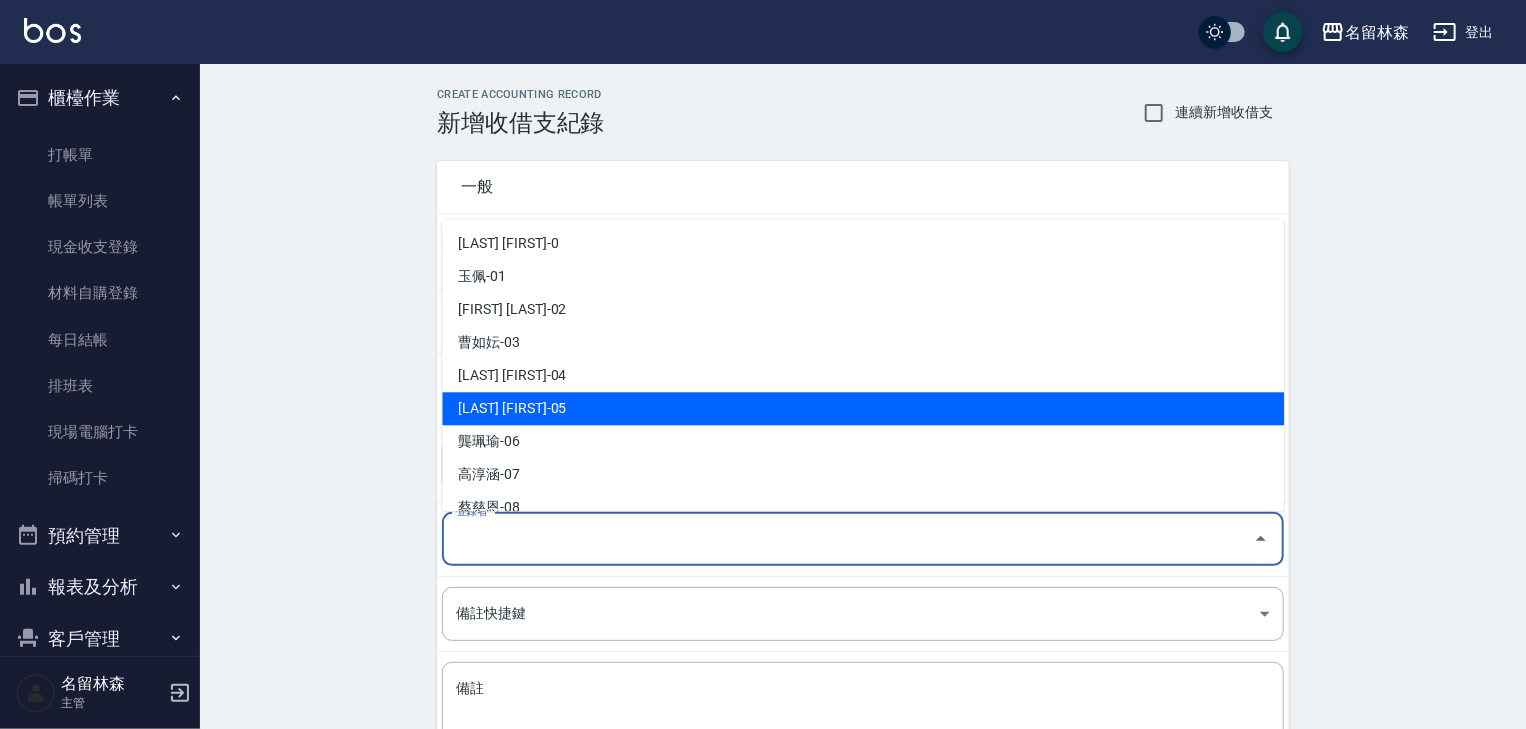 click on "林麗慧-05" at bounding box center (863, 409) 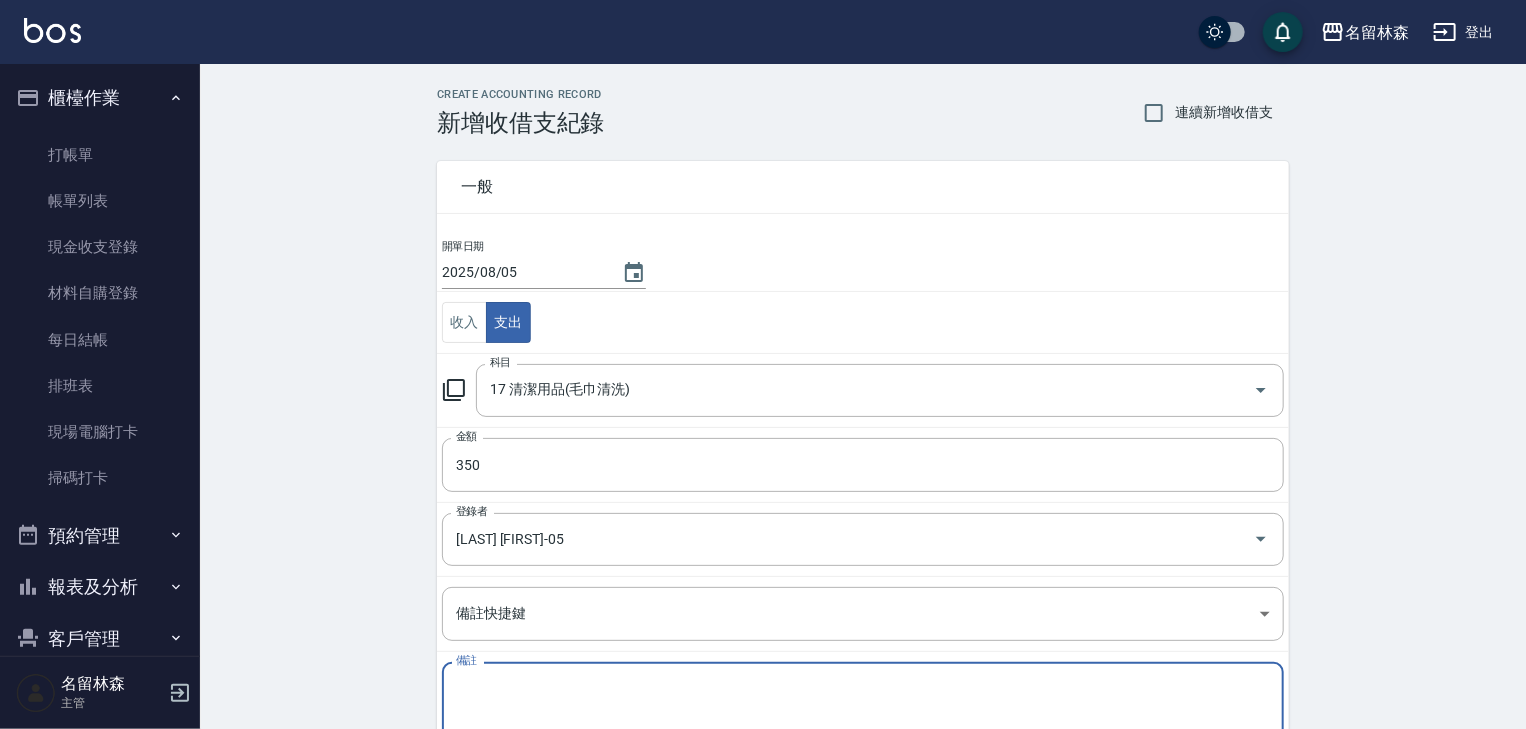 click on "備註" at bounding box center [863, 713] 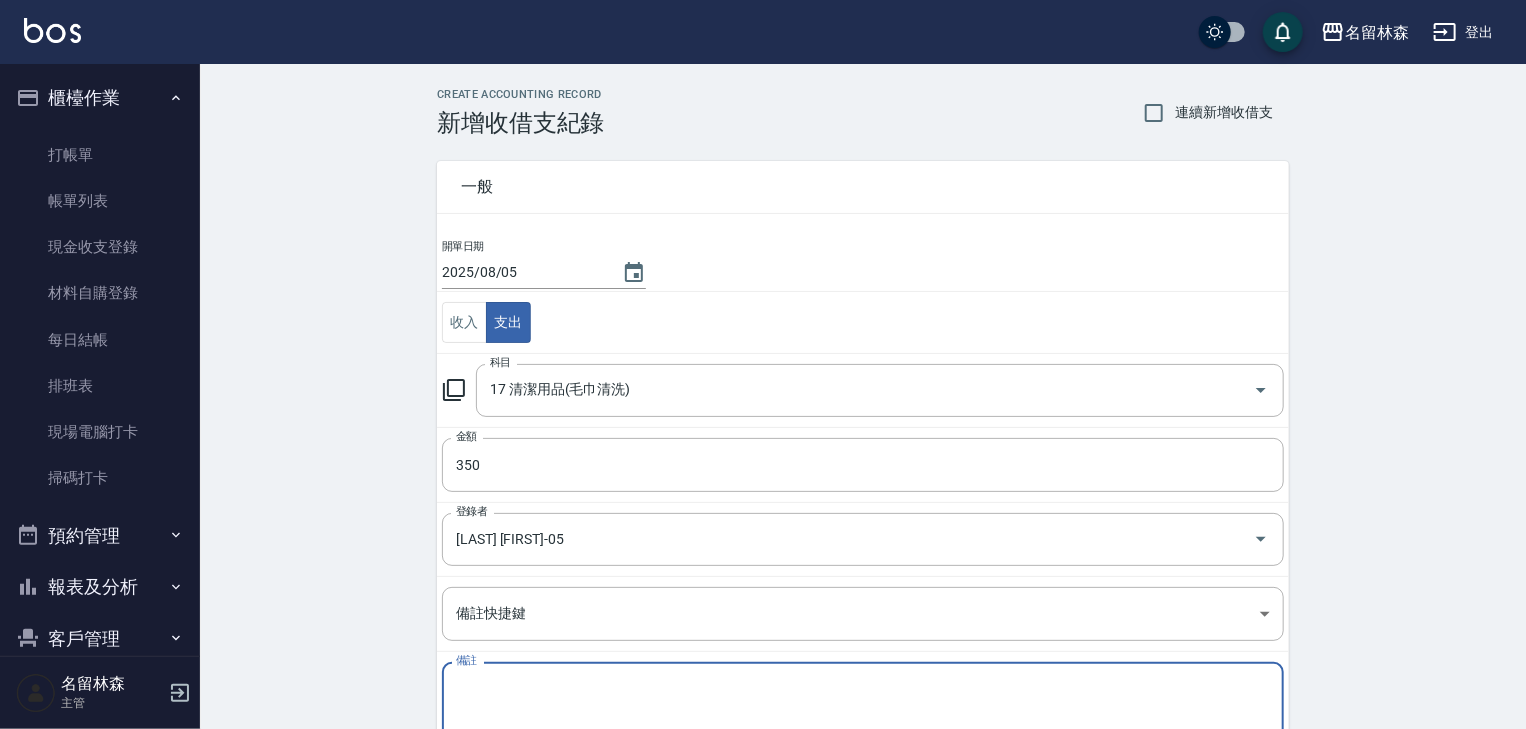scroll, scrollTop: 152, scrollLeft: 0, axis: vertical 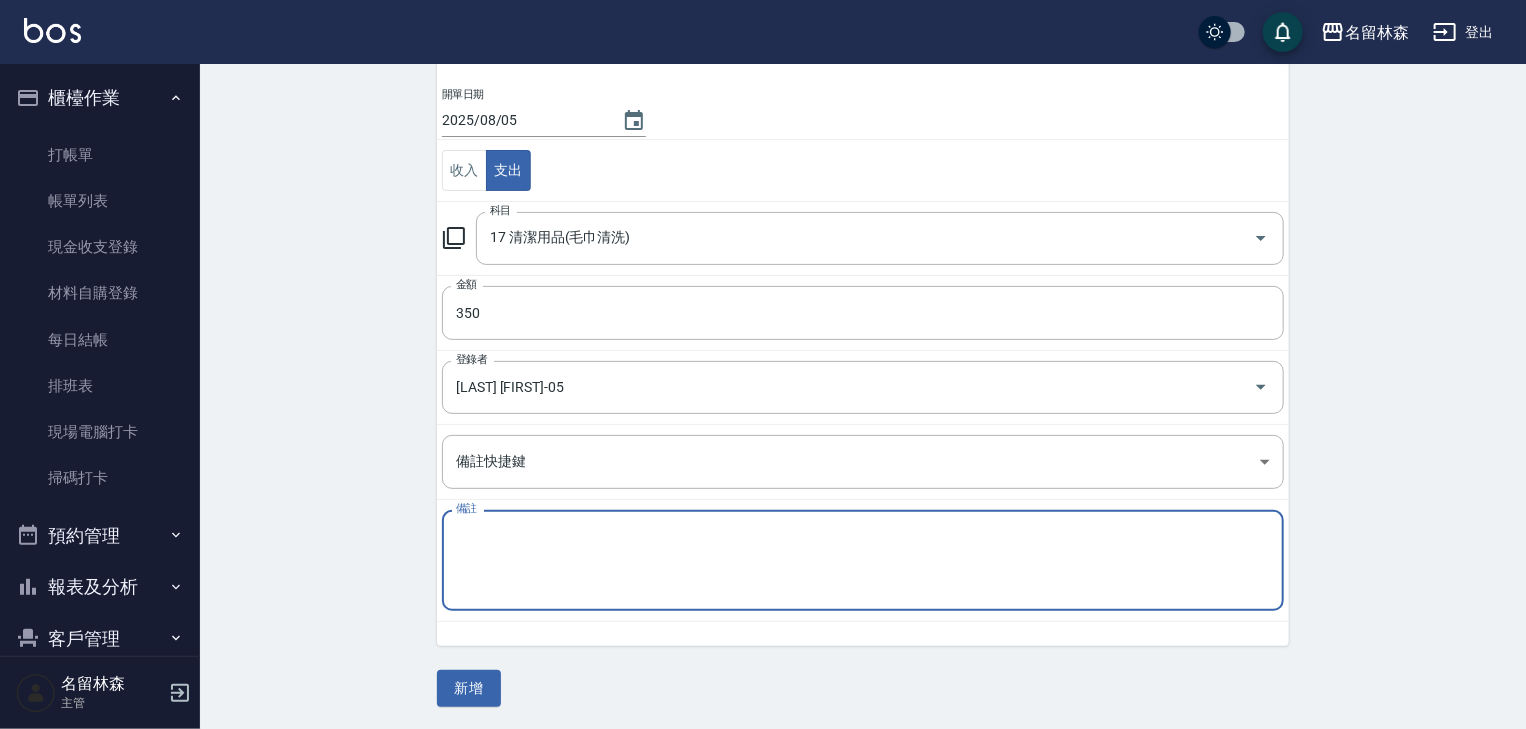 click on "備註" at bounding box center (863, 561) 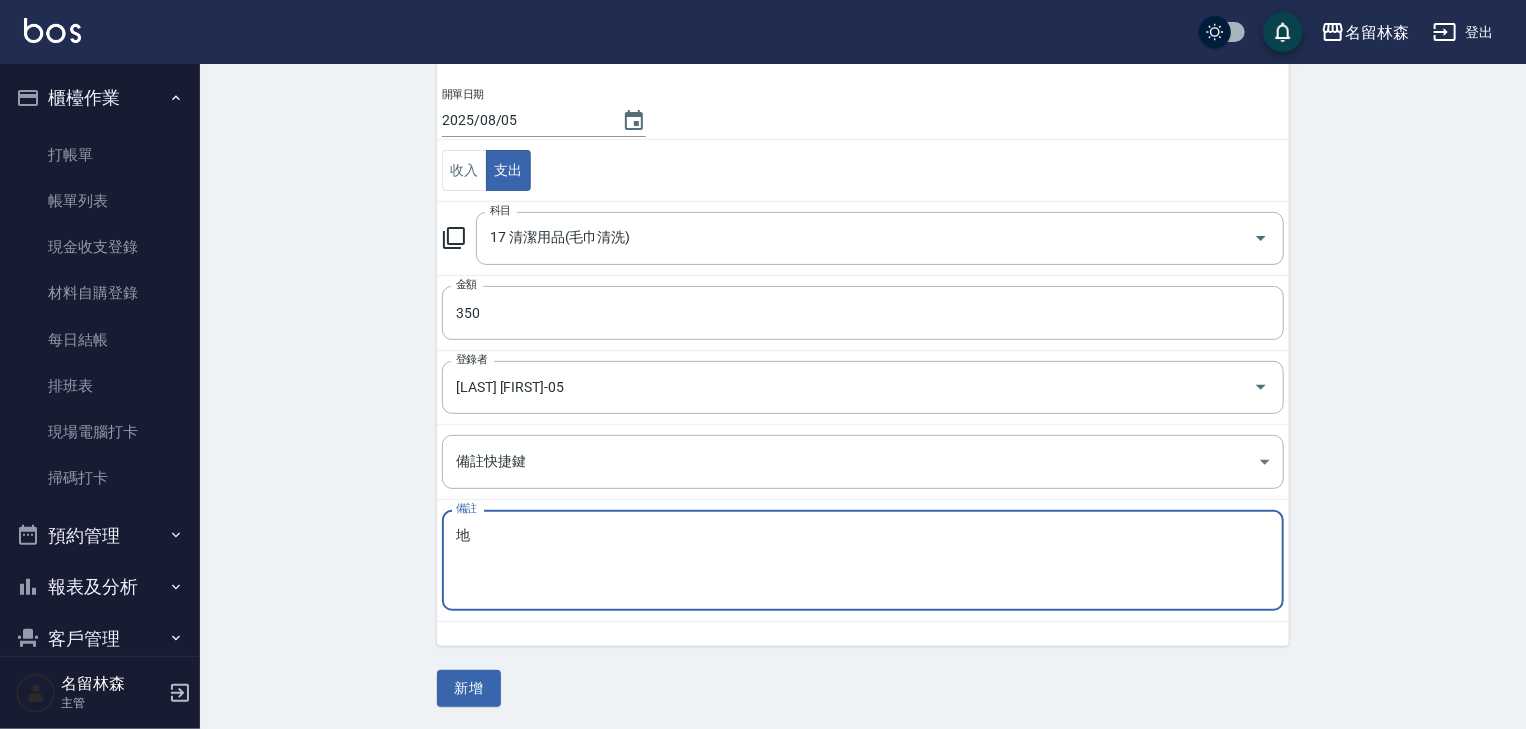 click on "地 x 備註" at bounding box center (863, 560) 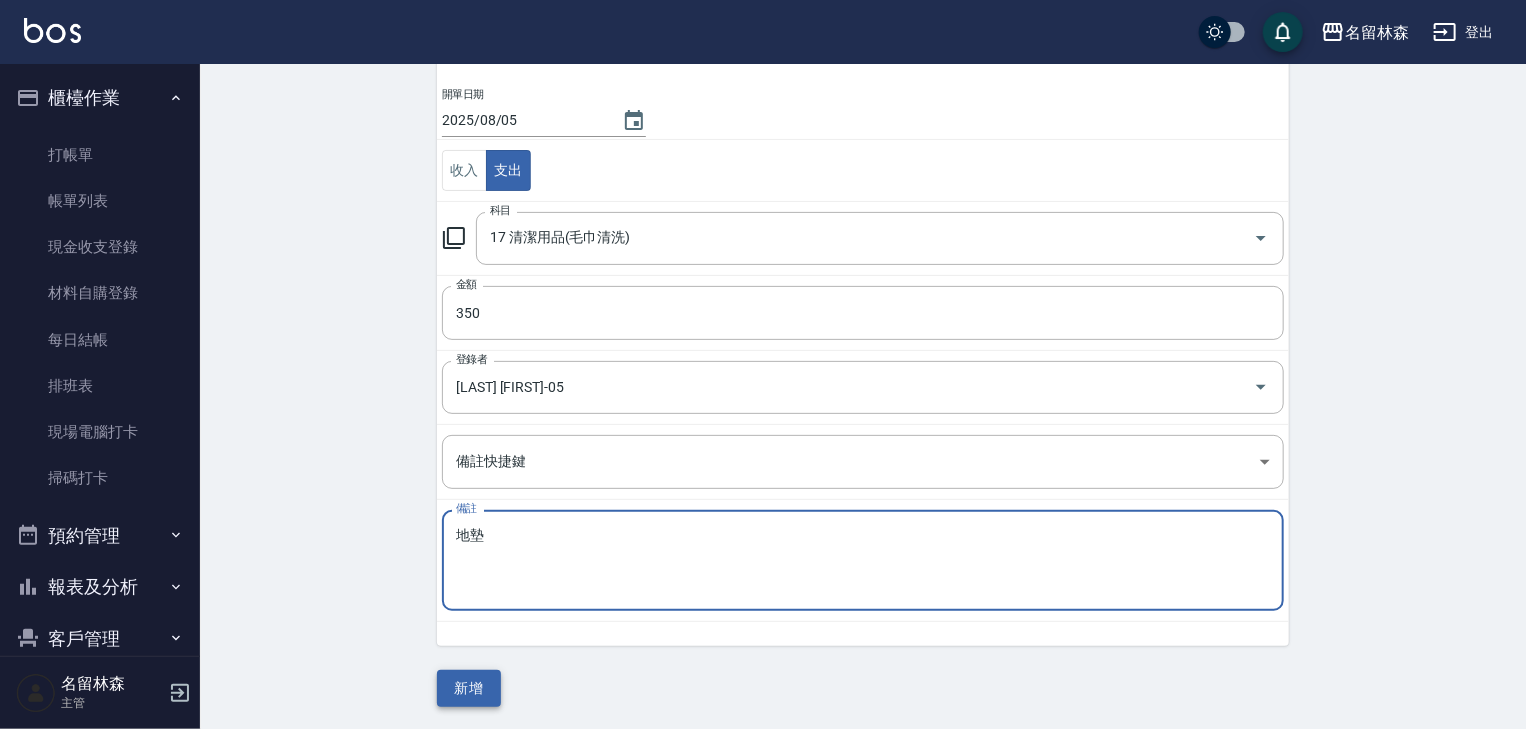 type on "地墊" 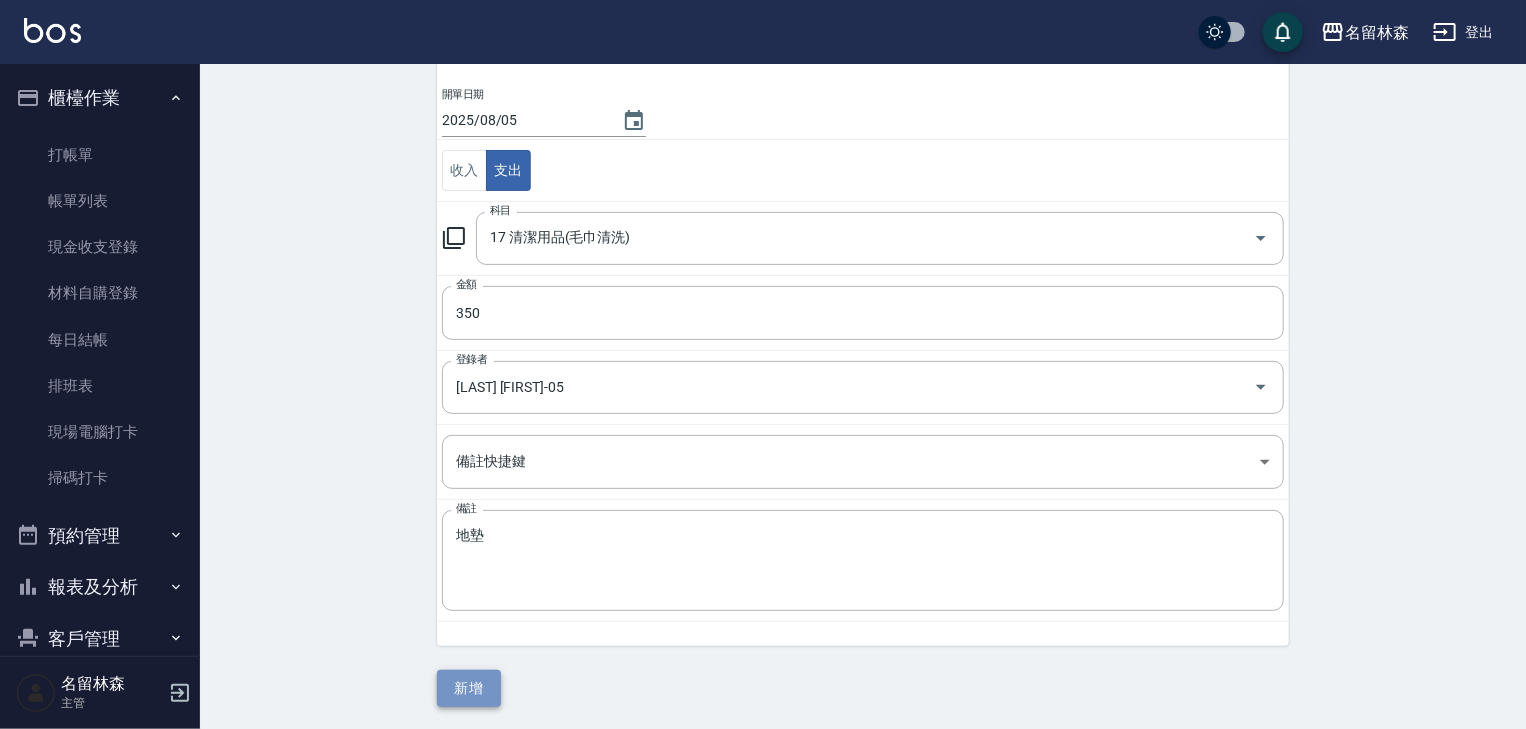 click on "新增" at bounding box center (469, 688) 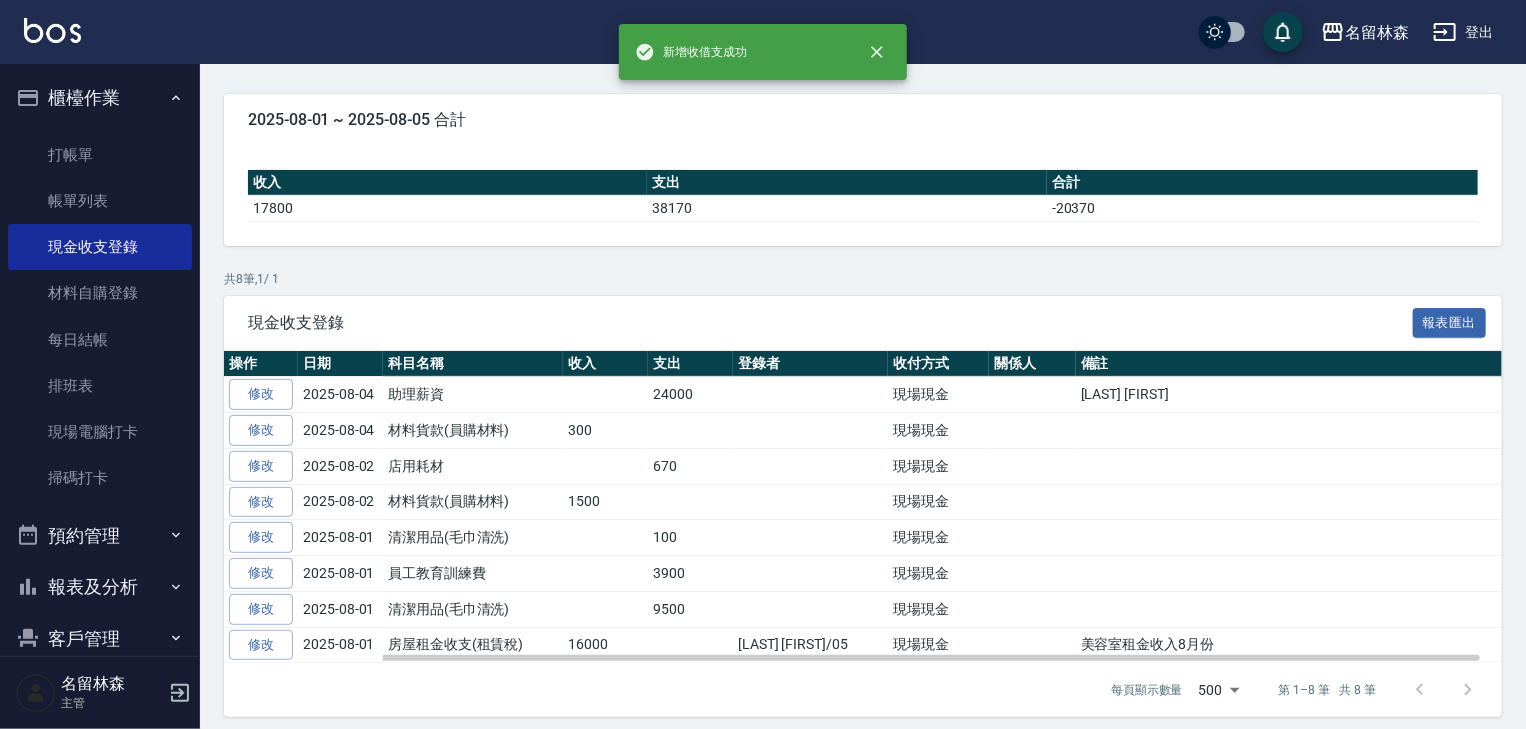scroll, scrollTop: 0, scrollLeft: 0, axis: both 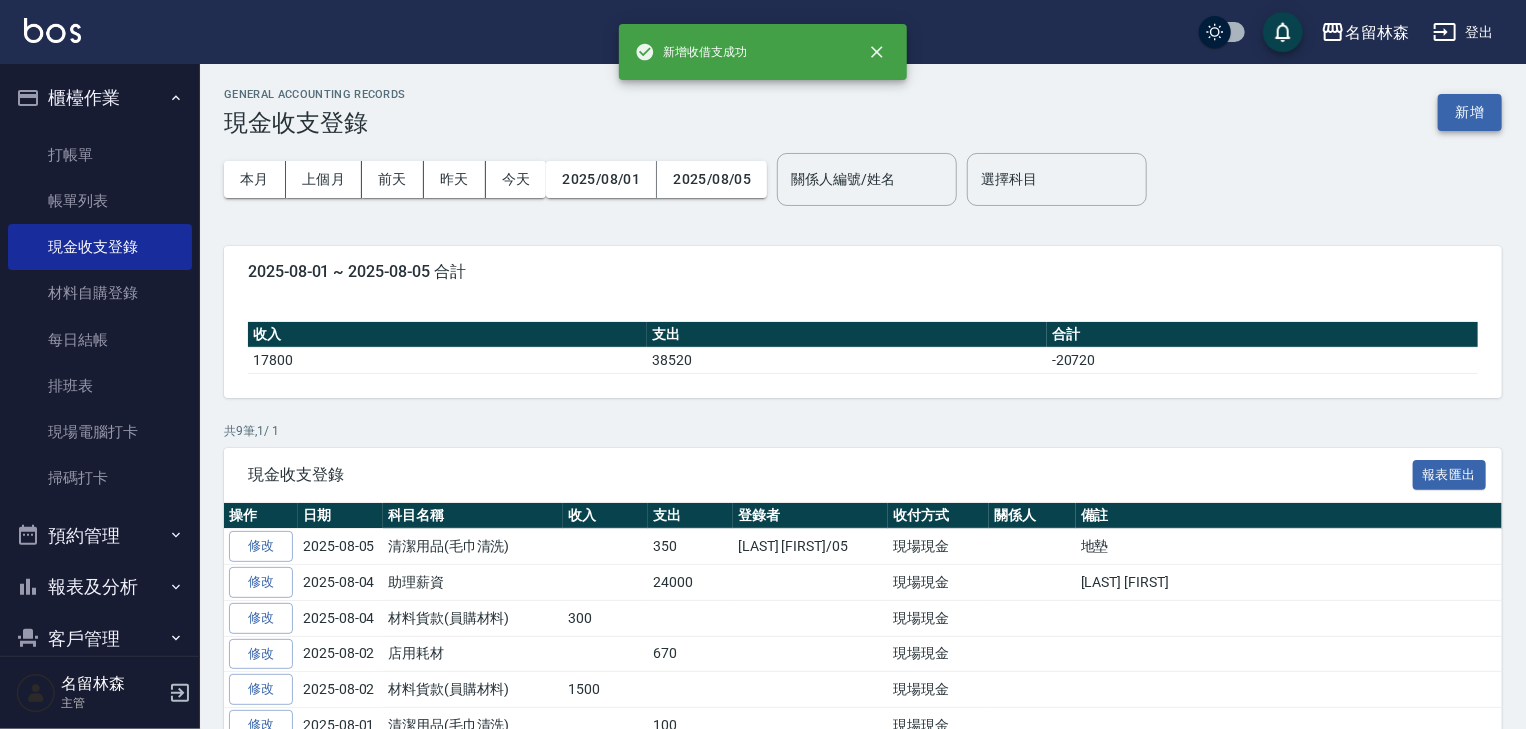 click on "新增" at bounding box center (1470, 112) 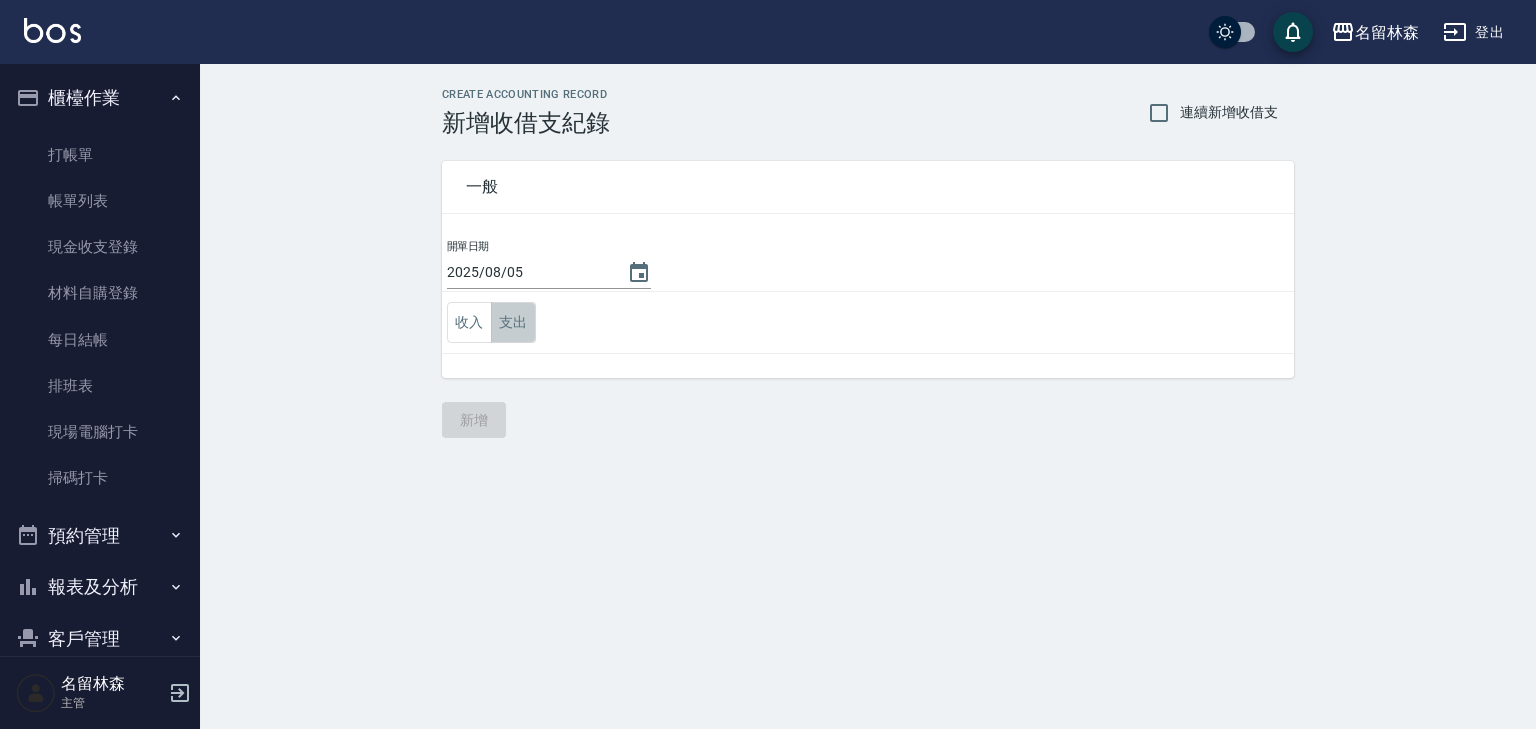 click on "支出" at bounding box center (513, 322) 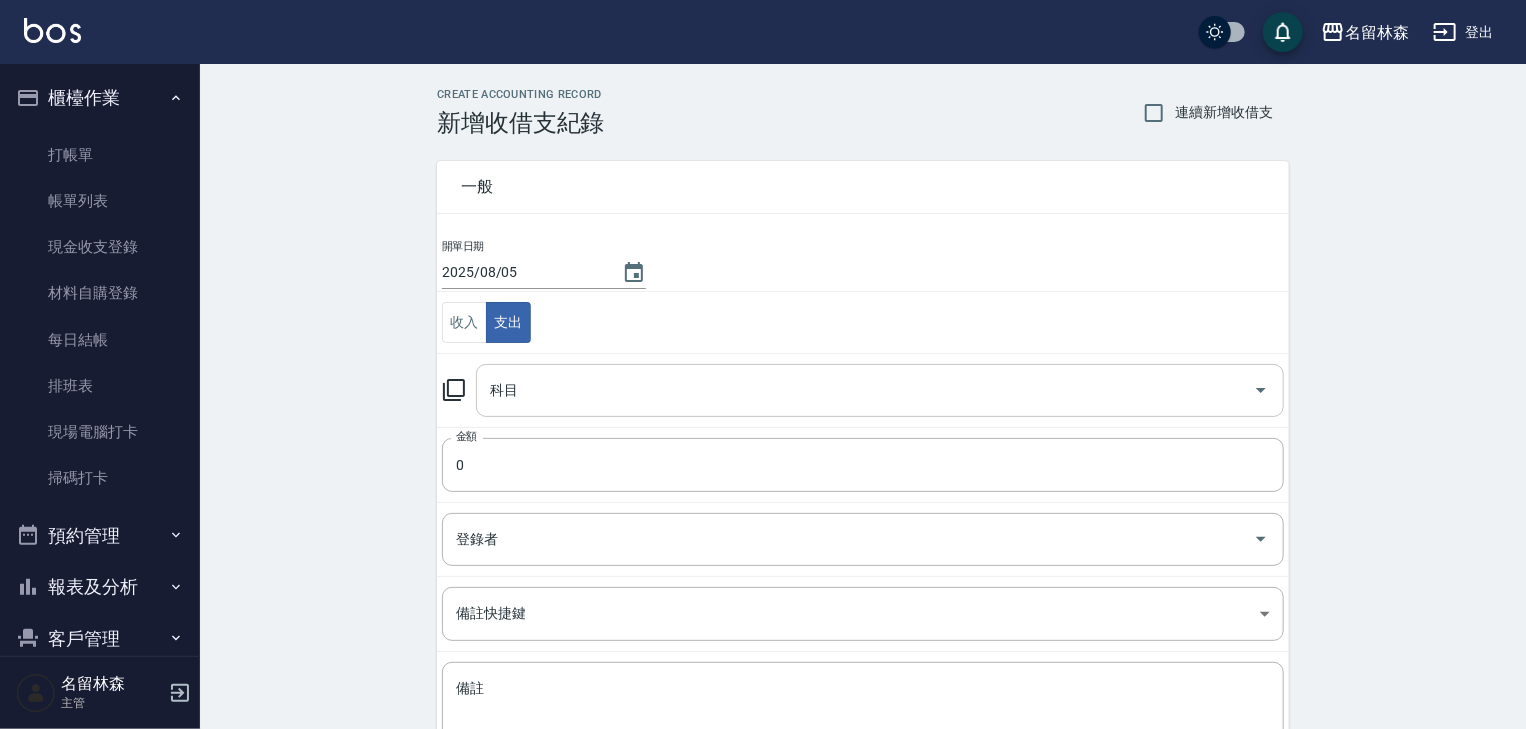 click on "科目" at bounding box center (865, 390) 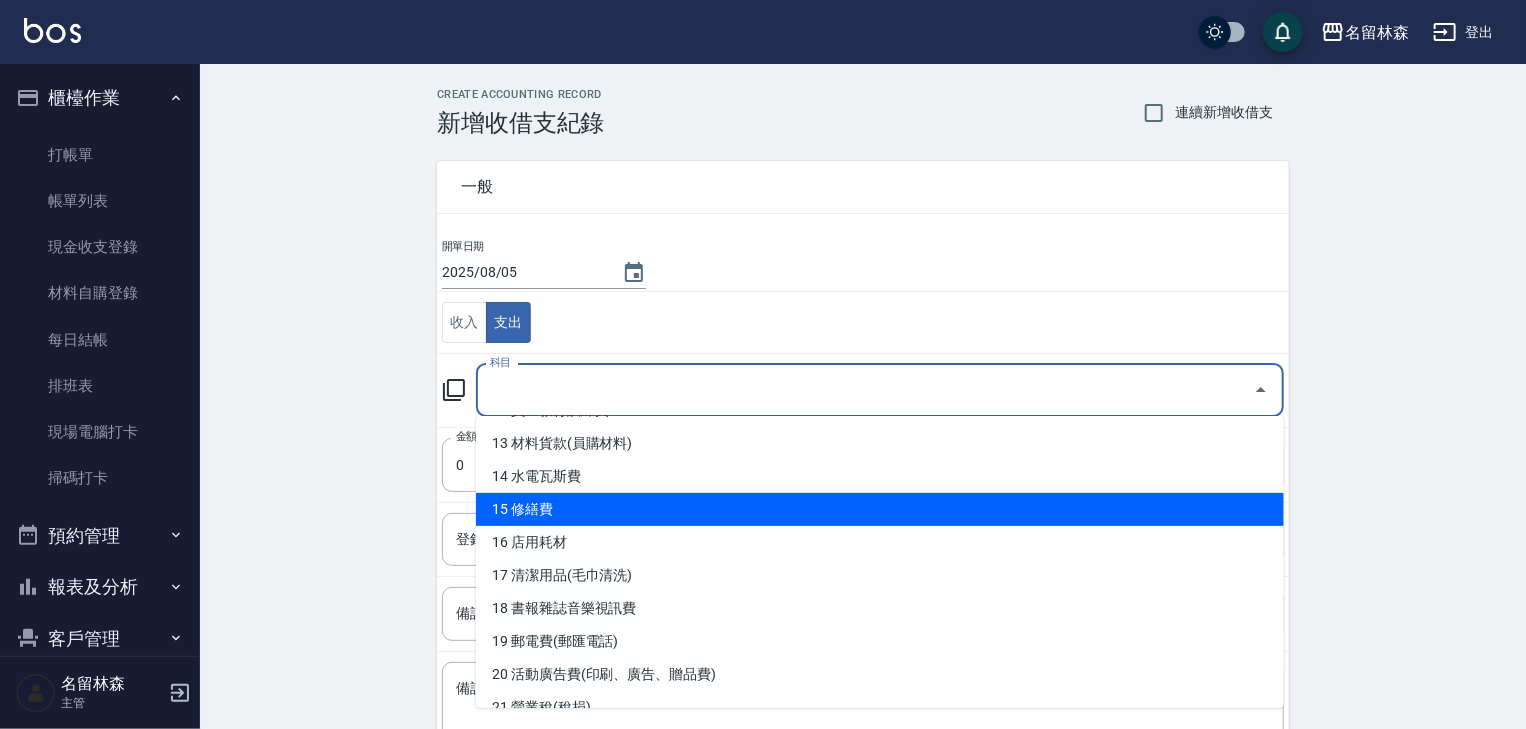 scroll, scrollTop: 746, scrollLeft: 0, axis: vertical 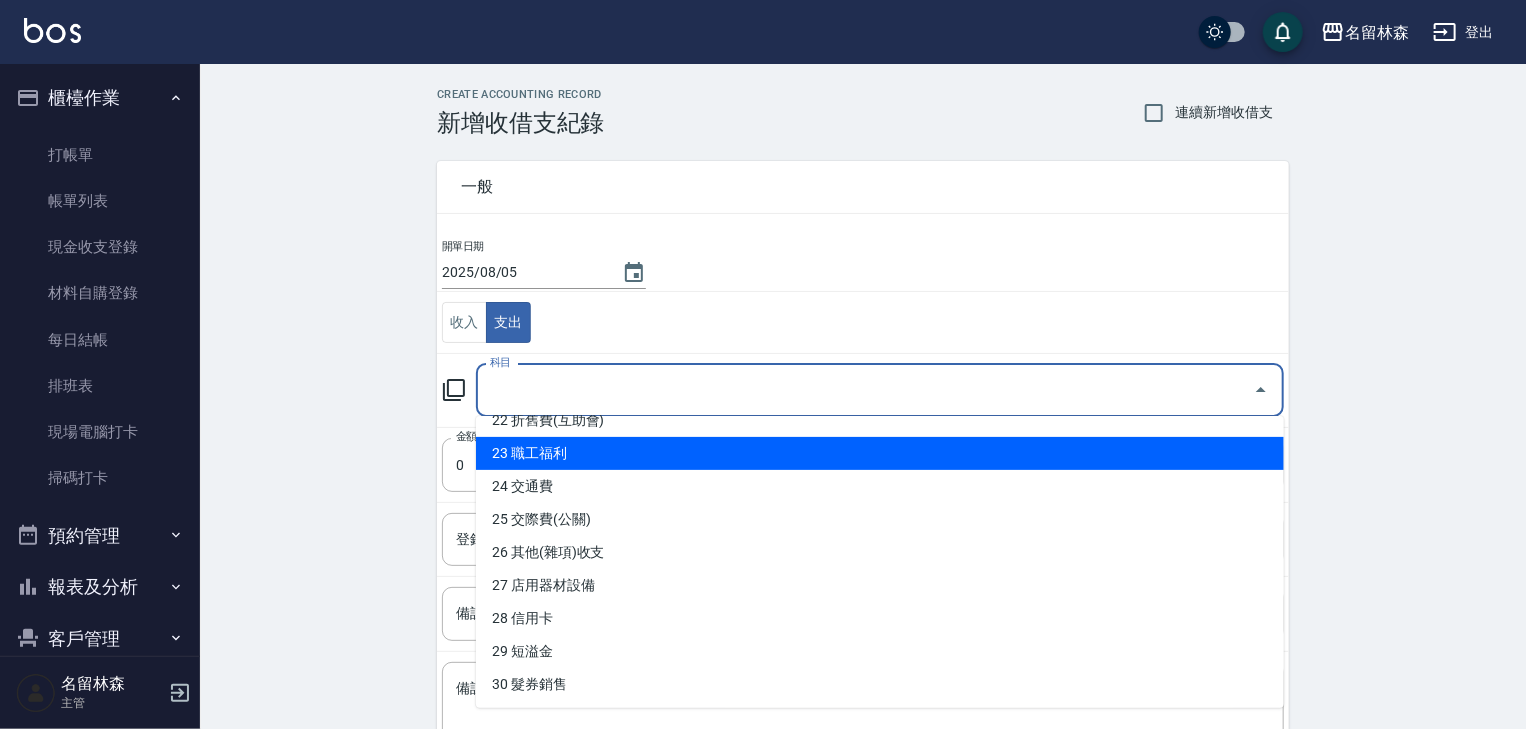 click on "23 職工福利" at bounding box center (880, 453) 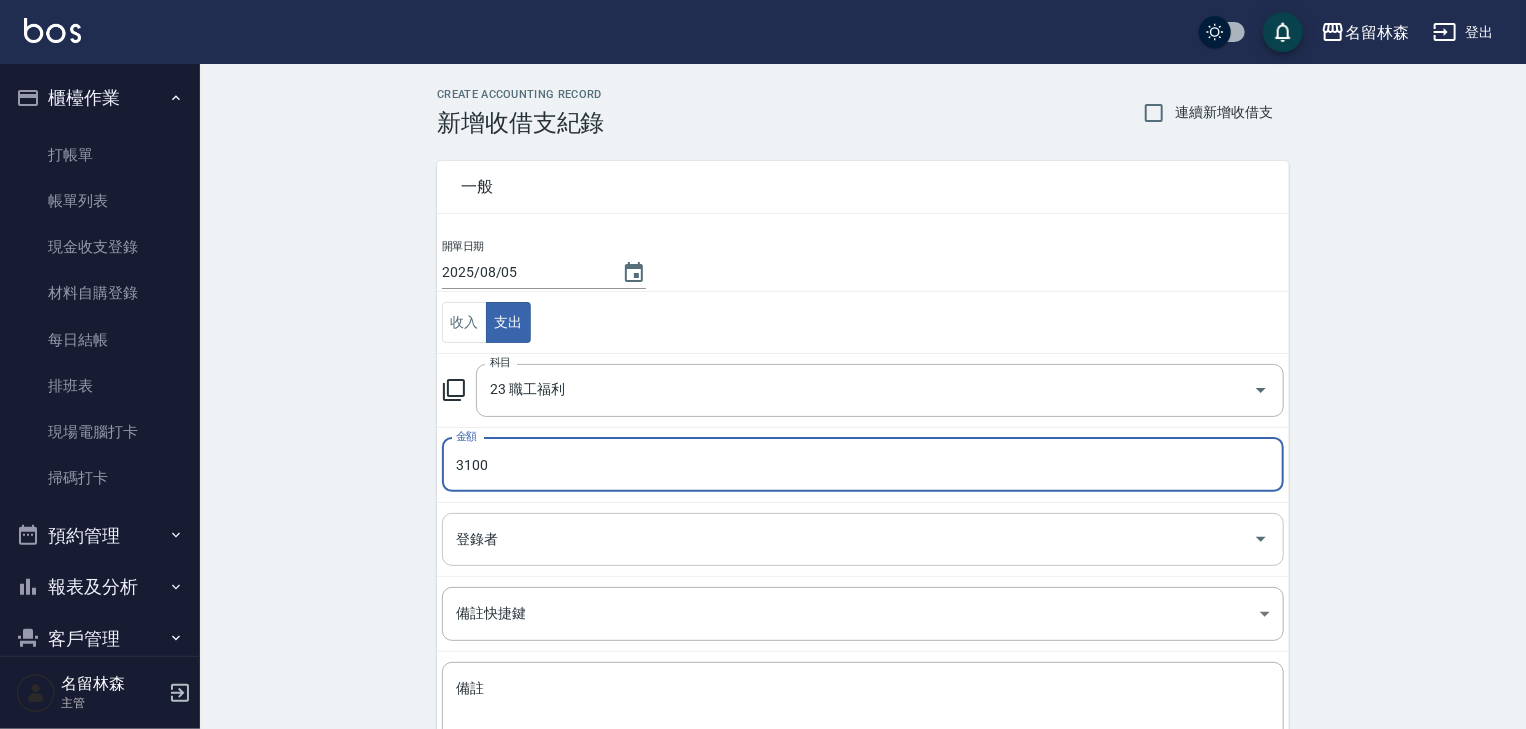 type on "3100" 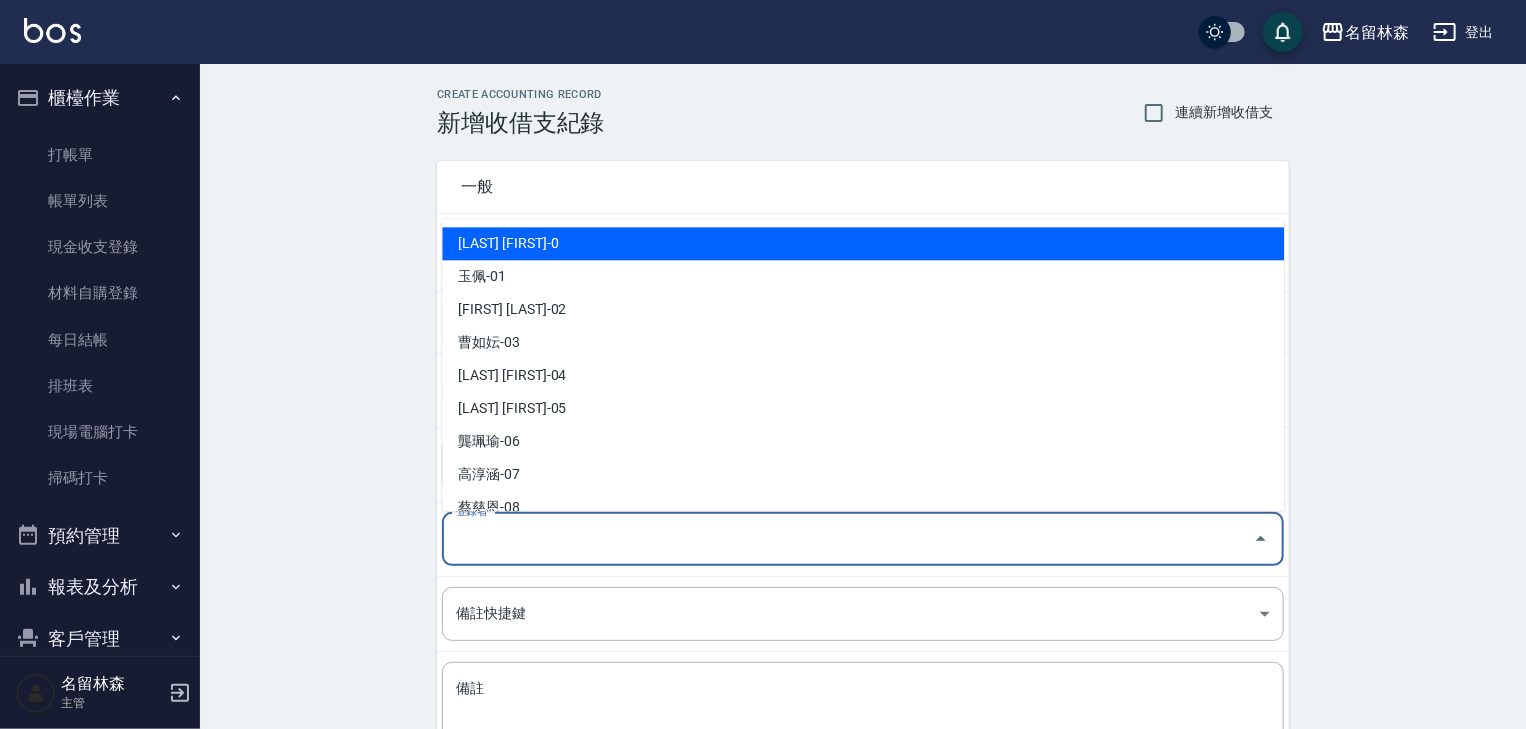 click on "登錄者" at bounding box center [848, 539] 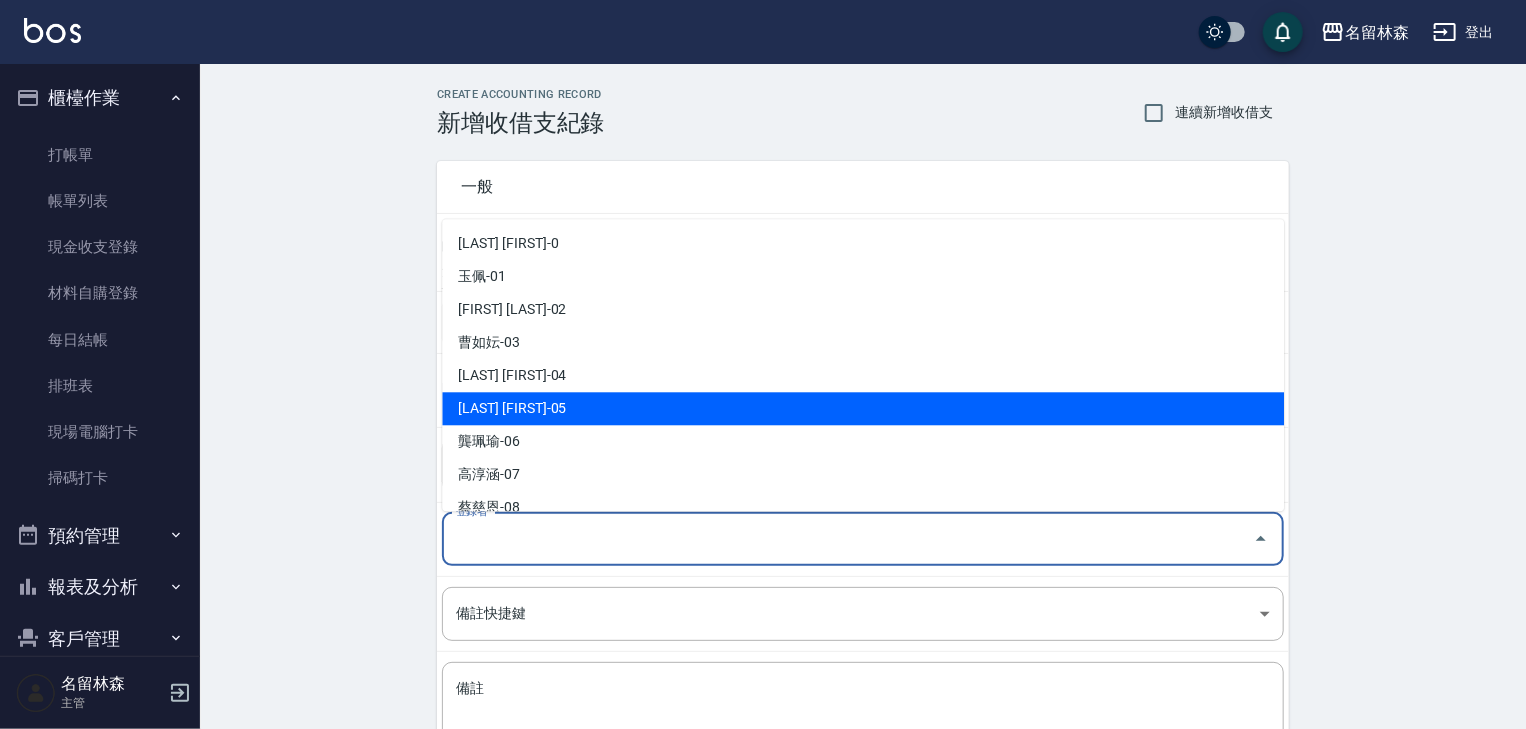 click on "林麗慧-05" at bounding box center [863, 409] 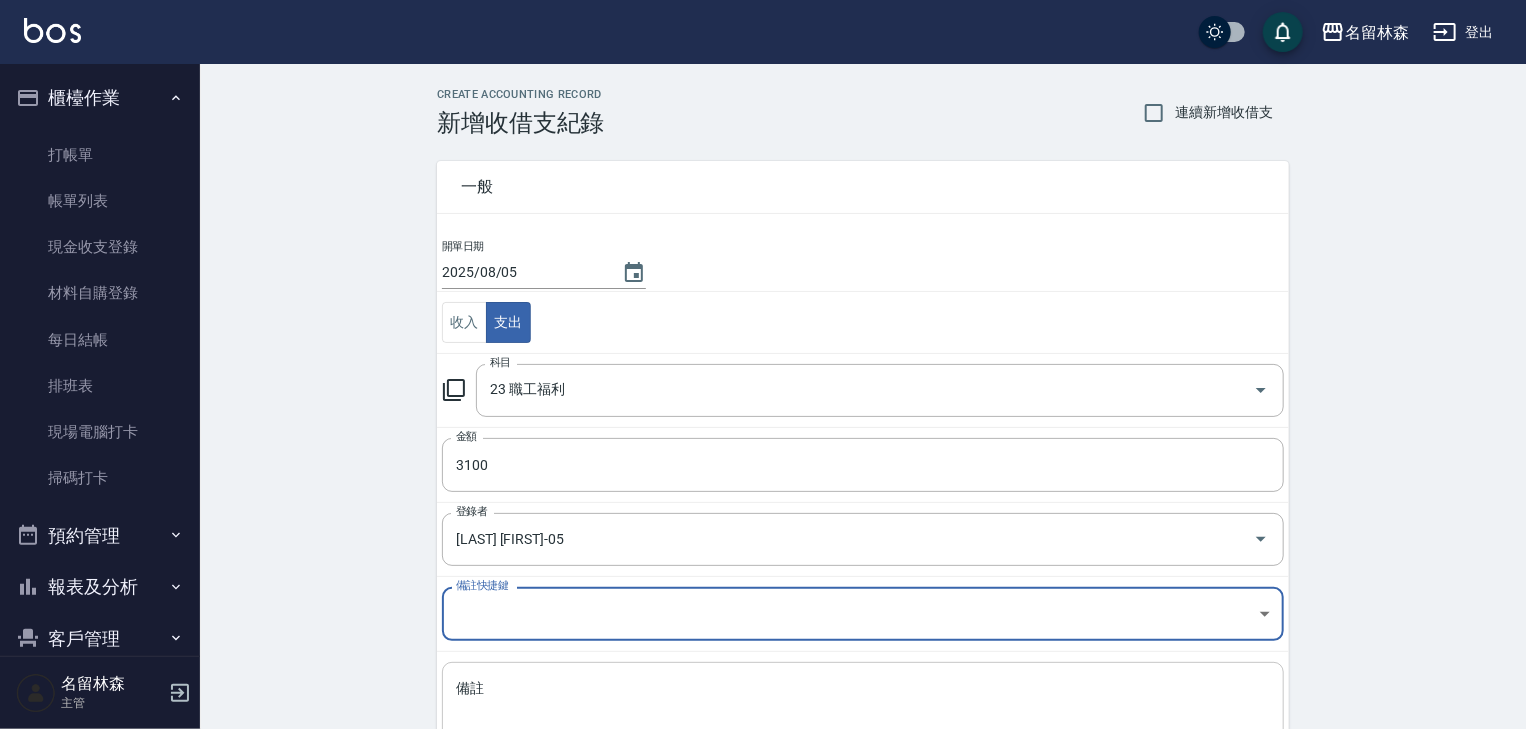 scroll, scrollTop: 106, scrollLeft: 0, axis: vertical 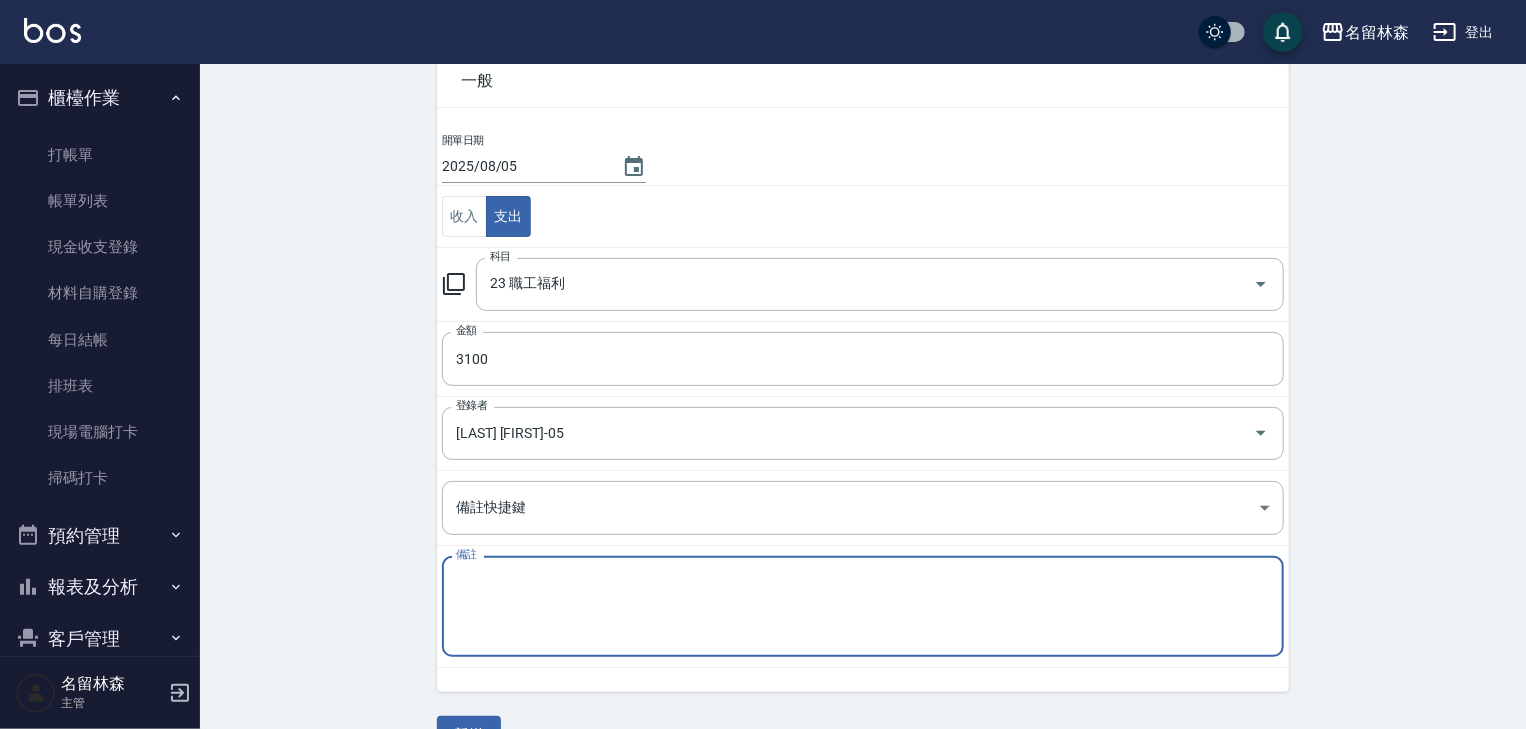 click on "備註" at bounding box center [863, 607] 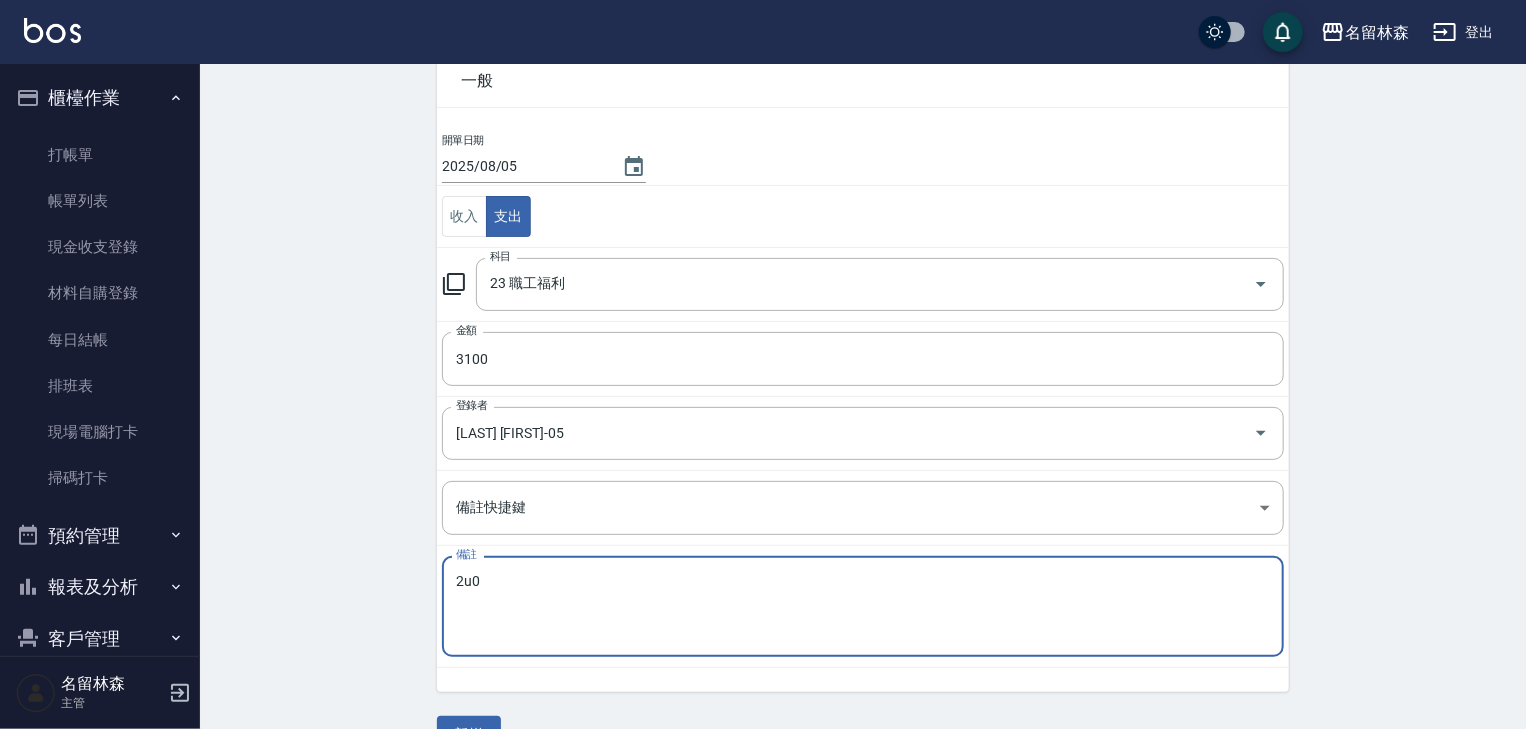 type on "2u04" 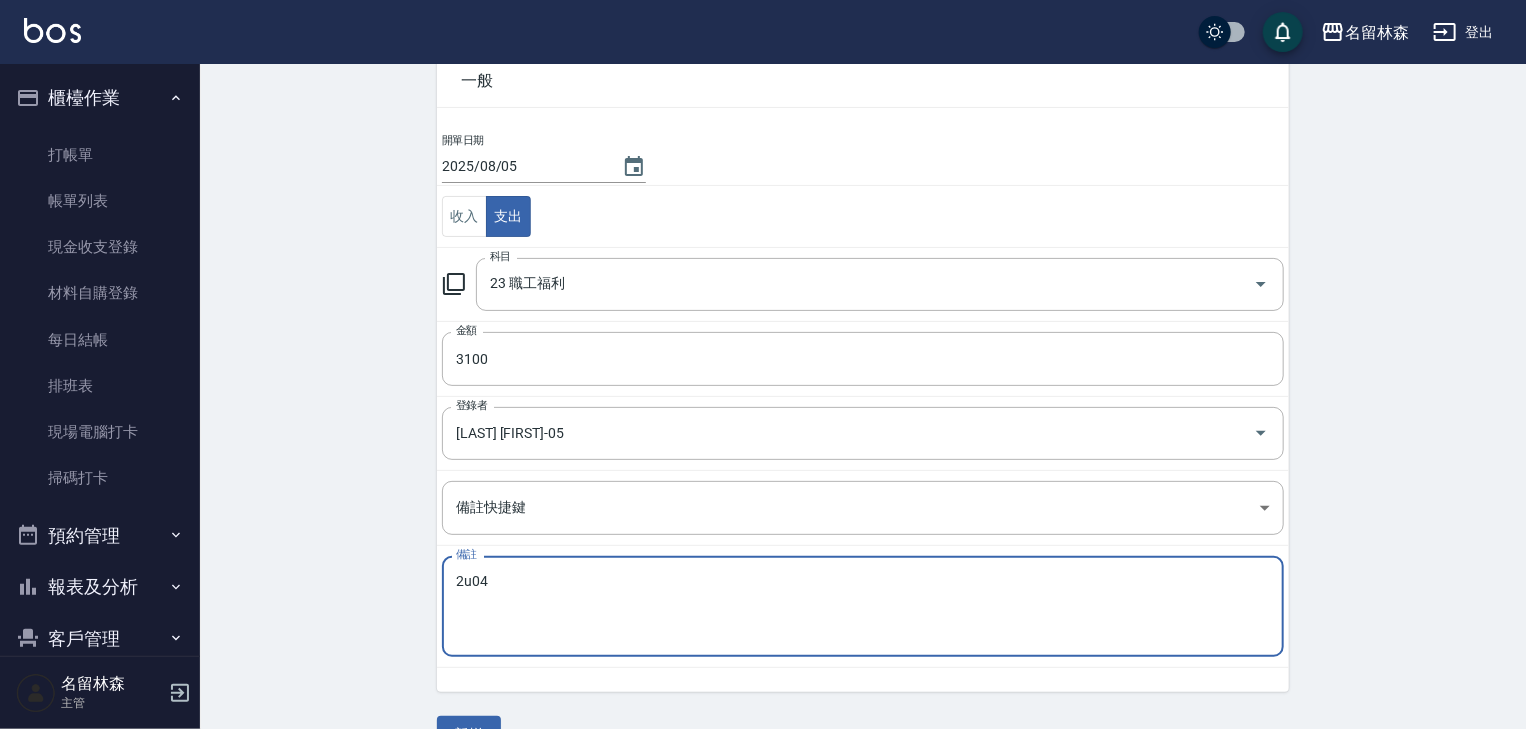 drag, startPoint x: 500, startPoint y: 576, endPoint x: 658, endPoint y: 688, distance: 193.66982 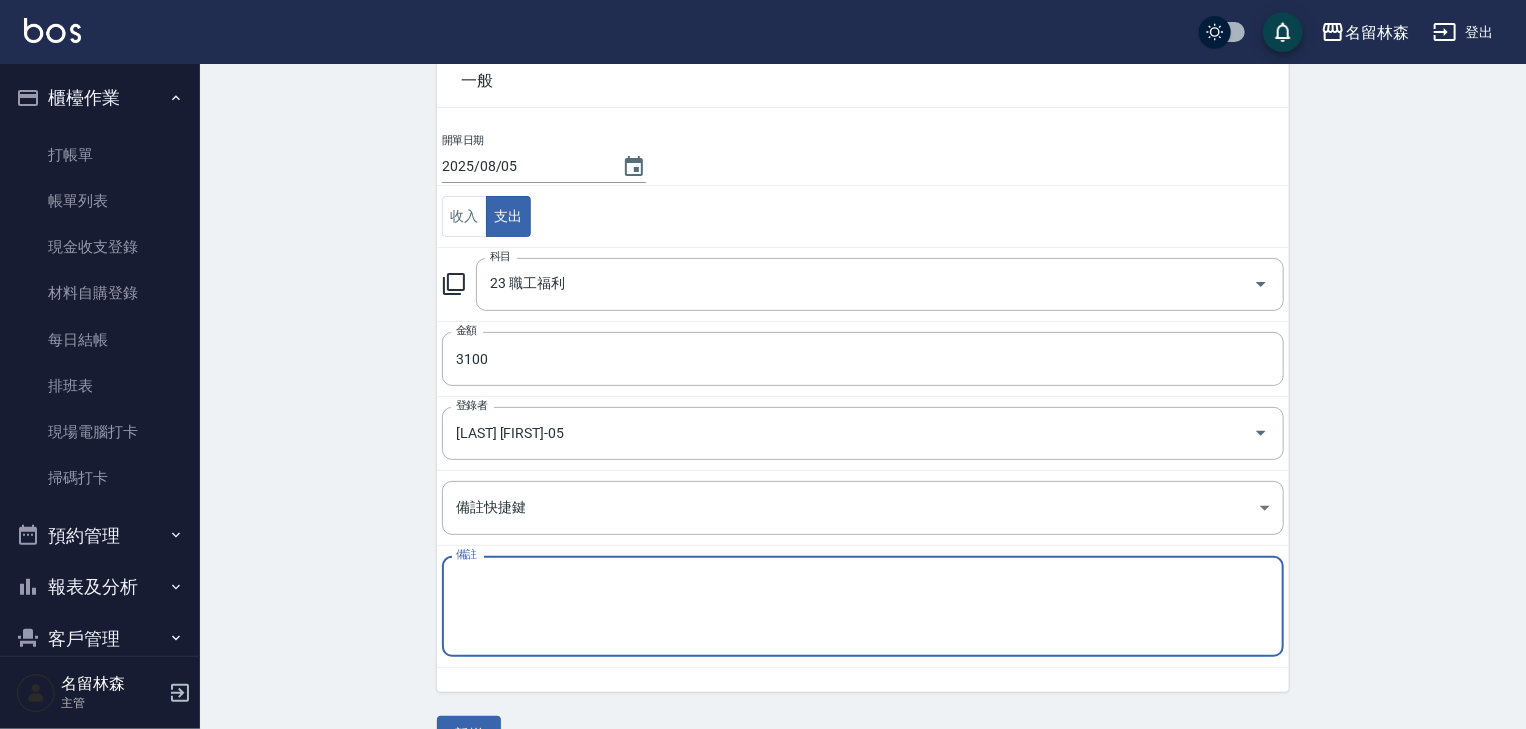 click on "x 備註" at bounding box center (863, 606) 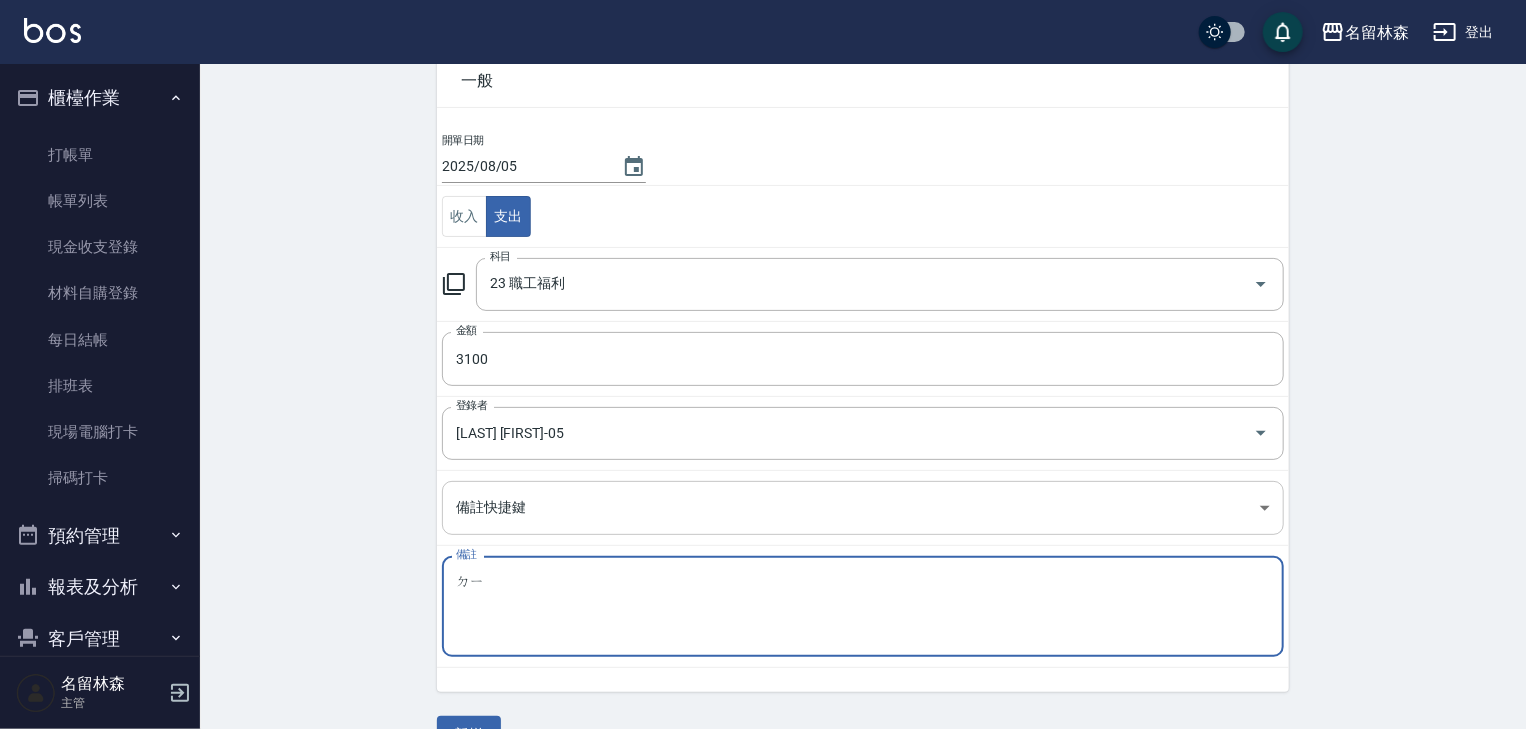 type on "ㄉㄧㄞ" 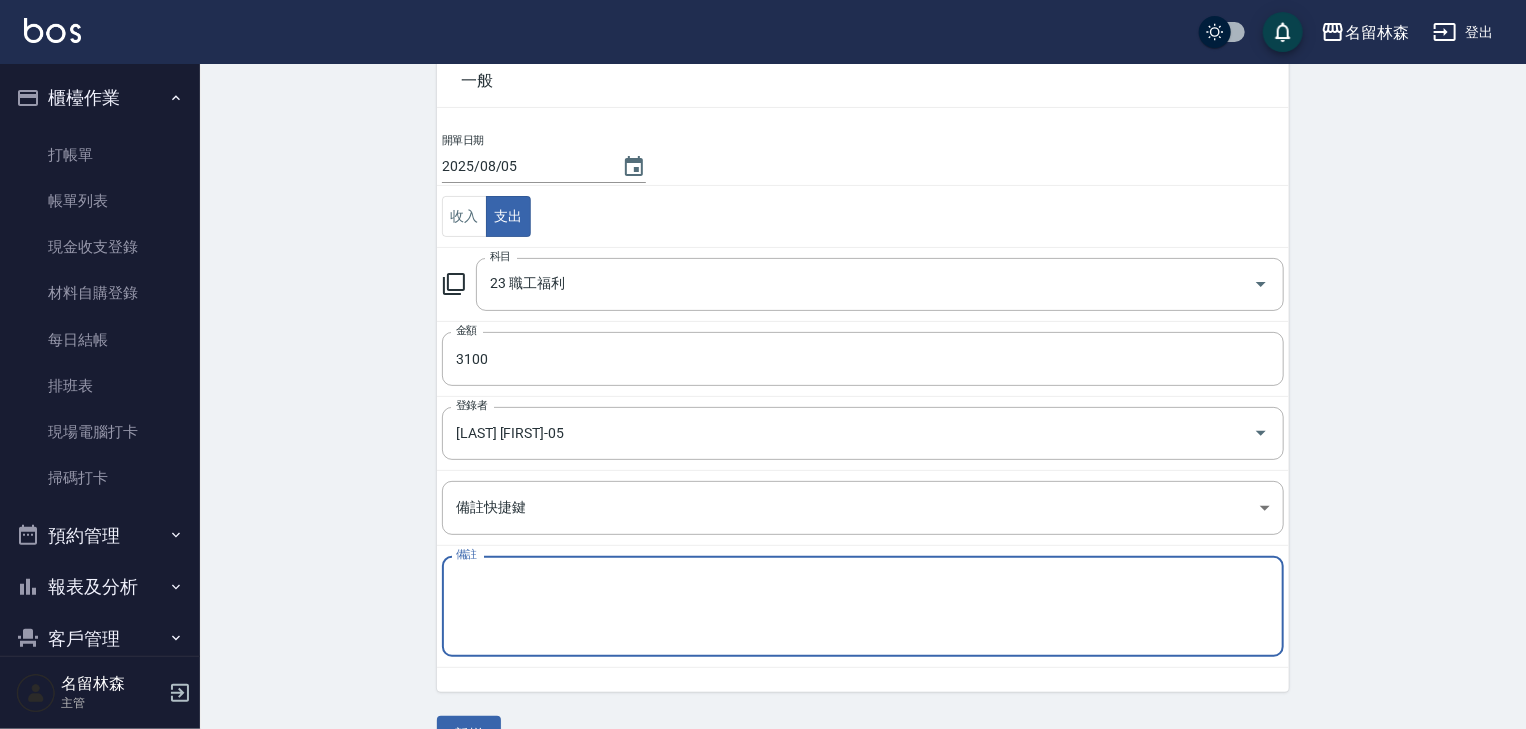 drag, startPoint x: 512, startPoint y: 573, endPoint x: 380, endPoint y: 588, distance: 132.84953 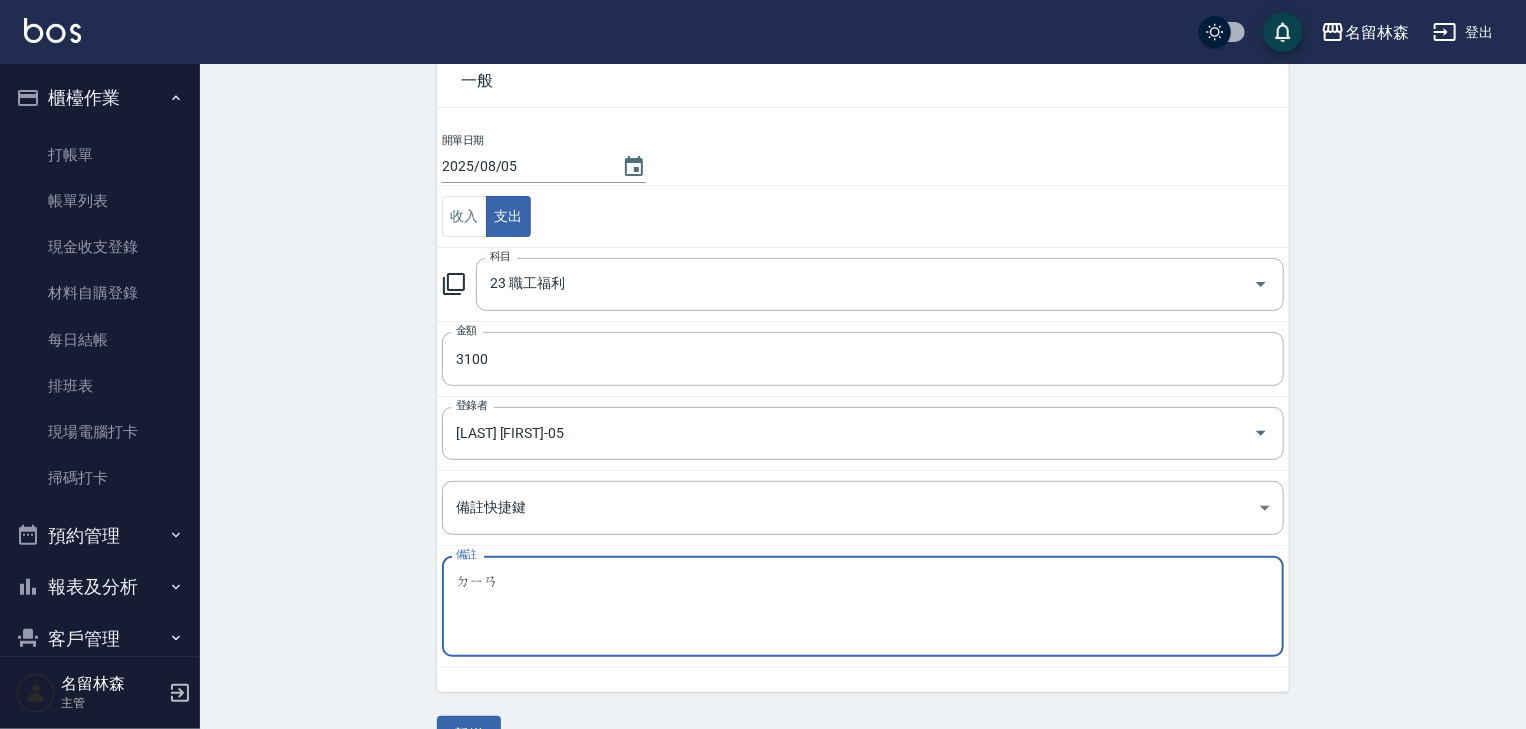 type on "點" 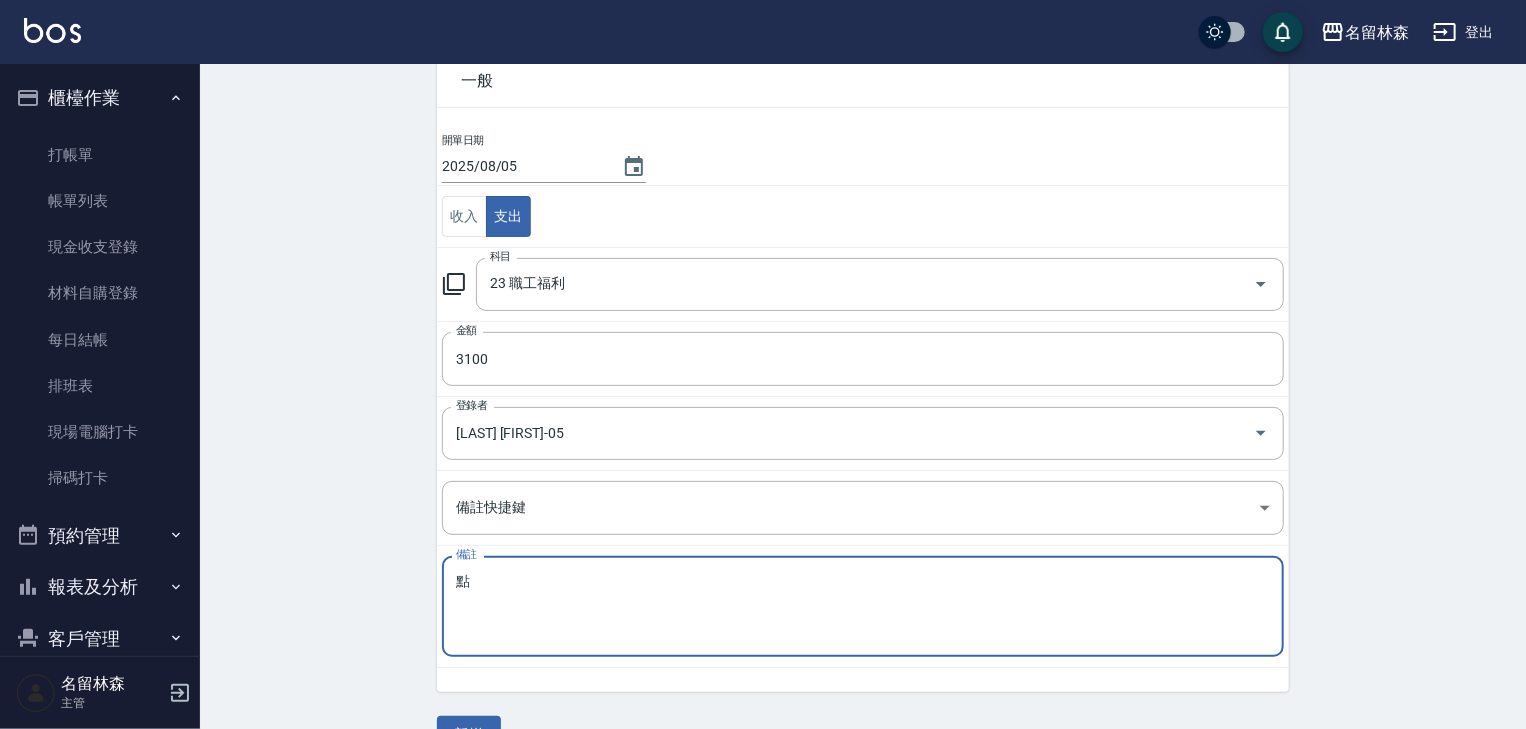 drag, startPoint x: 480, startPoint y: 579, endPoint x: 429, endPoint y: 594, distance: 53.160137 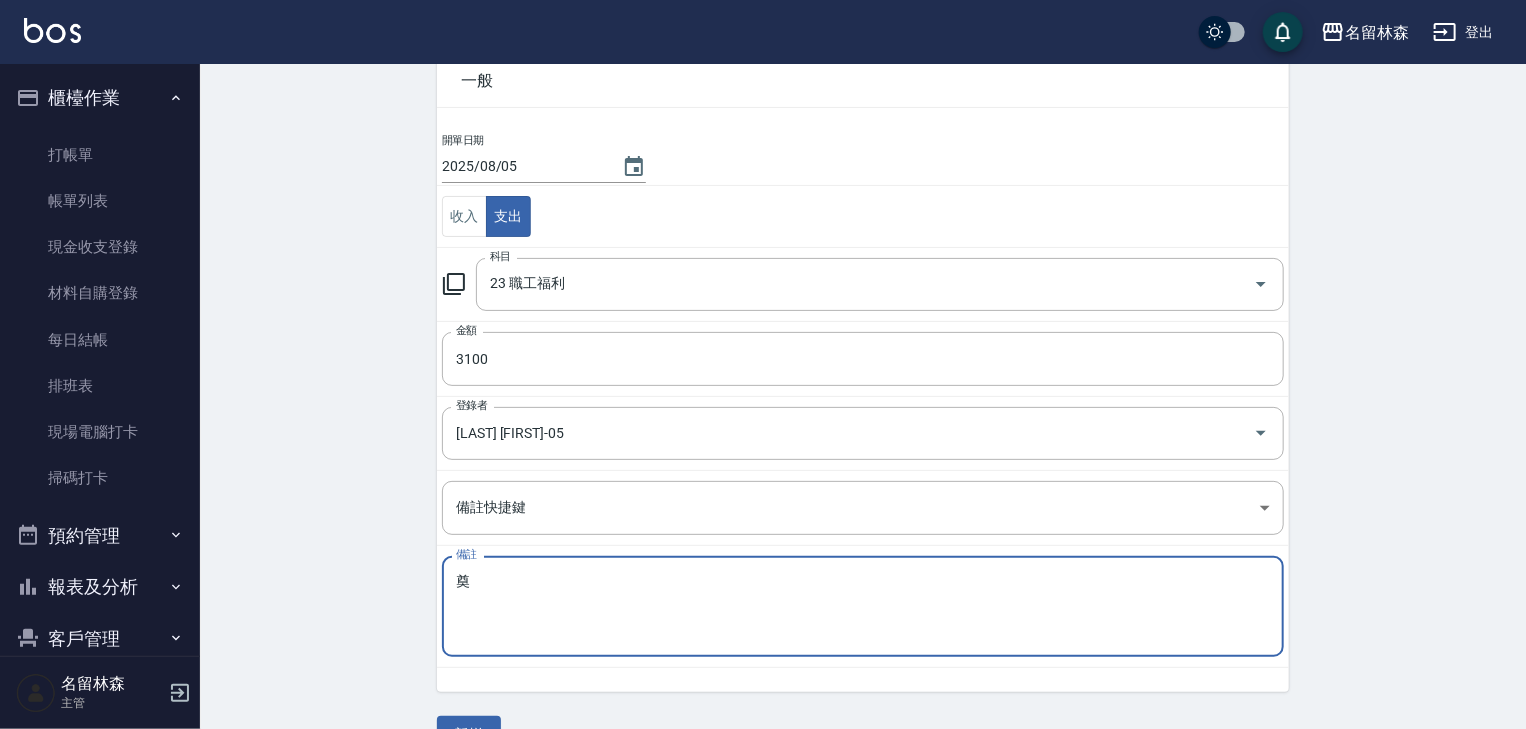 click on "奠" at bounding box center (863, 607) 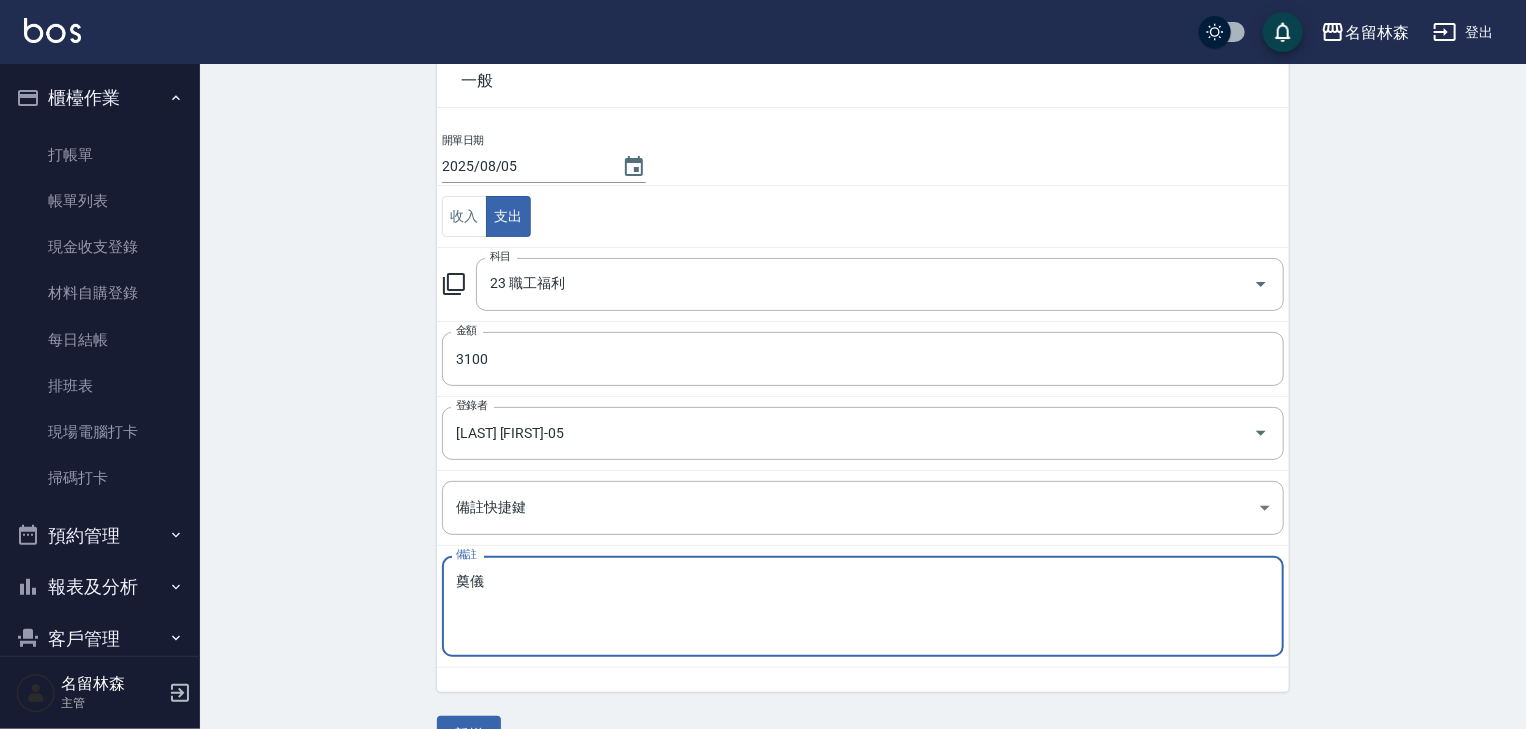 scroll, scrollTop: 152, scrollLeft: 0, axis: vertical 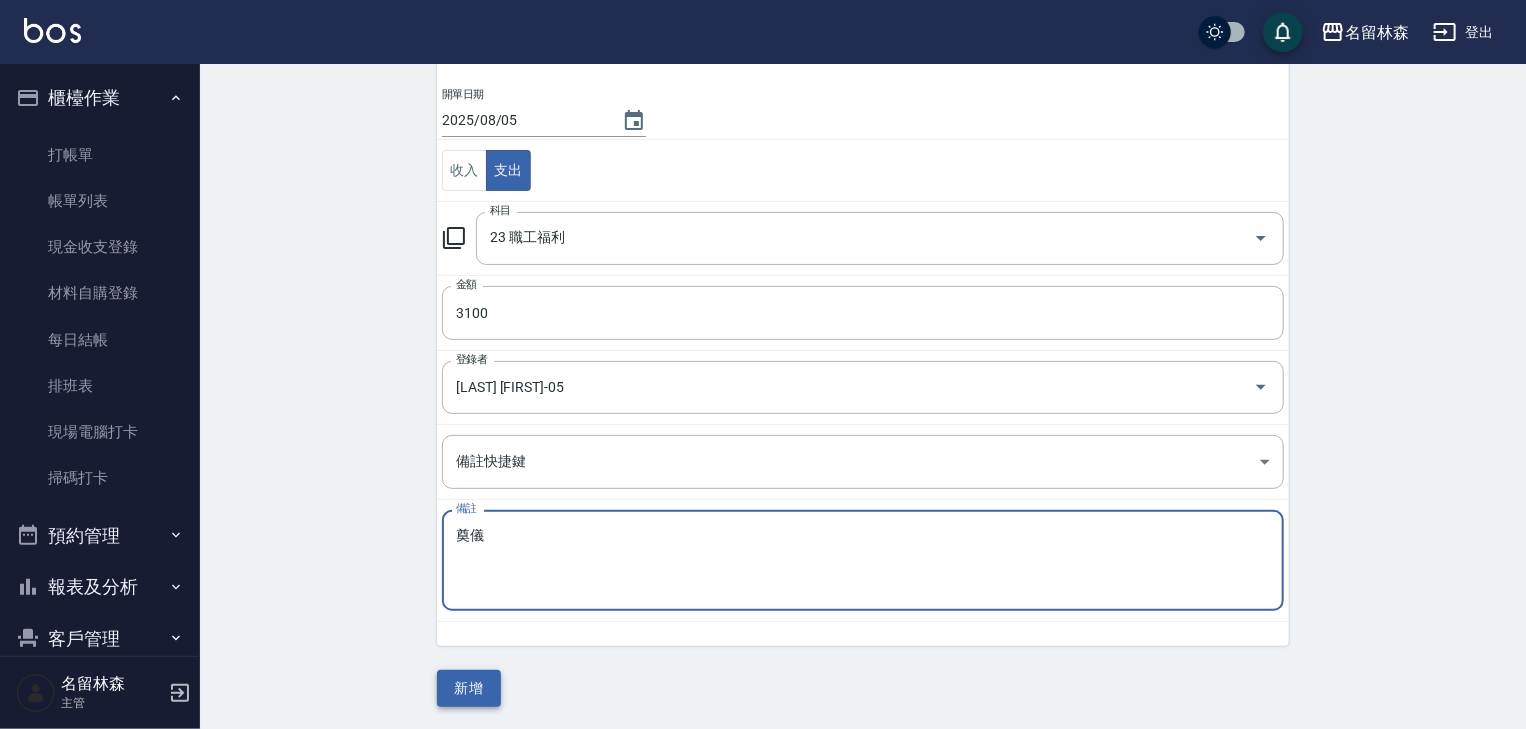 type on "奠儀" 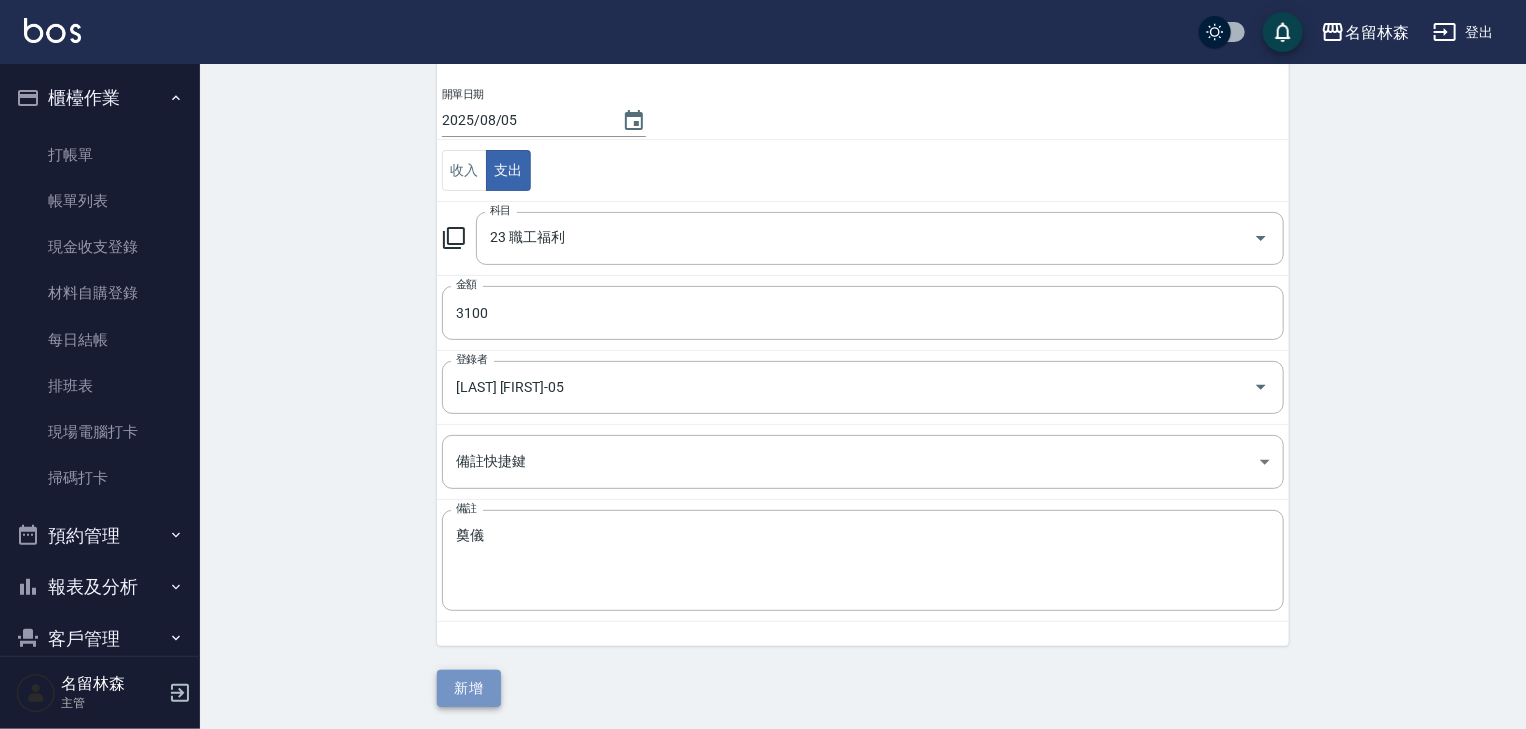 click on "新增" at bounding box center [469, 688] 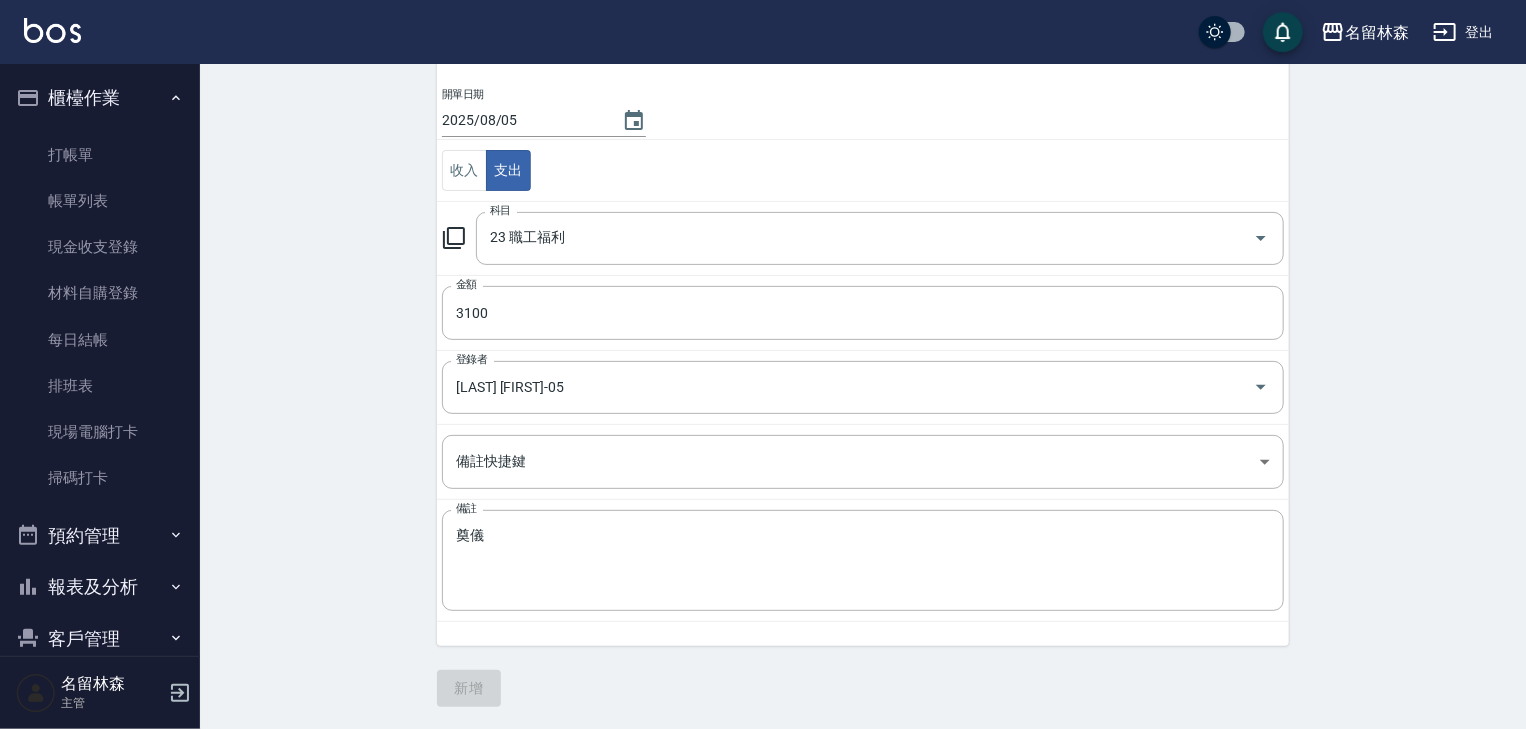 scroll, scrollTop: 0, scrollLeft: 0, axis: both 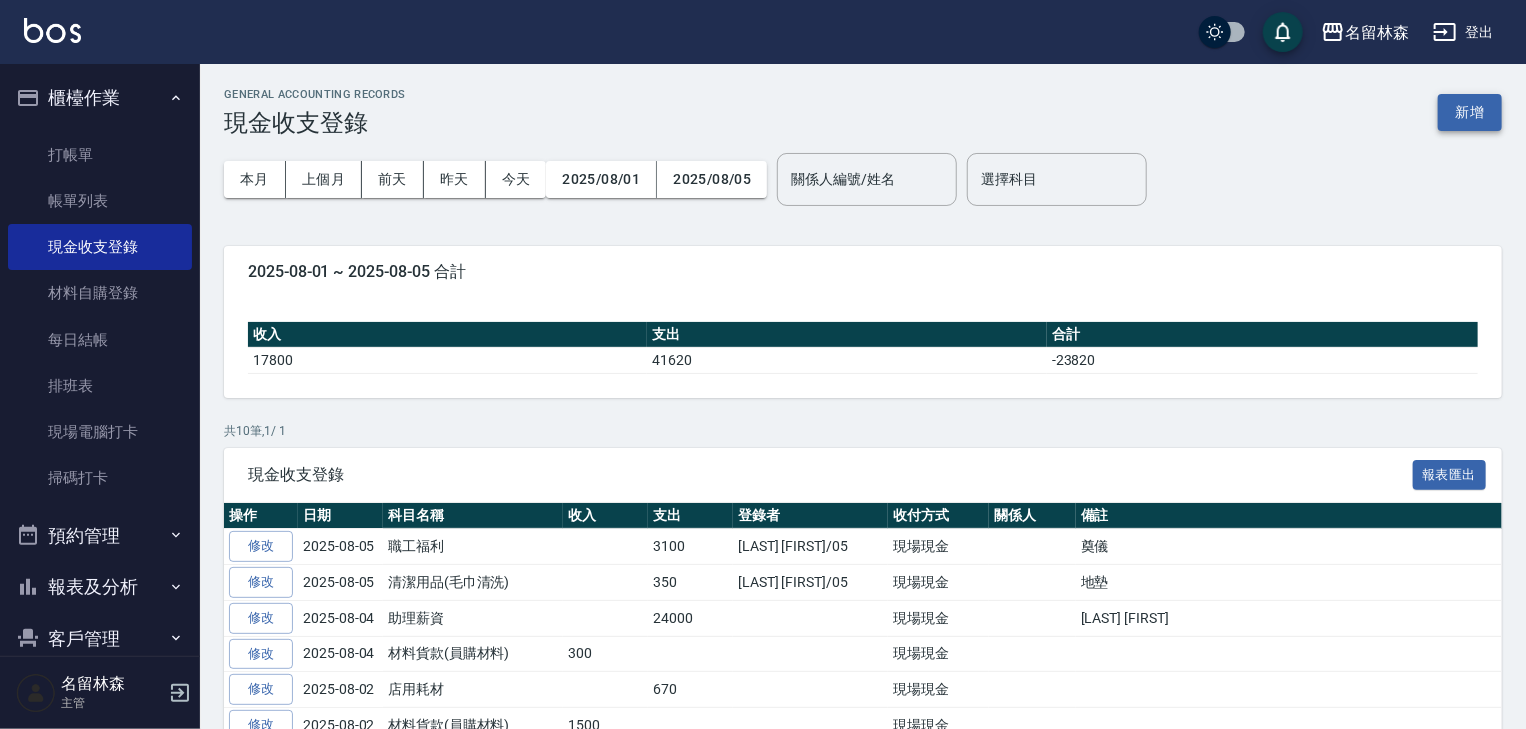 click on "新增" at bounding box center [1470, 112] 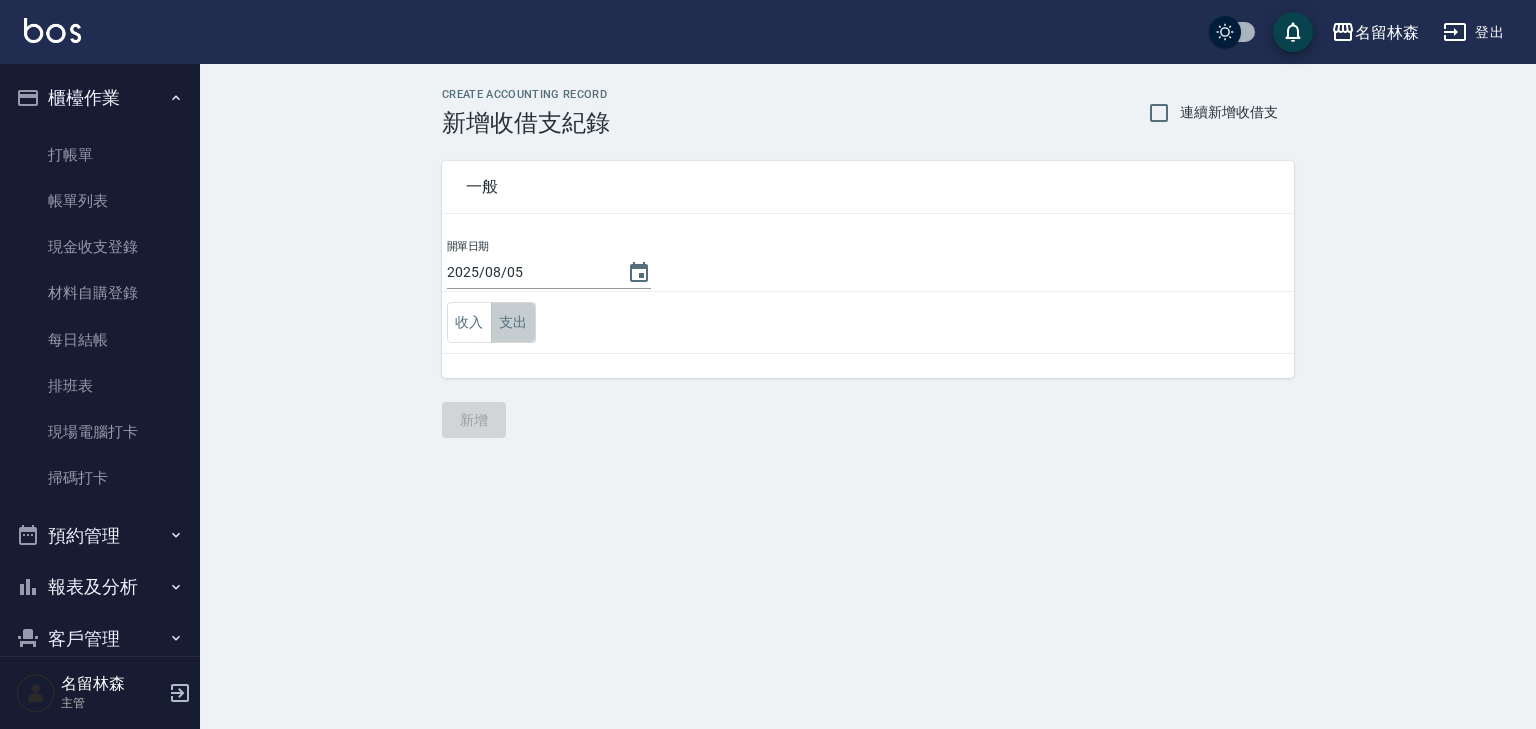 click on "支出" at bounding box center (513, 322) 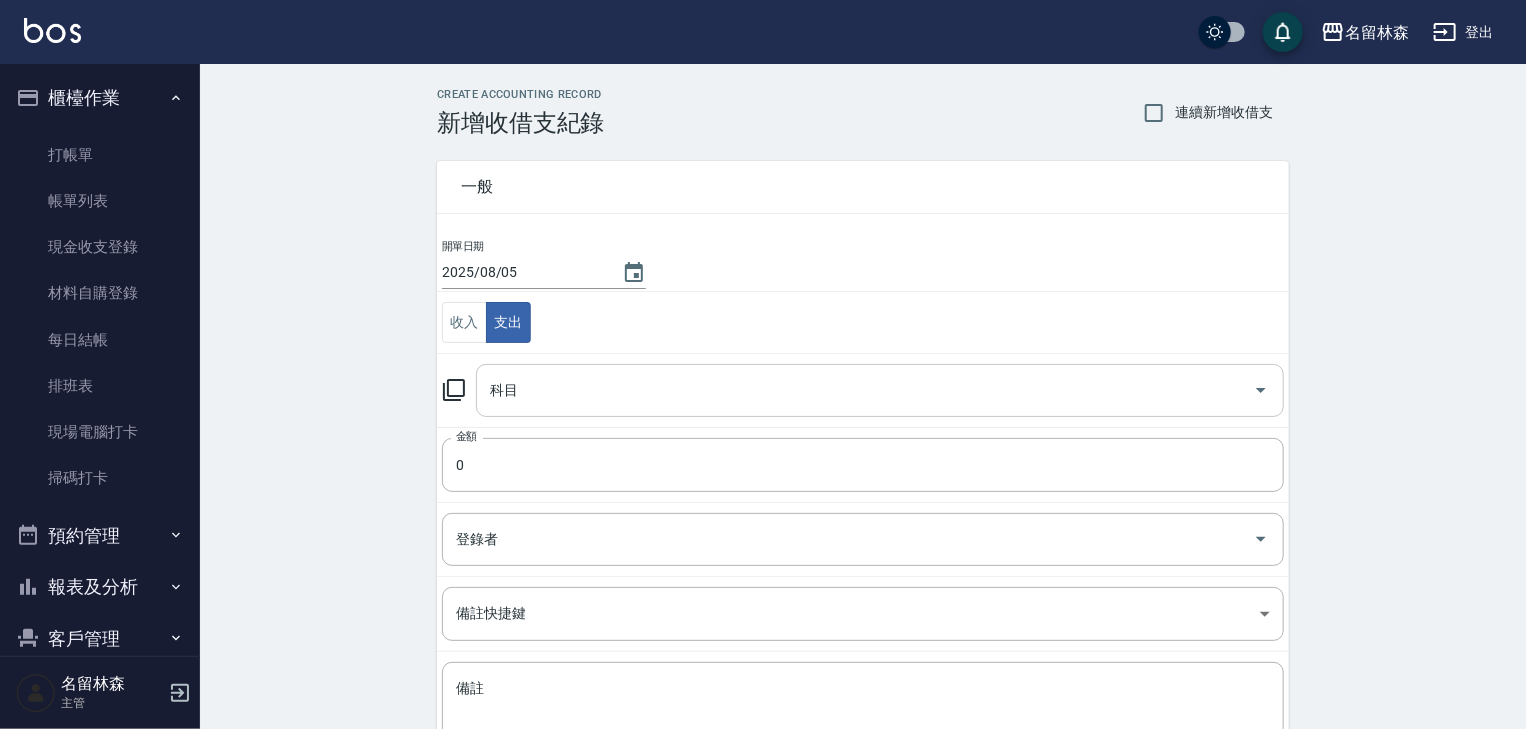 click on "科目" at bounding box center [865, 390] 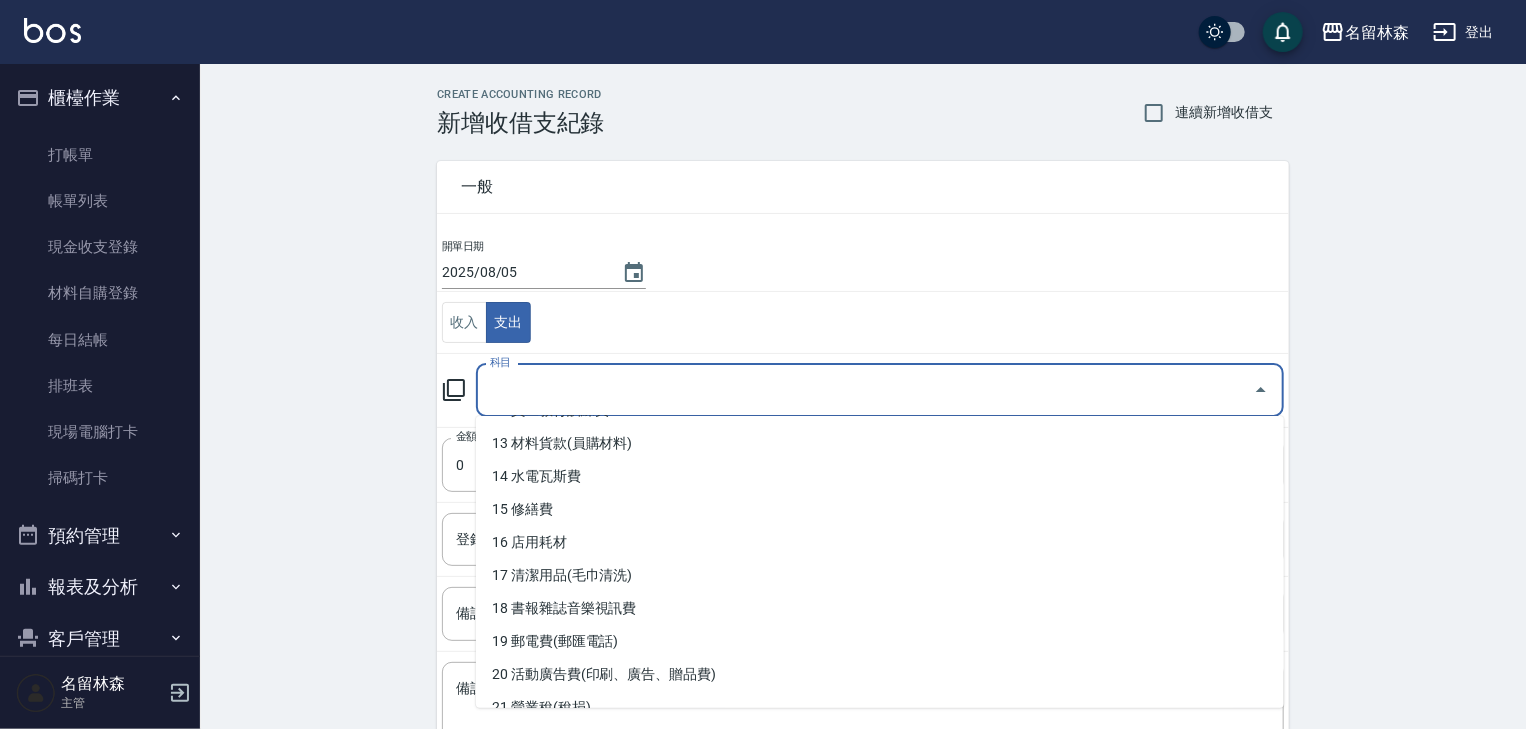 scroll, scrollTop: 533, scrollLeft: 0, axis: vertical 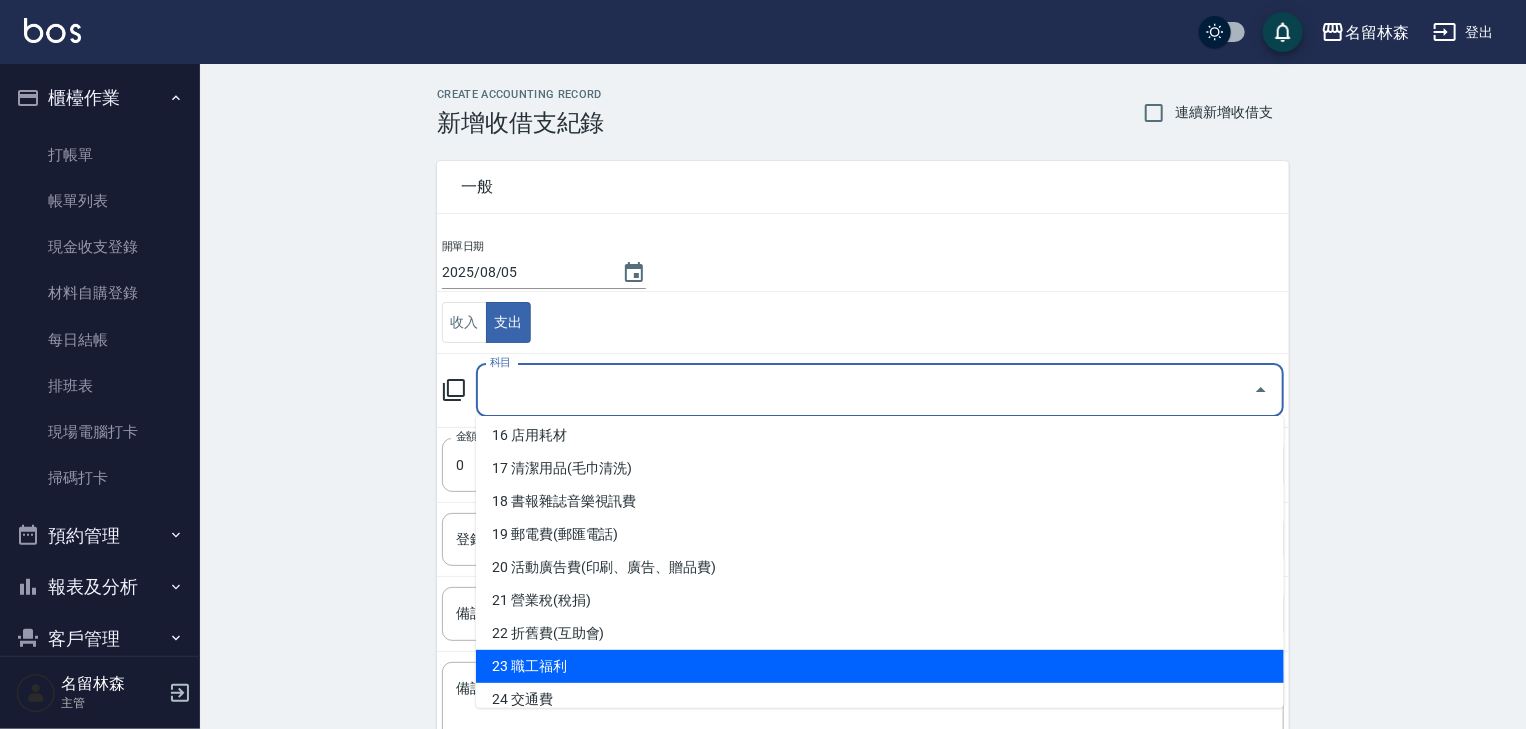 click on "23 職工福利" at bounding box center [880, 666] 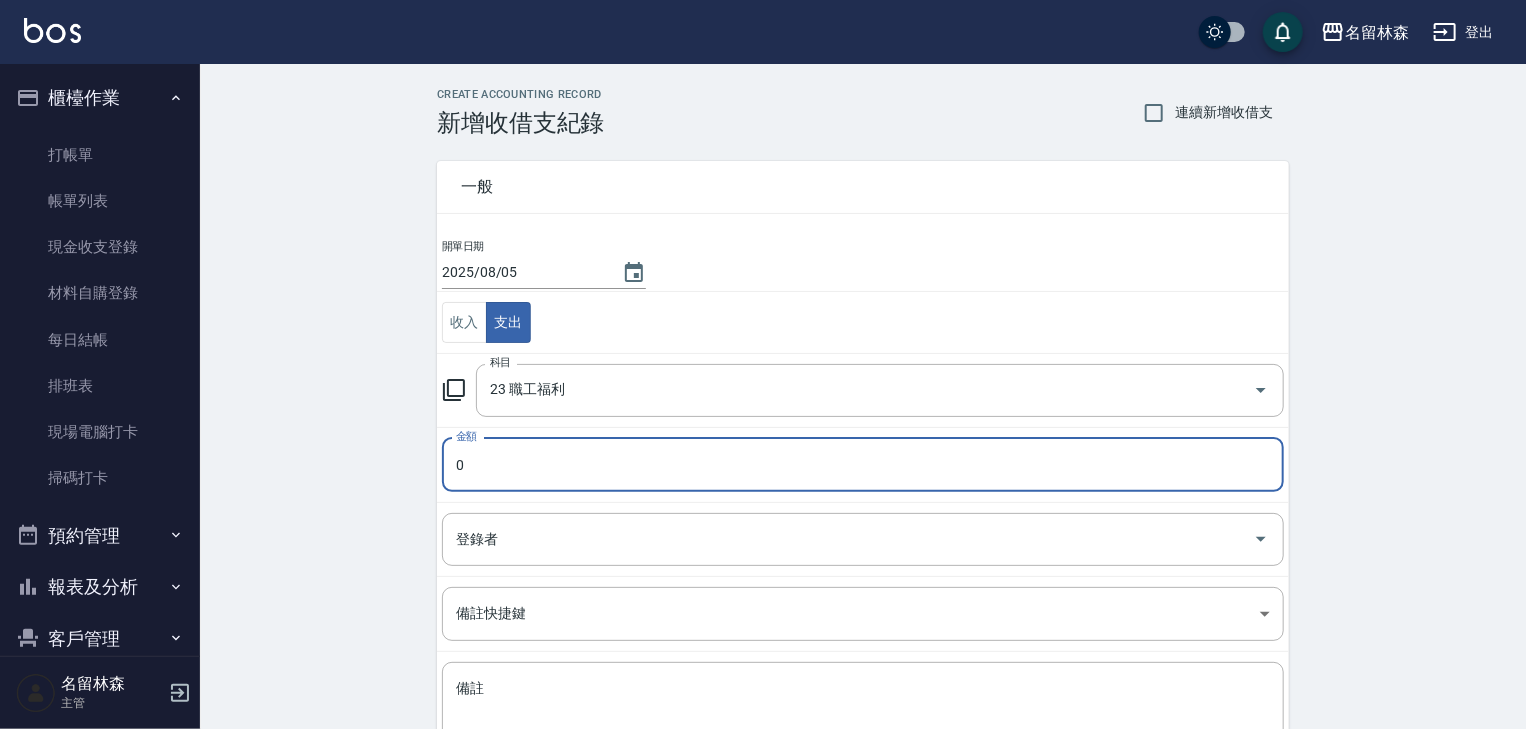 click on "0" at bounding box center (863, 465) 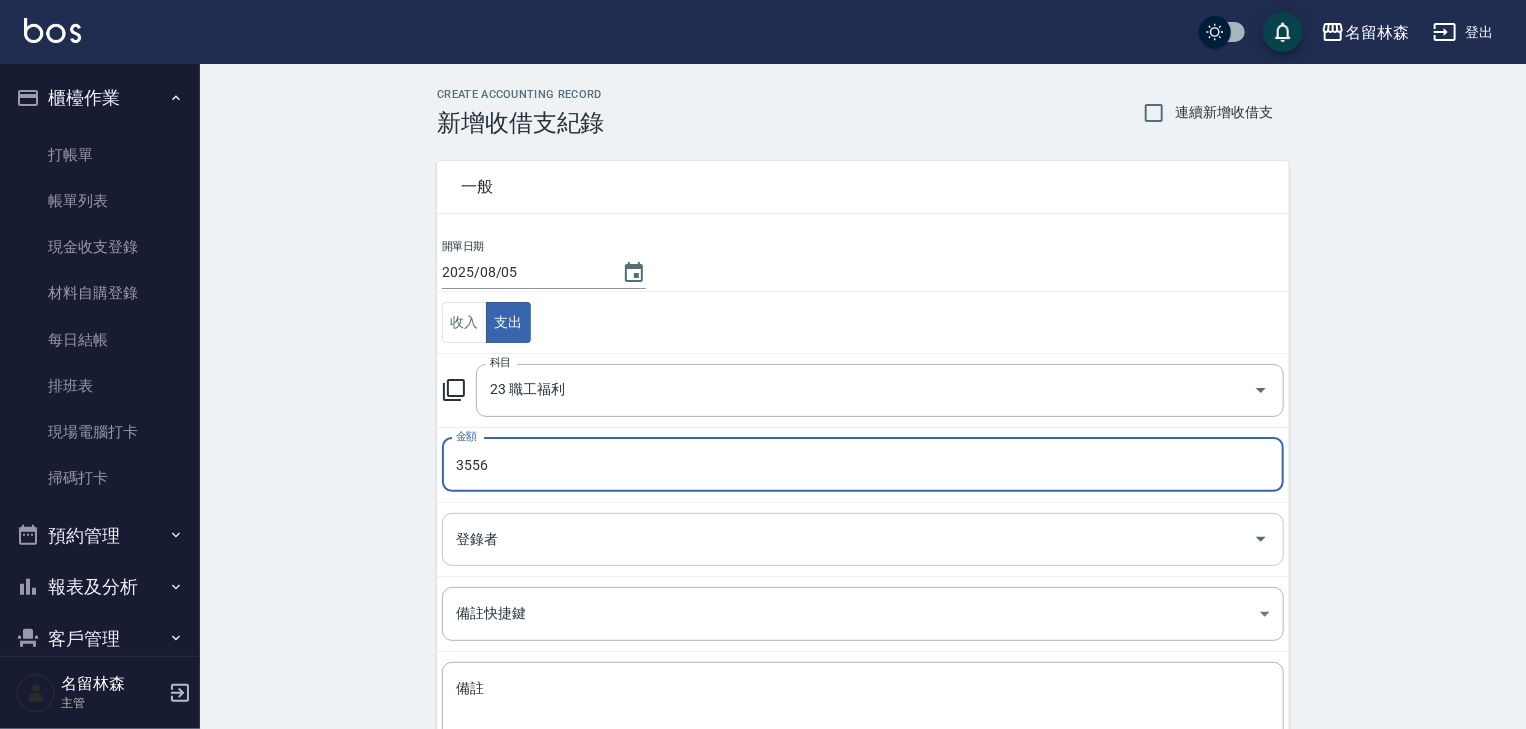 type on "3556" 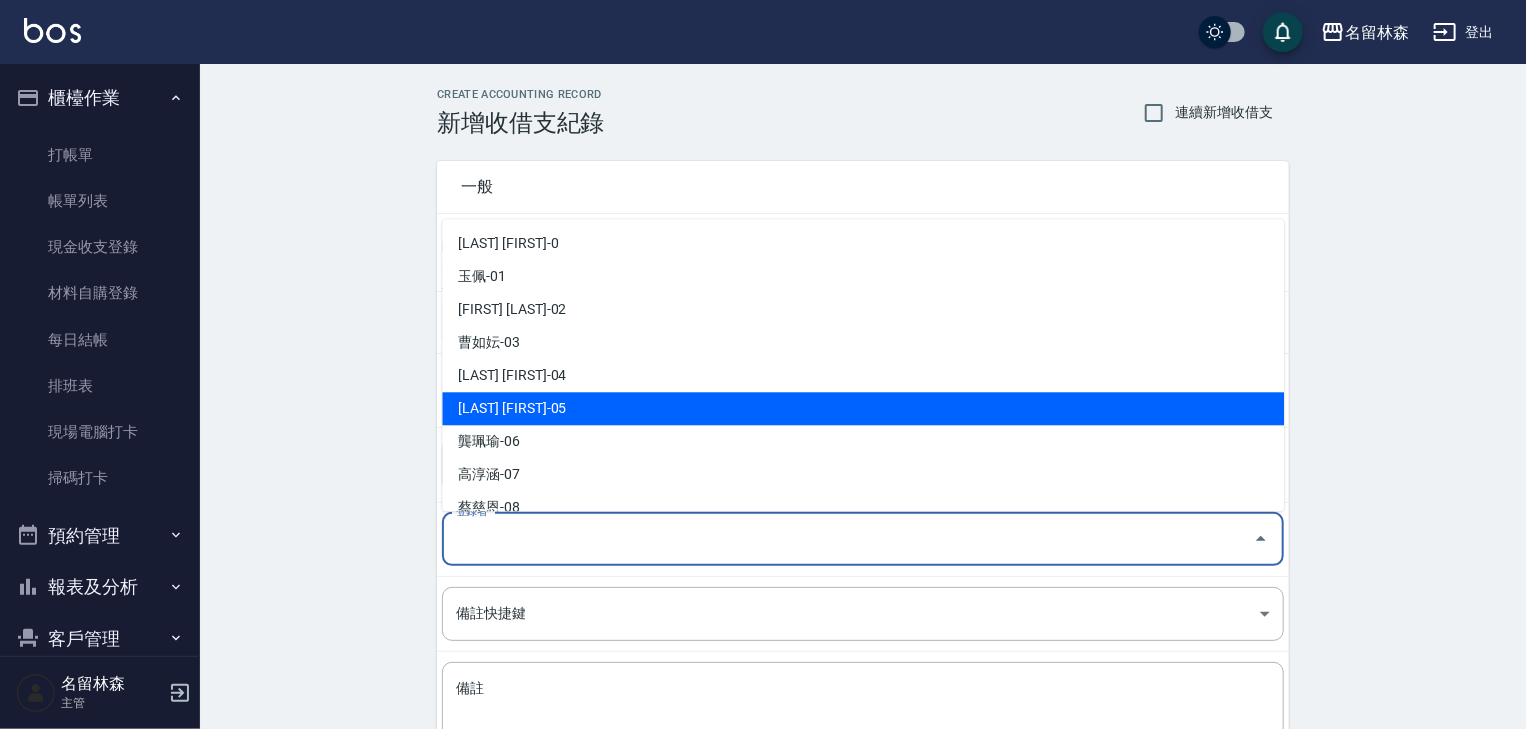 click on "林麗慧-05" at bounding box center (863, 409) 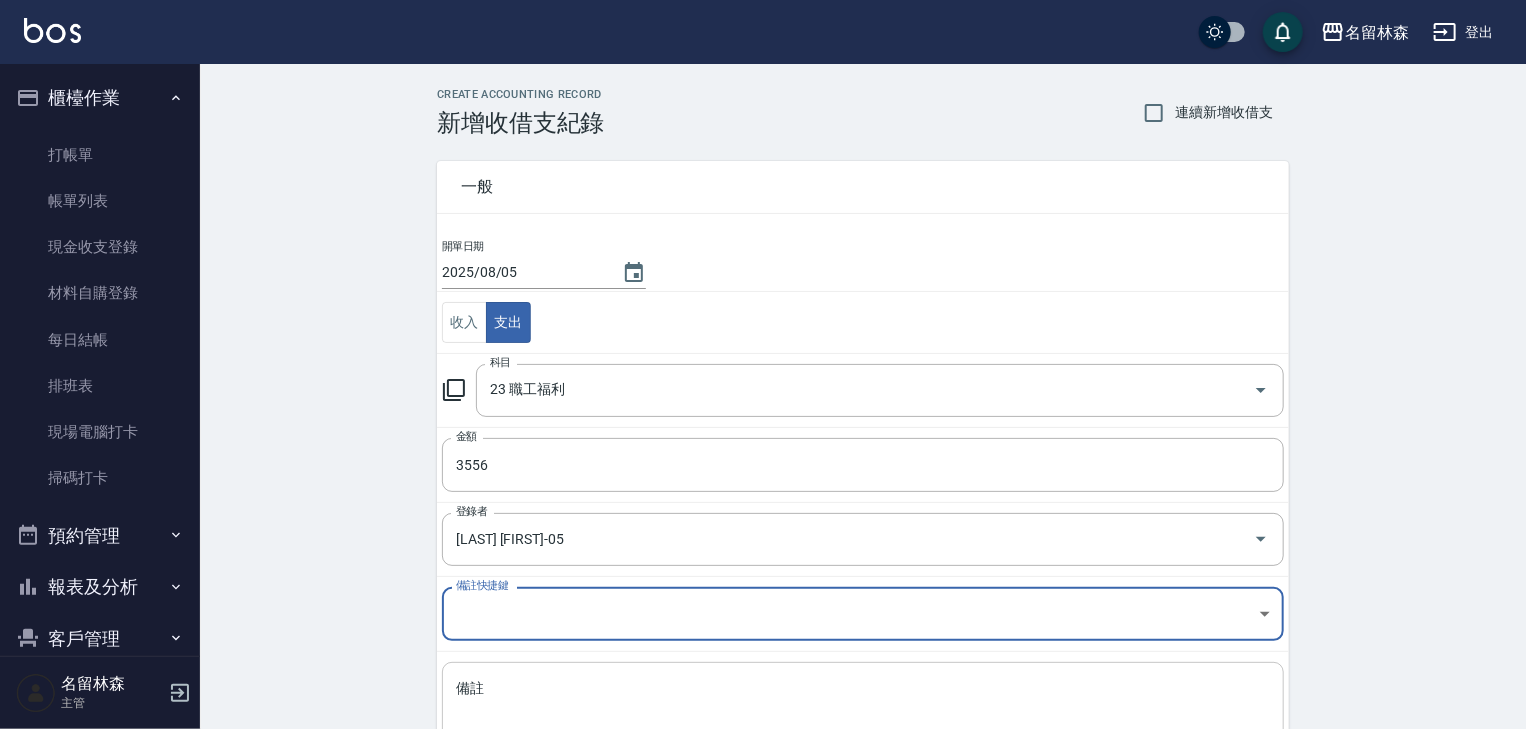 click on "備註" at bounding box center (863, 713) 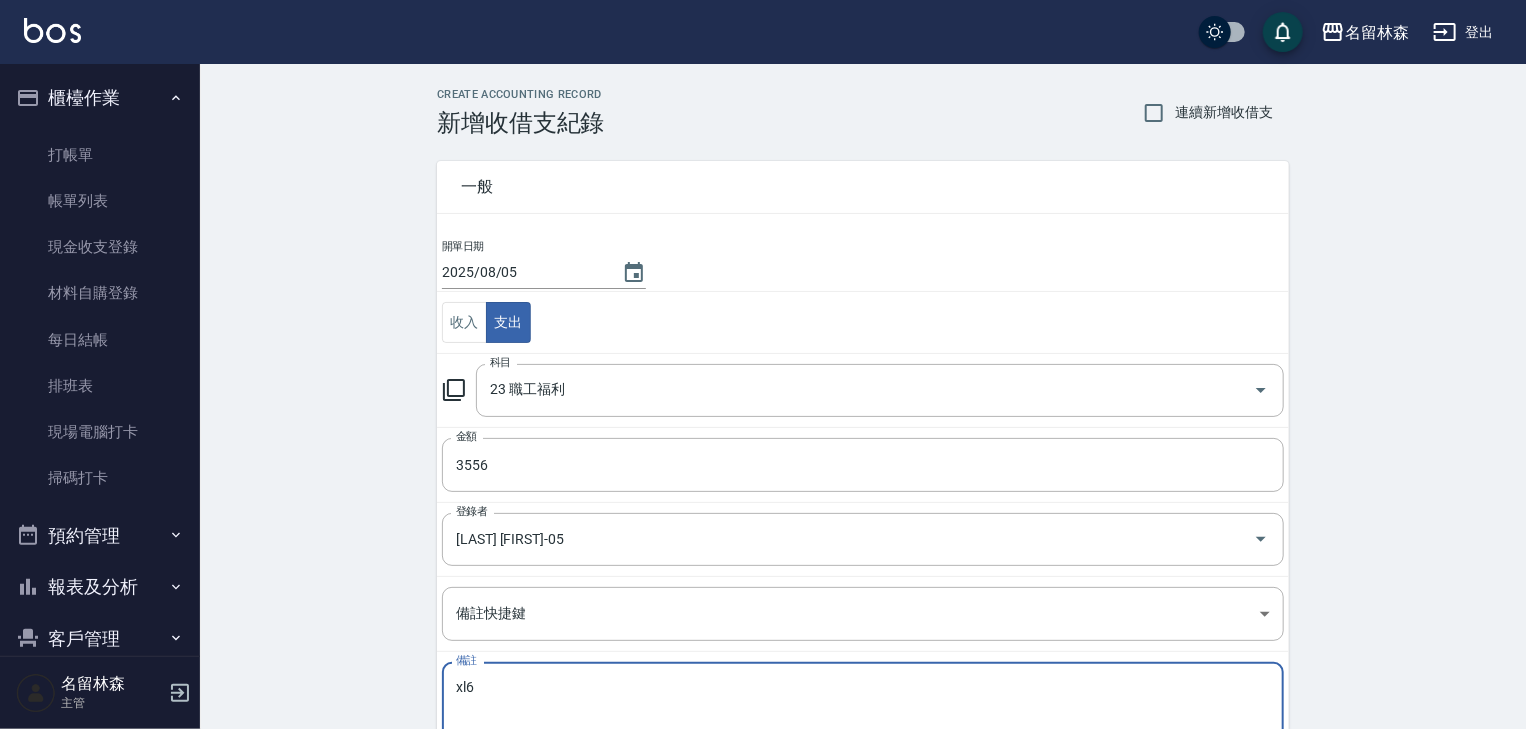 drag, startPoint x: 480, startPoint y: 685, endPoint x: 430, endPoint y: 640, distance: 67.26812 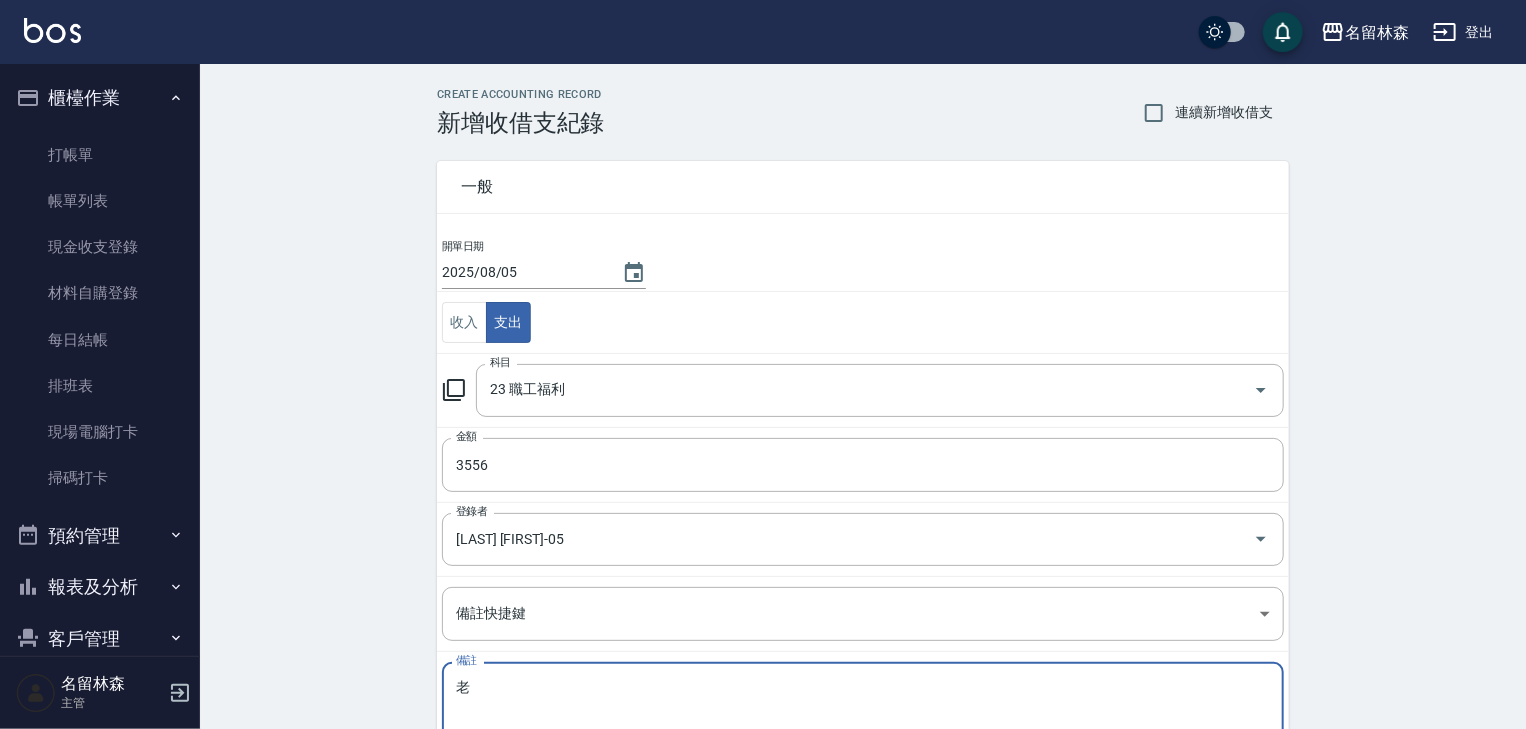 type on "老老" 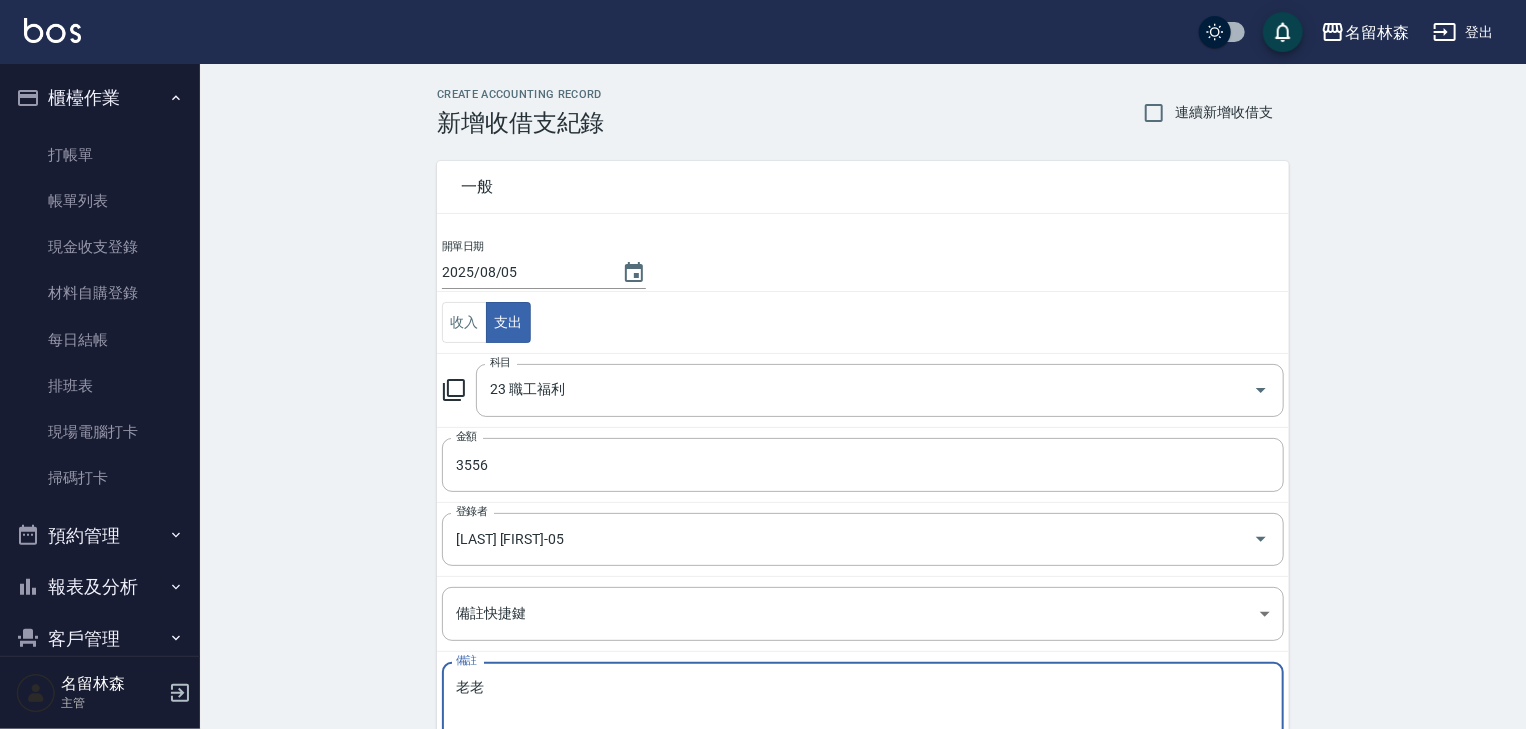 click on "老老" at bounding box center (863, 713) 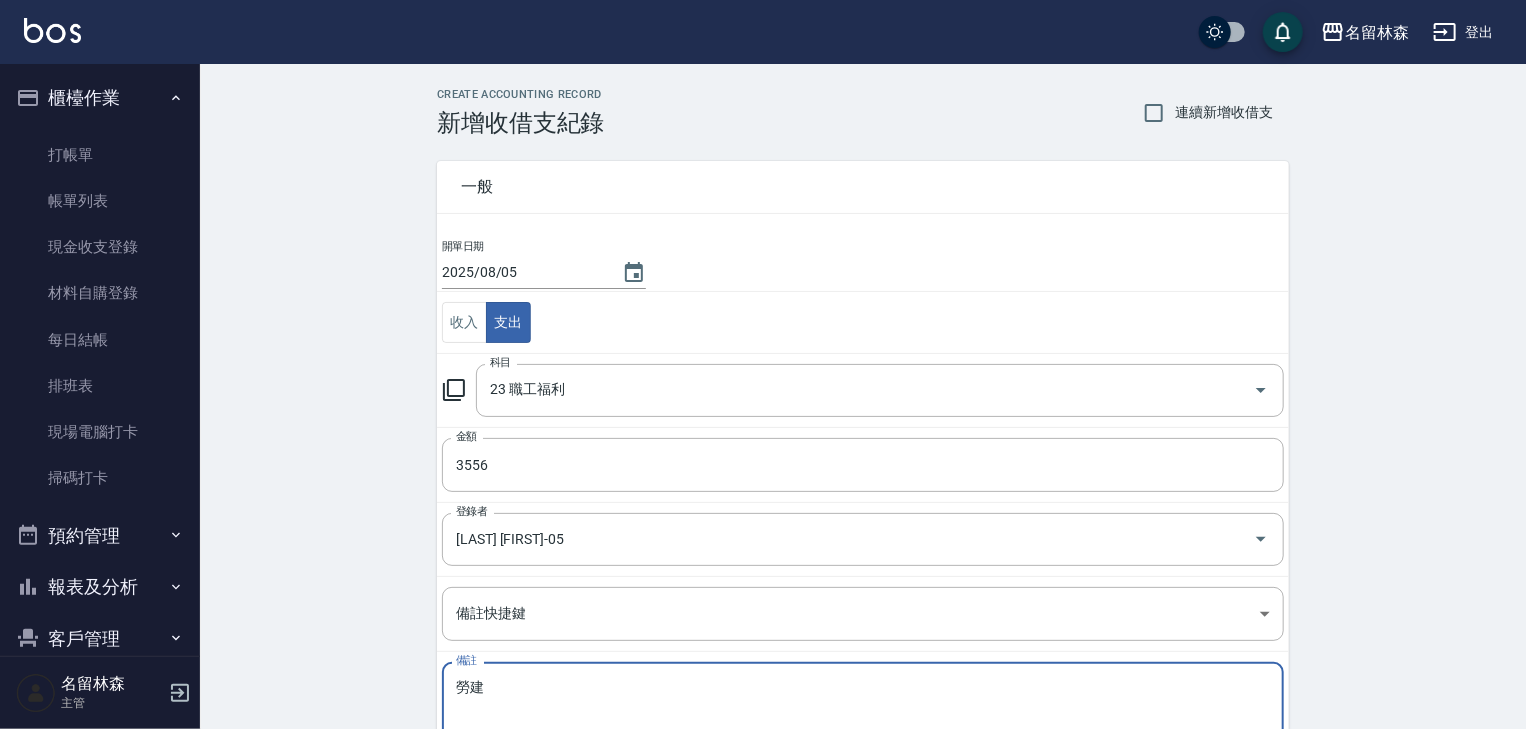 click on "勞建" at bounding box center [863, 713] 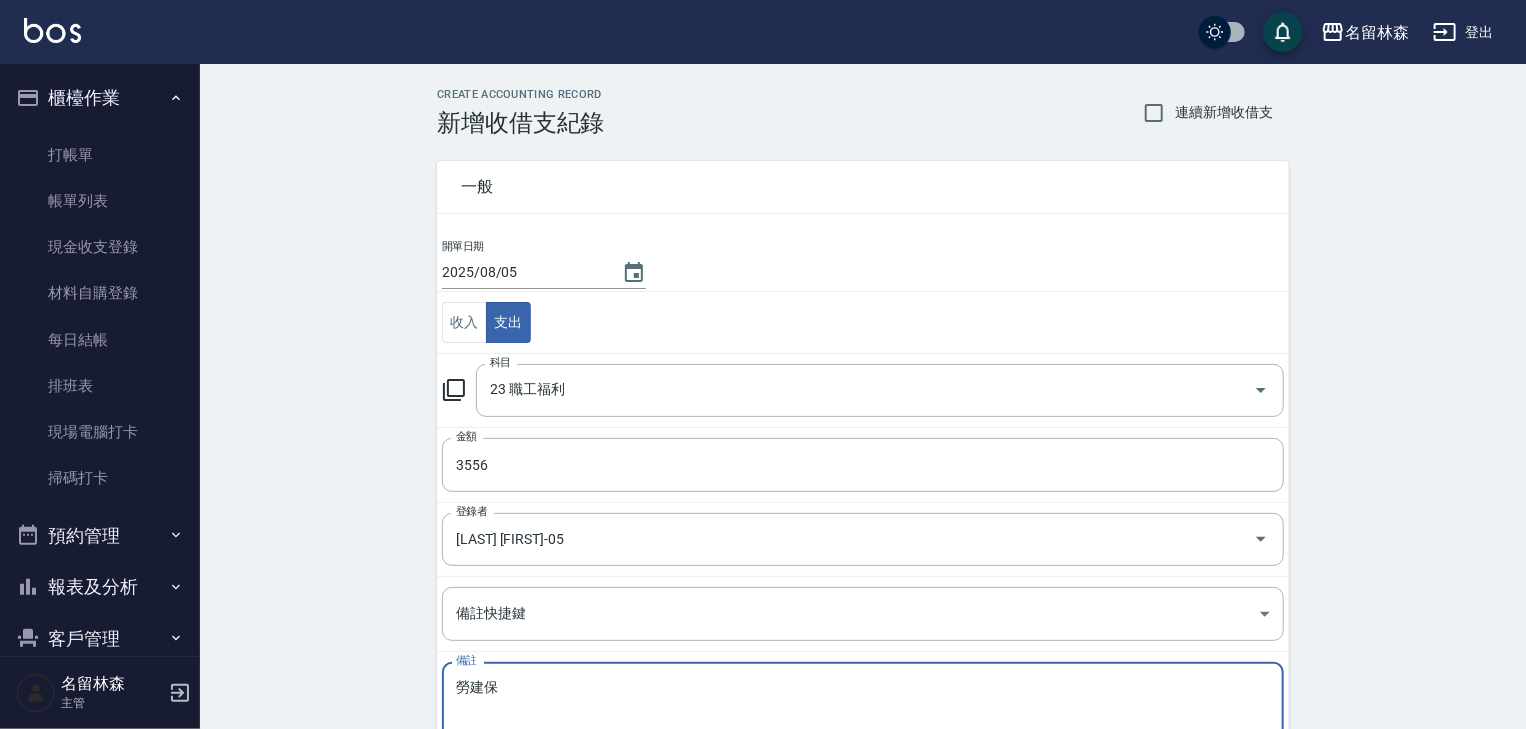 scroll, scrollTop: 152, scrollLeft: 0, axis: vertical 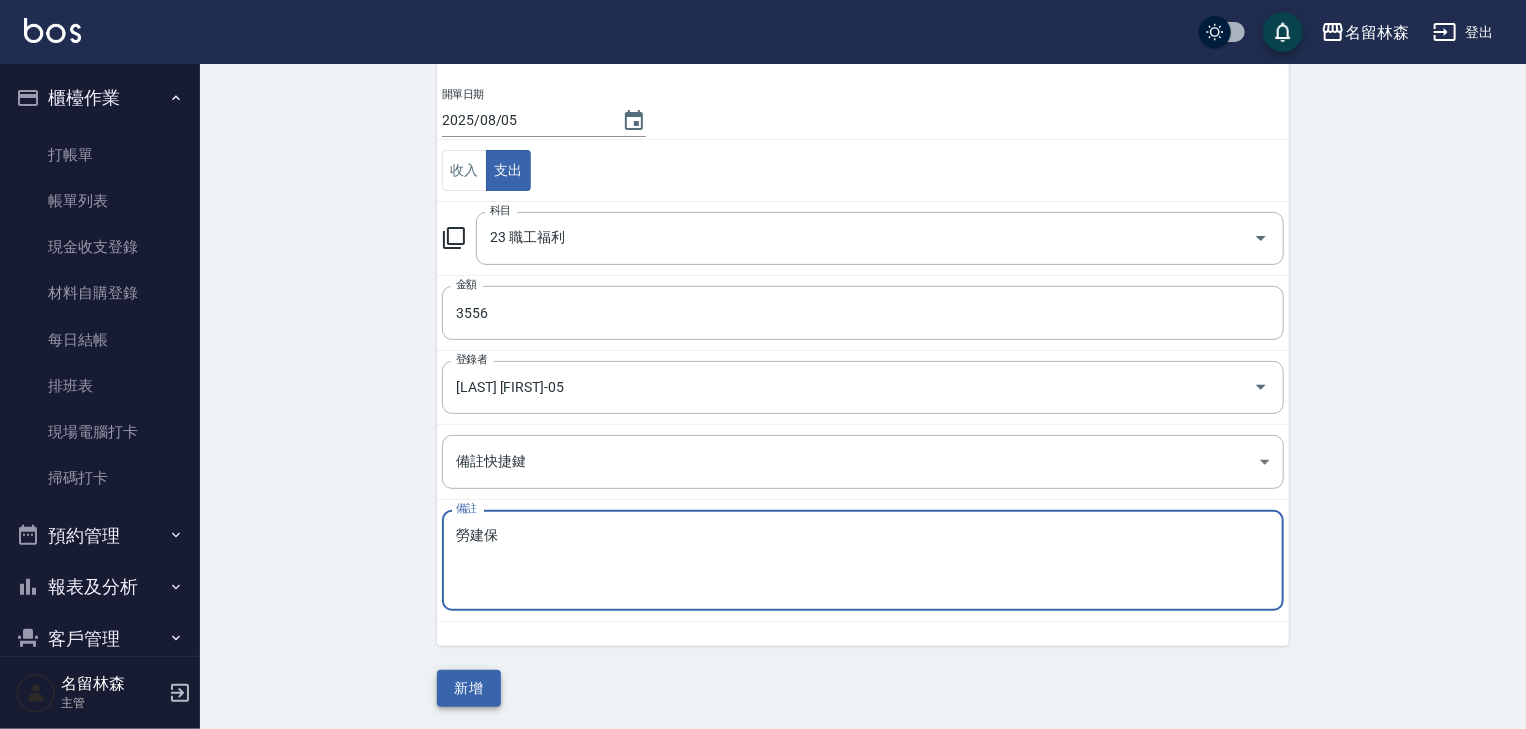 type on "勞建保" 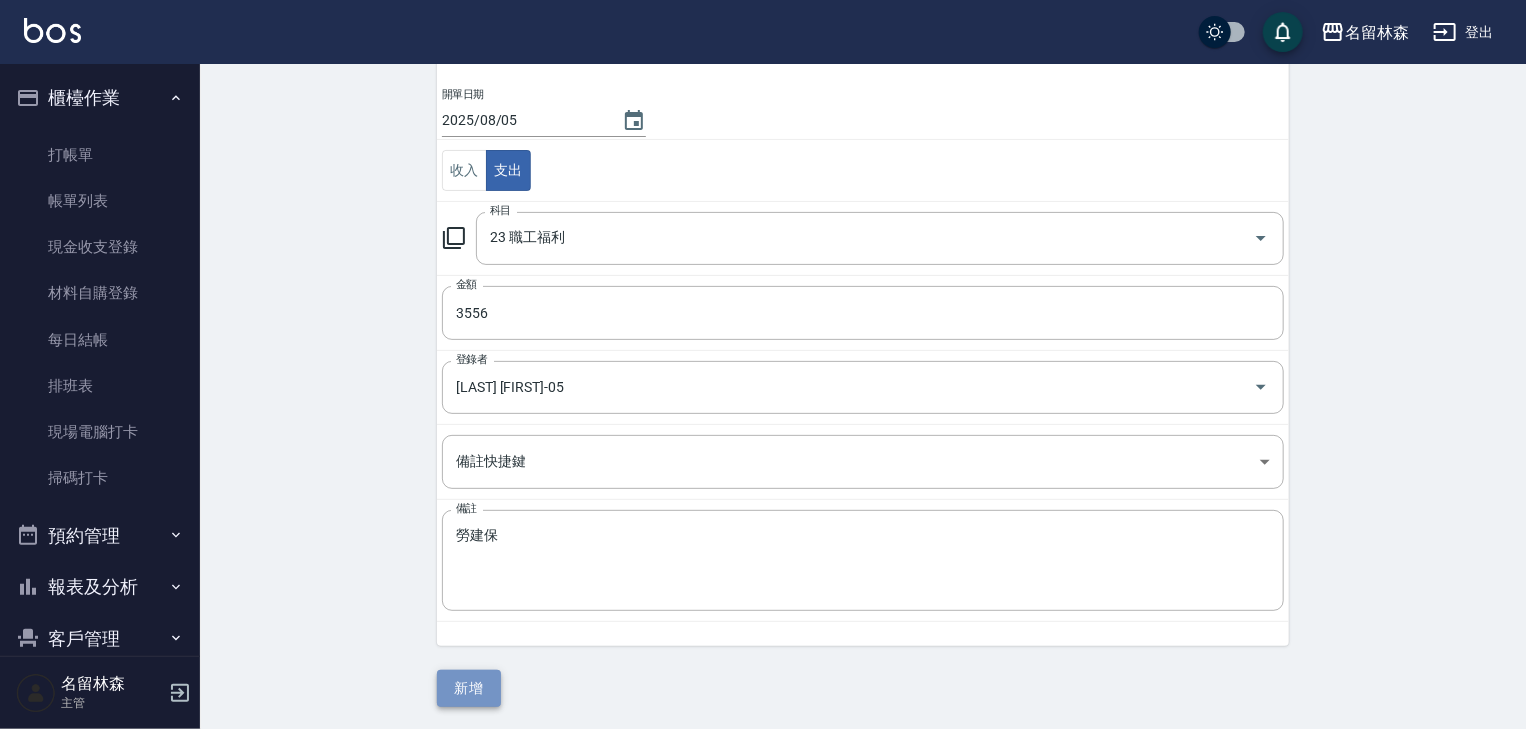 click on "新增" at bounding box center [469, 688] 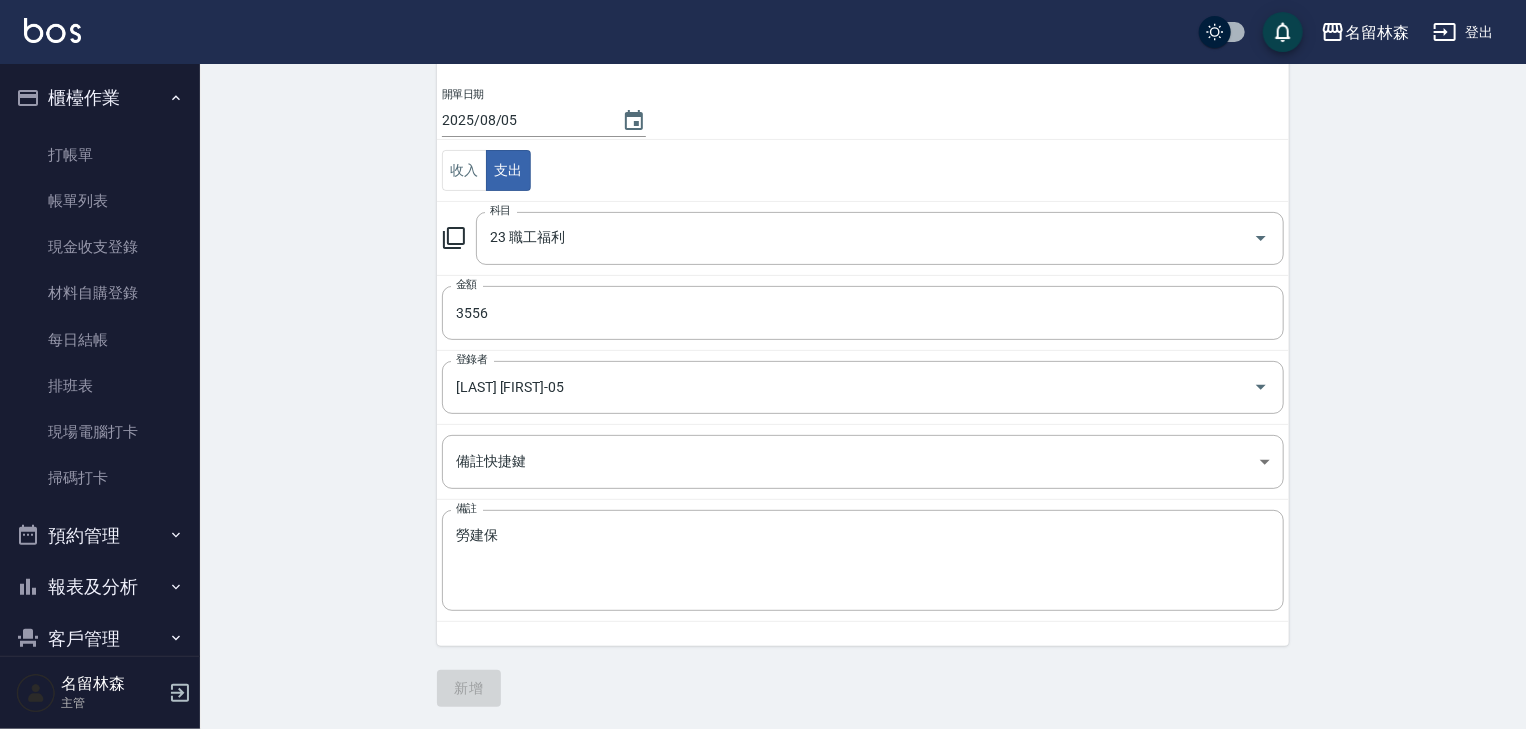 scroll, scrollTop: 0, scrollLeft: 0, axis: both 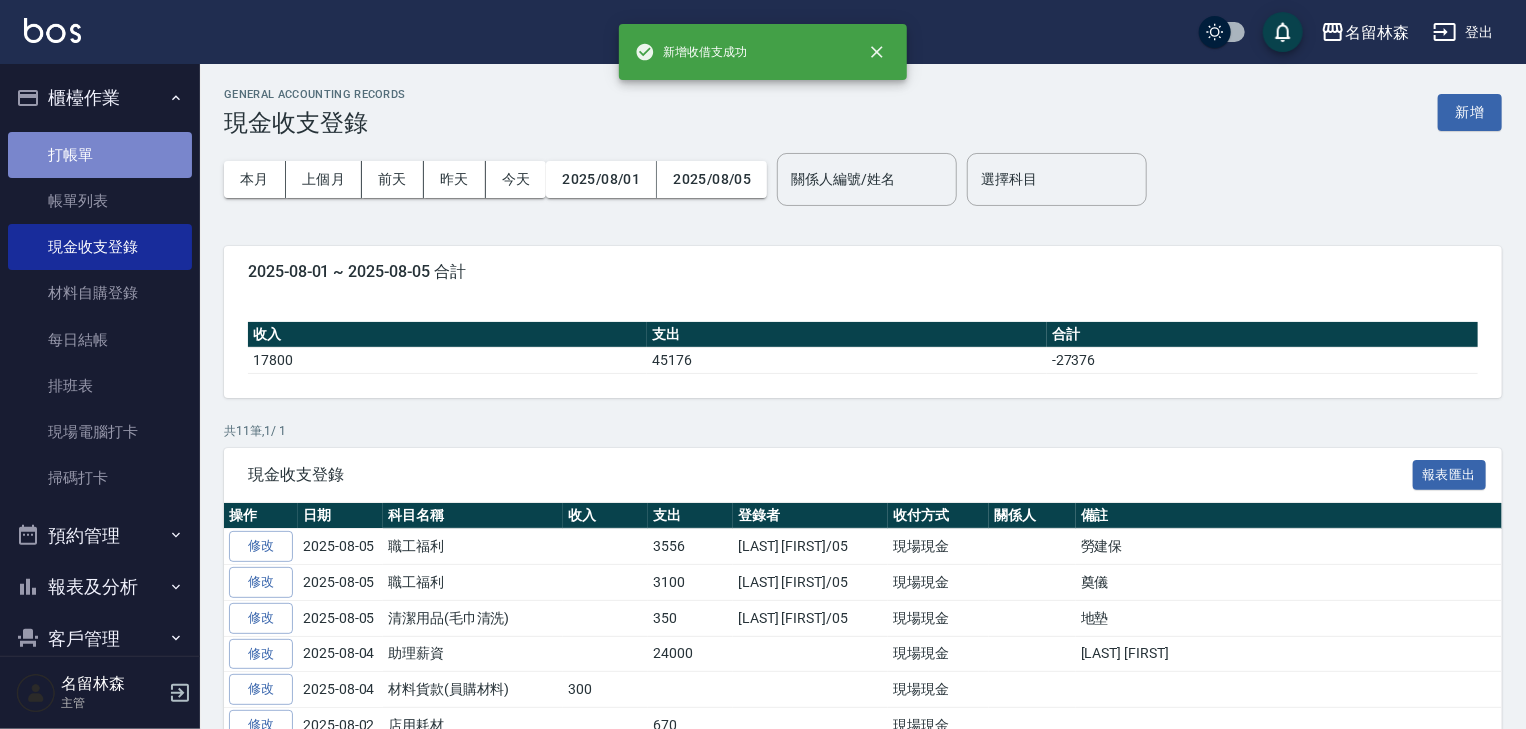 click on "打帳單" at bounding box center (100, 155) 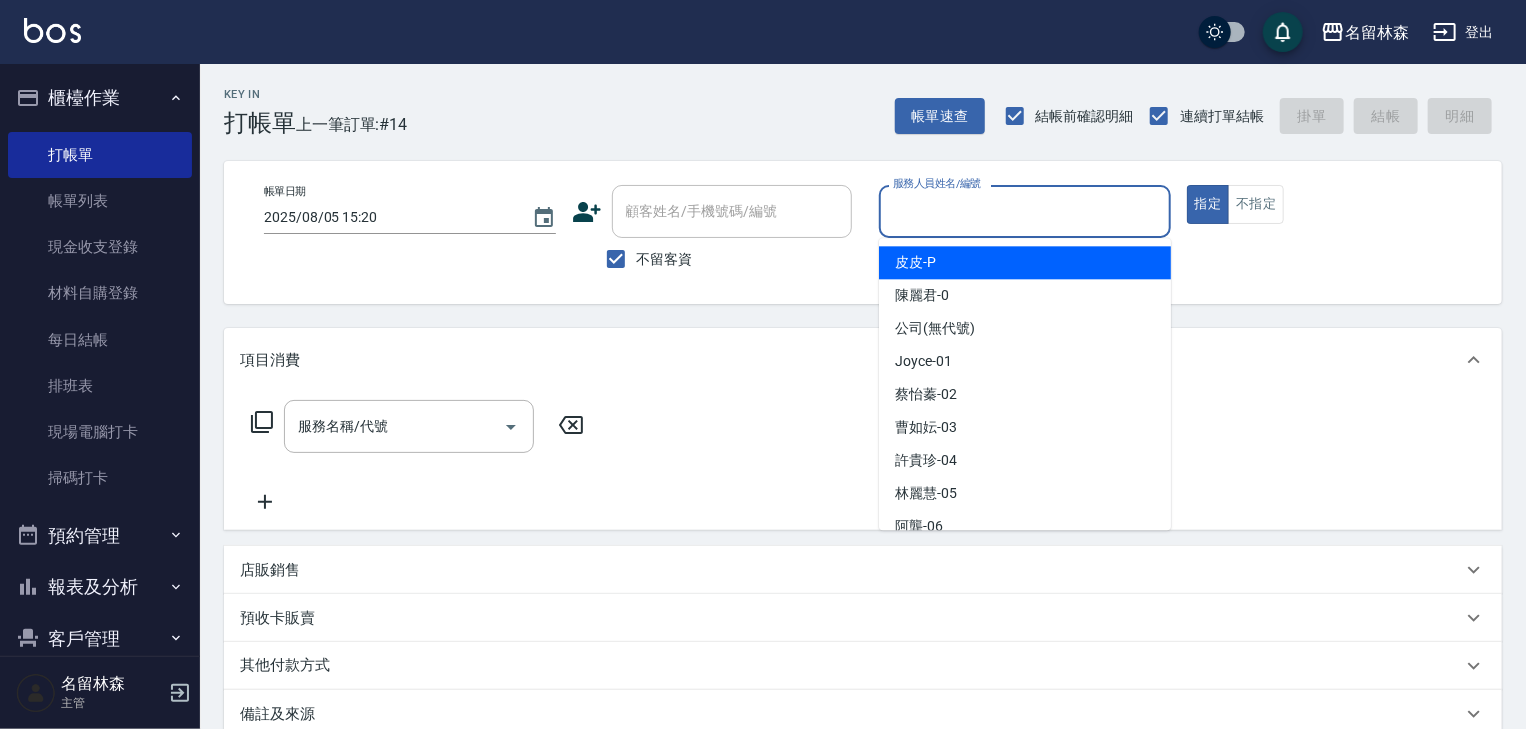 click on "服務人員姓名/編號" at bounding box center [1025, 211] 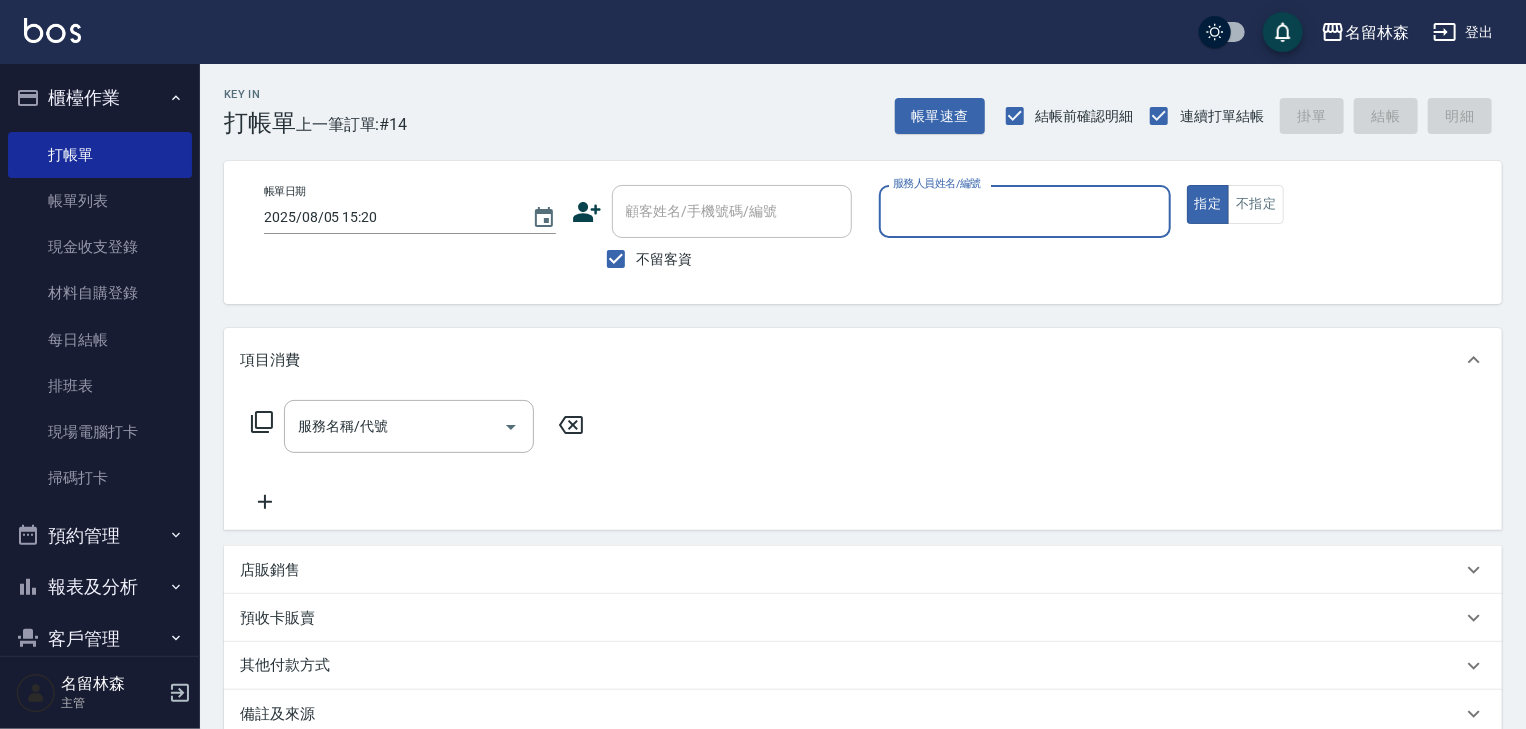 click on "服務人員姓名/編號" at bounding box center (1025, 211) 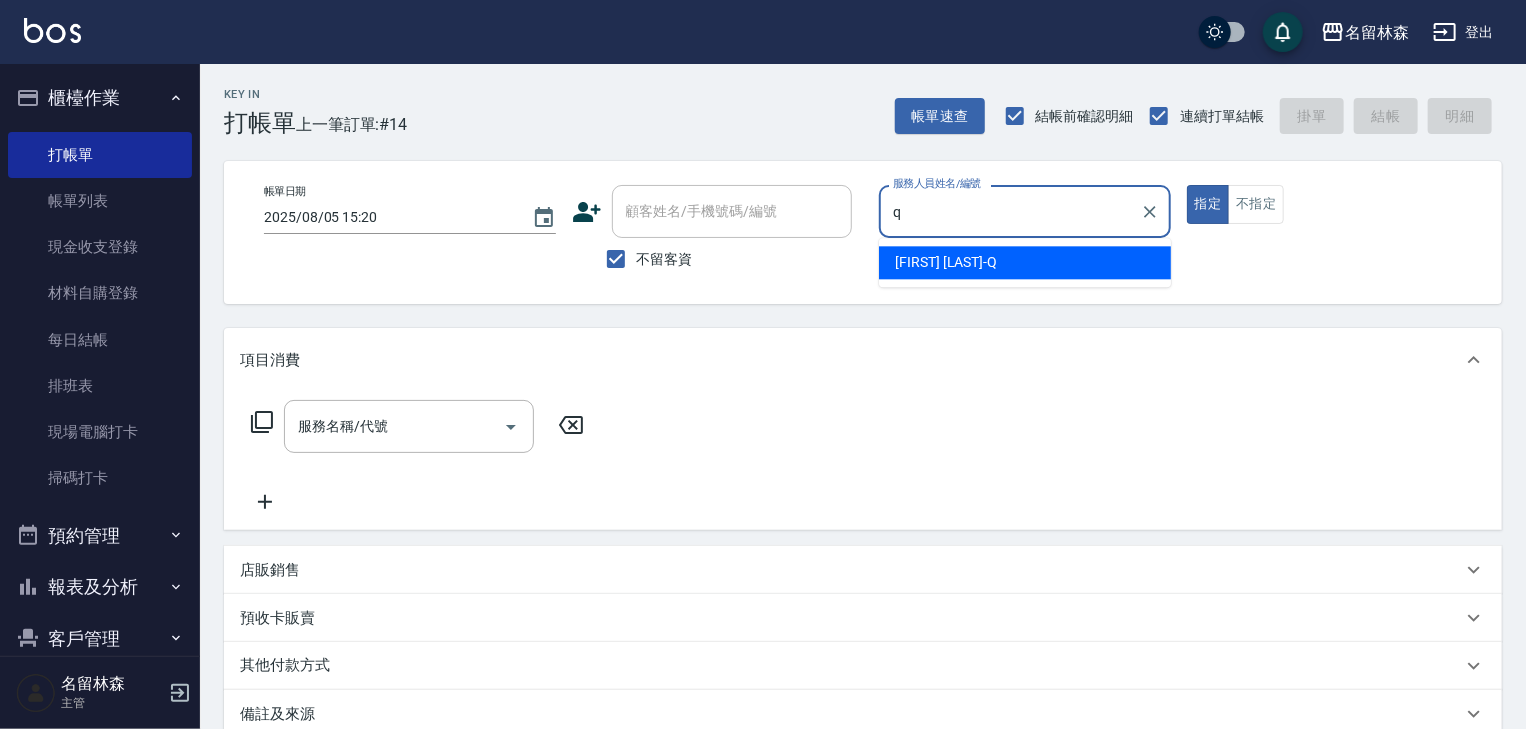 click on "賴妤韓 -Q" at bounding box center [1025, 262] 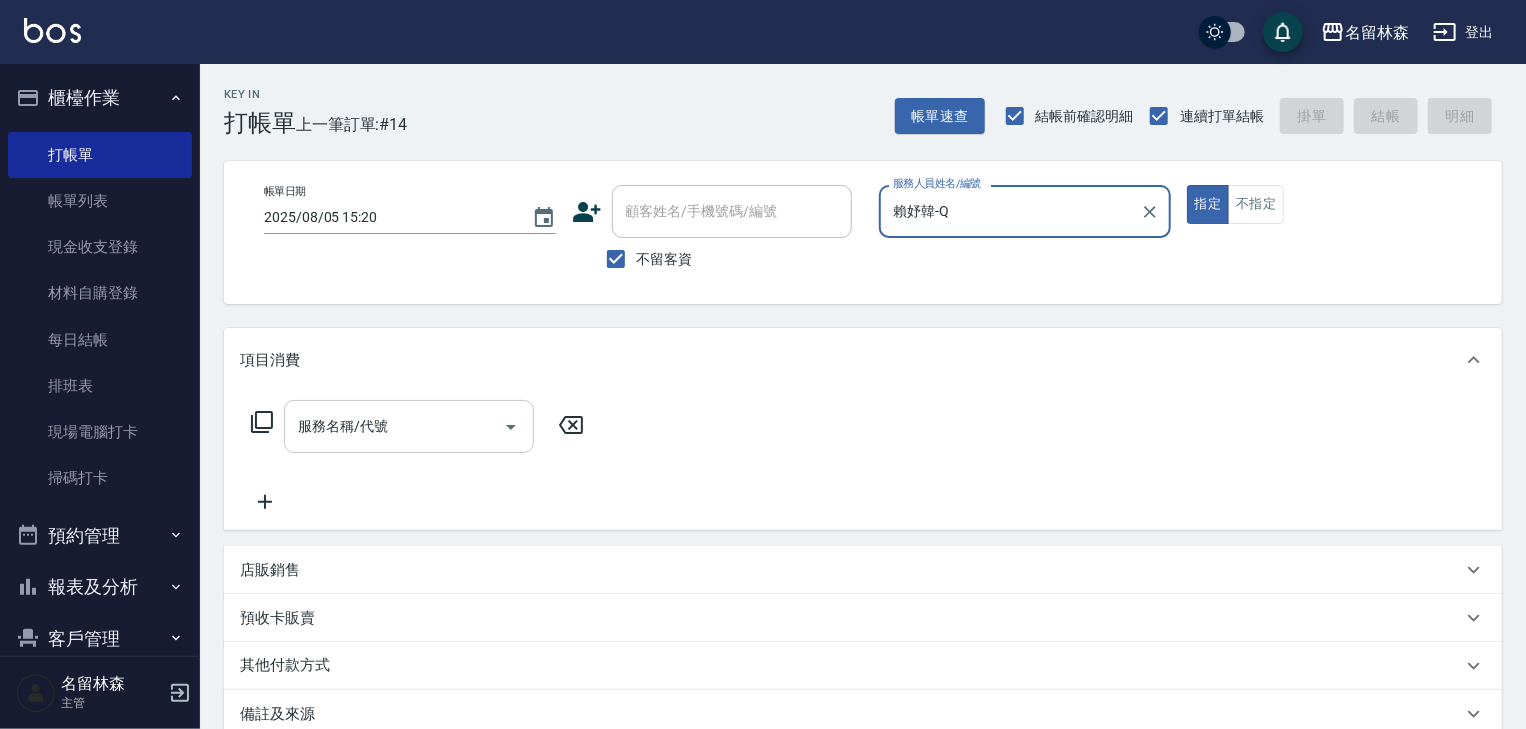 type on "賴妤韓-Q" 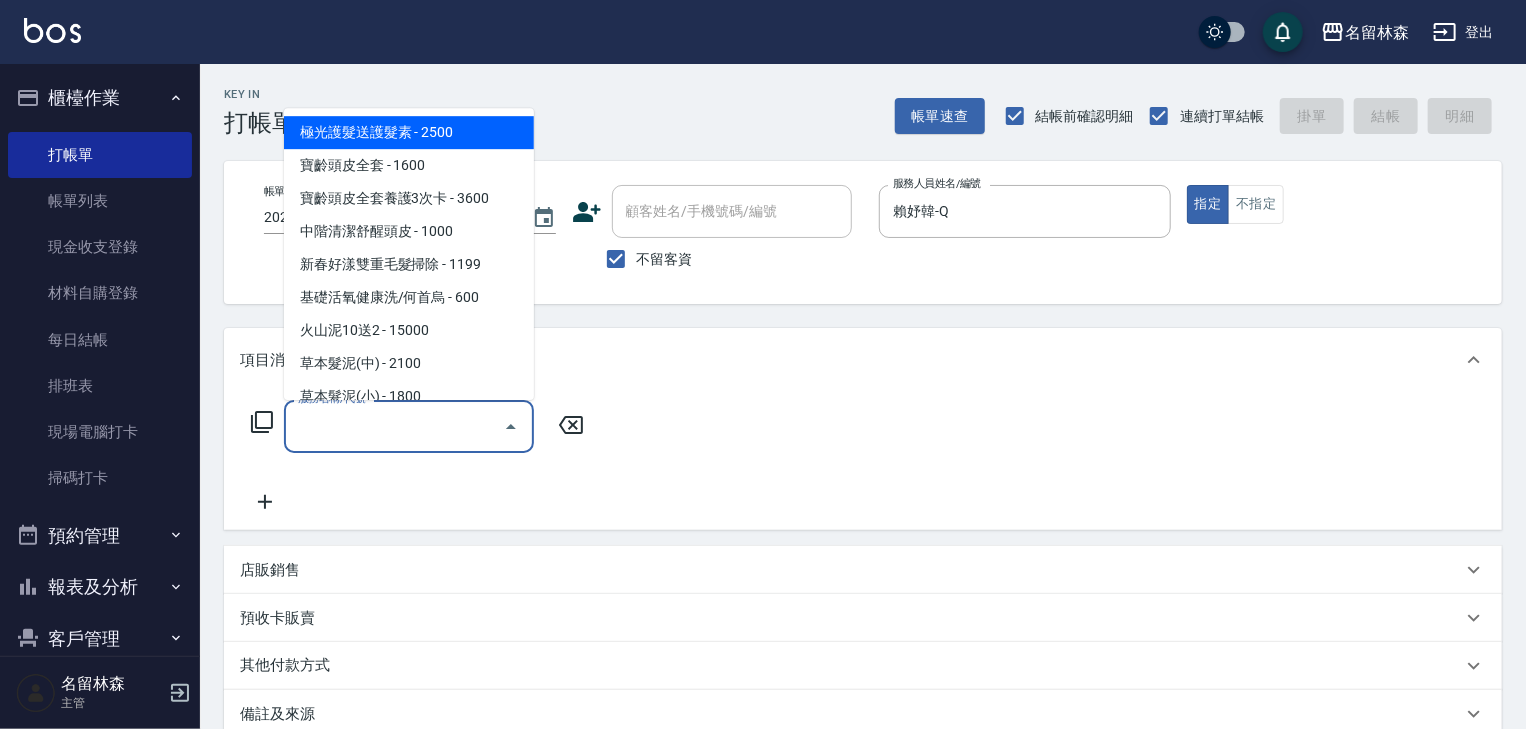 click on "服務名稱/代號" at bounding box center (394, 426) 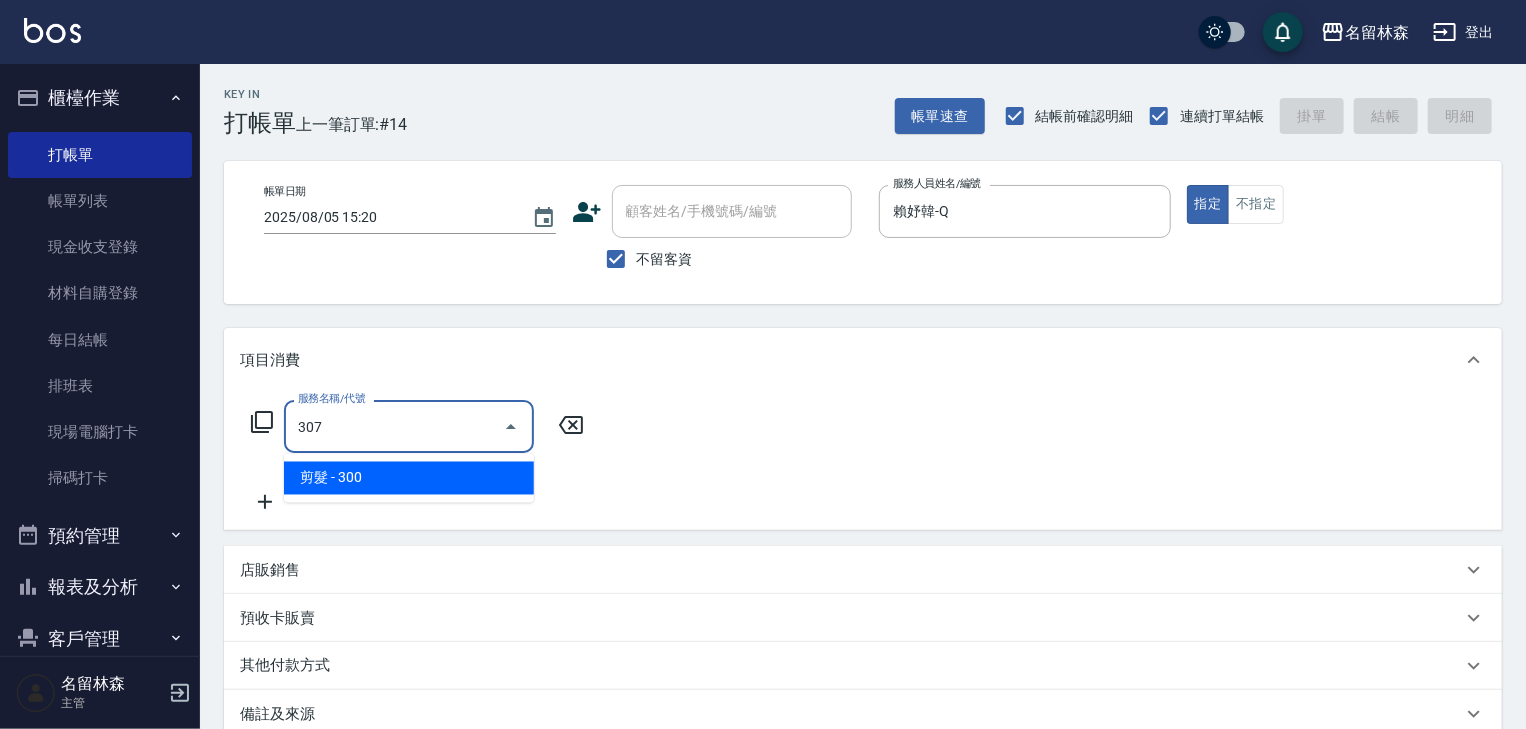 click on "剪髮 - 300" at bounding box center [409, 478] 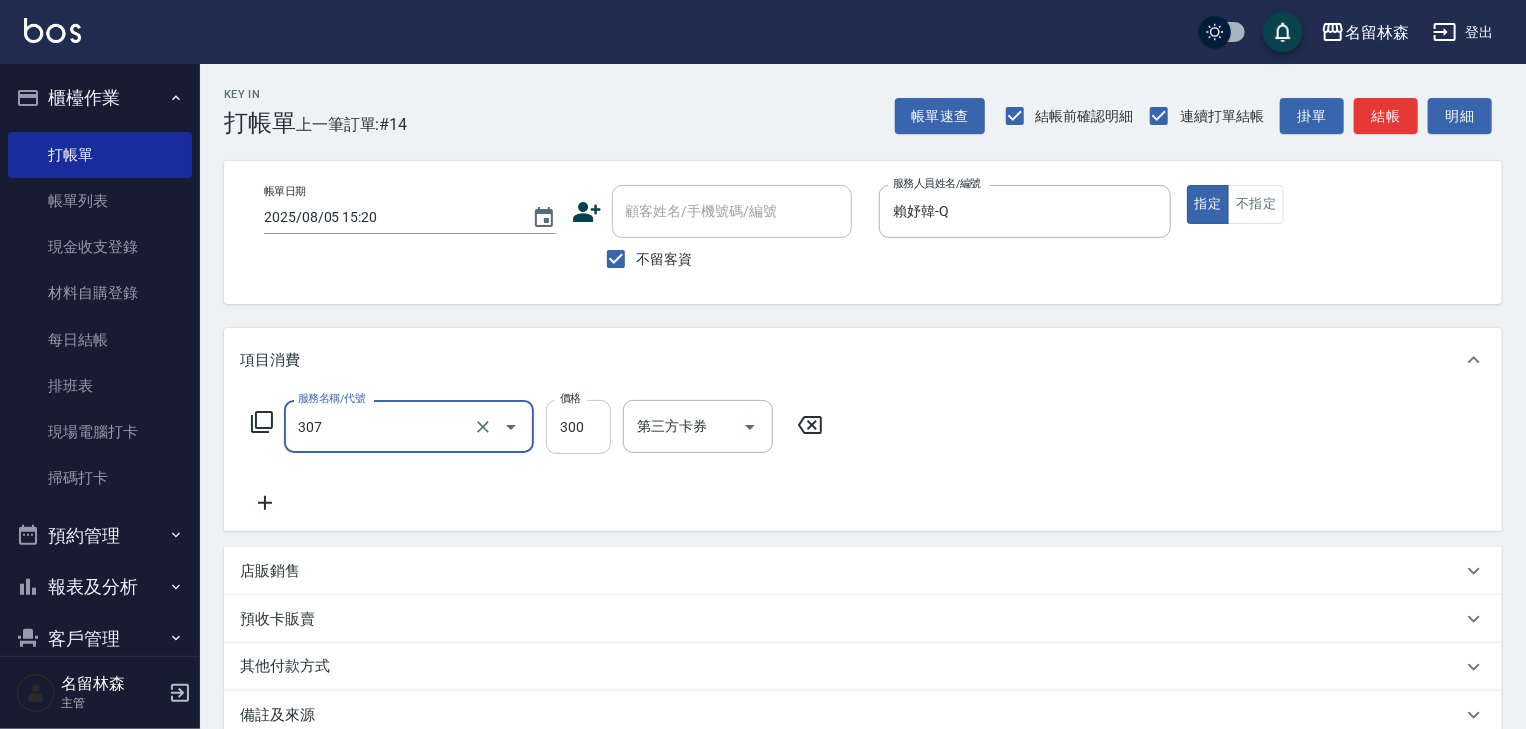 type on "剪髮(307)" 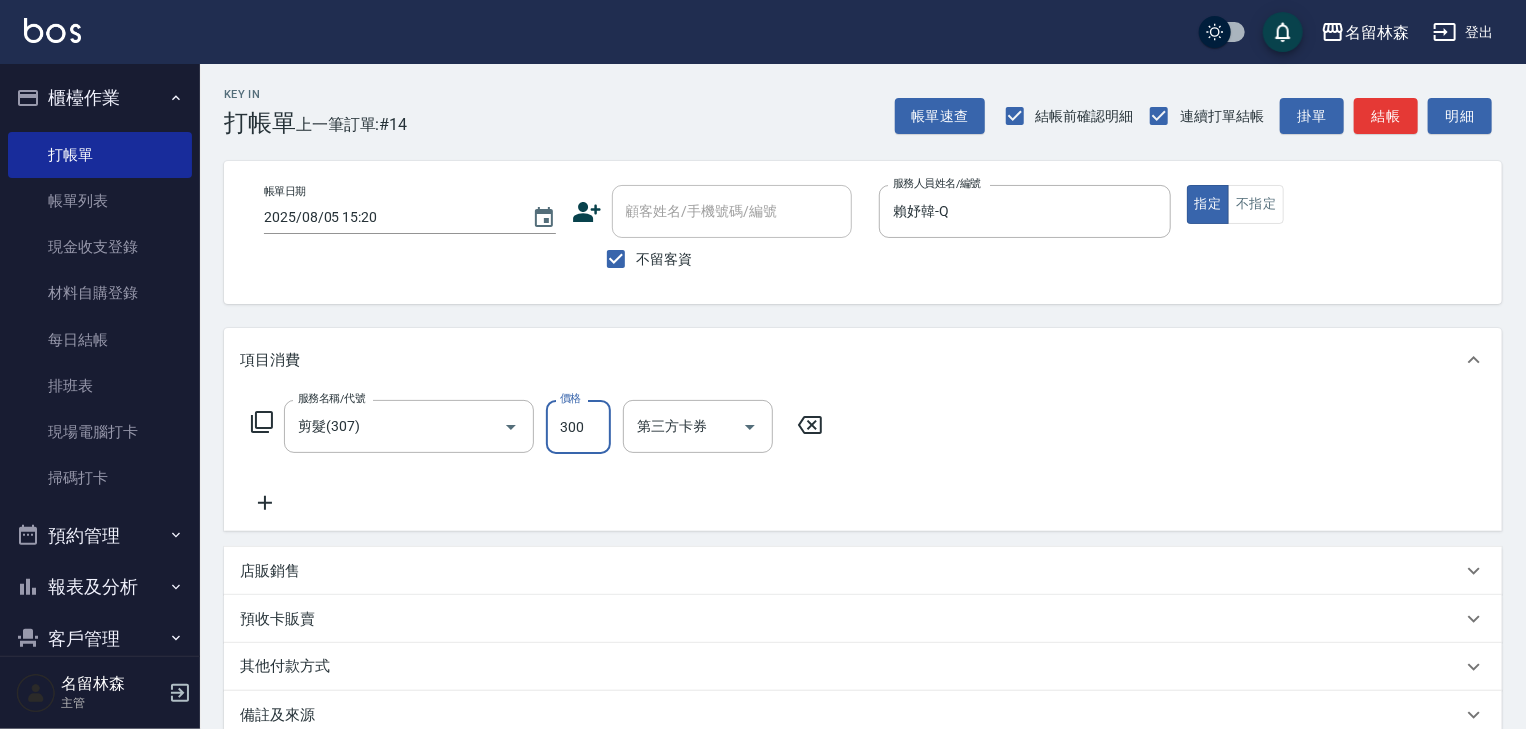 click on "300" at bounding box center (578, 427) 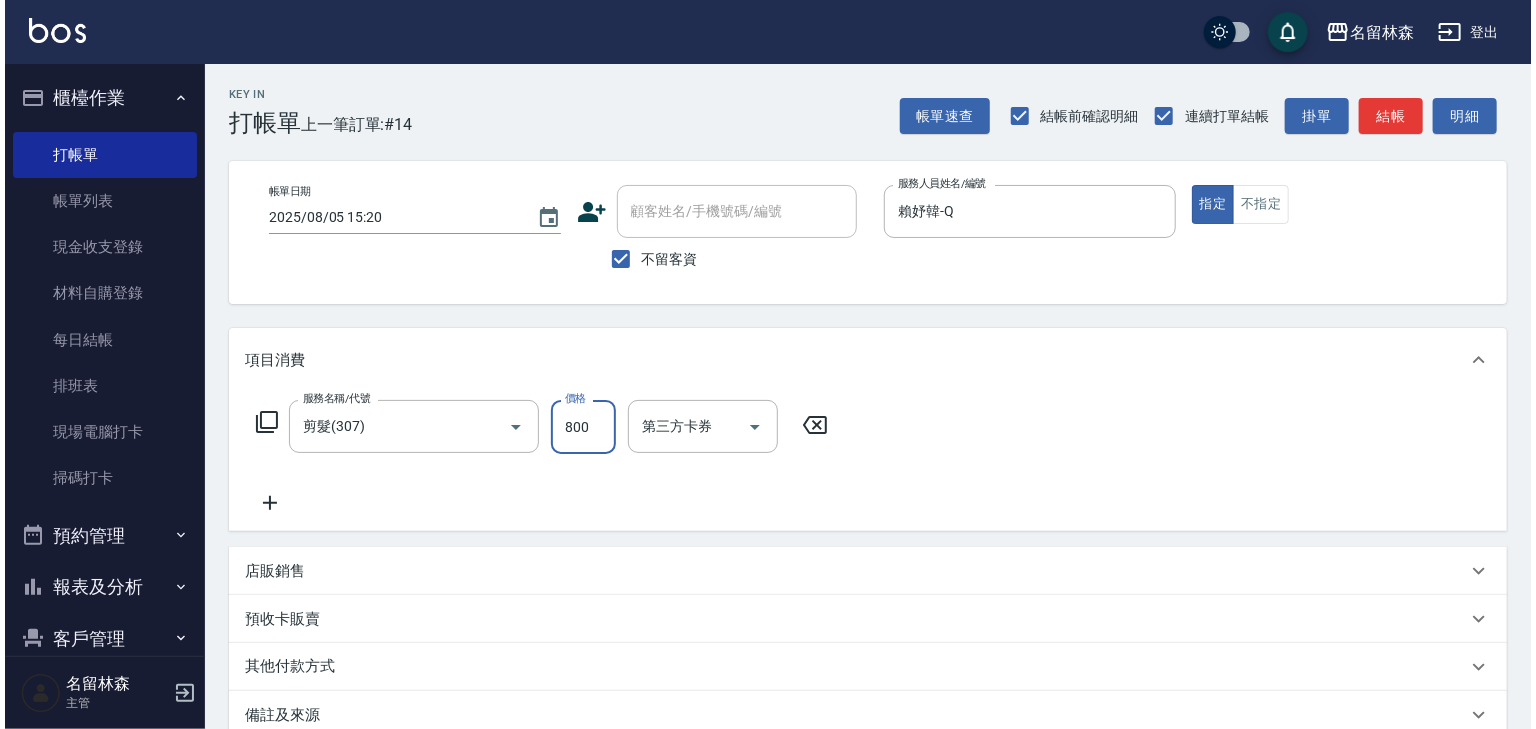 scroll, scrollTop: 234, scrollLeft: 0, axis: vertical 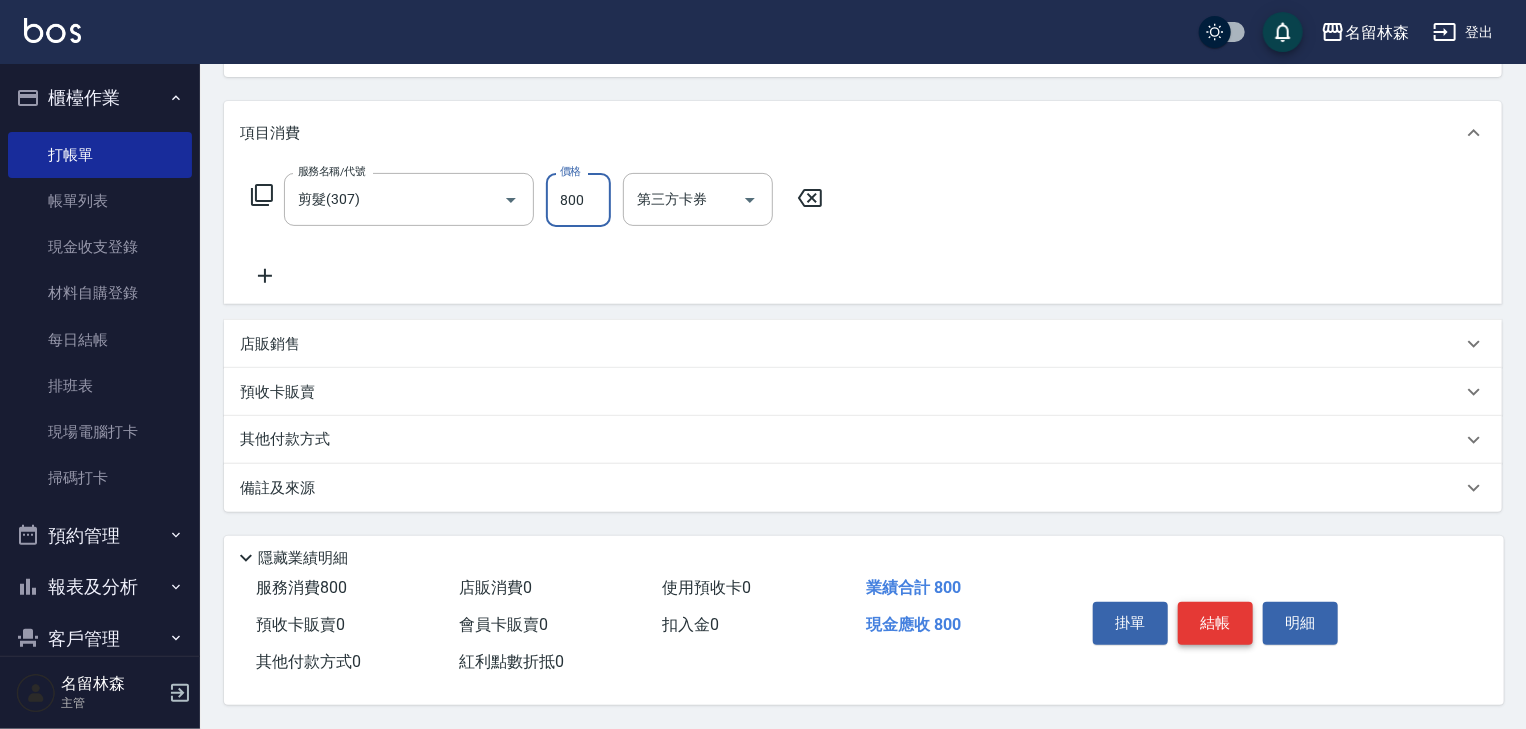 type on "800" 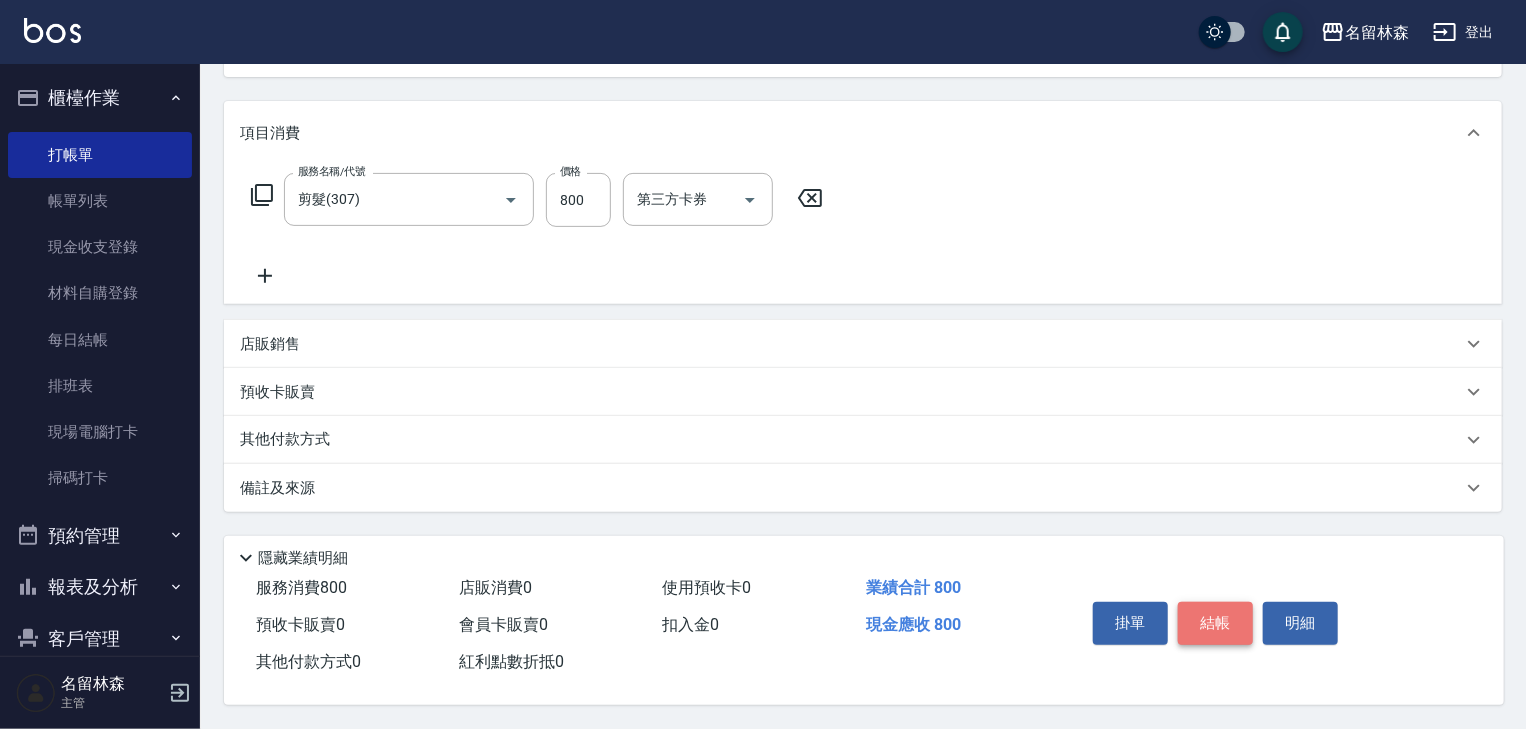 click on "結帳" at bounding box center (1215, 623) 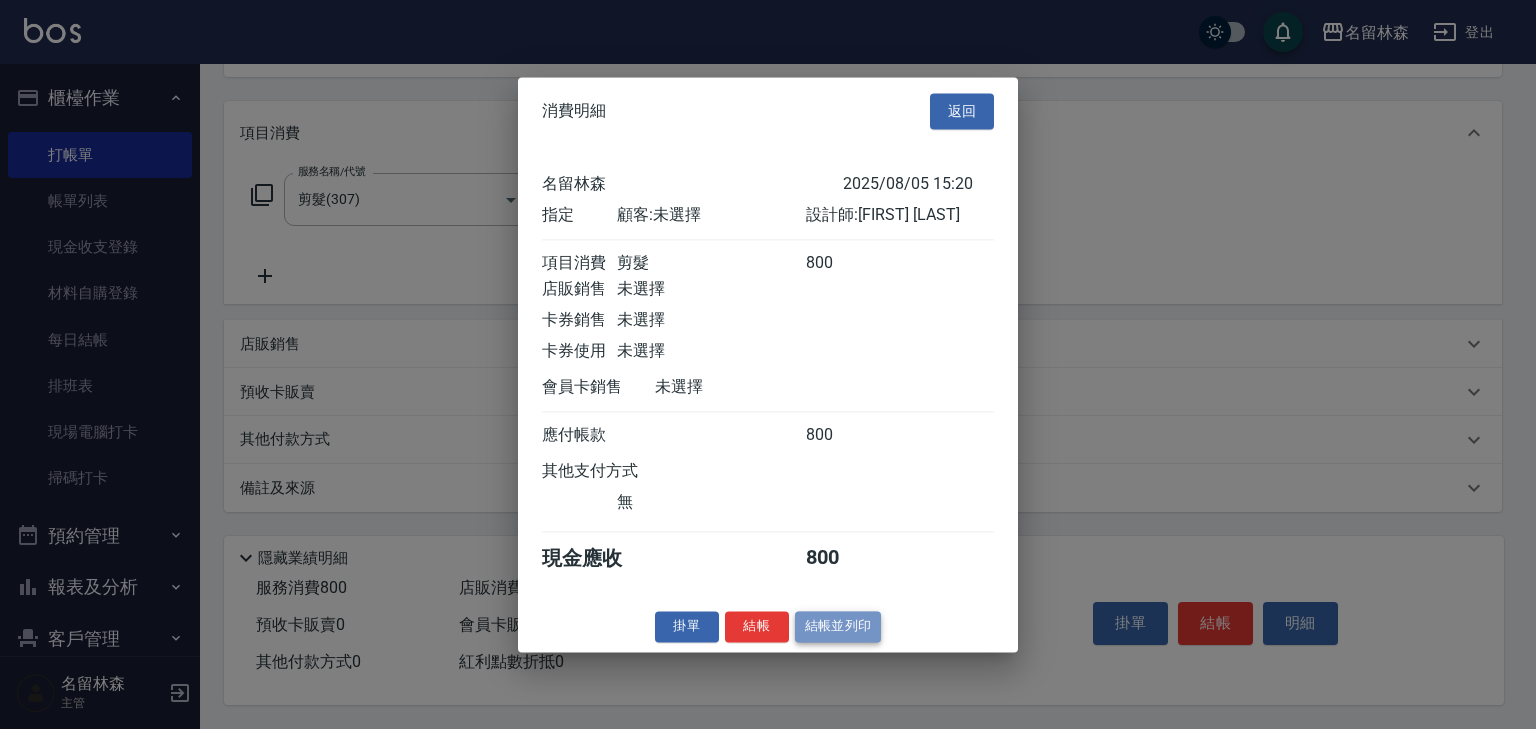 click on "結帳並列印" at bounding box center [838, 626] 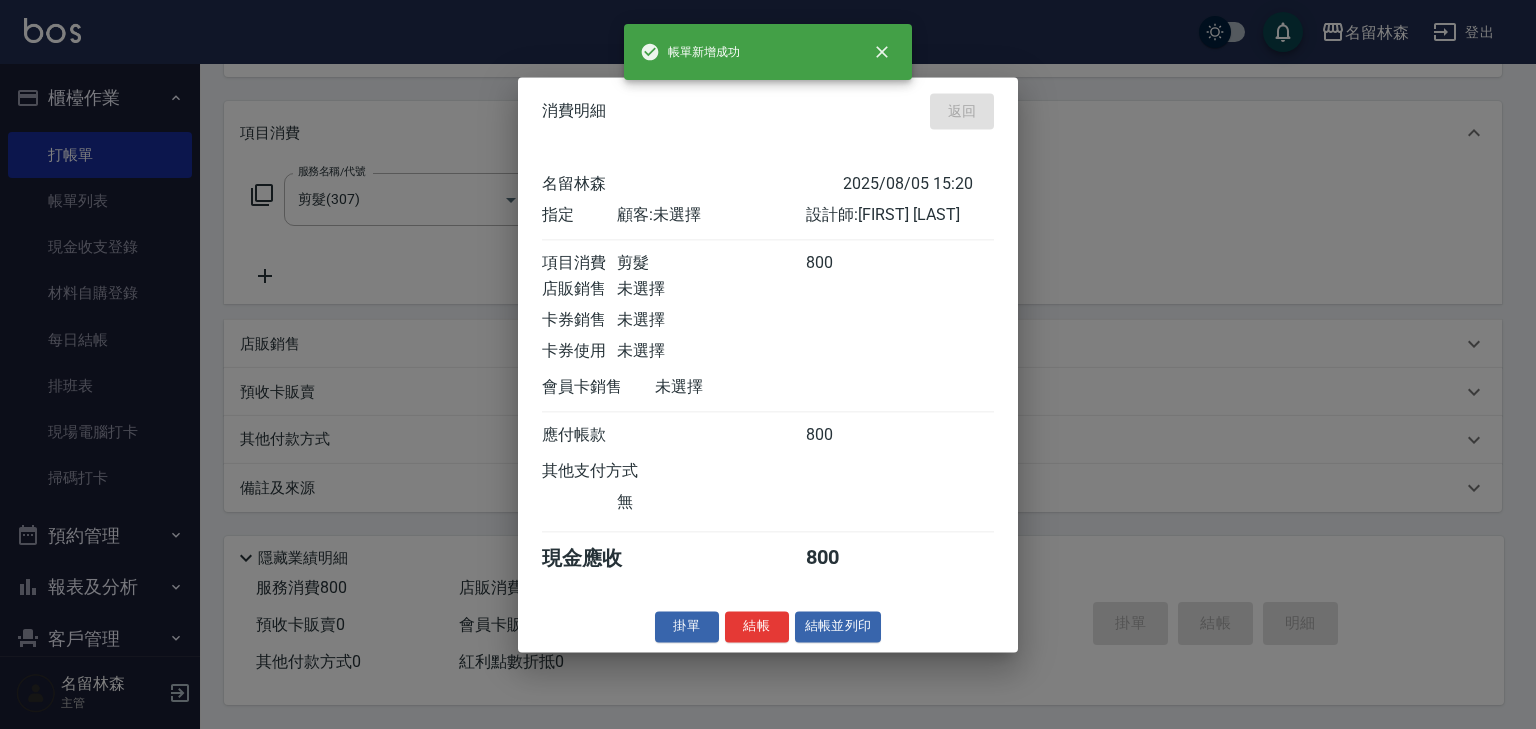 type on "2025/08/05 15:35" 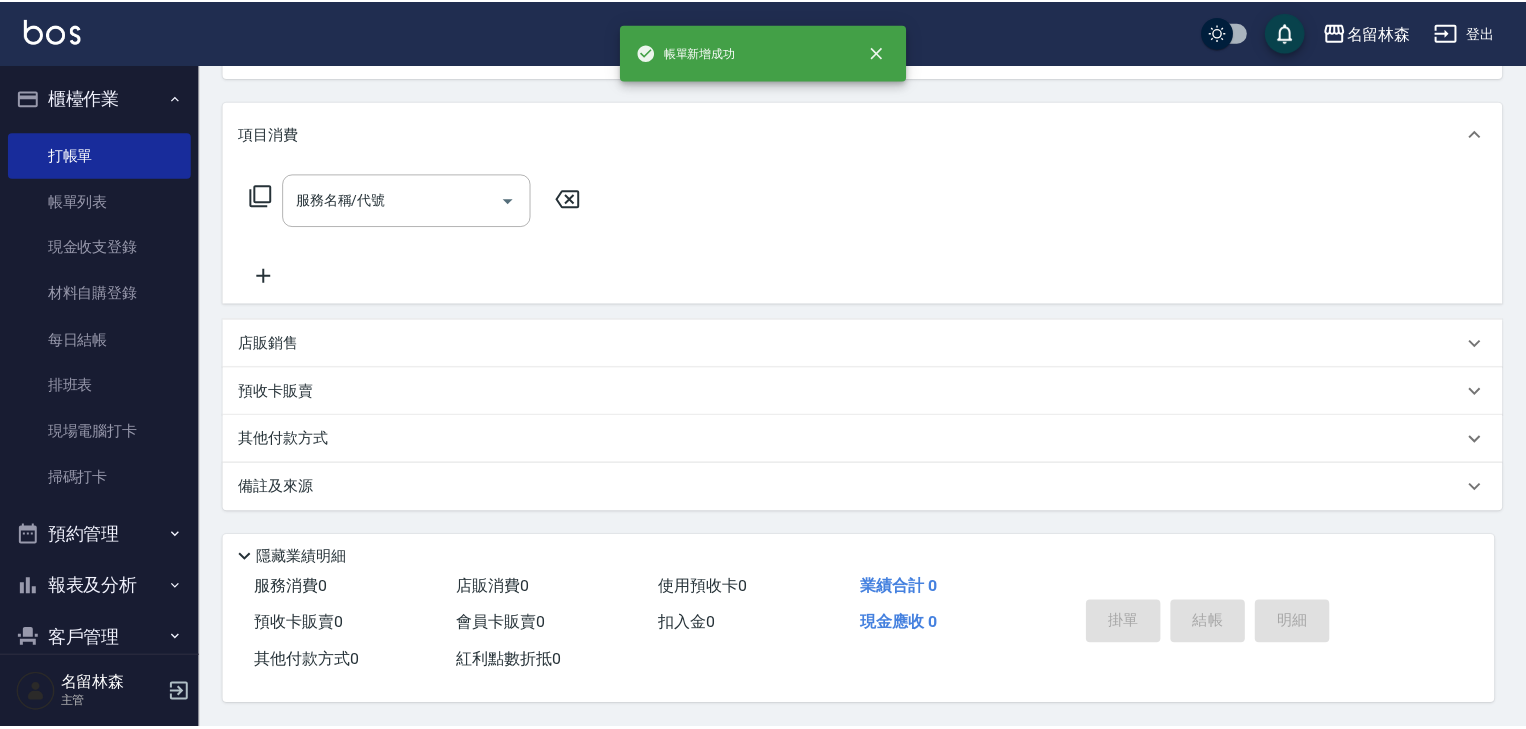 scroll, scrollTop: 0, scrollLeft: 0, axis: both 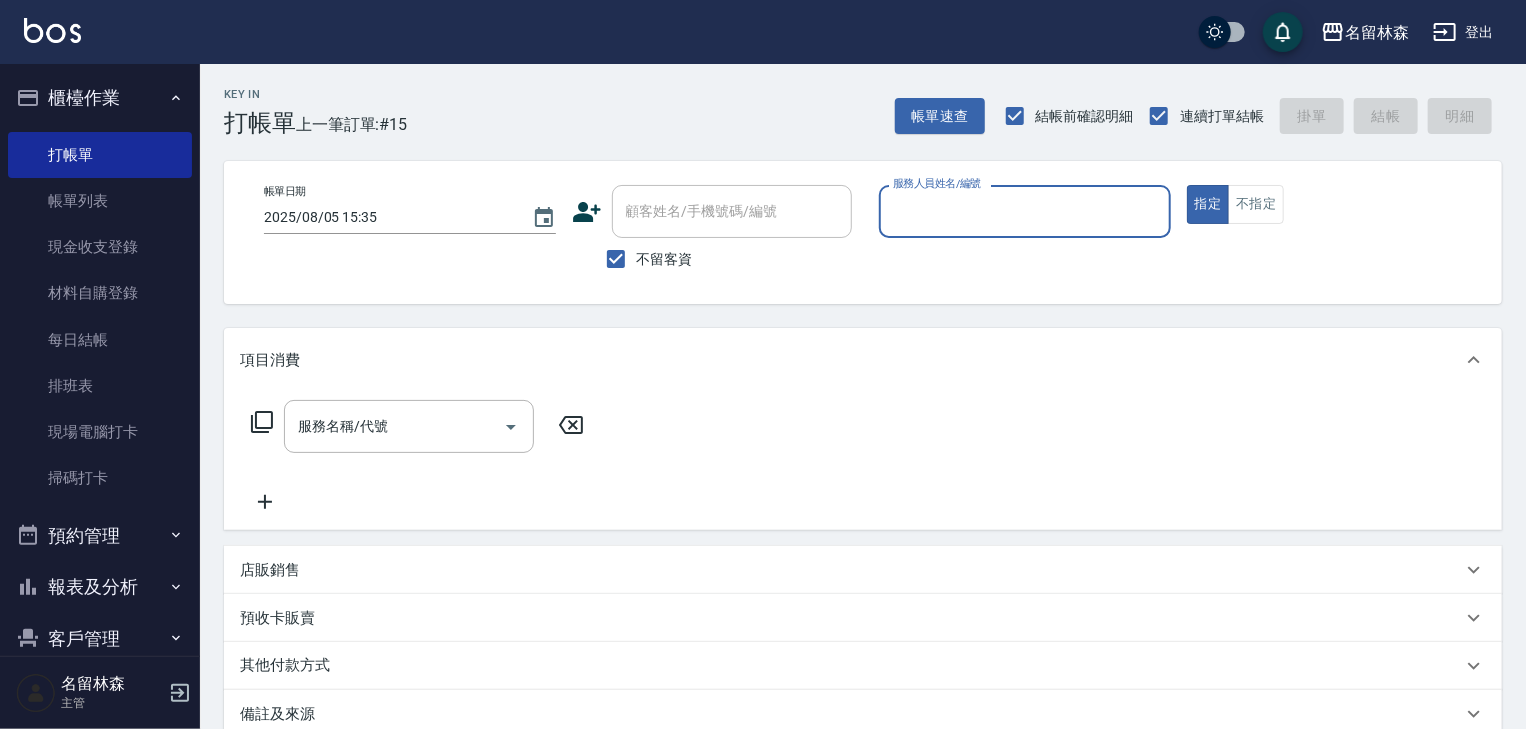 click on "服務人員姓名/編號" at bounding box center (1025, 211) 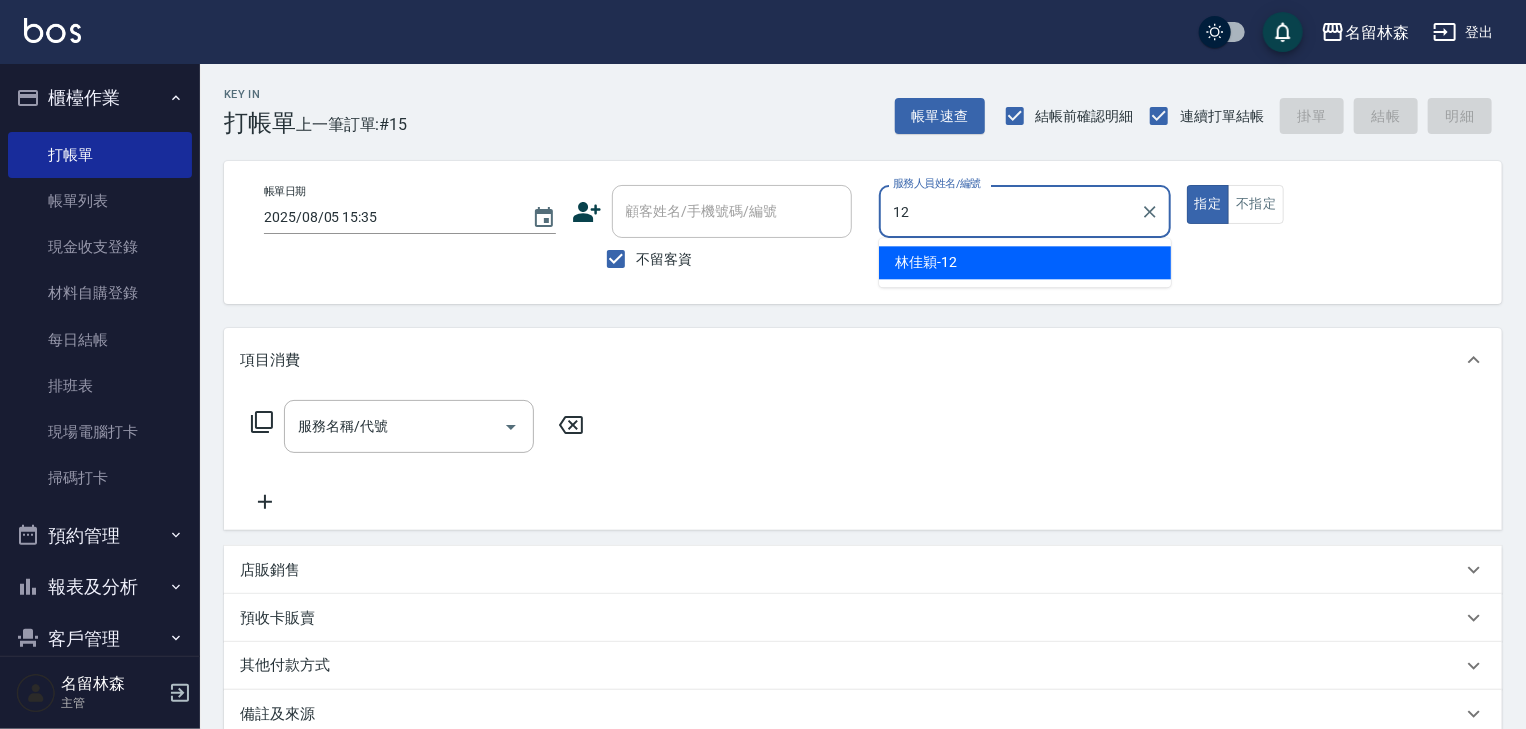 click on "林佳穎 -12" at bounding box center [926, 262] 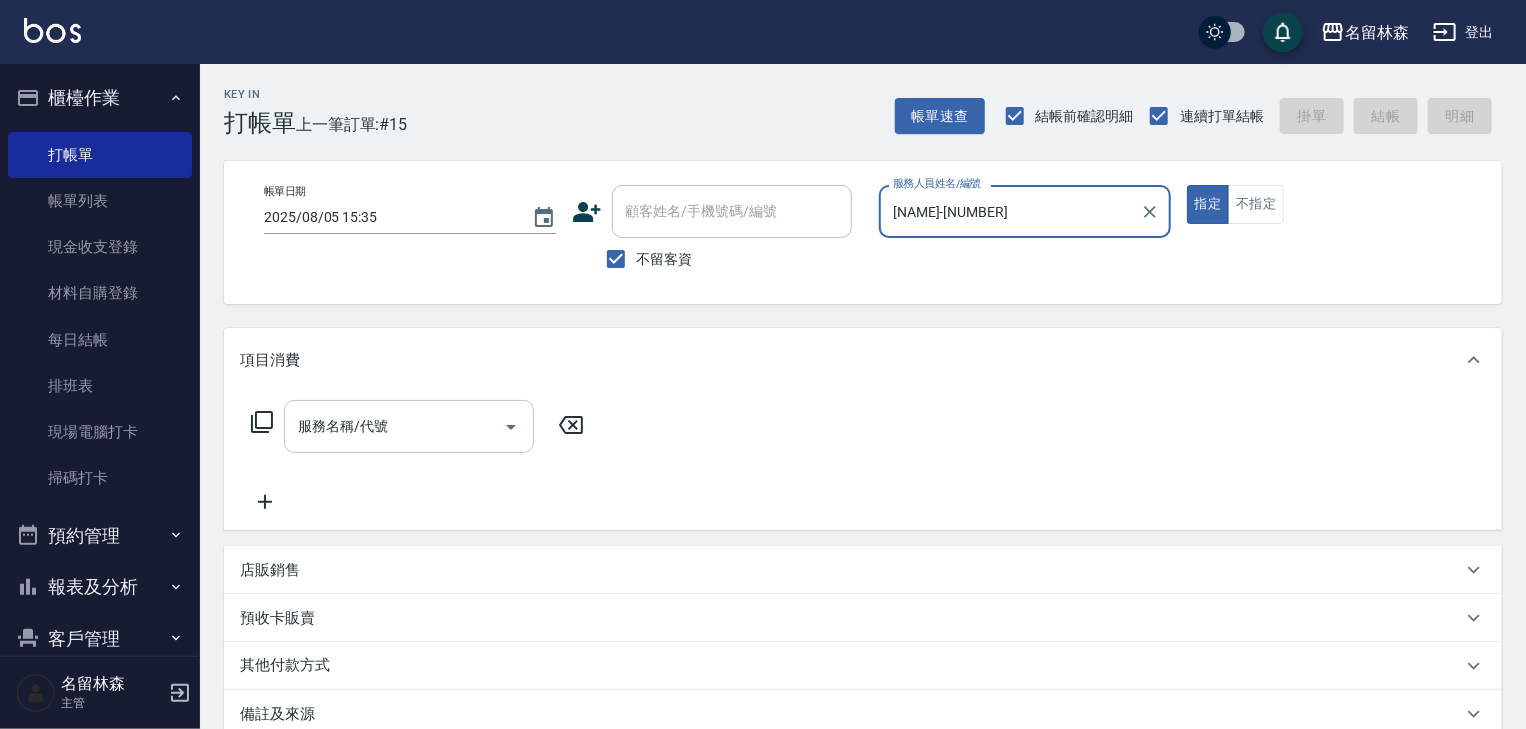 click on "服務名稱/代號" at bounding box center (409, 426) 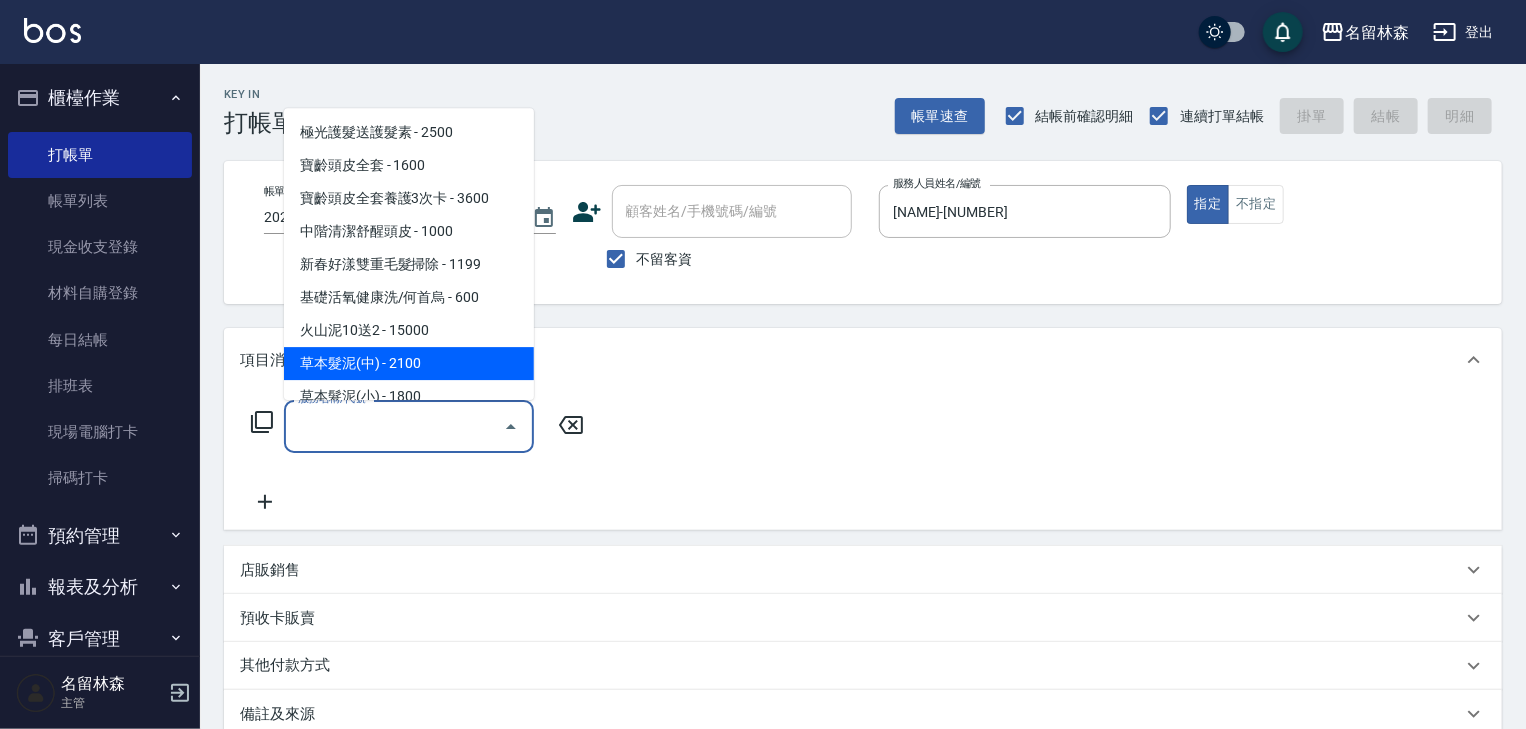 click on "草本髮泥(中) - 2100" at bounding box center [409, 364] 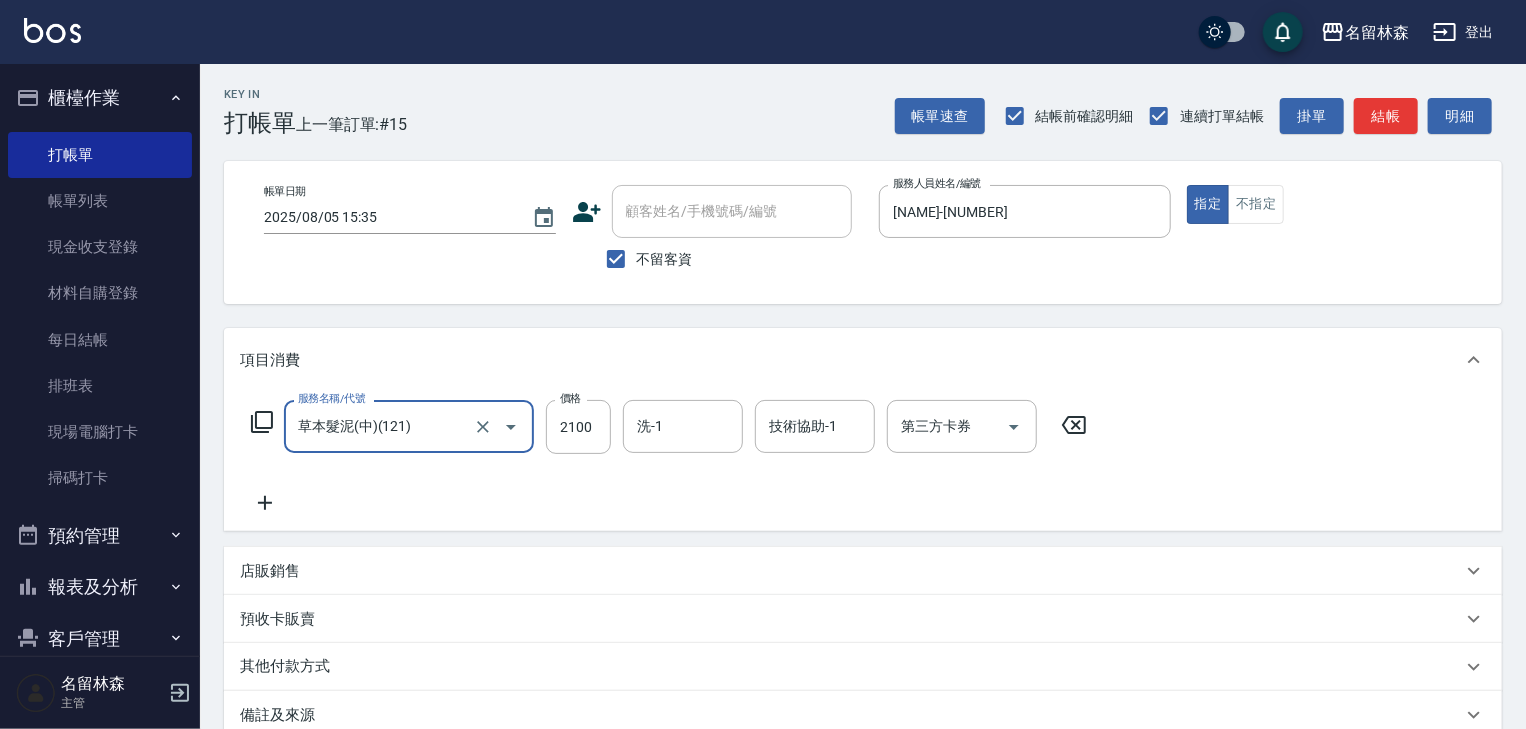 click 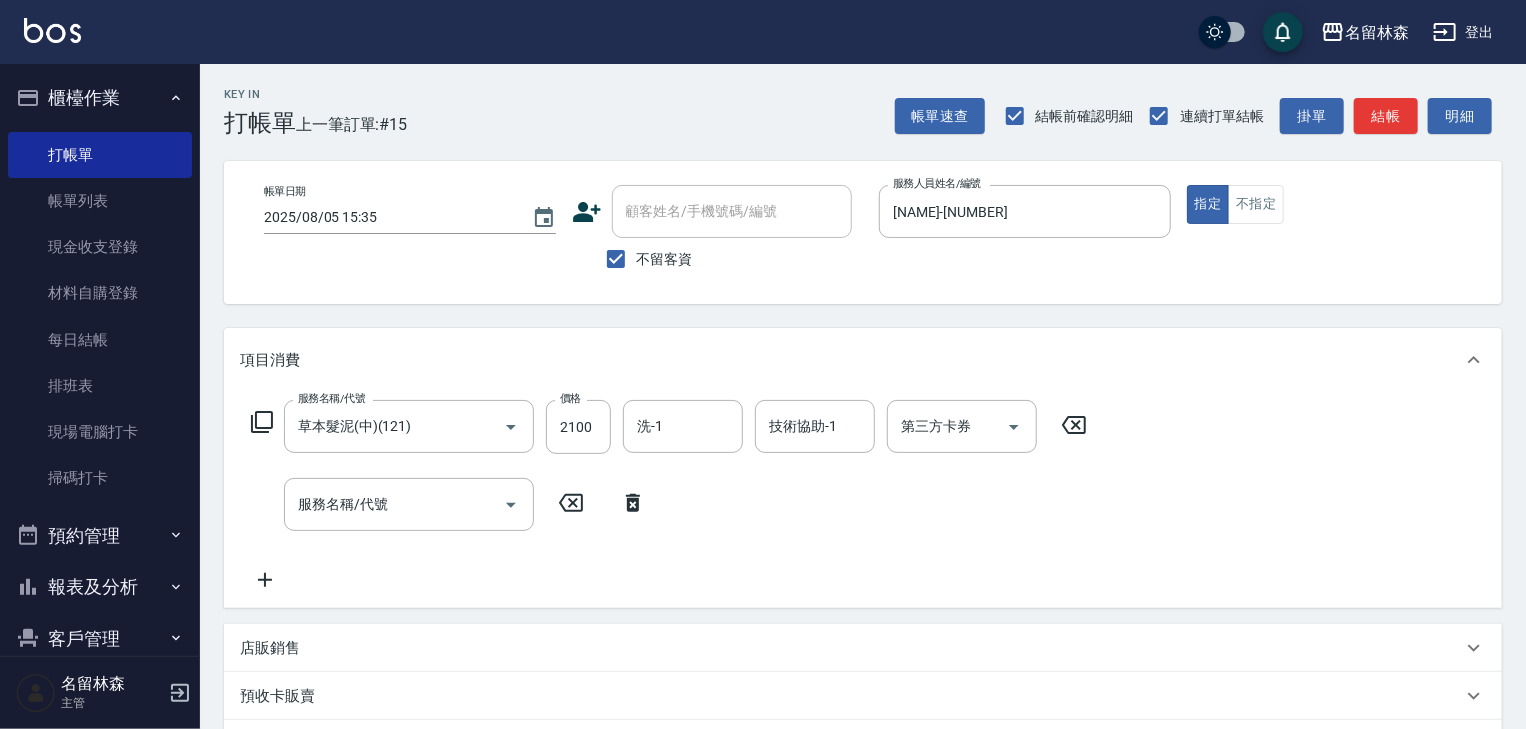 click 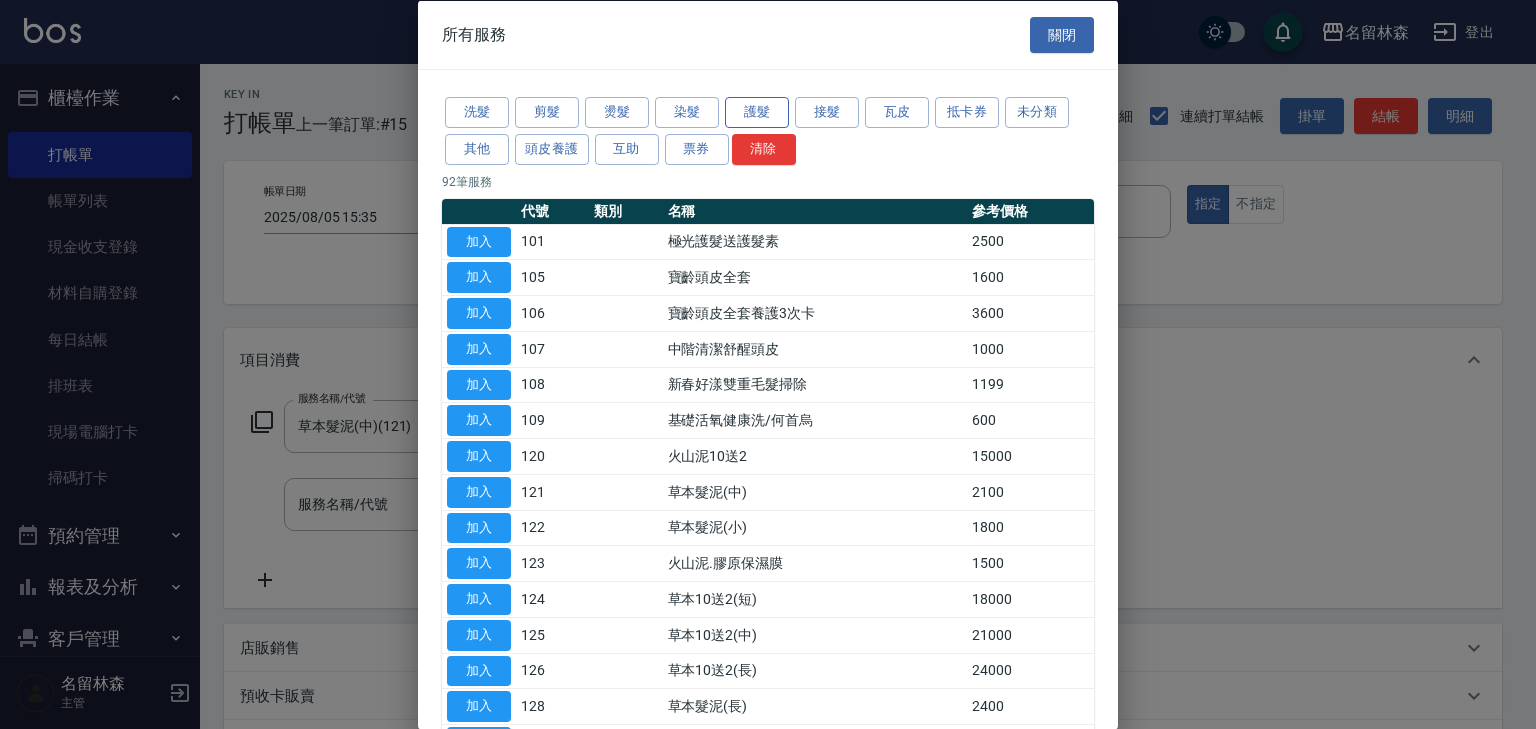 click on "護髮" at bounding box center (757, 112) 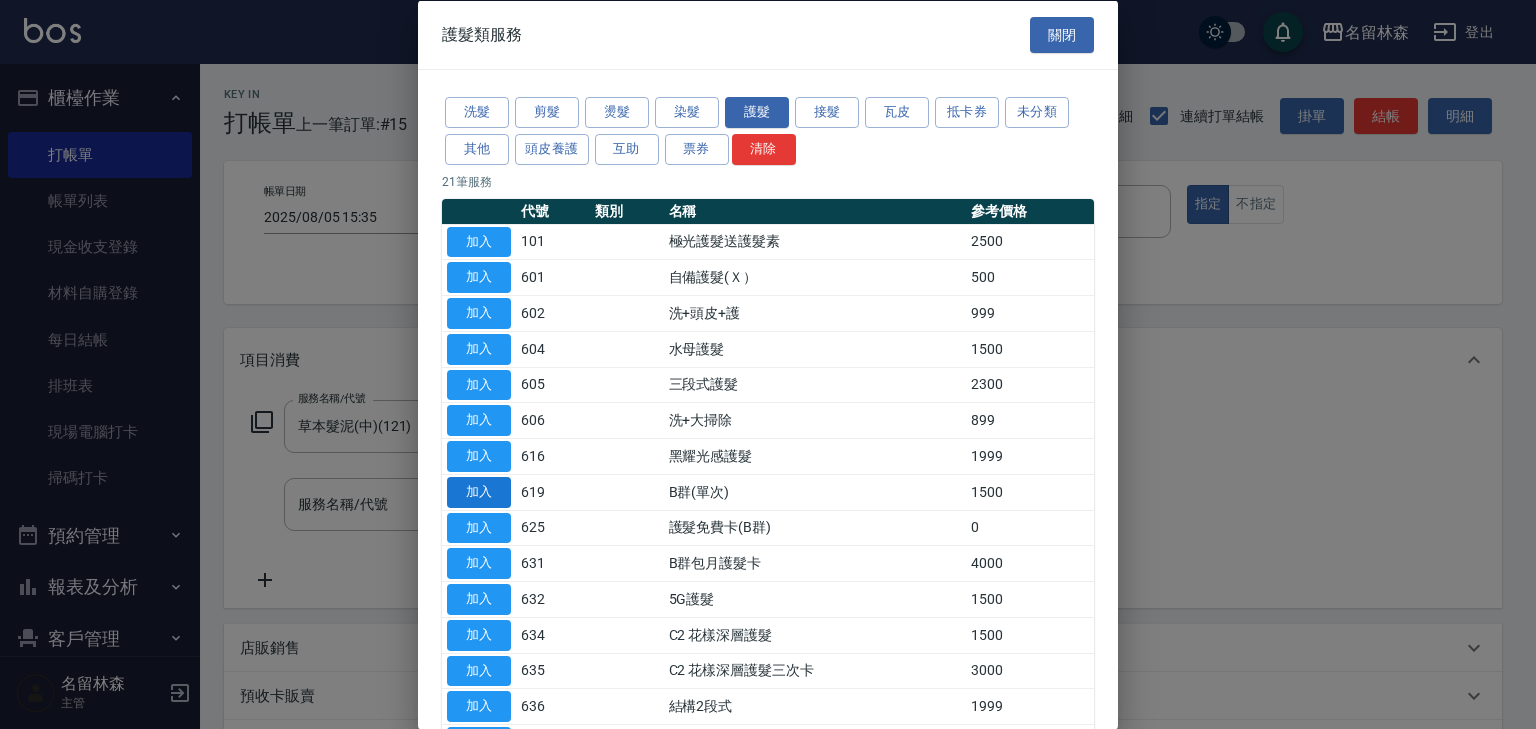 click on "加入" at bounding box center [479, 491] 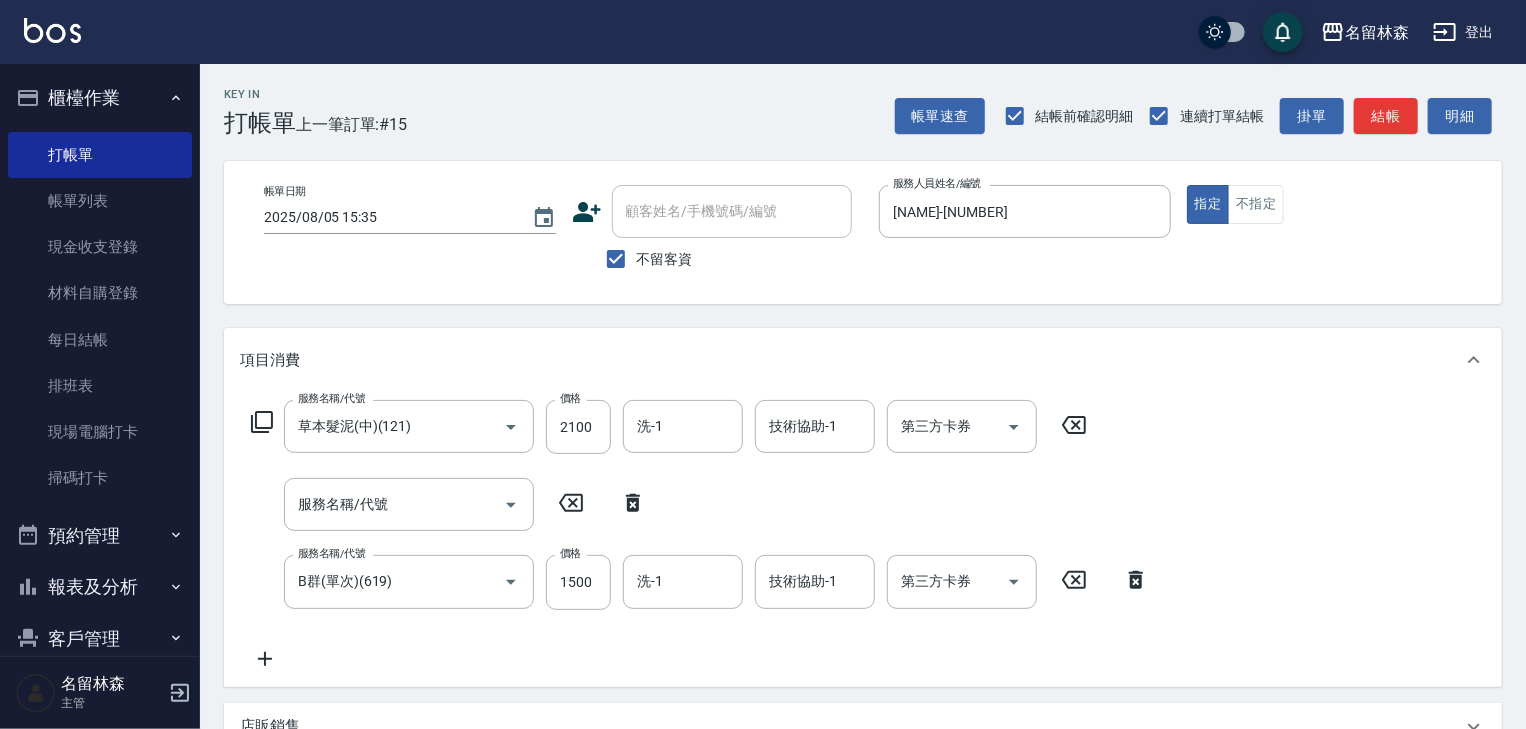 click 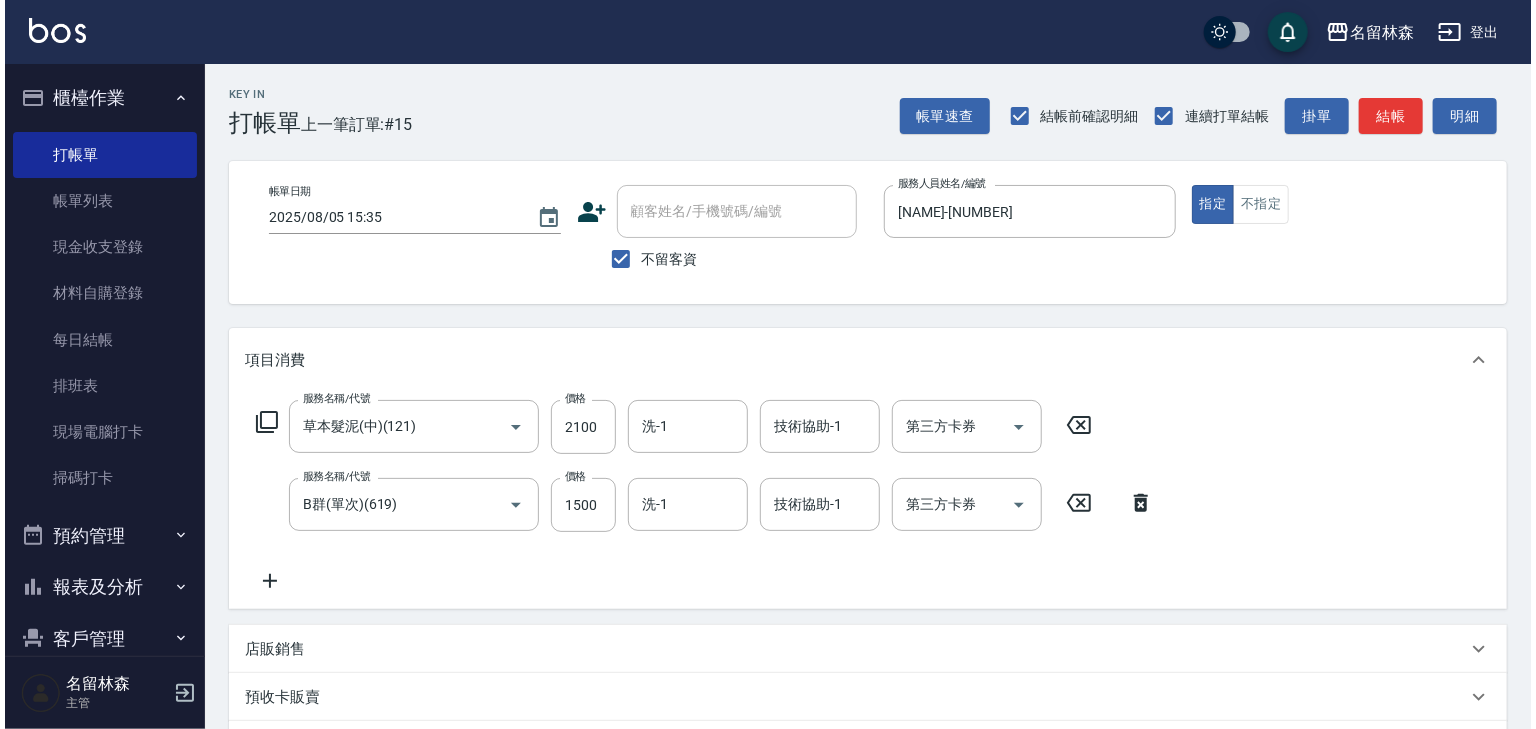 scroll, scrollTop: 312, scrollLeft: 0, axis: vertical 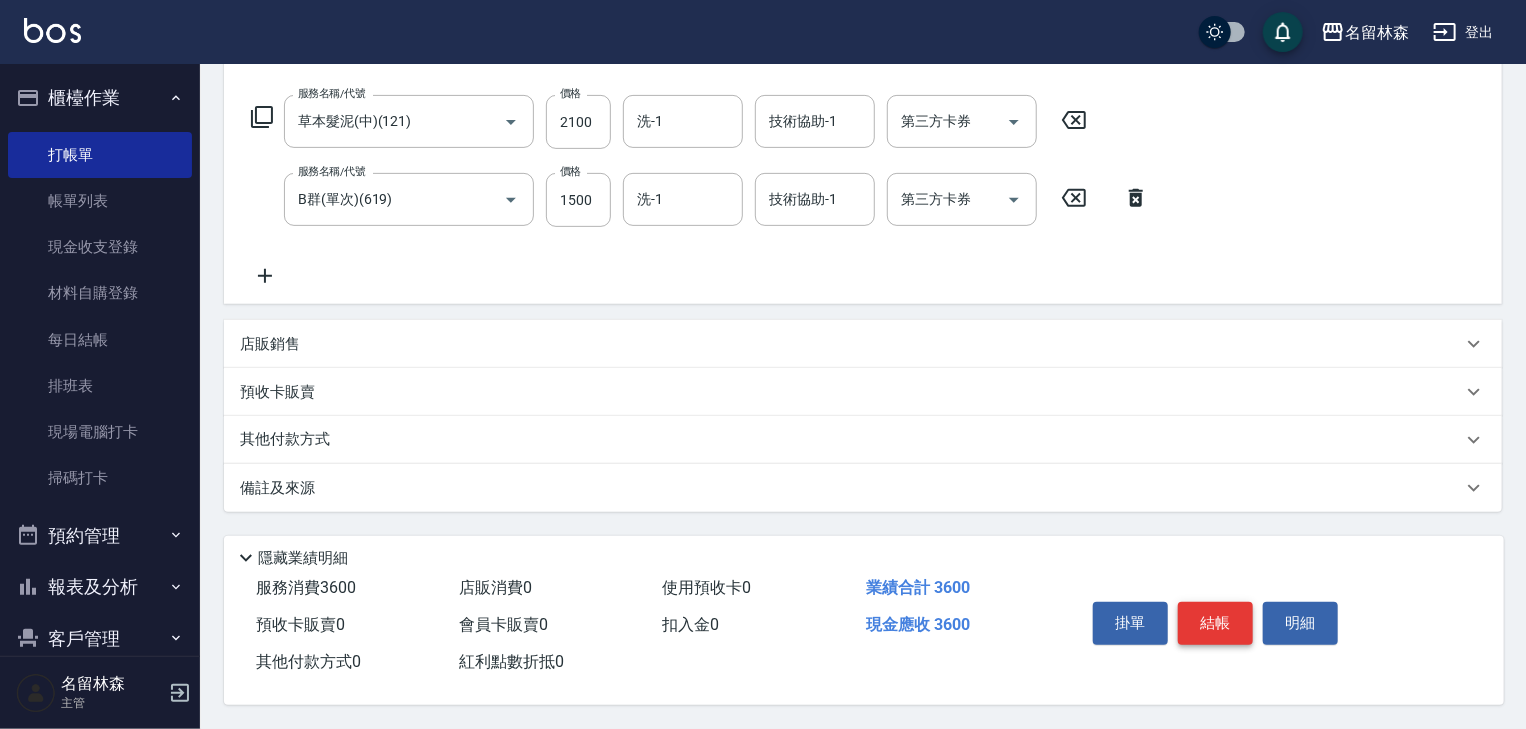 click on "結帳" at bounding box center [1215, 623] 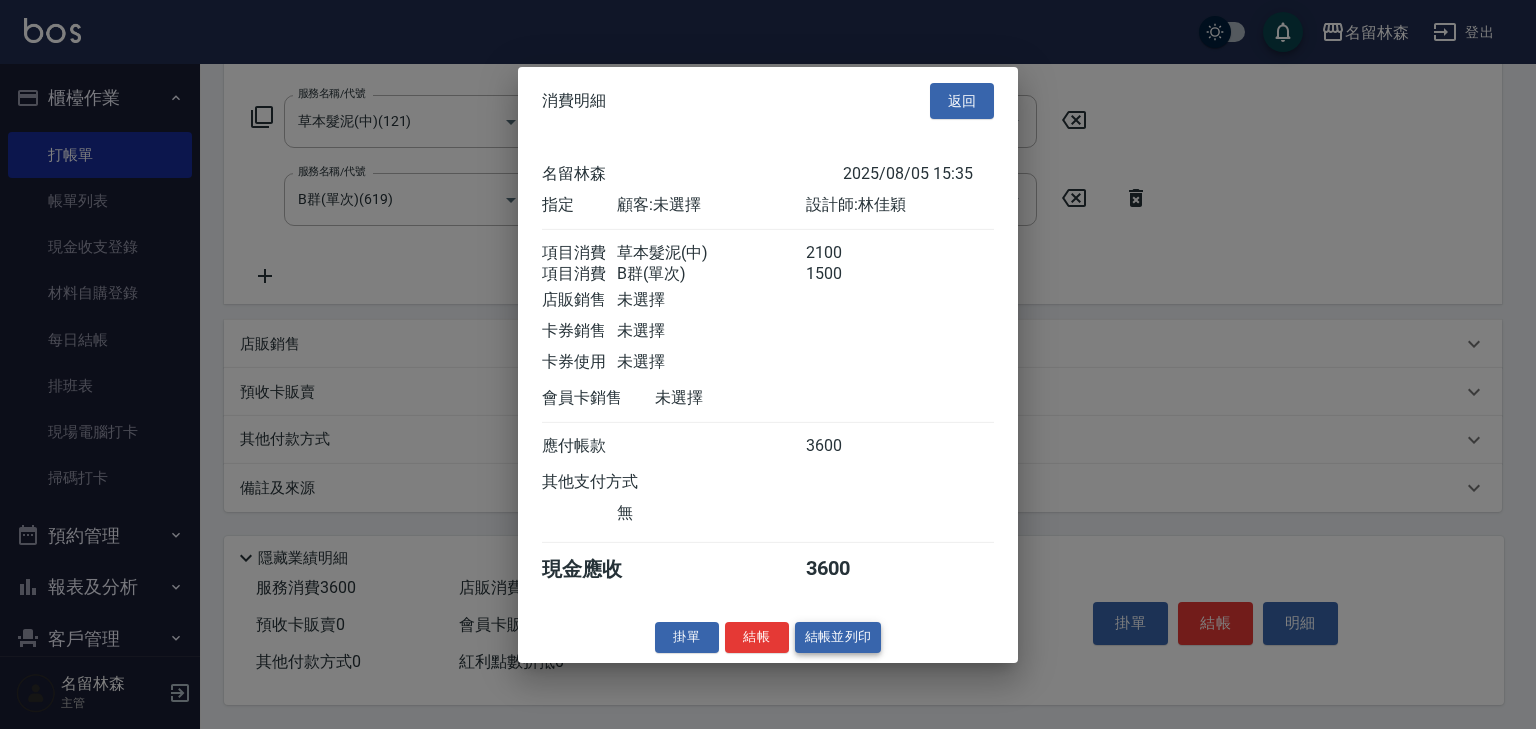 click on "結帳並列印" at bounding box center (838, 637) 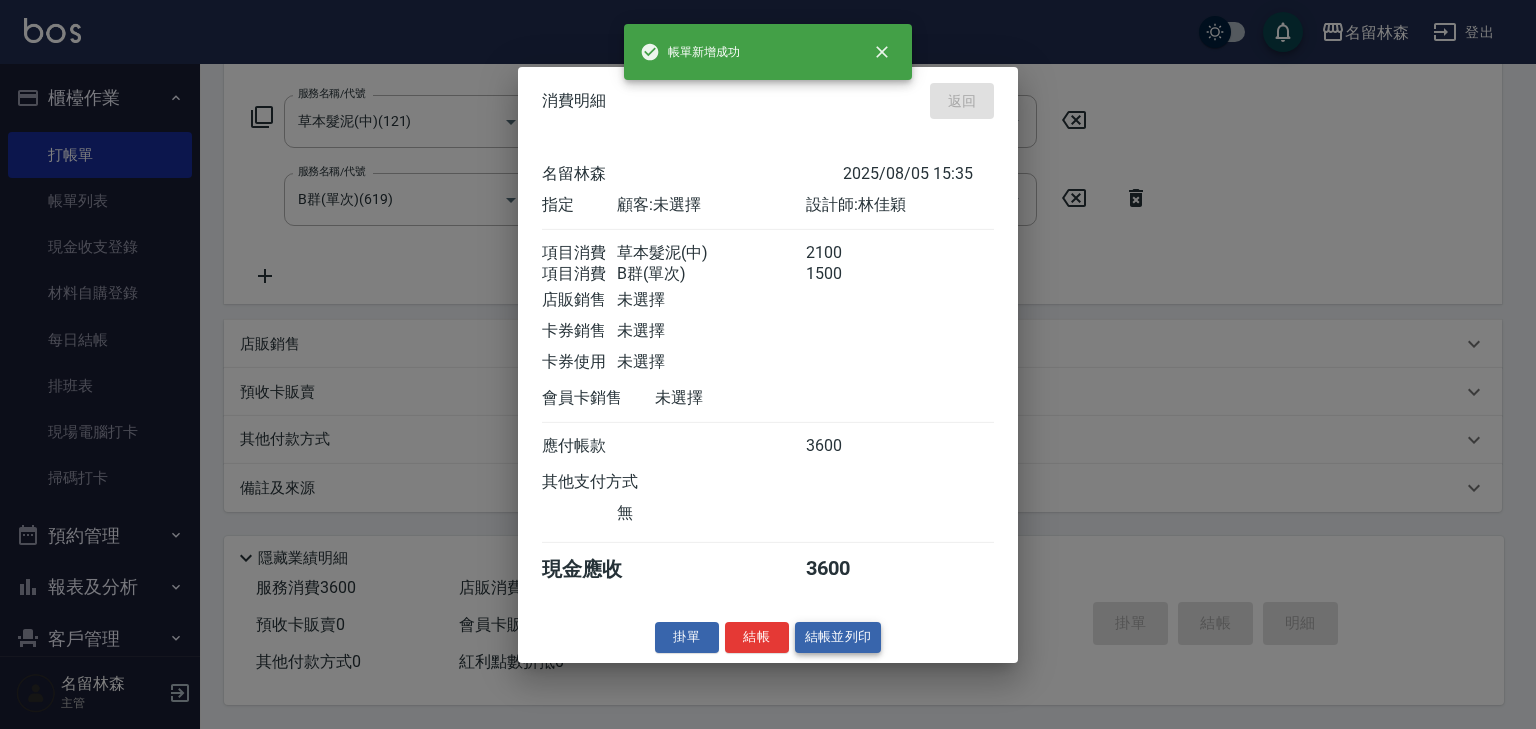 type on "2025/08/05 15:38" 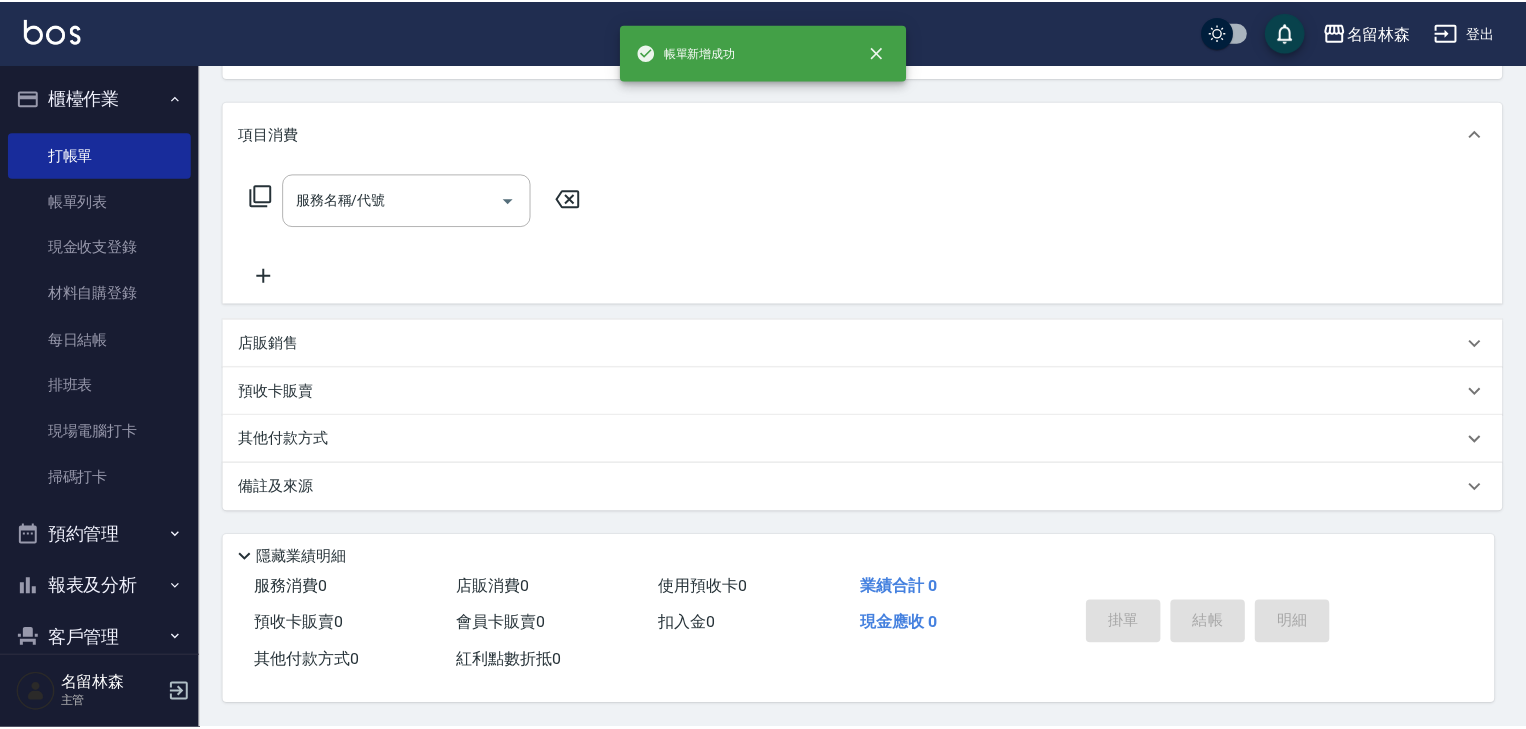 scroll, scrollTop: 0, scrollLeft: 0, axis: both 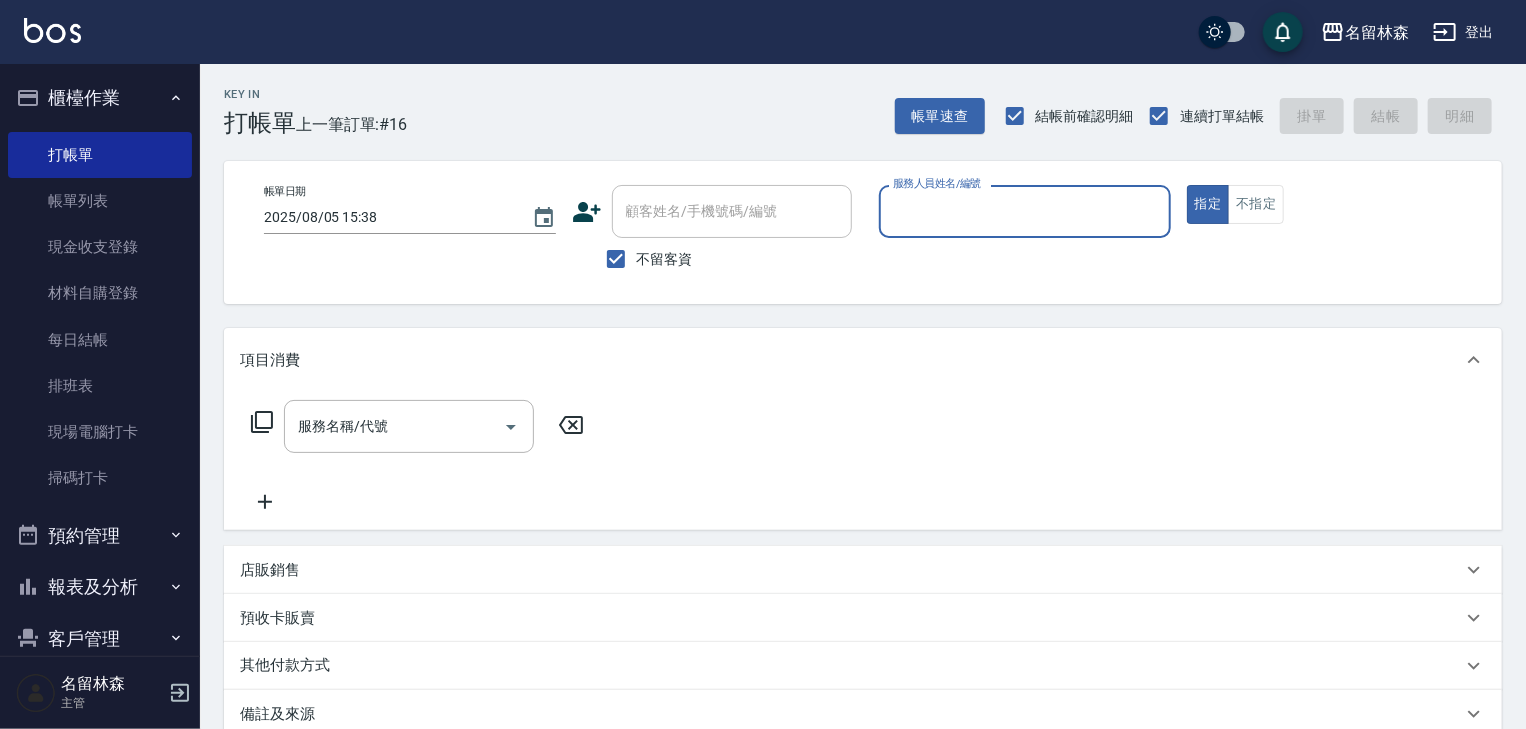 click on "服務人員姓名/編號" at bounding box center (1025, 211) 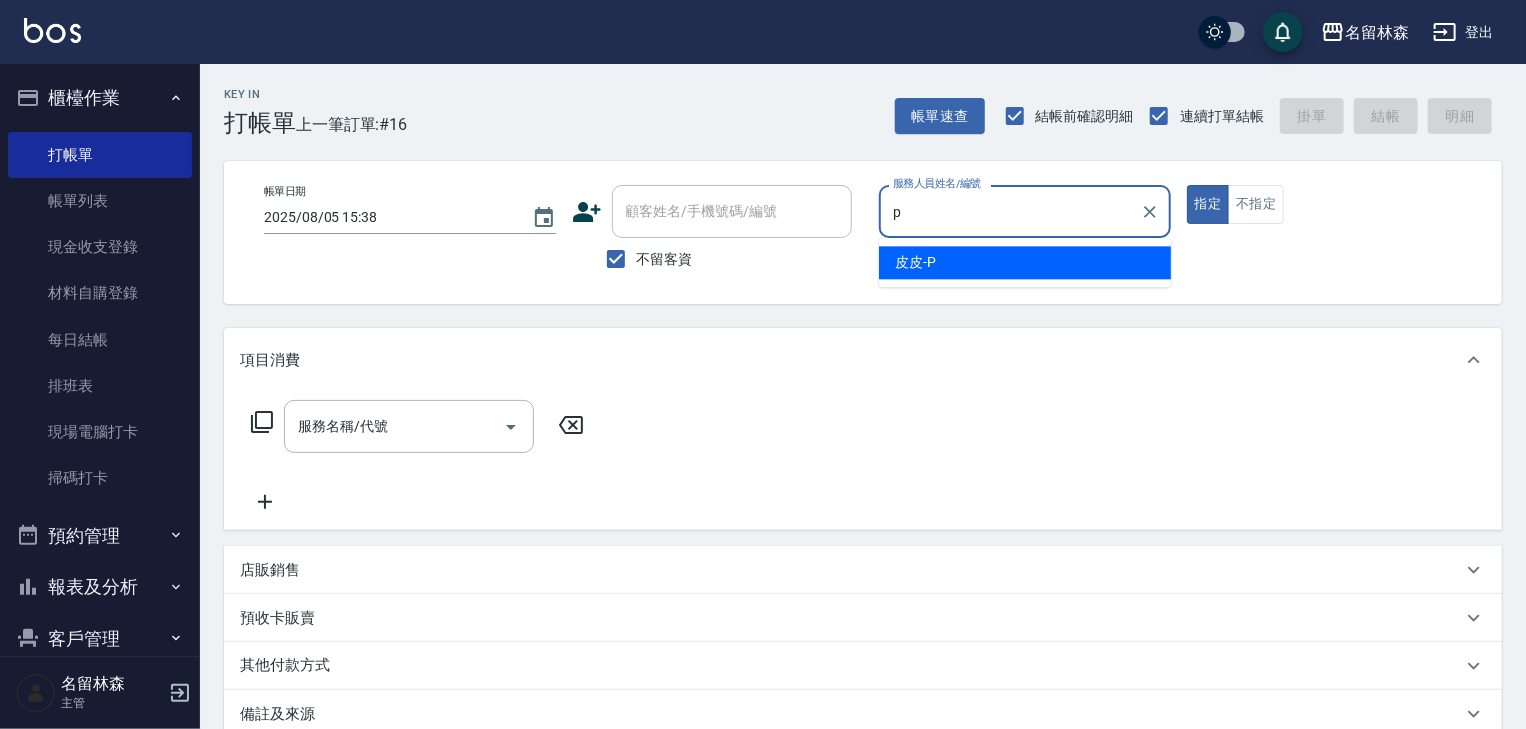 click on "皮皮 -P" at bounding box center [915, 262] 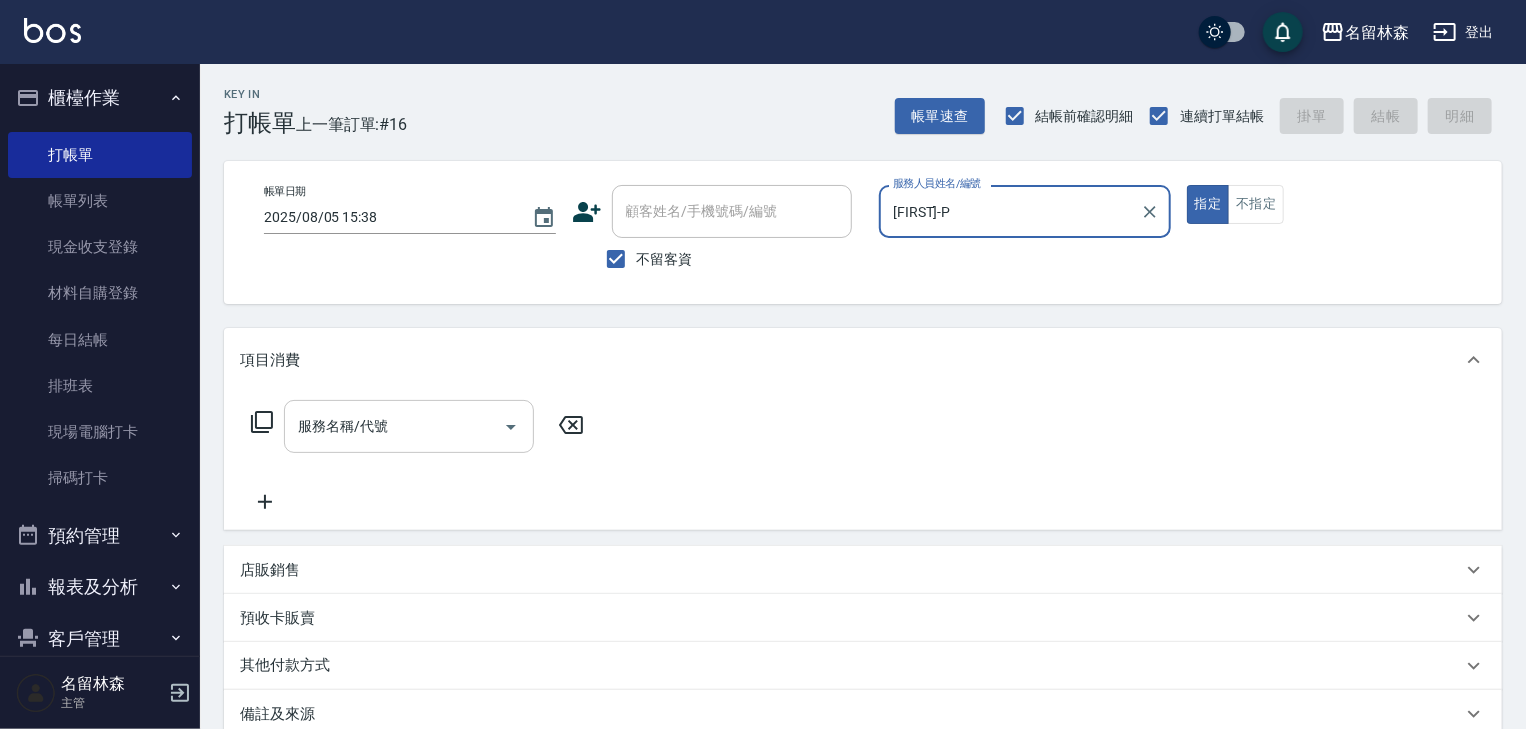 click on "服務名稱/代號" at bounding box center [409, 426] 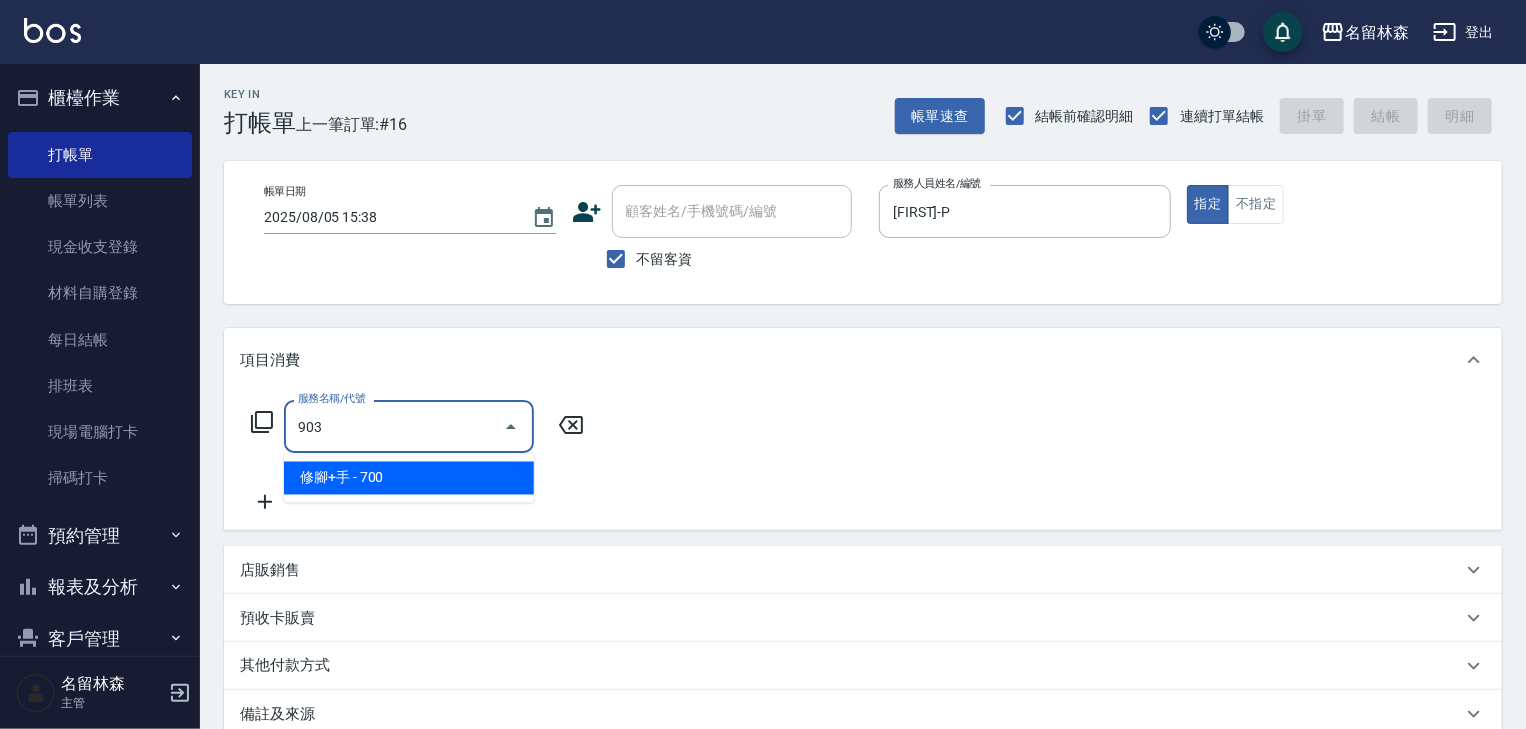 drag, startPoint x: 432, startPoint y: 478, endPoint x: 566, endPoint y: 460, distance: 135.20355 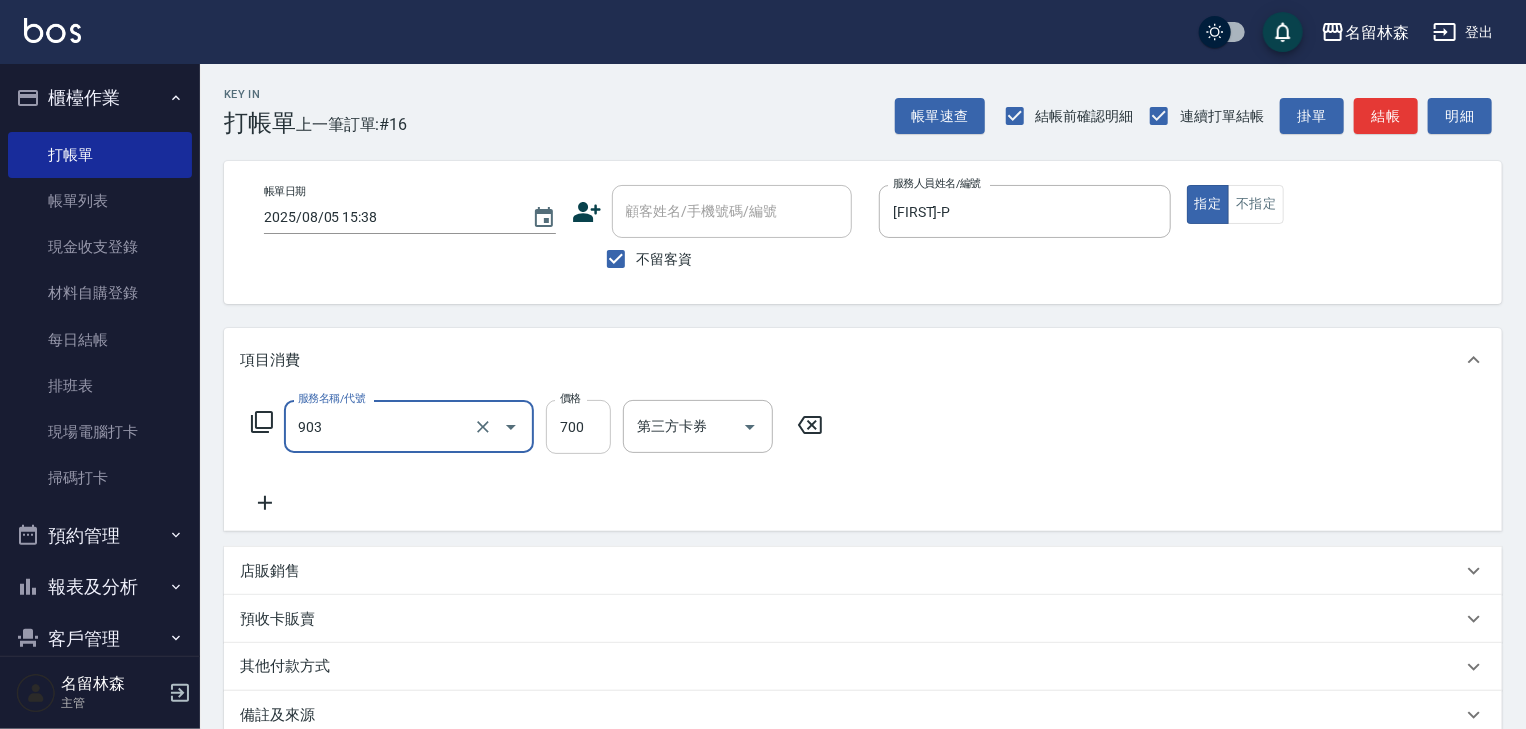 type on "修腳+手(903)" 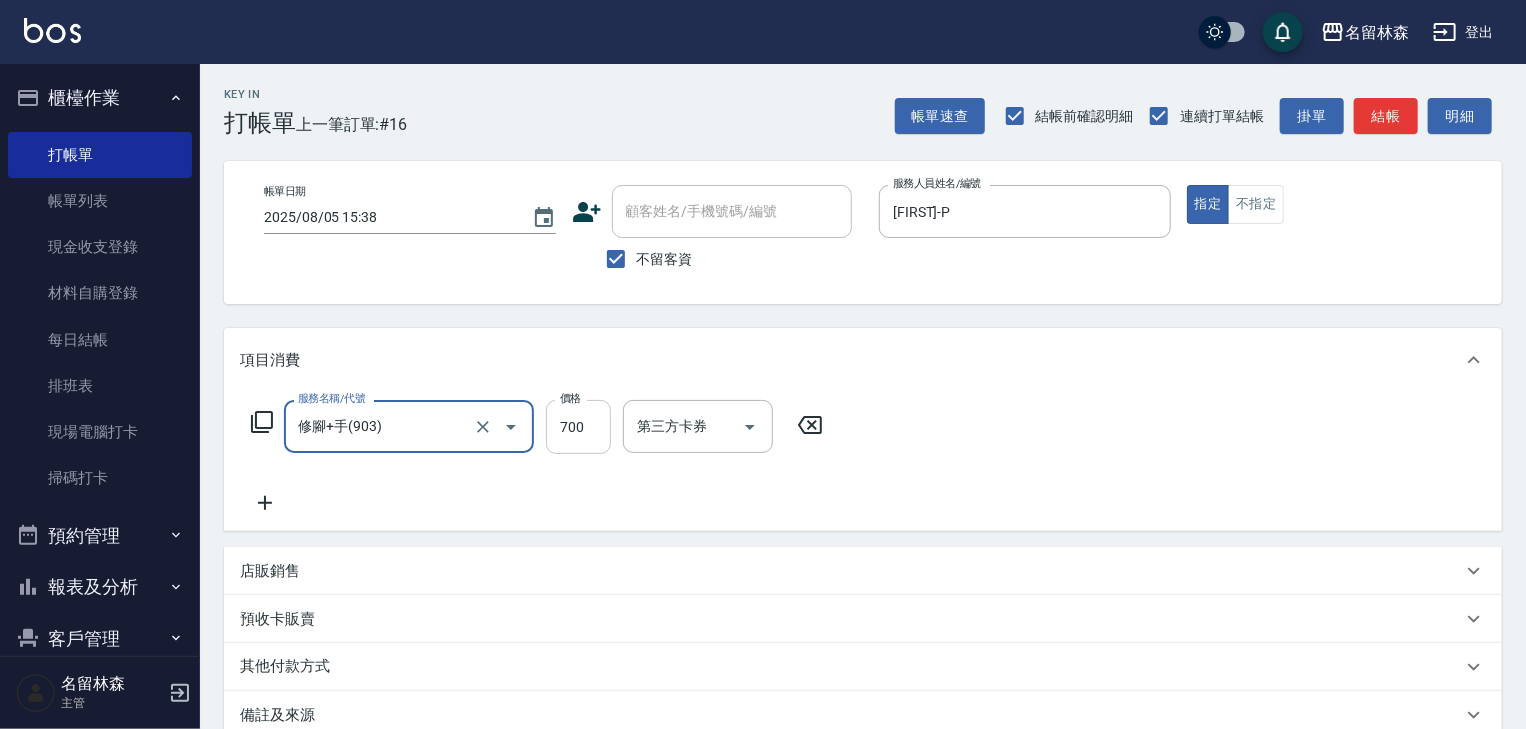 click on "700" at bounding box center [578, 427] 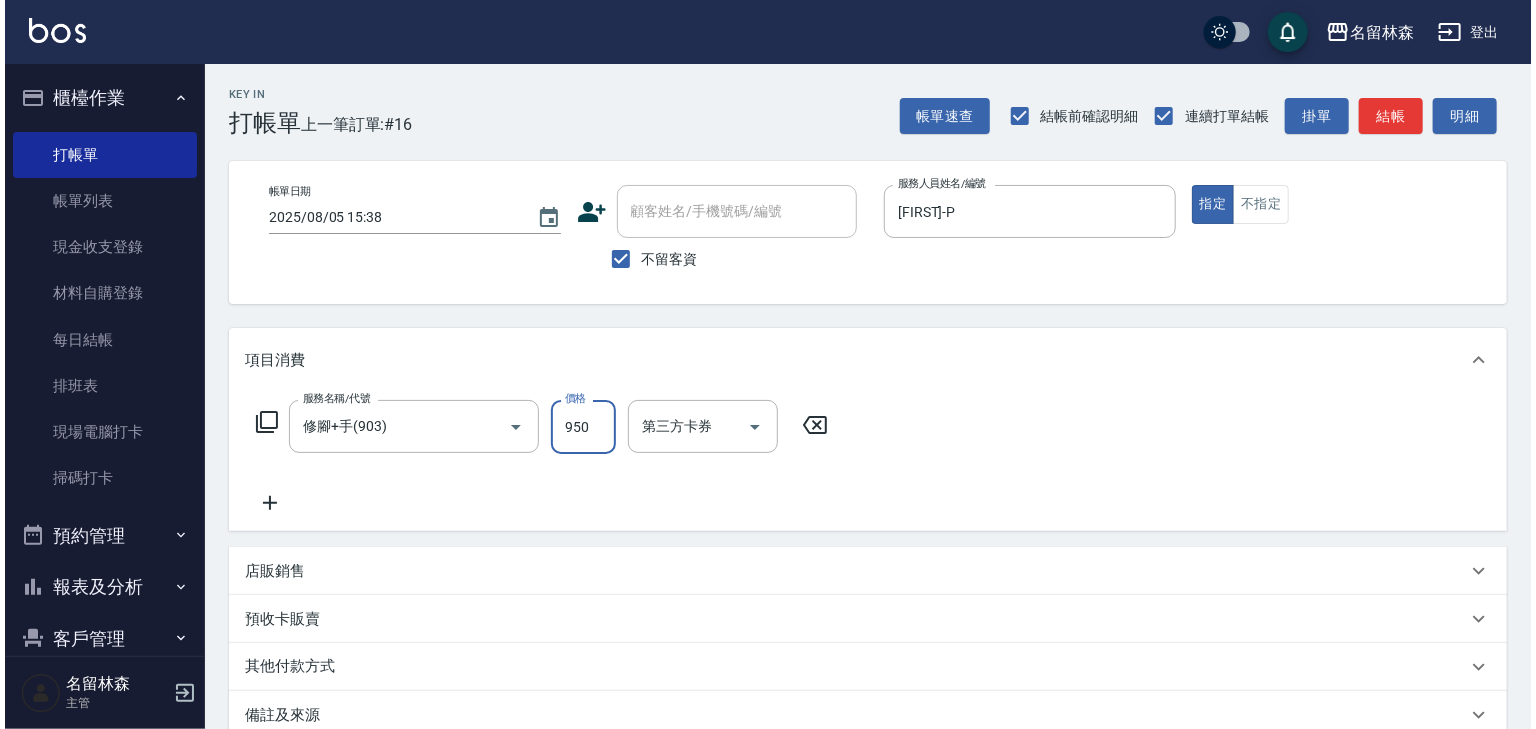 scroll, scrollTop: 234, scrollLeft: 0, axis: vertical 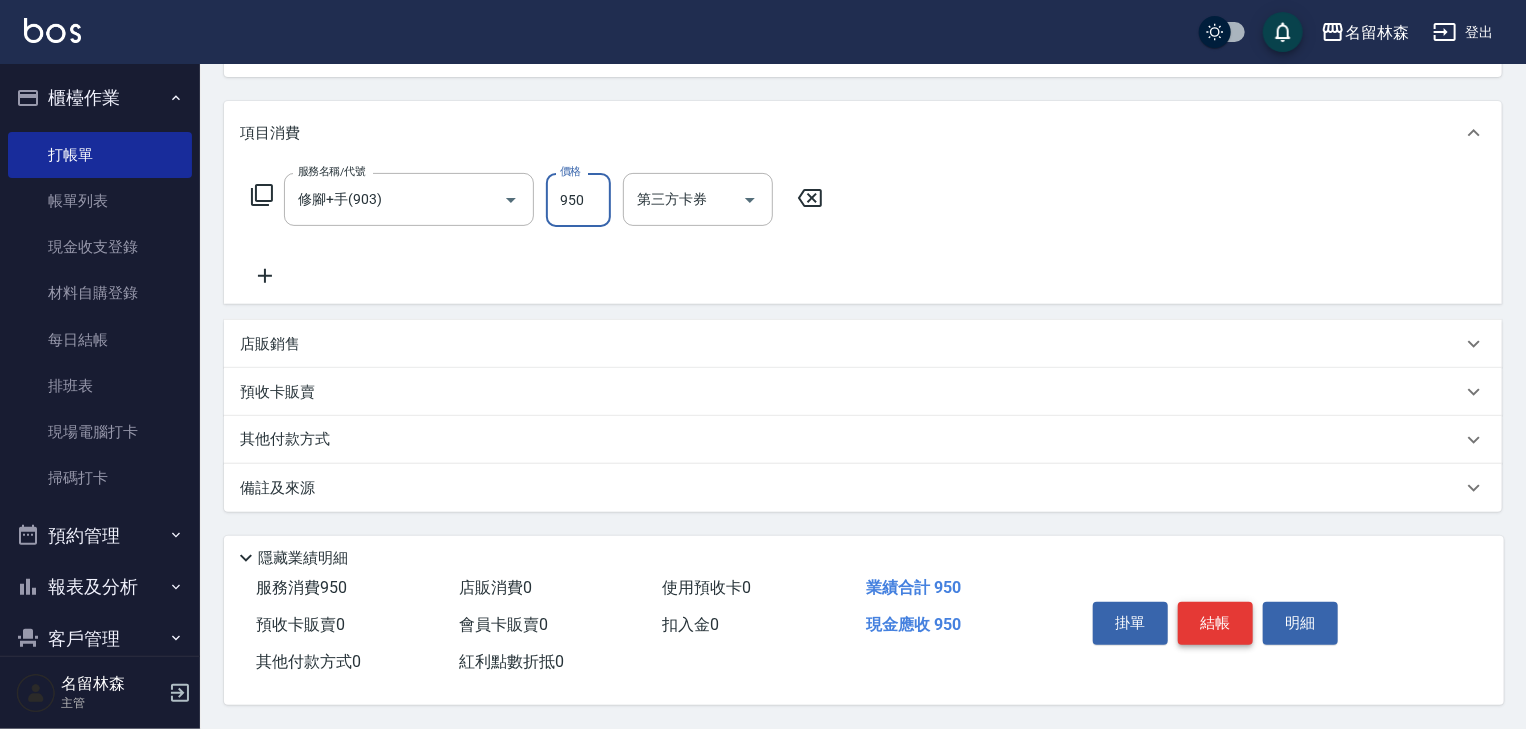 type on "950" 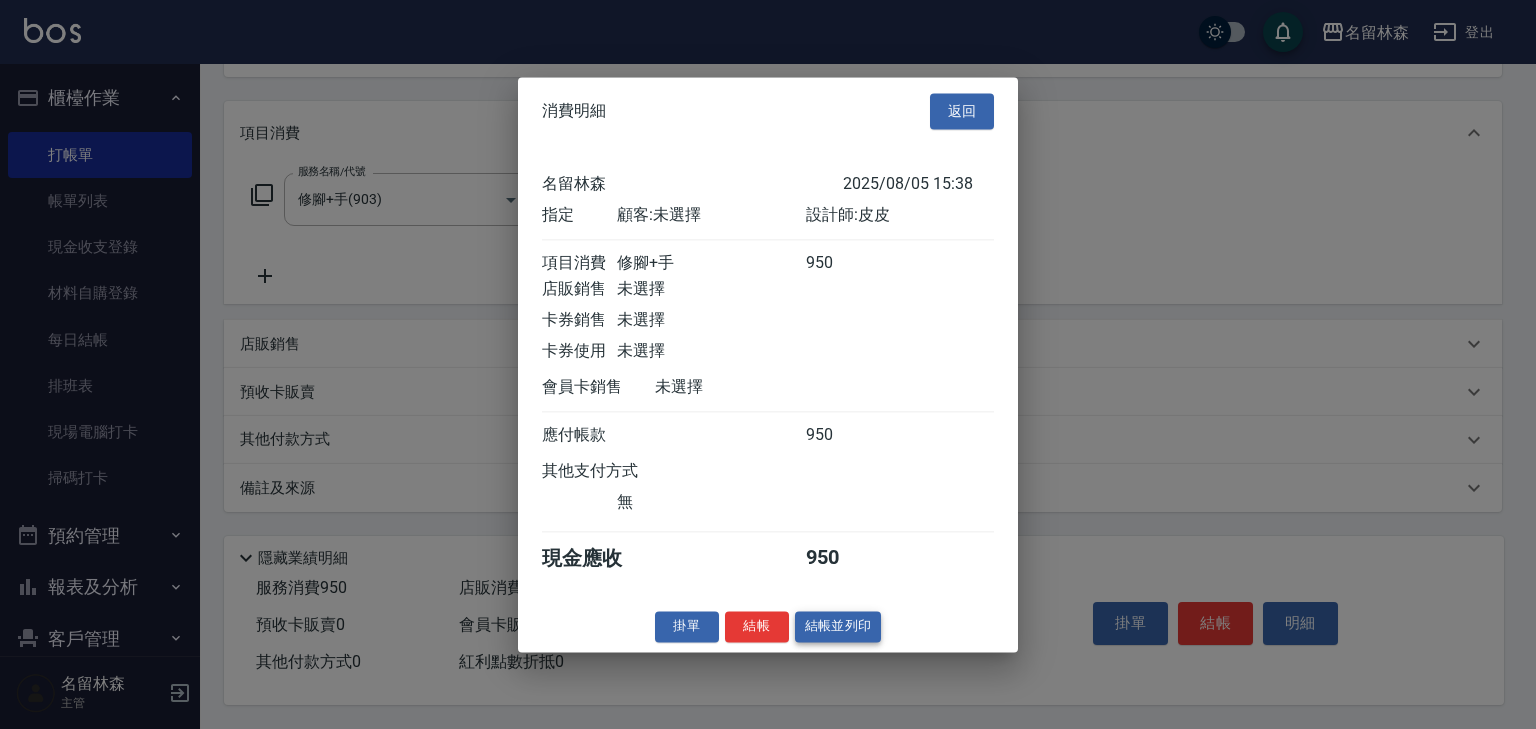 click on "結帳並列印" at bounding box center [838, 626] 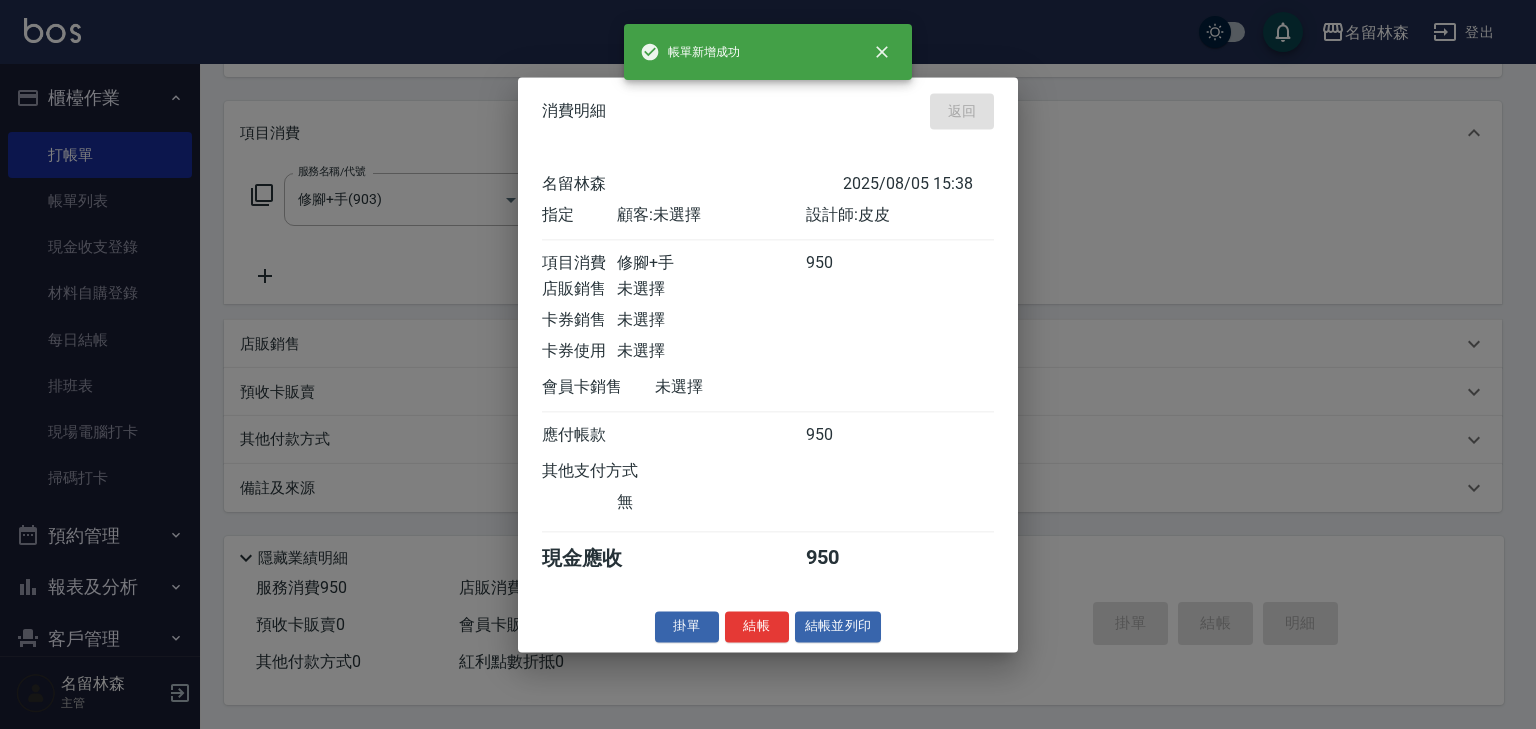 type on "2025/08/05 15:45" 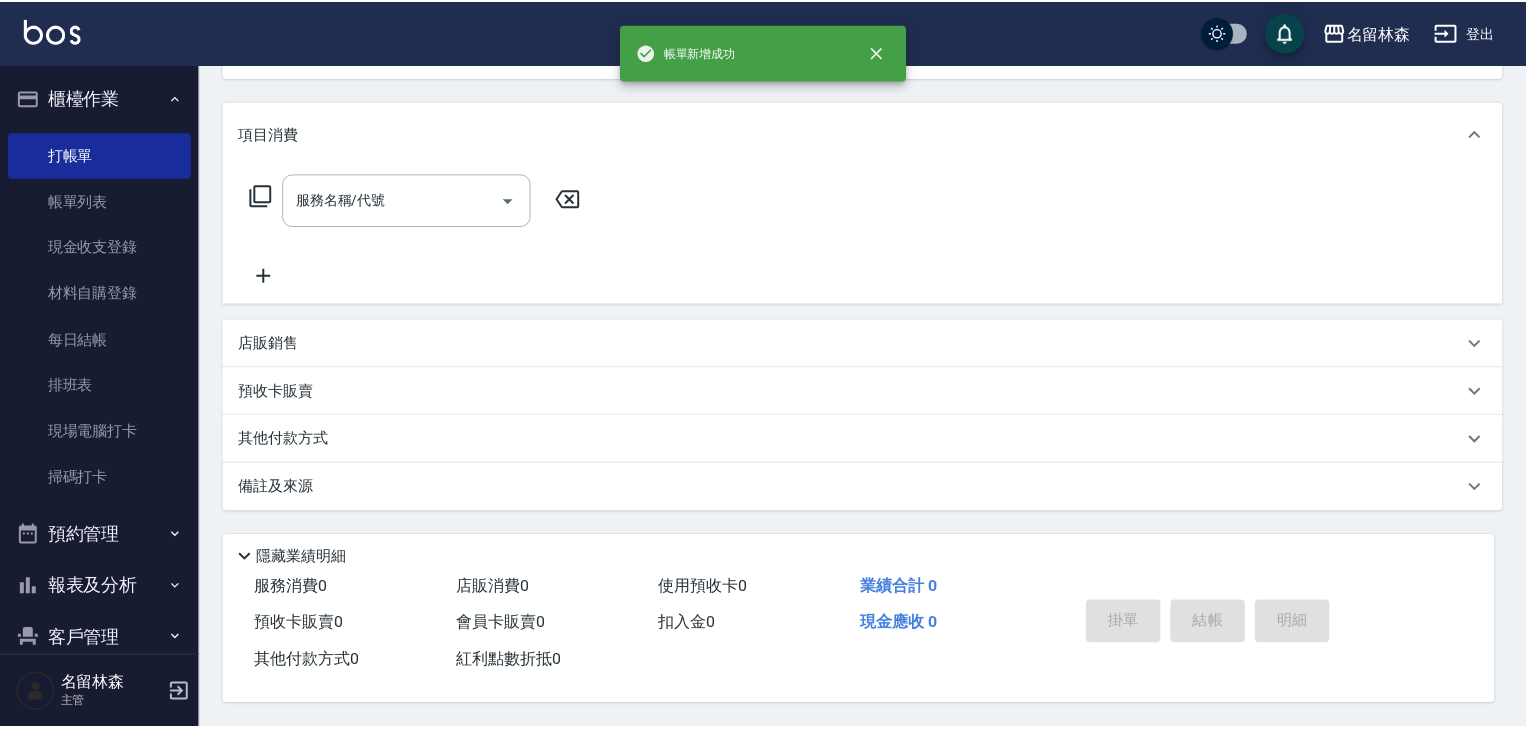 scroll, scrollTop: 0, scrollLeft: 0, axis: both 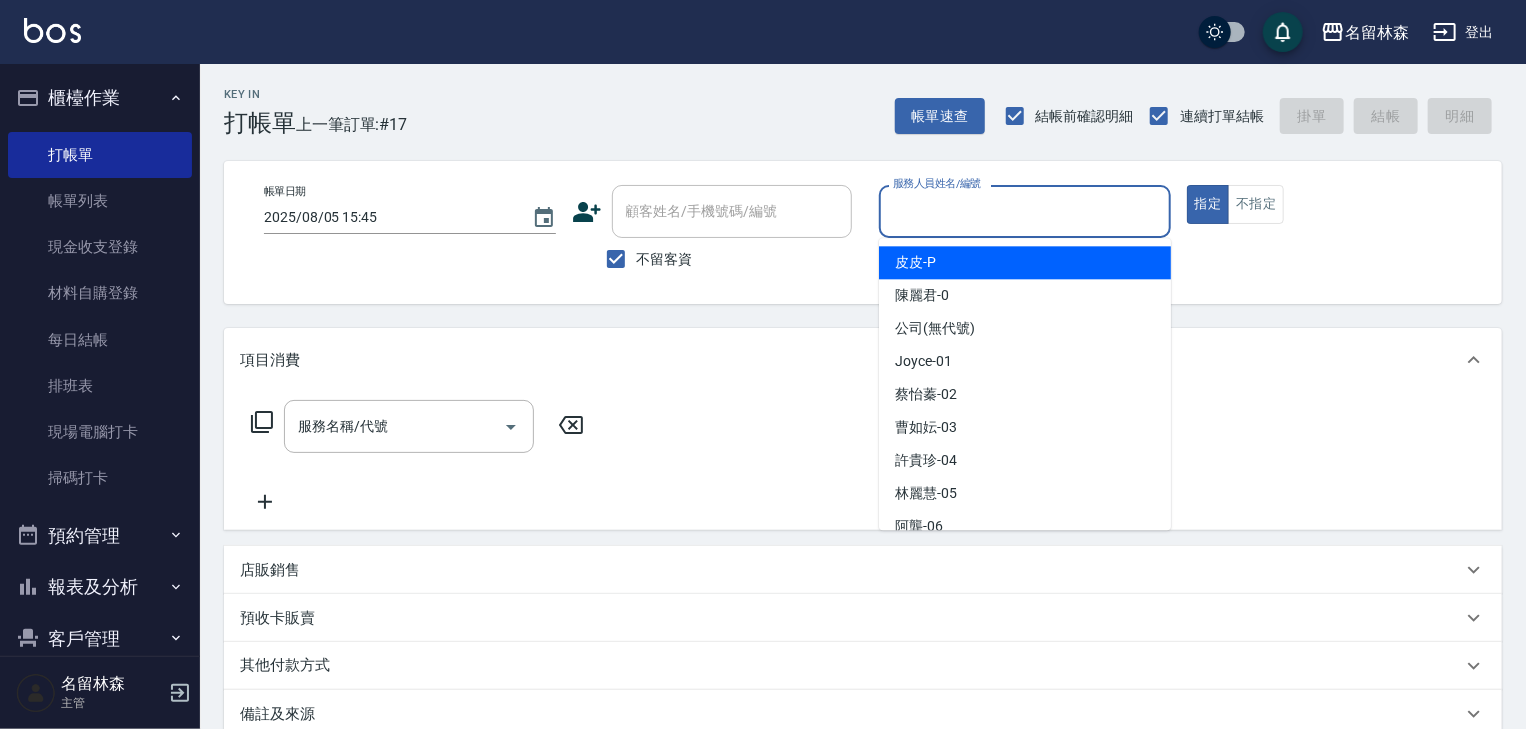 click on "服務人員姓名/編號" at bounding box center (1025, 211) 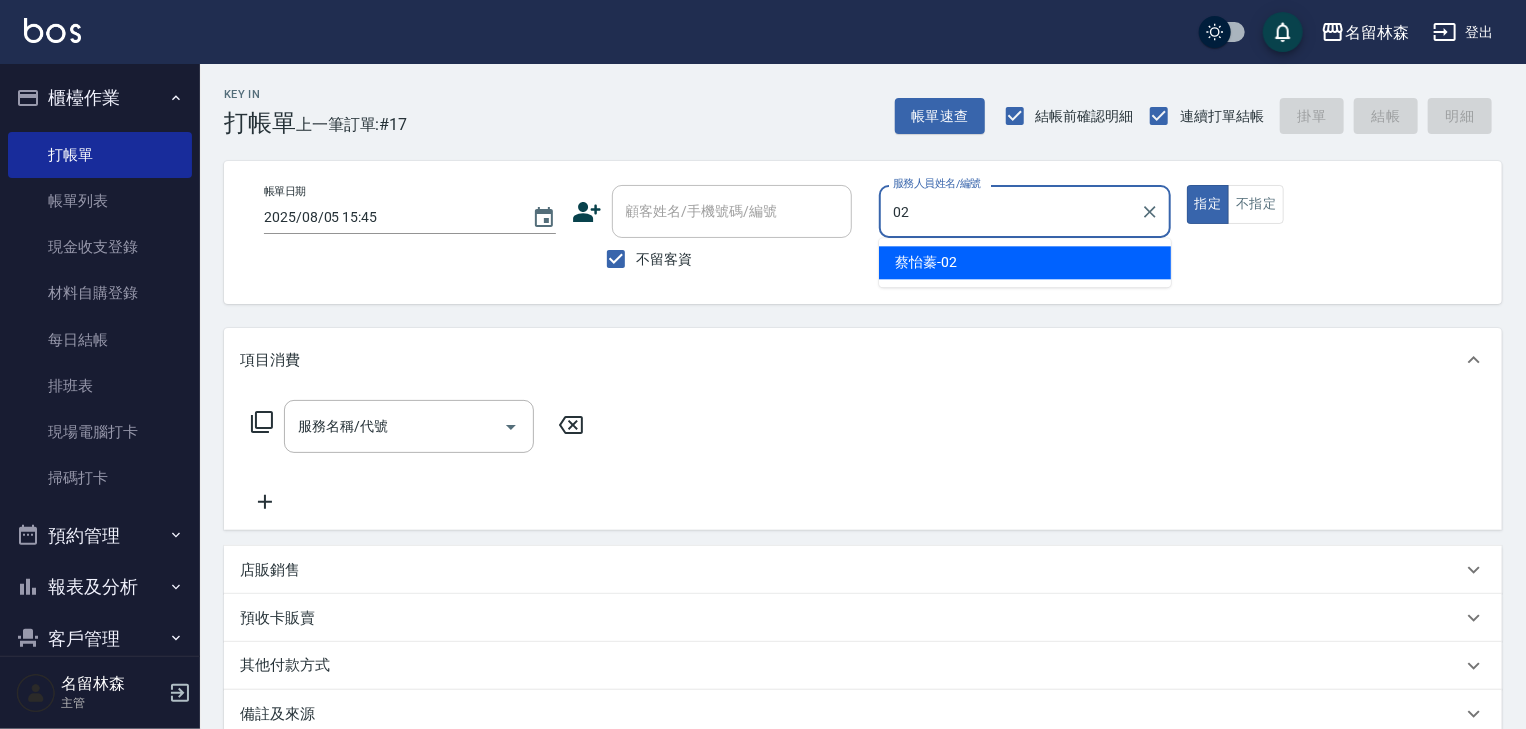 click on "蔡怡蓁 -02" at bounding box center [926, 262] 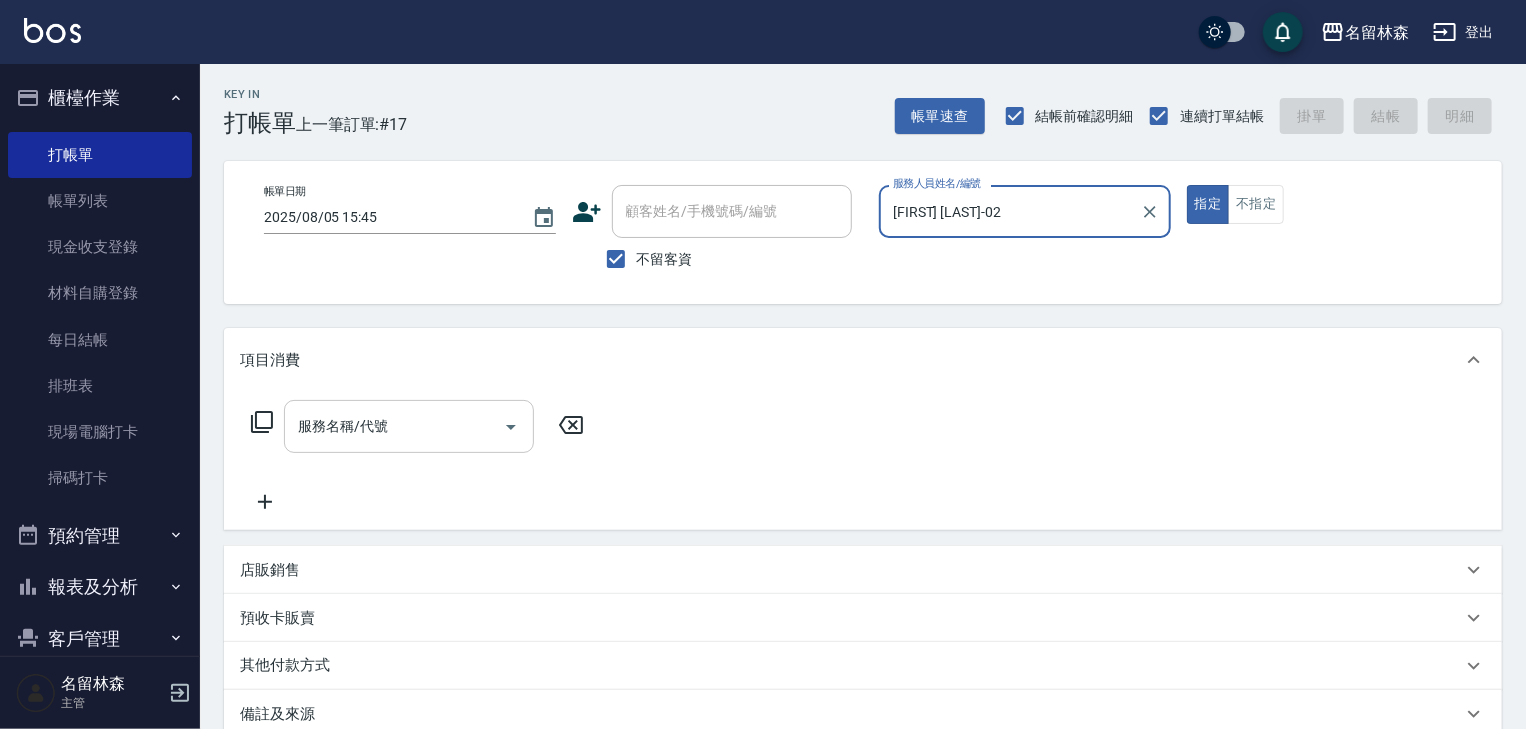 type on "蔡怡蓁-02" 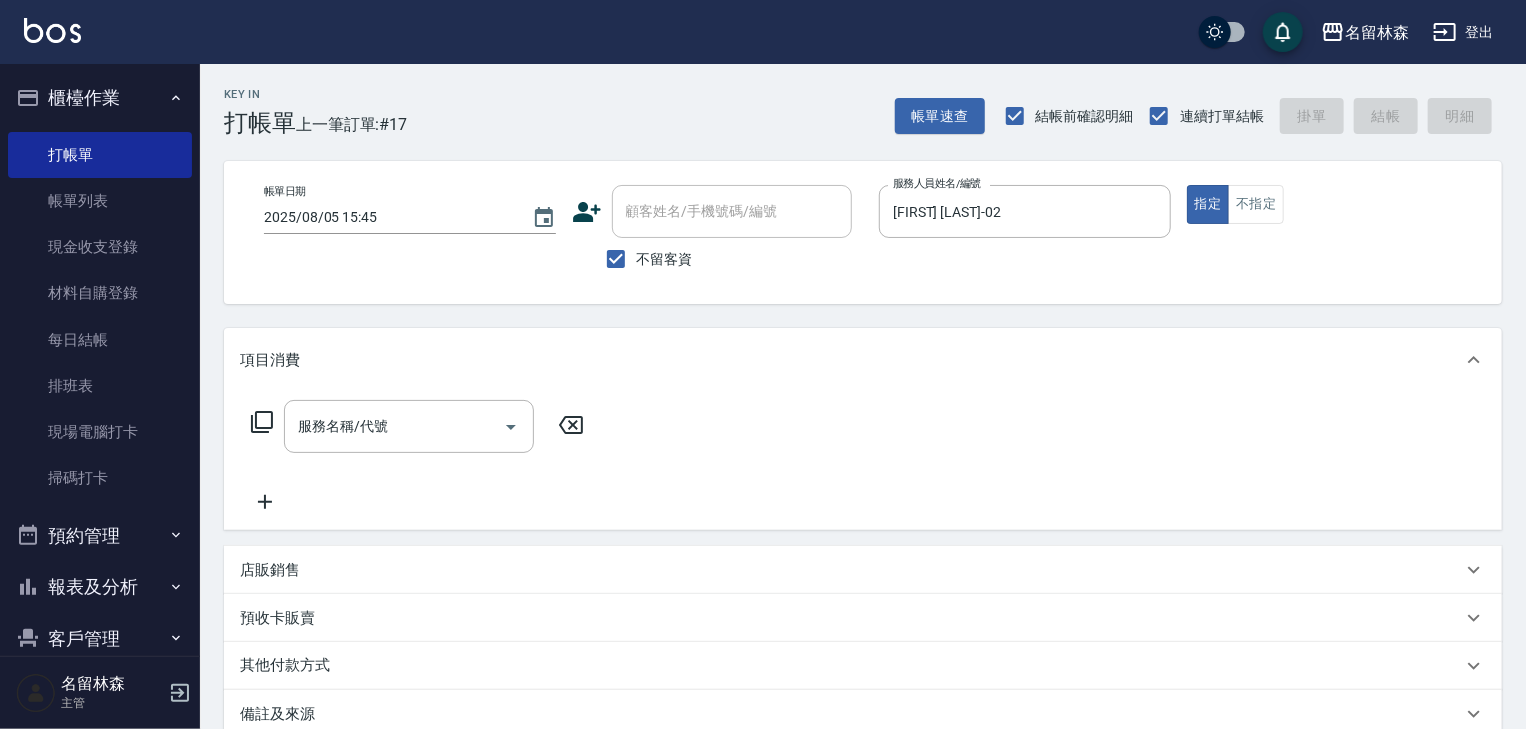 click 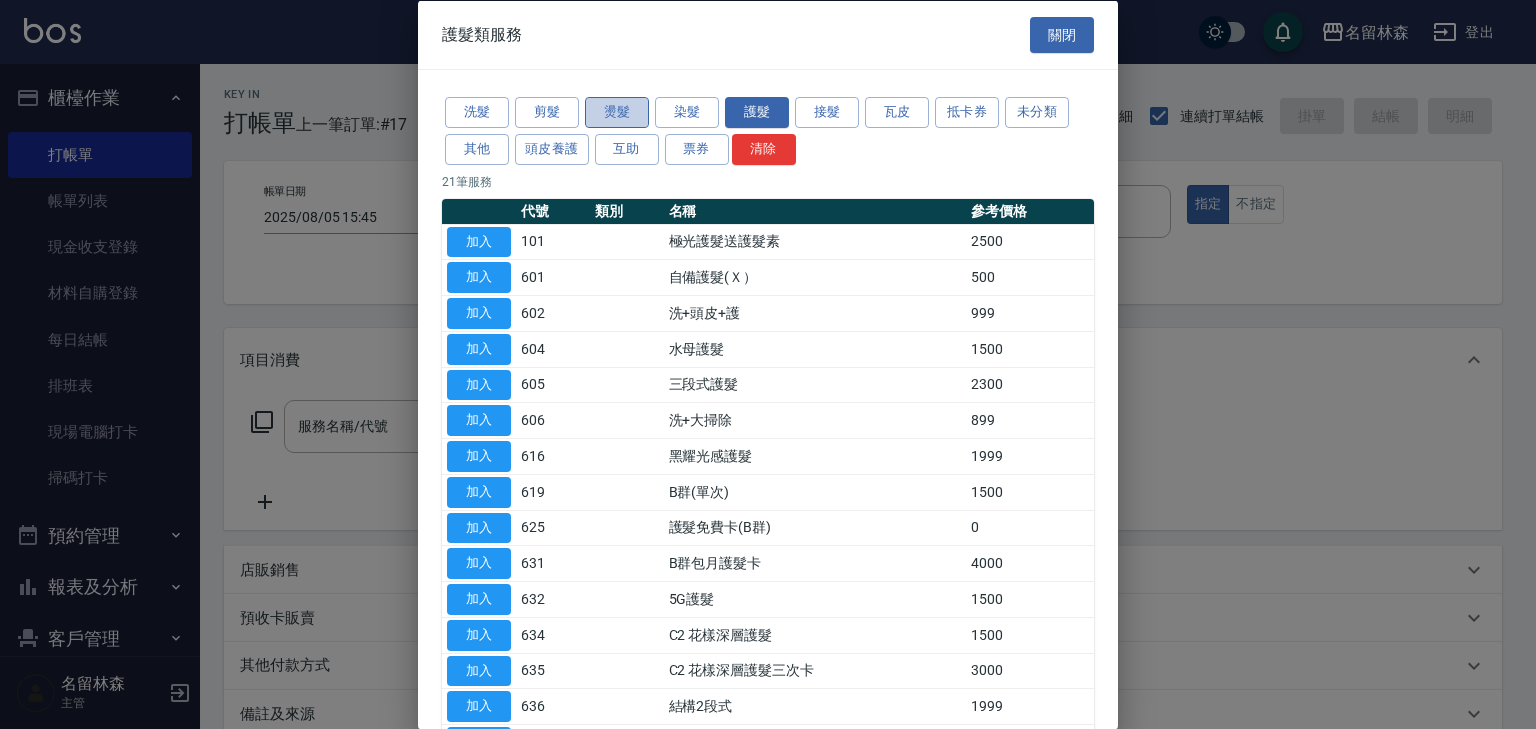 click on "燙髮" at bounding box center [617, 112] 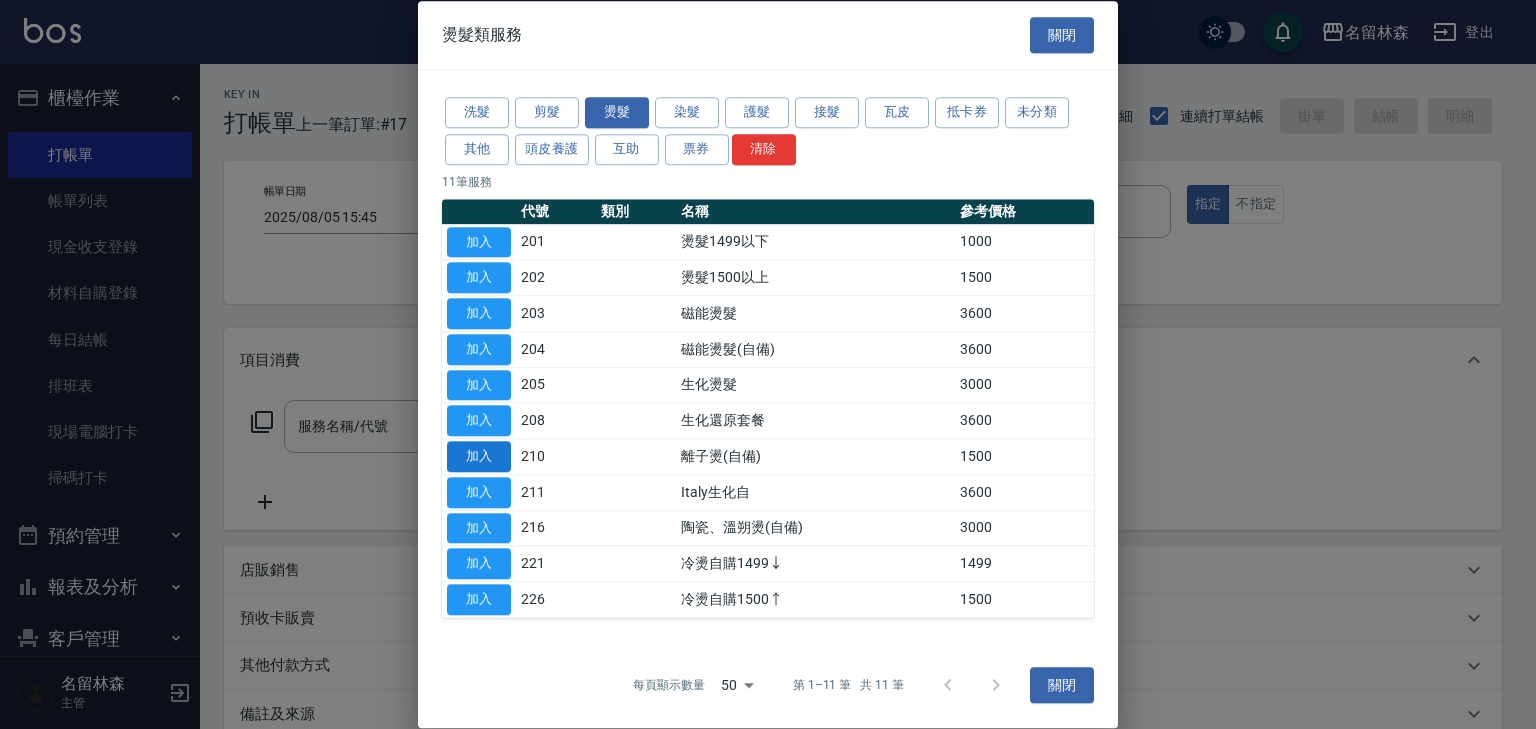 click on "加入" at bounding box center [479, 456] 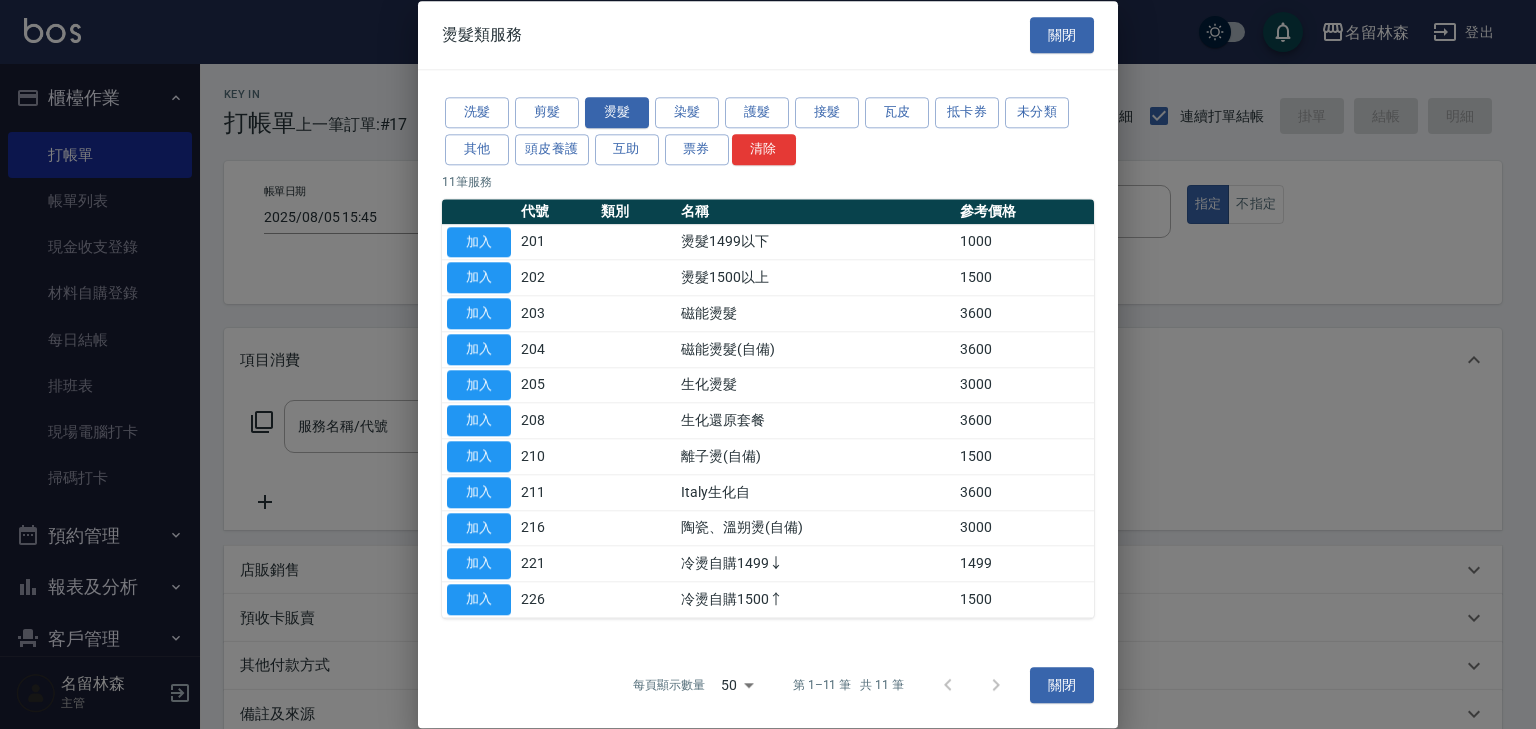 type on "離子燙(自備)(210)" 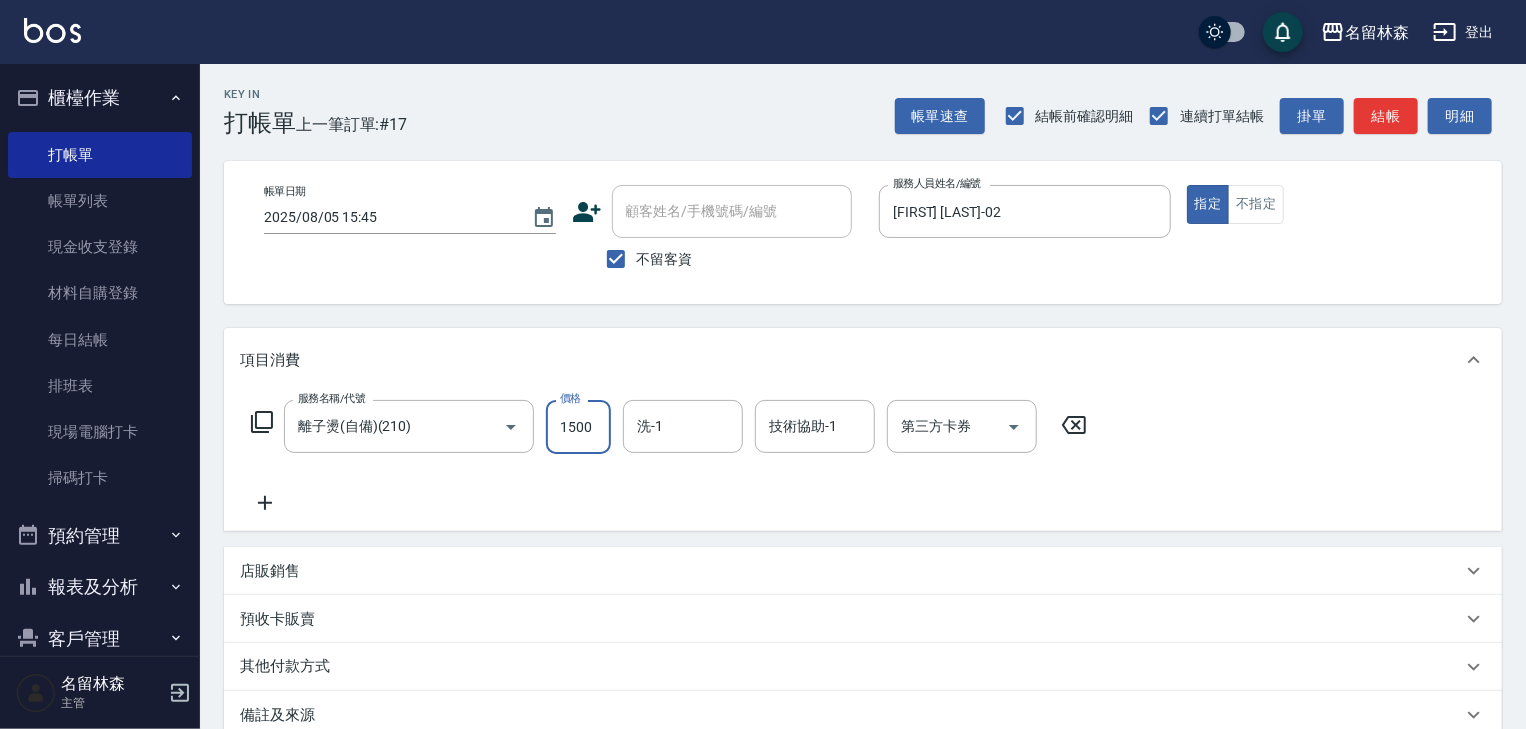 click on "1500" at bounding box center [578, 427] 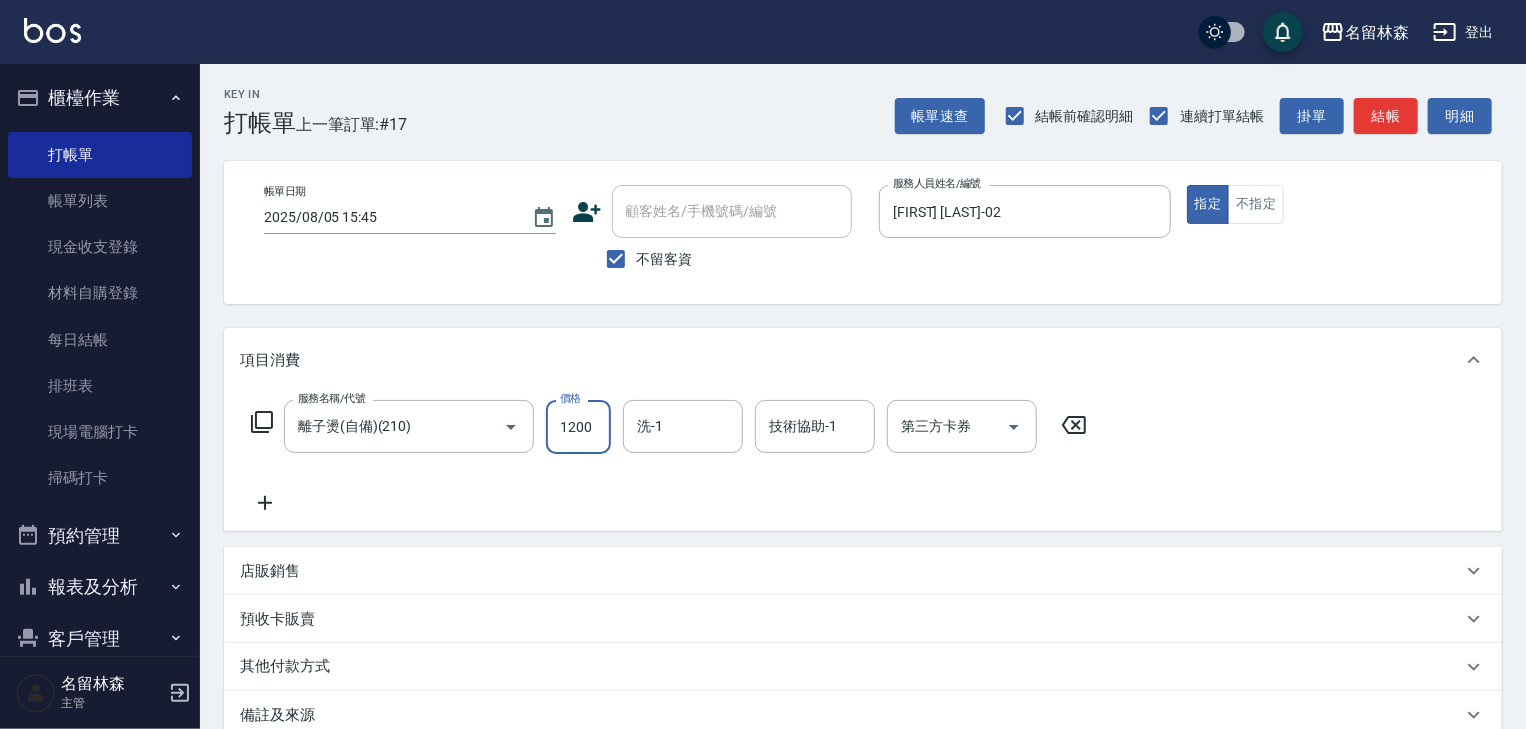 type on "1200" 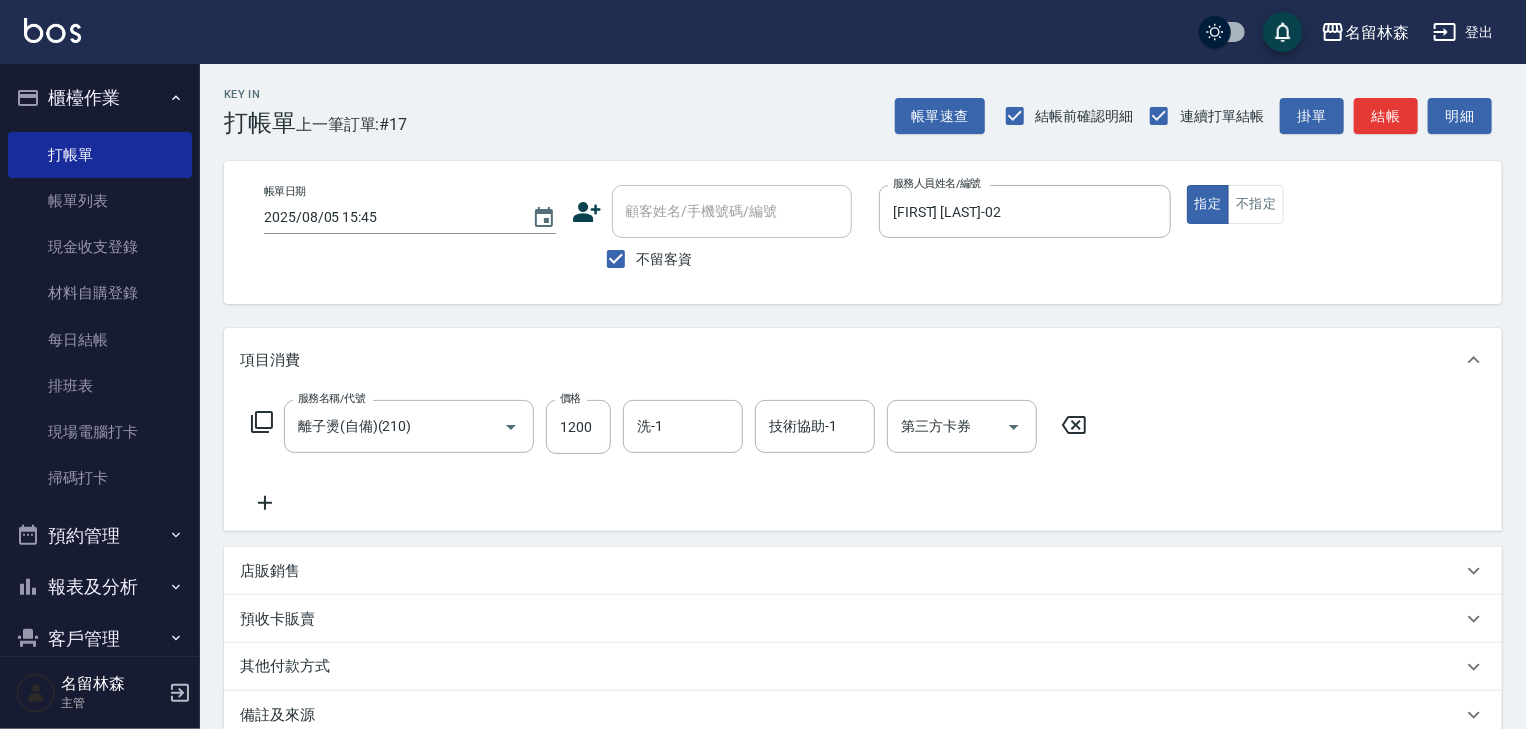click 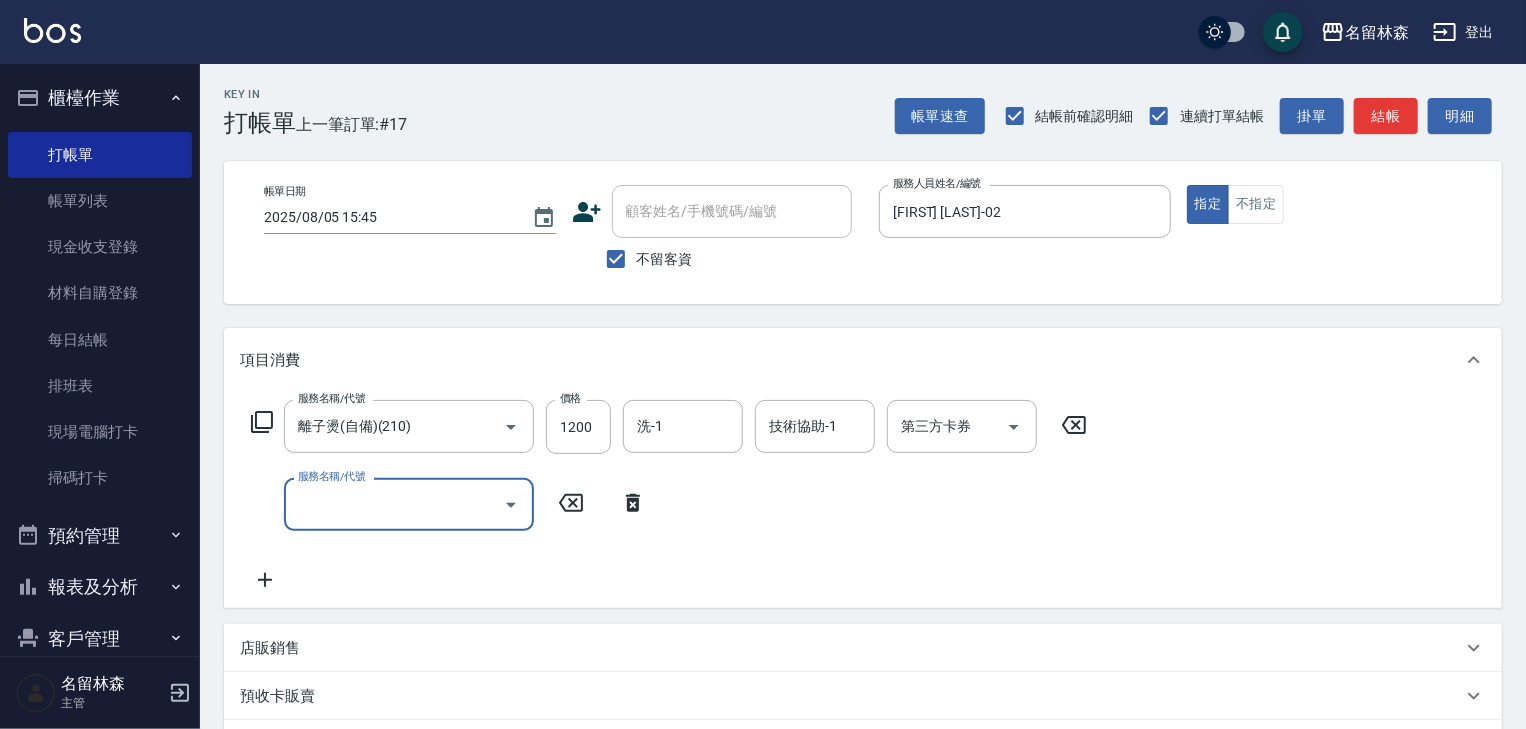 click on "服務名稱/代號" at bounding box center [394, 504] 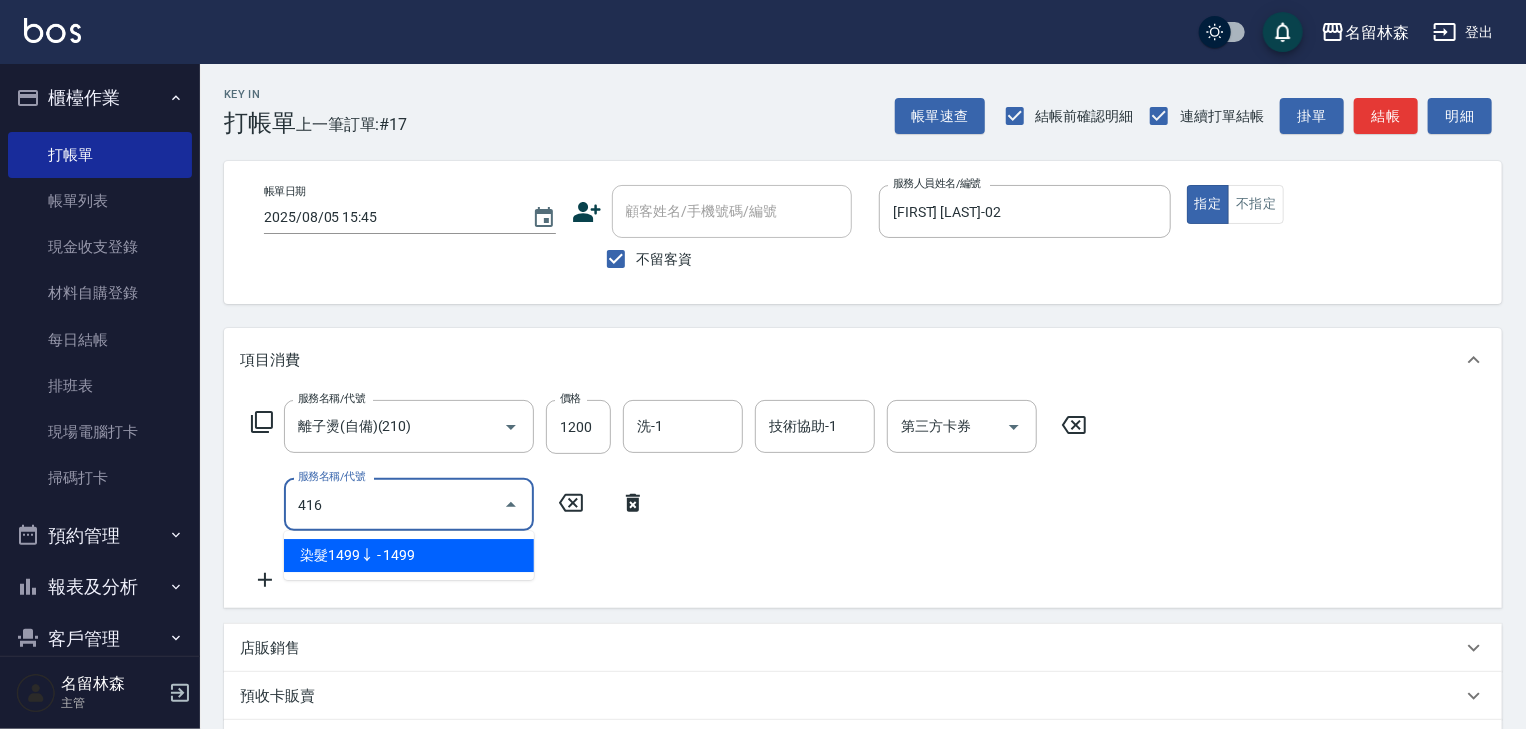 drag, startPoint x: 422, startPoint y: 564, endPoint x: 515, endPoint y: 556, distance: 93.34345 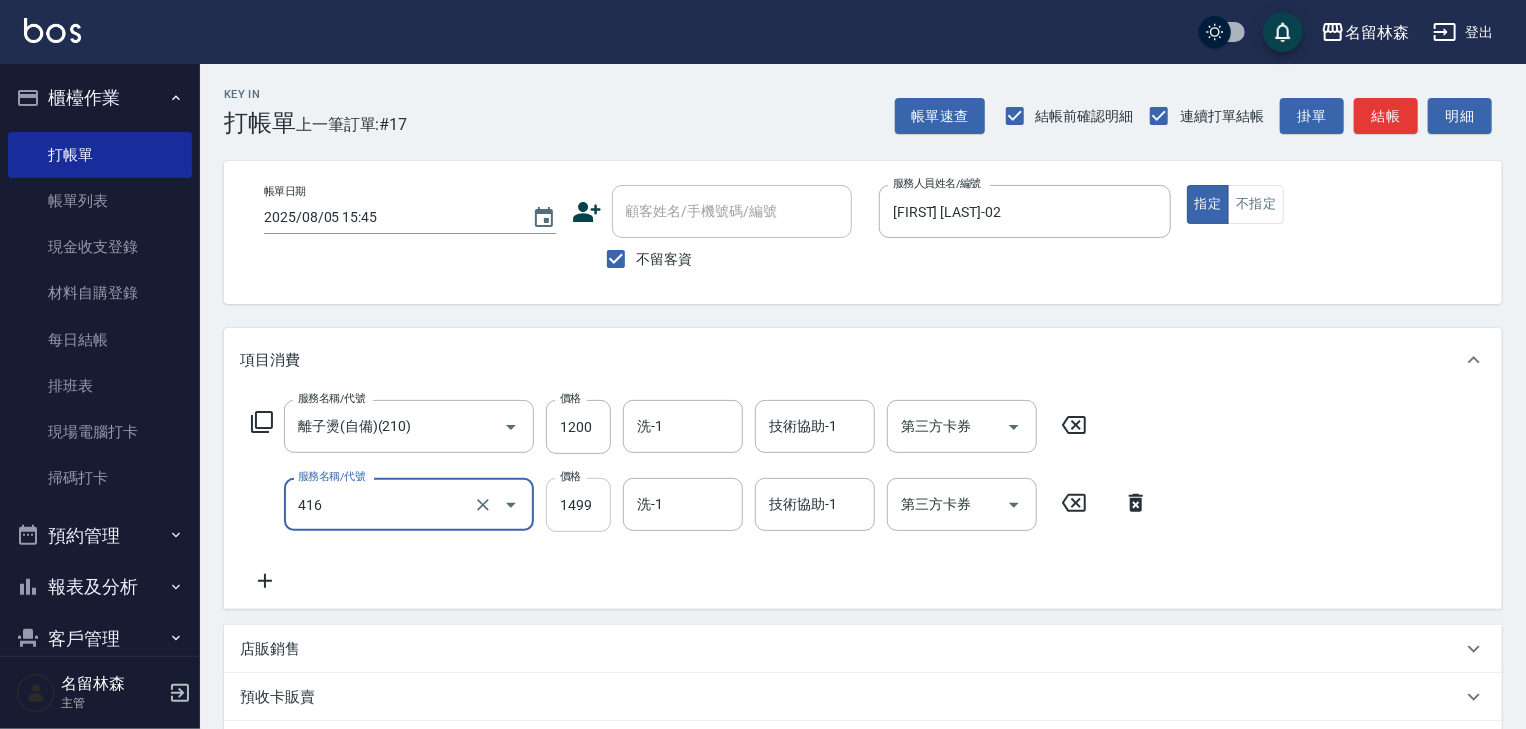type on "染髮1499↓(416)" 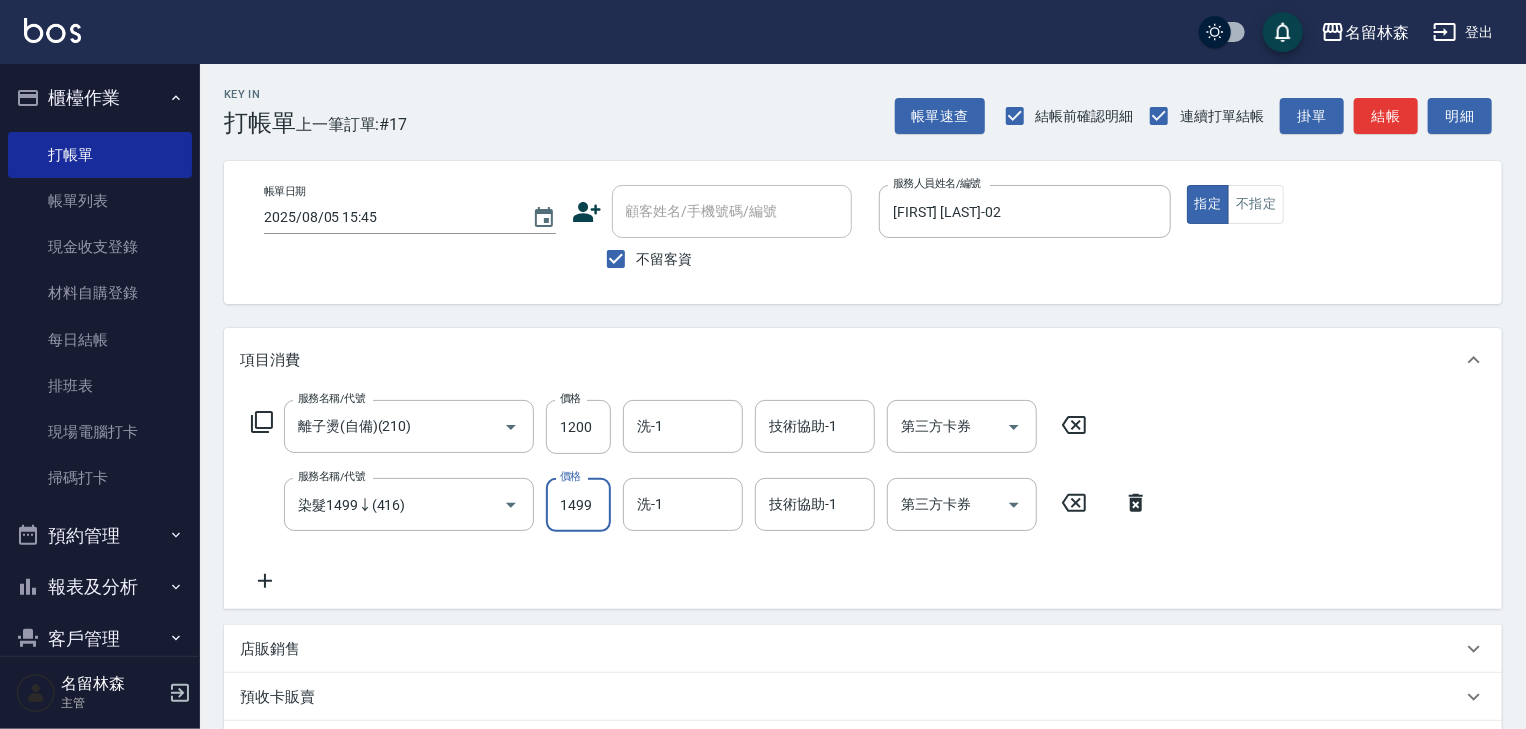 click on "1499" at bounding box center [578, 505] 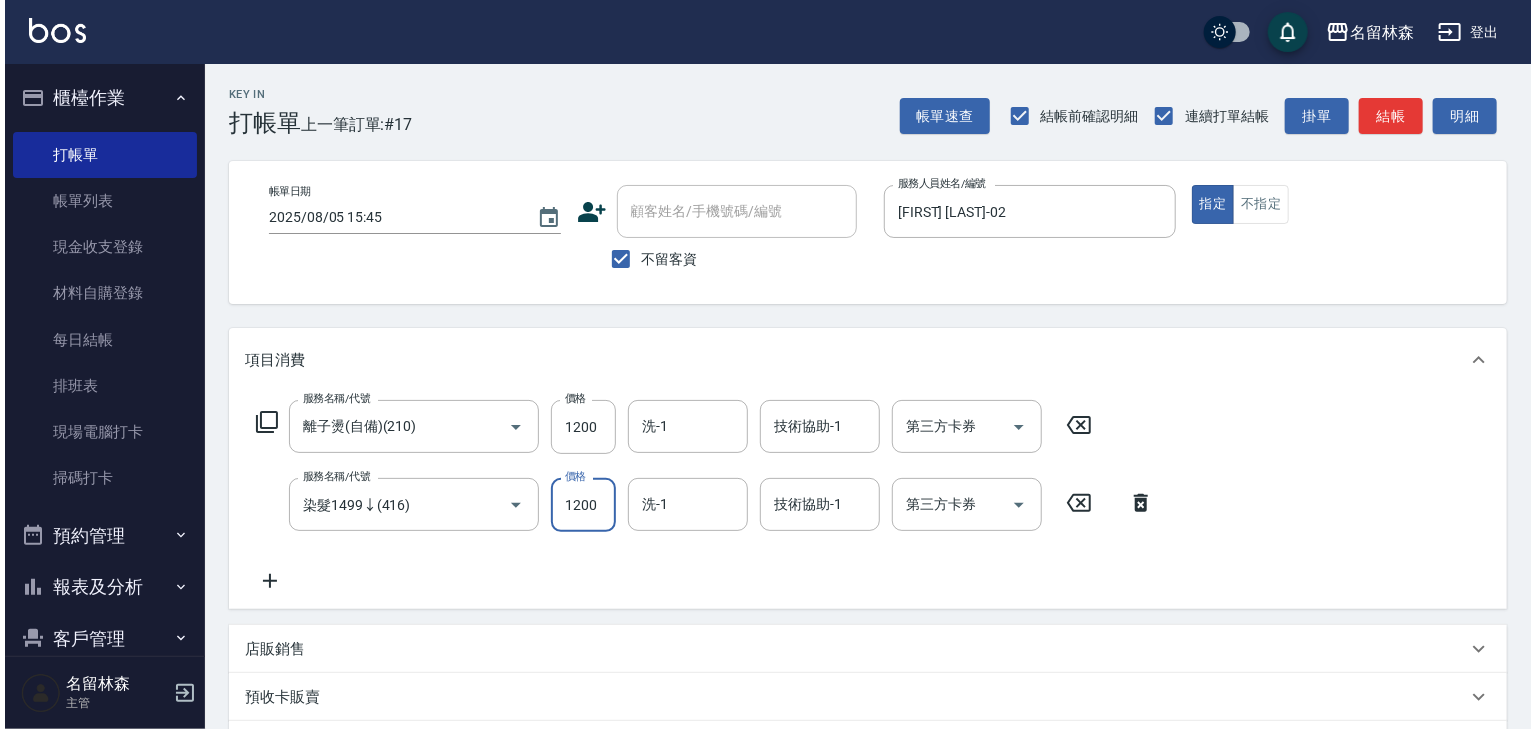 scroll, scrollTop: 312, scrollLeft: 0, axis: vertical 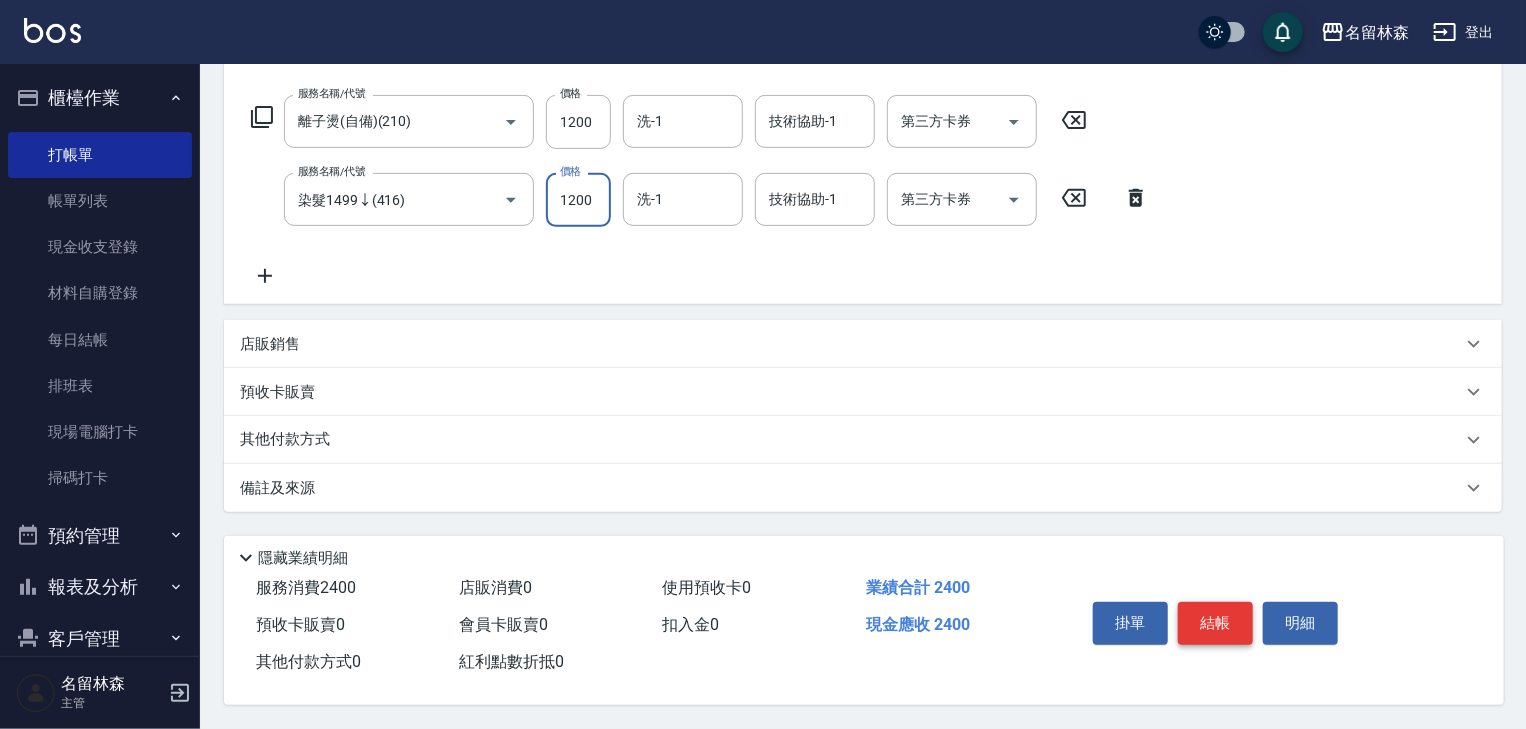 type on "1200" 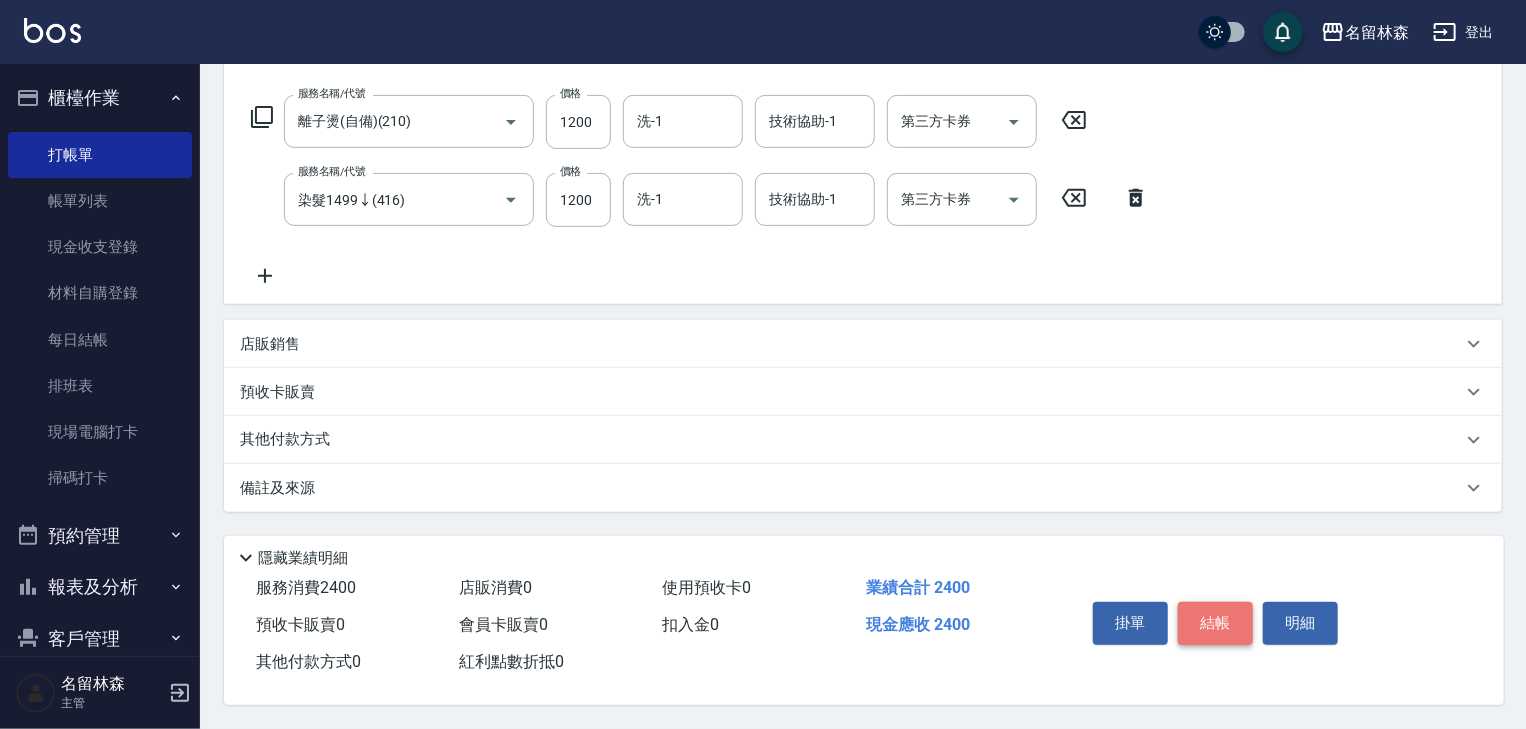 click on "結帳" at bounding box center (1215, 623) 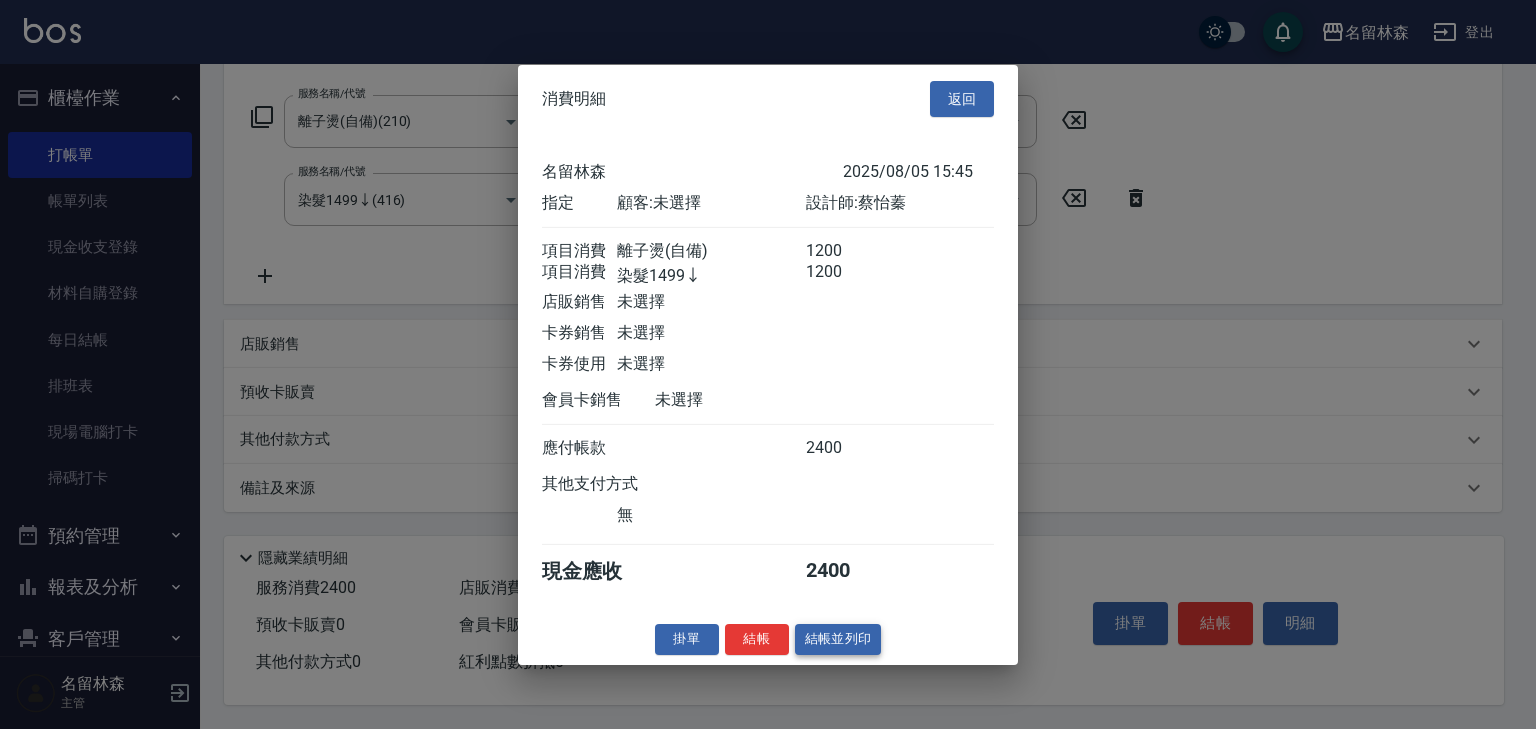 click on "結帳並列印" at bounding box center [838, 639] 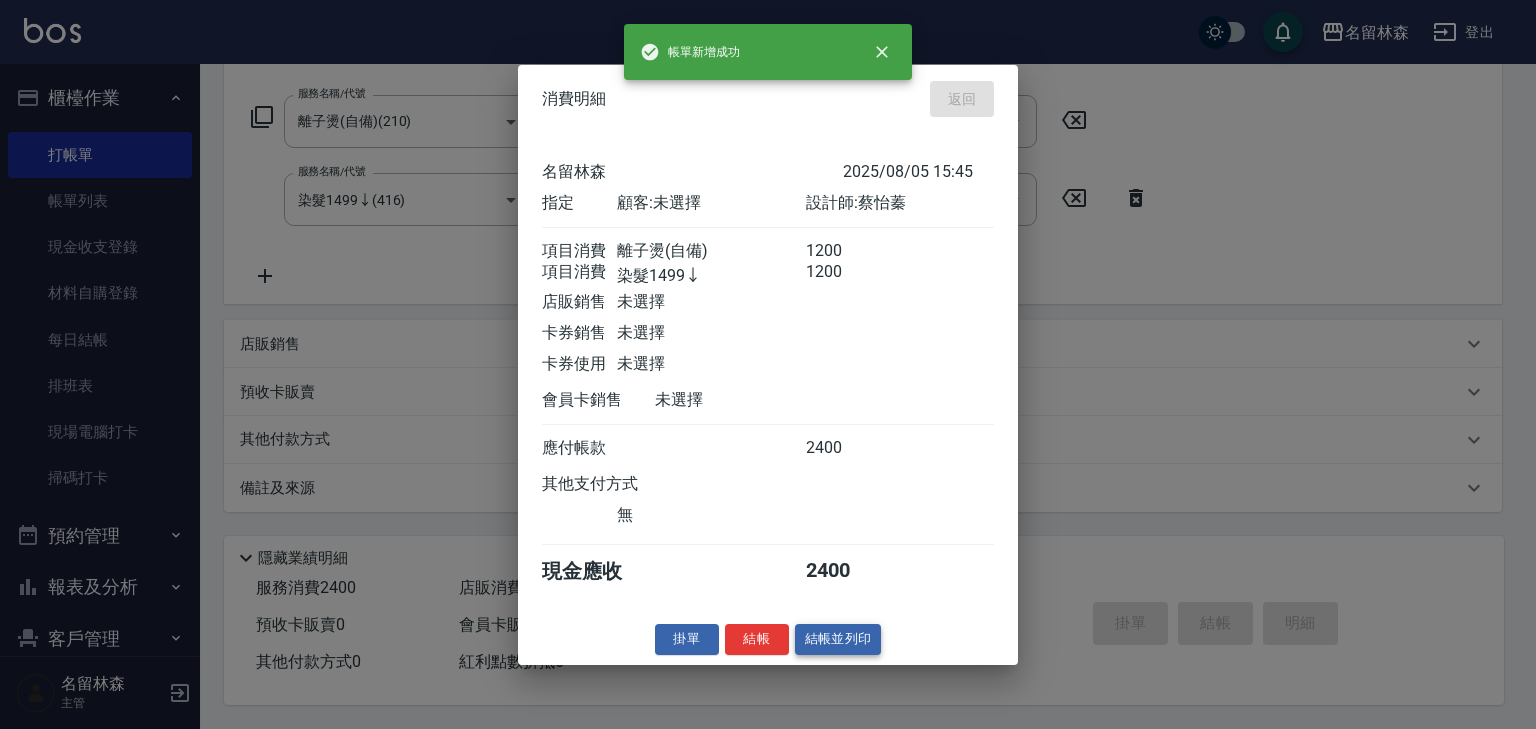 type 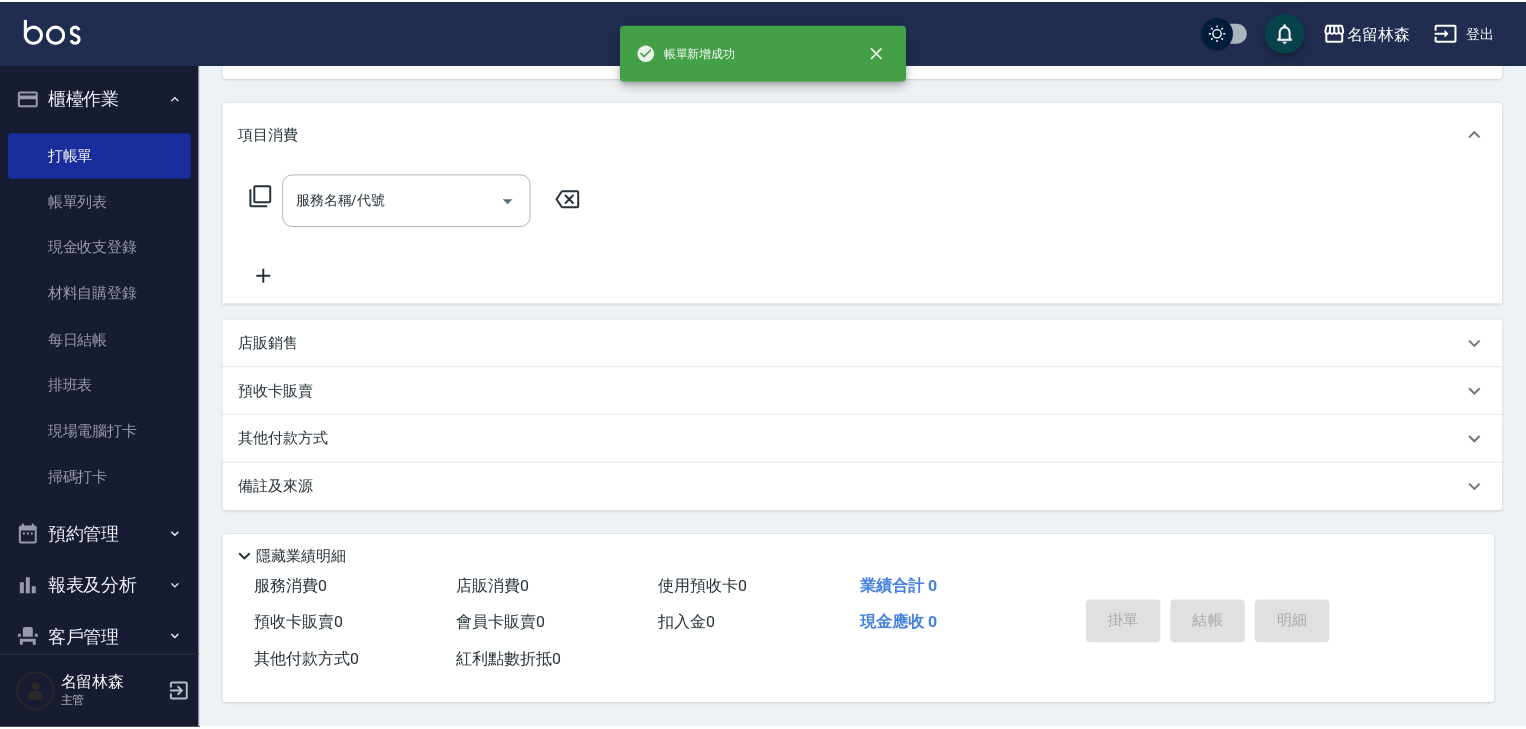 scroll, scrollTop: 0, scrollLeft: 0, axis: both 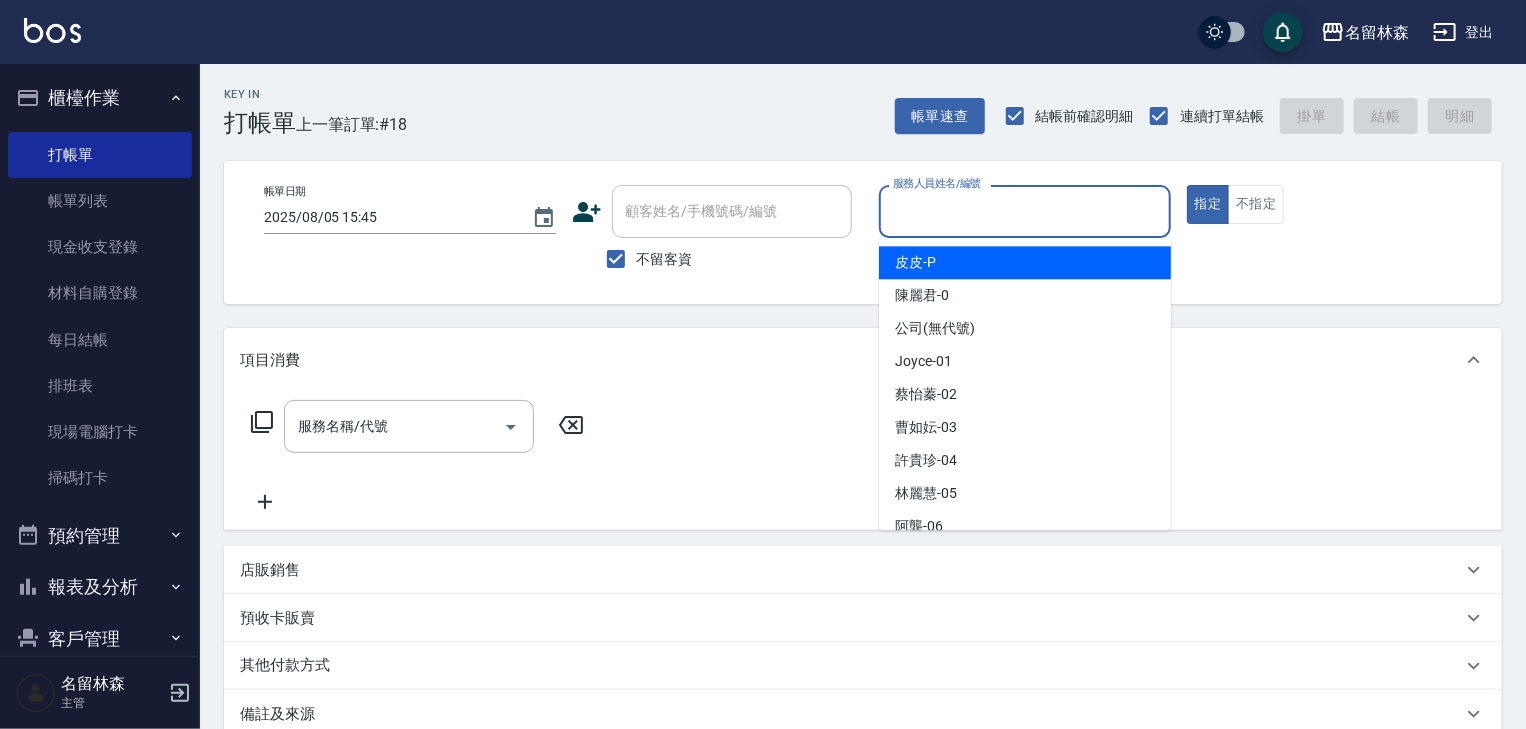 click on "服務人員姓名/編號" at bounding box center (1025, 211) 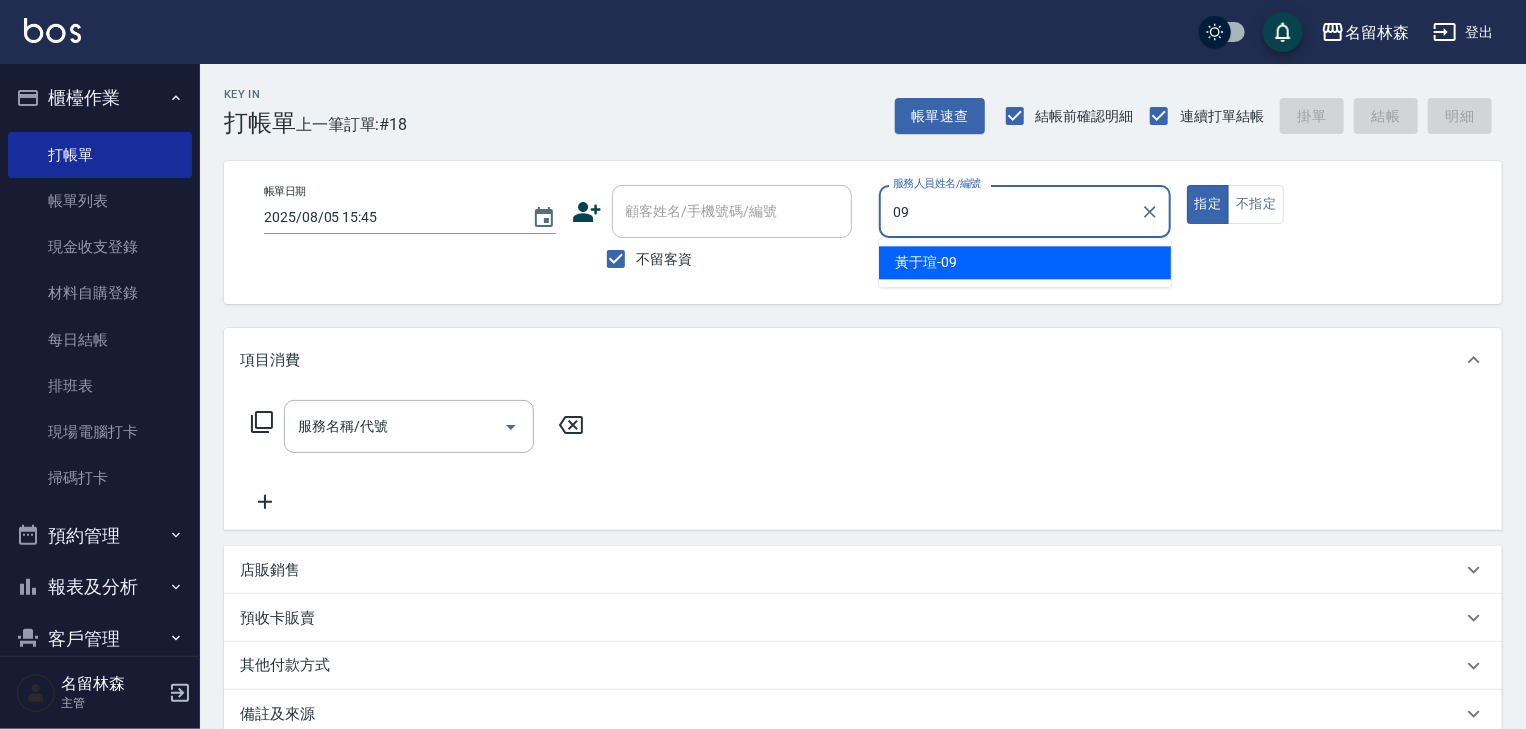 click on "黃于瑄 -09" at bounding box center [926, 262] 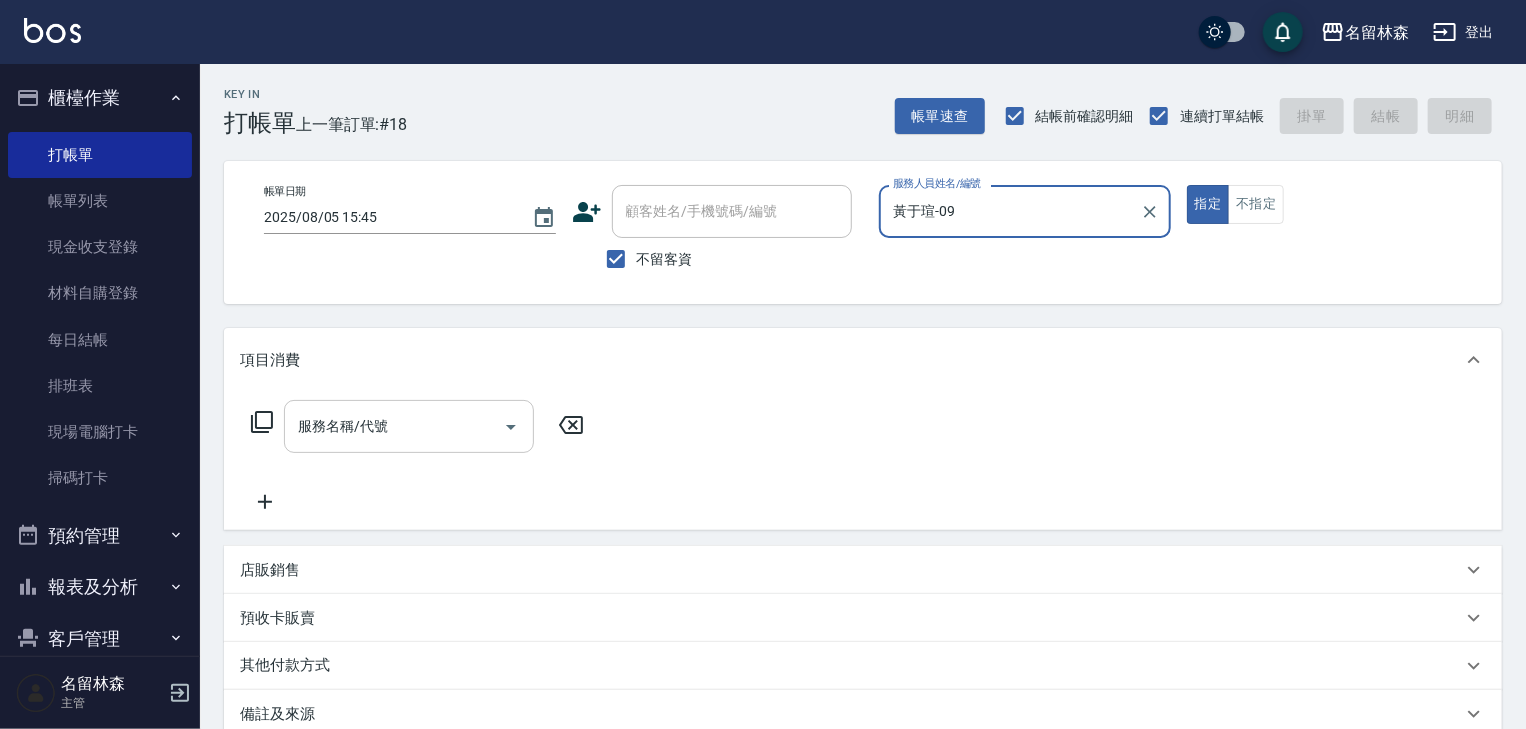 type on "黃于瑄-09" 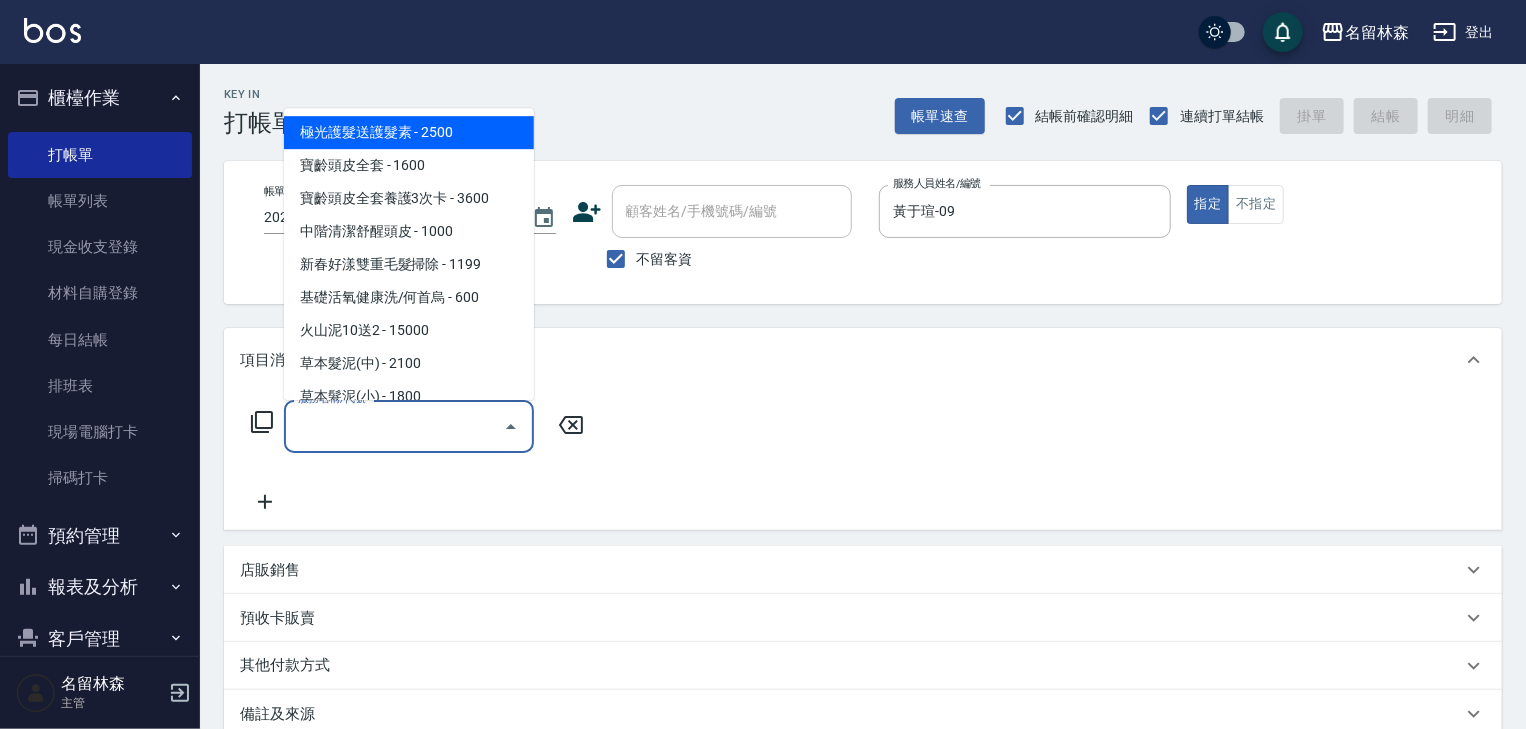 click on "服務名稱/代號" at bounding box center (394, 426) 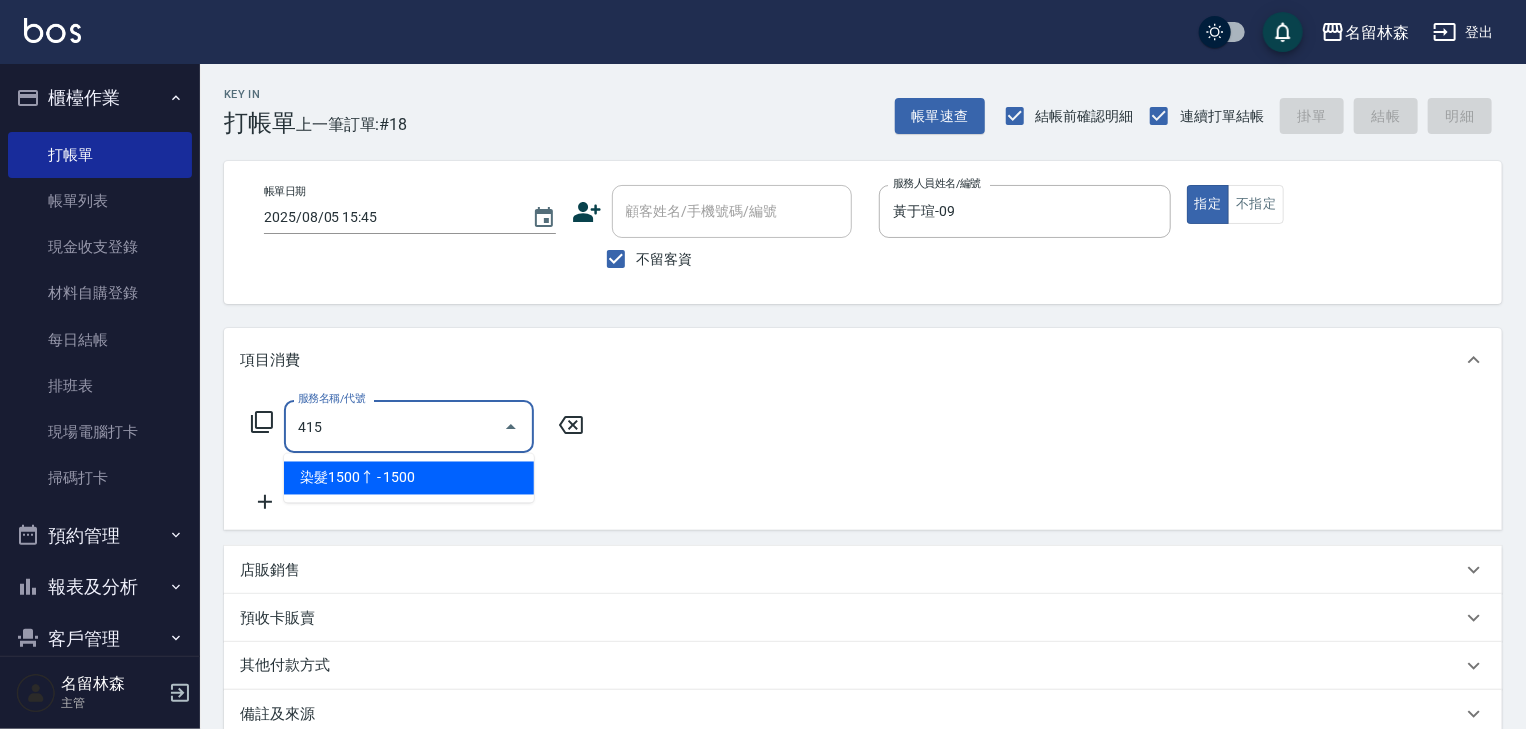 click on "染髮1500↑ - 1500" at bounding box center (409, 478) 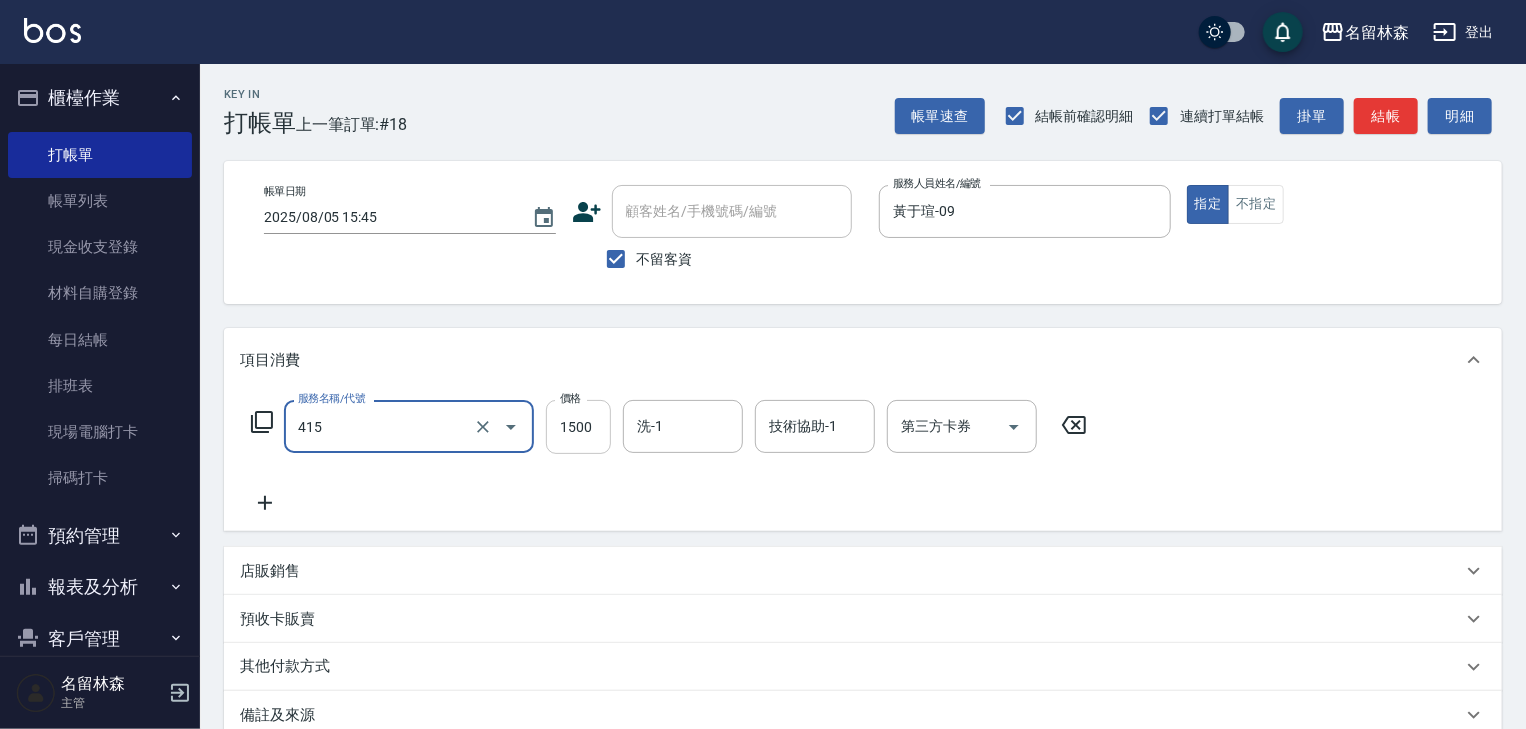 type on "染髮1500↑(415)" 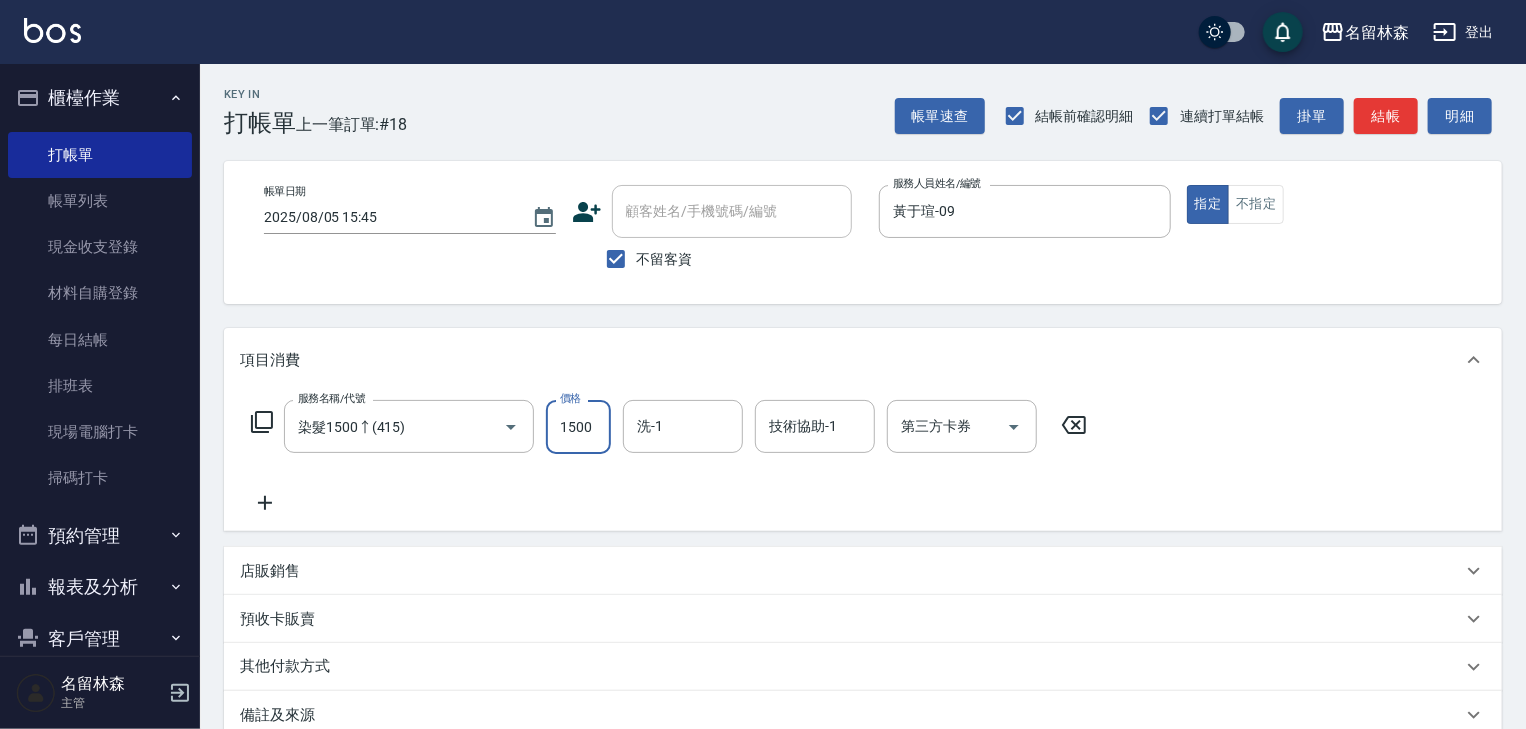 click on "1500" at bounding box center [578, 427] 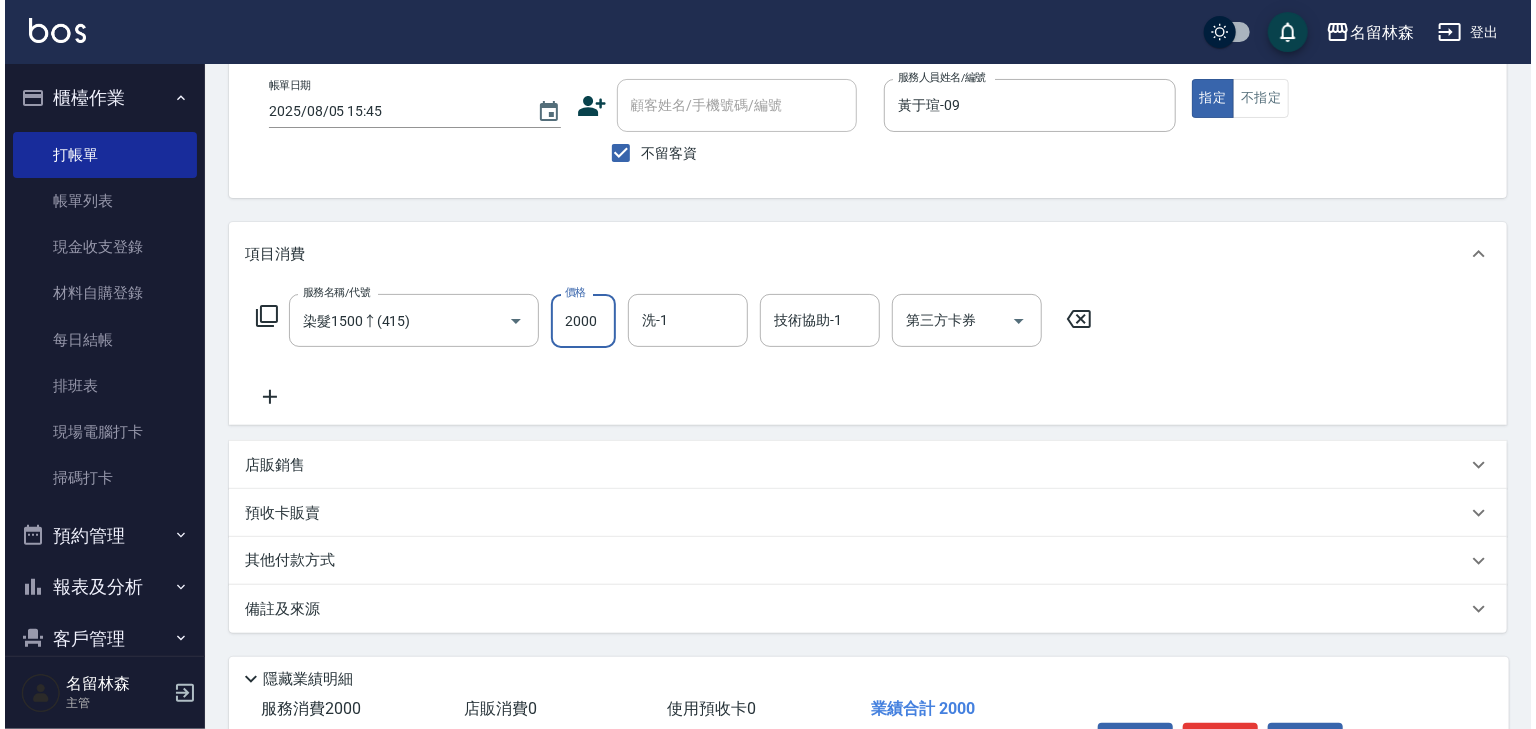 scroll, scrollTop: 234, scrollLeft: 0, axis: vertical 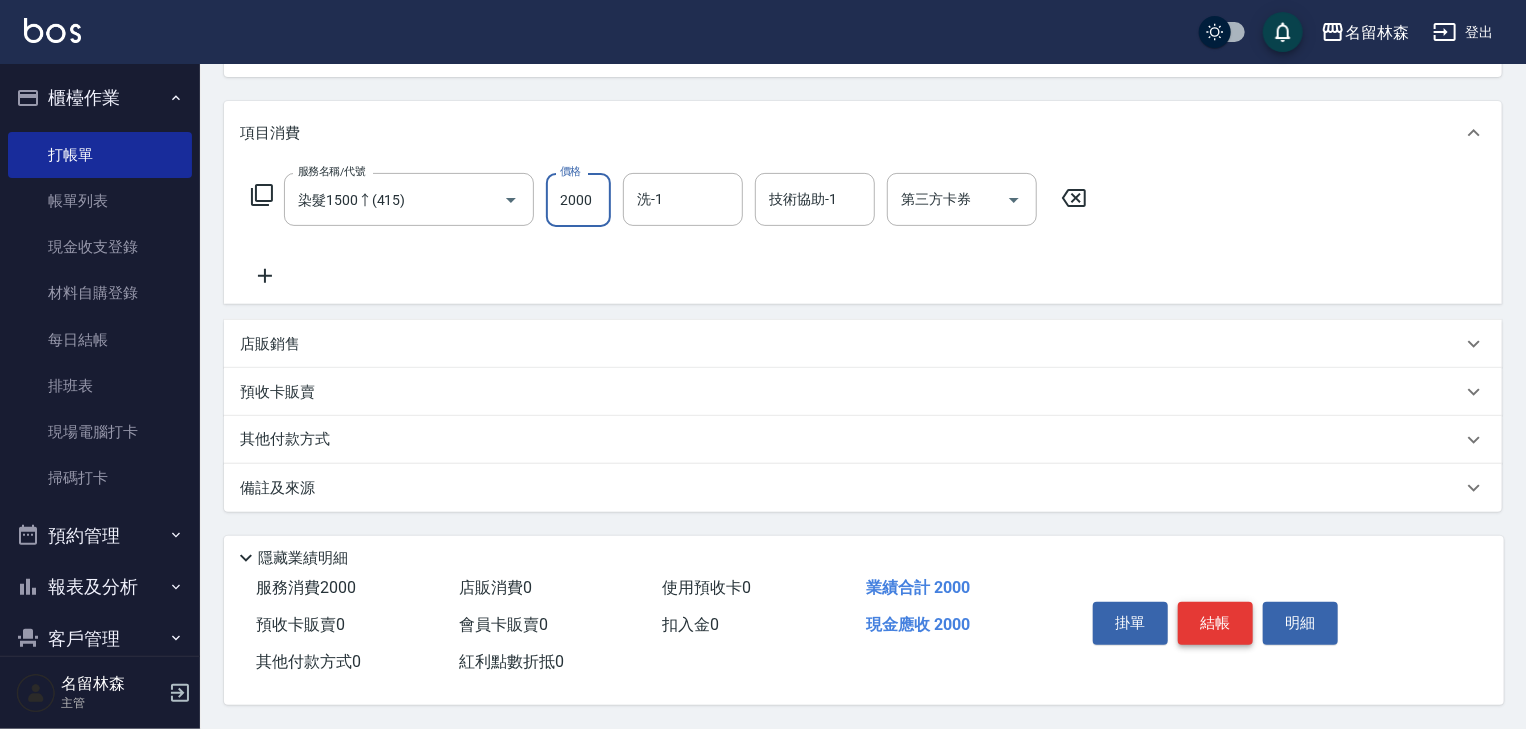 type on "2000" 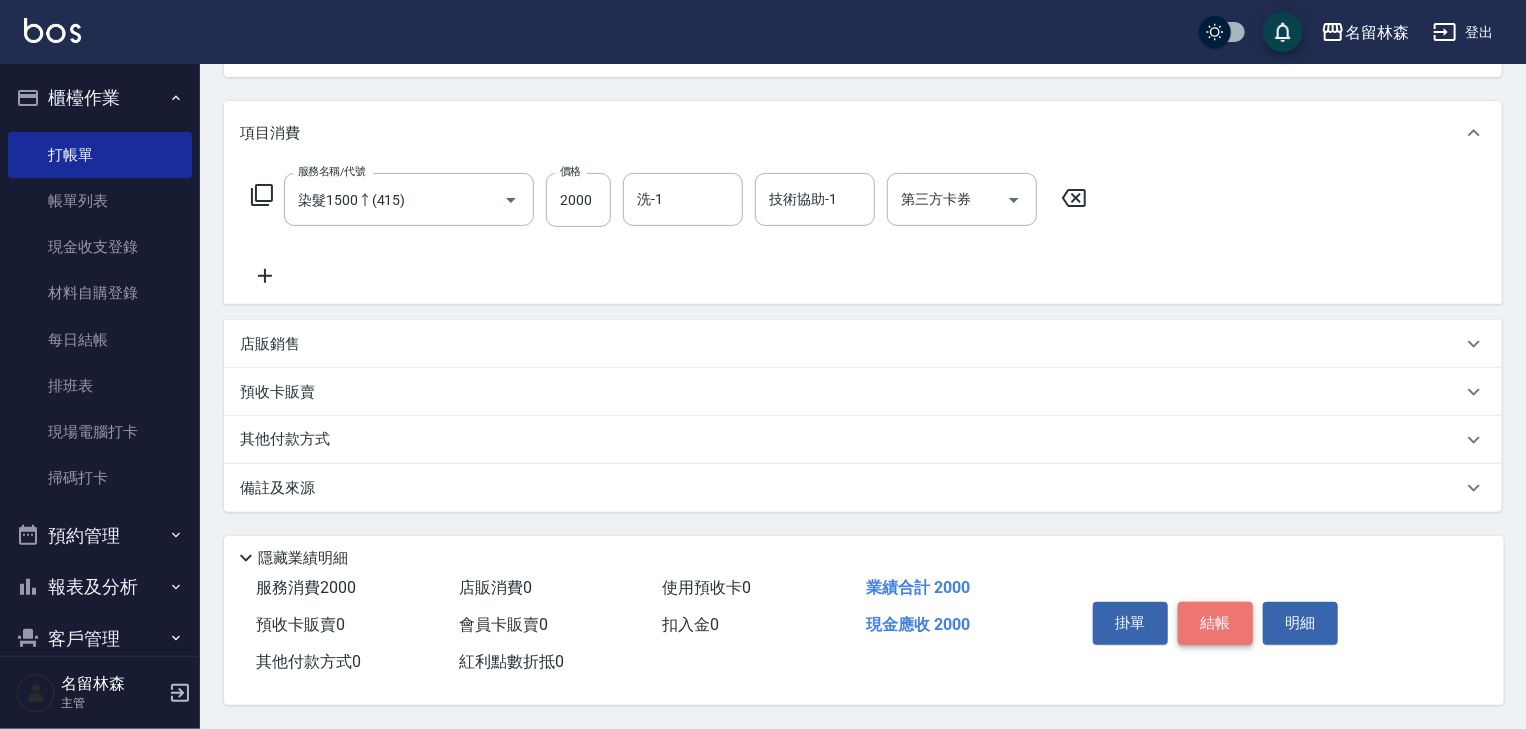 click on "結帳" at bounding box center (1215, 623) 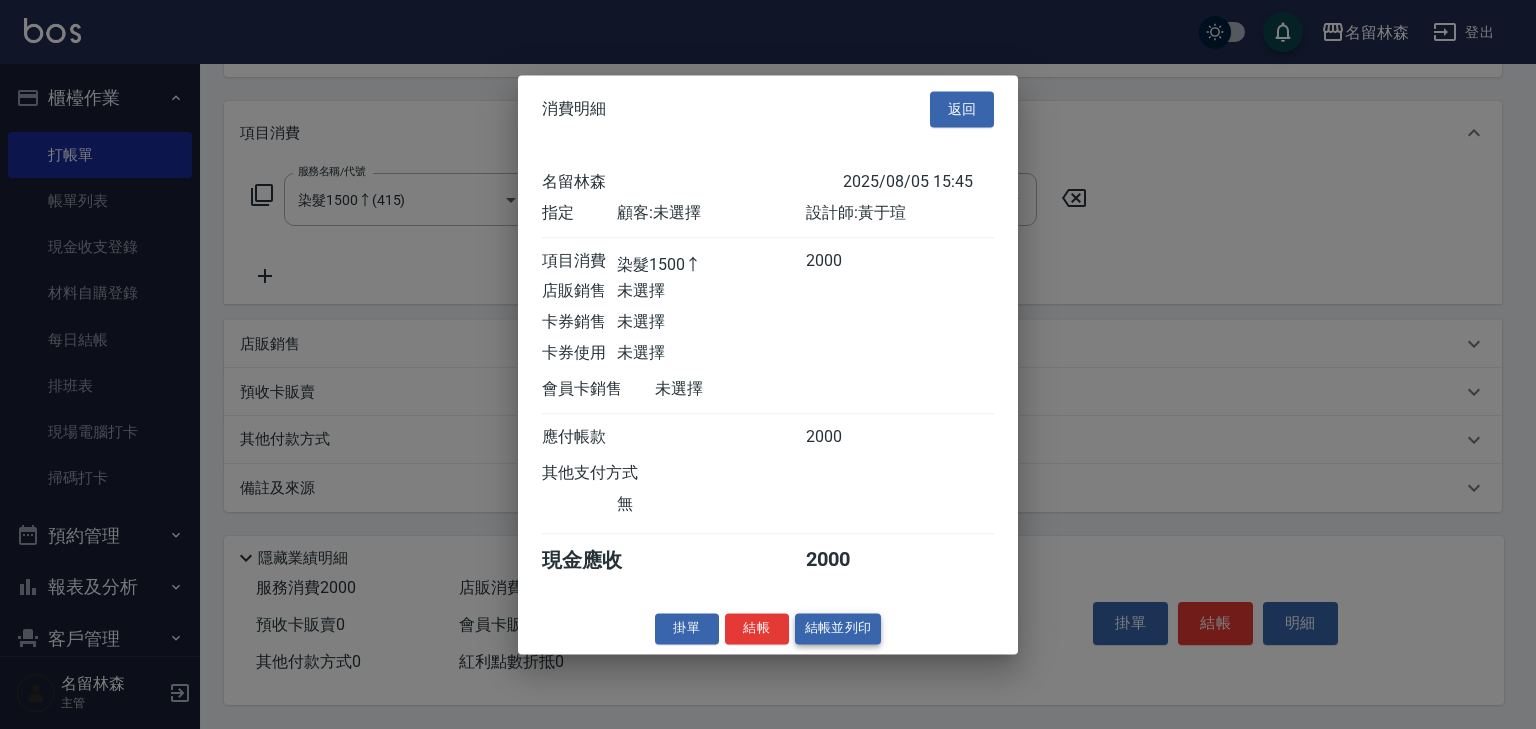 click on "結帳並列印" at bounding box center (838, 628) 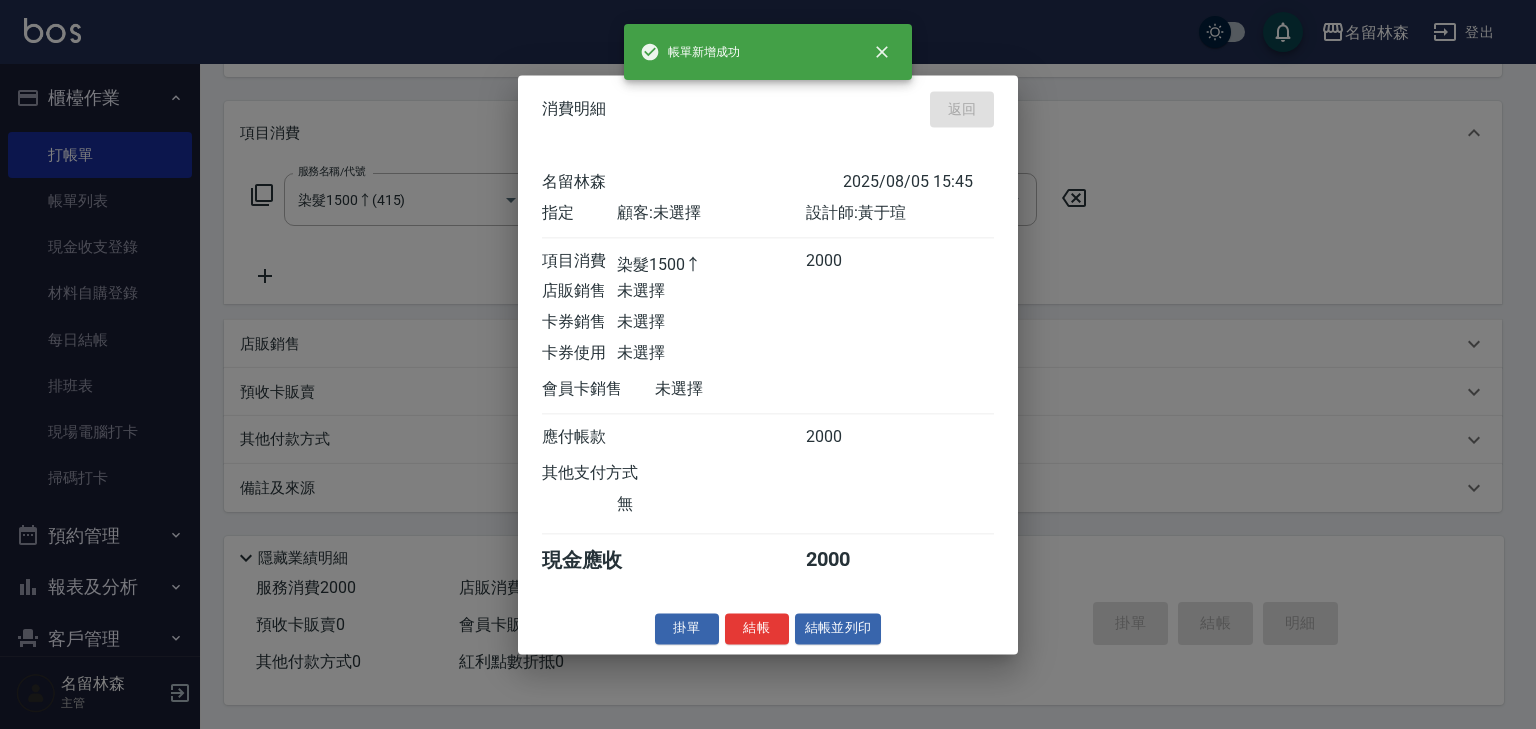 type on "2025/08/05 15:46" 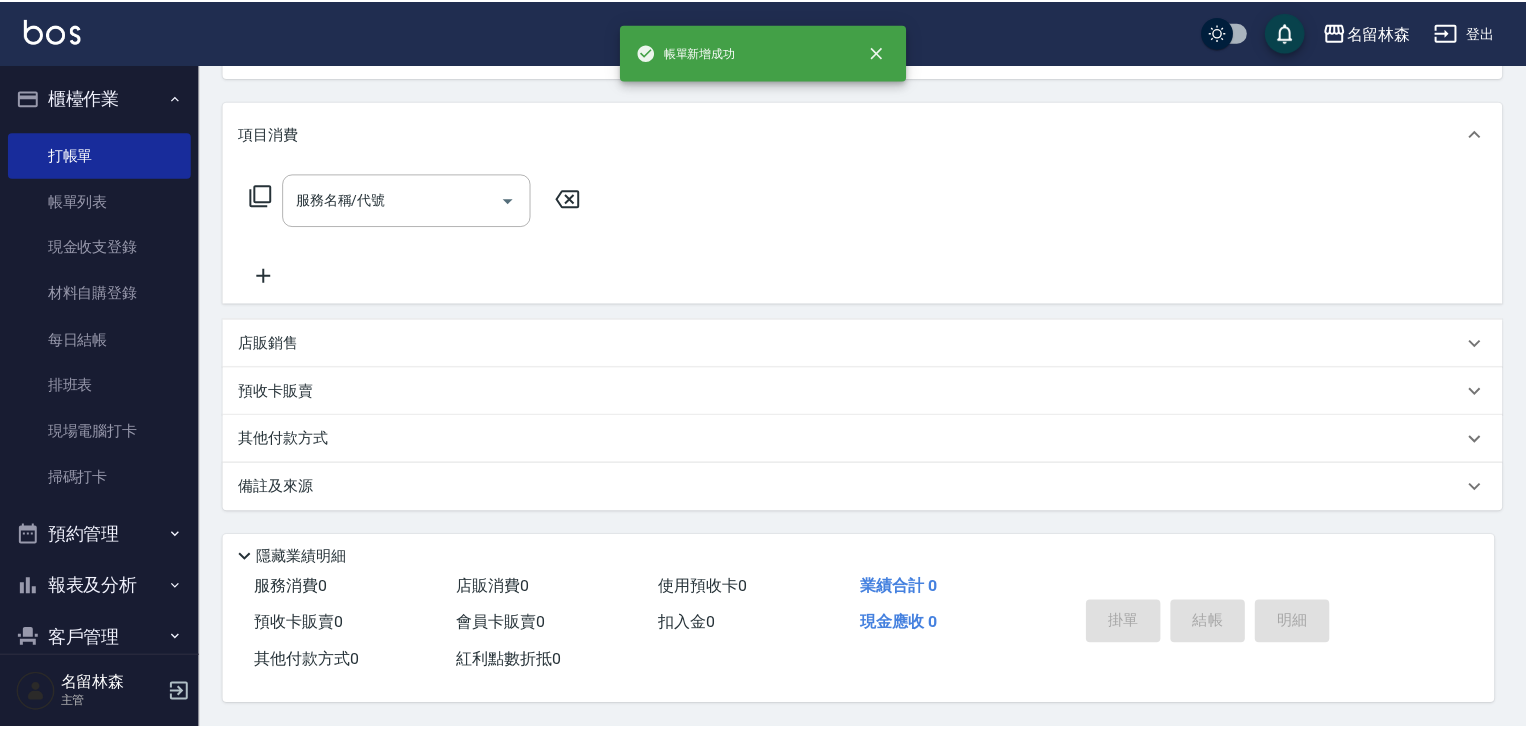 scroll, scrollTop: 0, scrollLeft: 0, axis: both 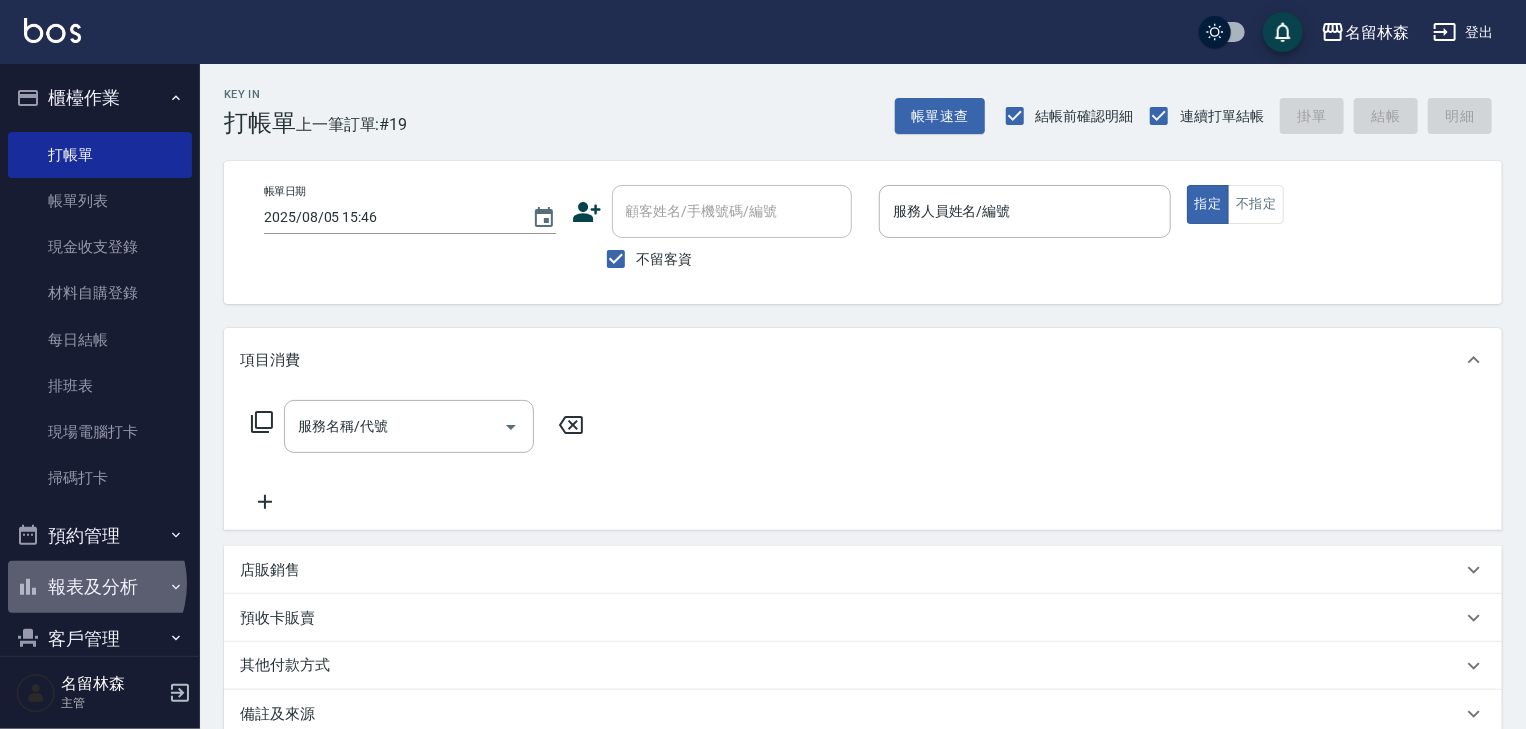 click on "報表及分析" at bounding box center (100, 587) 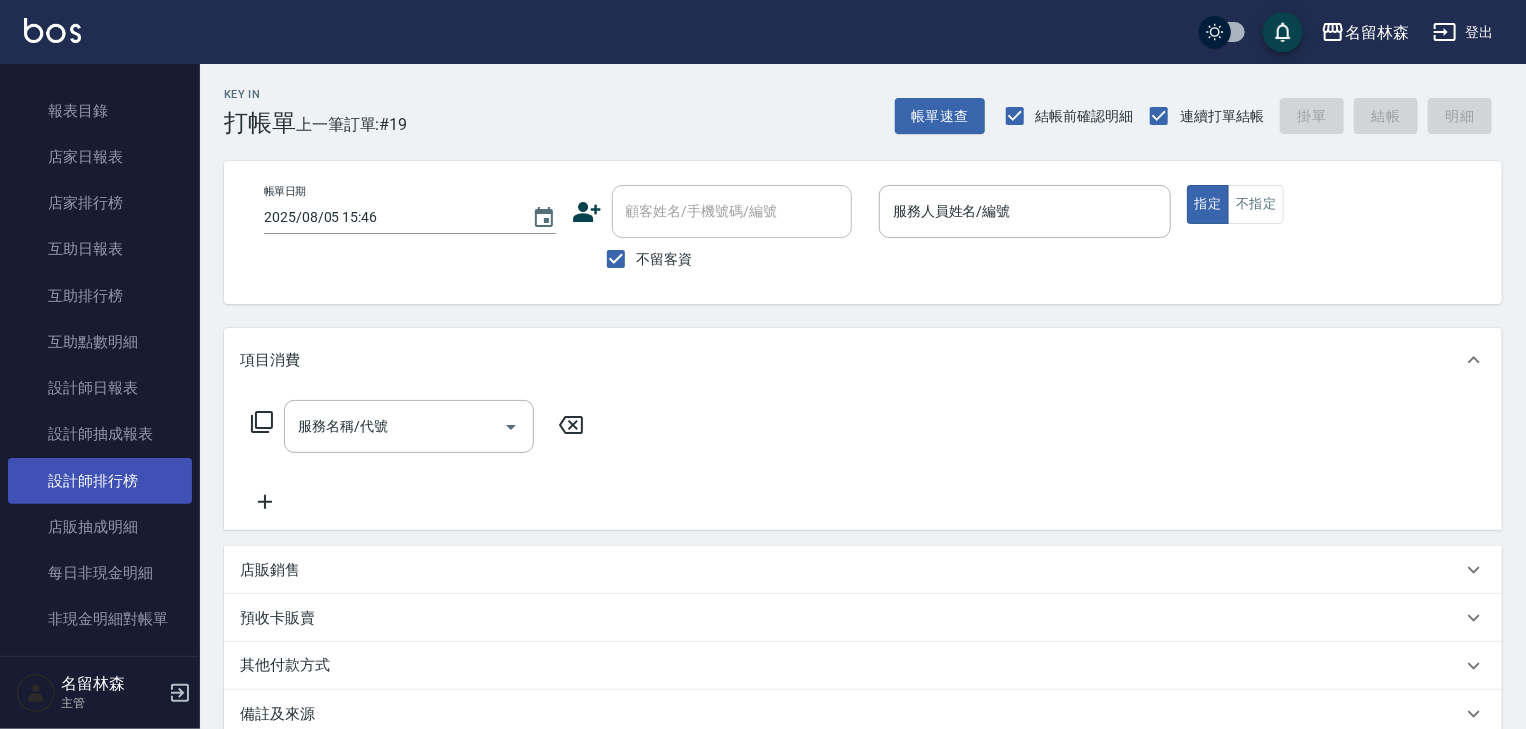 scroll, scrollTop: 757, scrollLeft: 0, axis: vertical 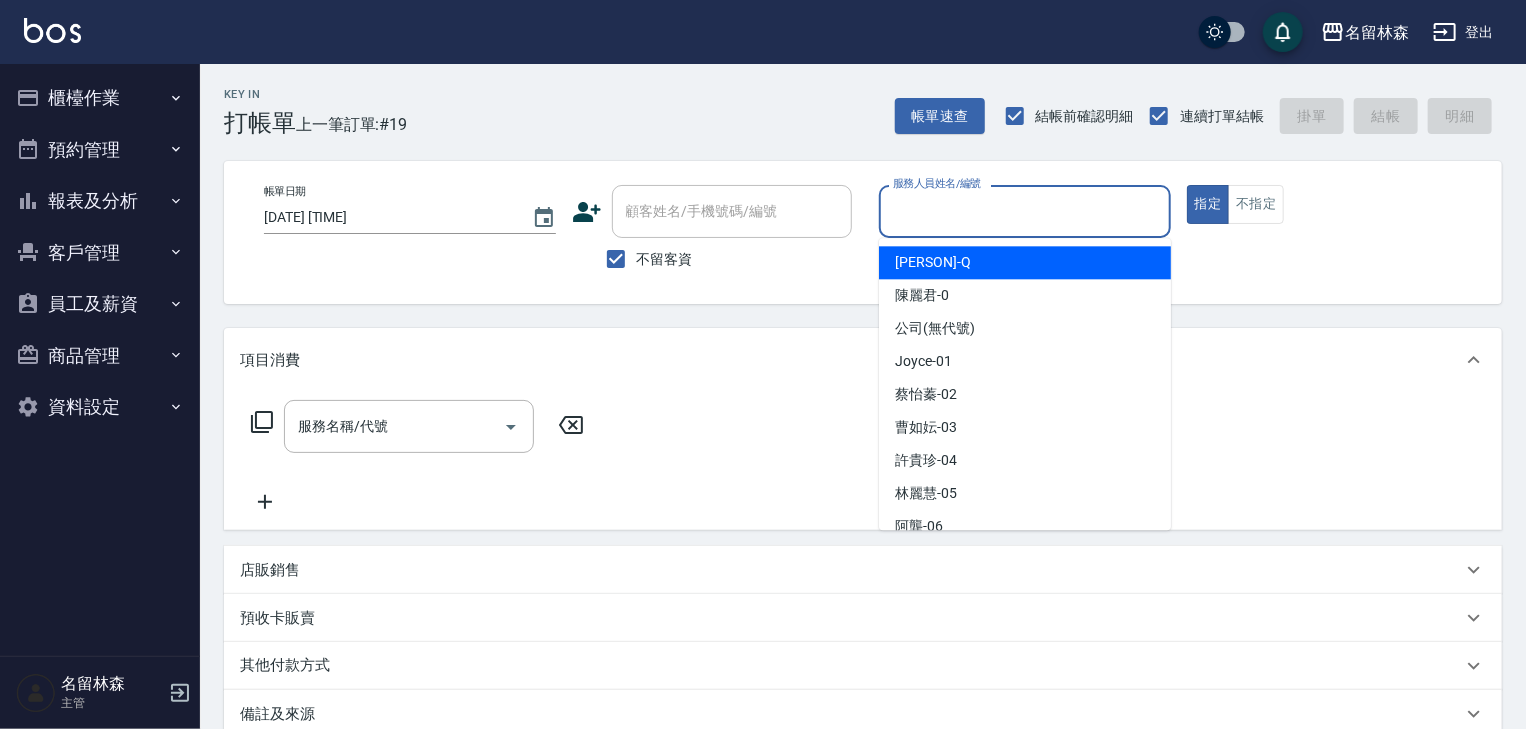 click on "服務人員姓名/編號" at bounding box center (1025, 211) 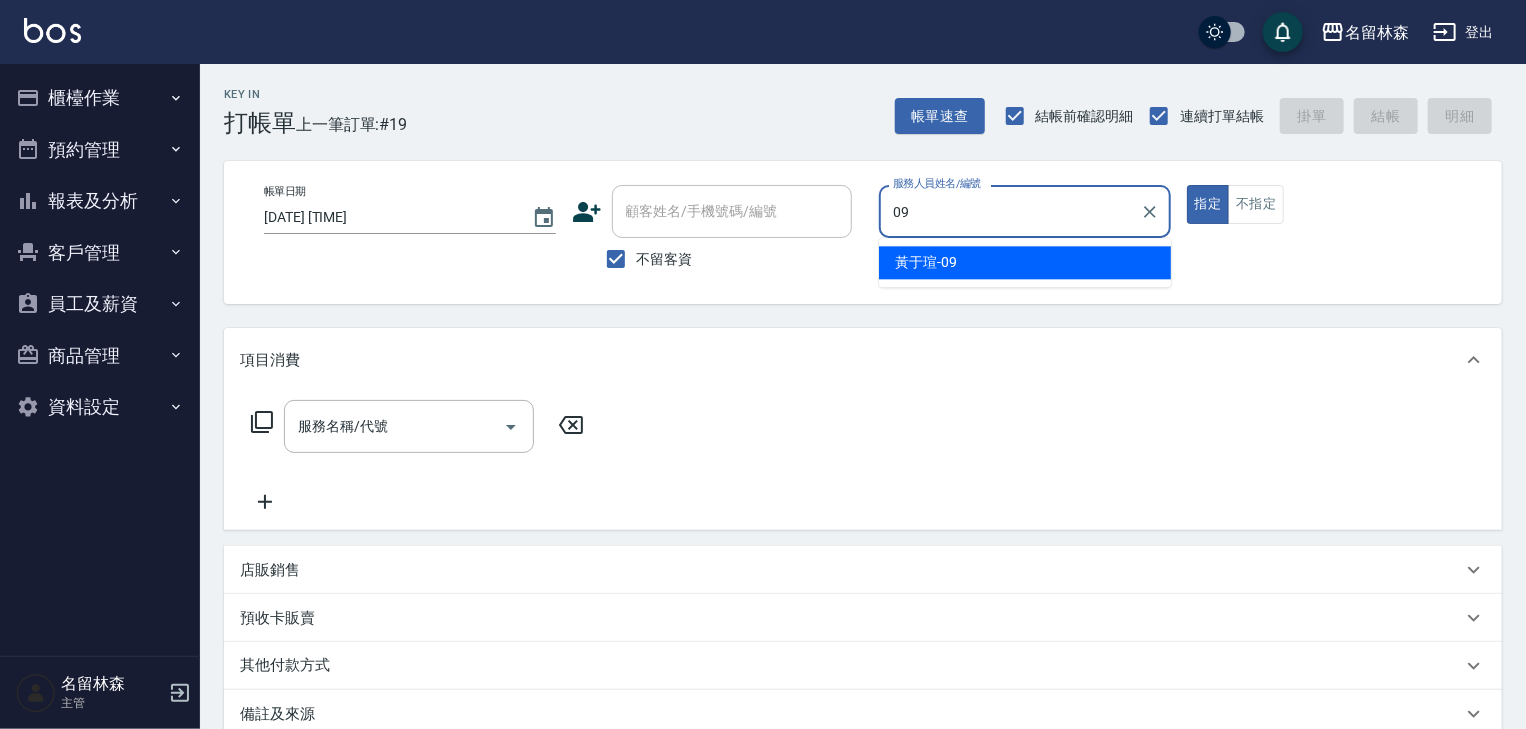 click on "[PERSON] -[NUMBER]" at bounding box center (1025, 262) 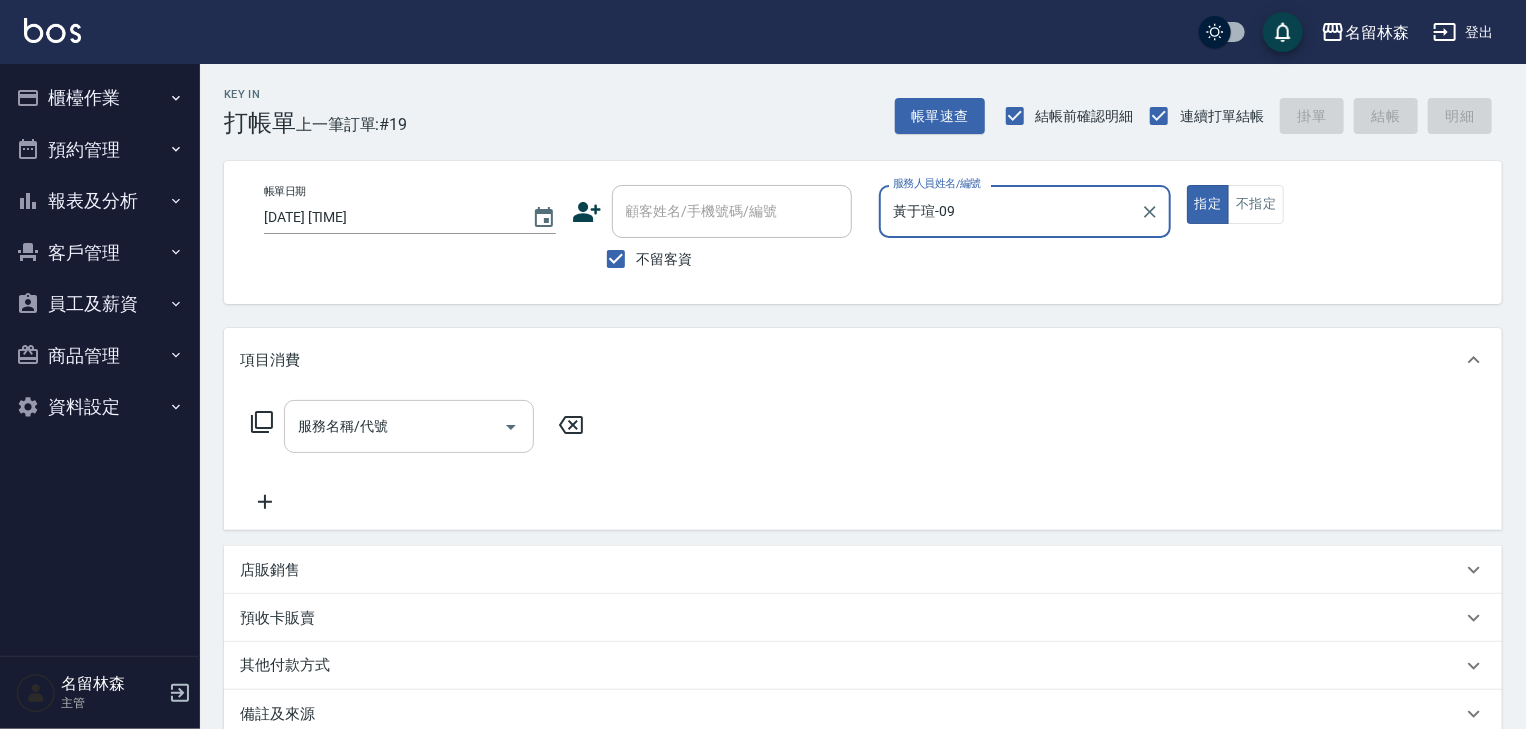 type on "黃于瑄-09" 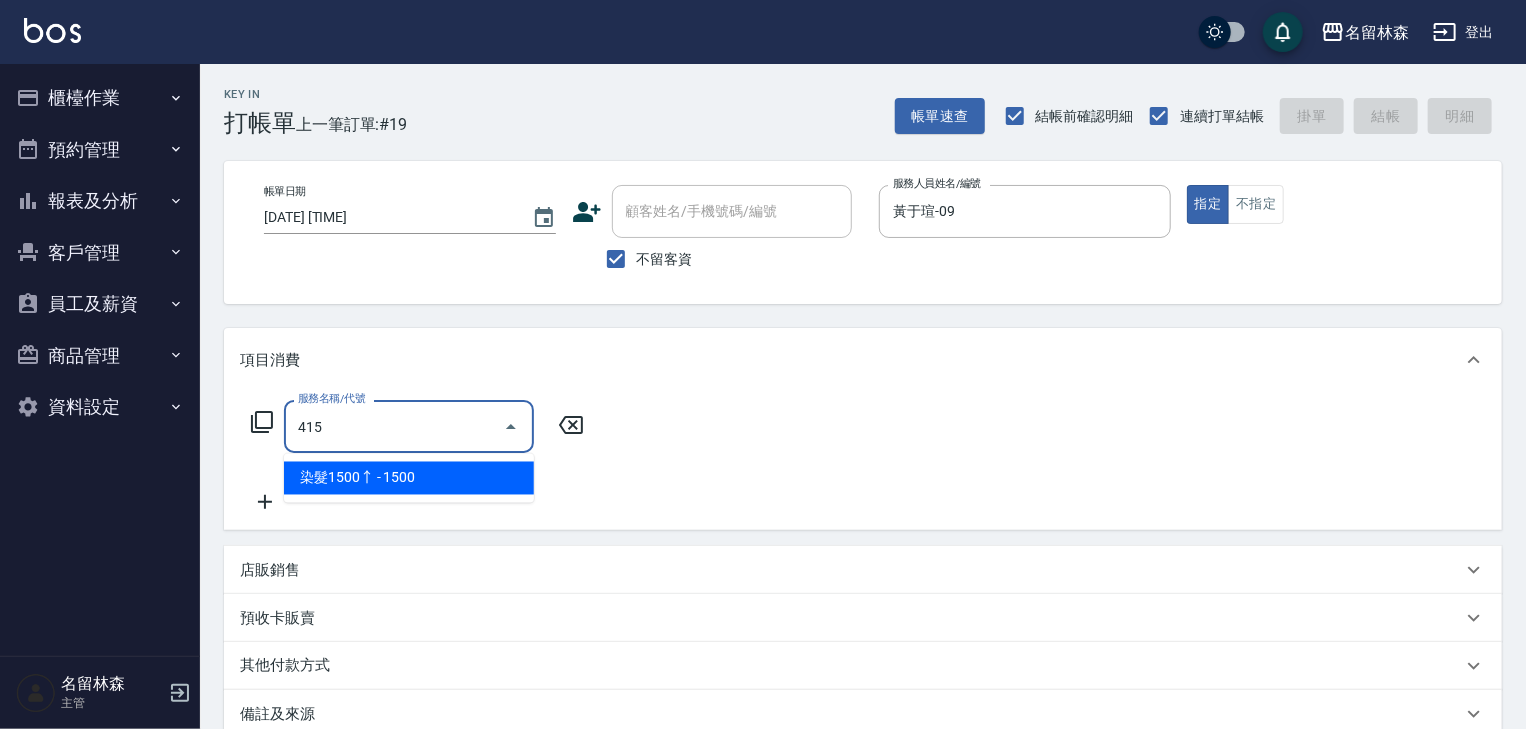 click on "染髮1500↑ - 1500" at bounding box center [409, 478] 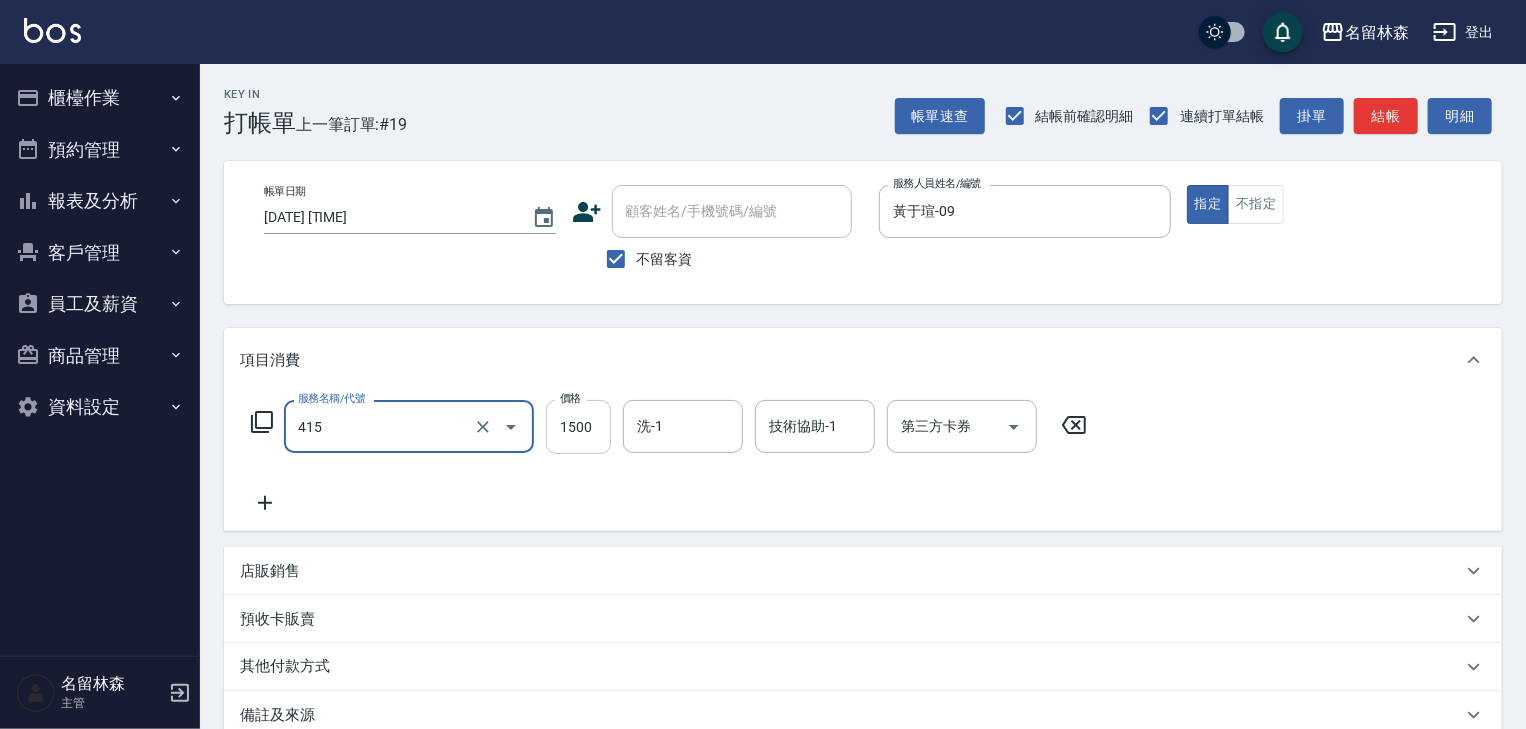type on "染髮1500↑(415)" 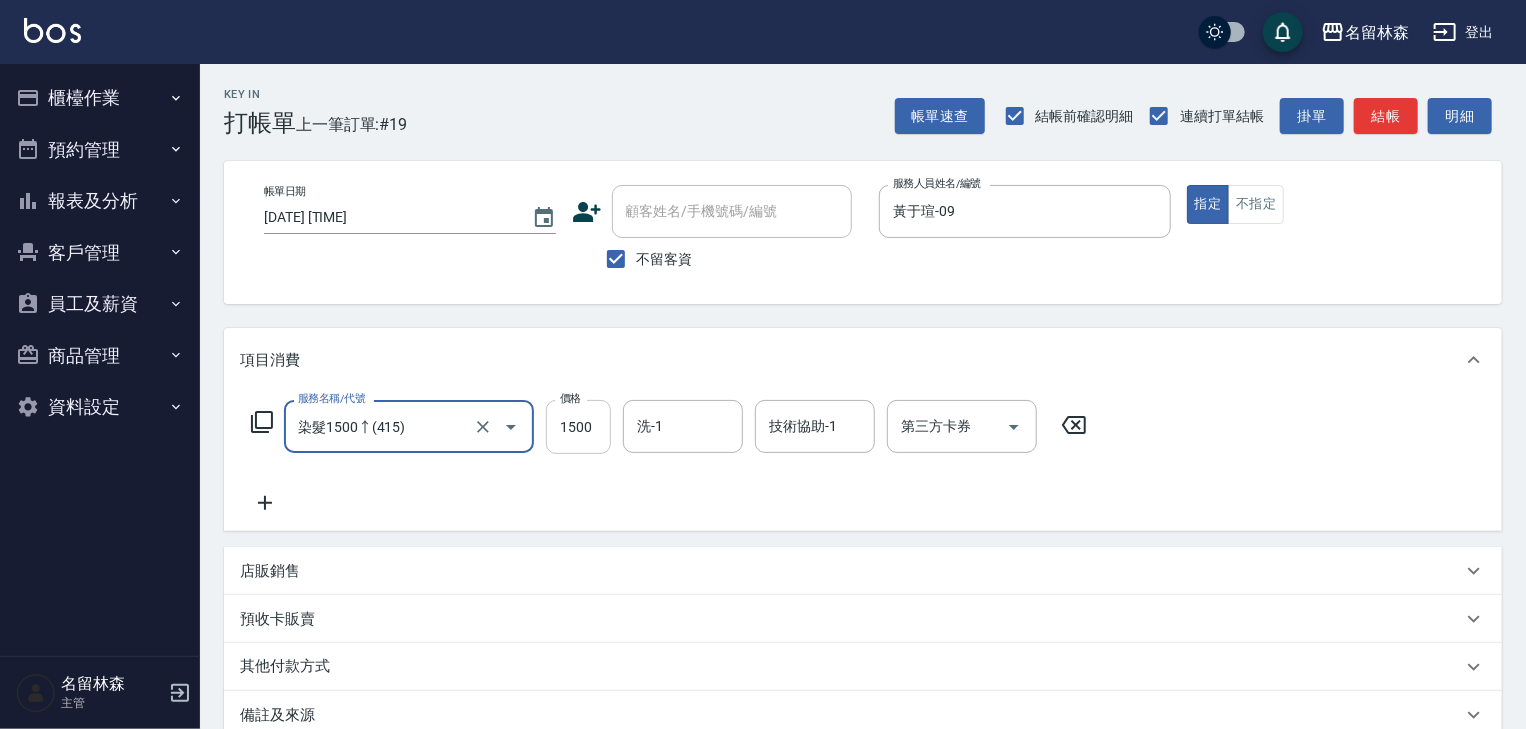click on "1500" at bounding box center (578, 427) 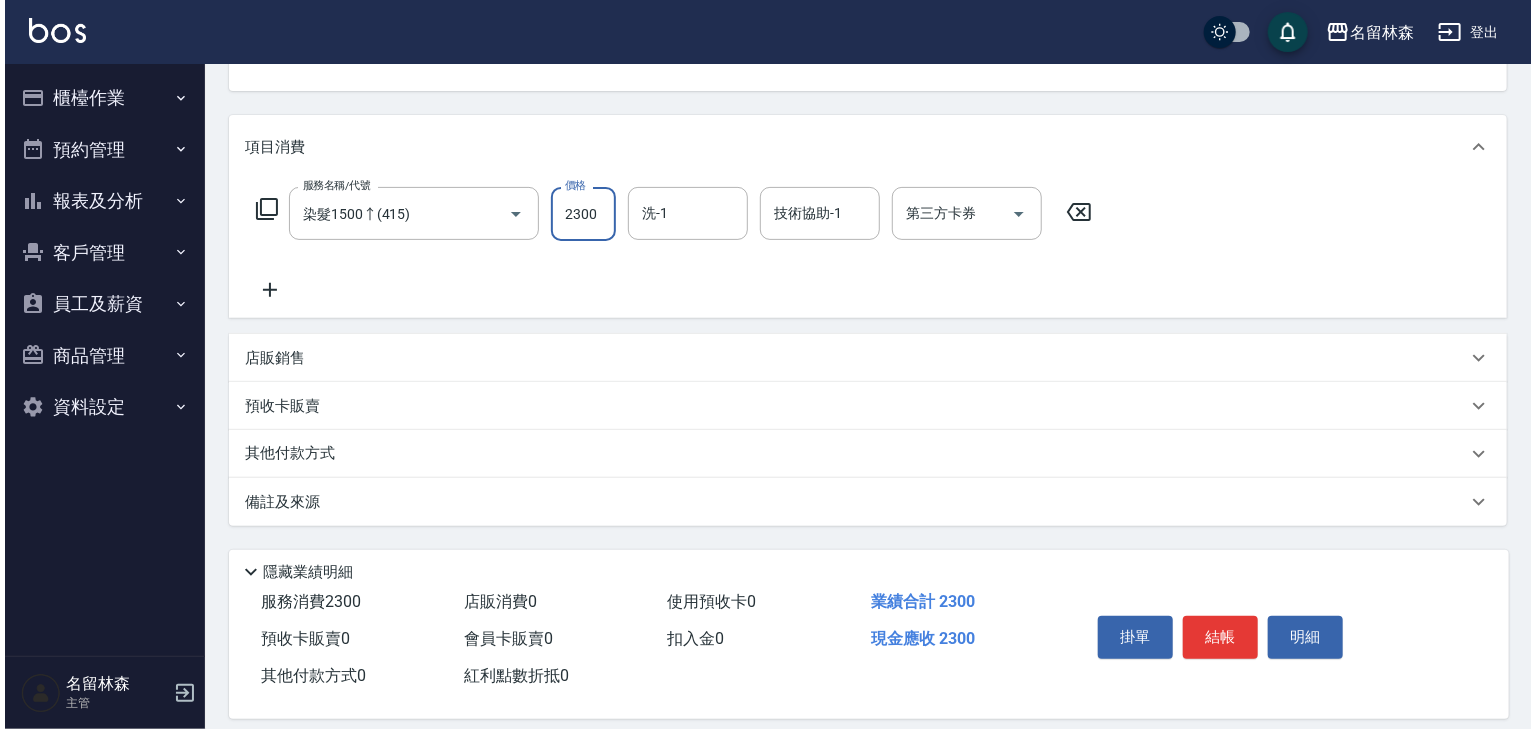 scroll, scrollTop: 234, scrollLeft: 0, axis: vertical 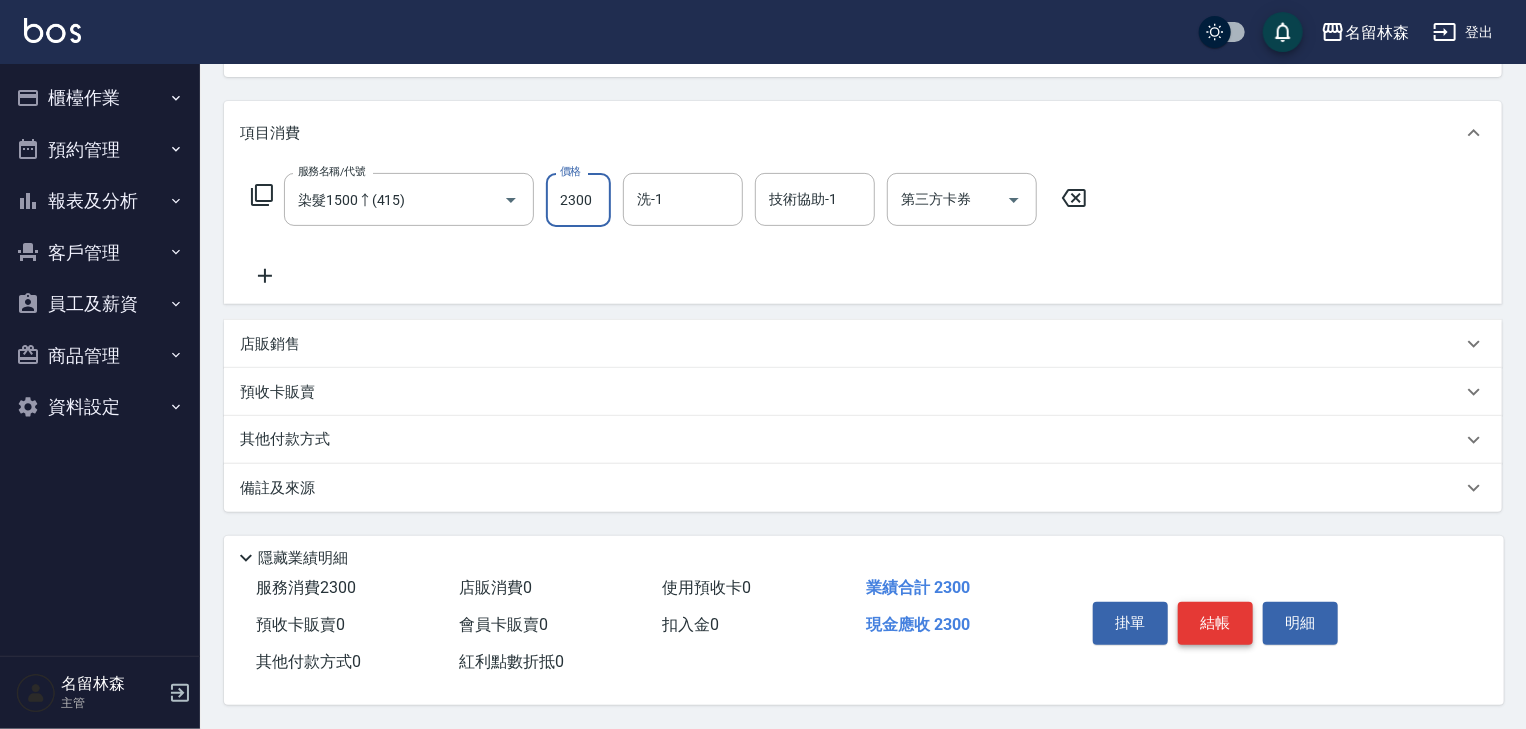 type on "2300" 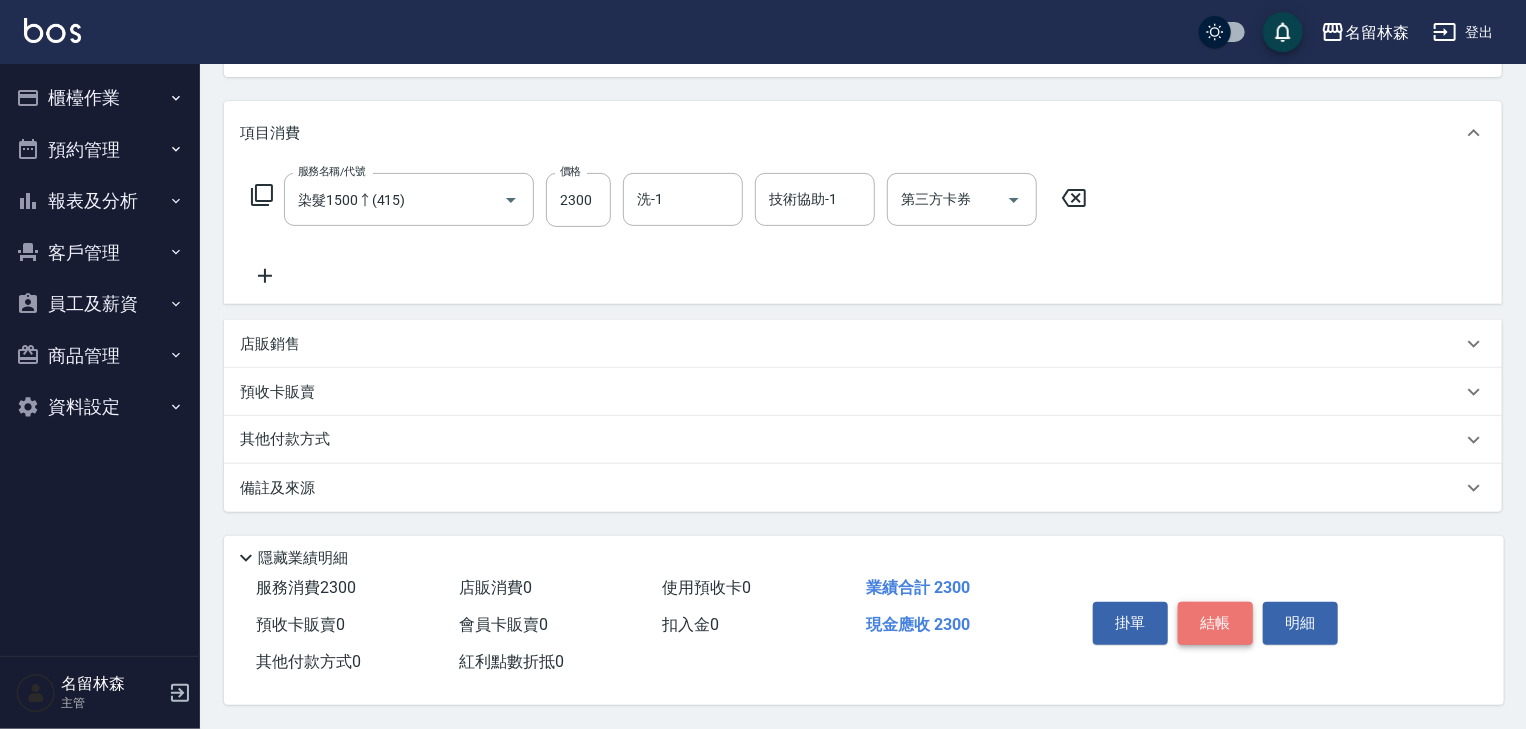 click on "結帳" at bounding box center (1215, 623) 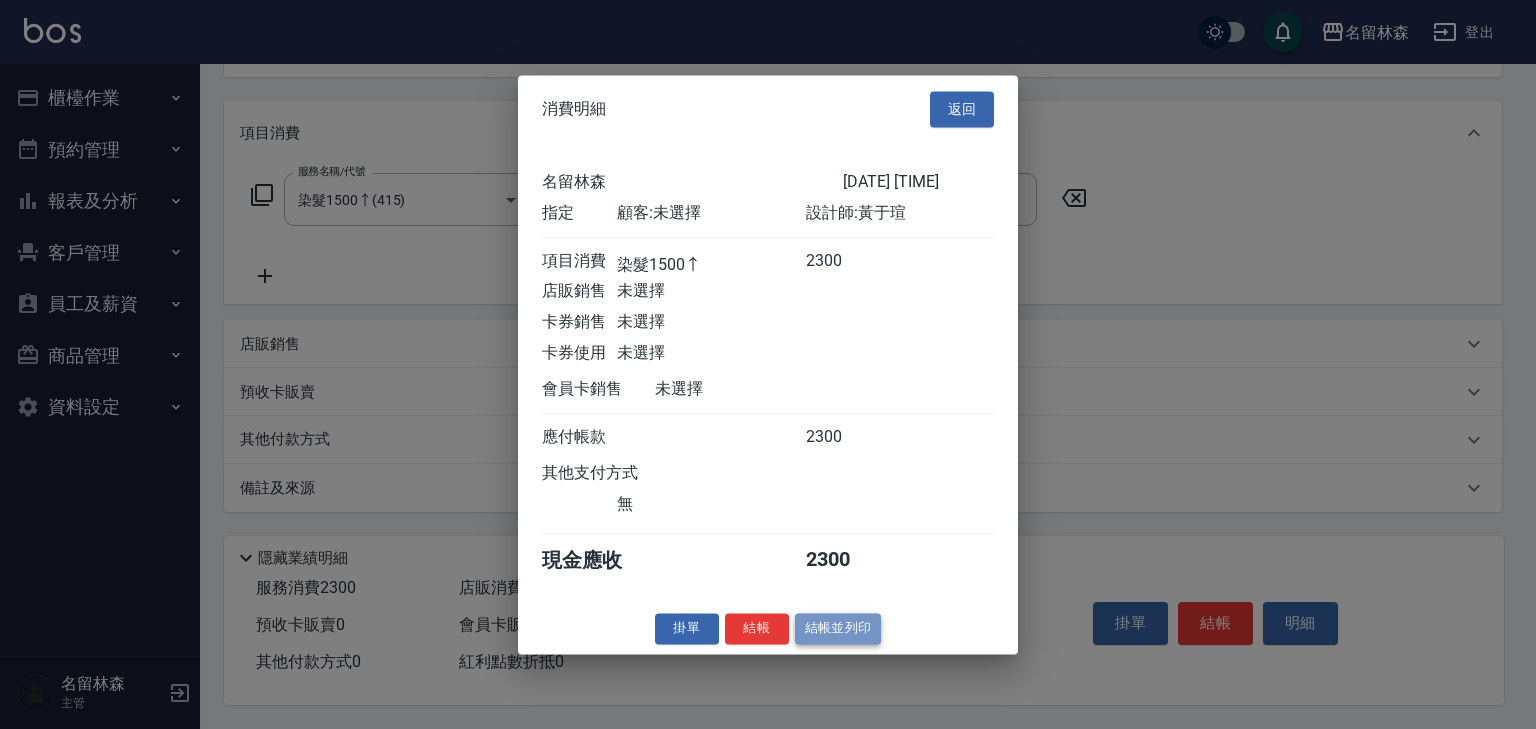 click on "結帳並列印" at bounding box center (838, 628) 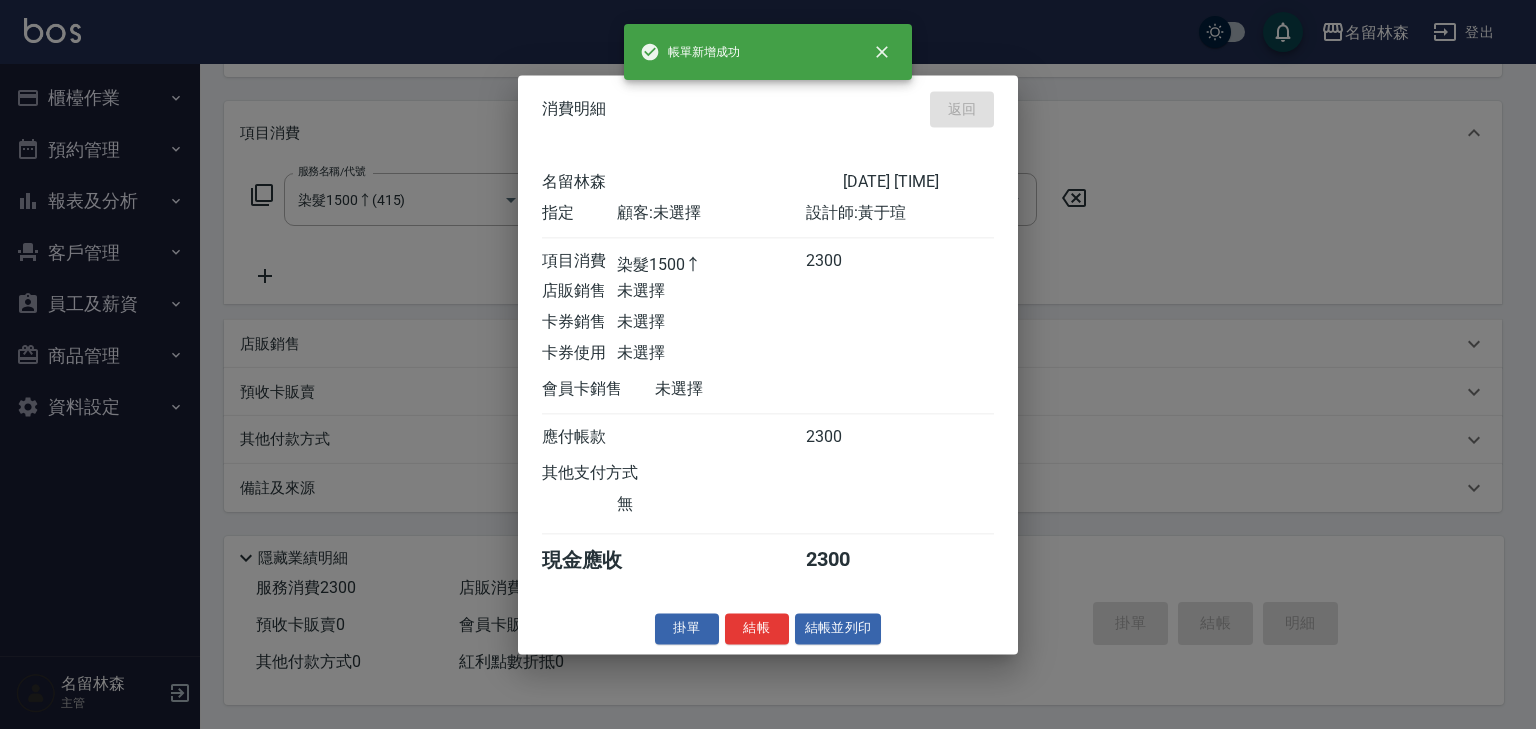 type on "2025/08/05 16:12" 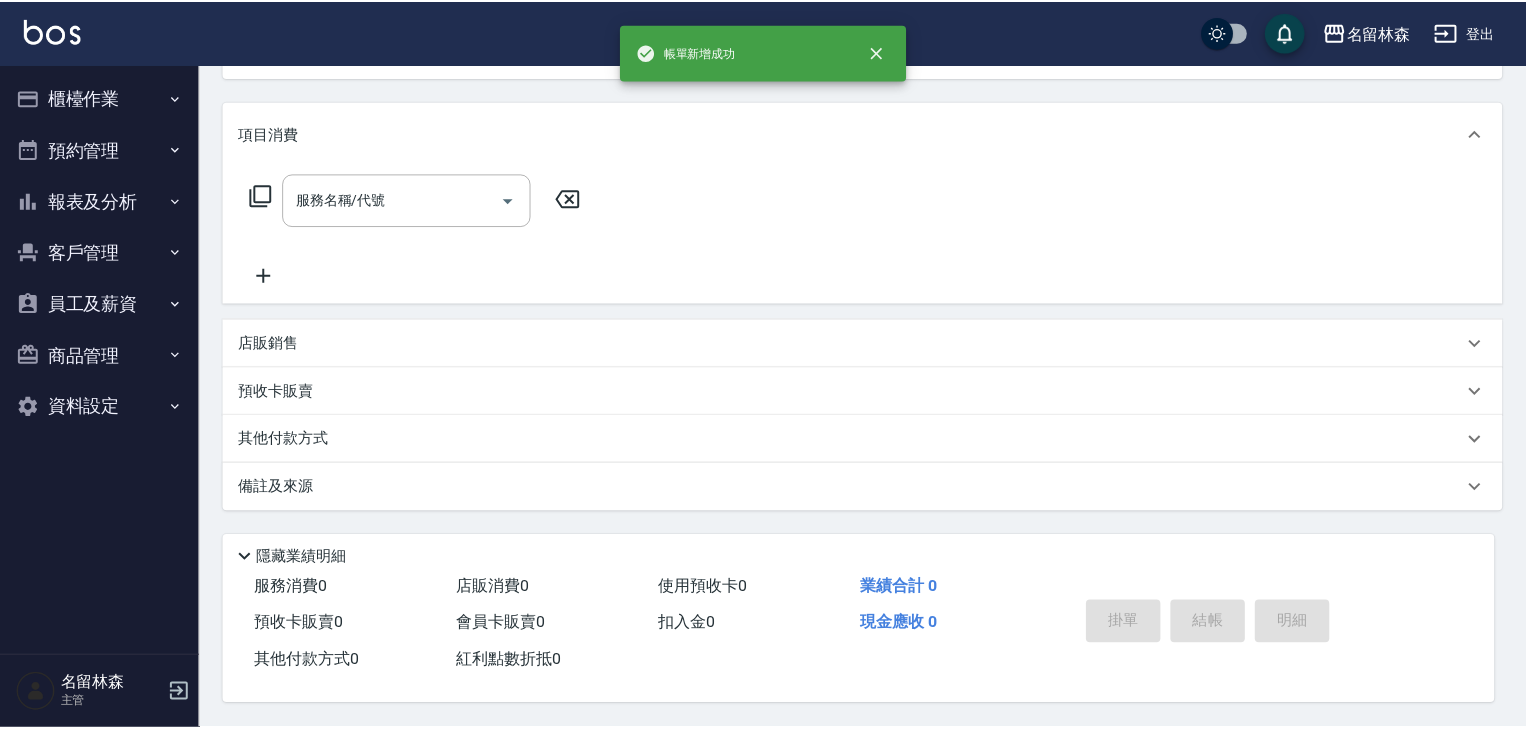 scroll, scrollTop: 0, scrollLeft: 0, axis: both 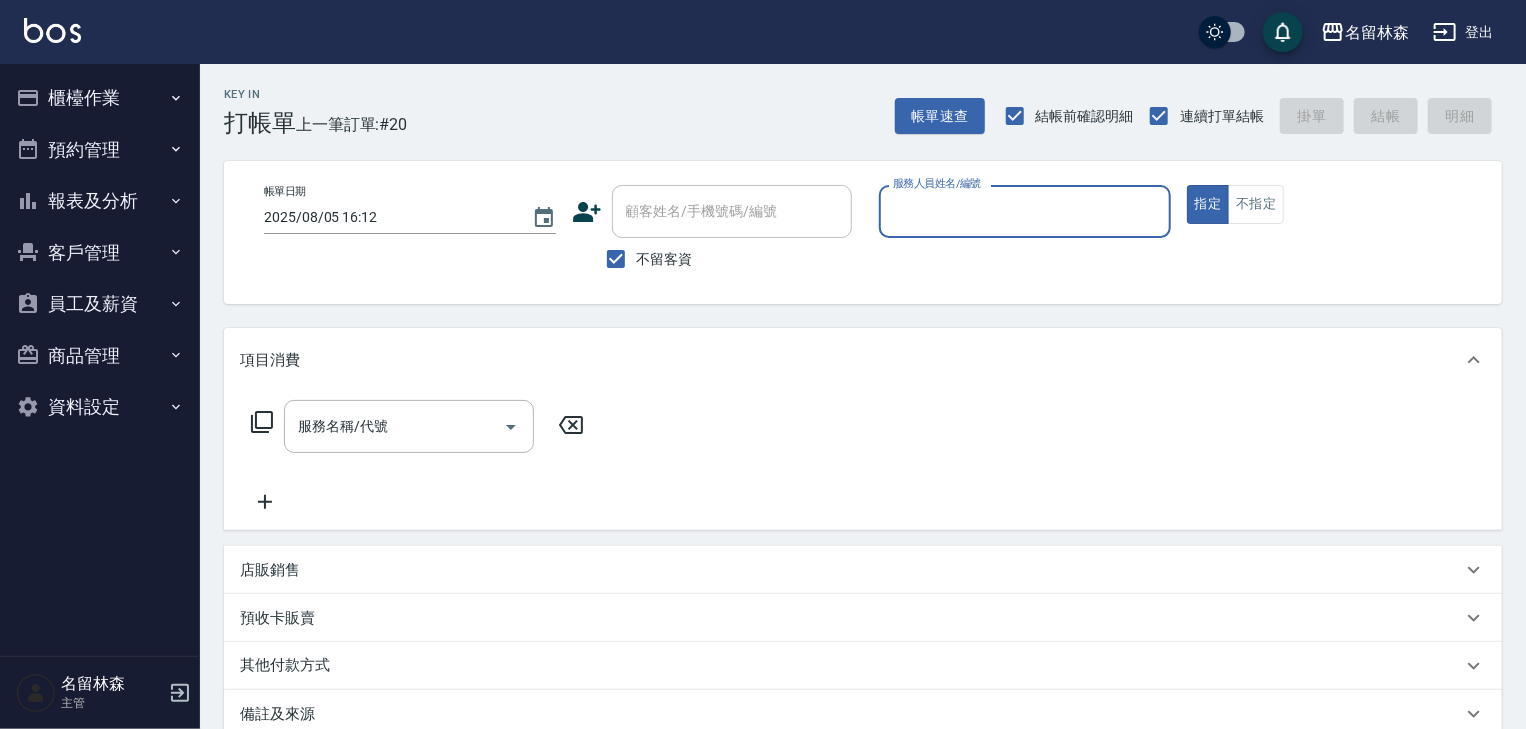 click on "服務人員姓名/編號" at bounding box center (1025, 211) 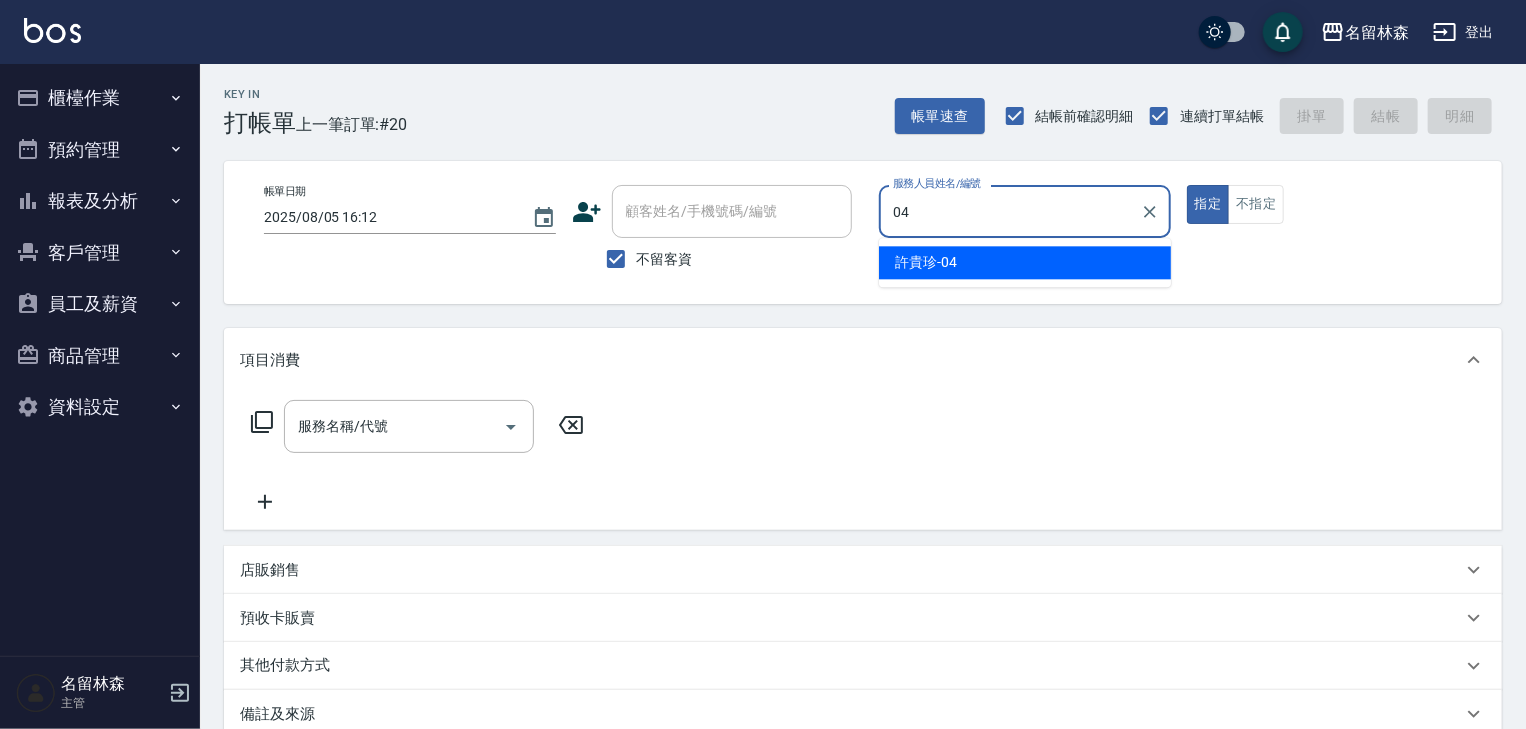 click on "許貴珍 -04" at bounding box center [926, 262] 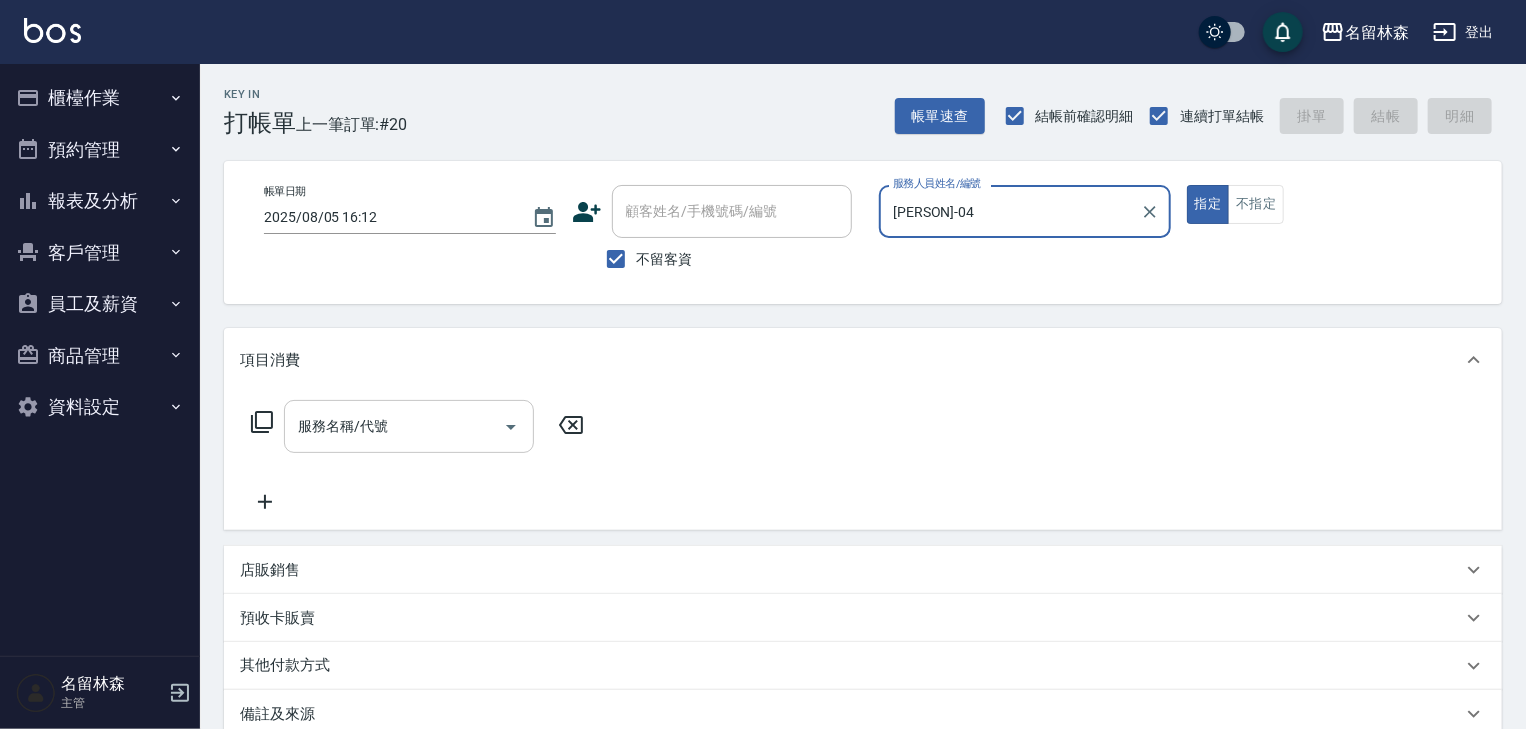 click on "服務名稱/代號" at bounding box center (409, 426) 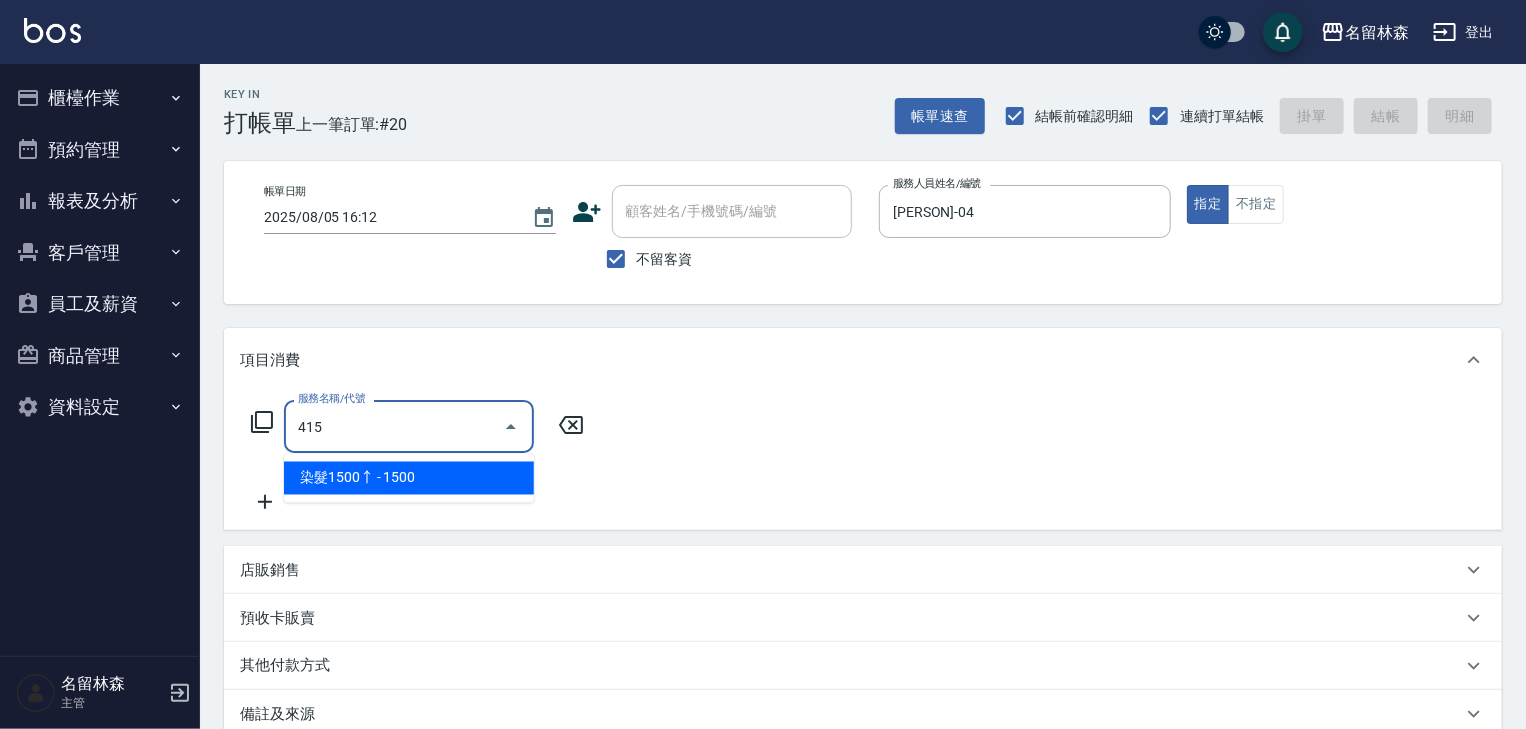 click on "染髮1500↑ - 1500" at bounding box center (409, 478) 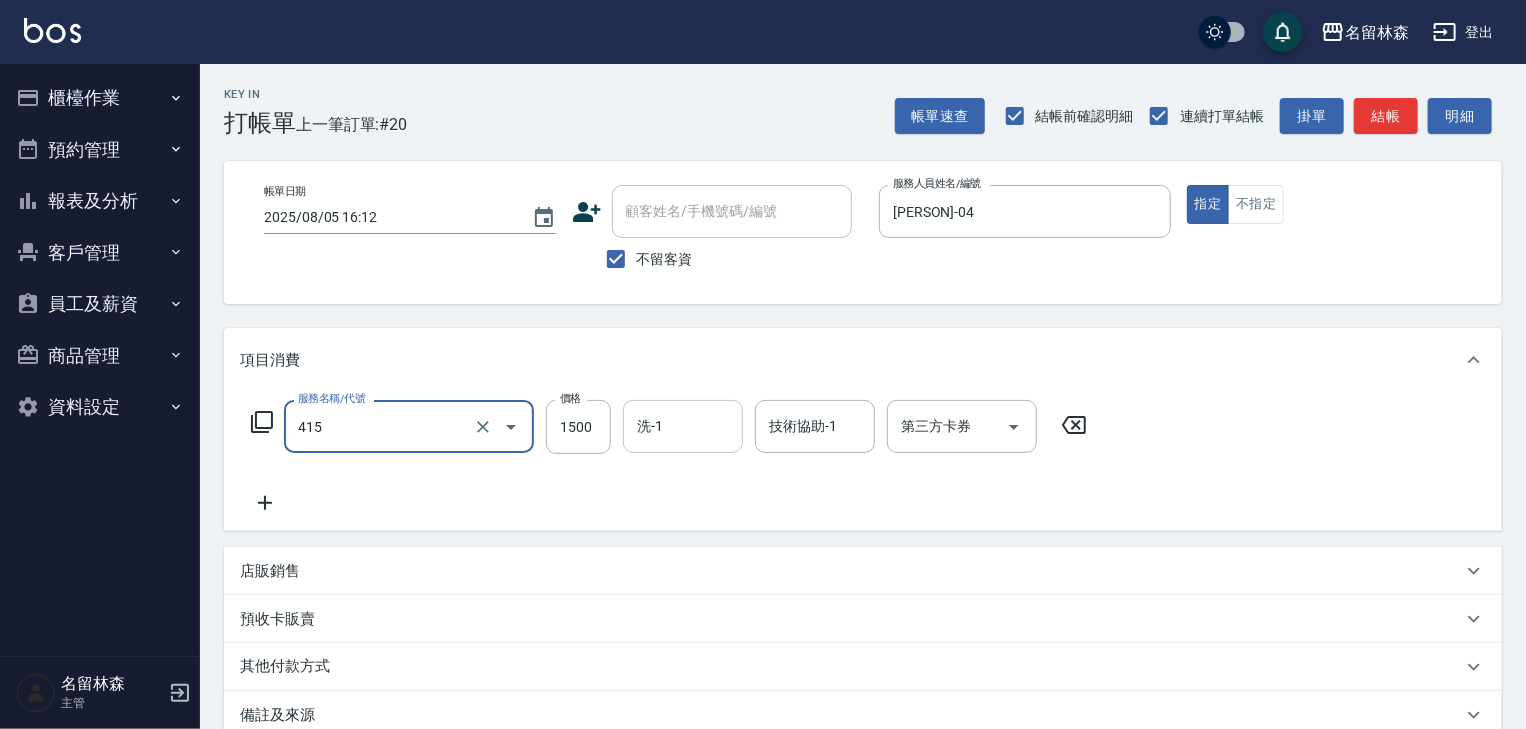 type on "染髮1500↑(415)" 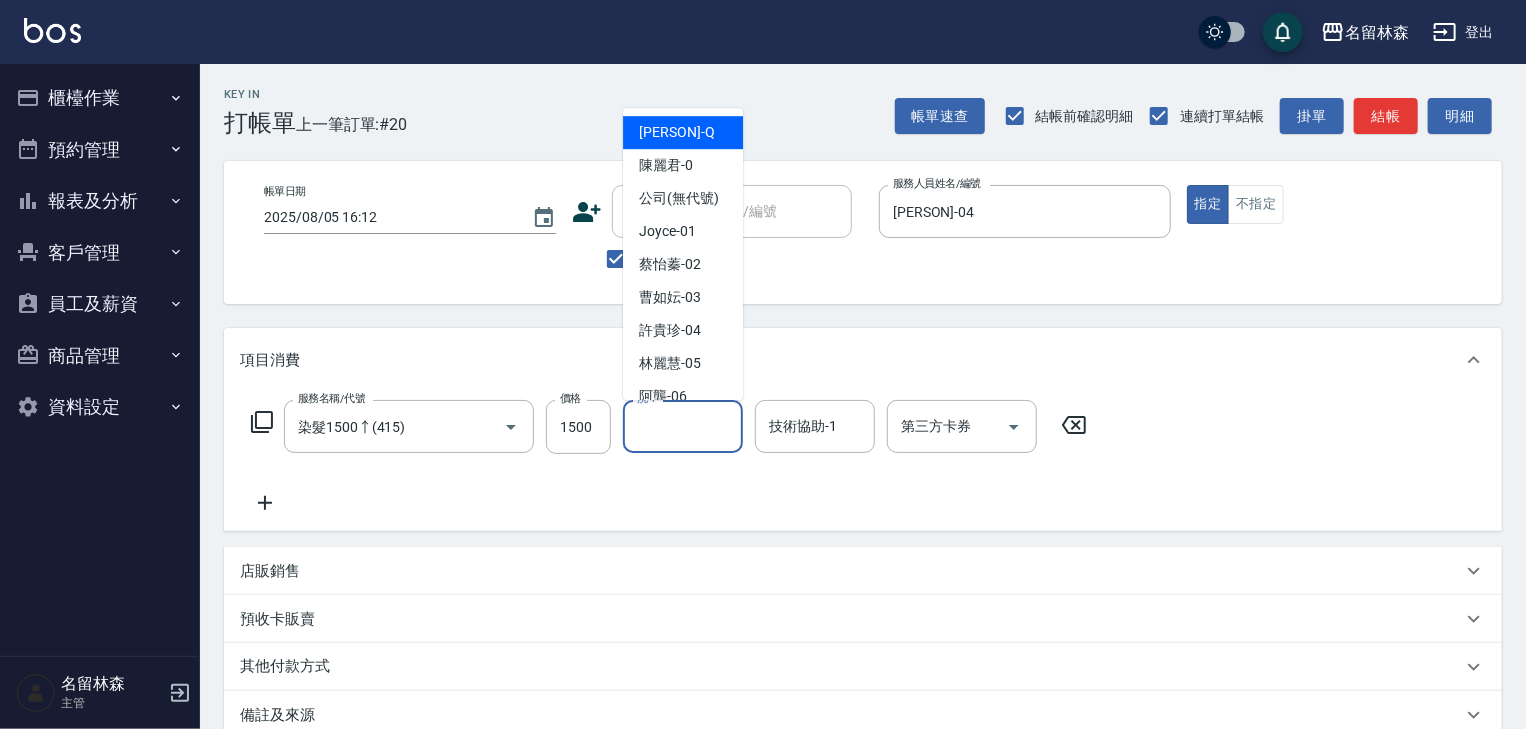 click on "洗-1" at bounding box center [683, 426] 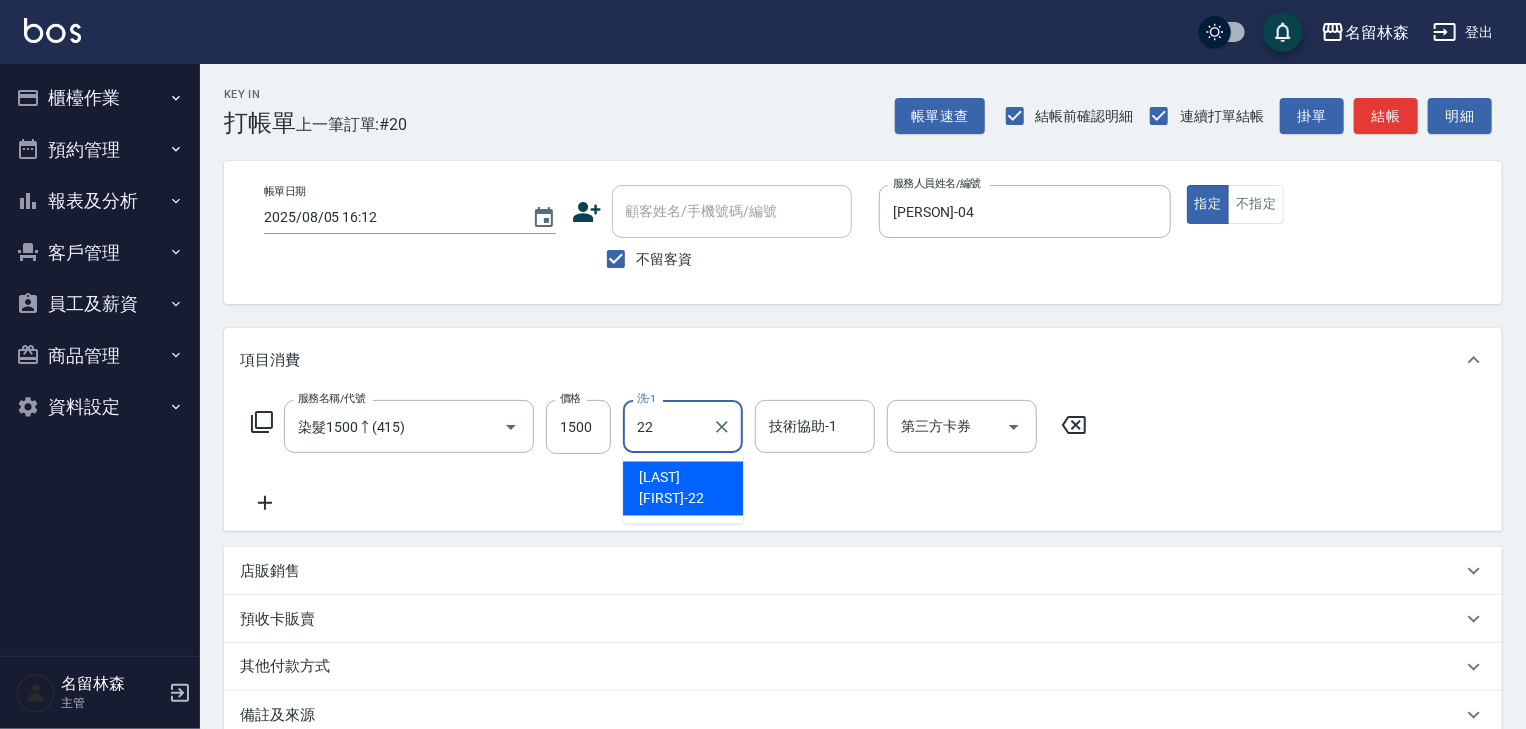 click on "王婕宇 -22" at bounding box center (683, 489) 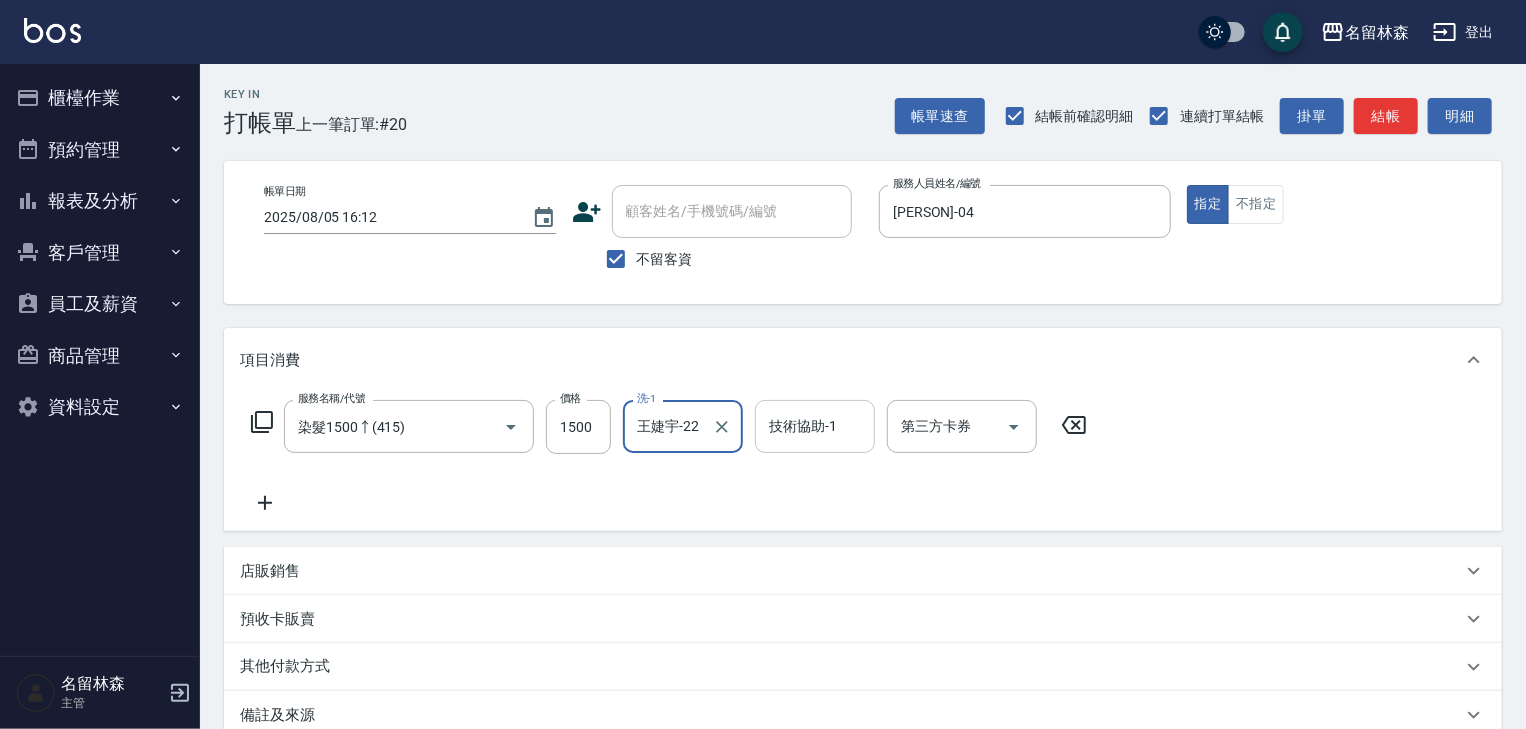 type on "王婕宇-22" 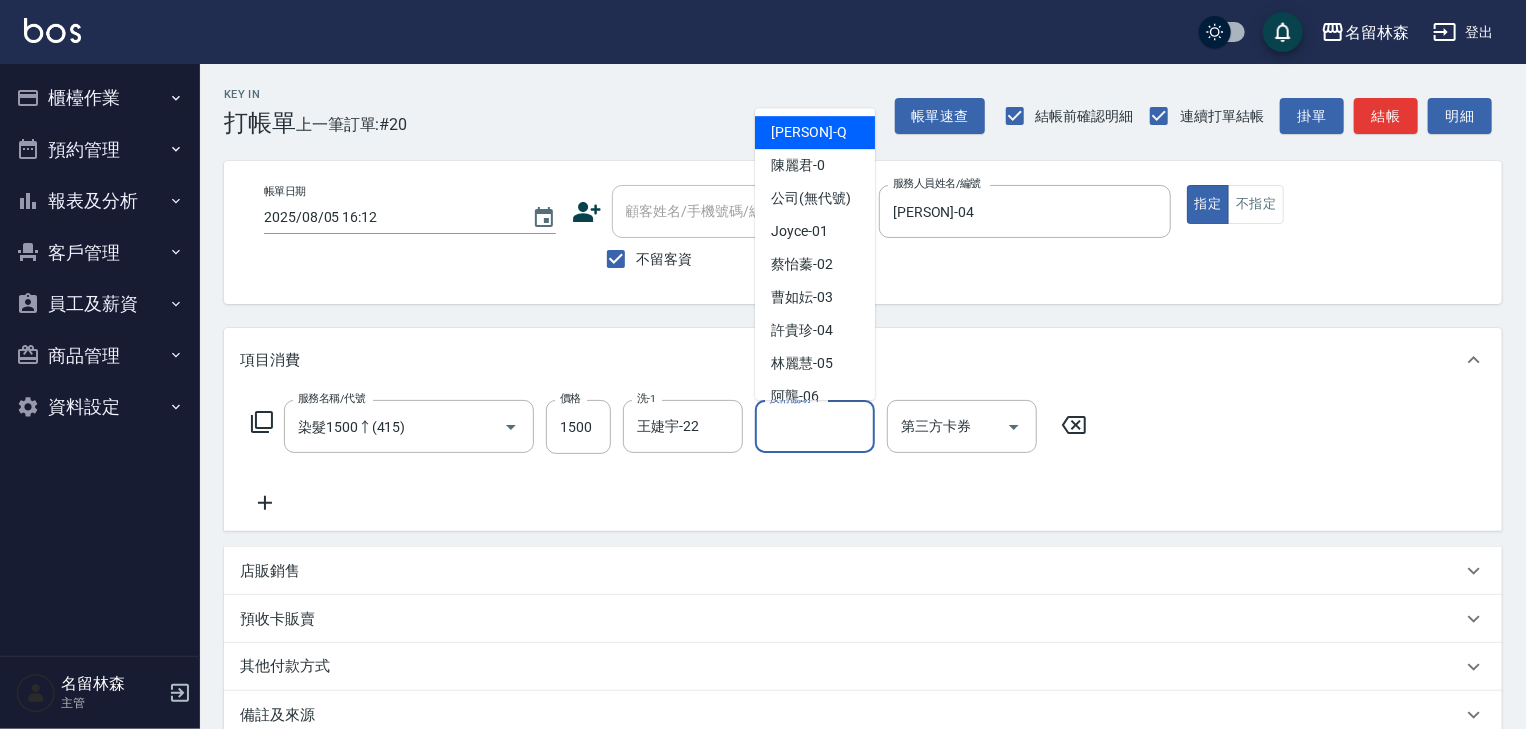 click on "技術協助-1" at bounding box center (815, 426) 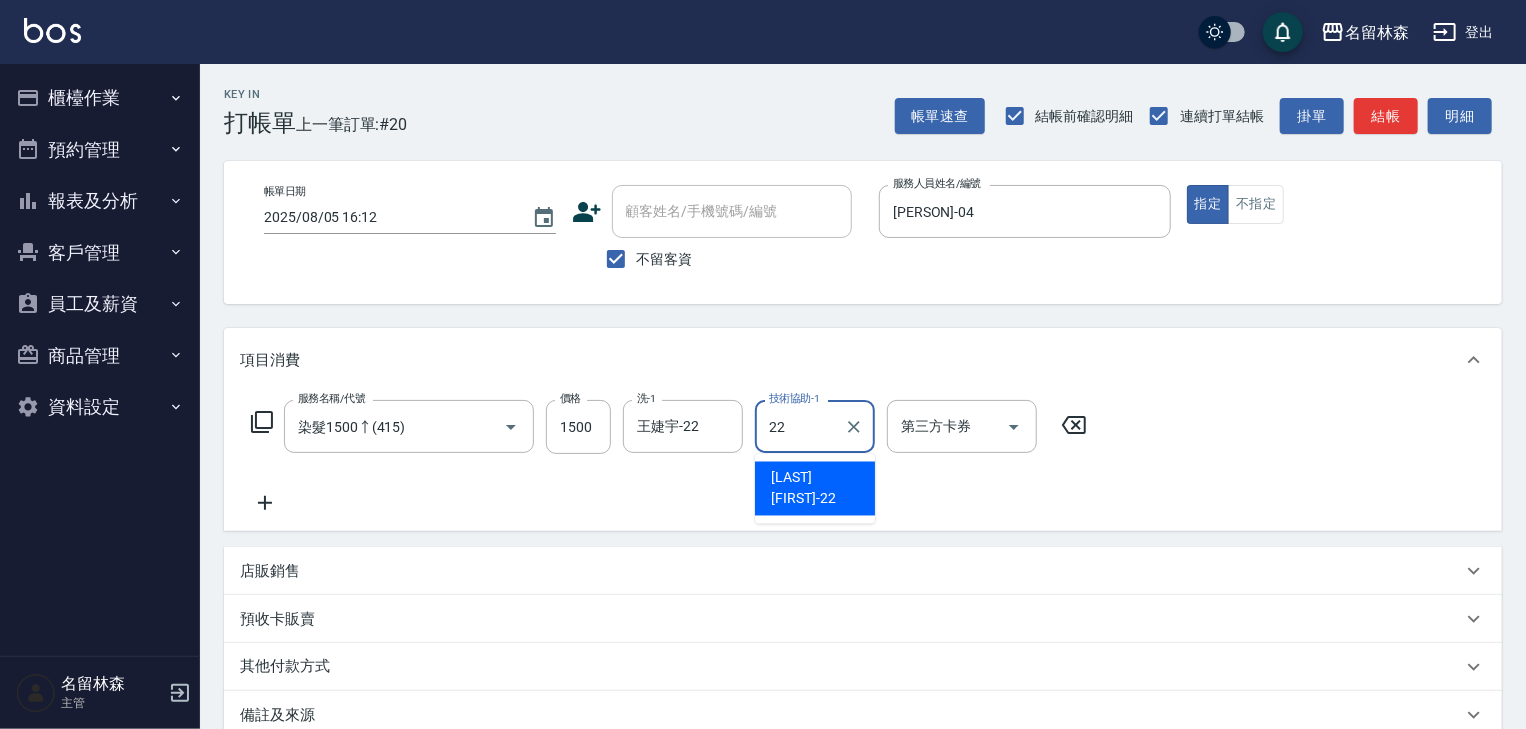 click on "王婕宇 -22" at bounding box center [815, 489] 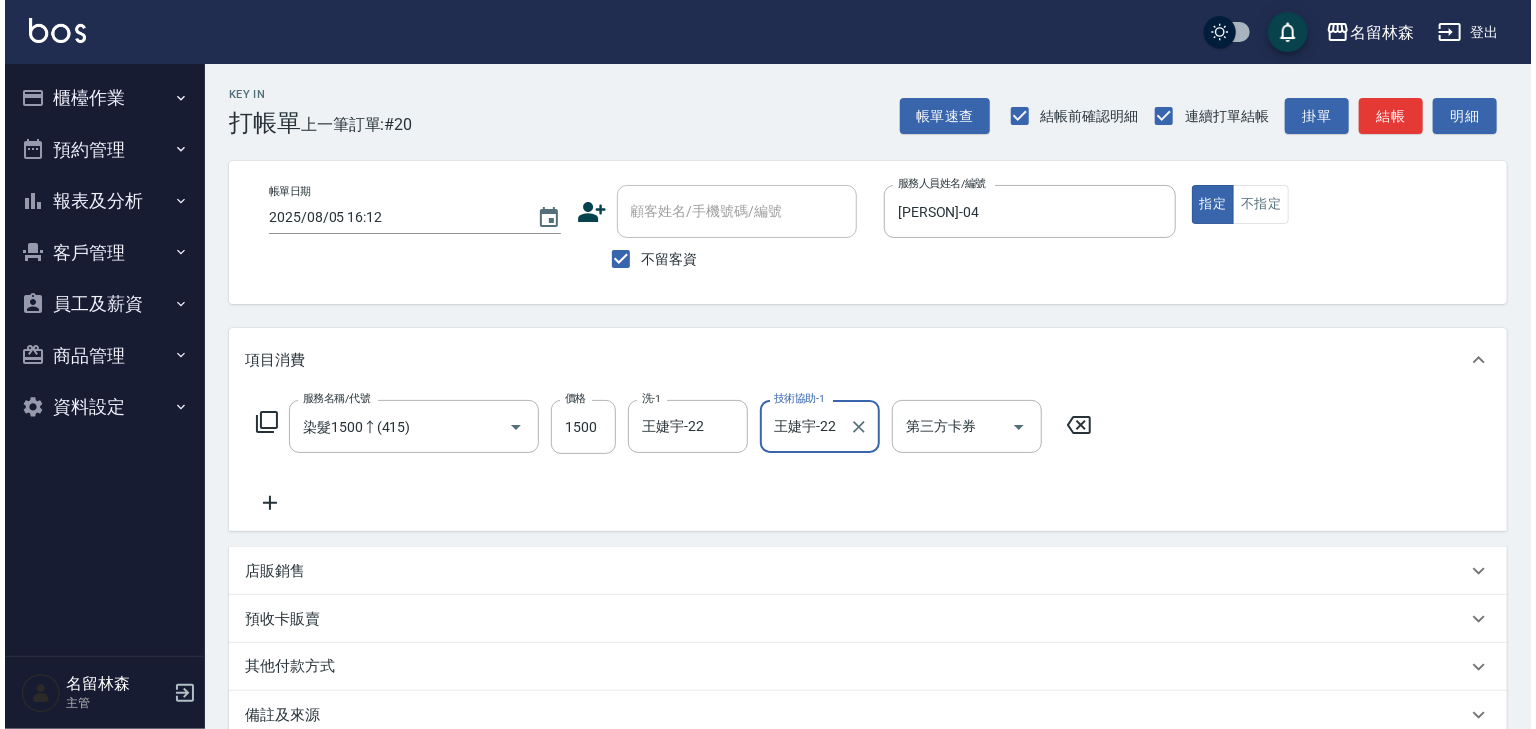 scroll, scrollTop: 234, scrollLeft: 0, axis: vertical 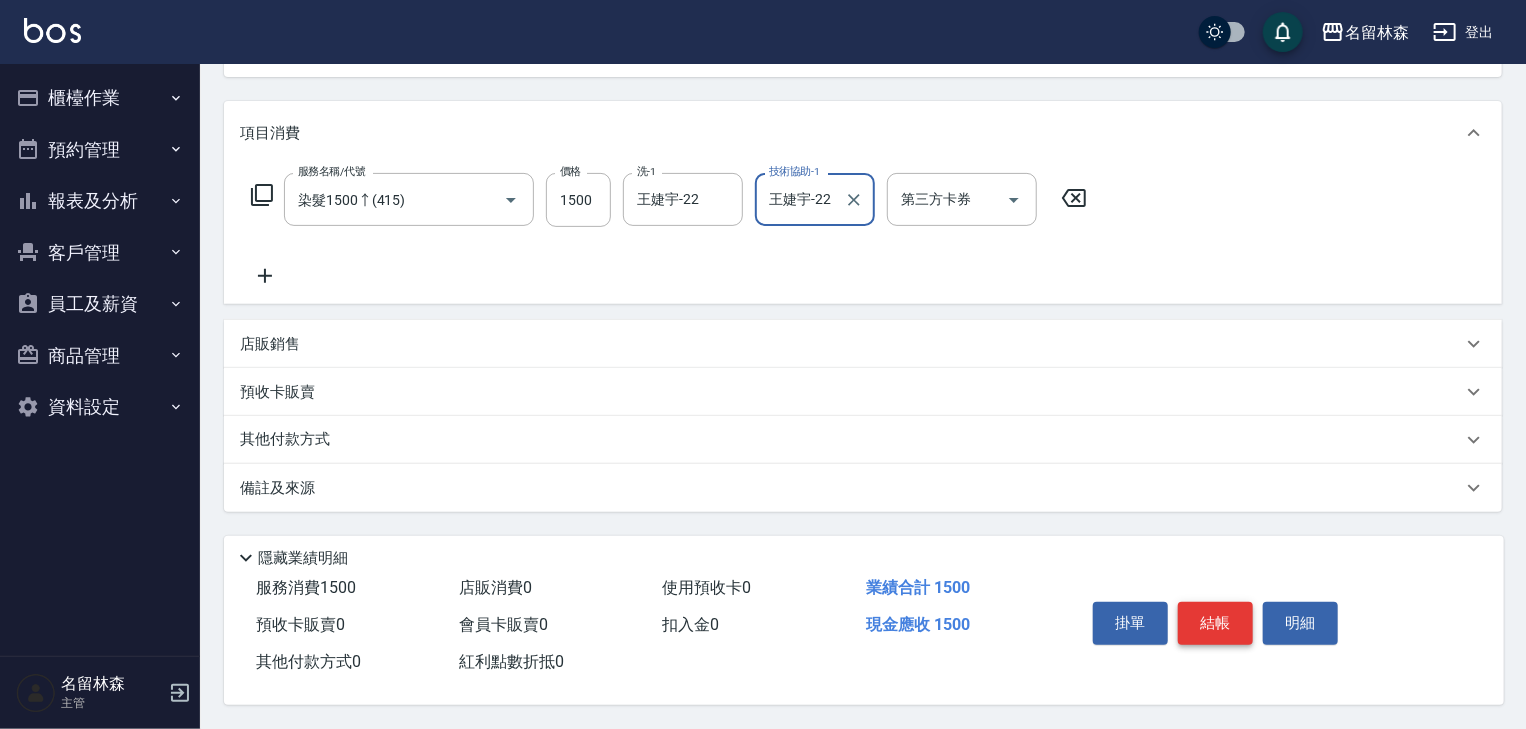 type on "王婕宇-22" 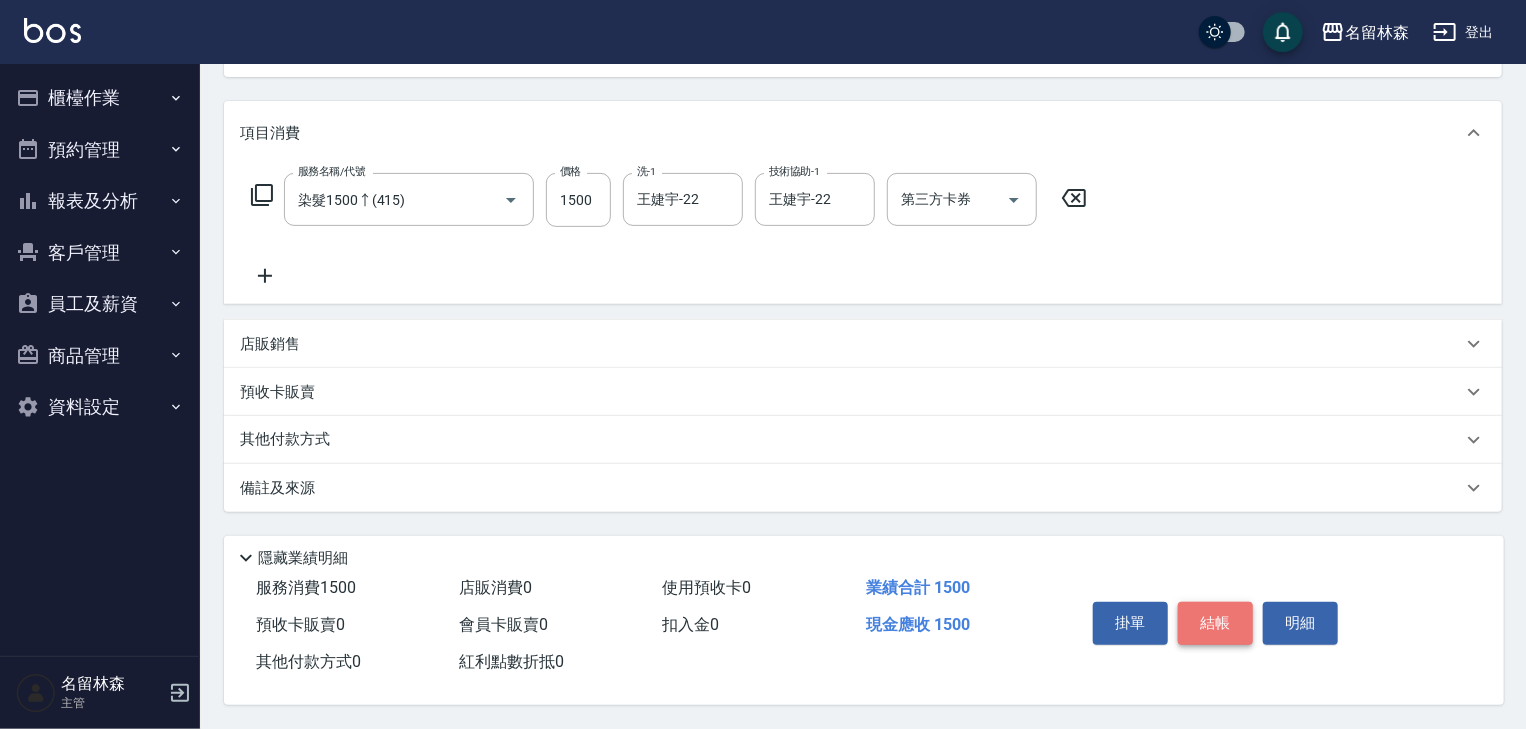 click on "結帳" at bounding box center (1215, 623) 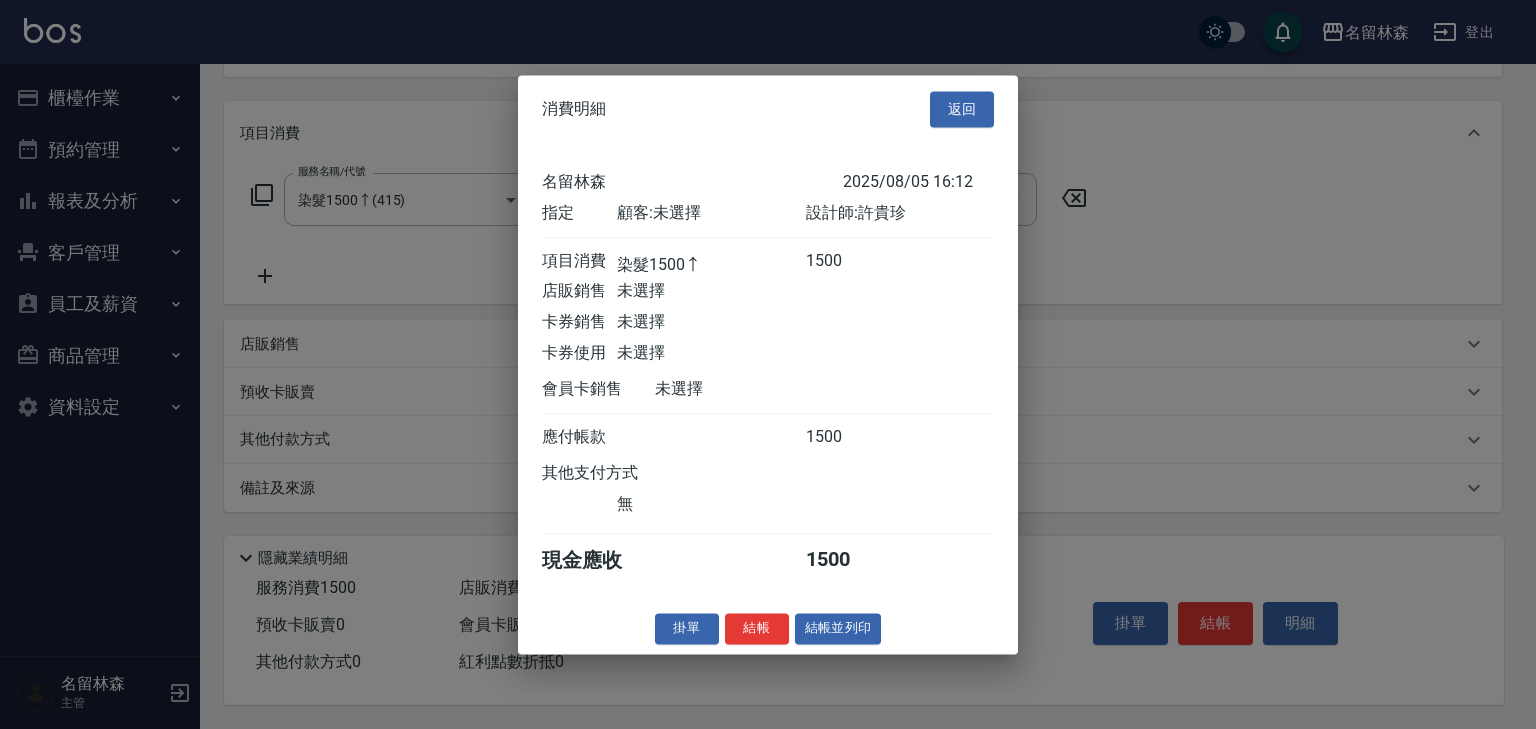 click on "結帳並列印" at bounding box center (838, 628) 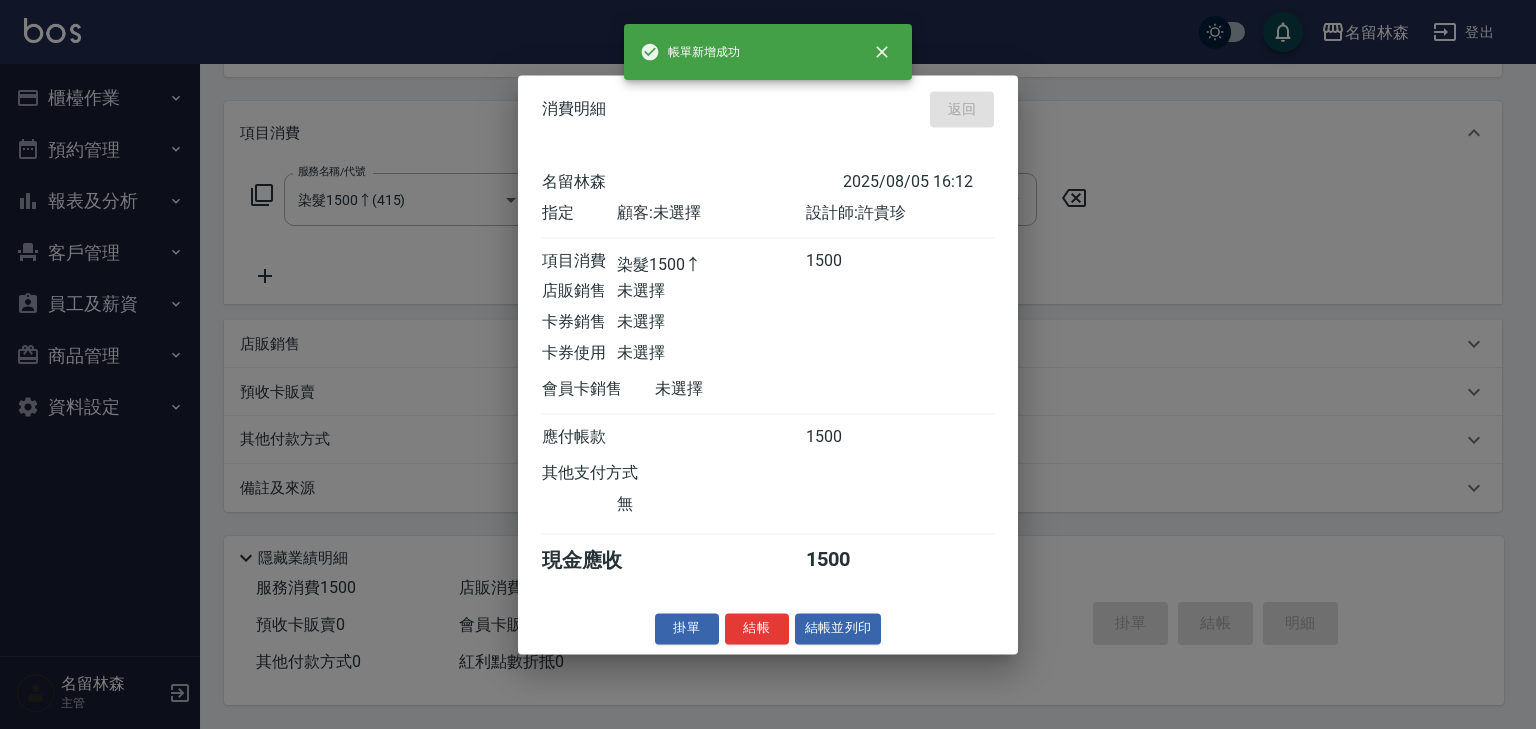 type on "2025/08/05 16:17" 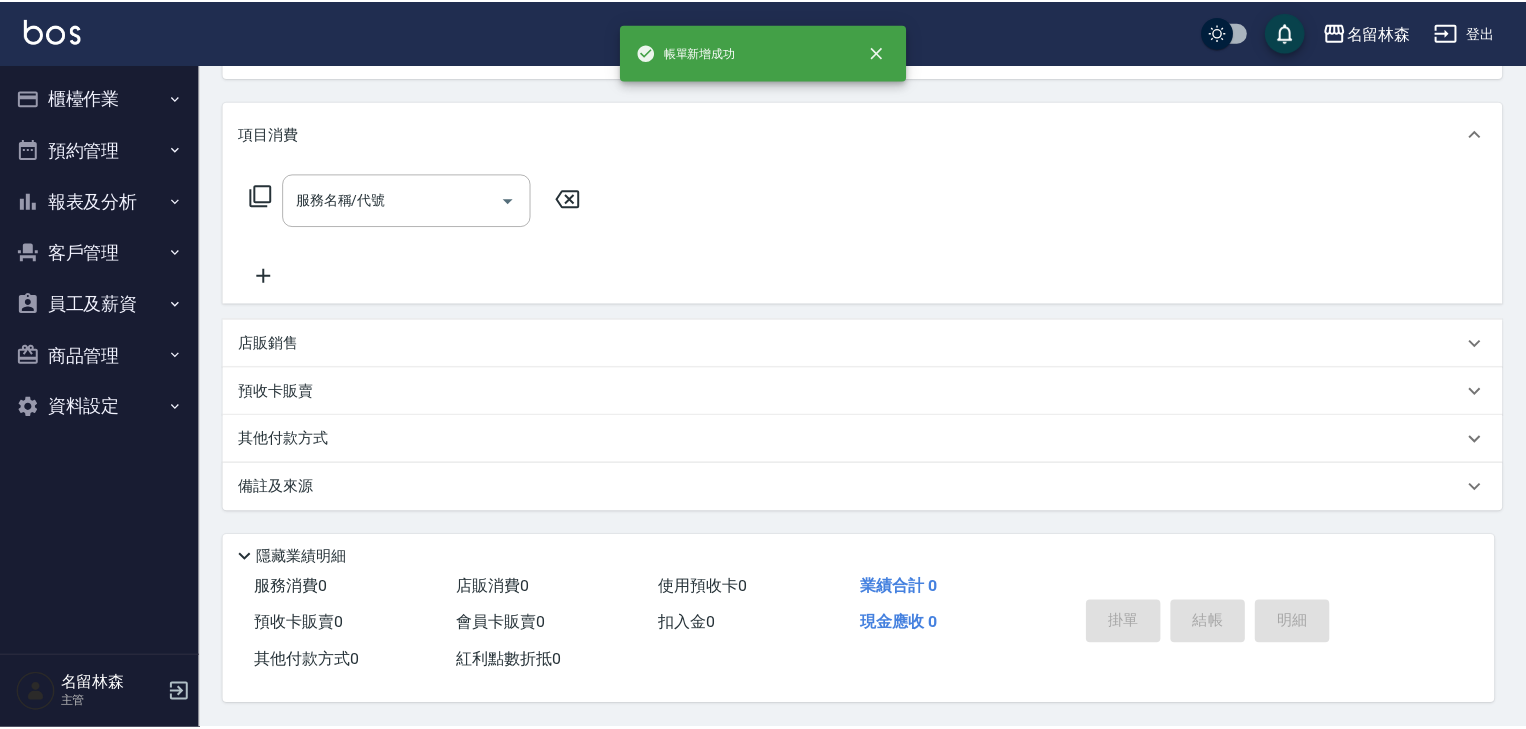 scroll, scrollTop: 0, scrollLeft: 0, axis: both 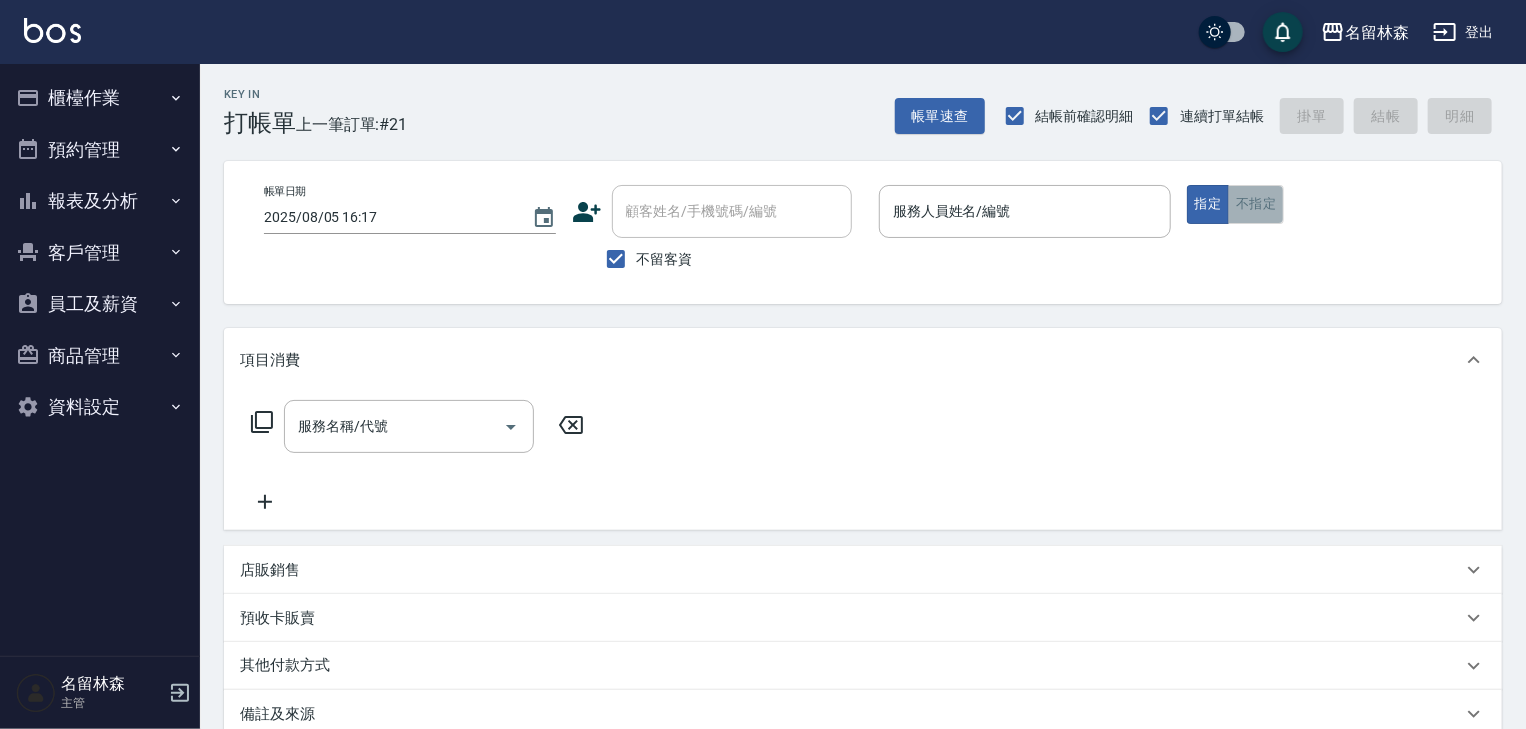 click on "不指定" at bounding box center [1256, 204] 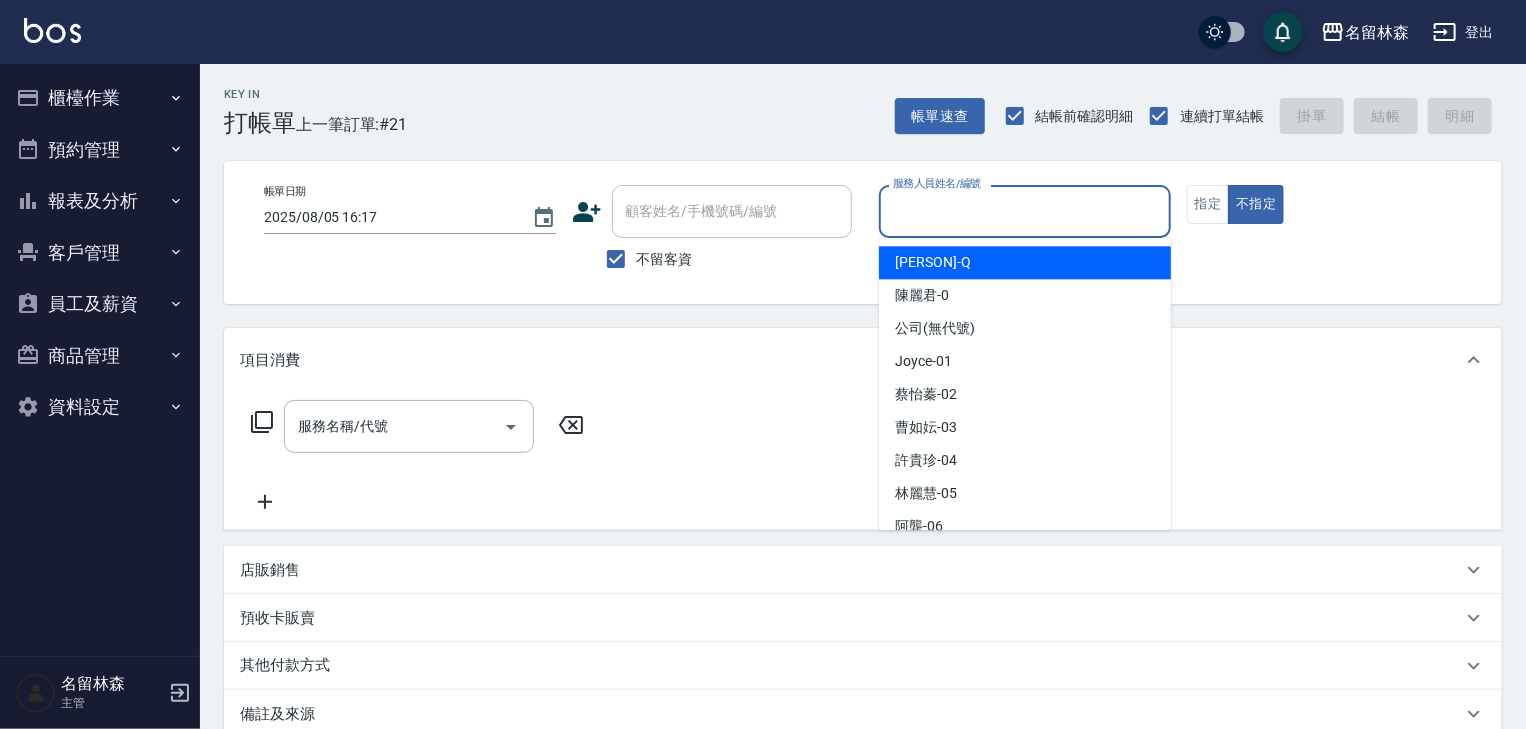 drag, startPoint x: 1238, startPoint y: 228, endPoint x: 966, endPoint y: 211, distance: 272.53073 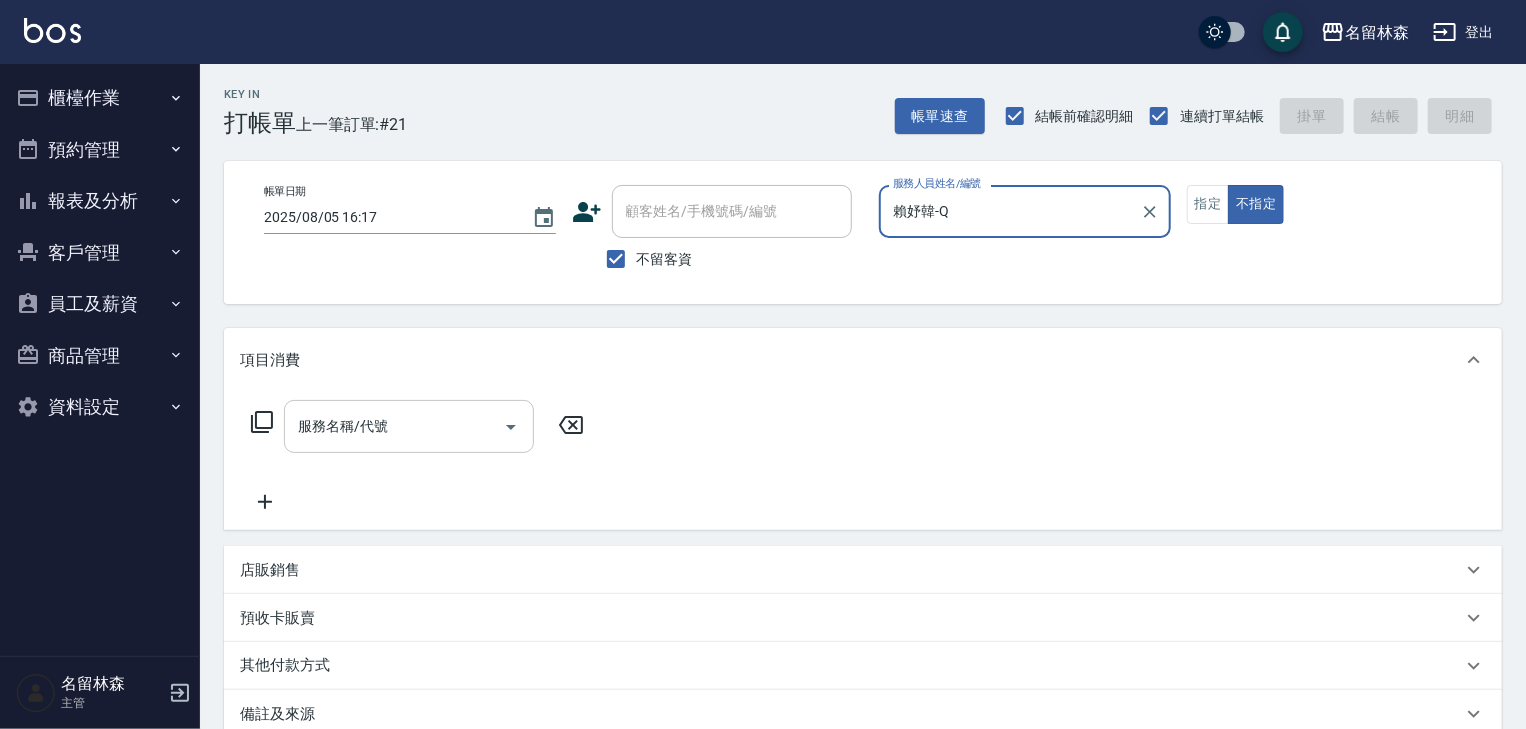 click on "服務名稱/代號" at bounding box center (394, 426) 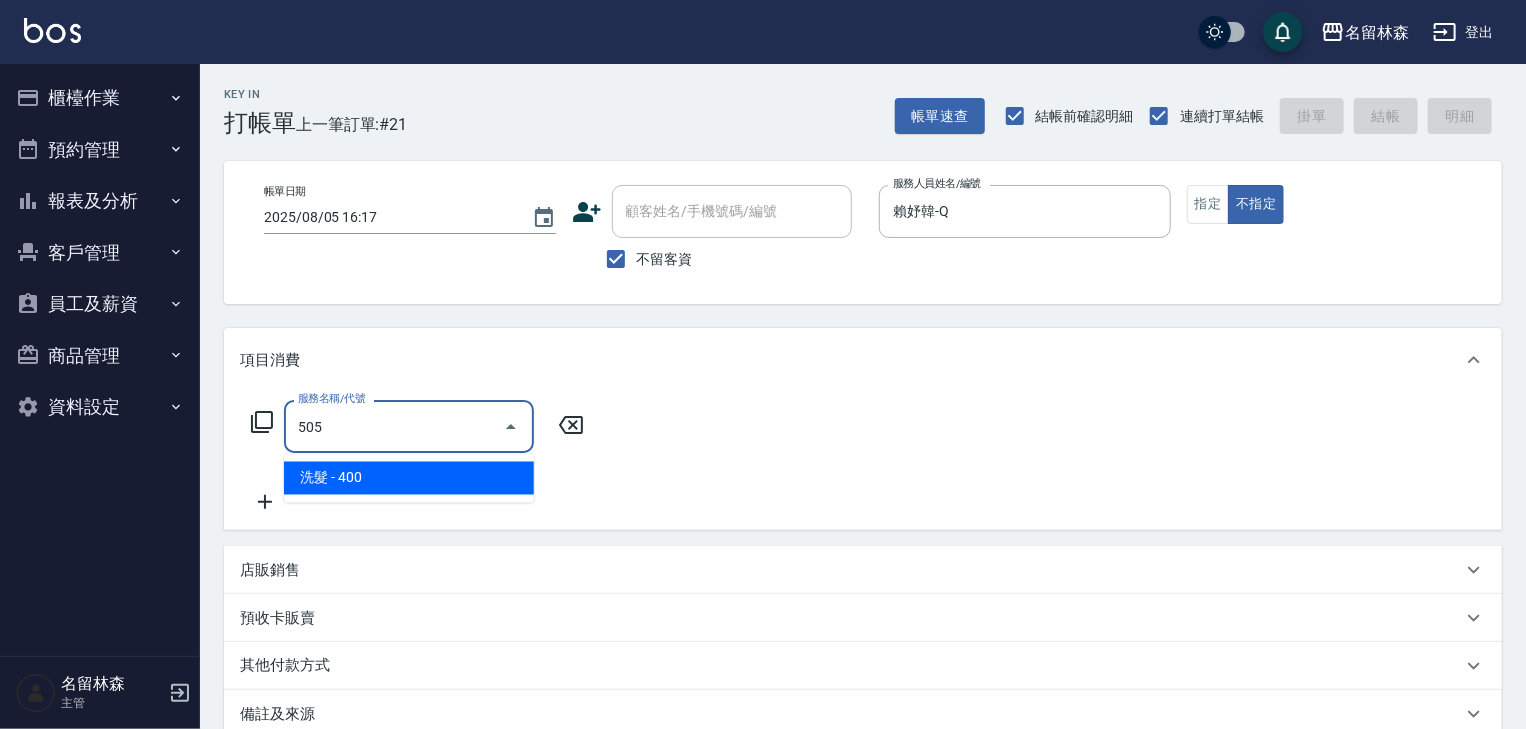 click on "洗髮 - 400" at bounding box center [409, 478] 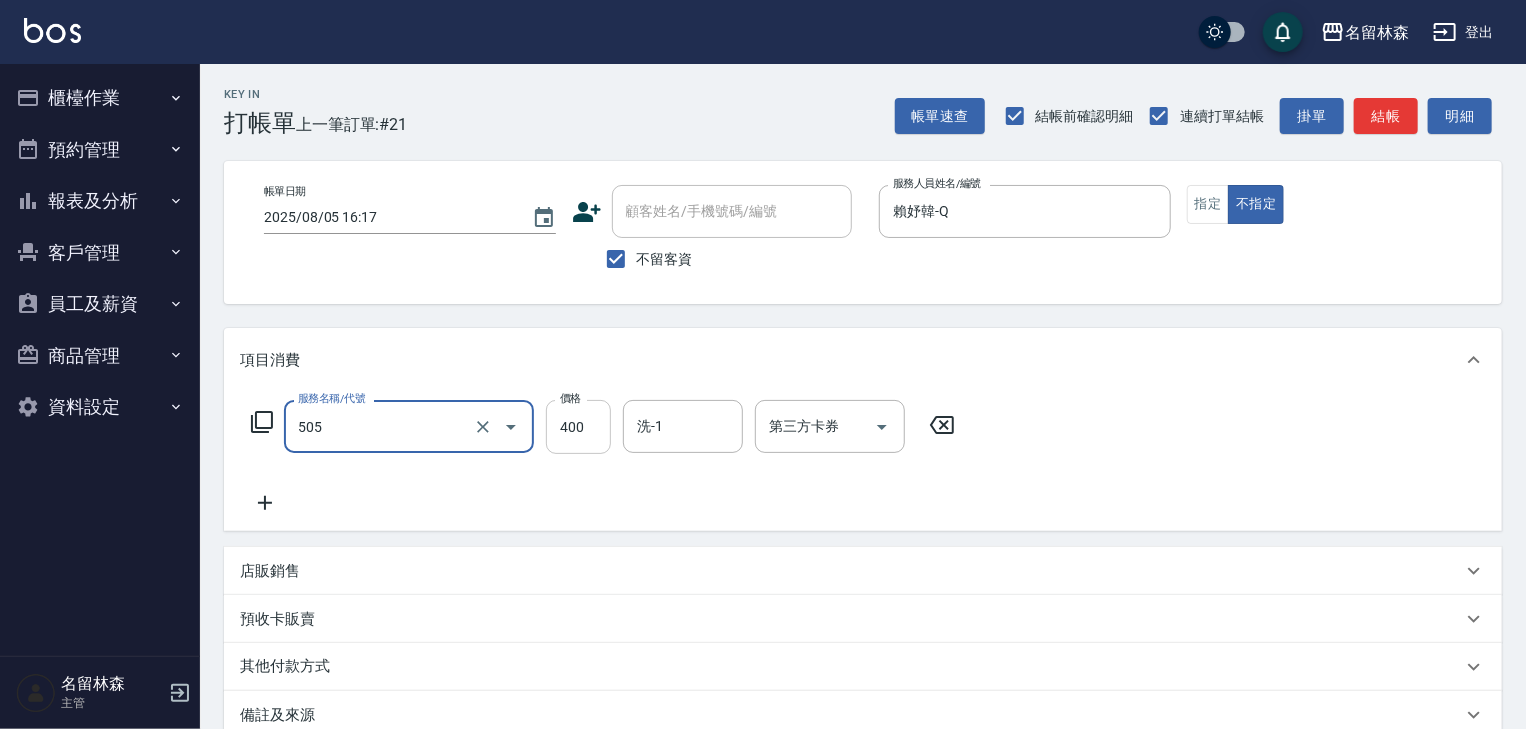 type on "洗髮(505)" 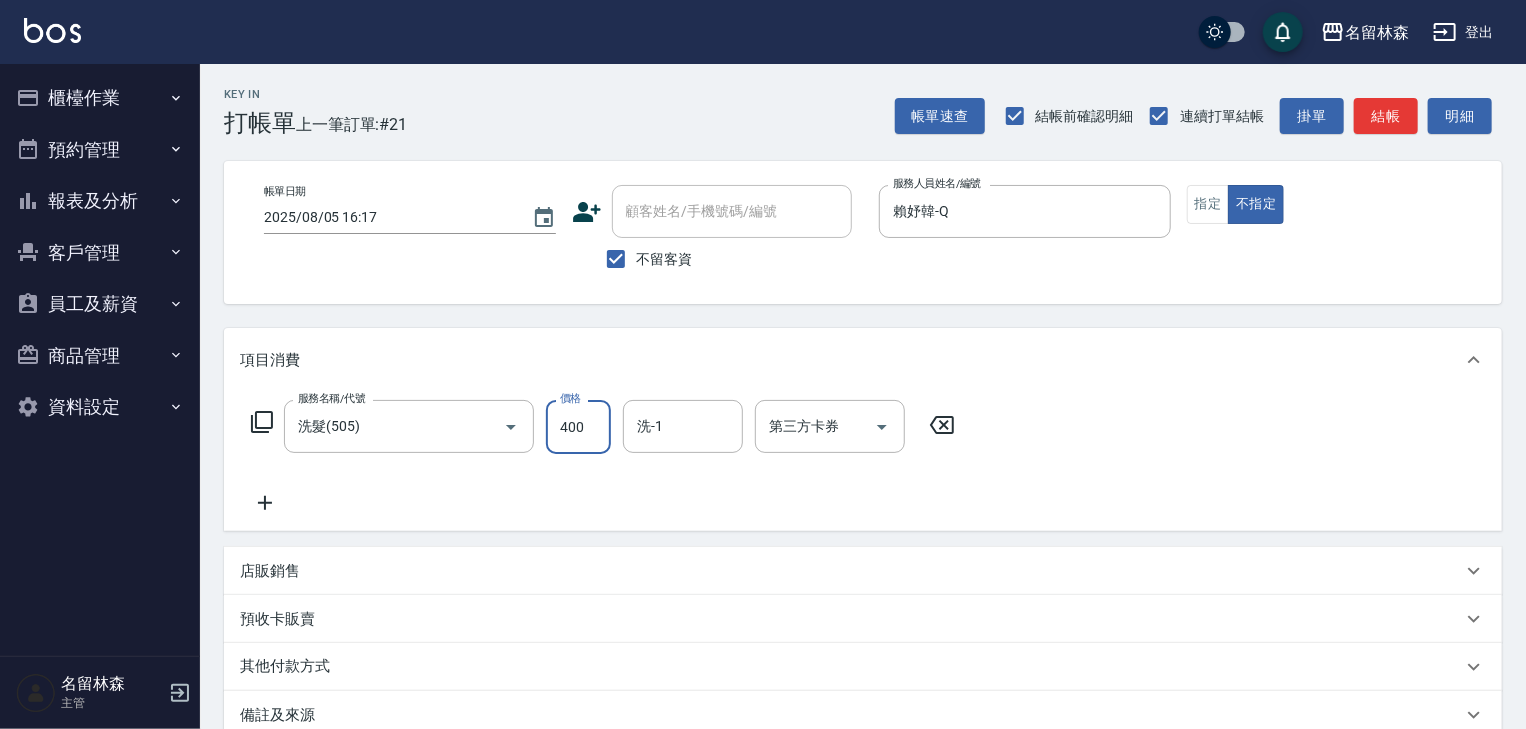 click on "400" at bounding box center [578, 427] 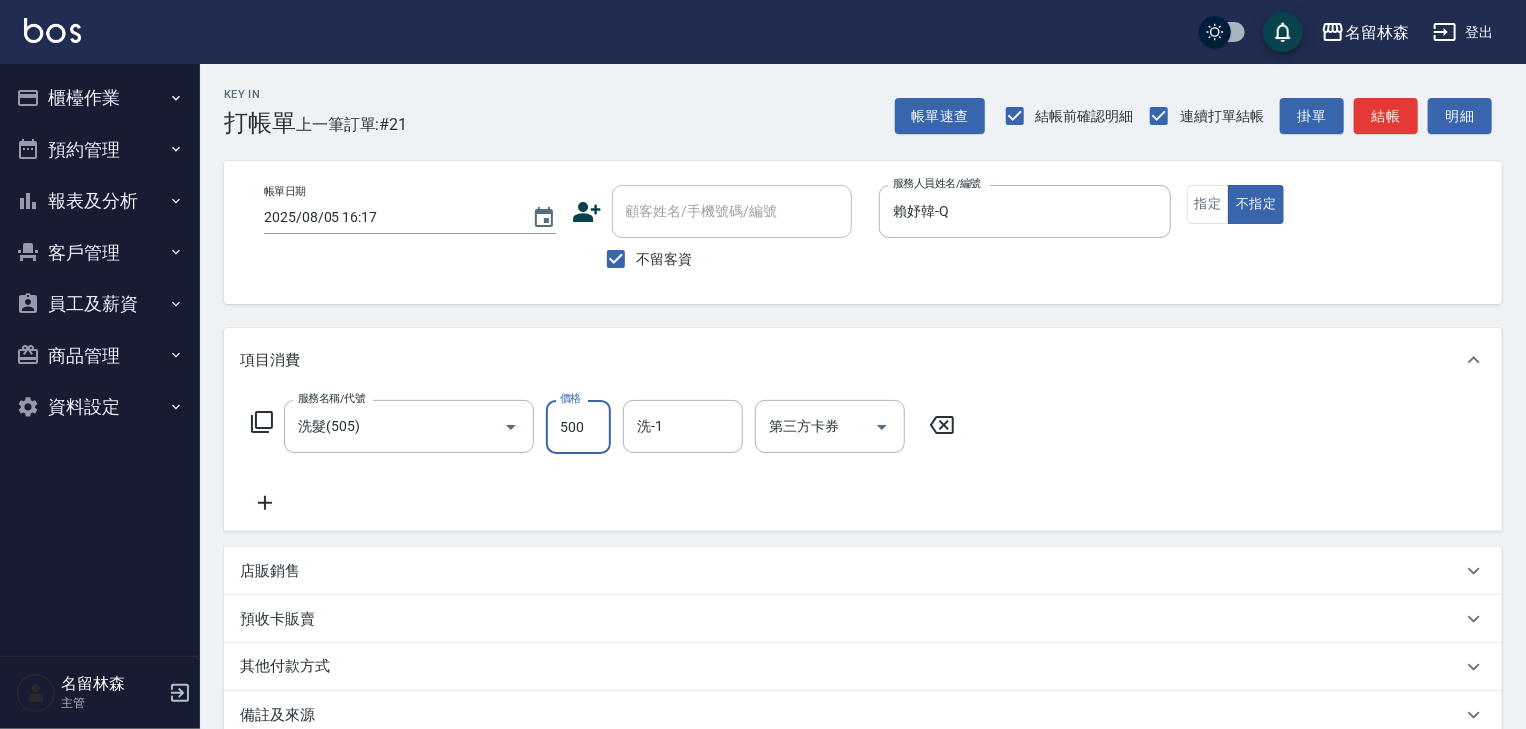 type on "500" 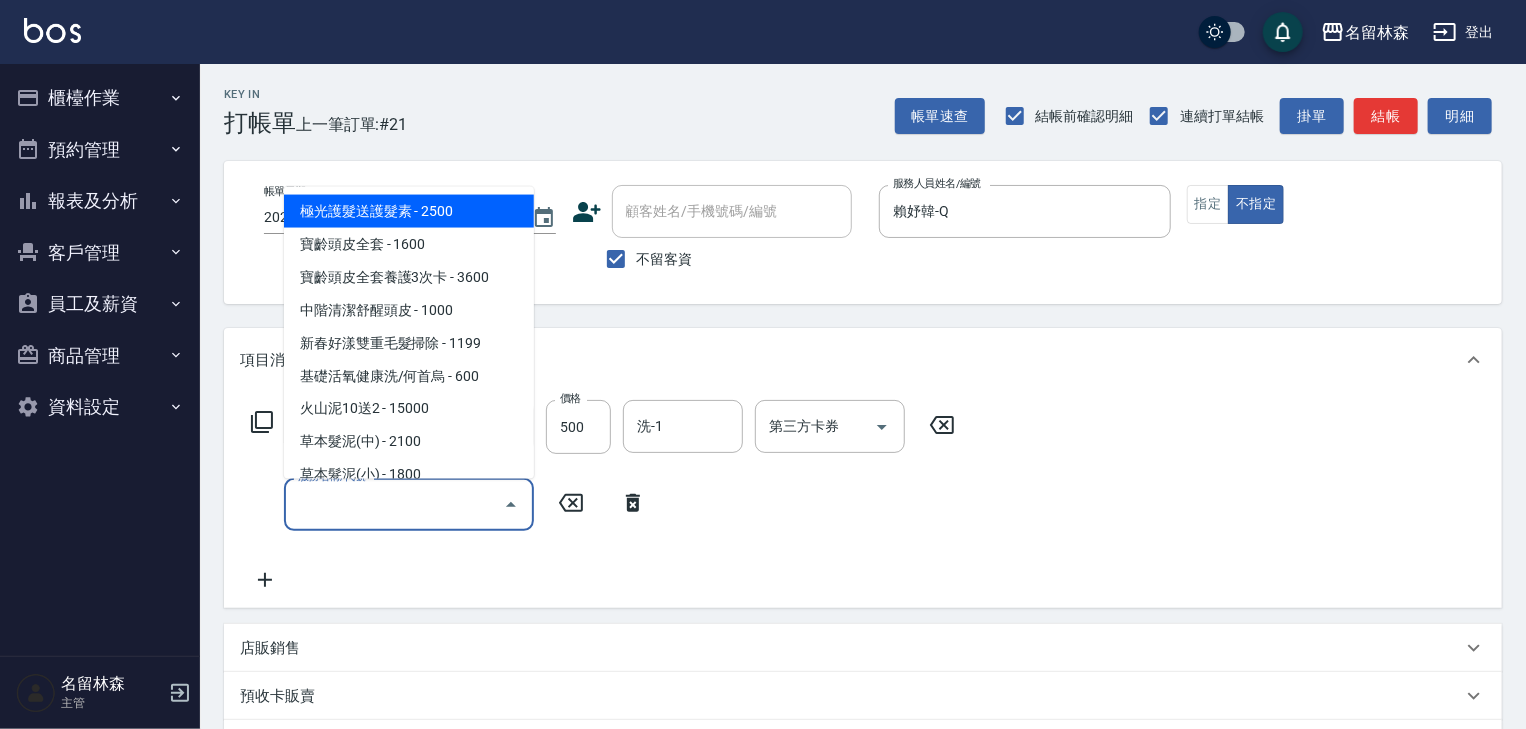 click on "服務名稱/代號" at bounding box center [394, 504] 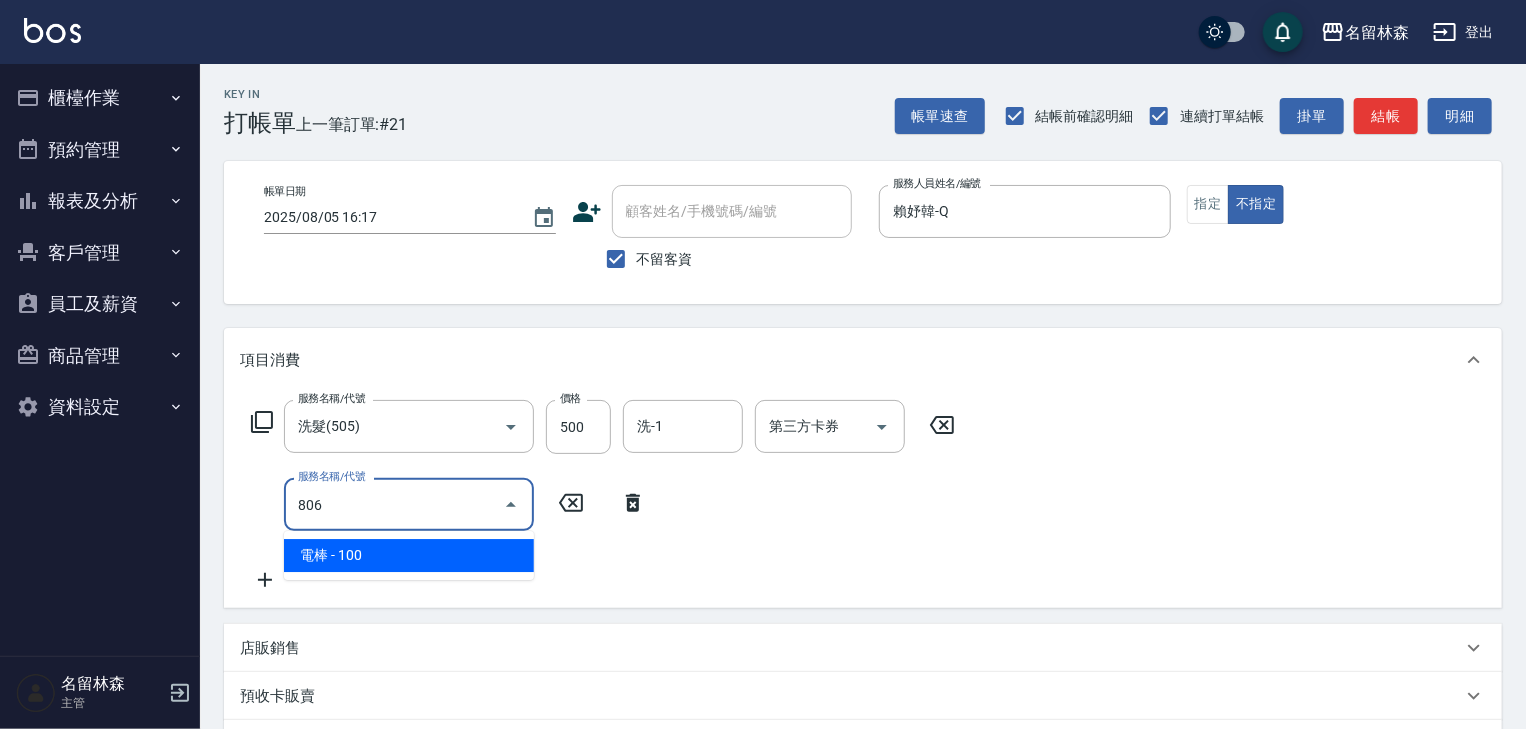 click on "電棒 - 100" at bounding box center [409, 555] 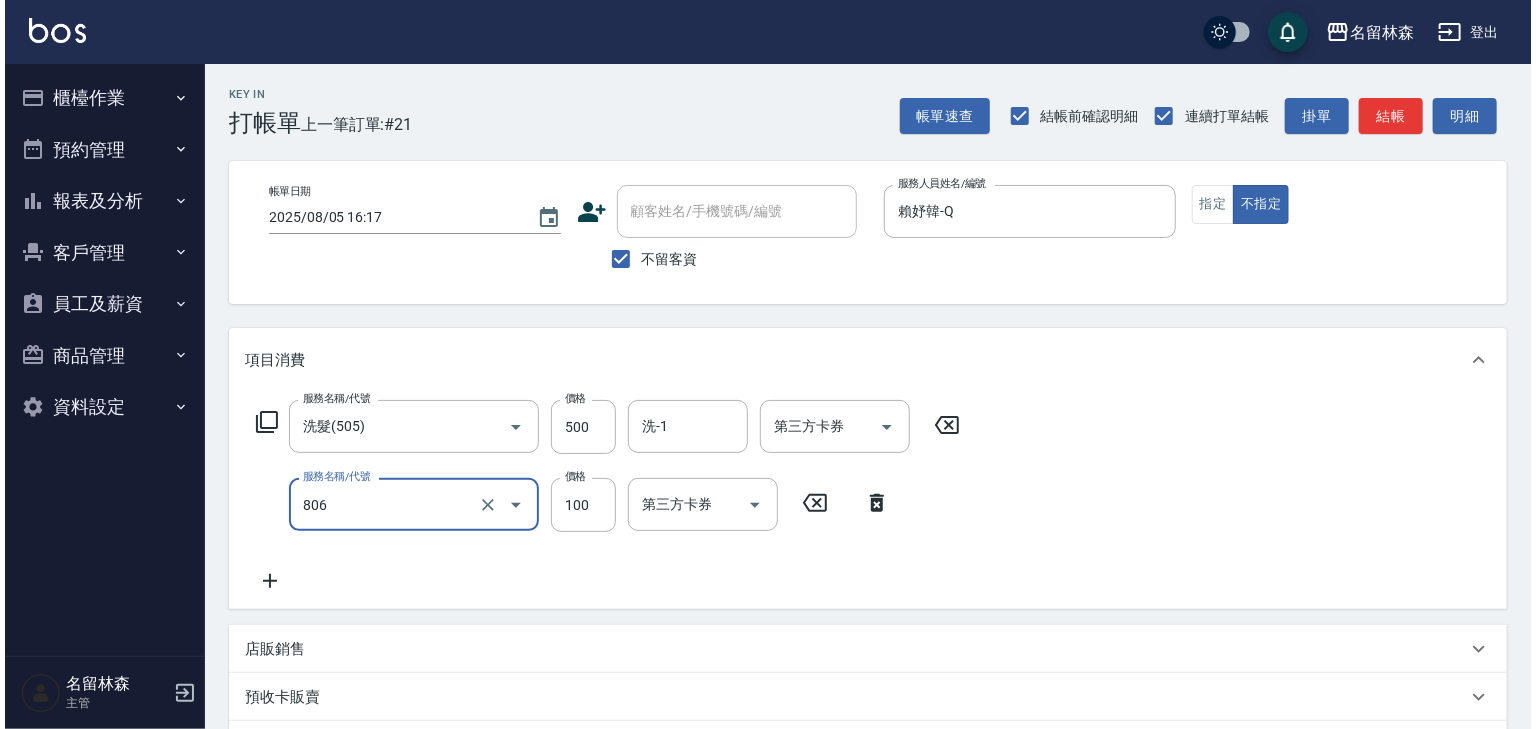 scroll, scrollTop: 312, scrollLeft: 0, axis: vertical 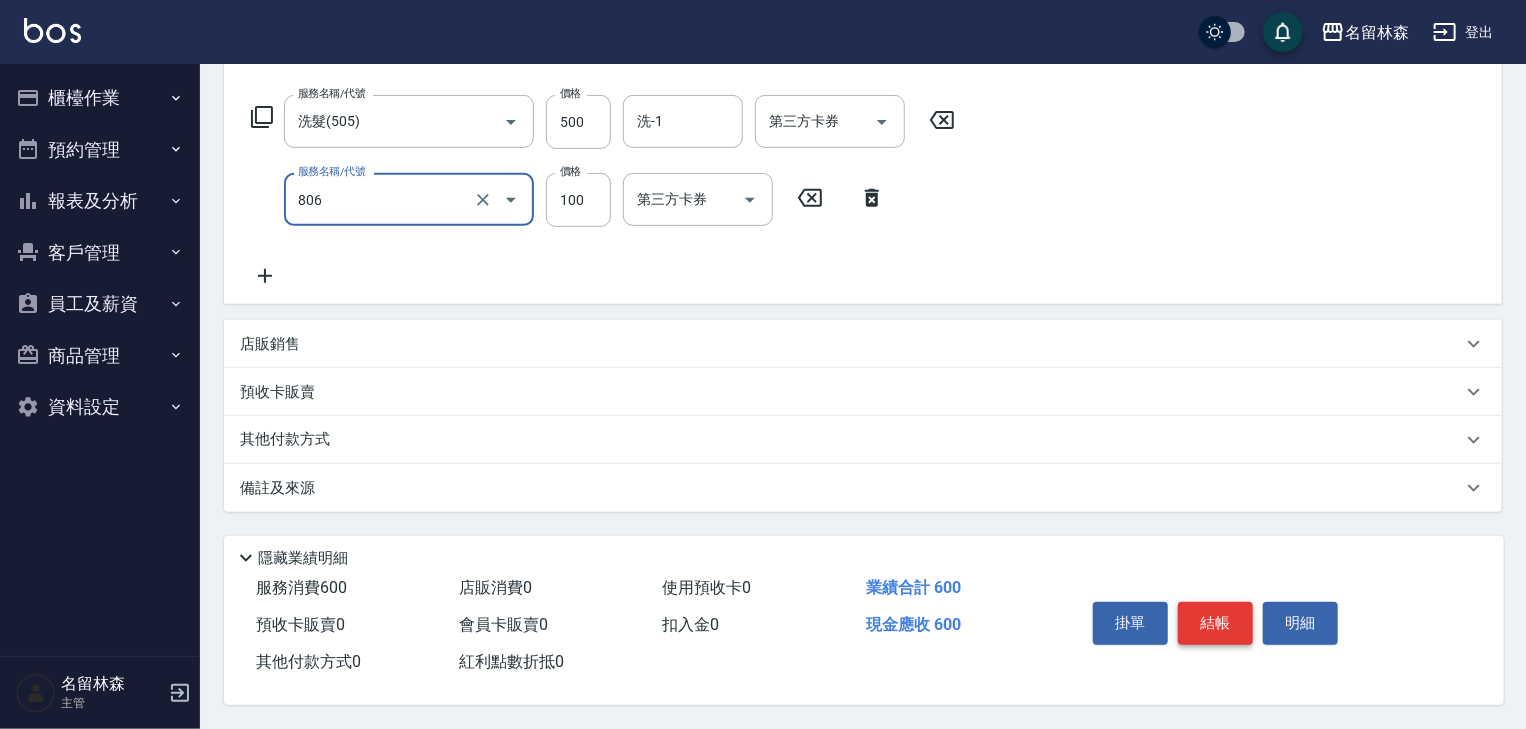 type on "電棒(806)" 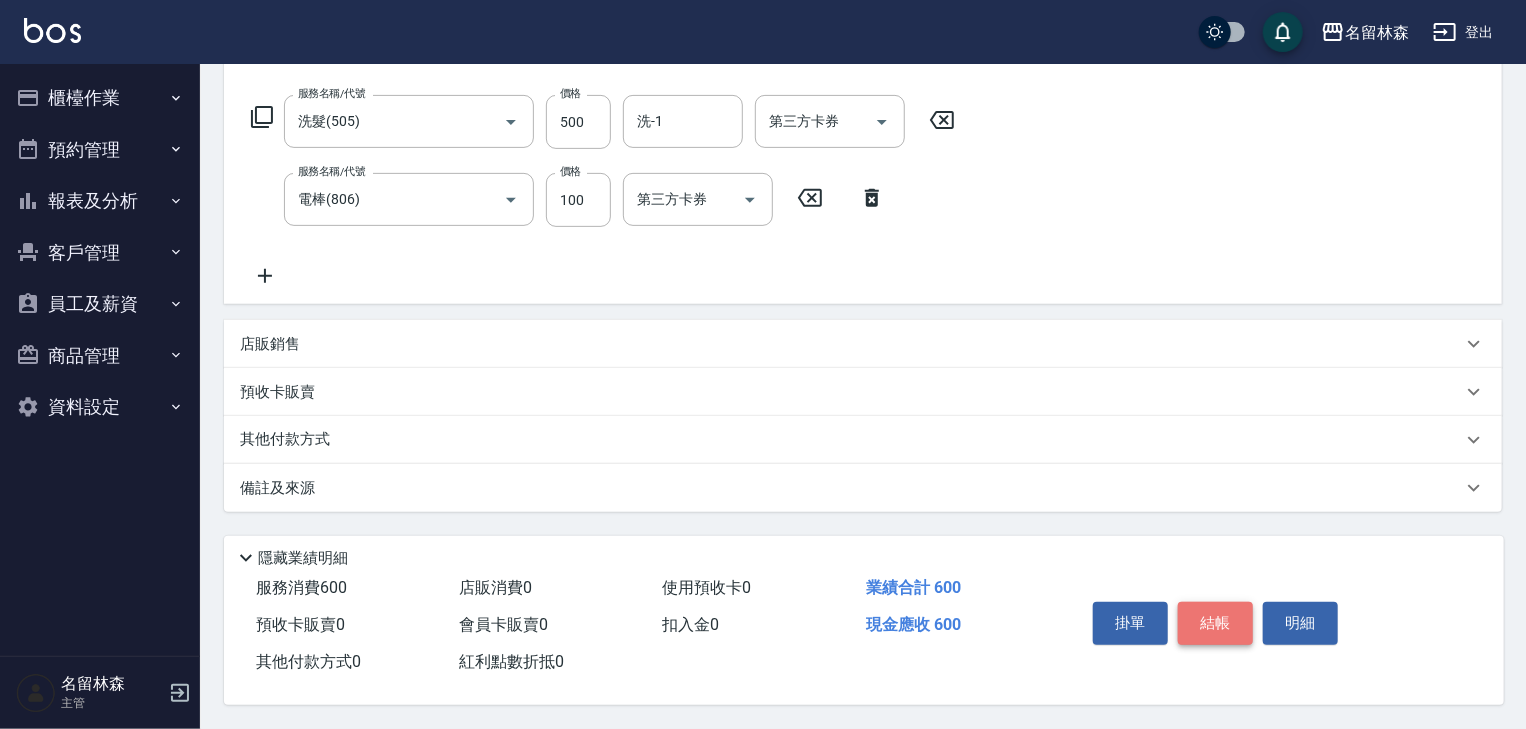 click on "結帳" at bounding box center [1215, 623] 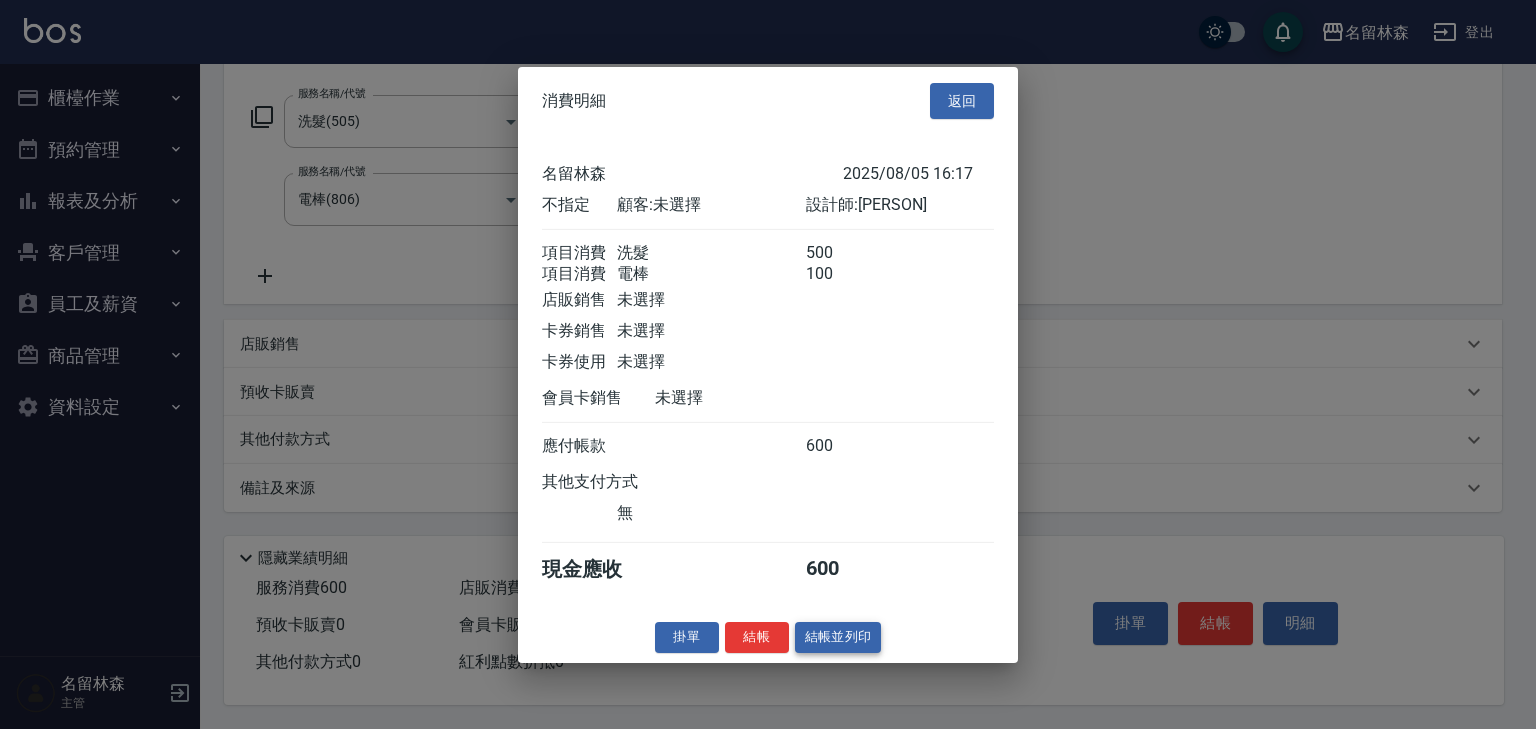 click on "結帳並列印" at bounding box center [838, 637] 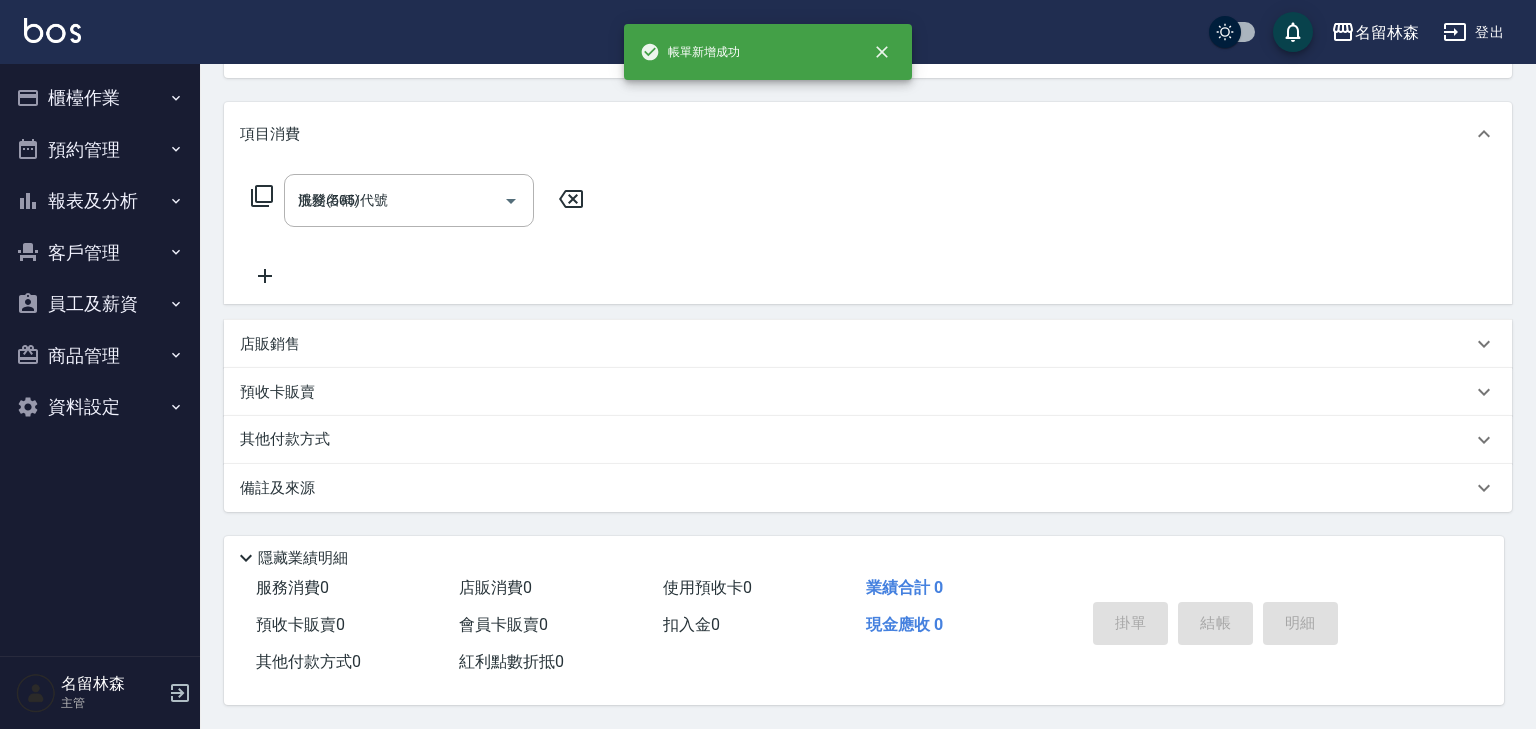 type on "2025/08/05 16:22" 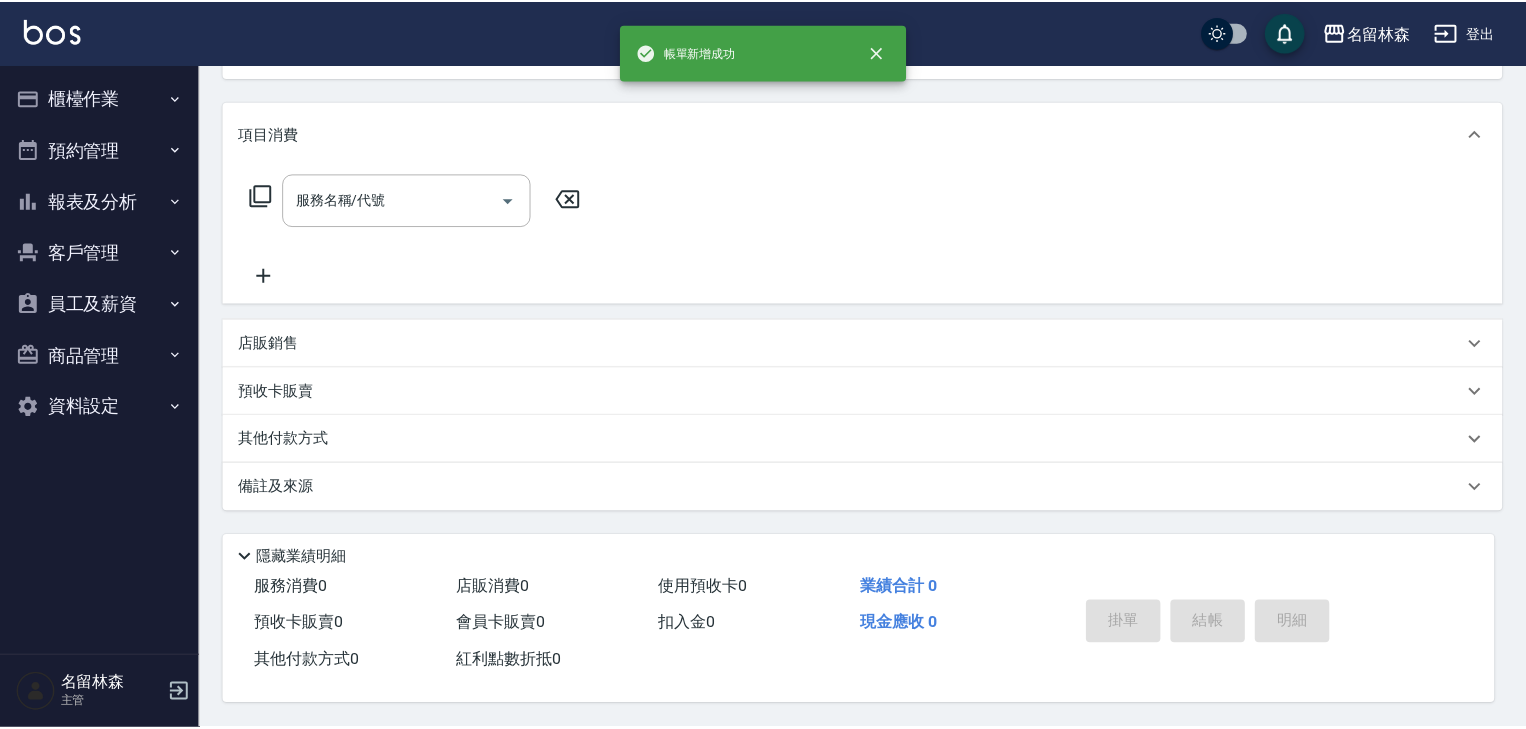 scroll, scrollTop: 0, scrollLeft: 0, axis: both 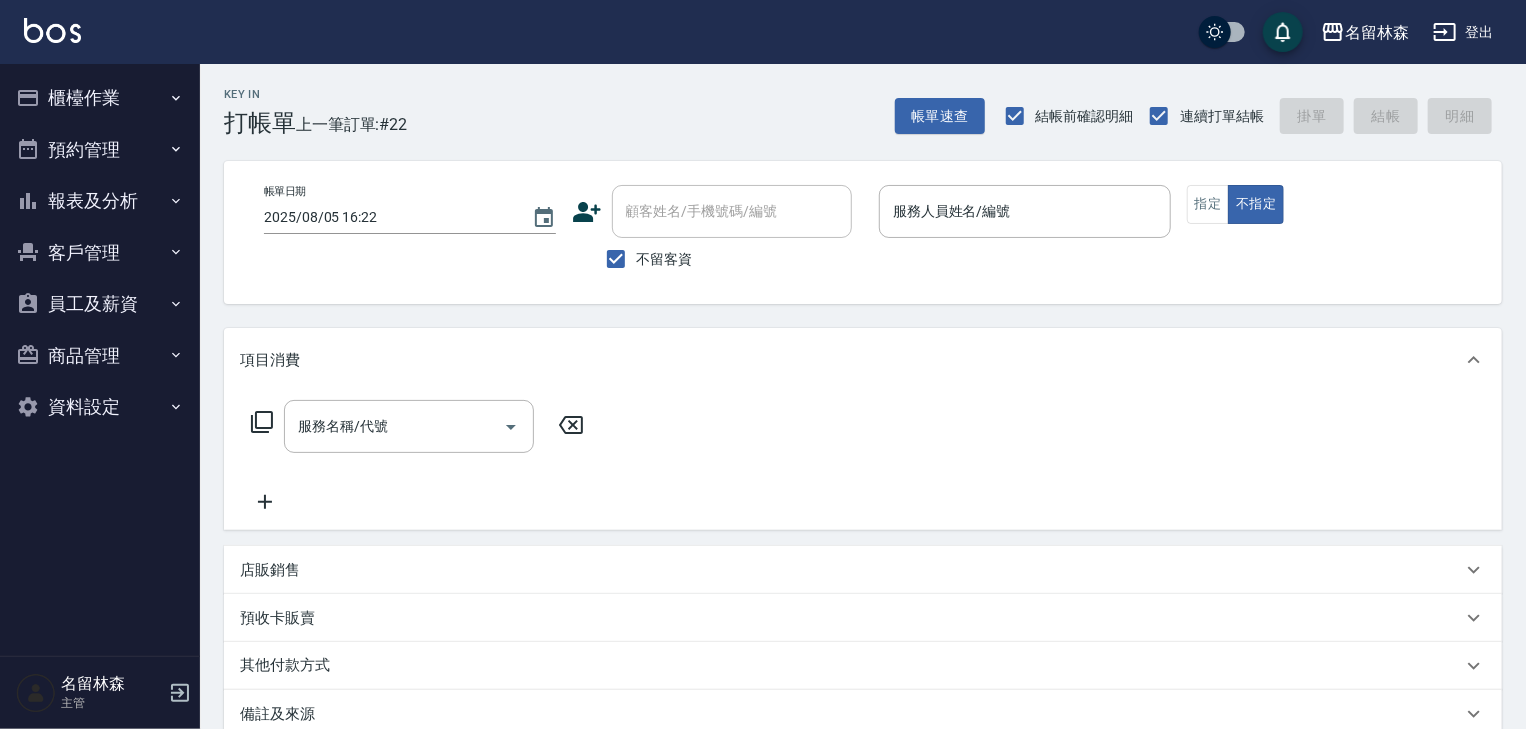 drag, startPoint x: 1143, startPoint y: 238, endPoint x: 1130, endPoint y: 243, distance: 13.928389 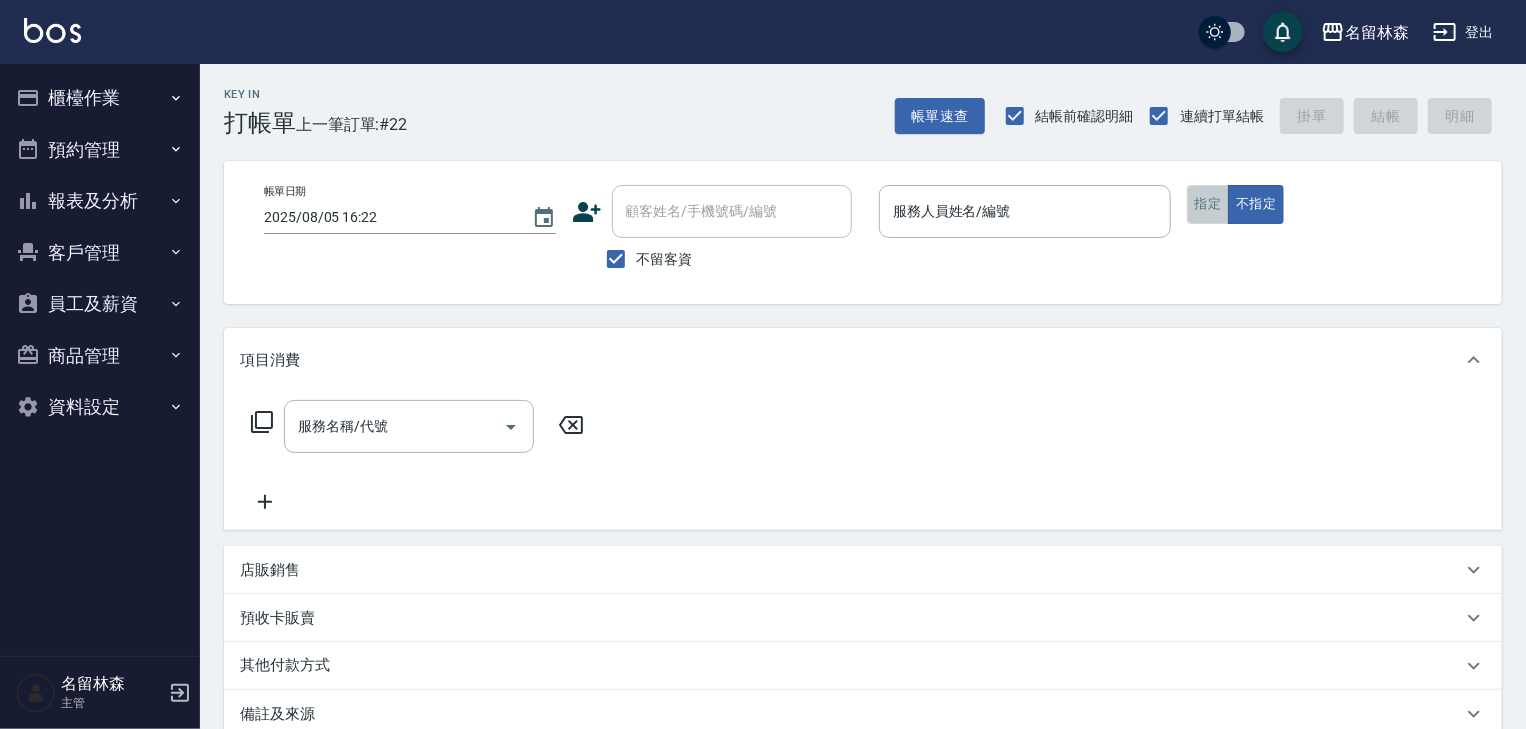 drag, startPoint x: 1130, startPoint y: 243, endPoint x: 1202, endPoint y: 200, distance: 83.86298 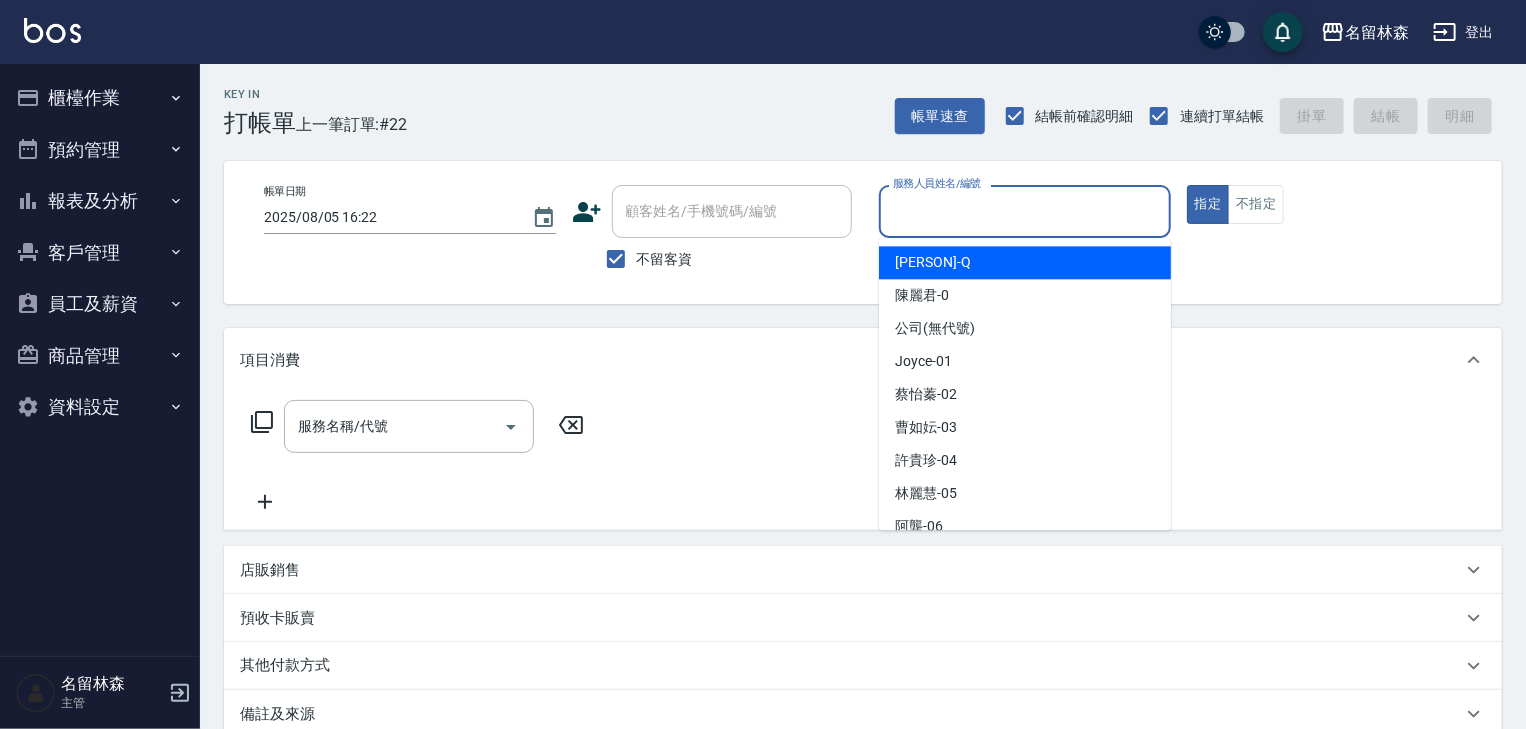 click on "服務人員姓名/編號" at bounding box center [1025, 211] 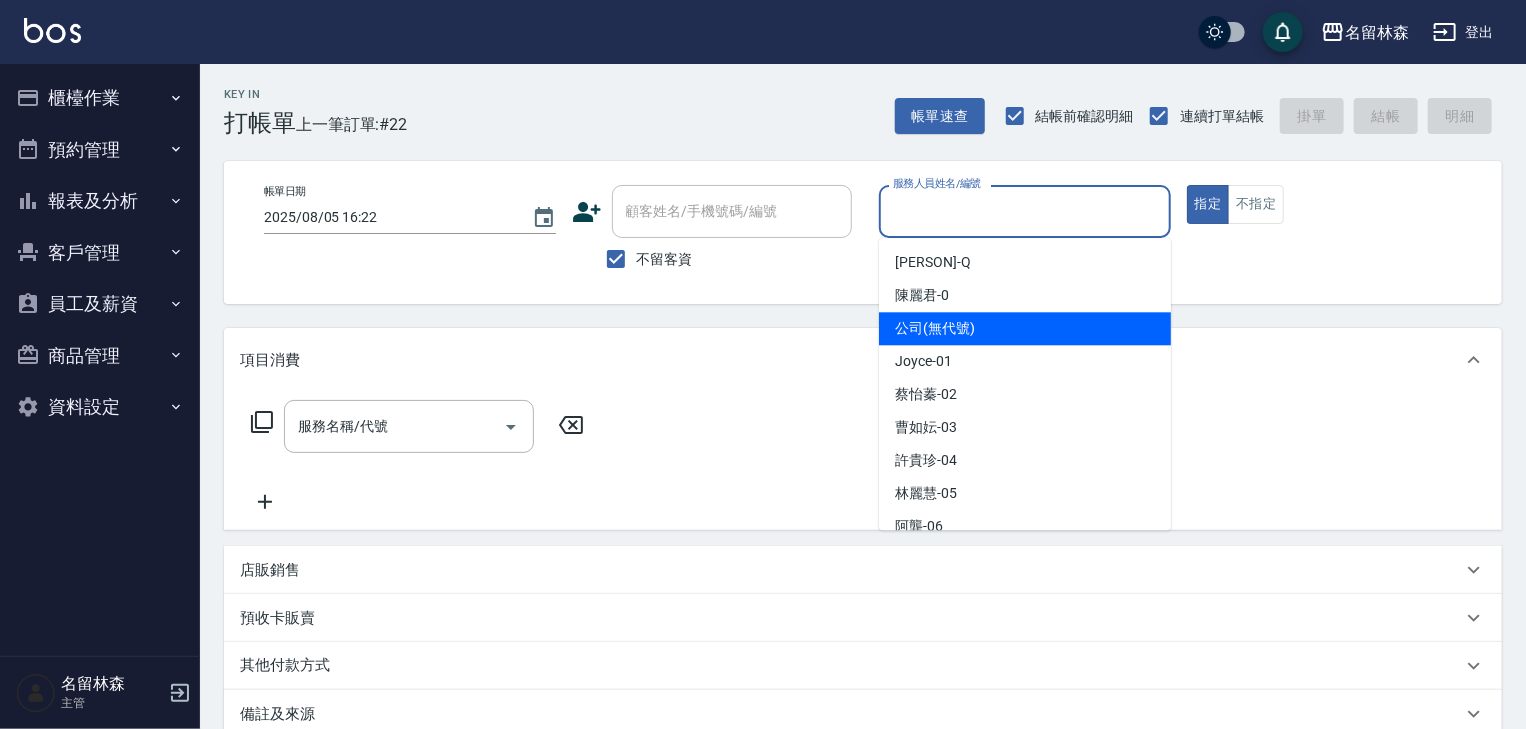 scroll, scrollTop: 320, scrollLeft: 0, axis: vertical 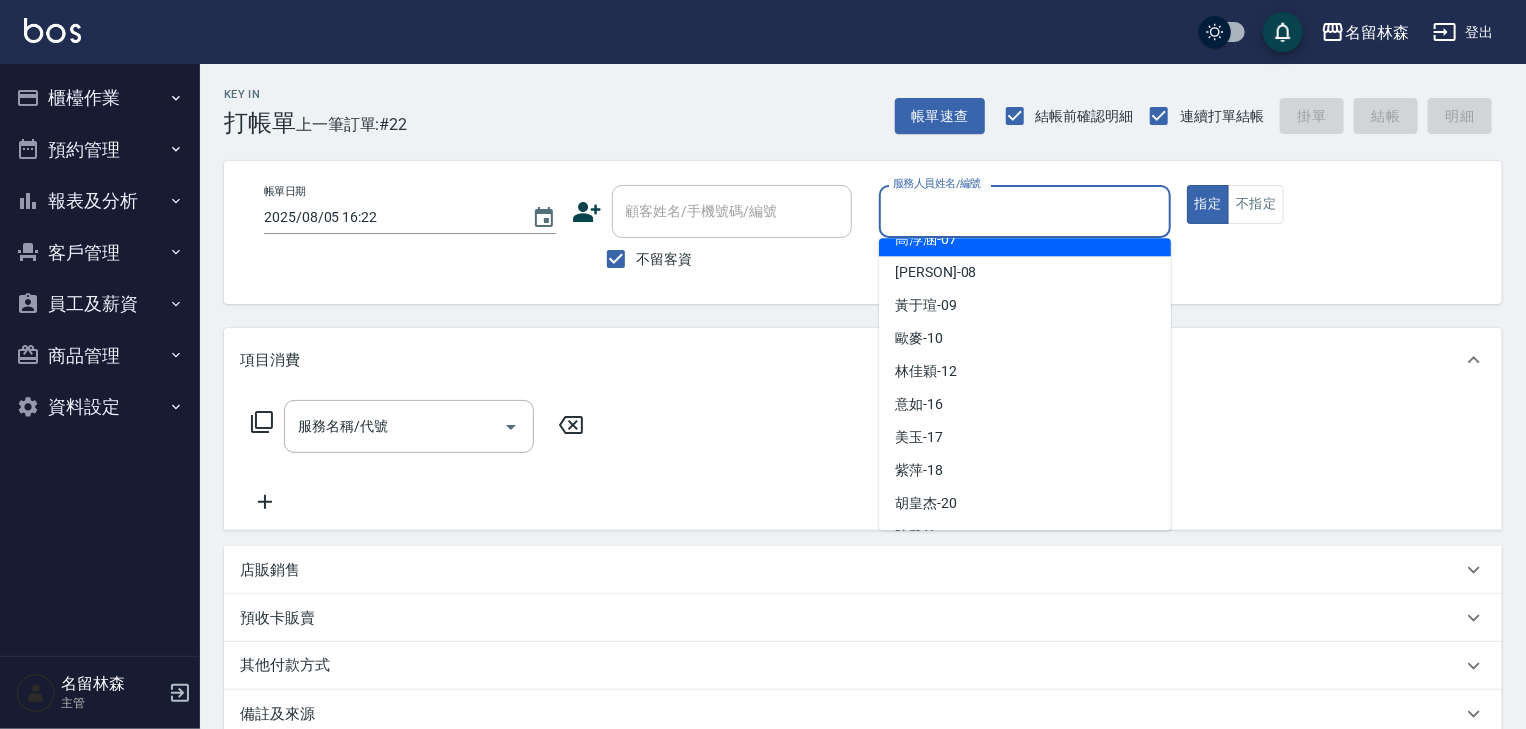 click on "服務人員姓名/編號" at bounding box center [1025, 211] 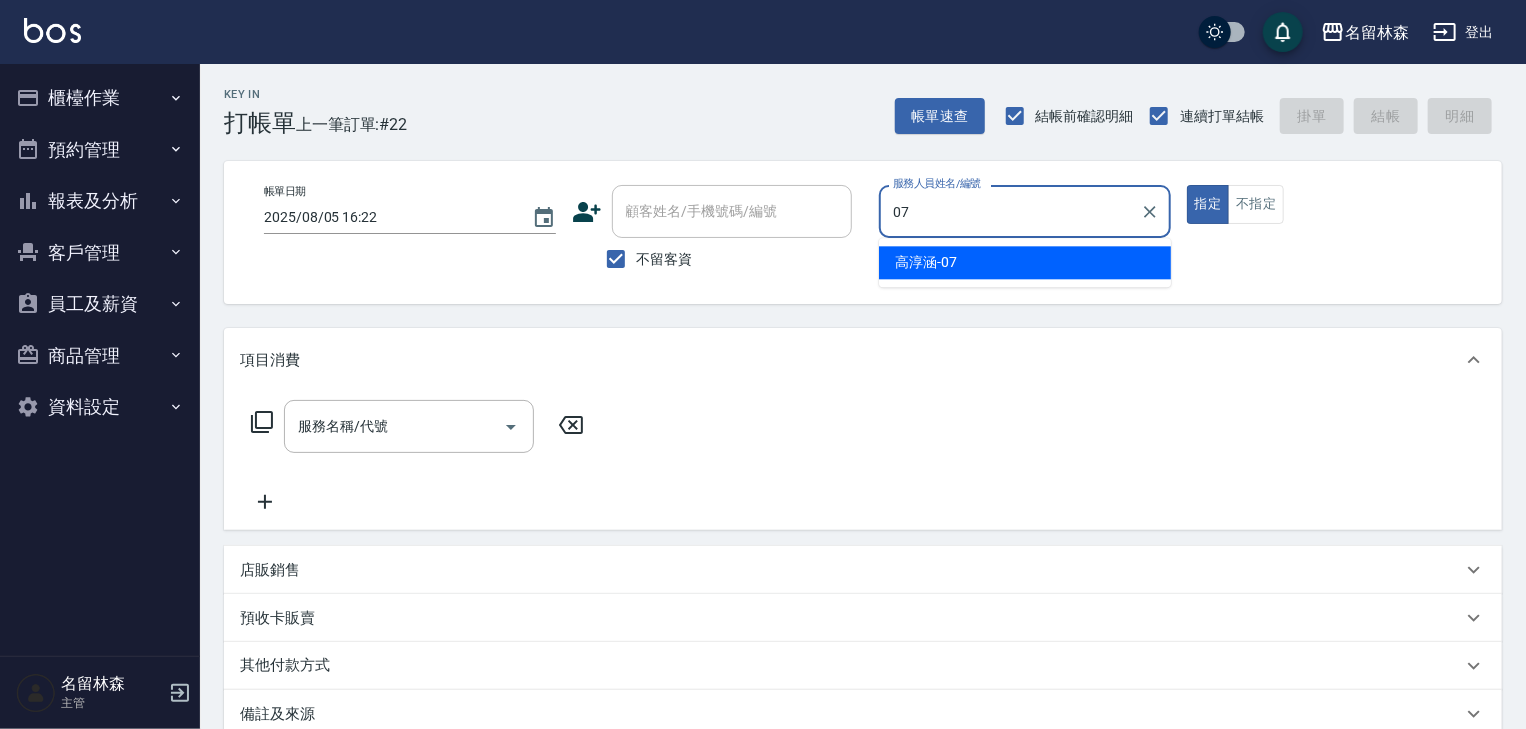click on "高淳涵 -07" at bounding box center [1025, 262] 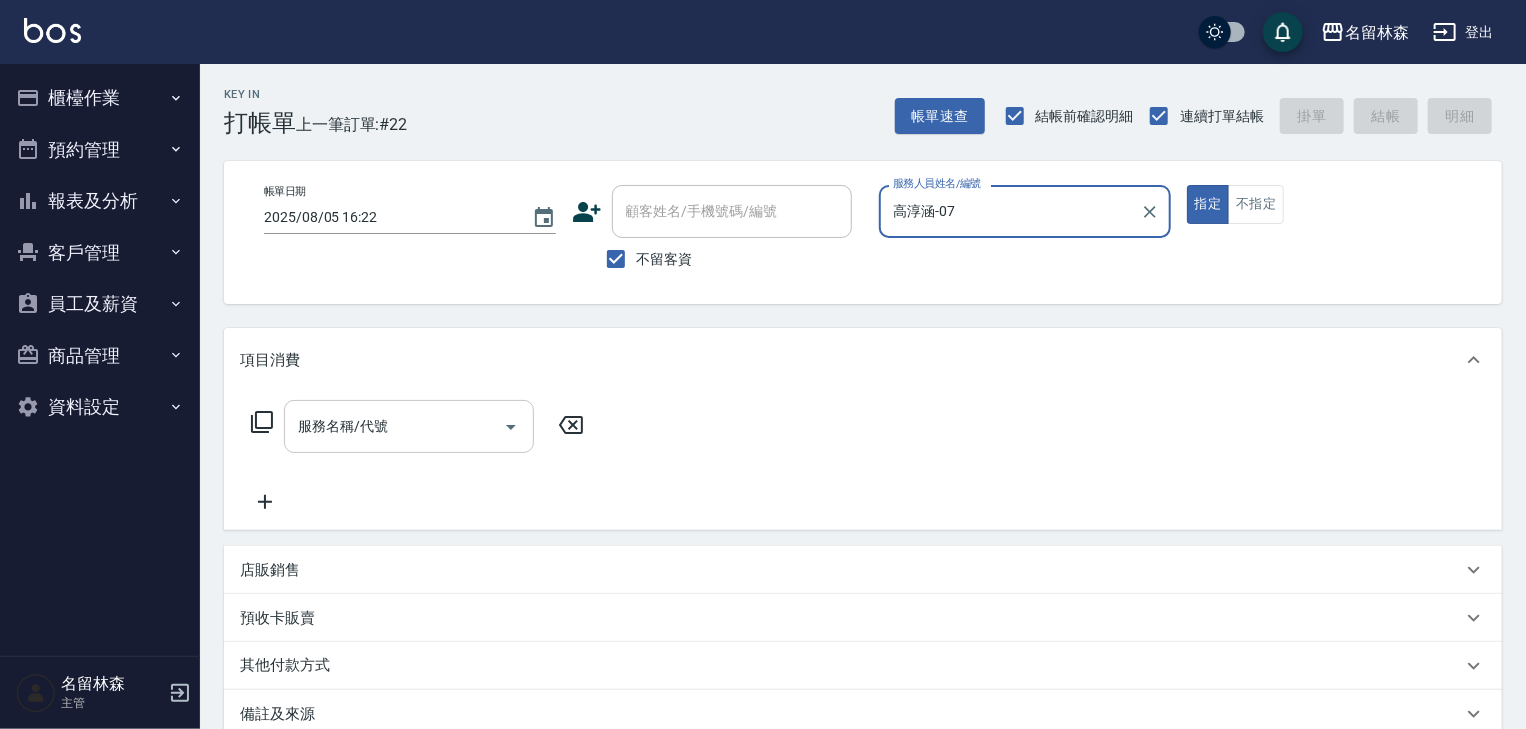 type on "高淳涵-07" 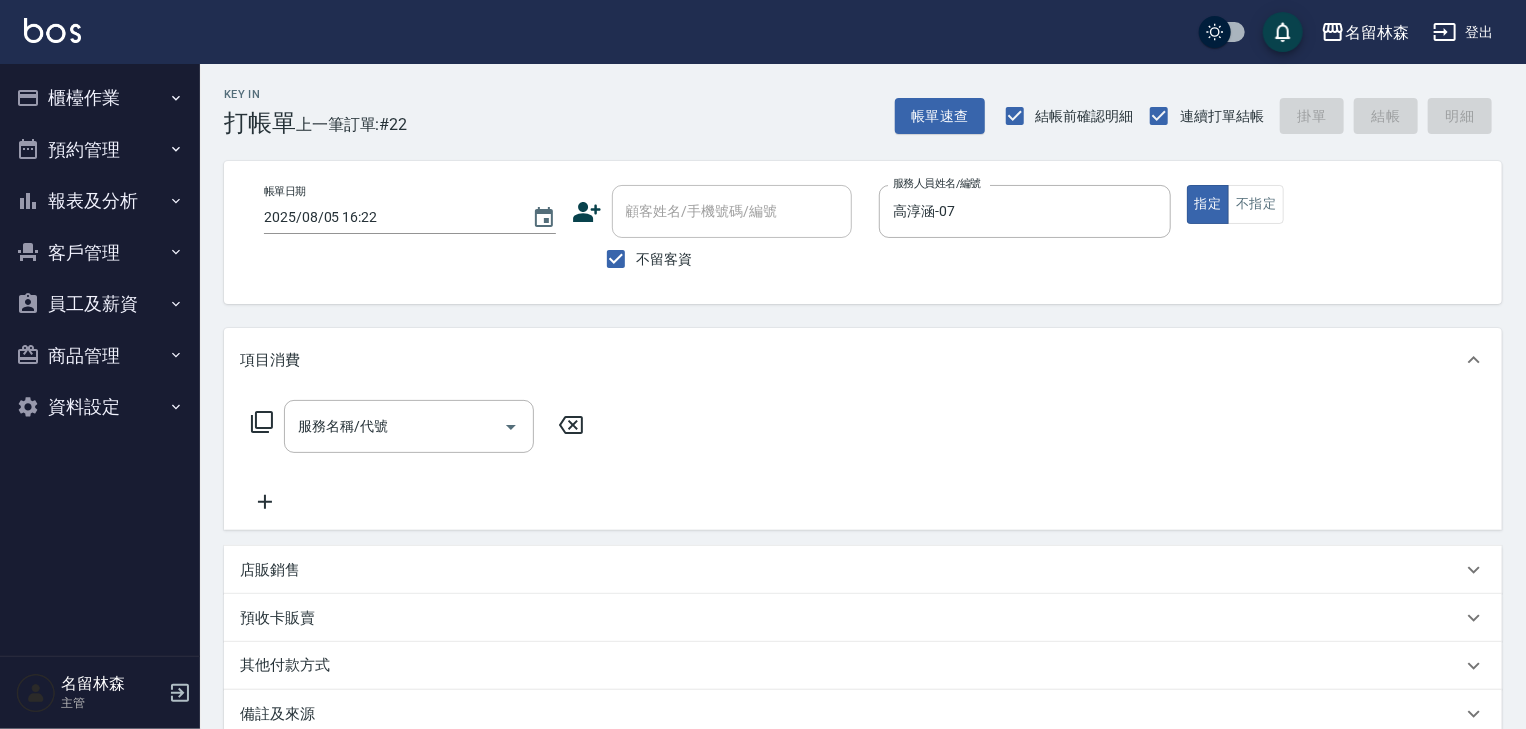 click 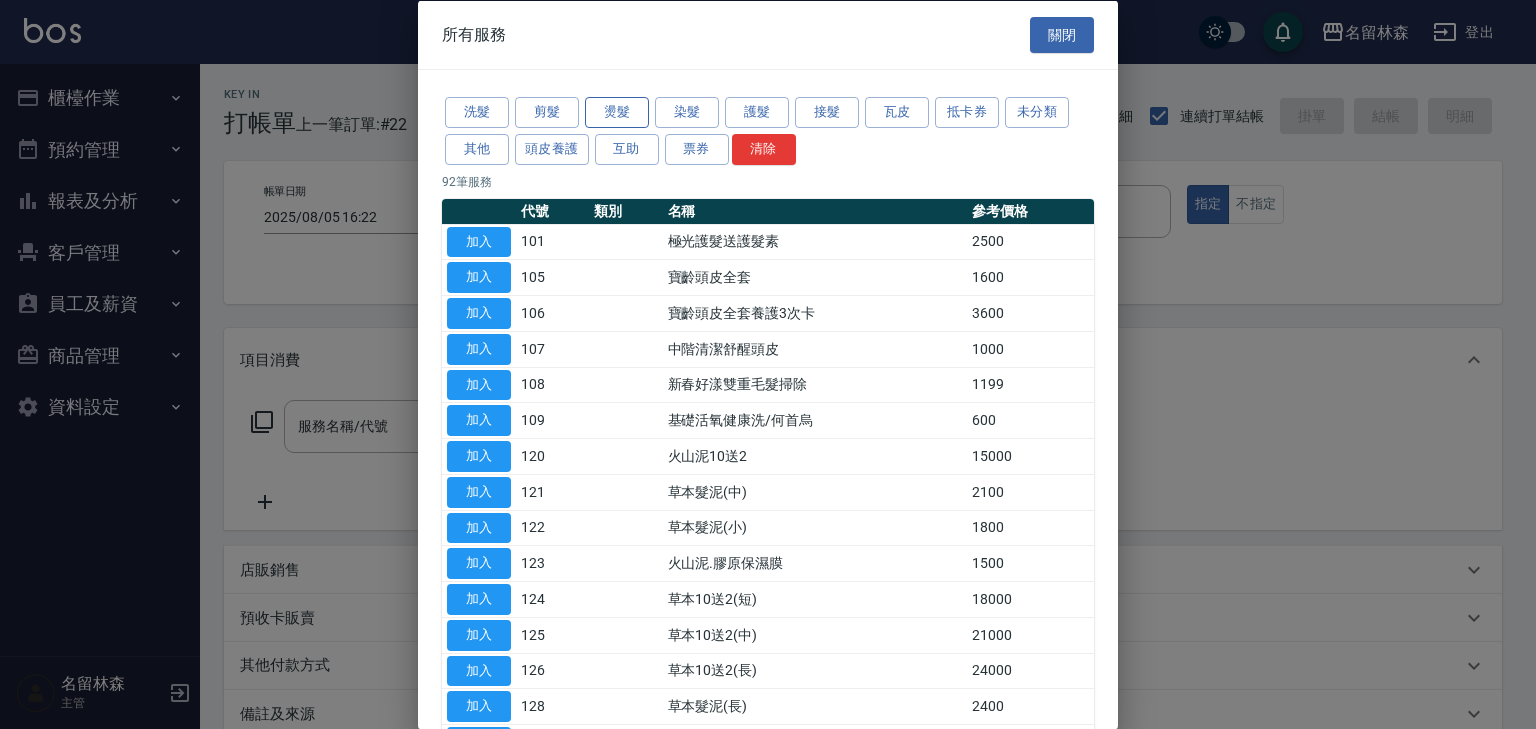 click on "燙髮" at bounding box center (617, 112) 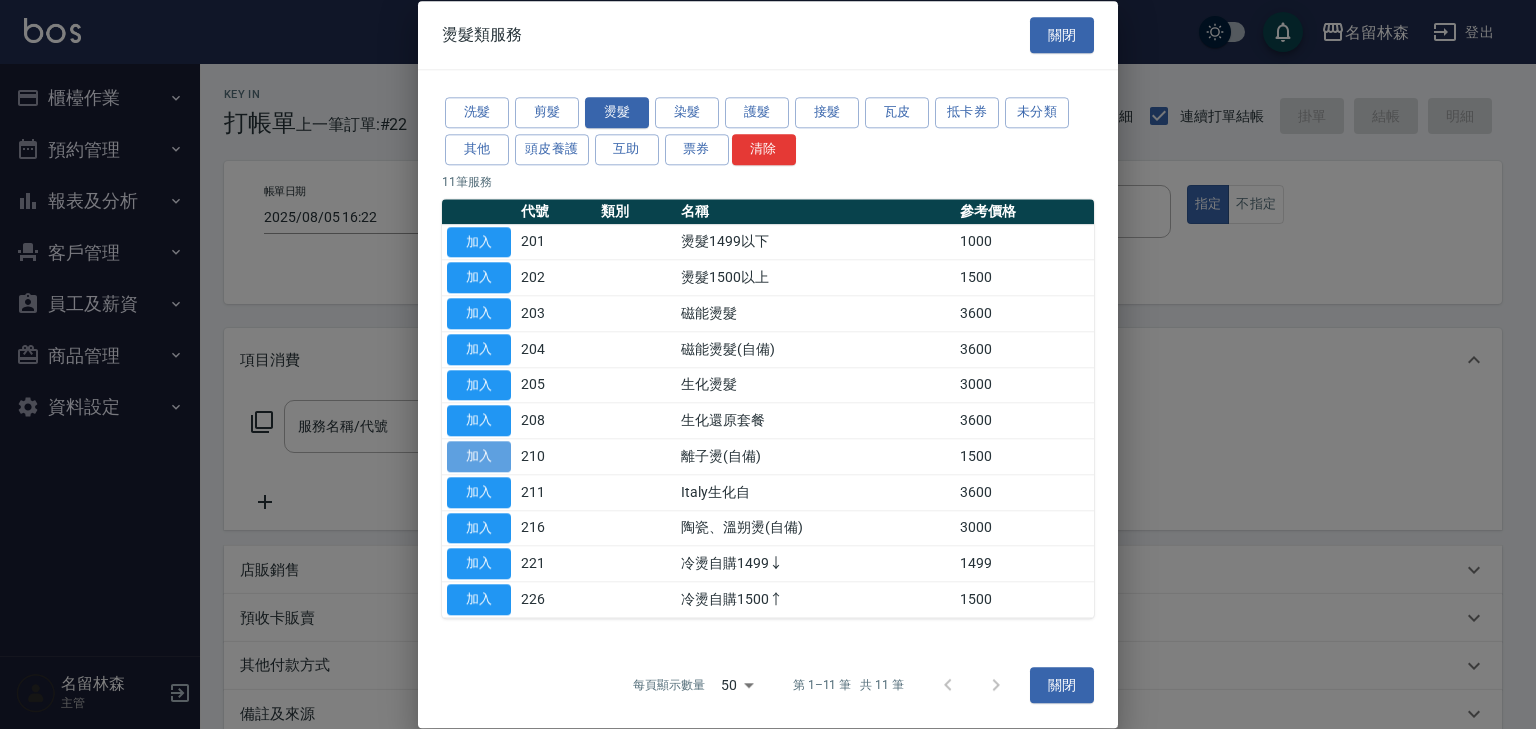 click on "加入" at bounding box center [479, 456] 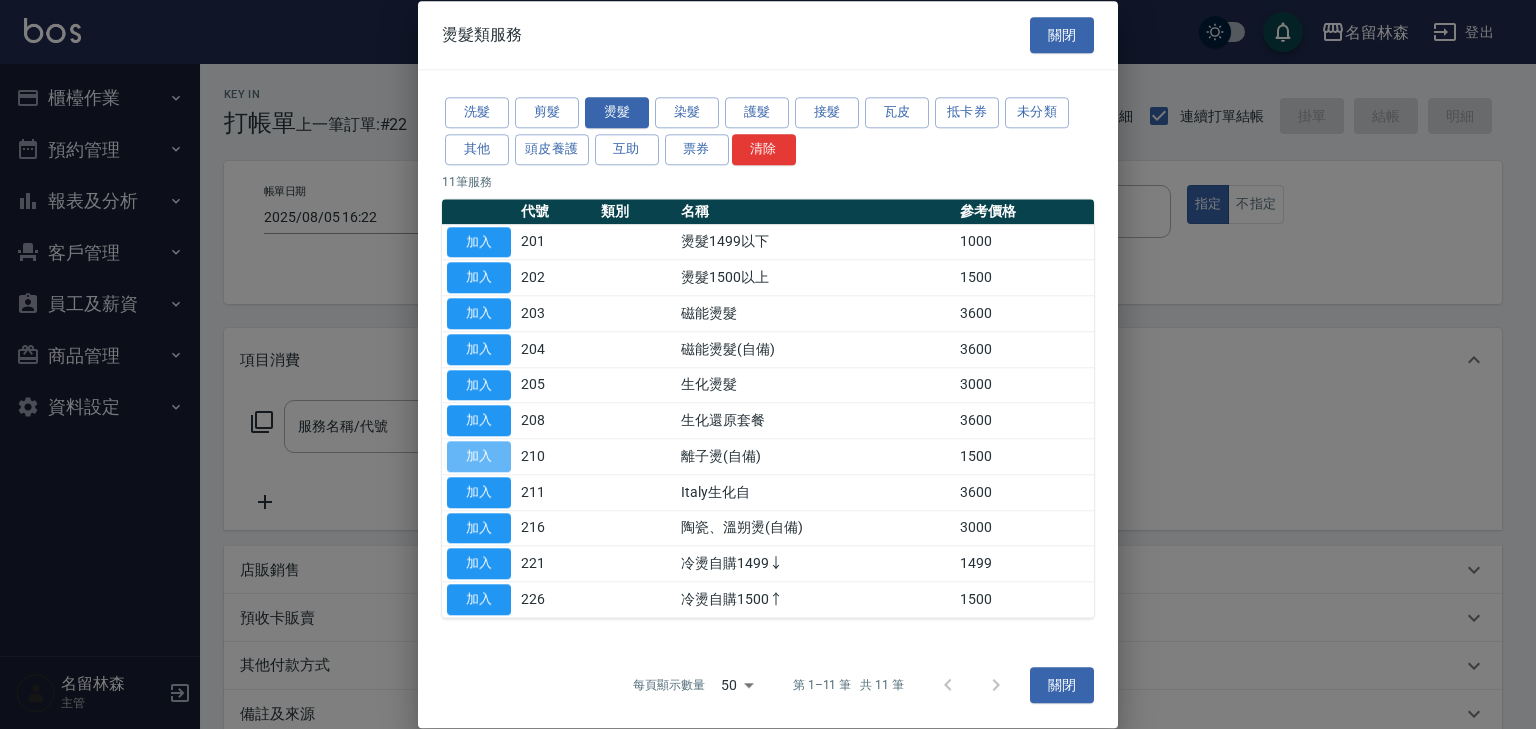 type on "離子燙(自備)(210)" 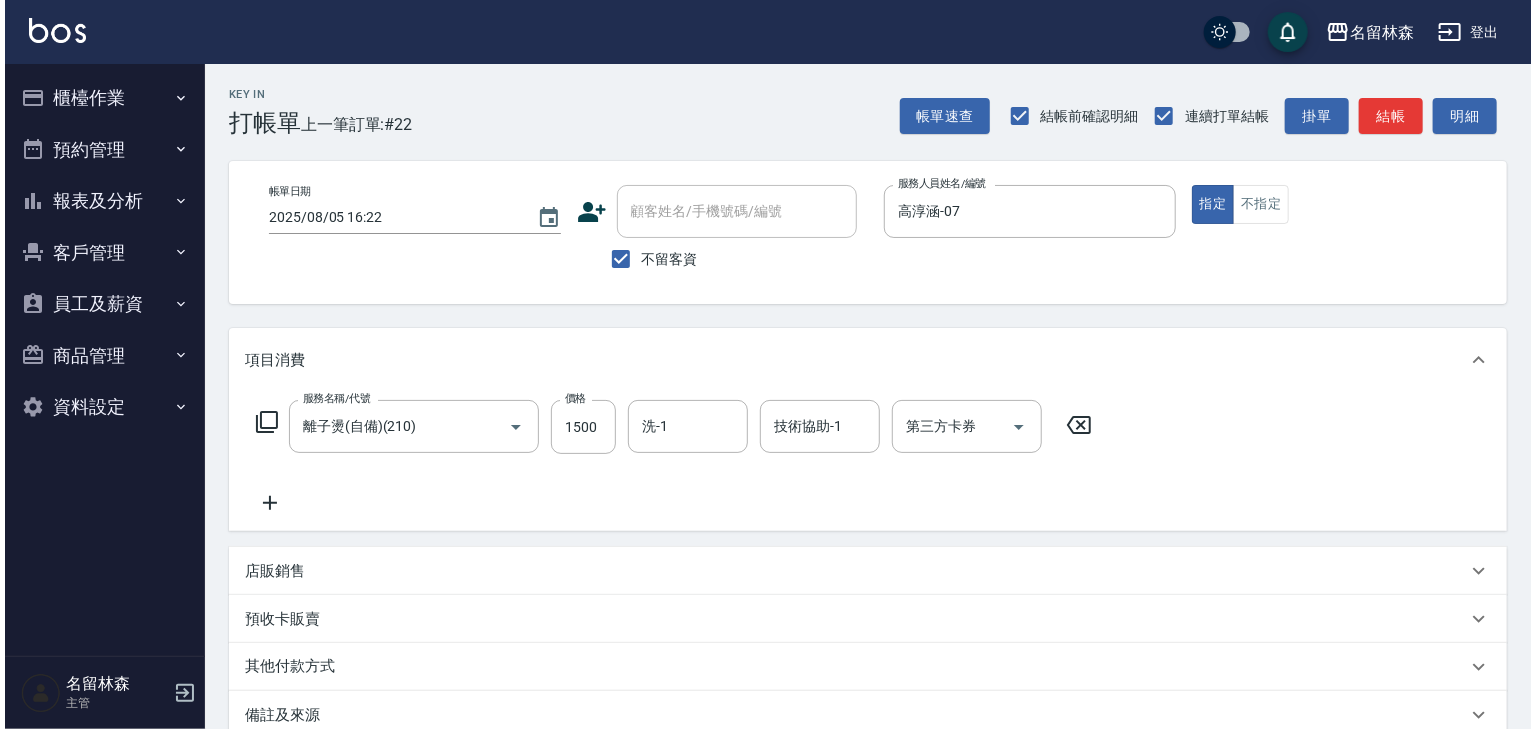 scroll, scrollTop: 234, scrollLeft: 0, axis: vertical 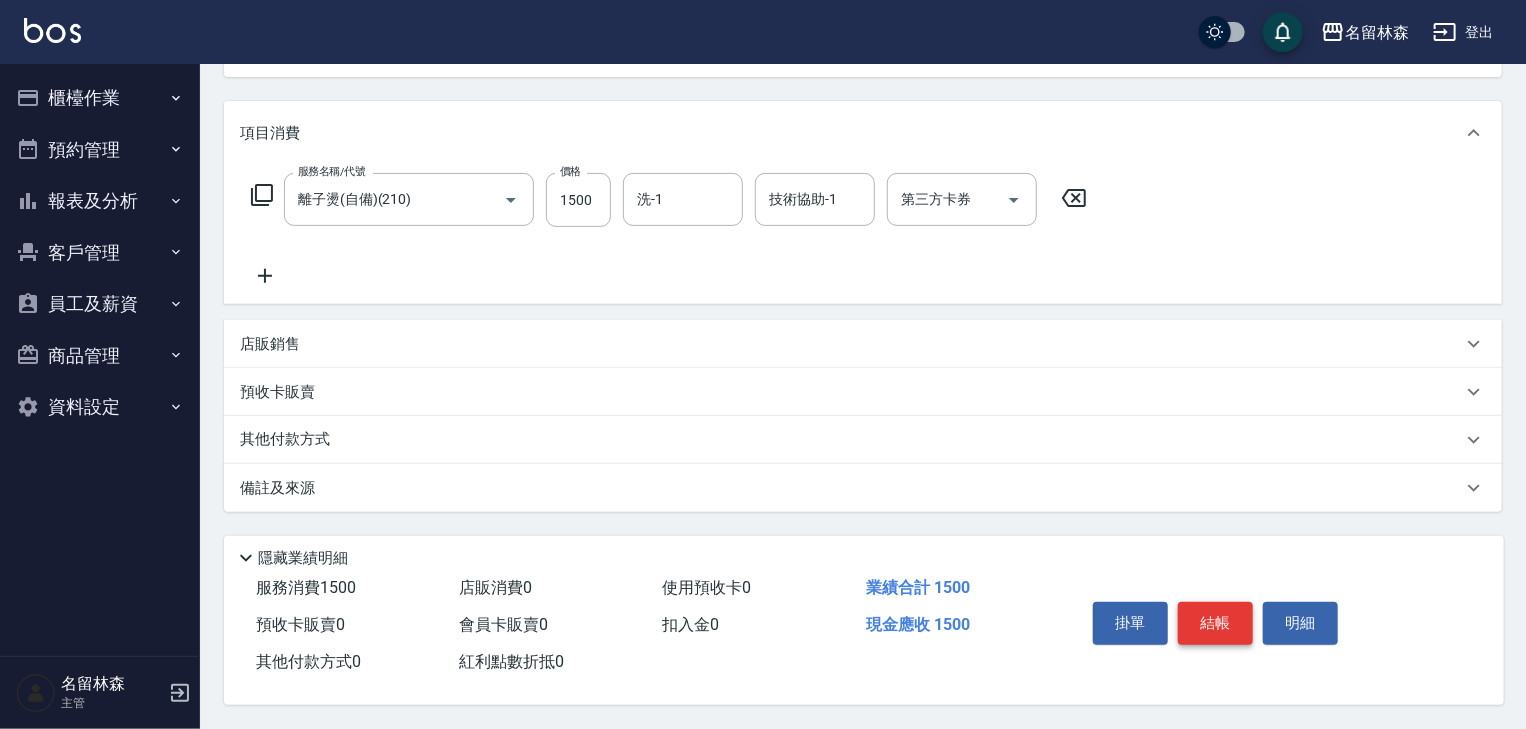 click on "結帳" at bounding box center [1215, 623] 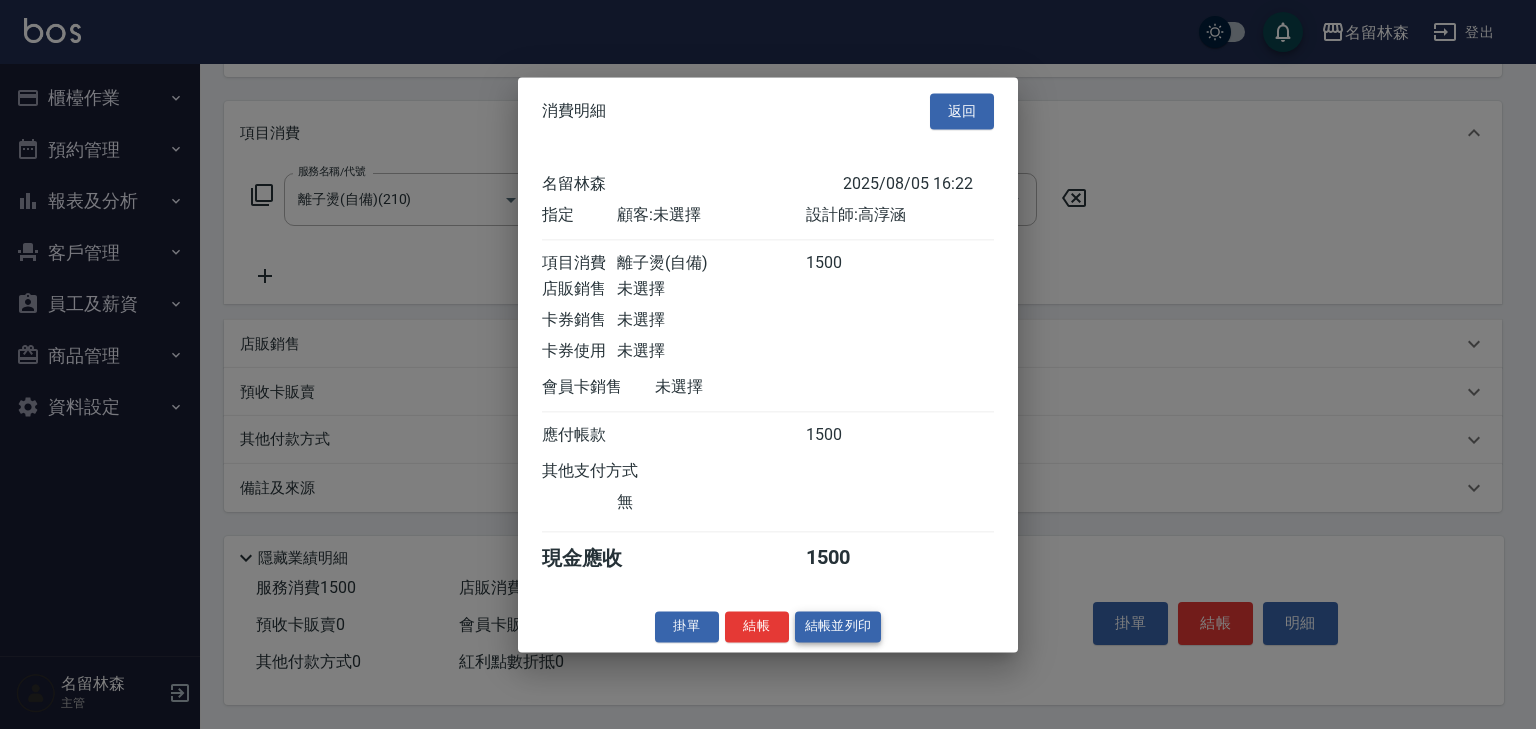 click on "結帳並列印" at bounding box center [838, 626] 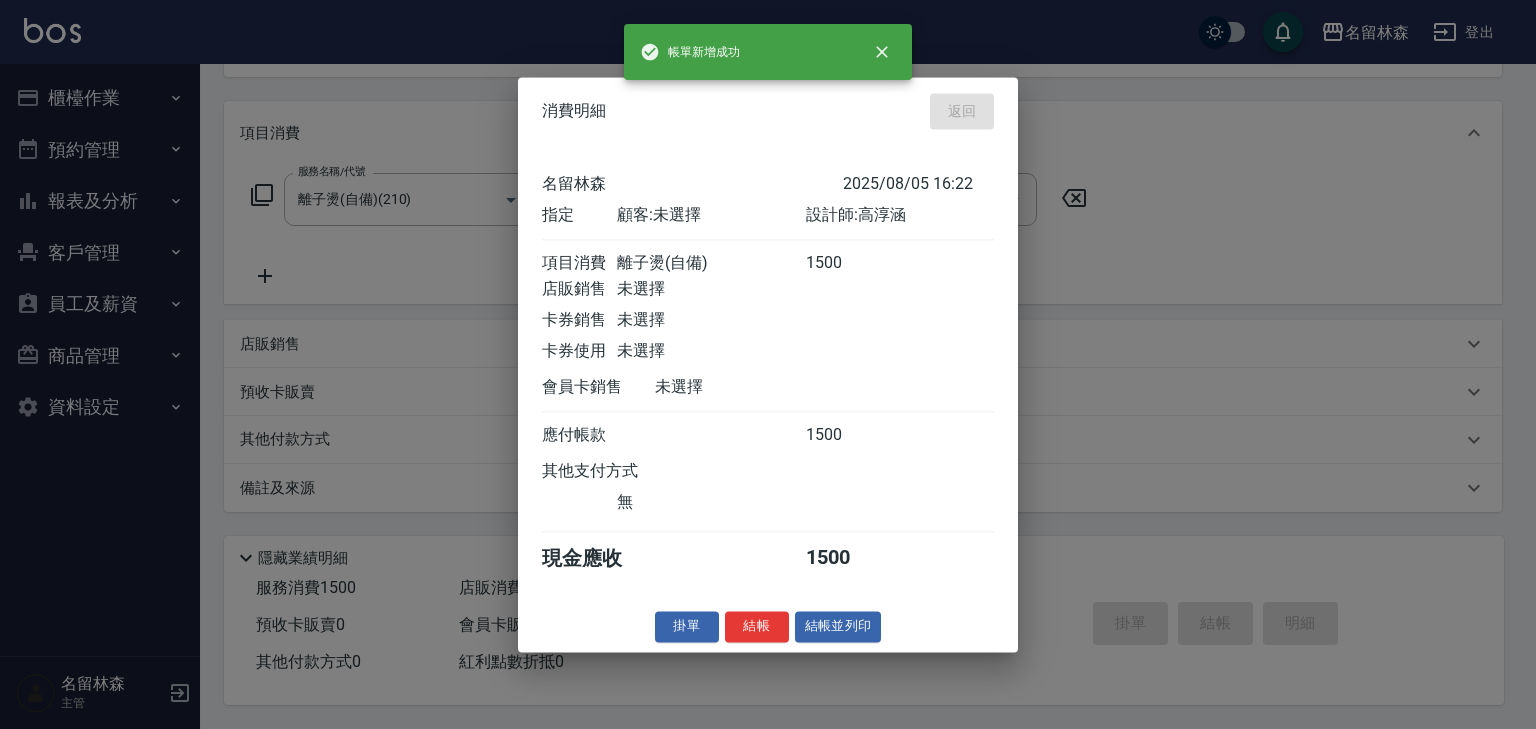 type on "2025/08/05 16:33" 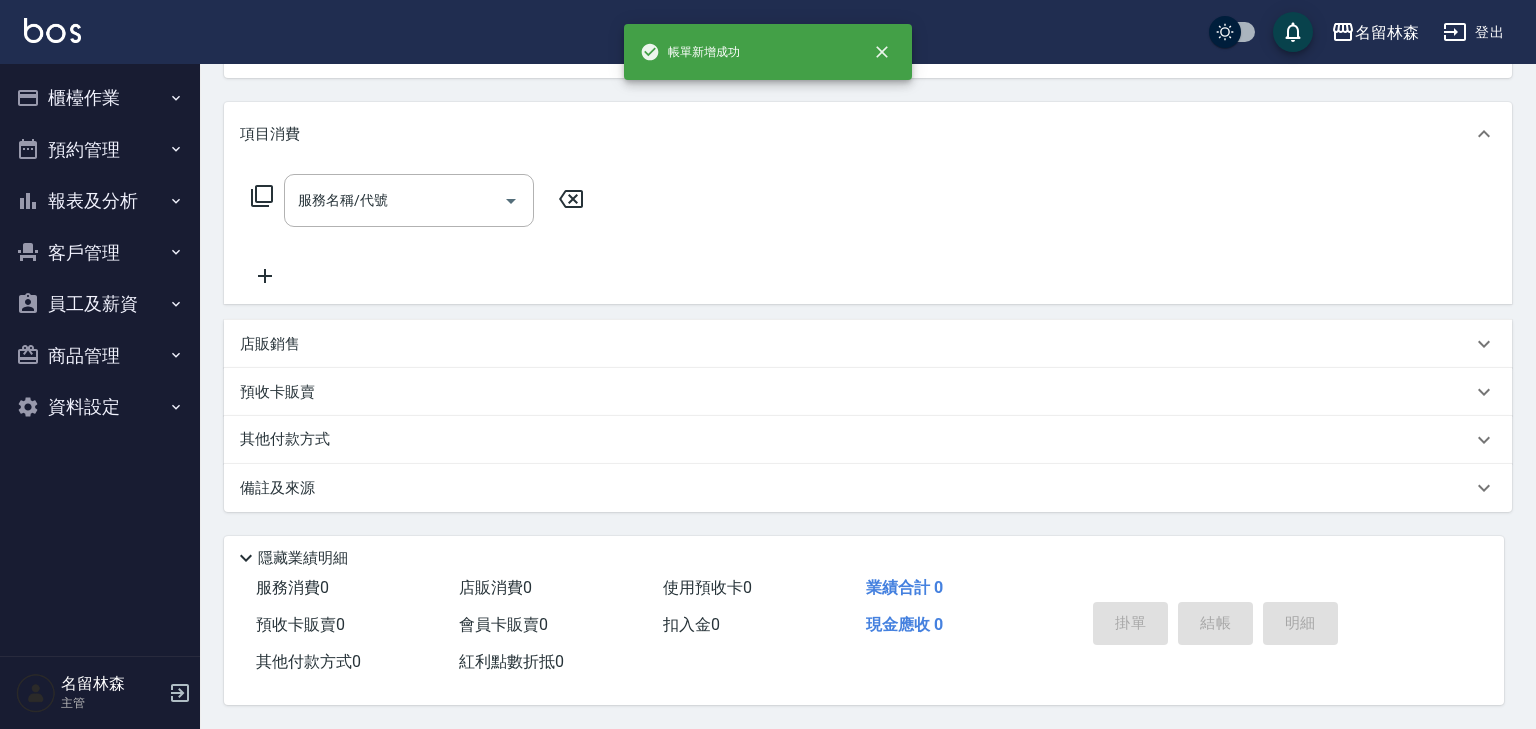 scroll, scrollTop: 0, scrollLeft: 0, axis: both 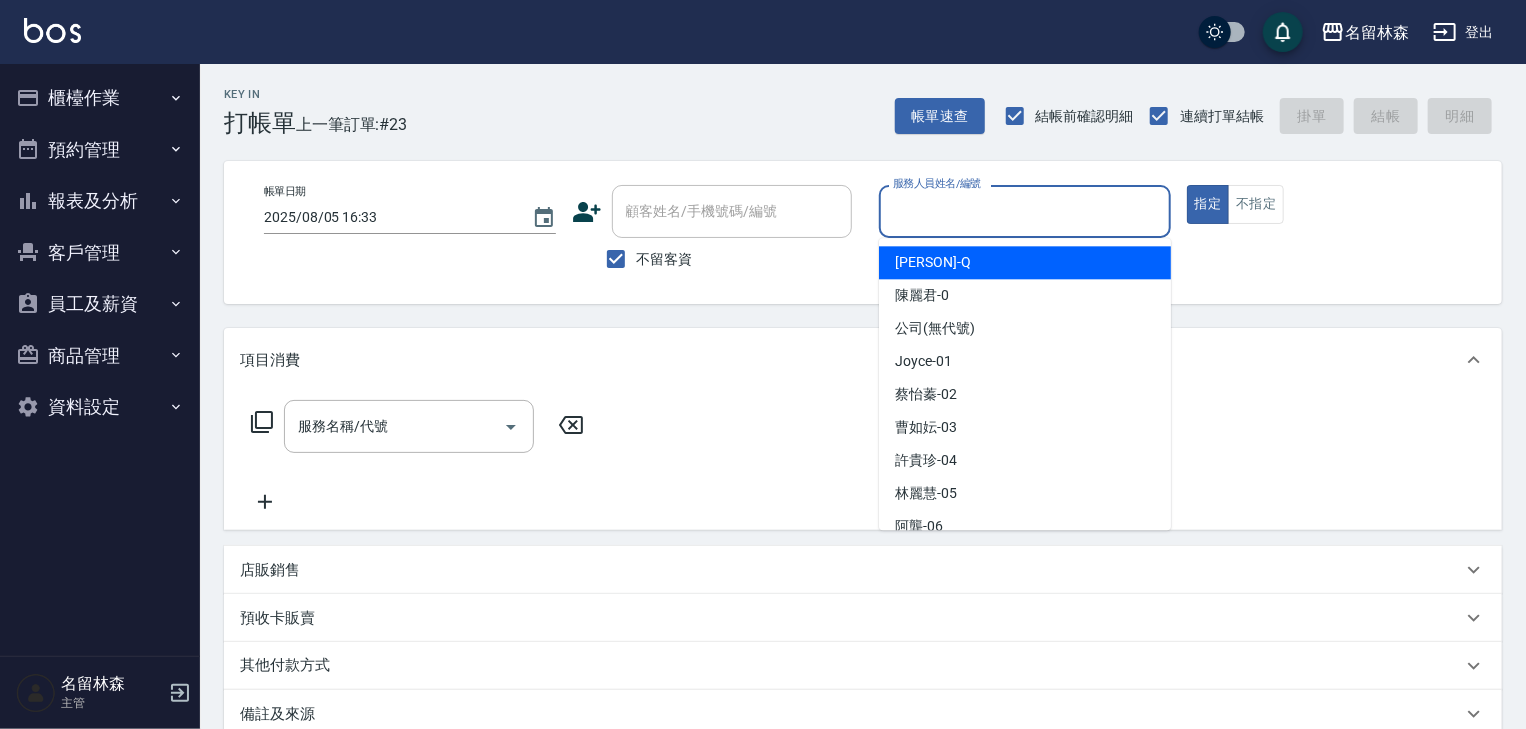 click on "服務人員姓名/編號" at bounding box center [1025, 211] 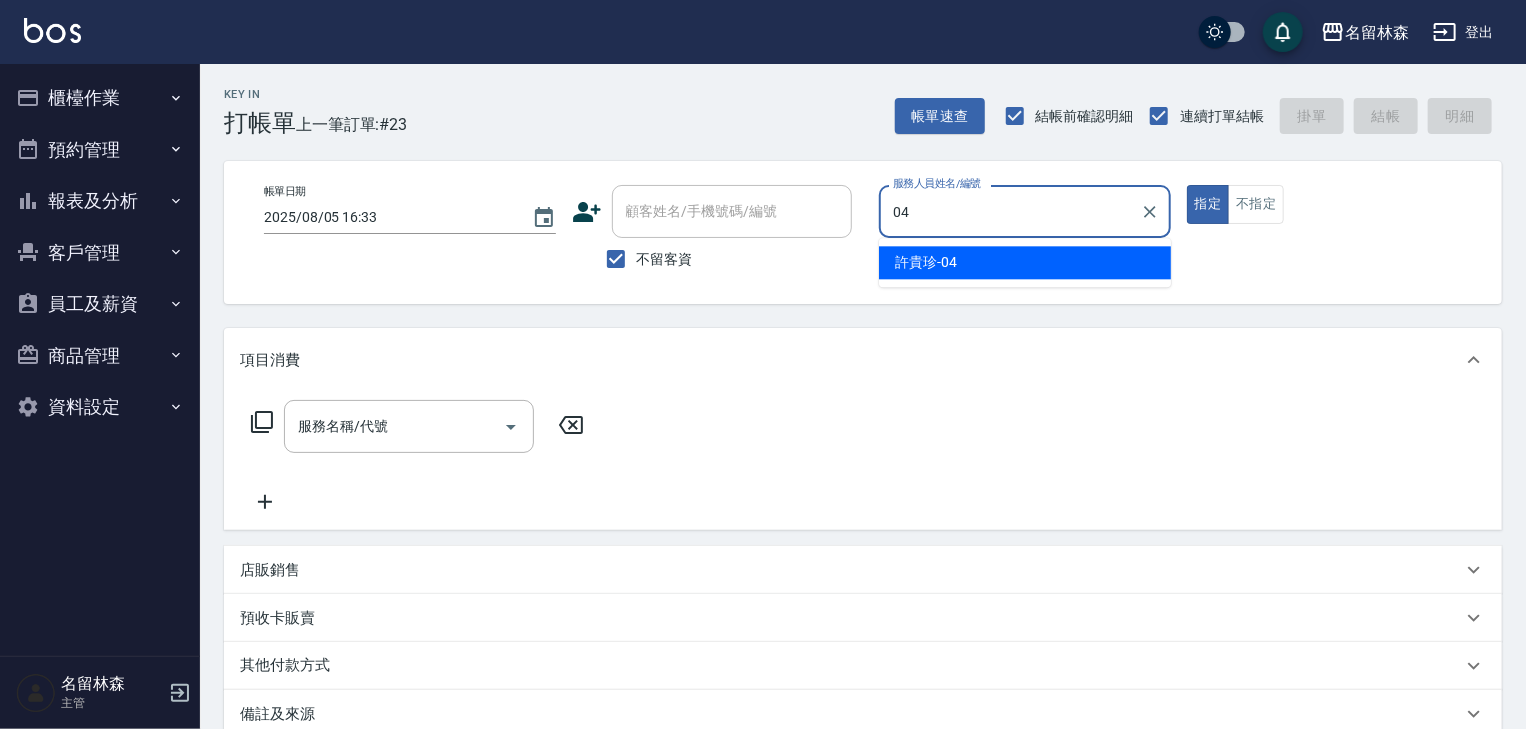 click on "許貴珍 -04" at bounding box center [1025, 262] 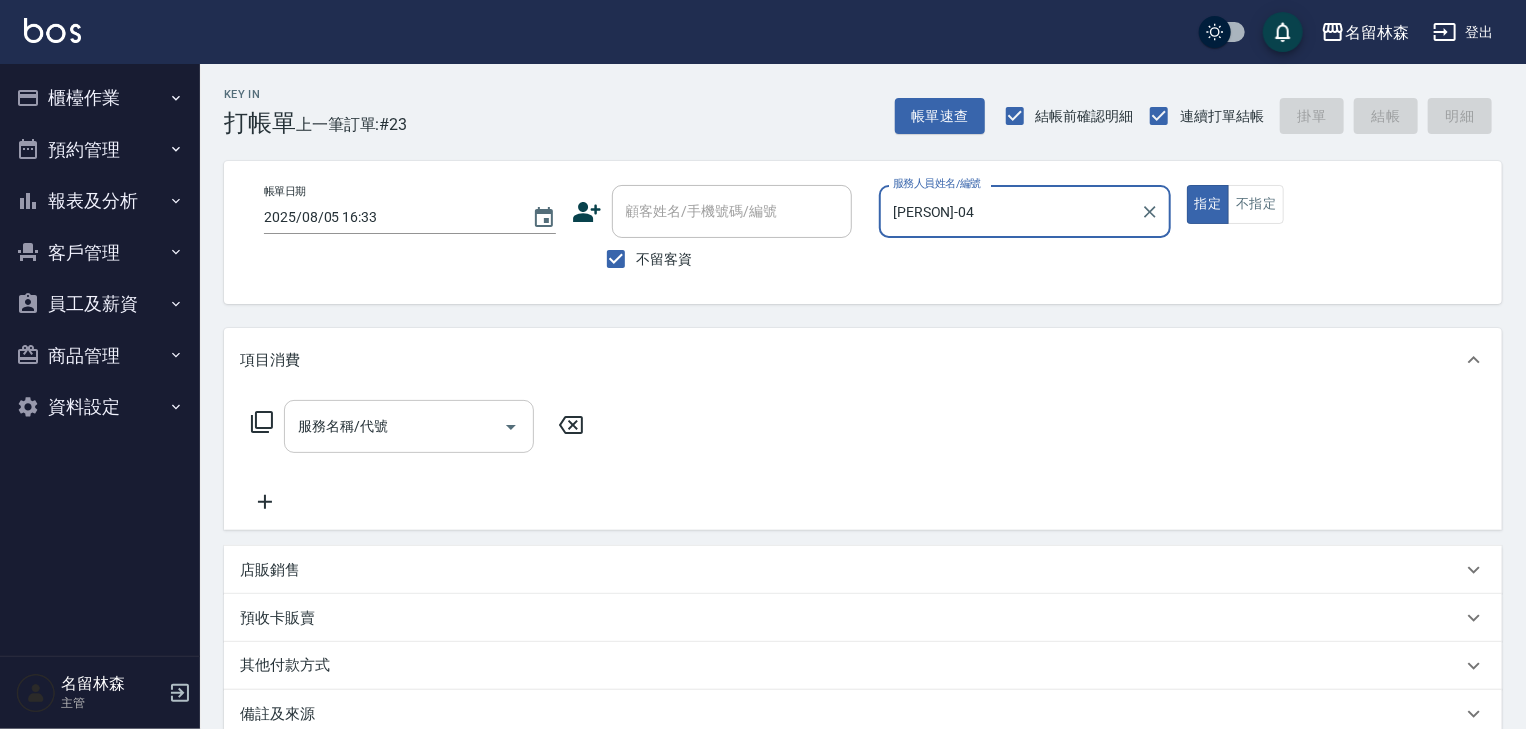 type on "許貴珍-04" 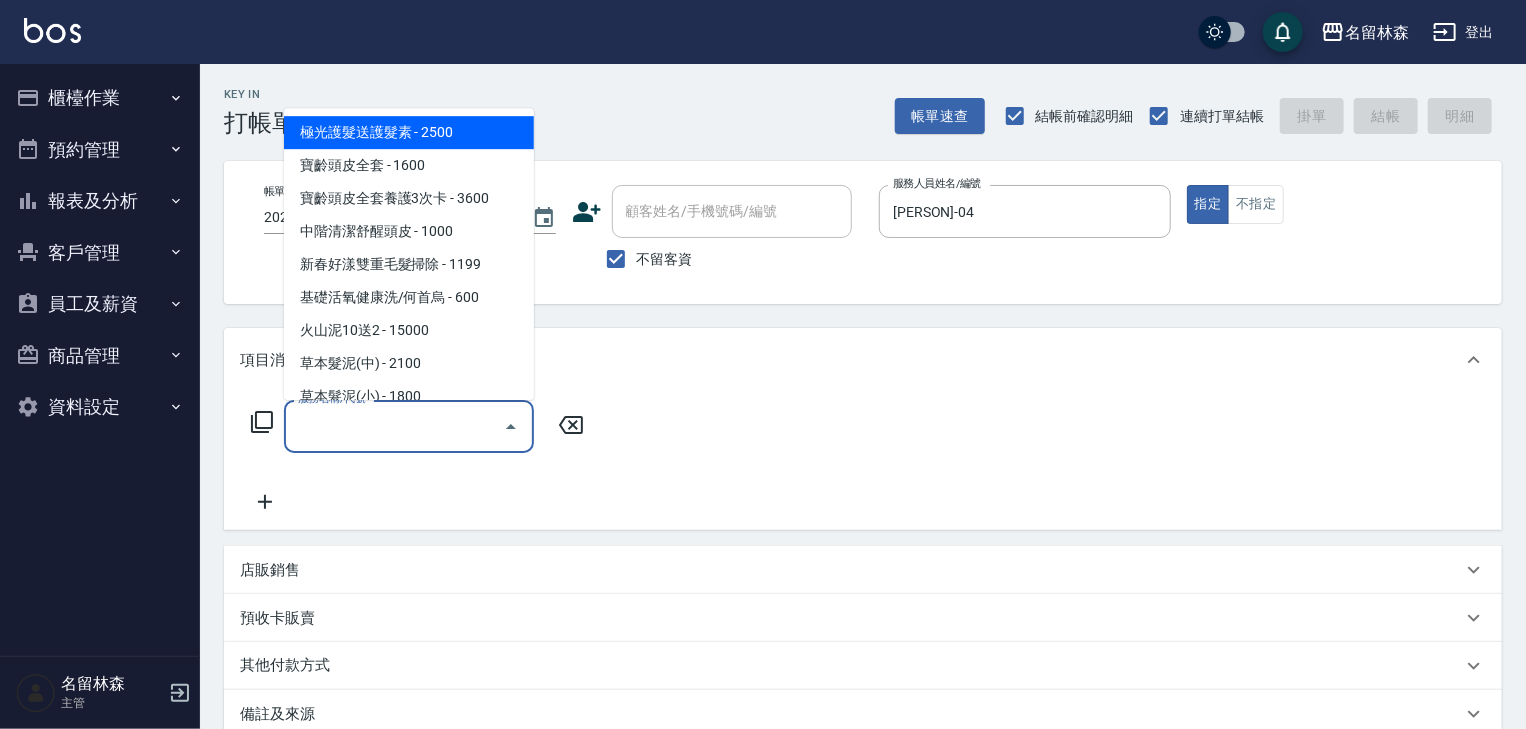 click on "服務名稱/代號" at bounding box center (394, 426) 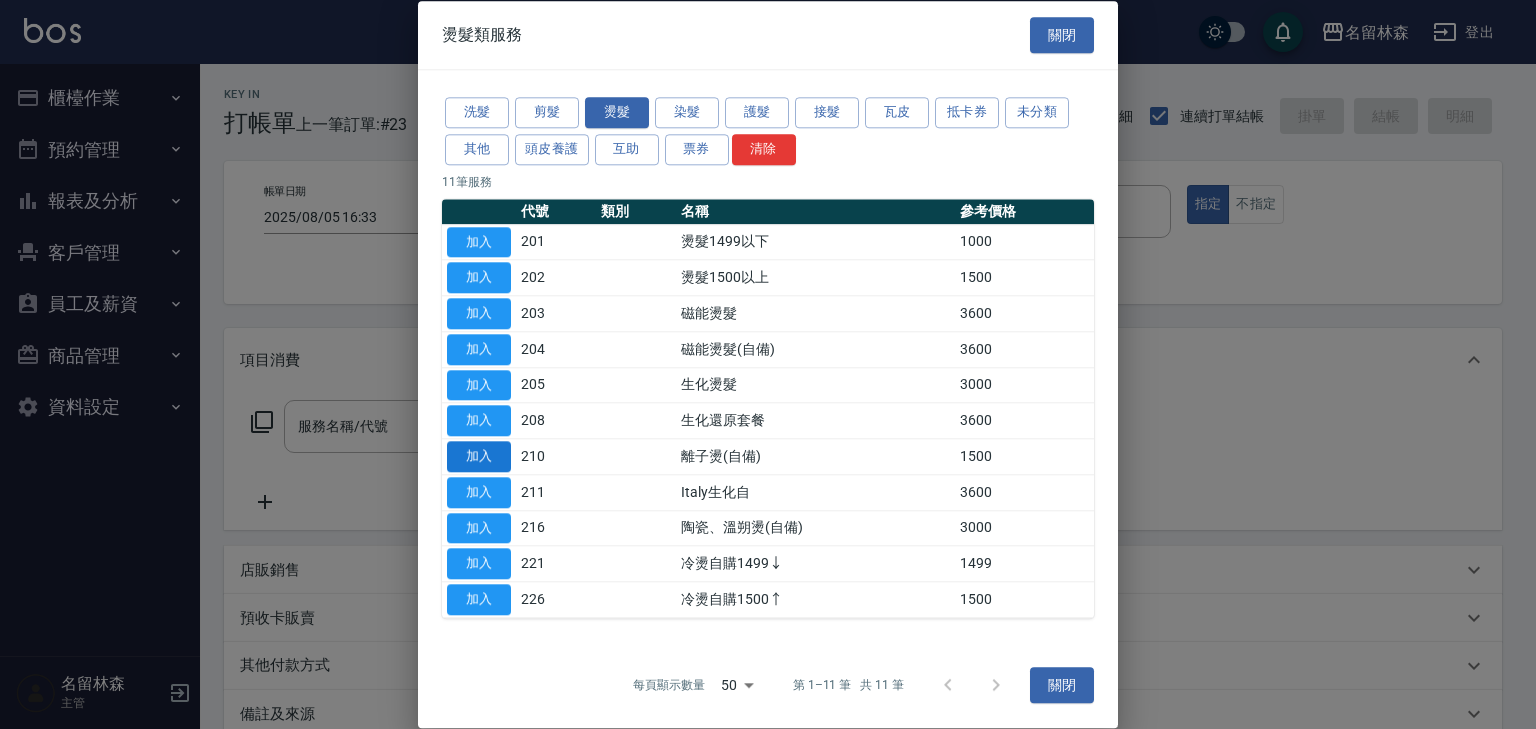 click on "加入" at bounding box center (479, 456) 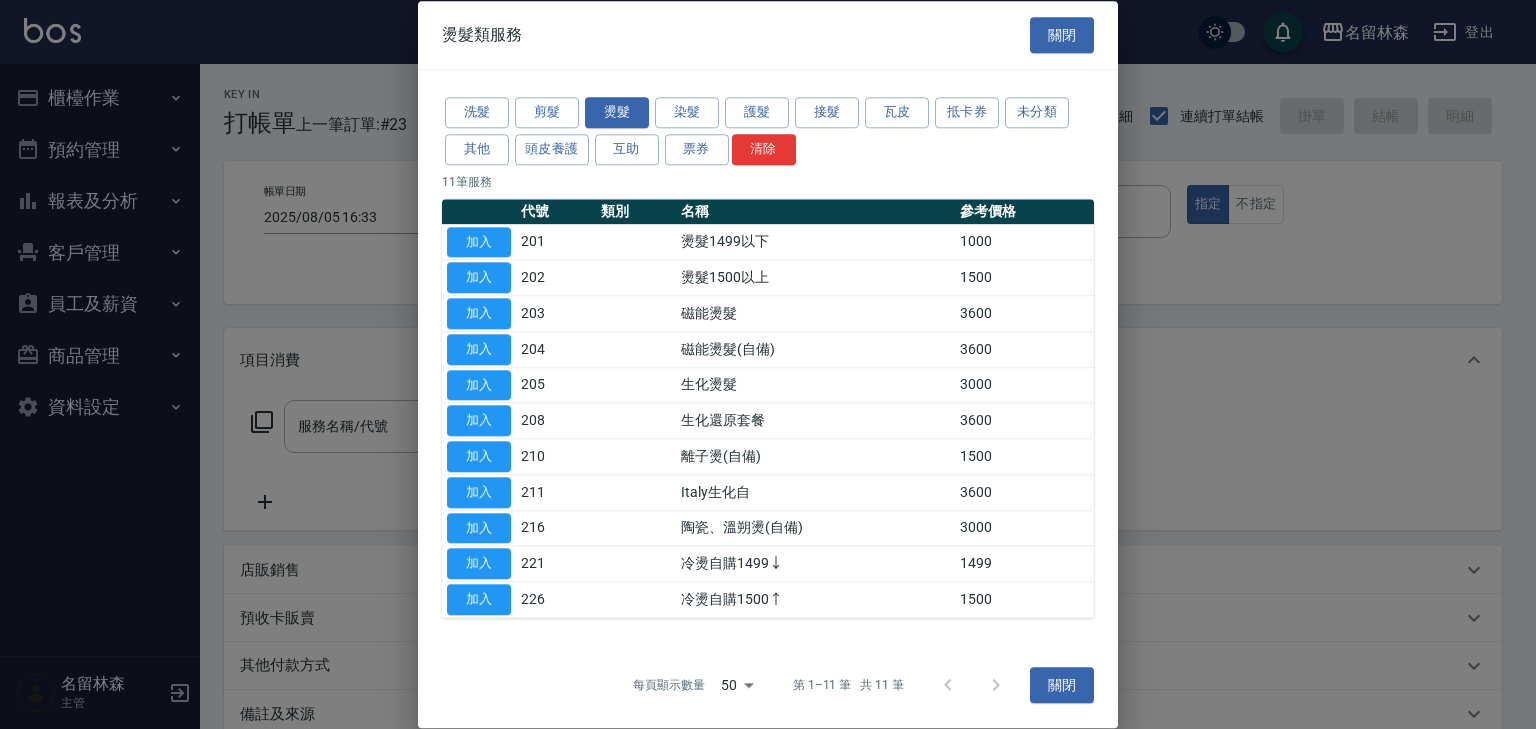 type on "離子燙(自備)(210)" 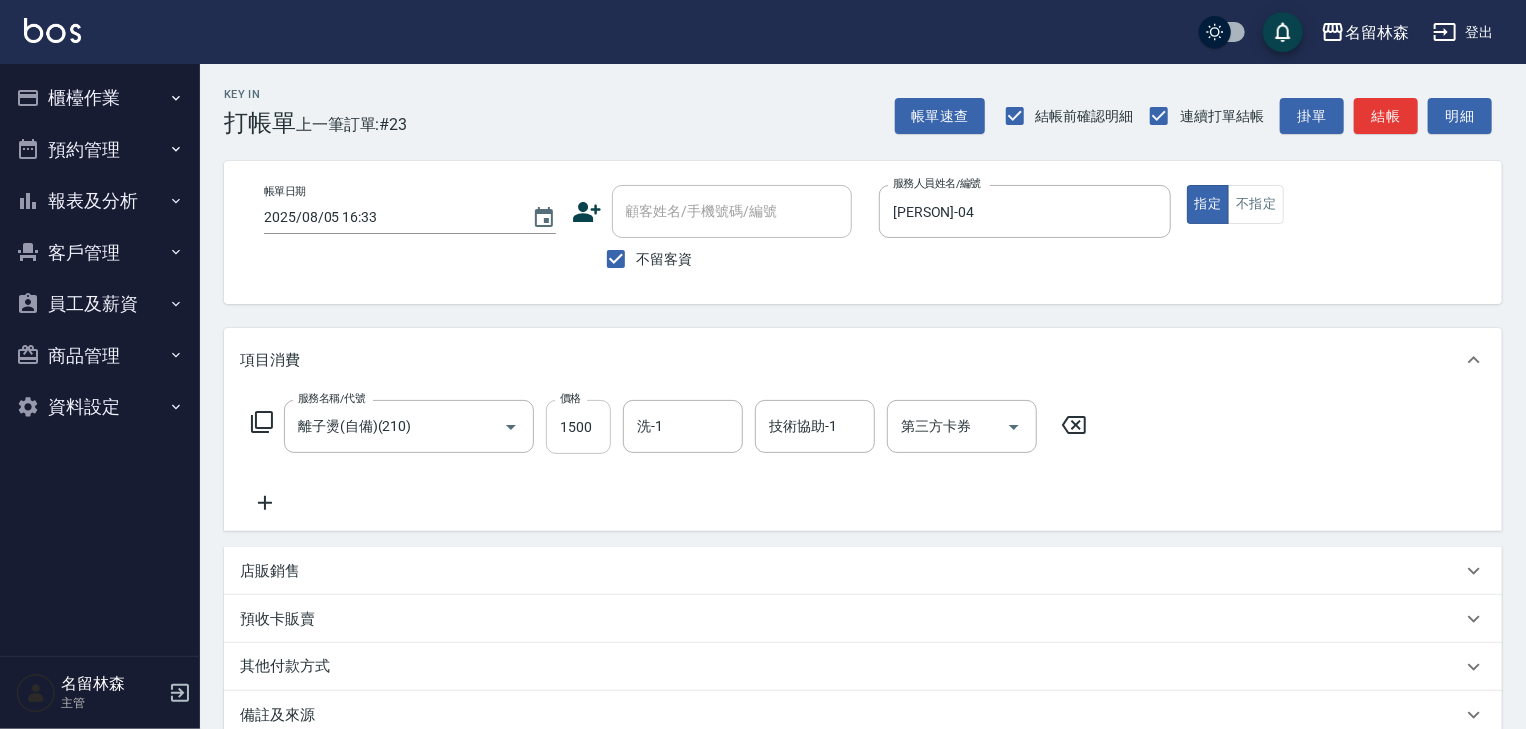 click on "1500" at bounding box center [578, 427] 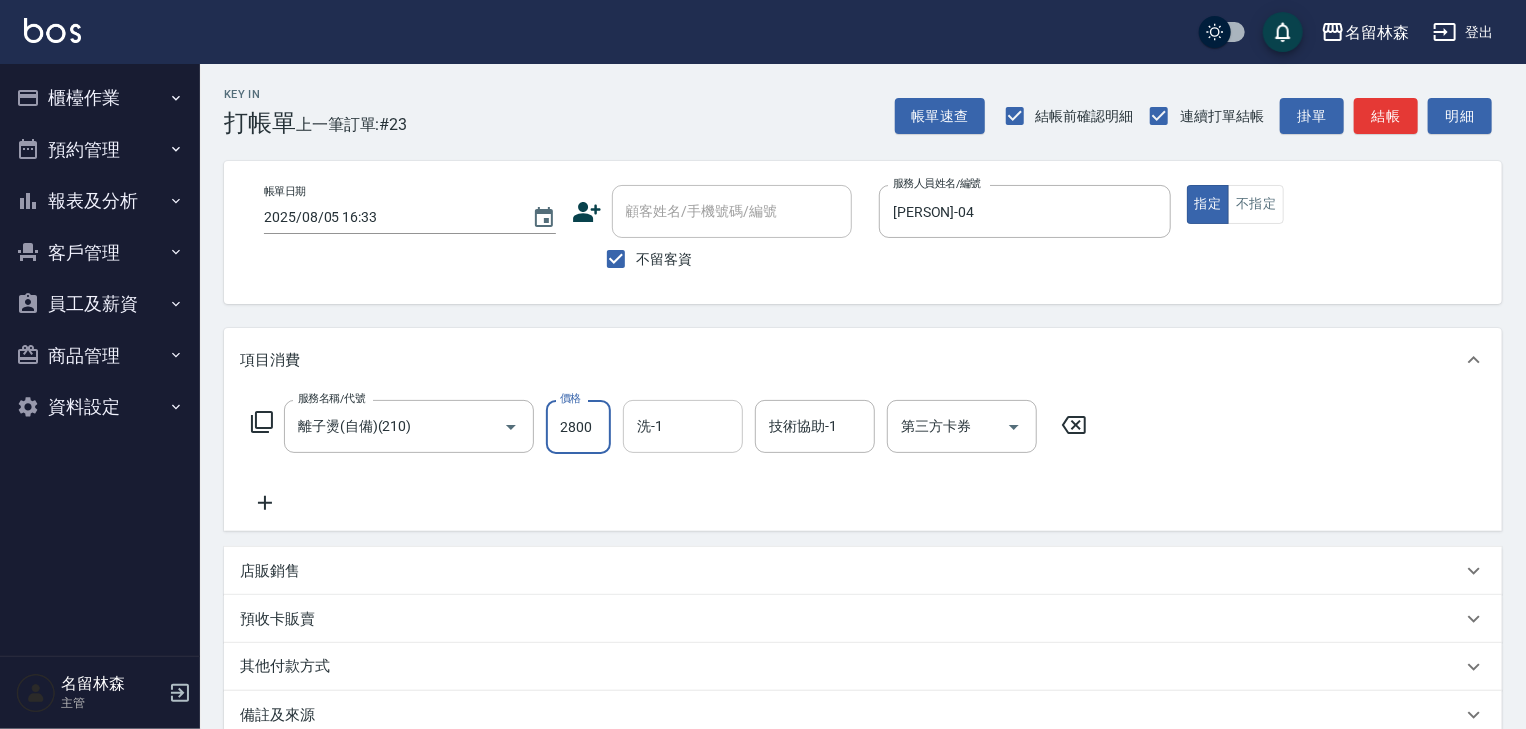 type on "2800" 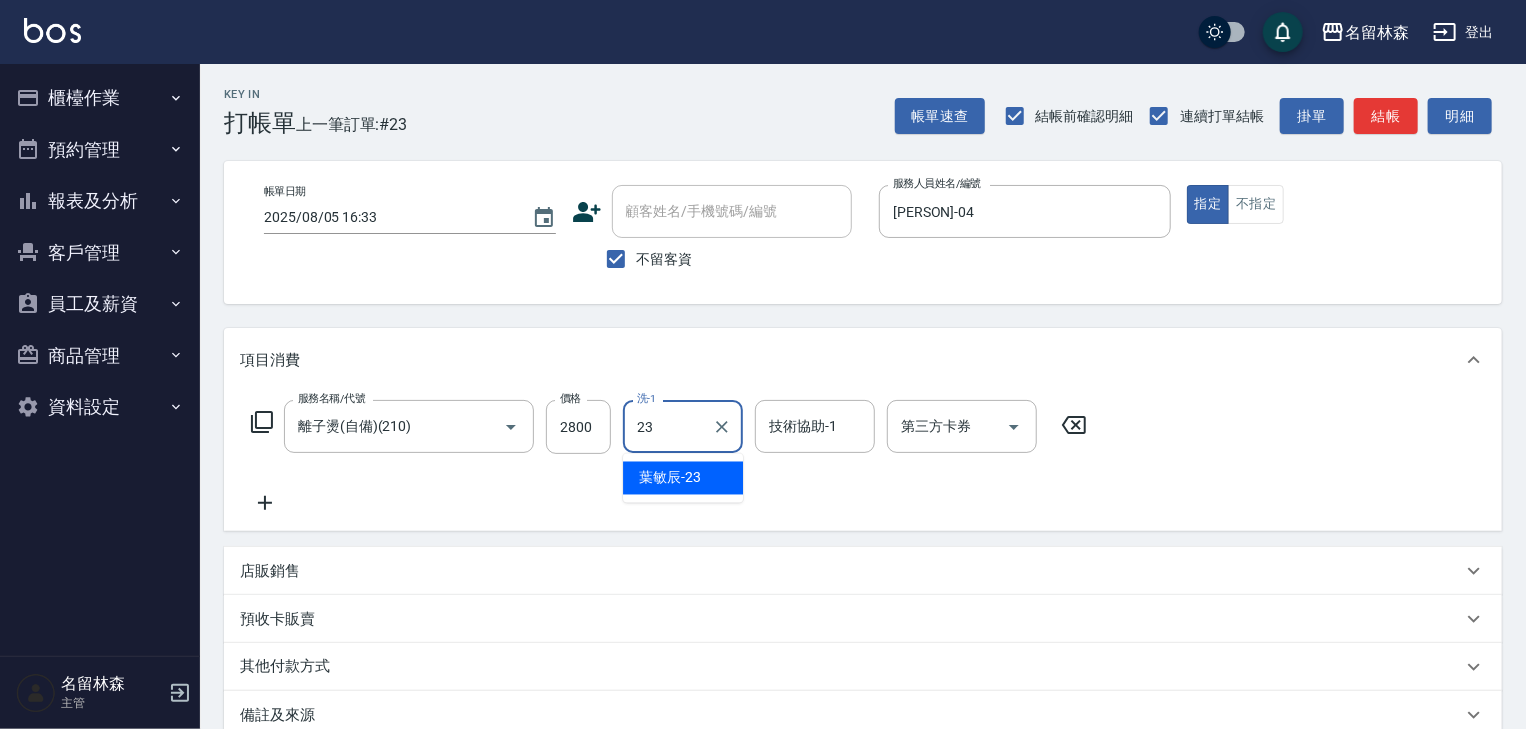 click on "葉敏辰 -23" at bounding box center (670, 478) 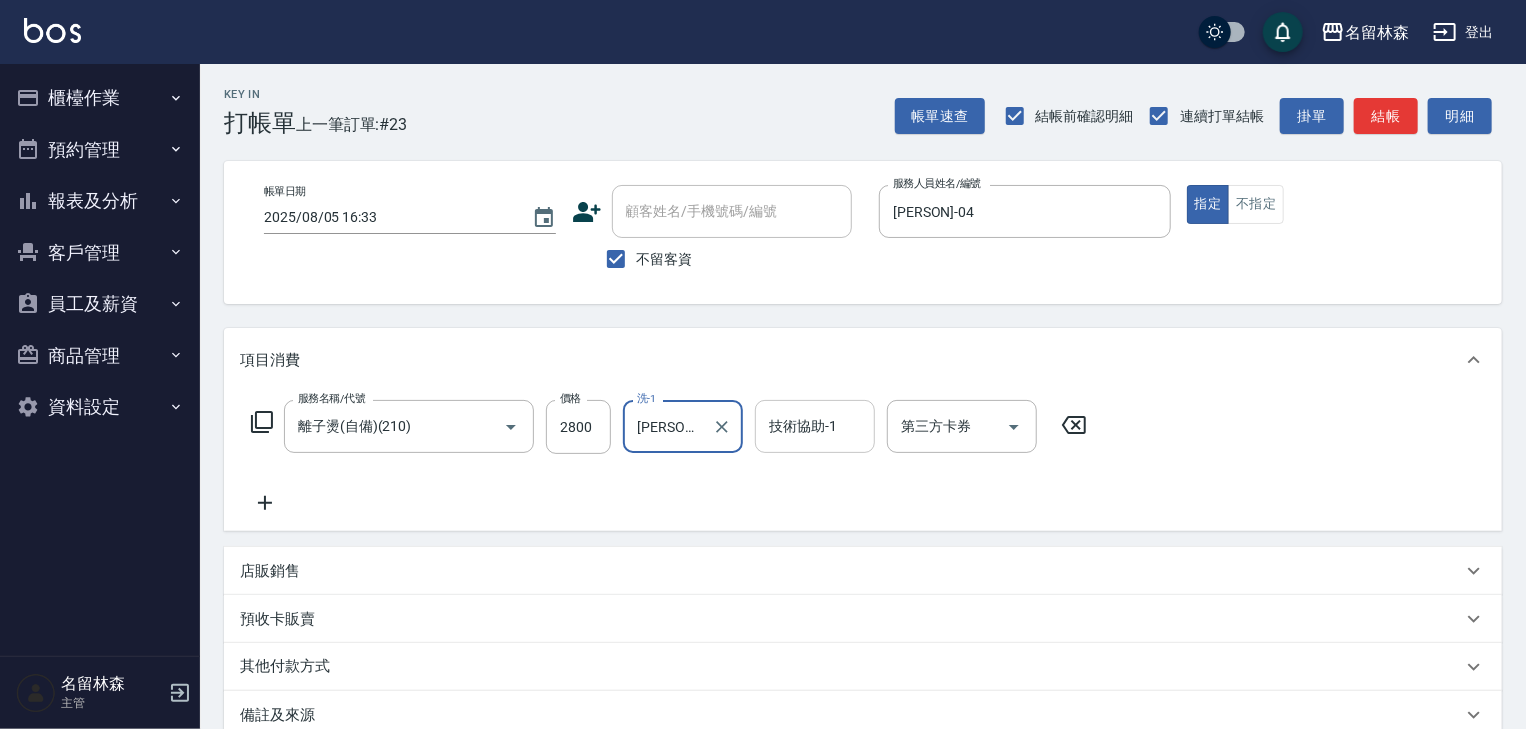 type on "葉敏辰-23" 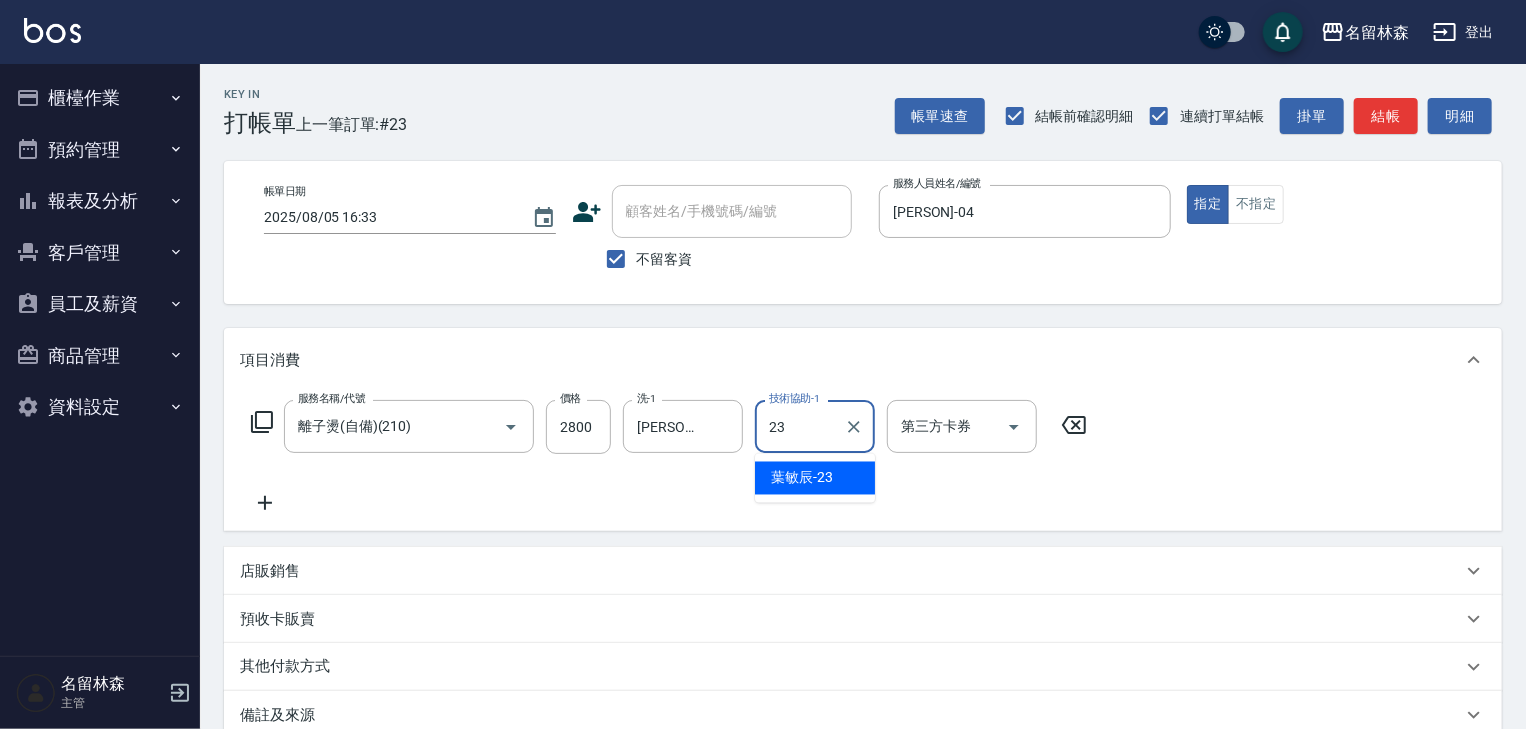 click on "葉敏辰 -23" at bounding box center [802, 478] 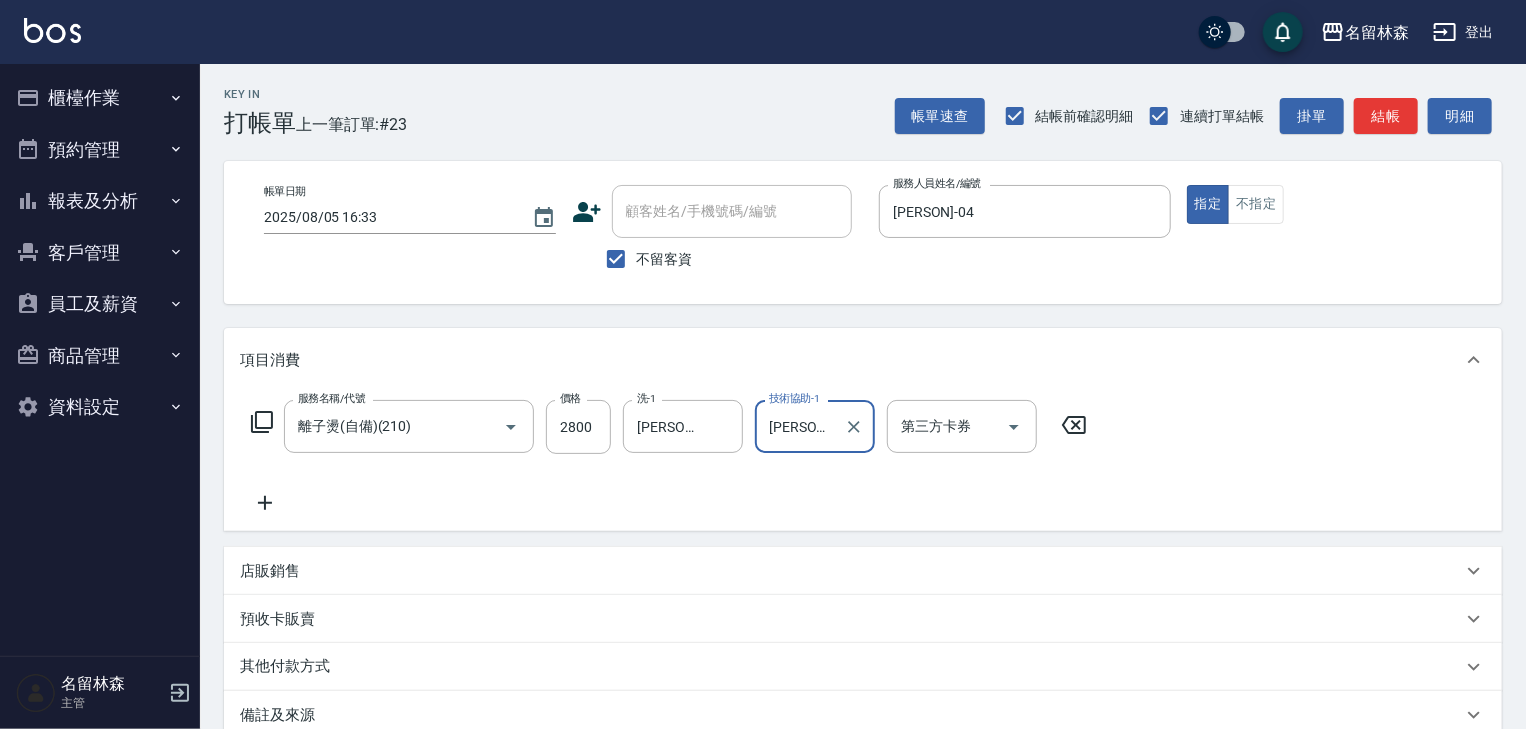 type on "葉敏辰-23" 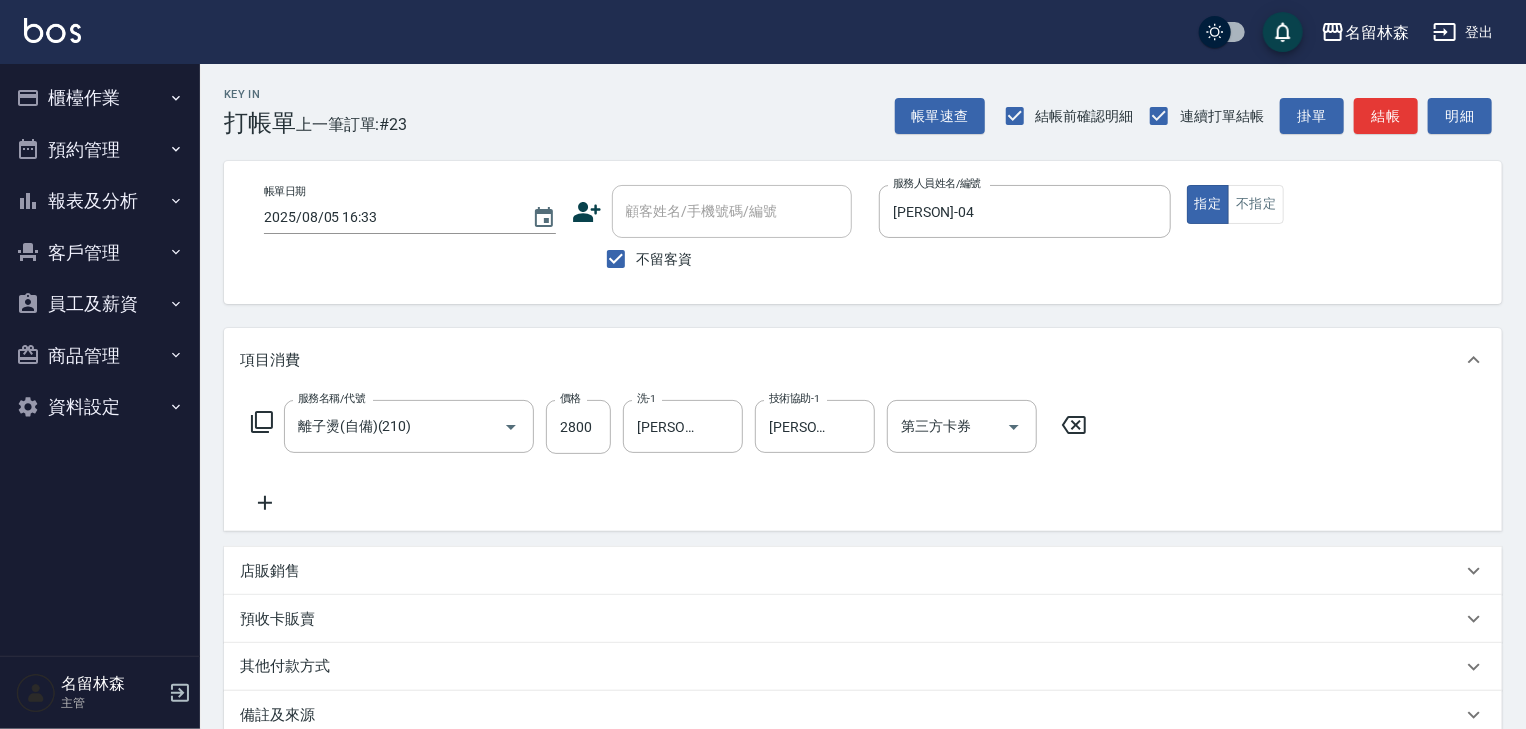 click 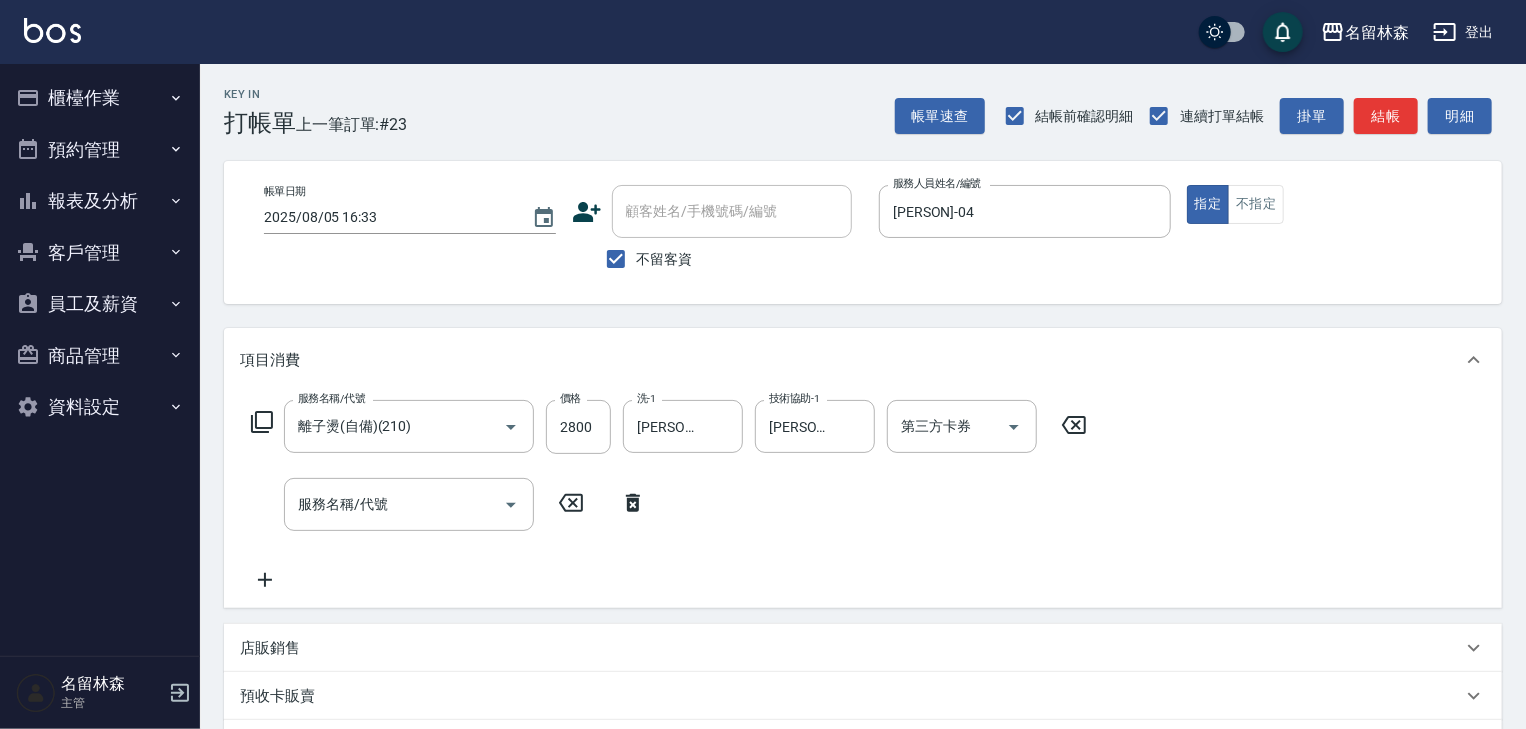 click 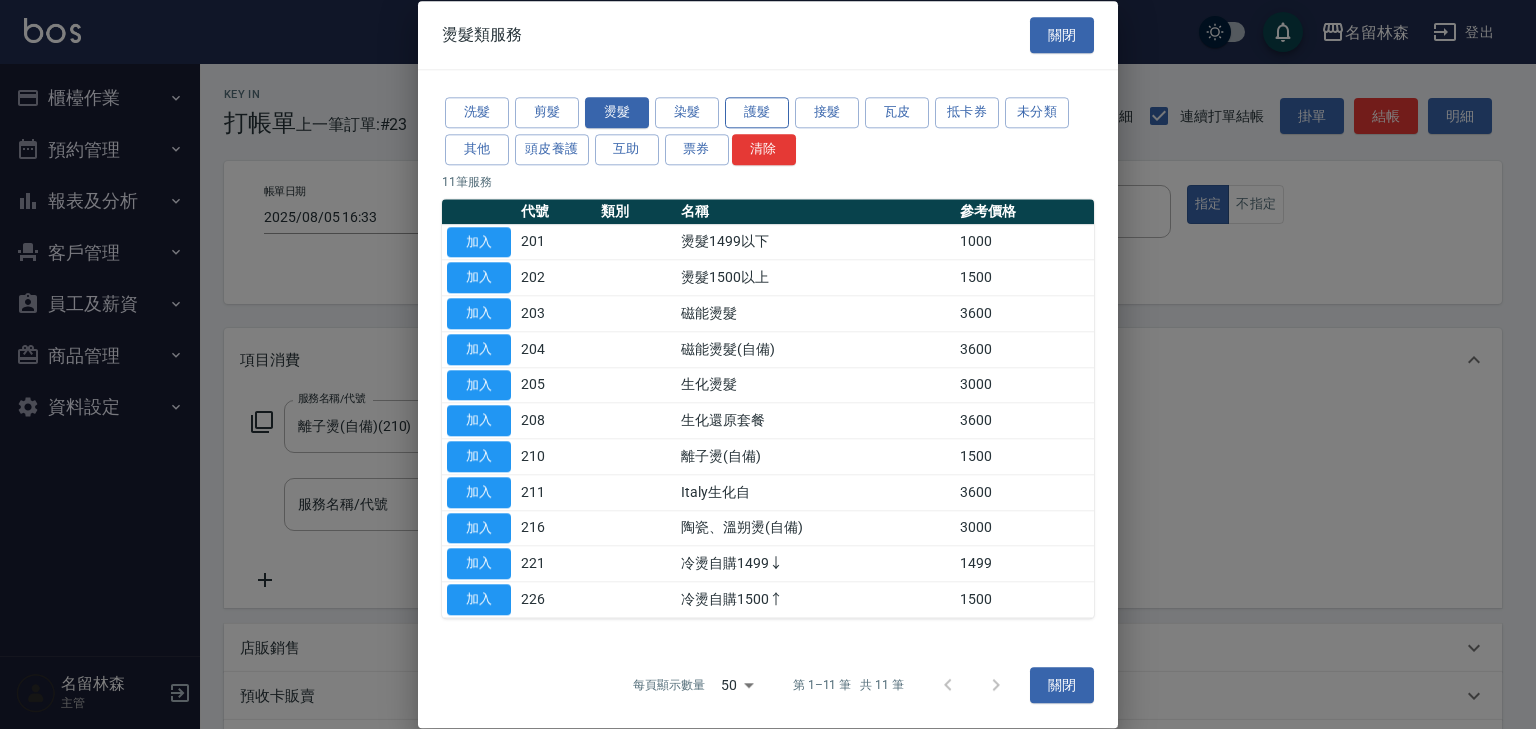 click on "護髮" at bounding box center [757, 112] 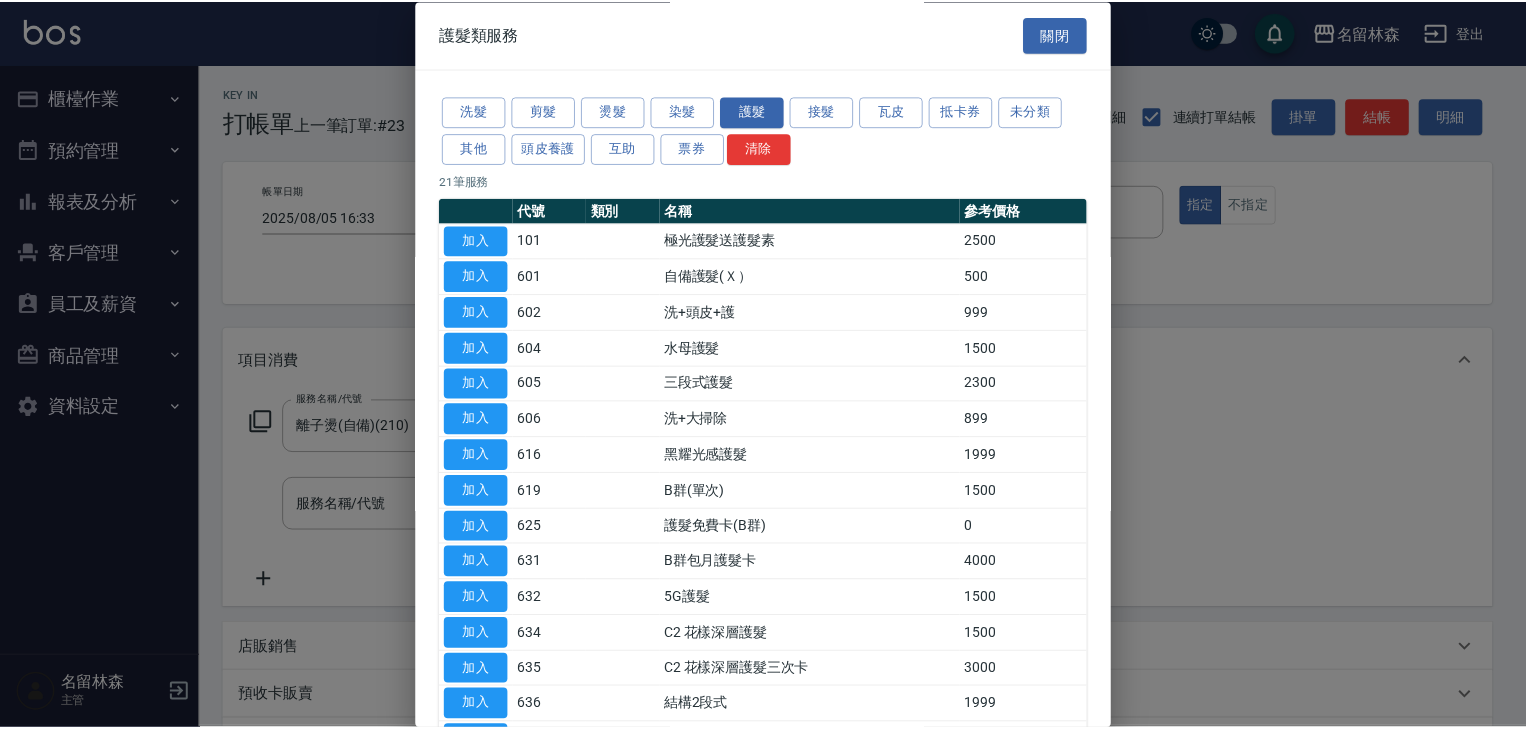 scroll, scrollTop: 350, scrollLeft: 0, axis: vertical 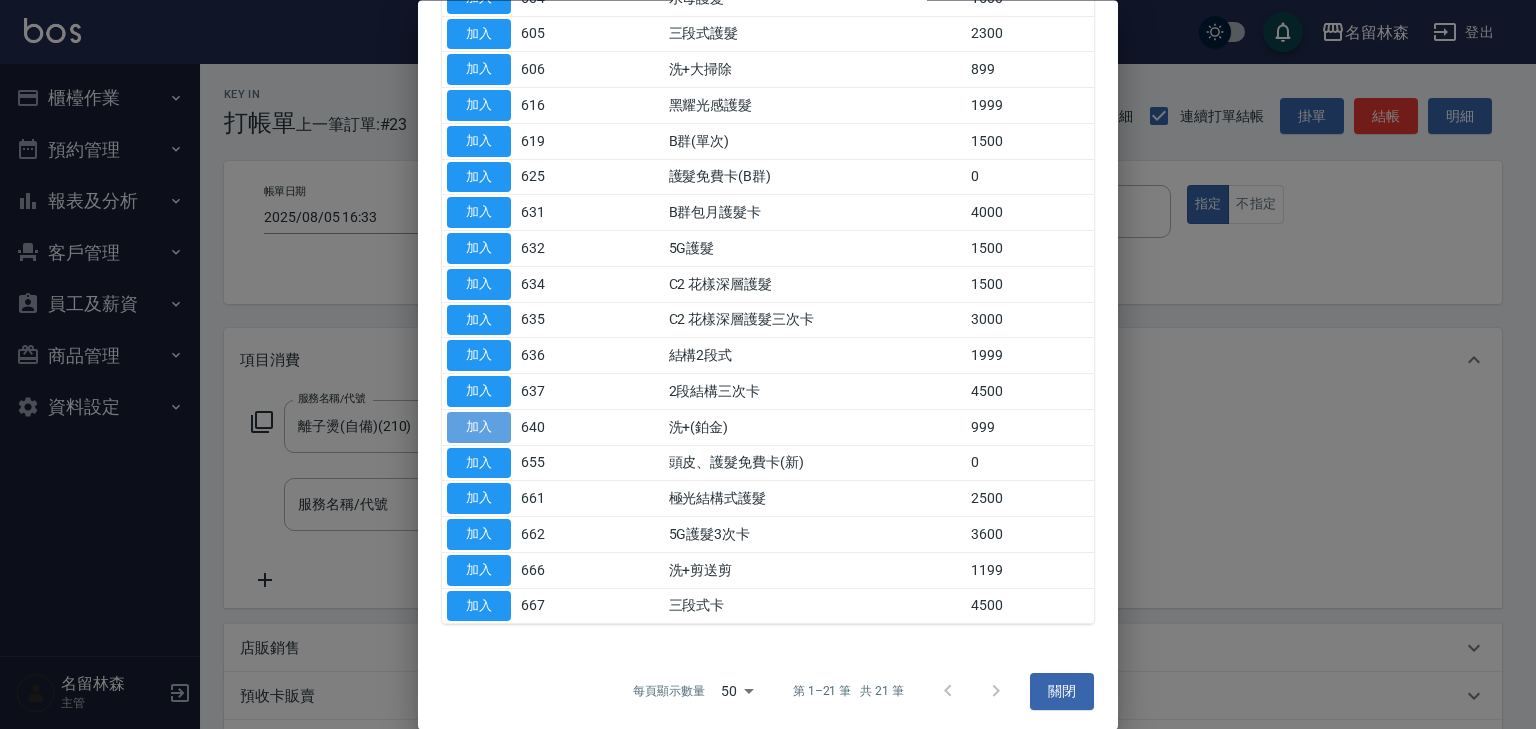 click on "加入" at bounding box center (479, 427) 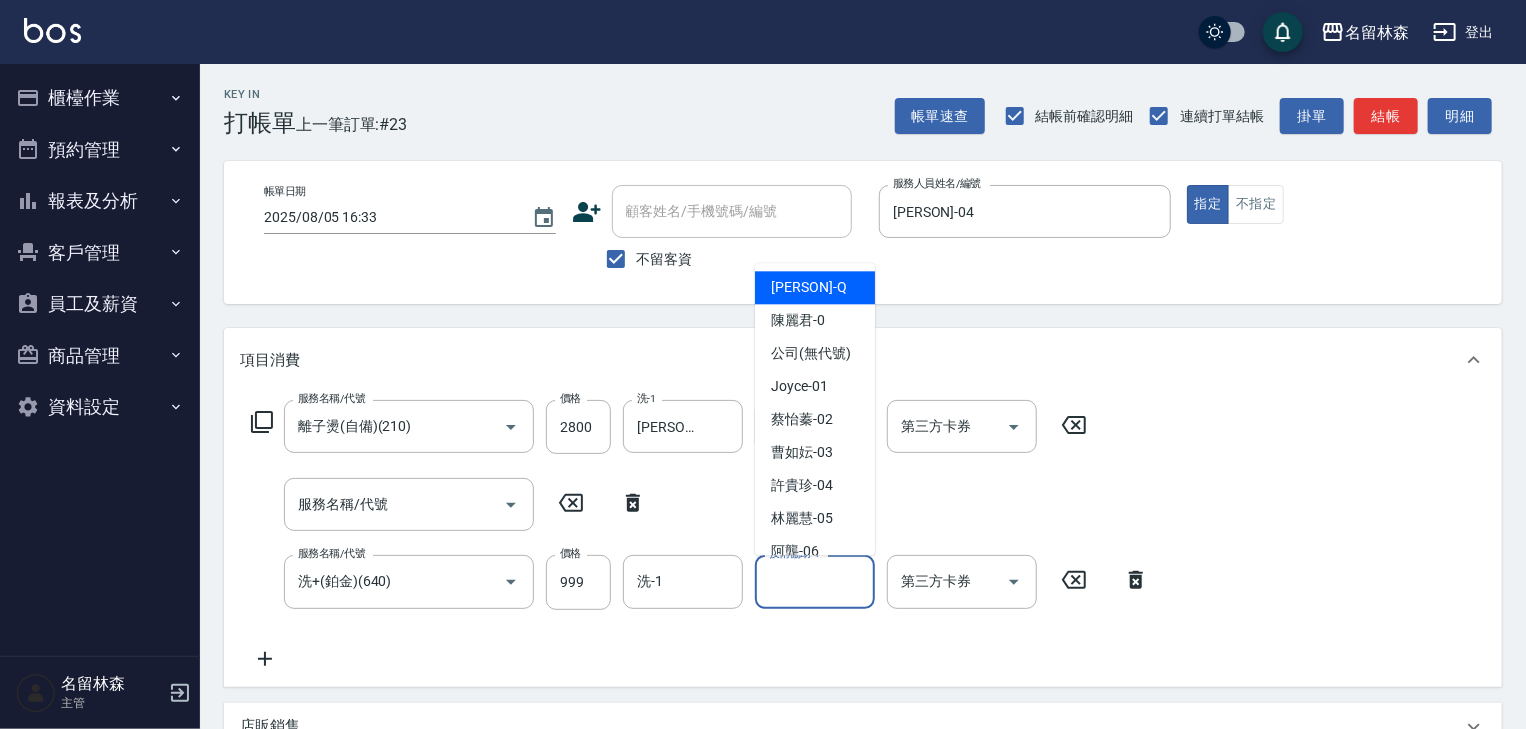 click on "技術協助-1" at bounding box center (815, 581) 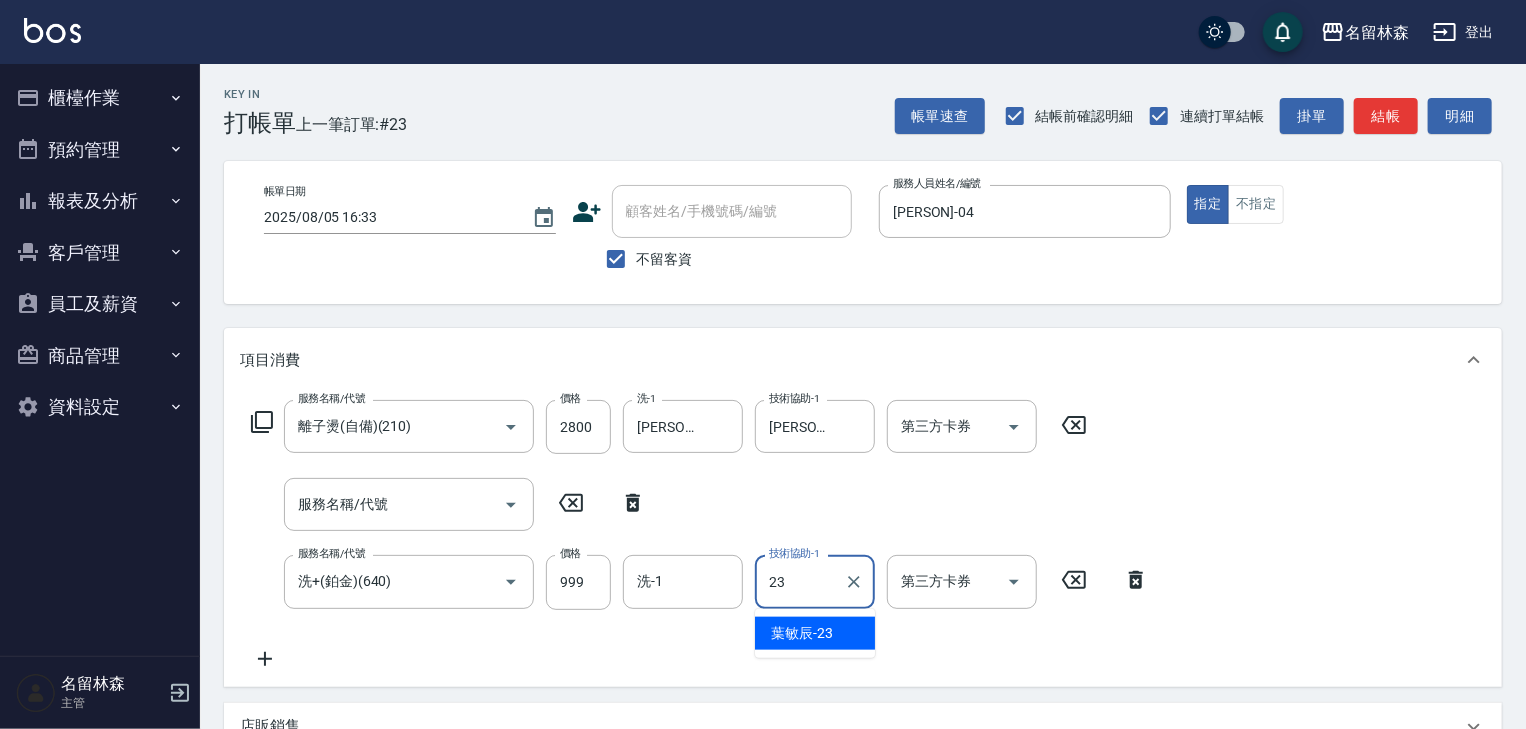 click on "葉敏辰 -23" at bounding box center [802, 633] 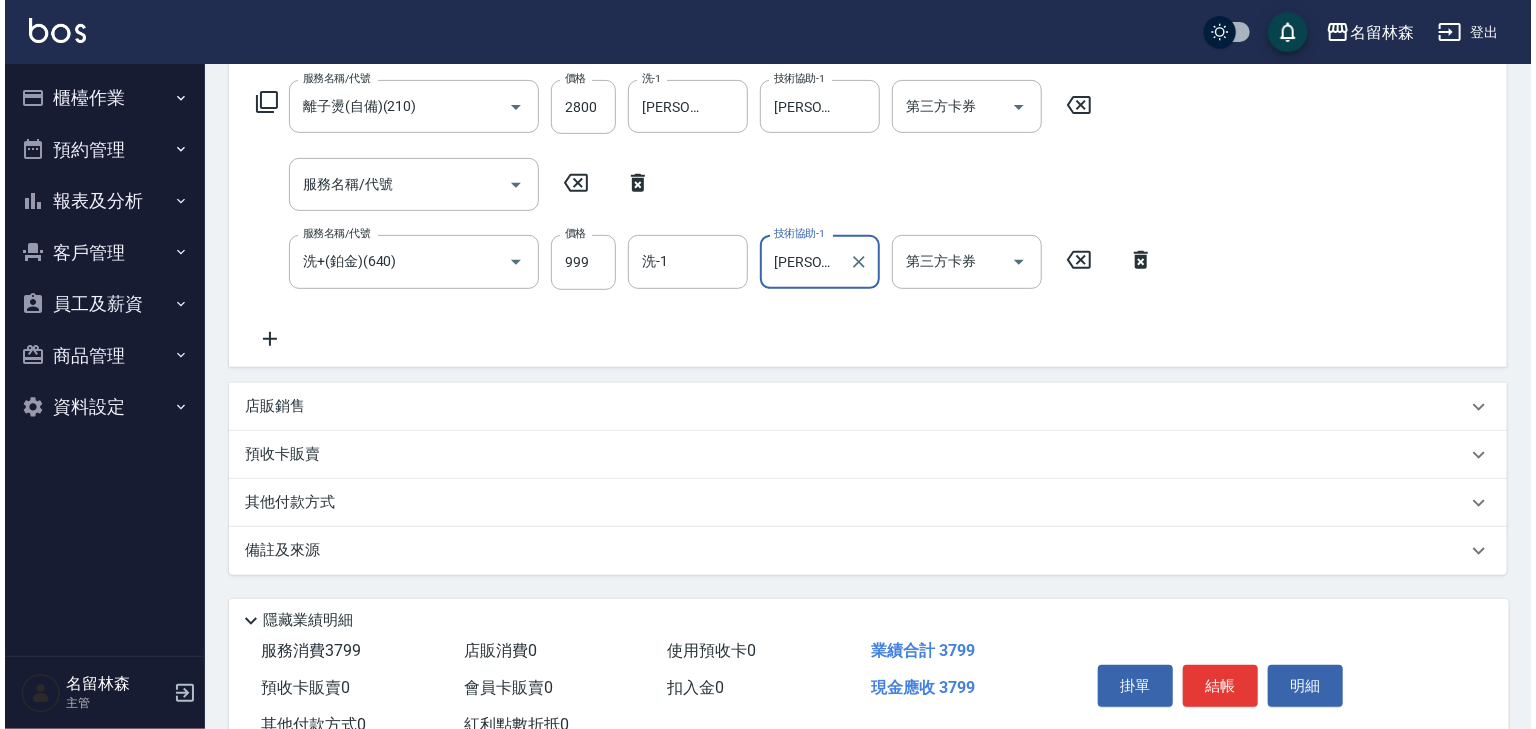 scroll, scrollTop: 389, scrollLeft: 0, axis: vertical 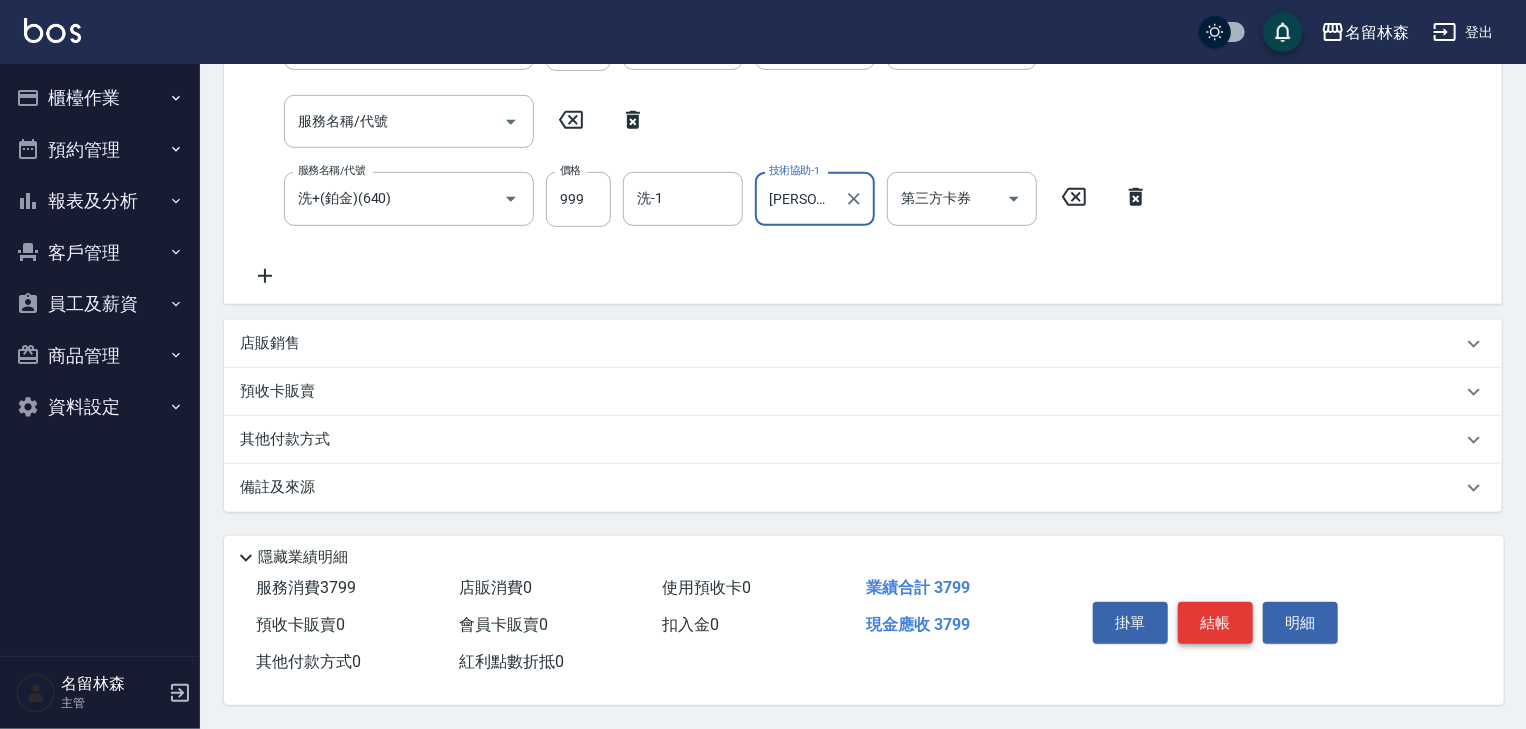 type on "葉敏辰-23" 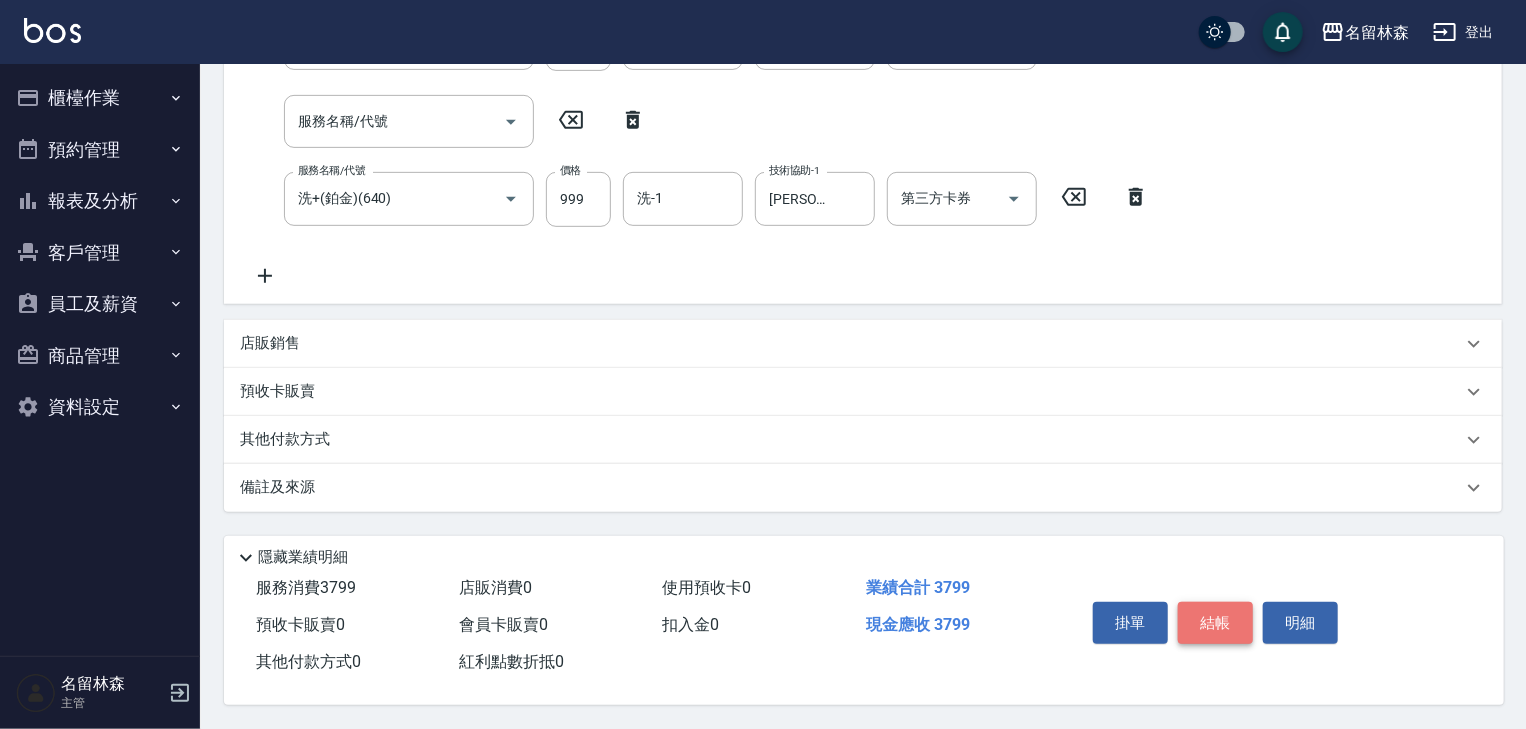 click on "結帳" at bounding box center [1215, 623] 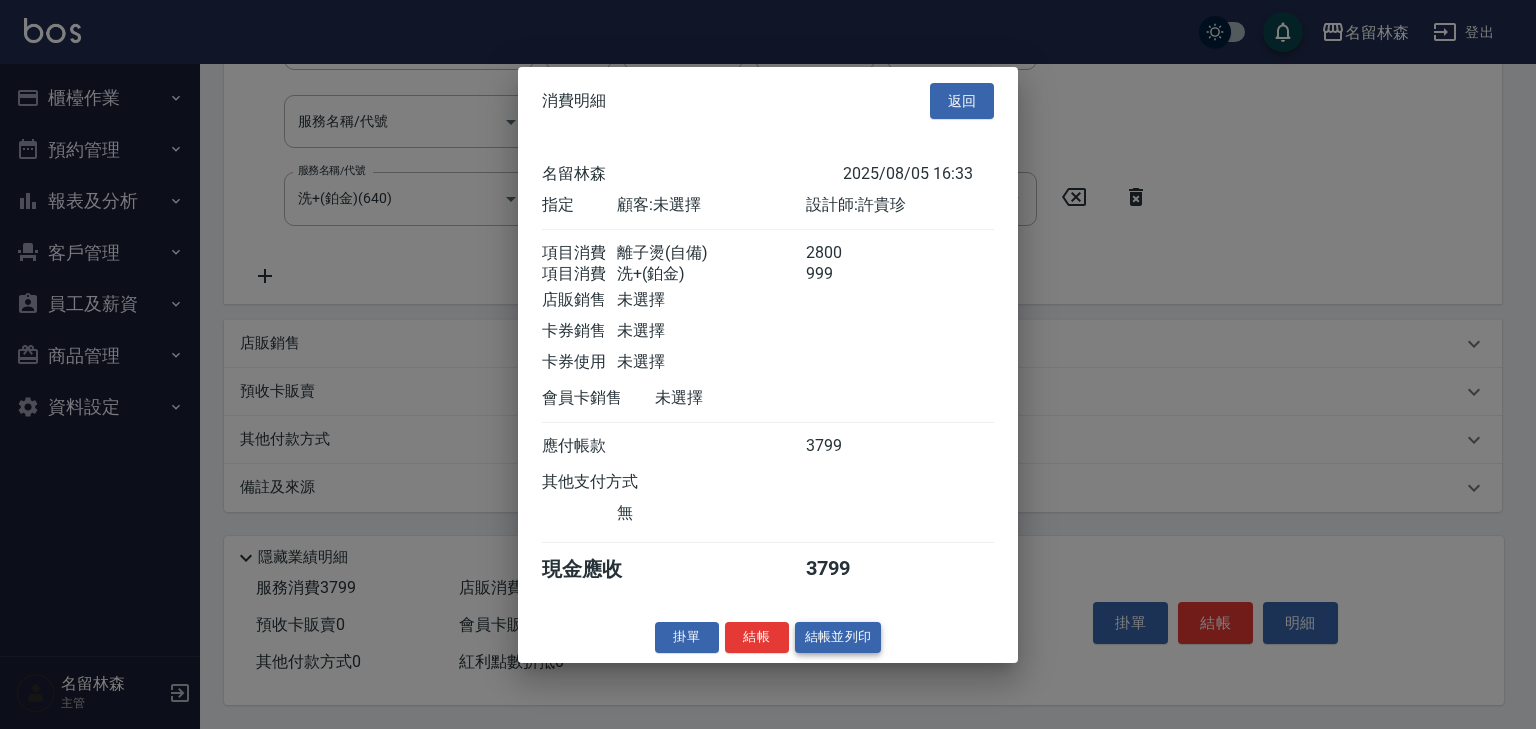 click on "結帳並列印" at bounding box center [838, 637] 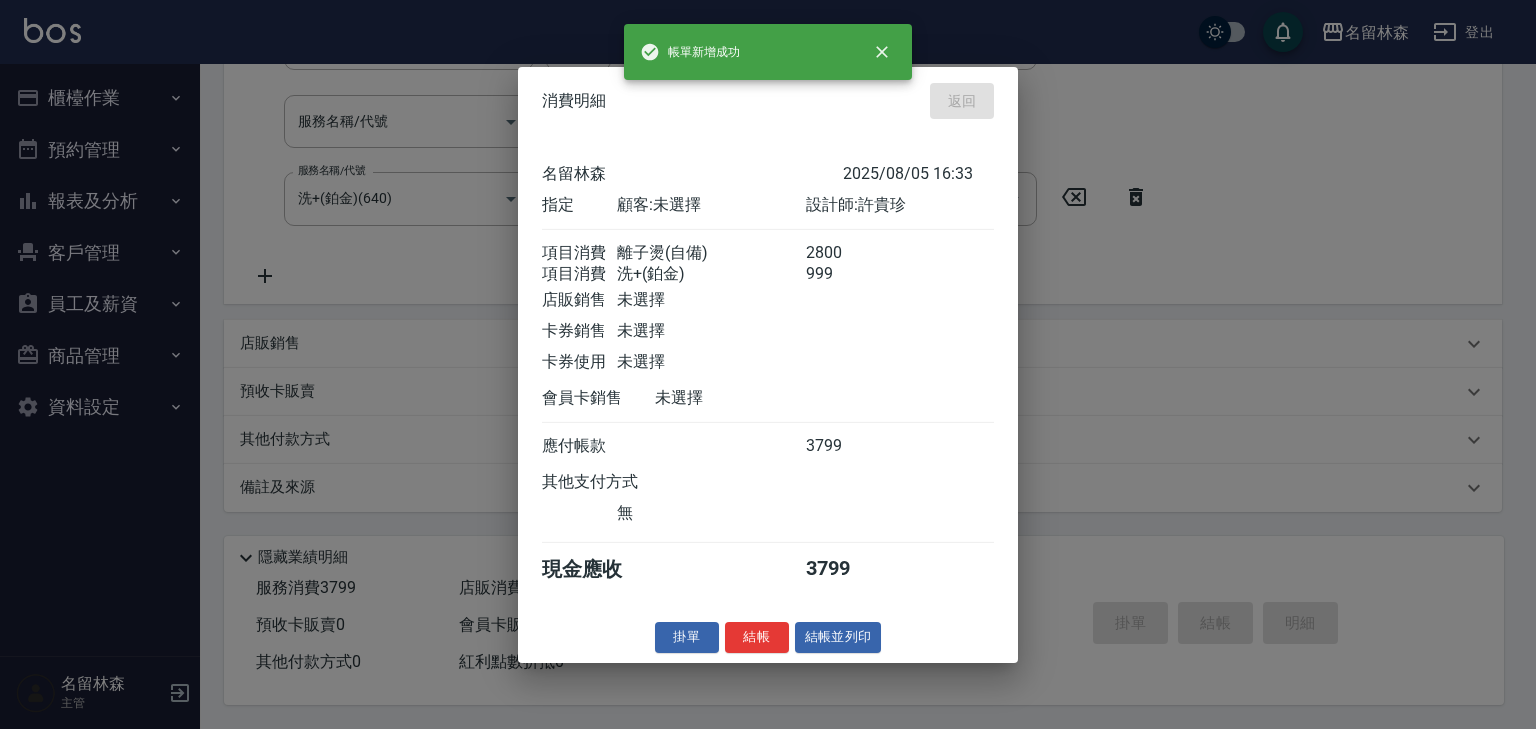 type on "2025/08/05 16:35" 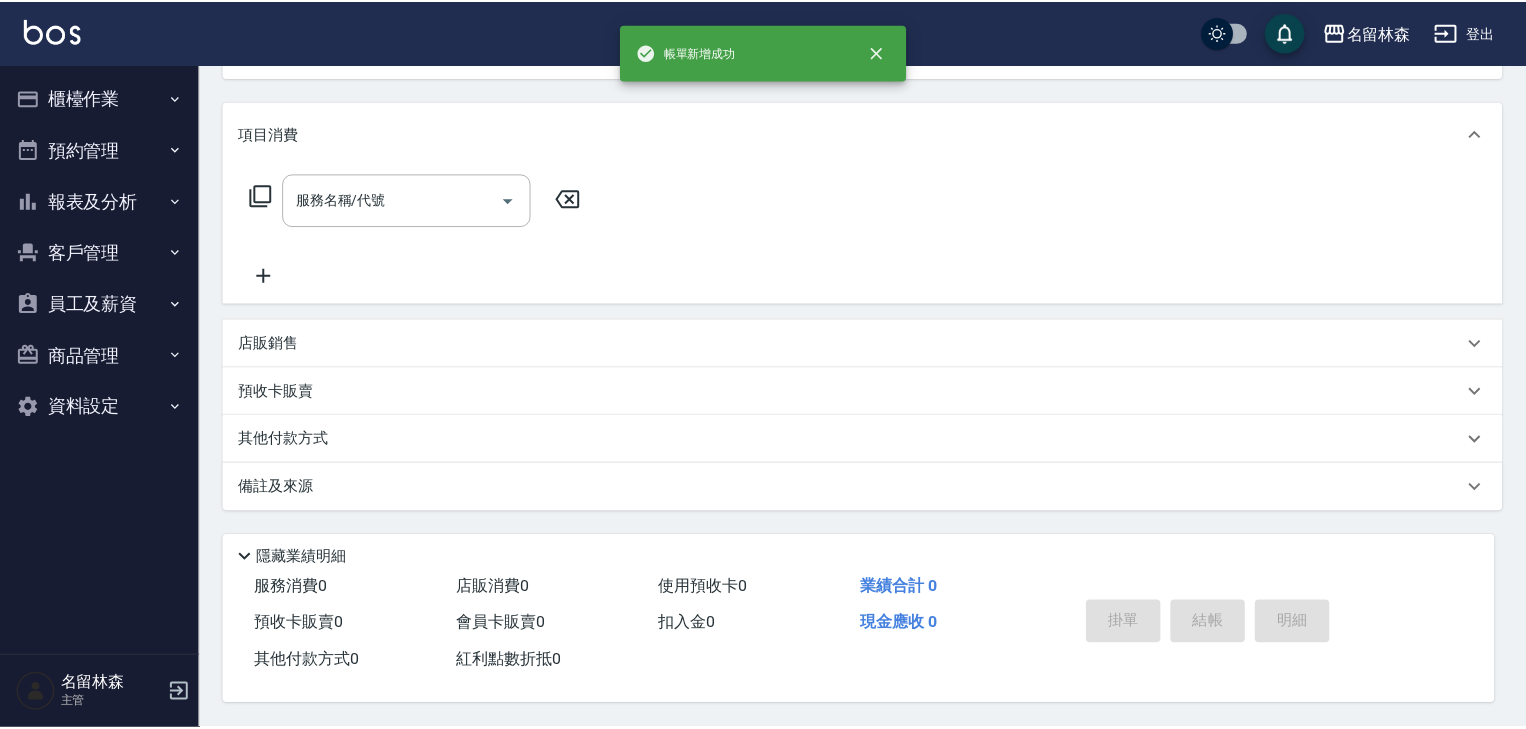 scroll, scrollTop: 0, scrollLeft: 0, axis: both 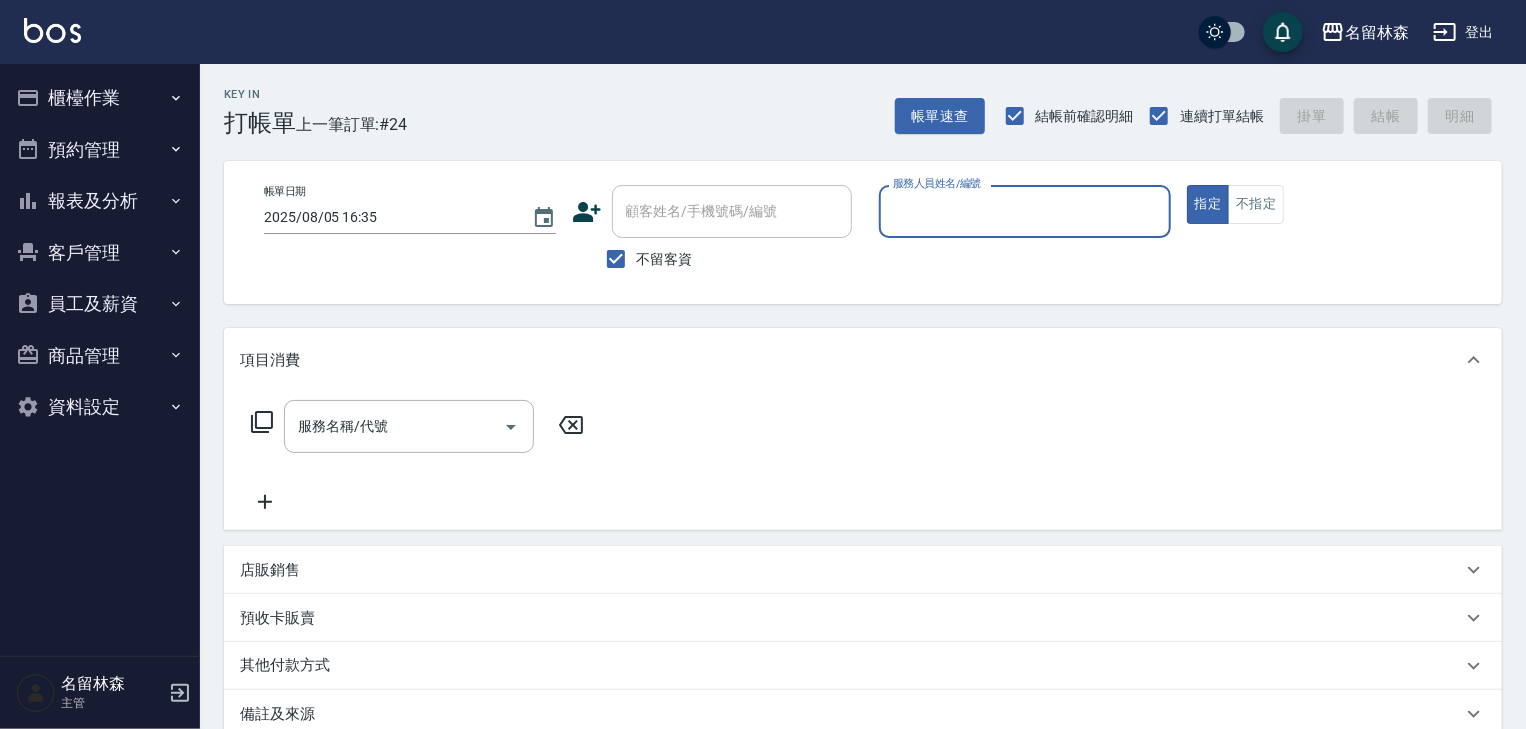 click on "服務人員姓名/編號" at bounding box center (1025, 211) 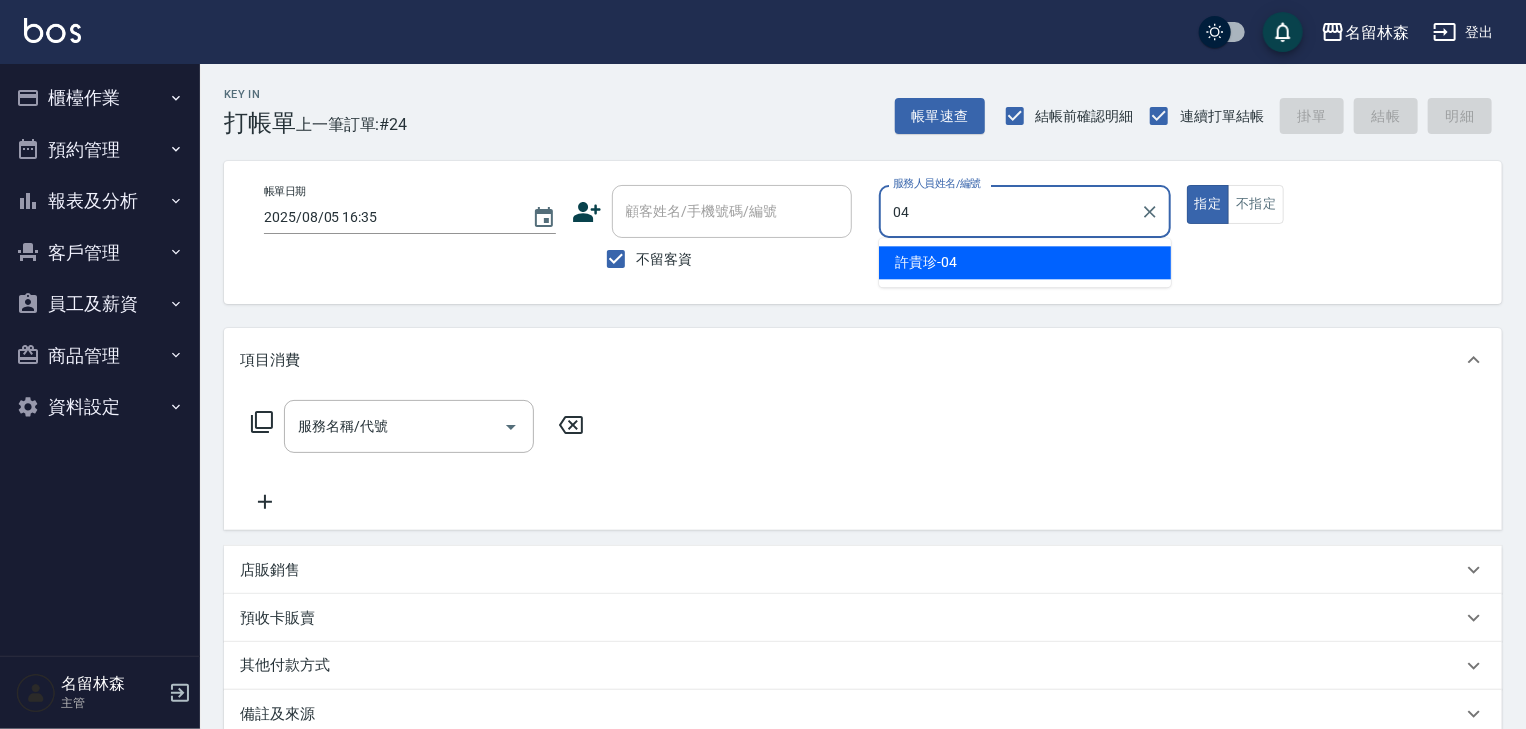 click on "許貴珍 -04" at bounding box center (1025, 262) 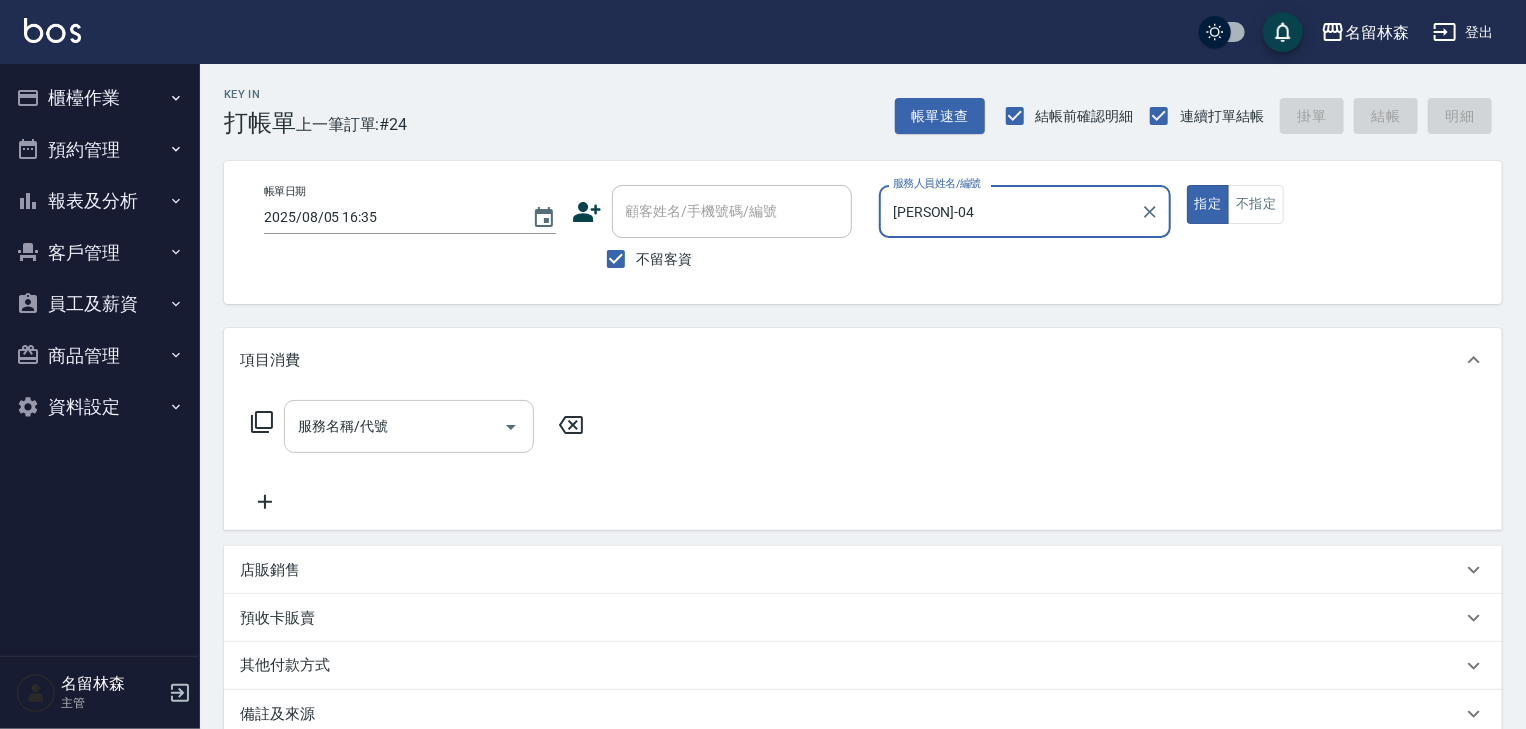 type on "許貴珍-04" 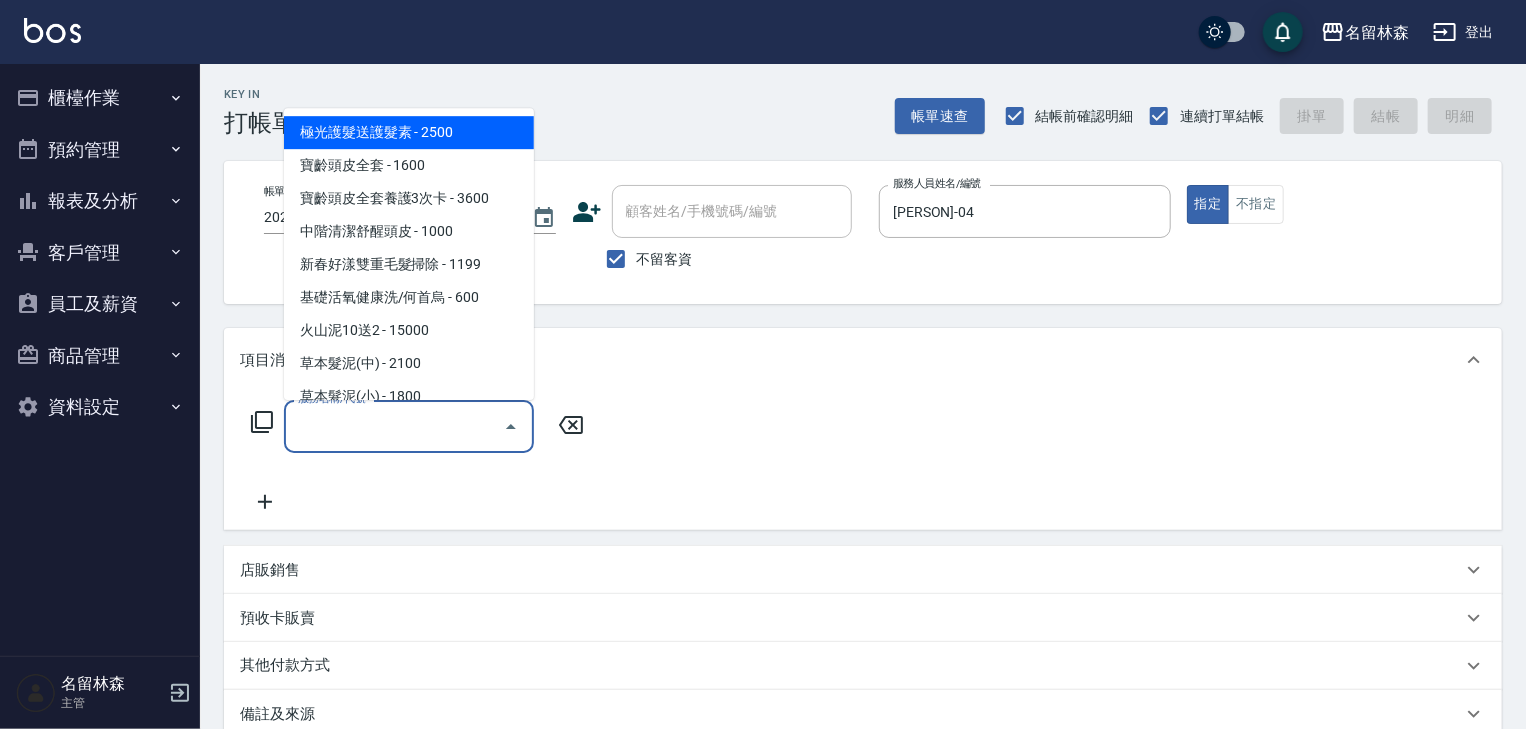 click on "服務名稱/代號" at bounding box center (394, 426) 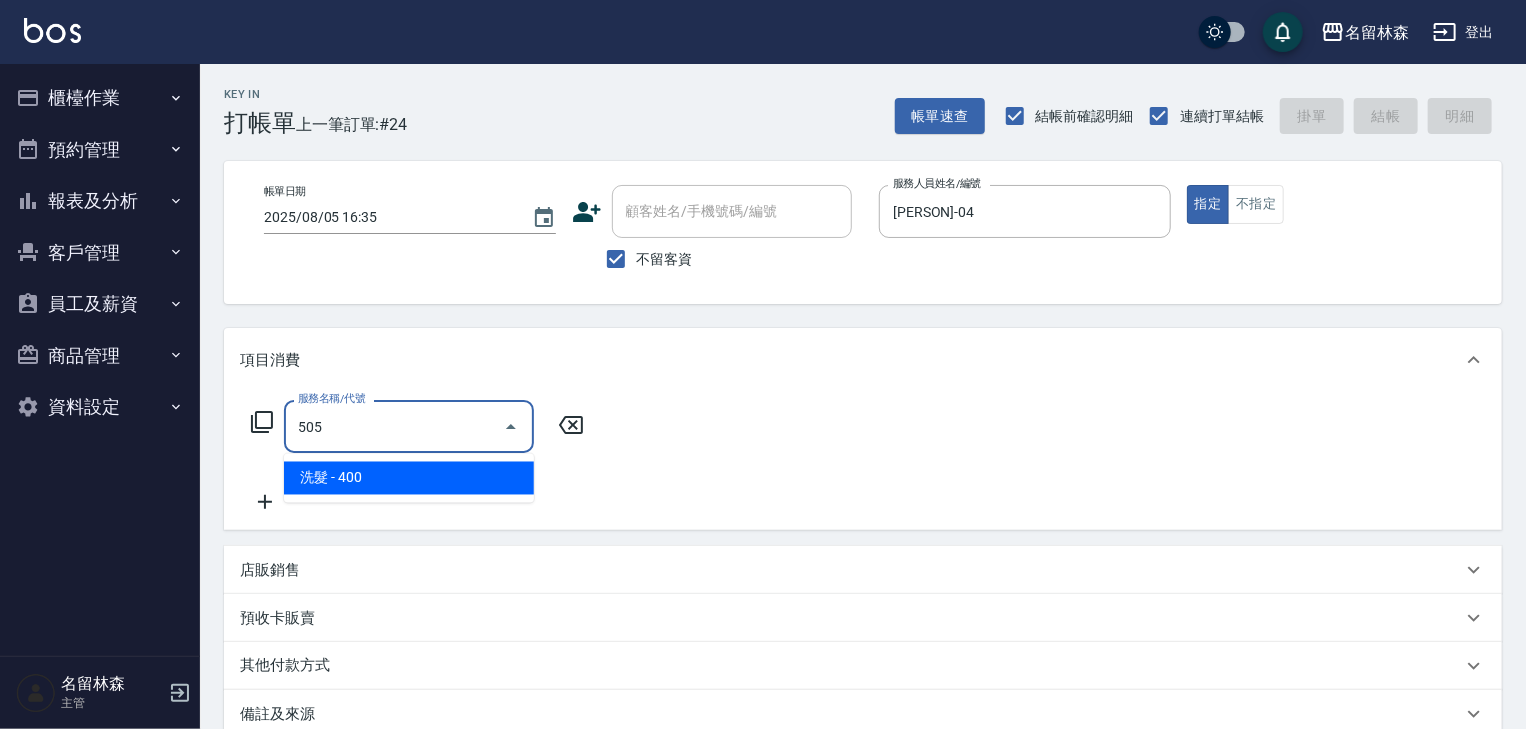 click on "洗髮 - 400" at bounding box center [409, 478] 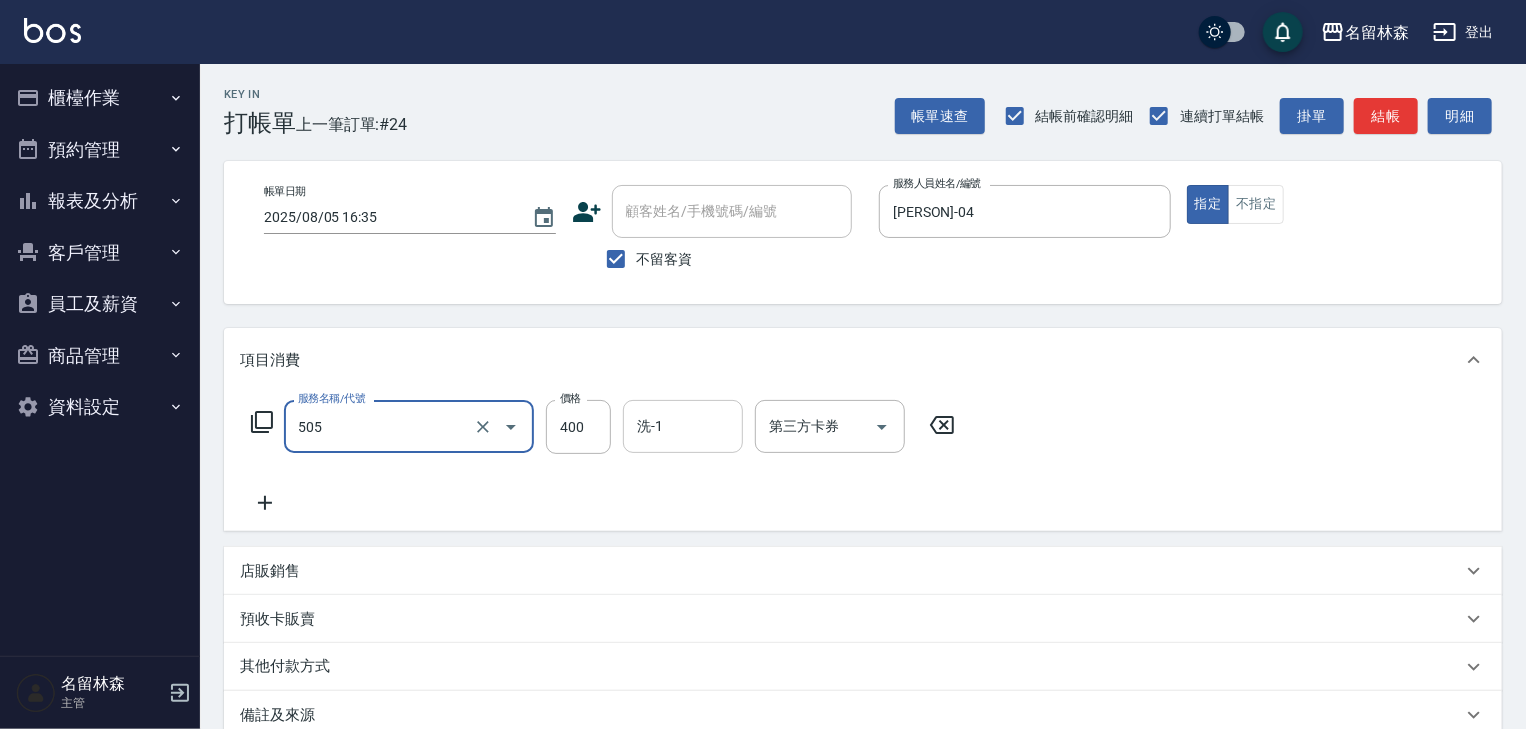 type on "洗髮(505)" 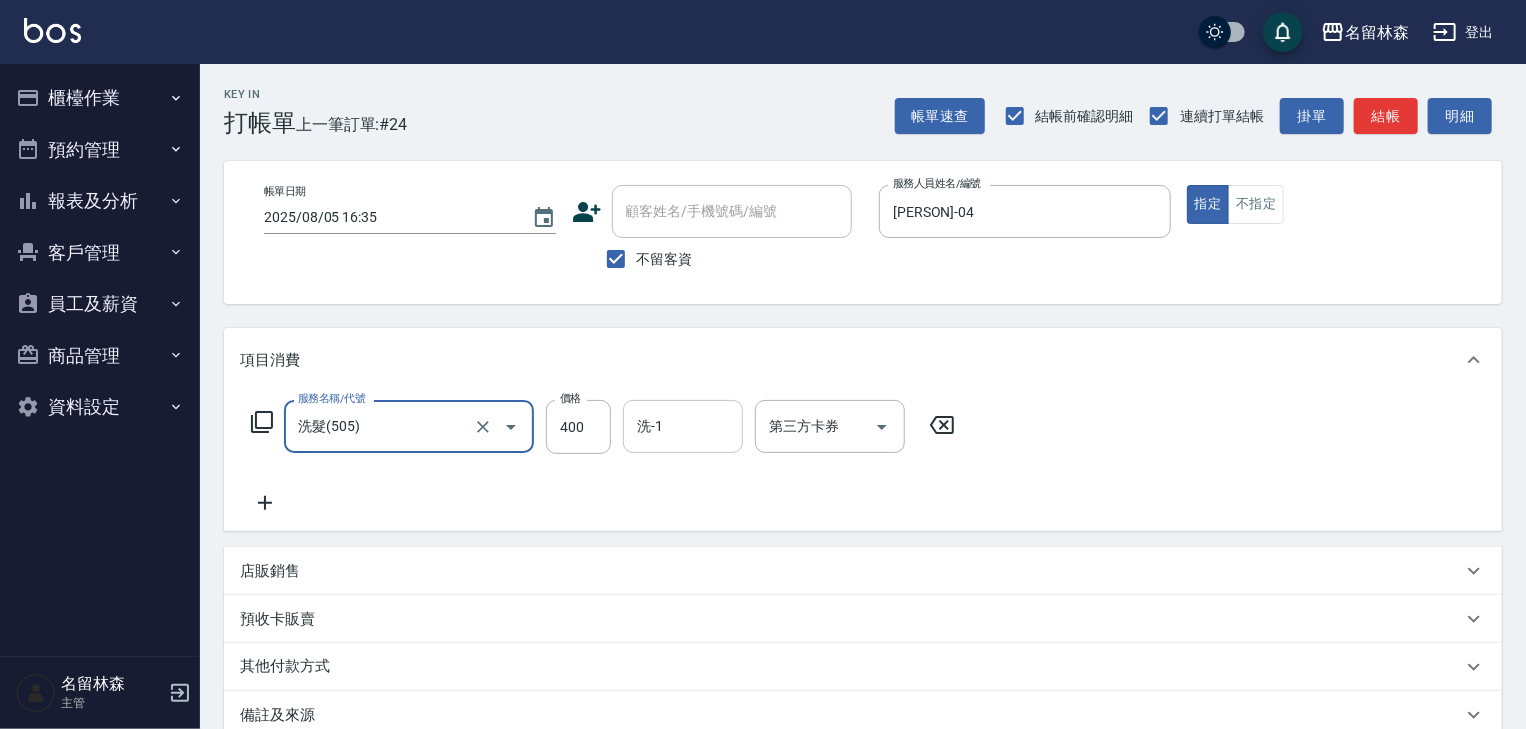 click on "洗-1" at bounding box center (683, 426) 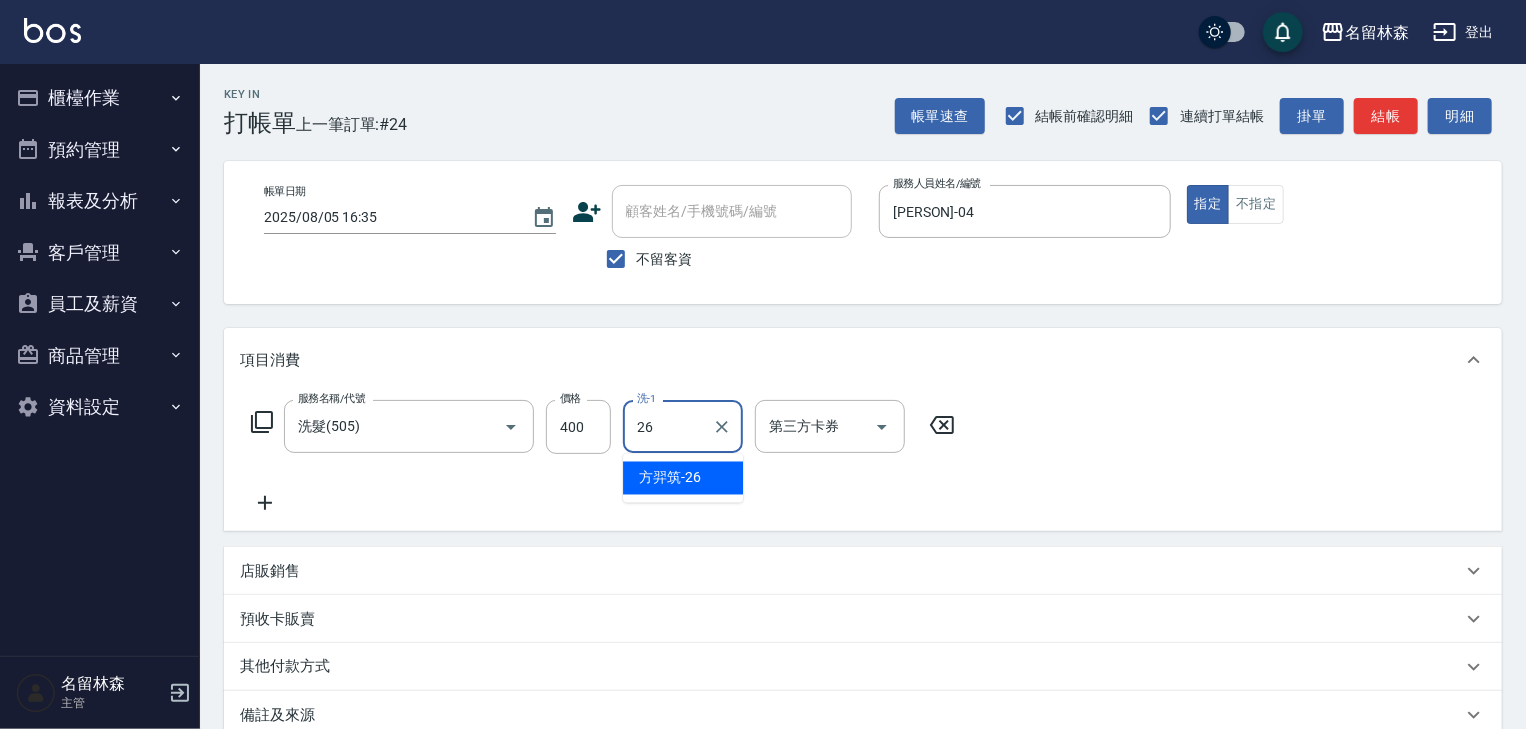 click on "方羿筑 -26" at bounding box center (670, 478) 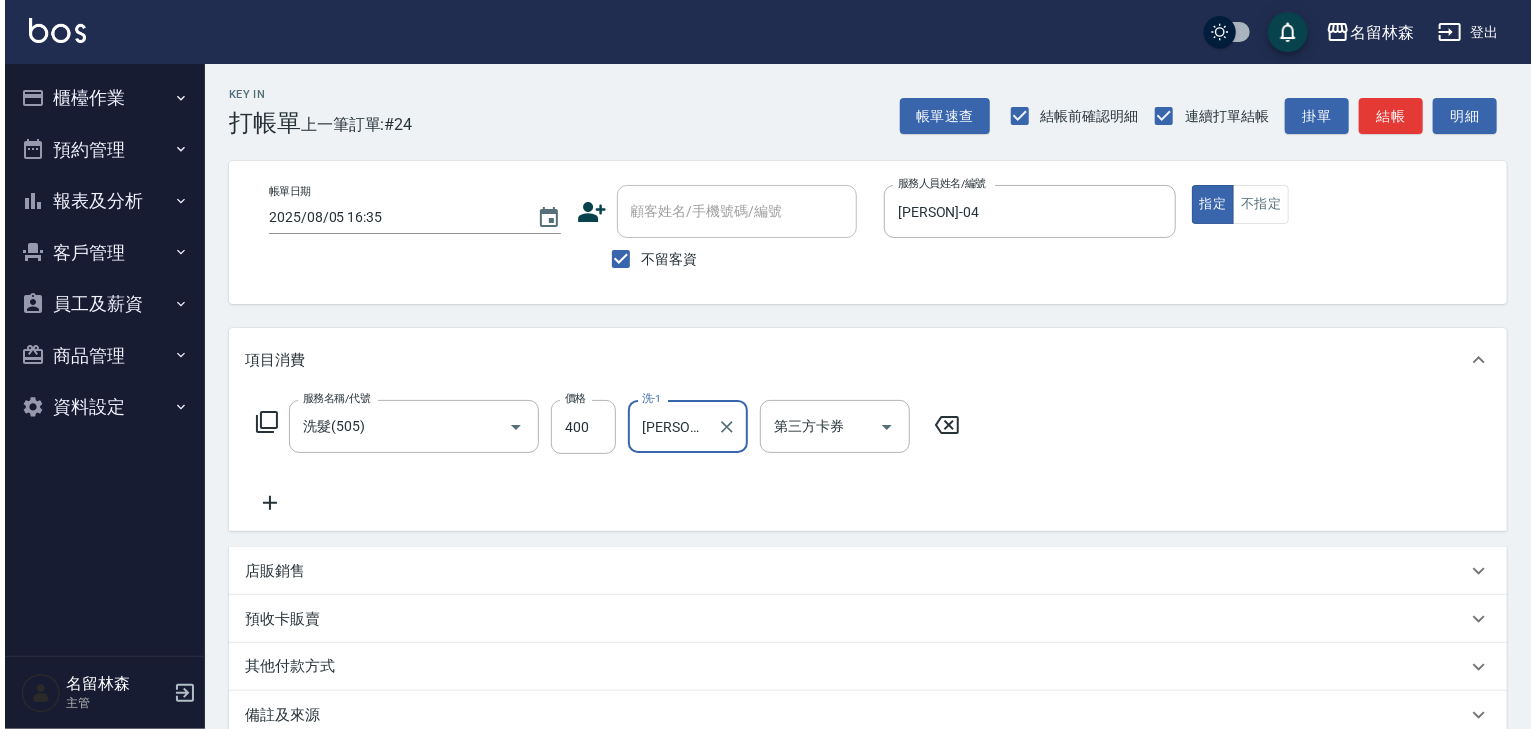 scroll, scrollTop: 234, scrollLeft: 0, axis: vertical 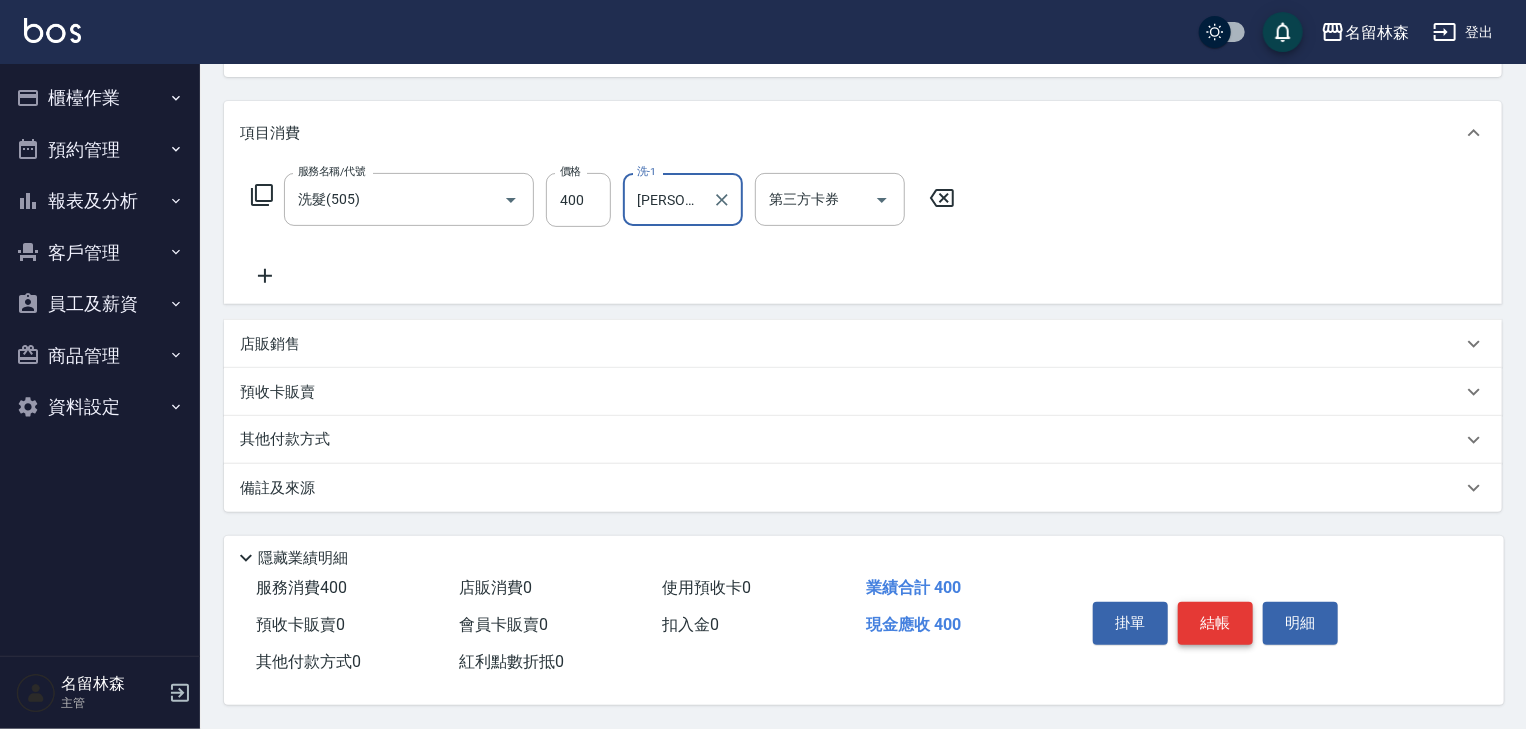 type on "方羿筑-26" 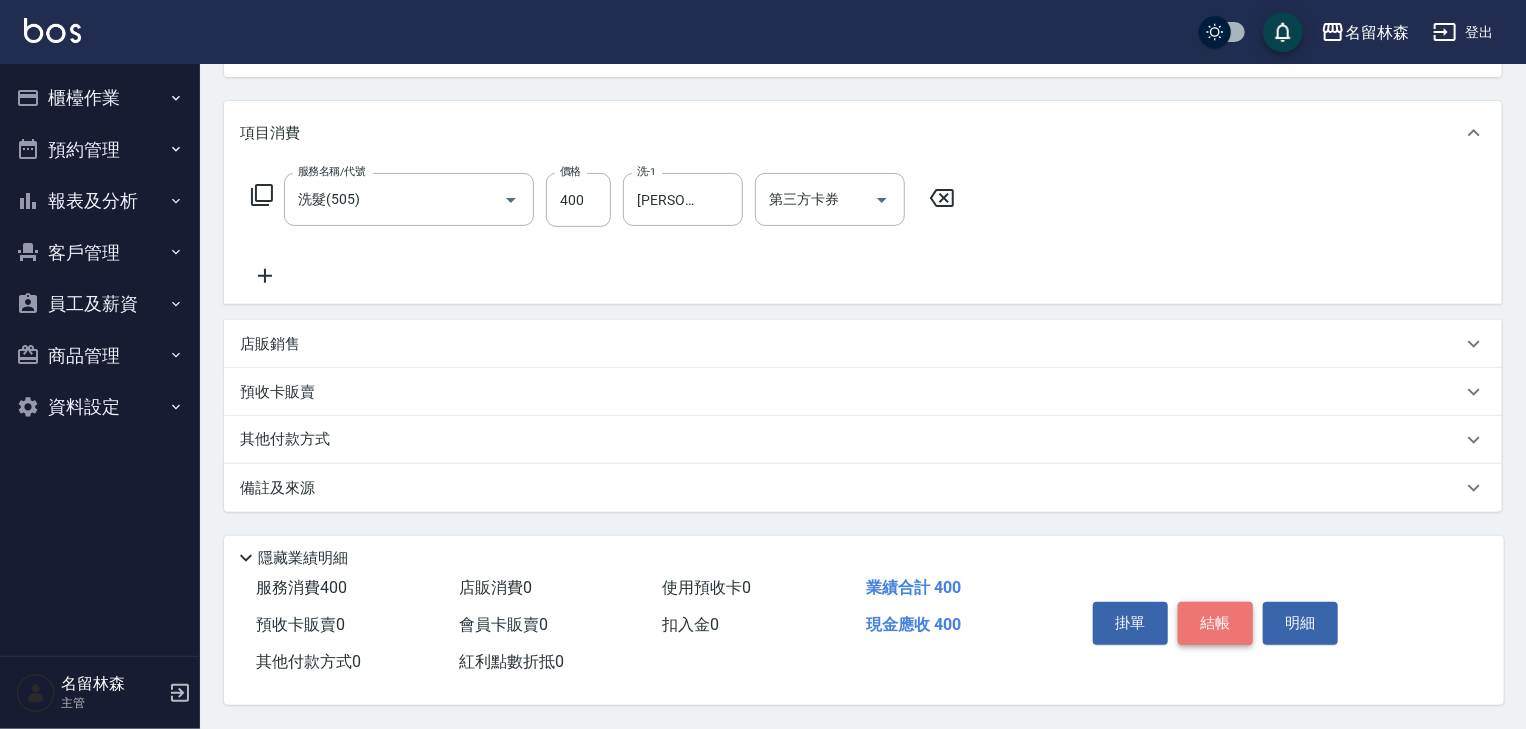 click on "結帳" at bounding box center (1215, 623) 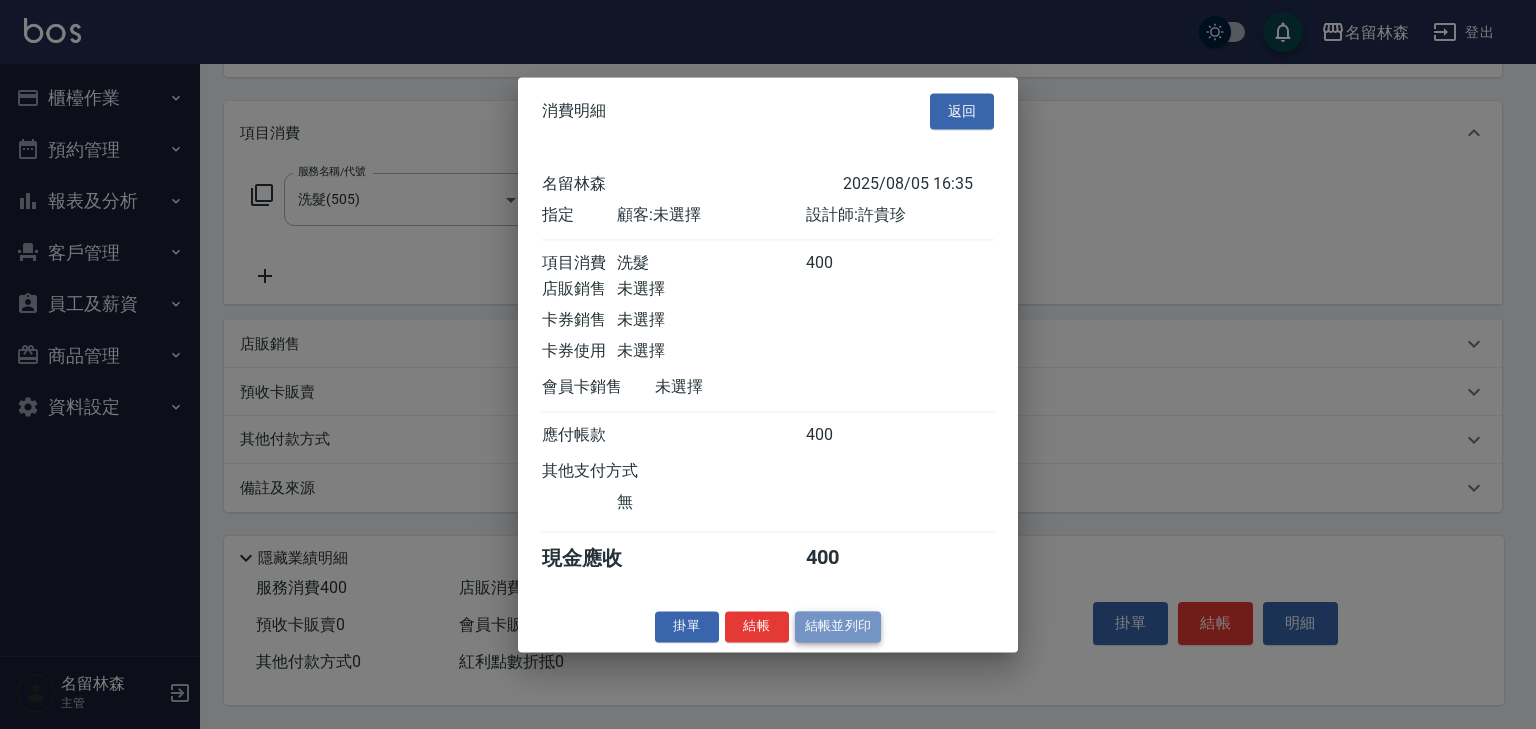 click on "結帳並列印" at bounding box center (838, 626) 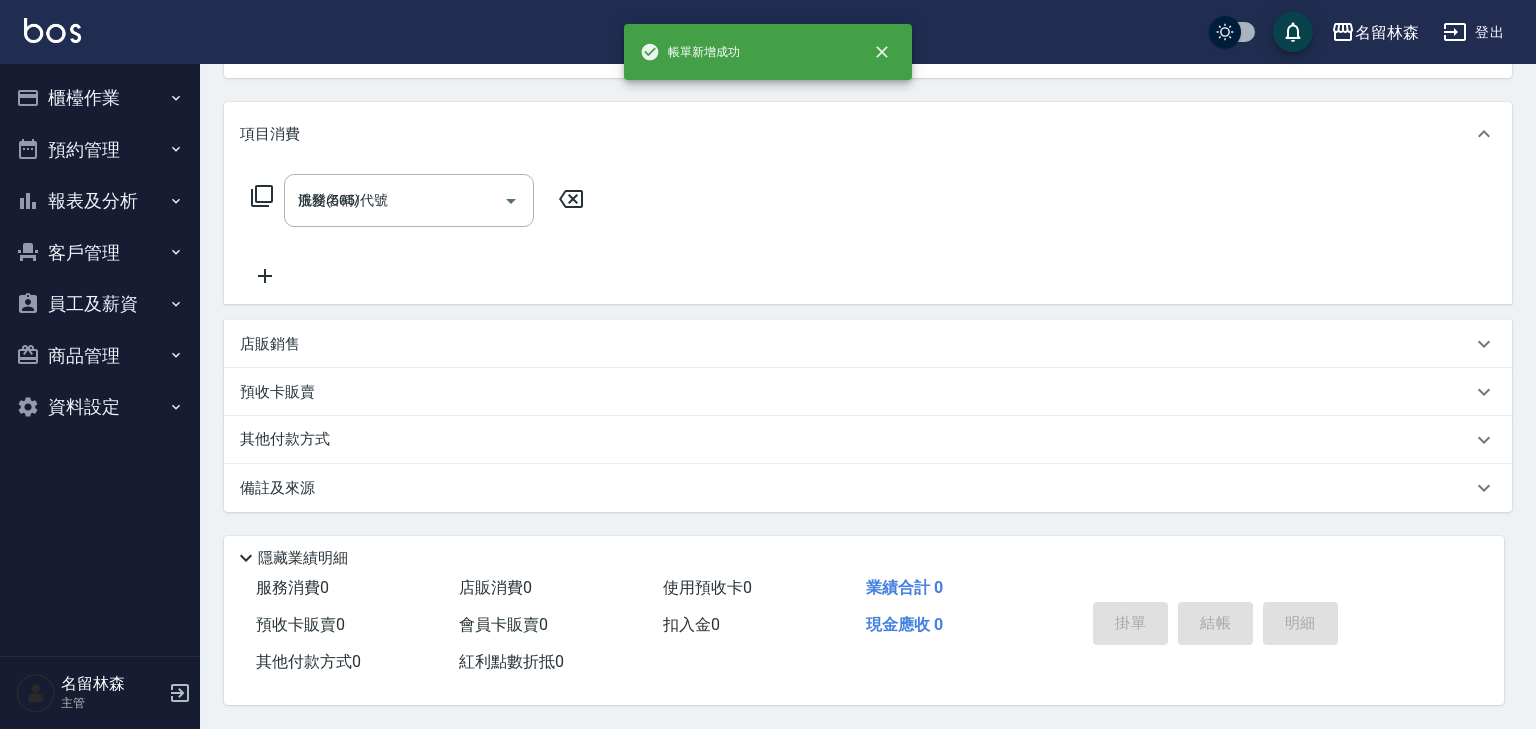 type 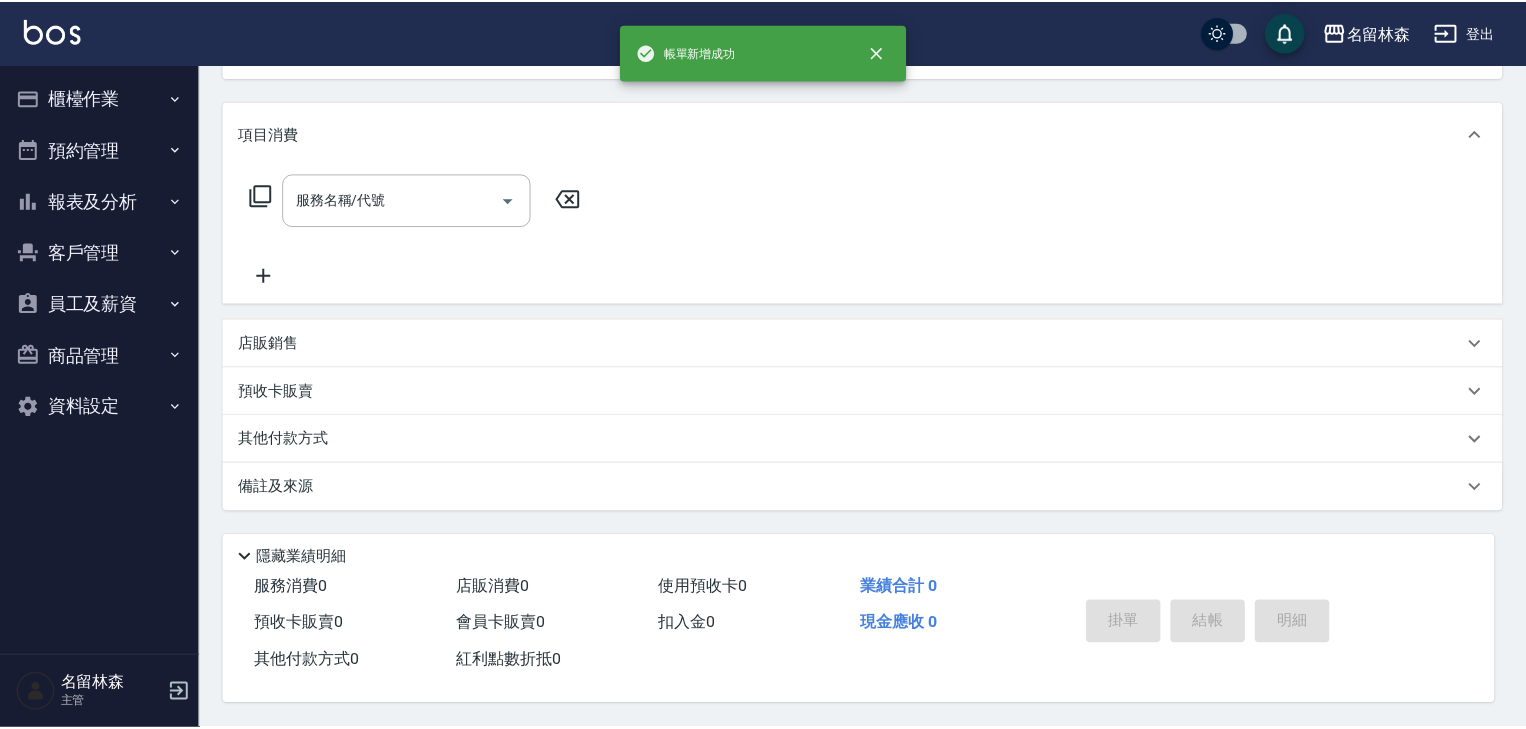 scroll, scrollTop: 0, scrollLeft: 0, axis: both 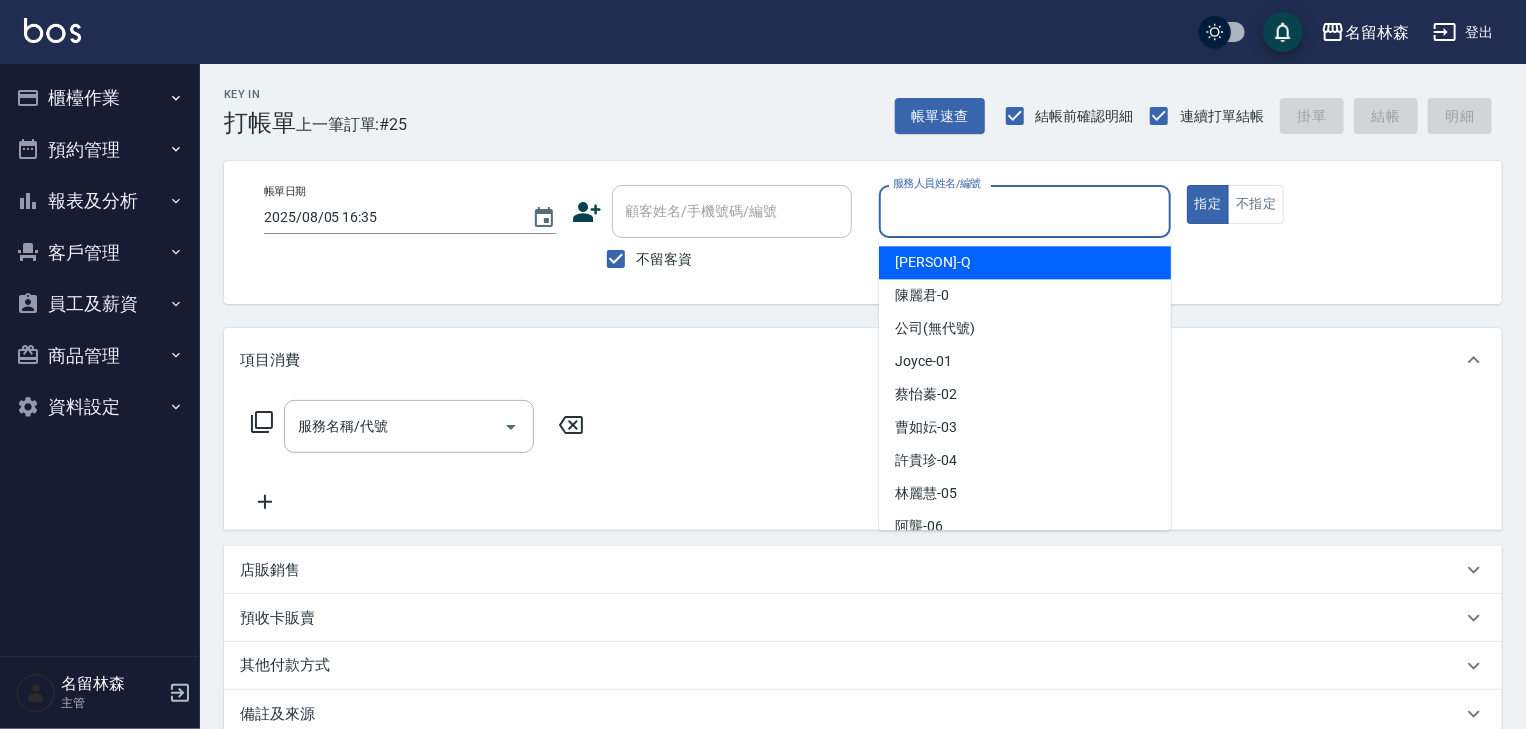 click on "服務人員姓名/編號" at bounding box center [1025, 211] 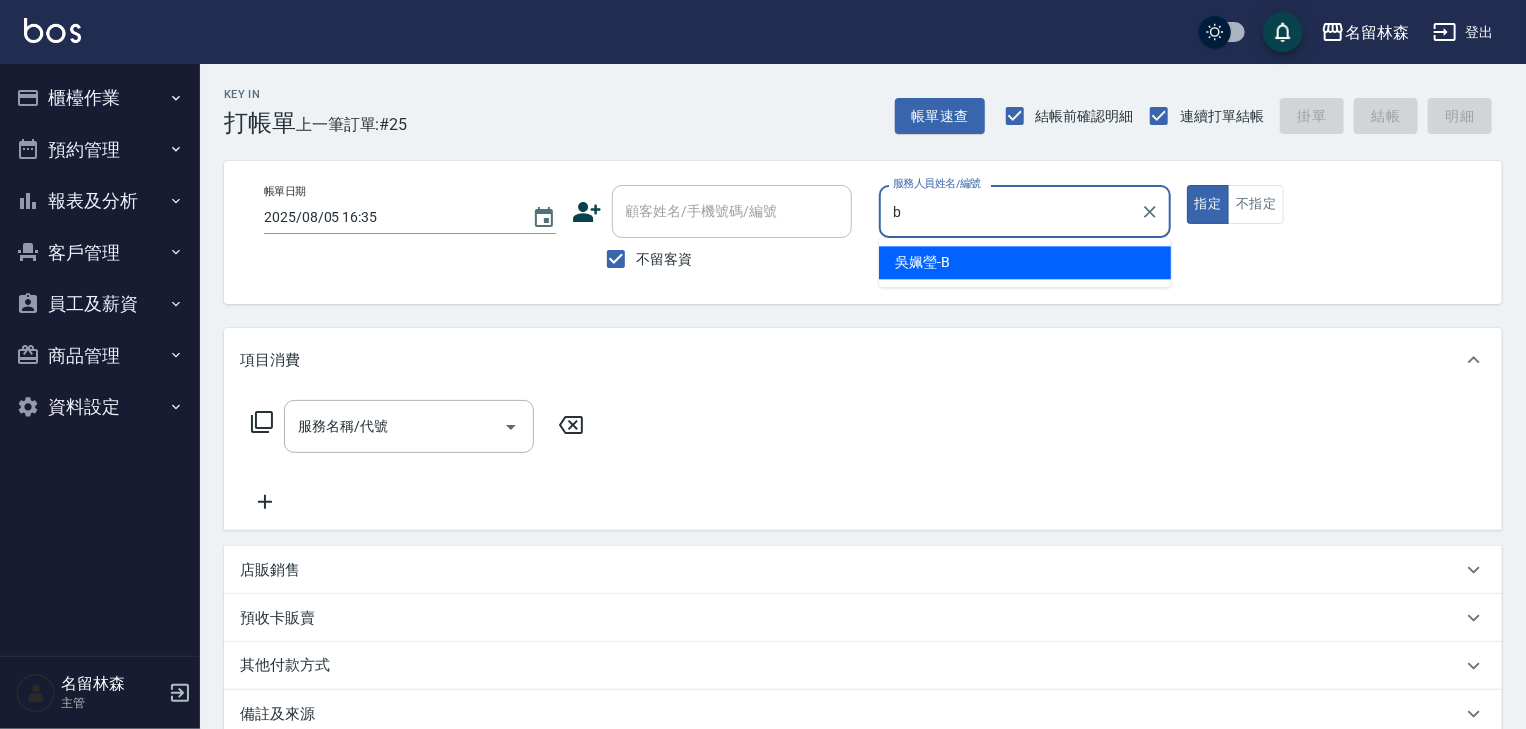 click on "吳姵瑩 -B" at bounding box center [1025, 262] 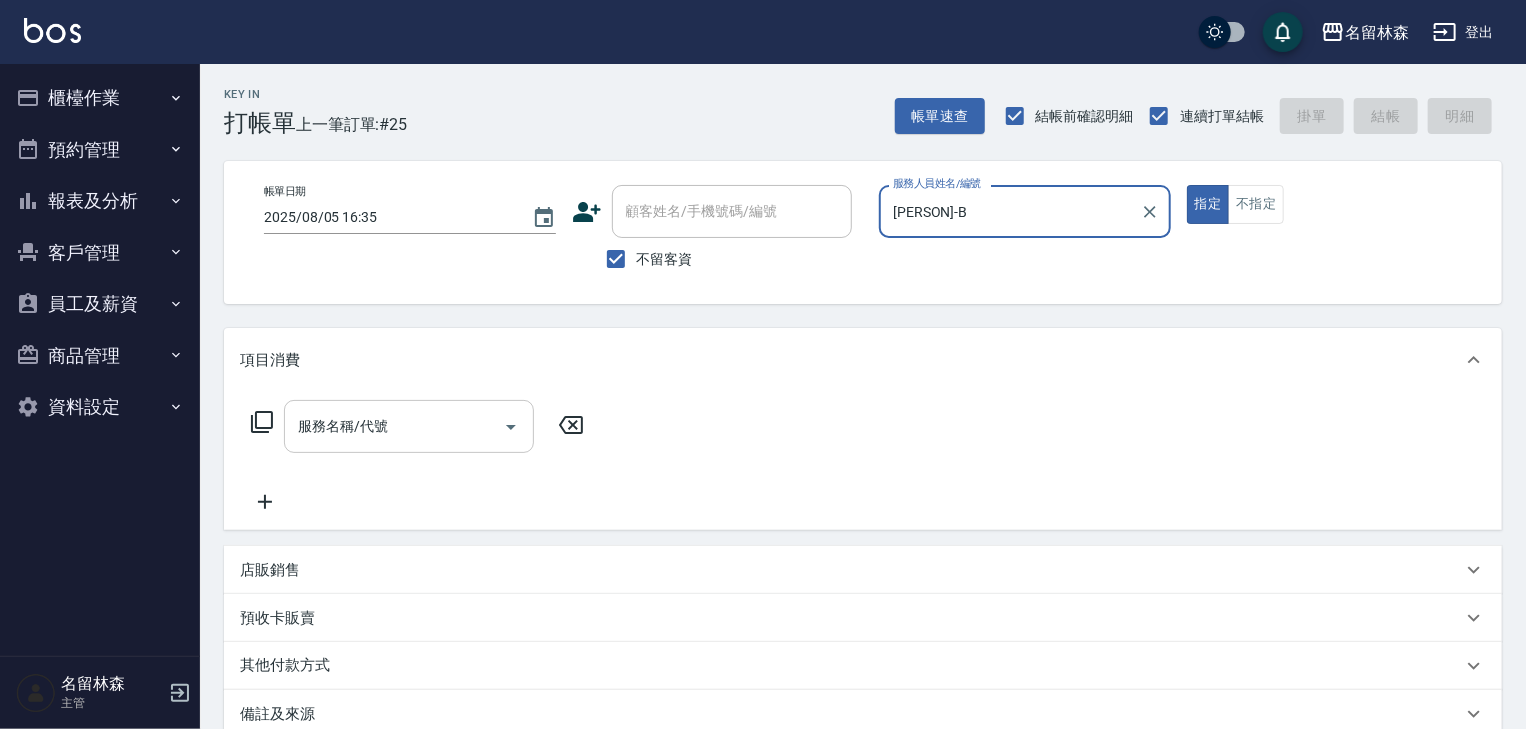 type on "吳姵瑩-B" 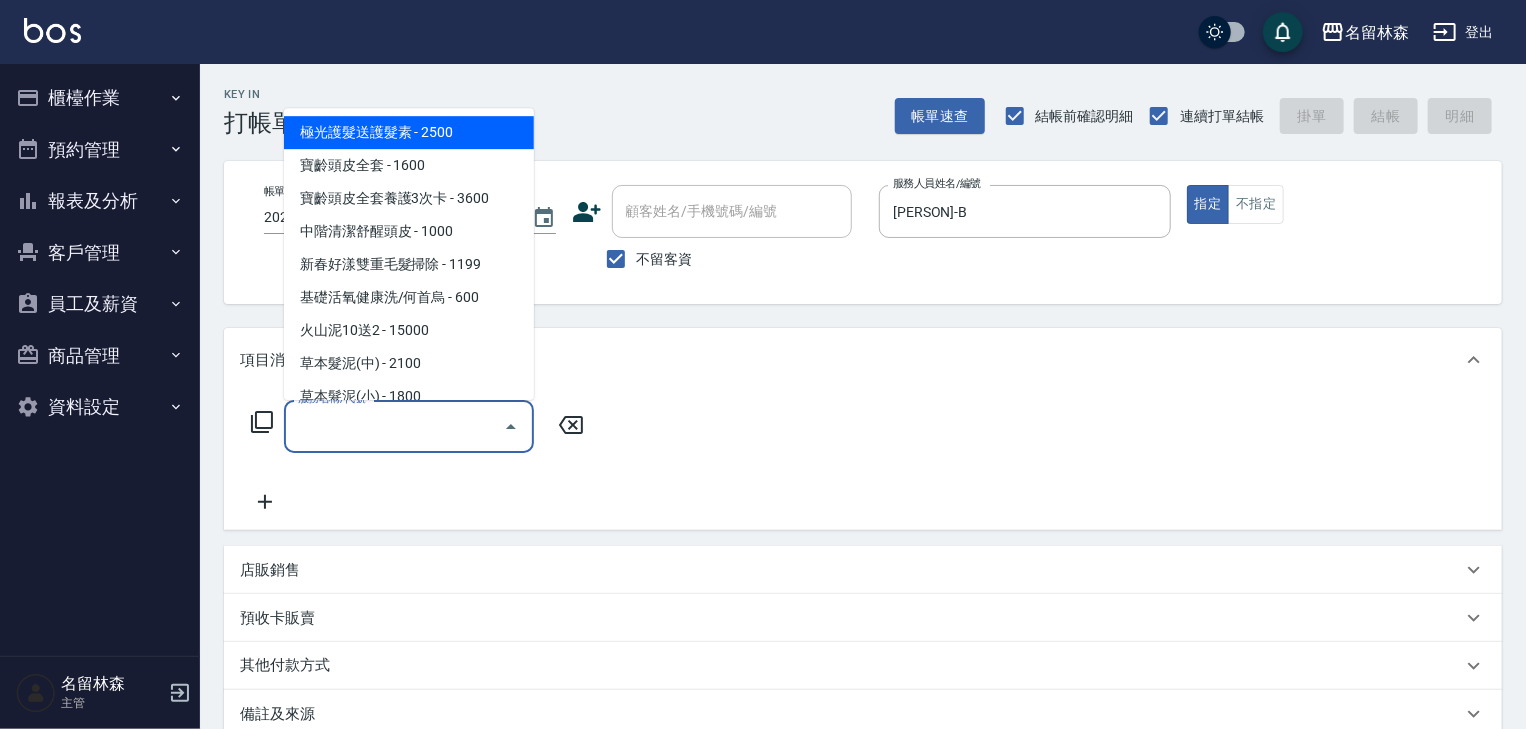 click on "服務名稱/代號" at bounding box center [394, 426] 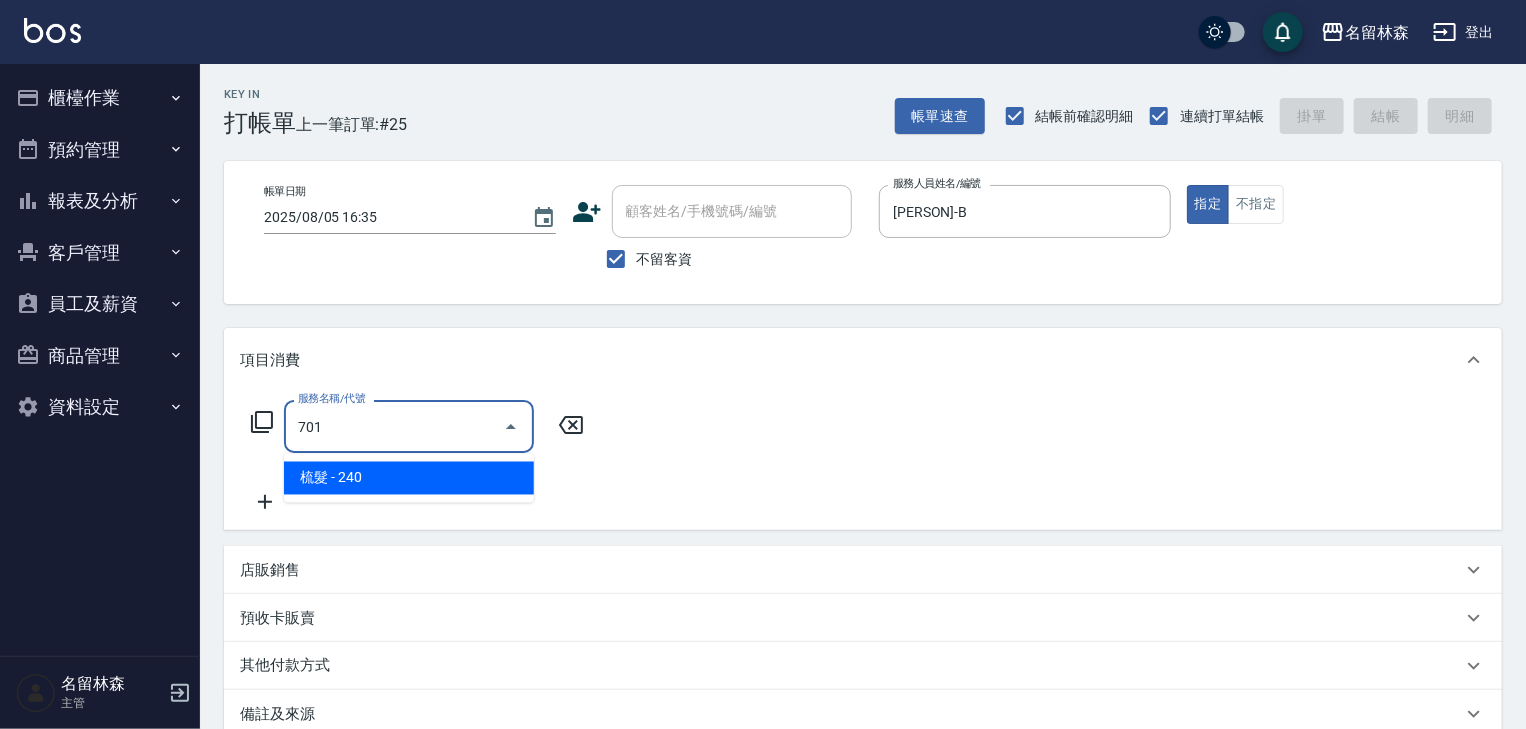 click on "梳髮 - 240" at bounding box center (409, 478) 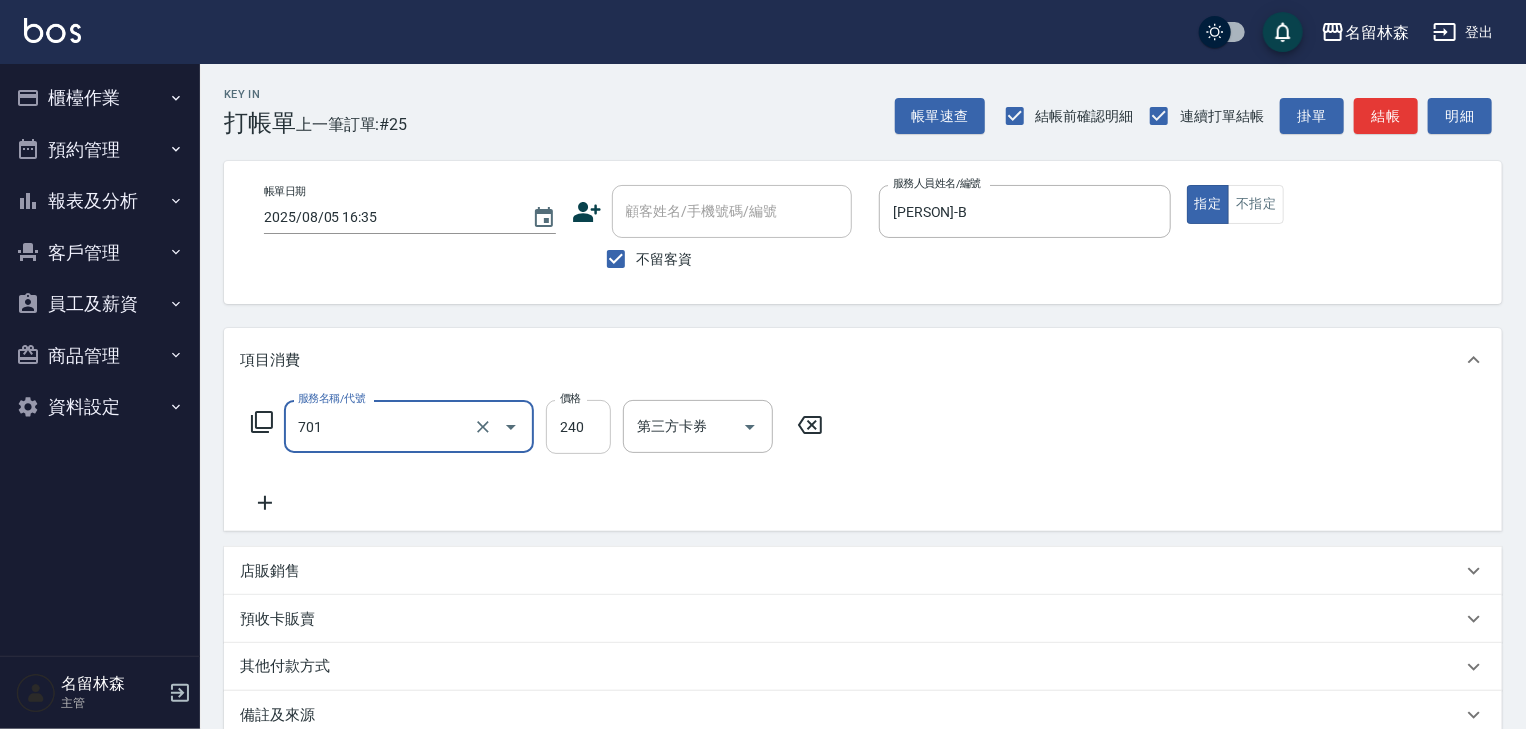 type on "梳髮(701)" 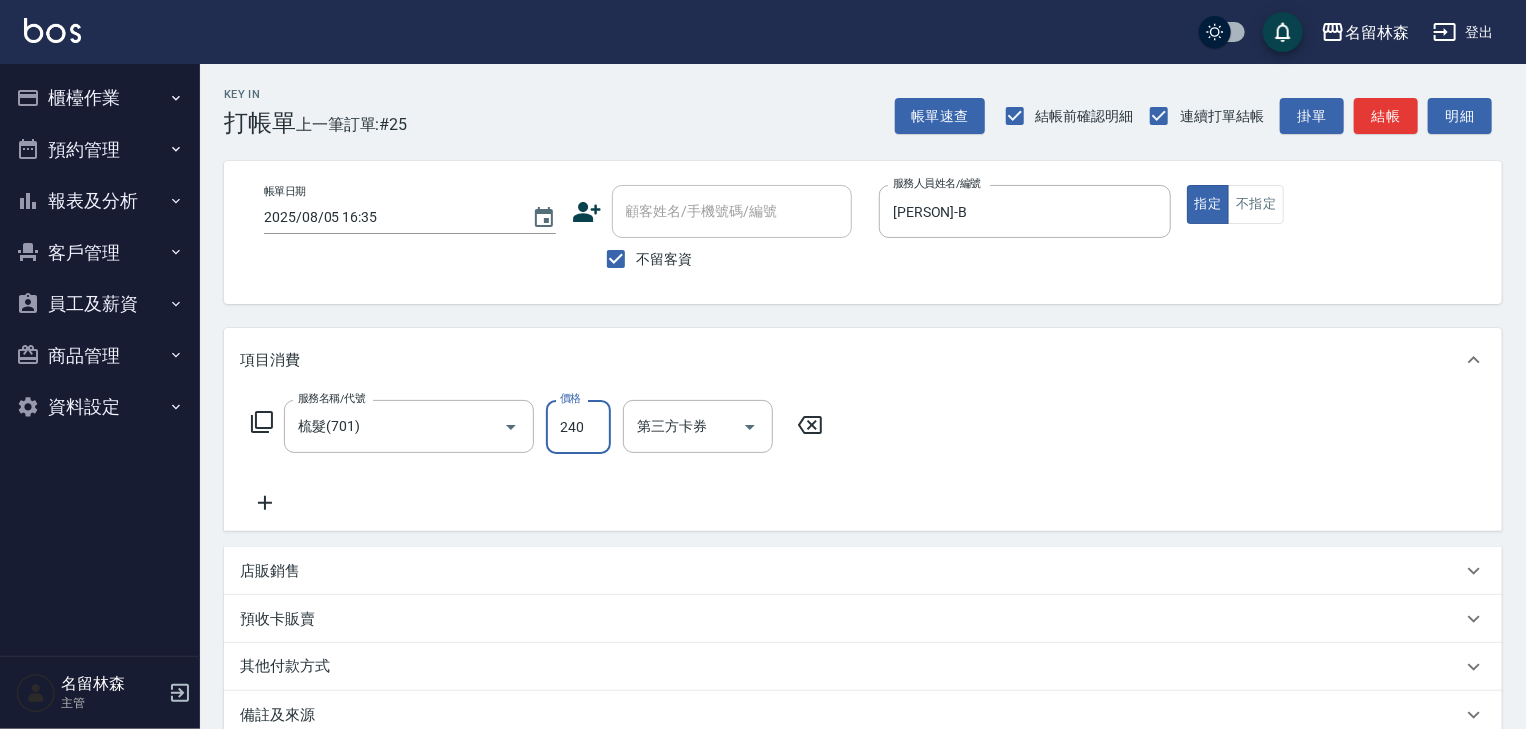 click on "240" at bounding box center [578, 427] 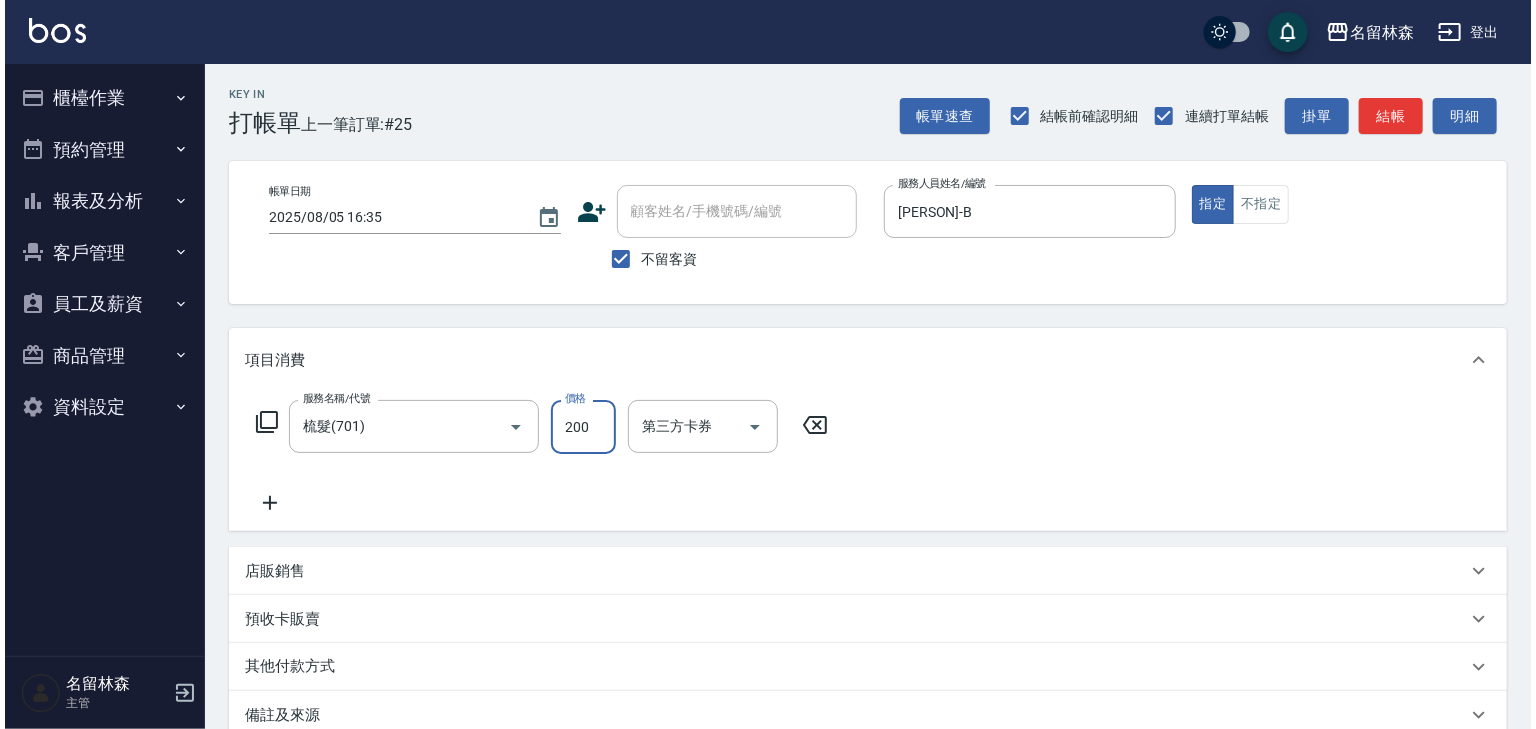 scroll, scrollTop: 234, scrollLeft: 0, axis: vertical 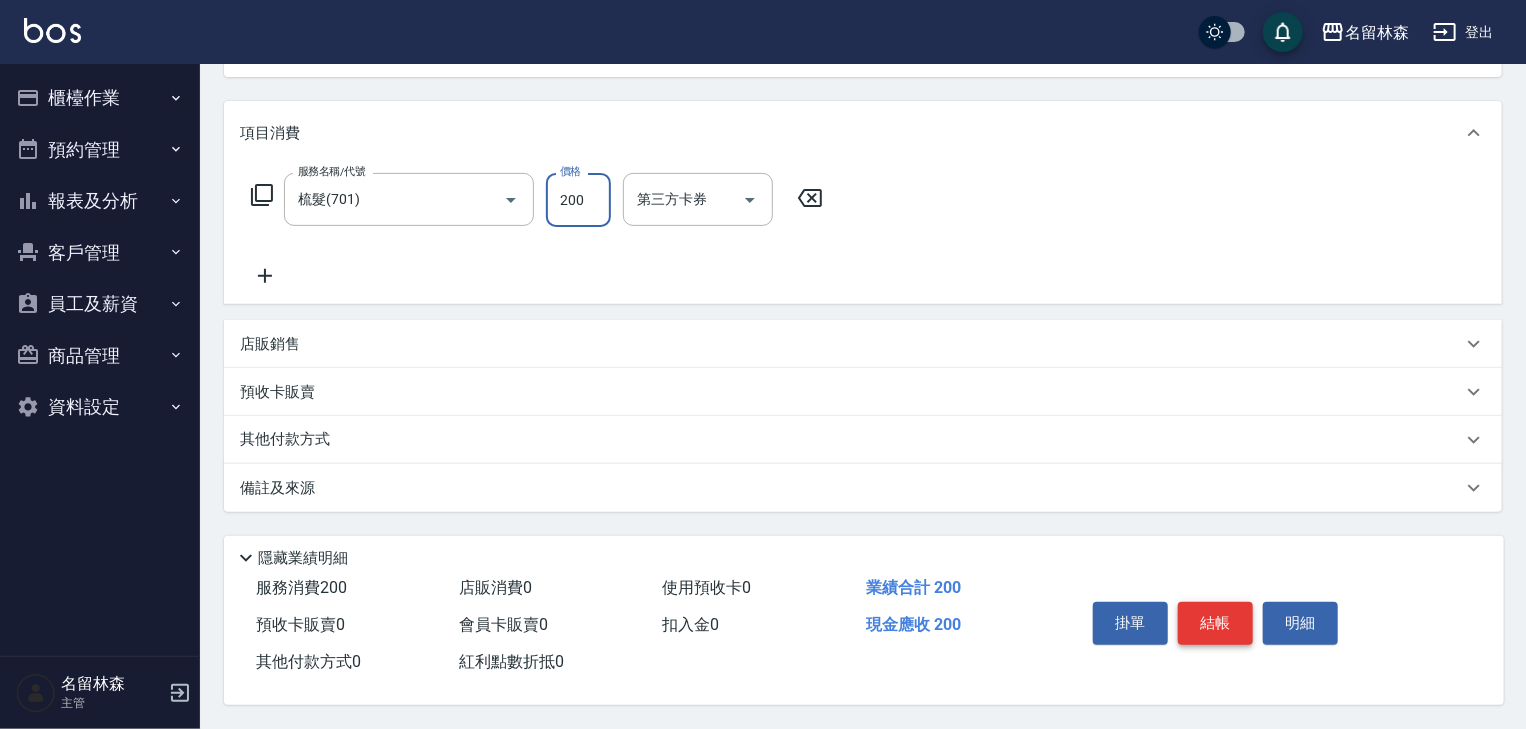 type on "200" 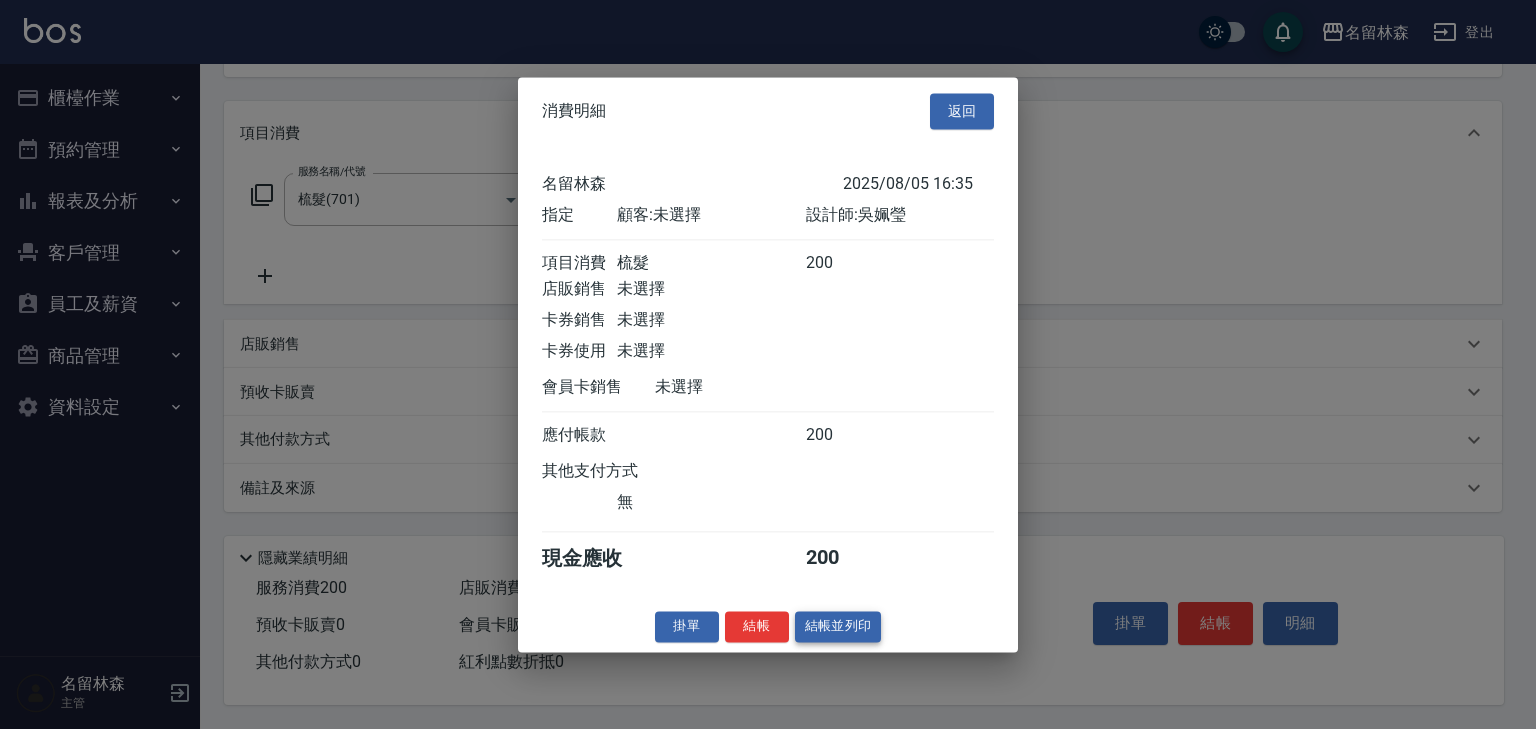 click on "結帳並列印" at bounding box center (838, 626) 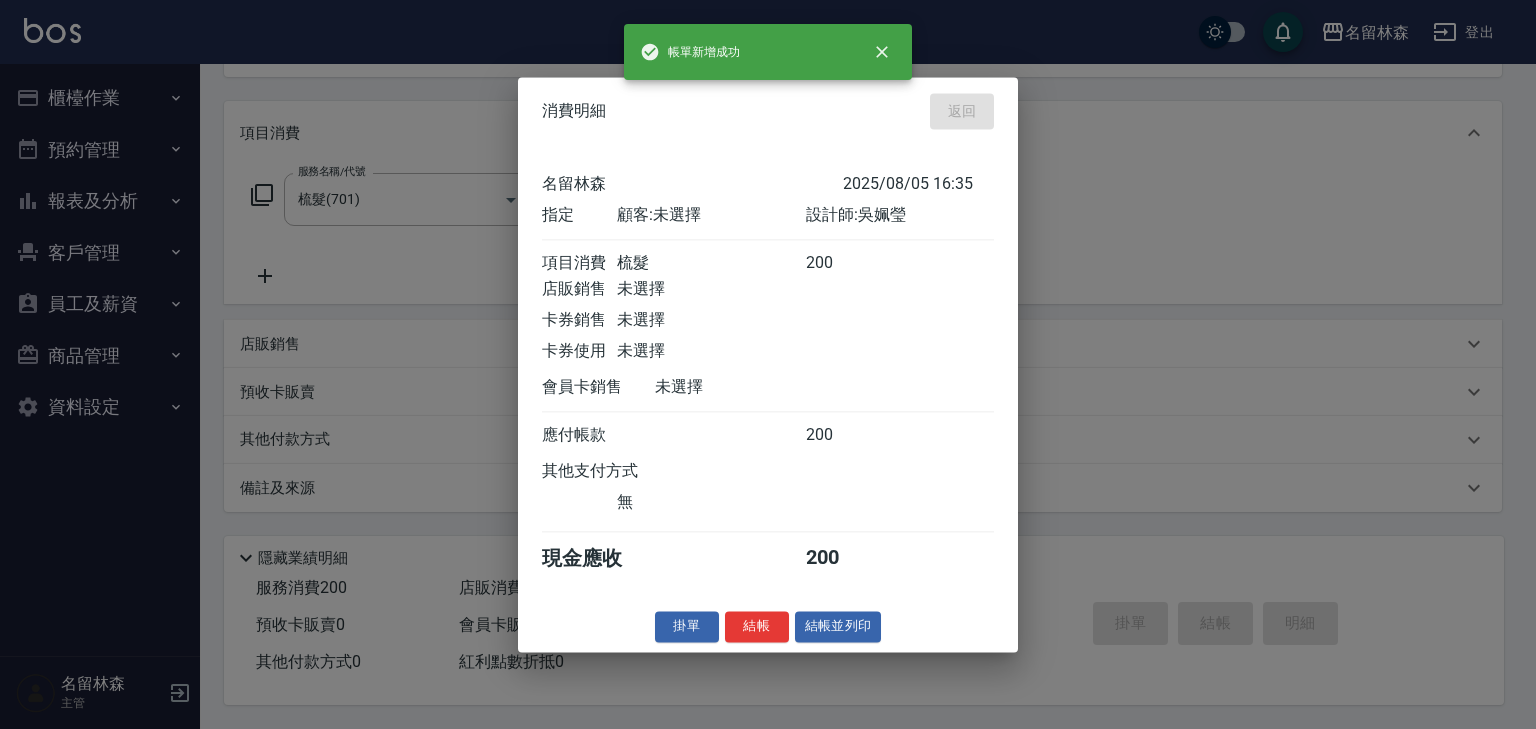 type on "2025/08/05 16:41" 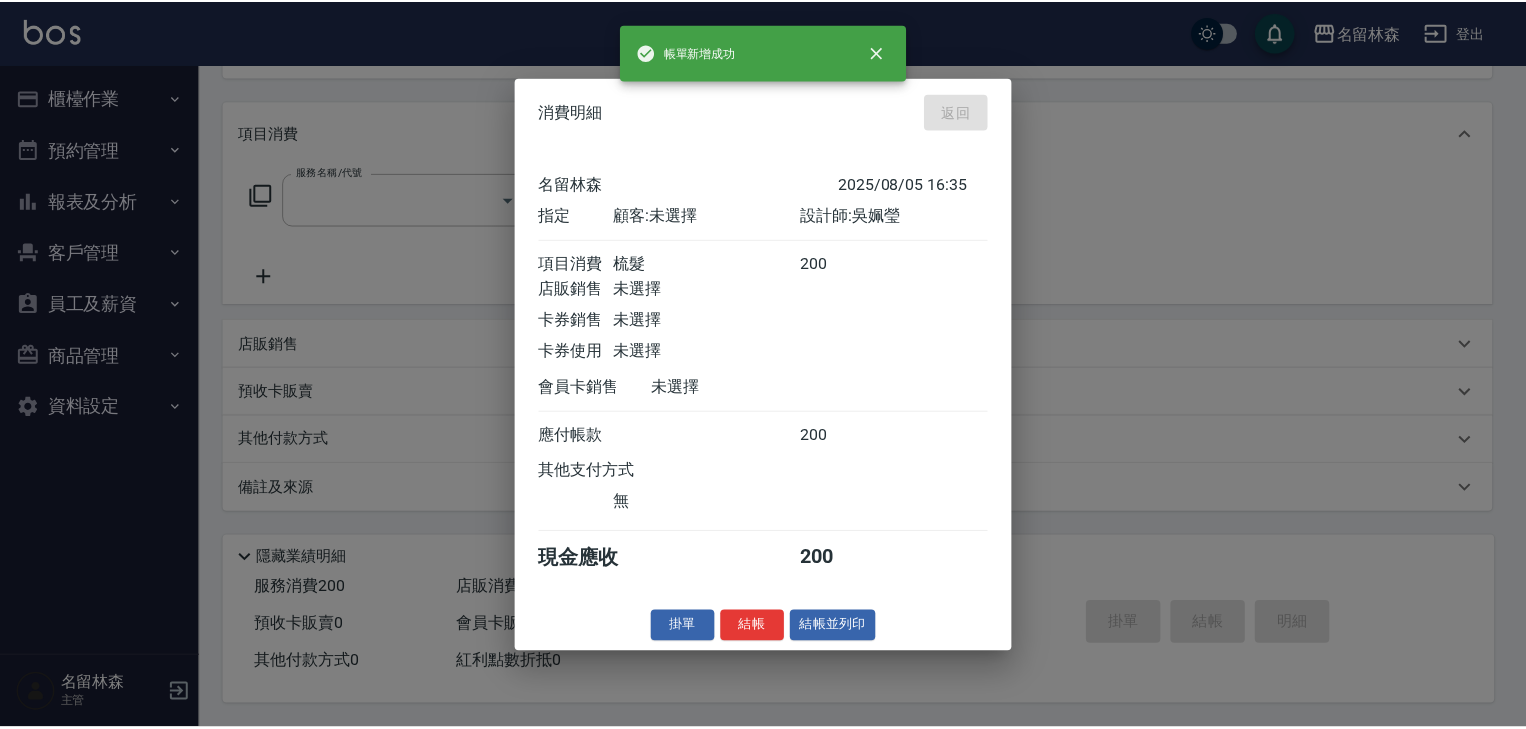 scroll, scrollTop: 0, scrollLeft: 0, axis: both 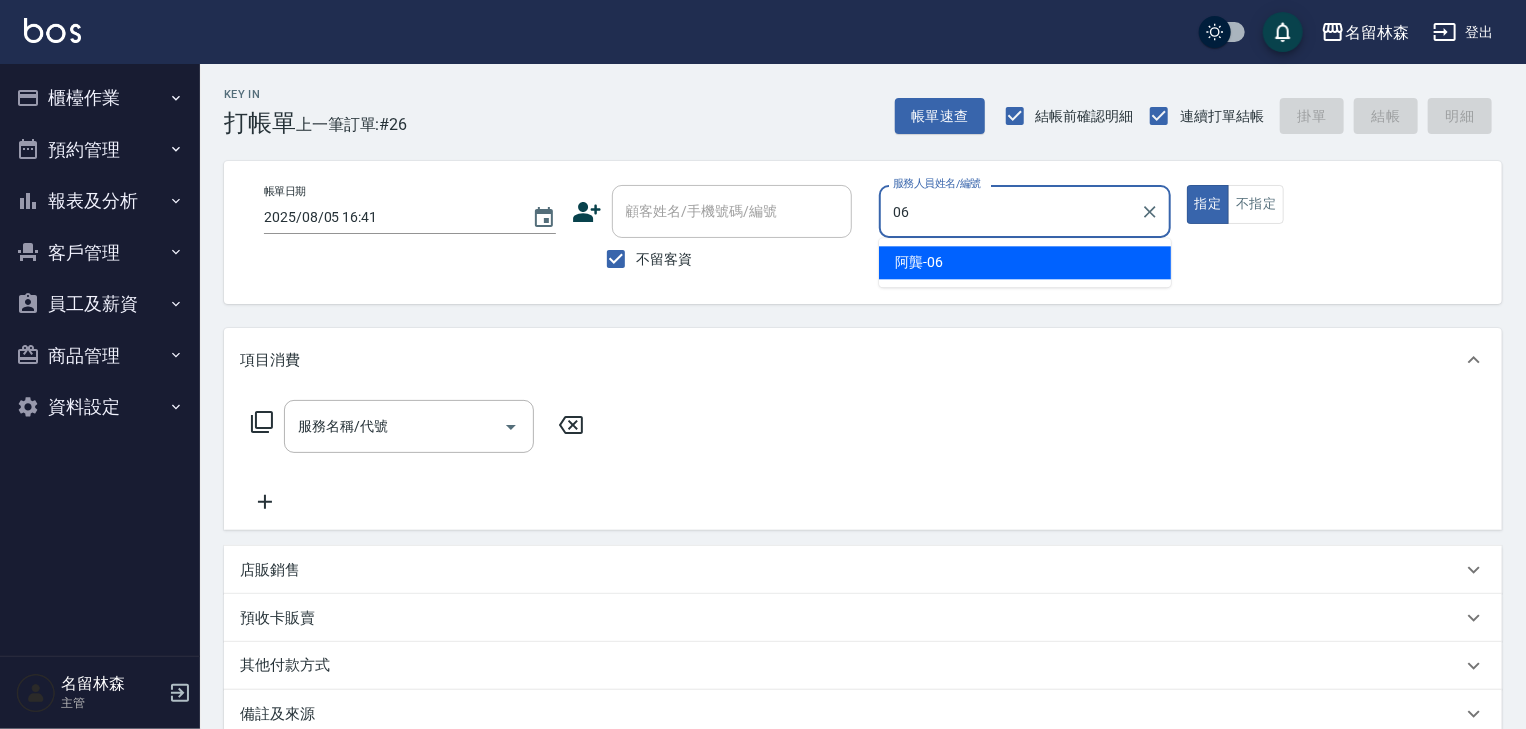 type on "阿龔-06" 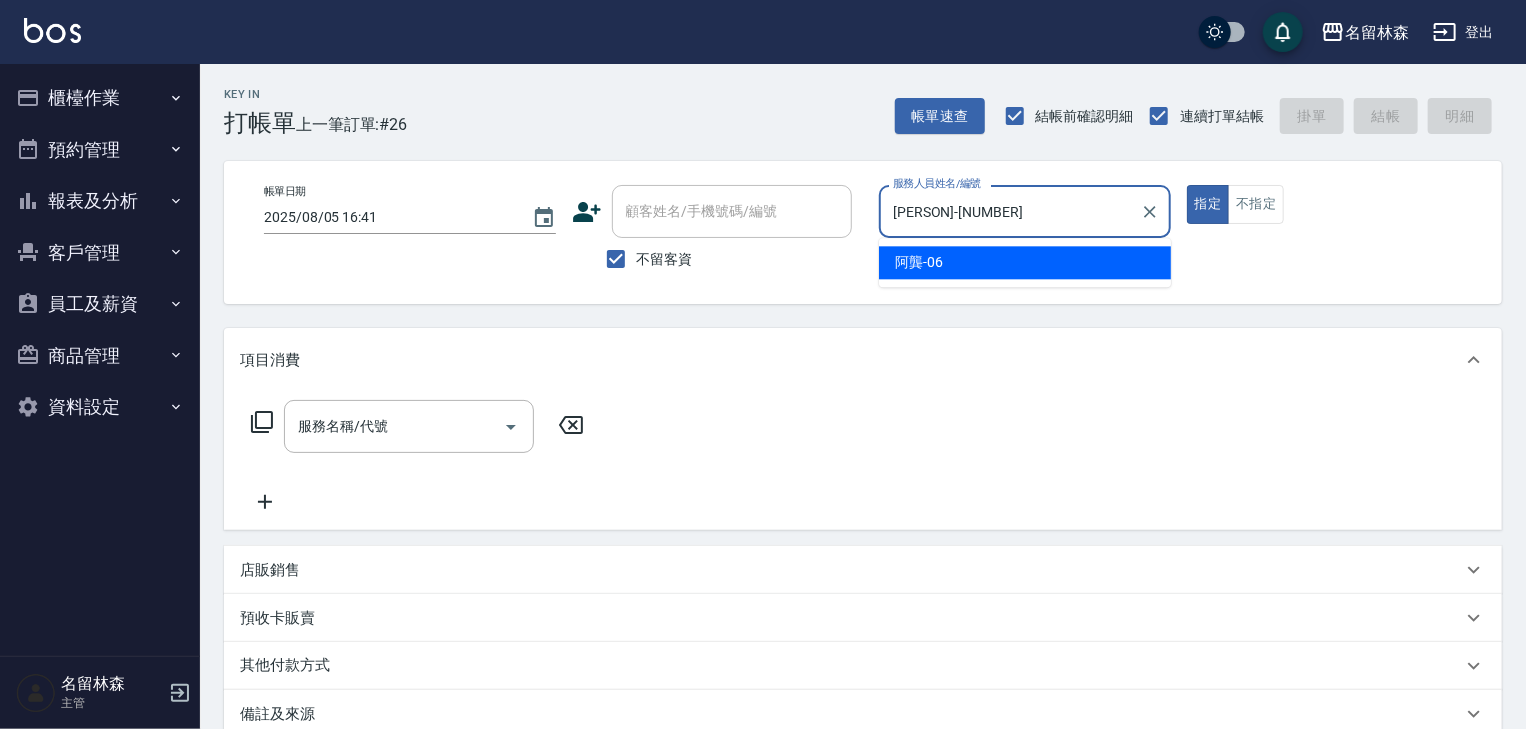 type on "true" 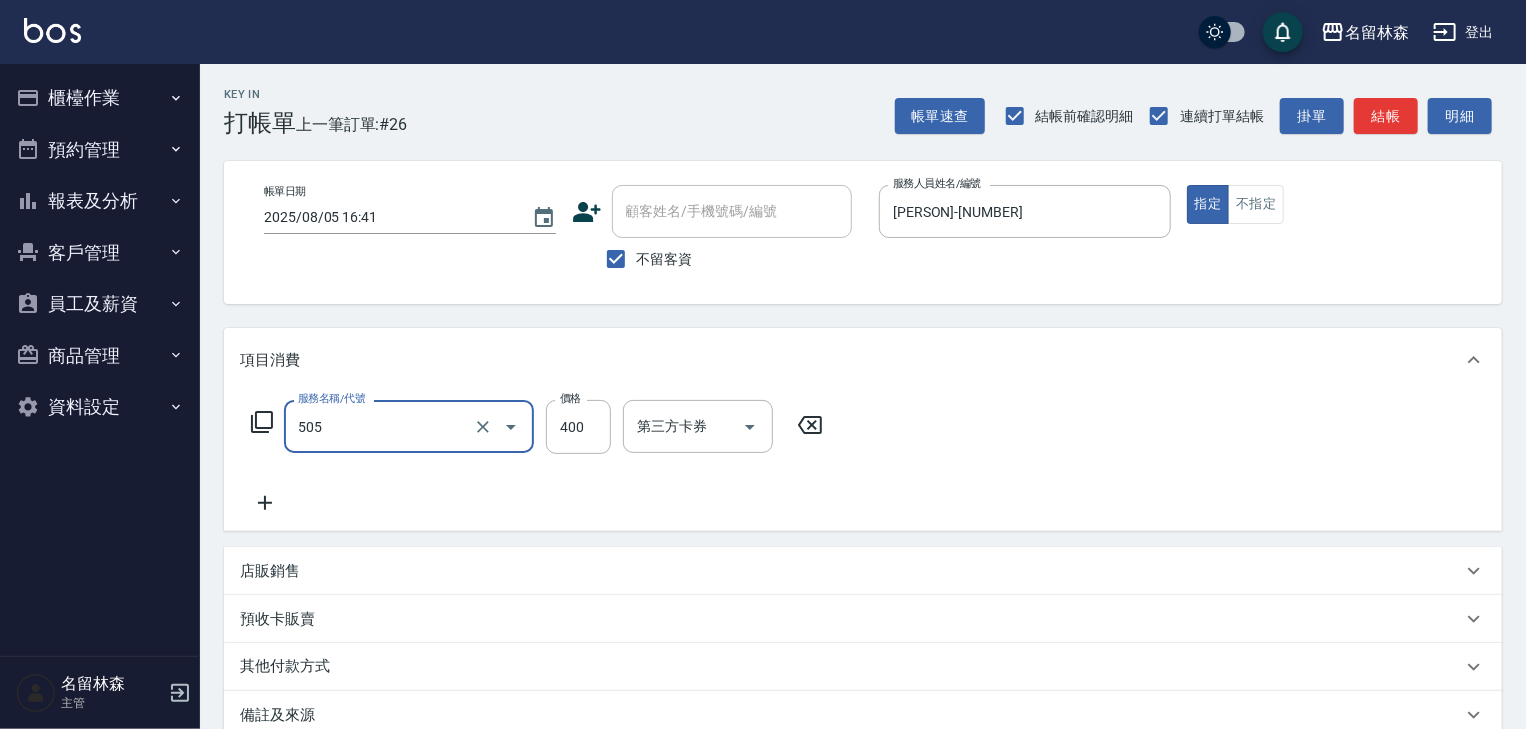 type on "洗髮(505)" 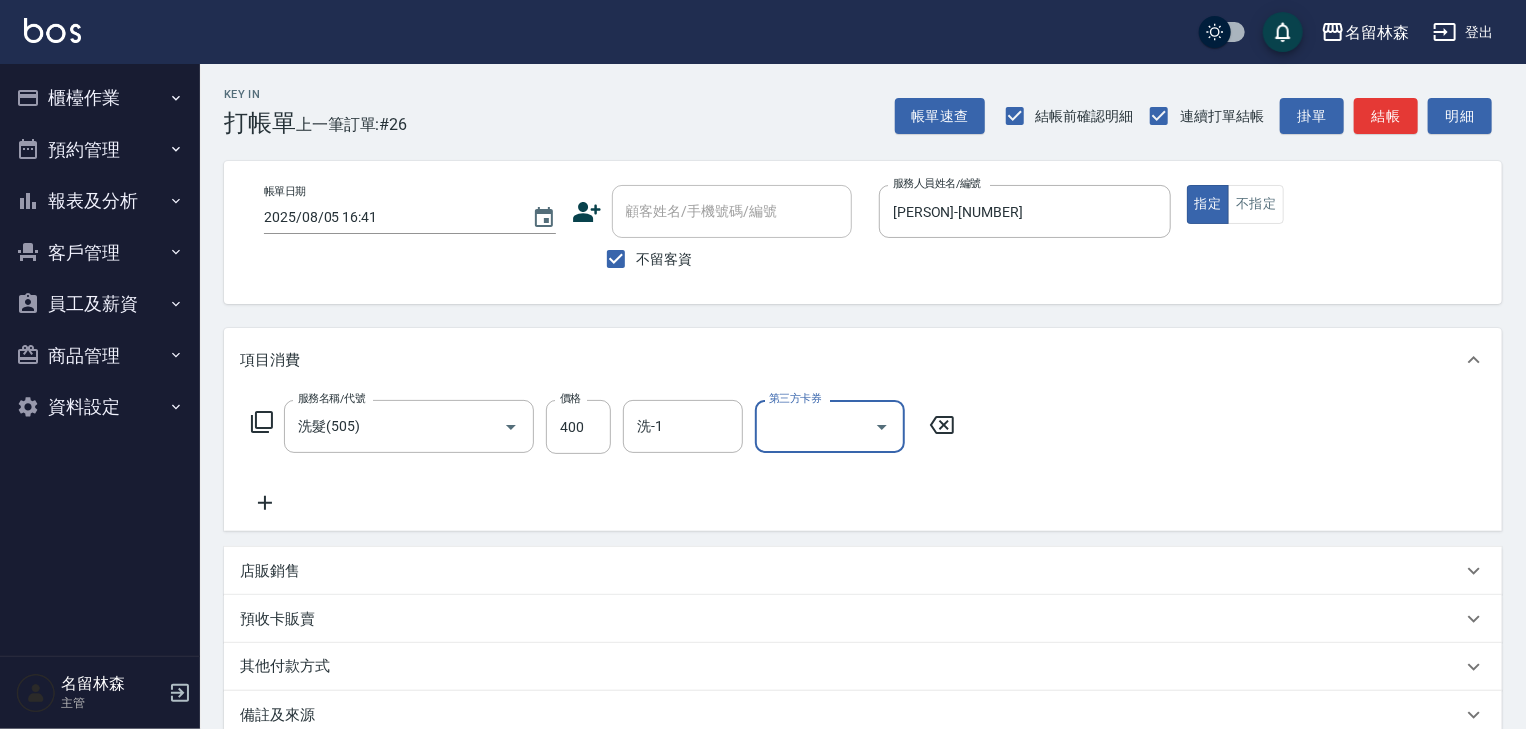 click on "帳單速查 結帳前確認明細 連續打單結帳 掛單 結帳 明細" at bounding box center [1198, 116] 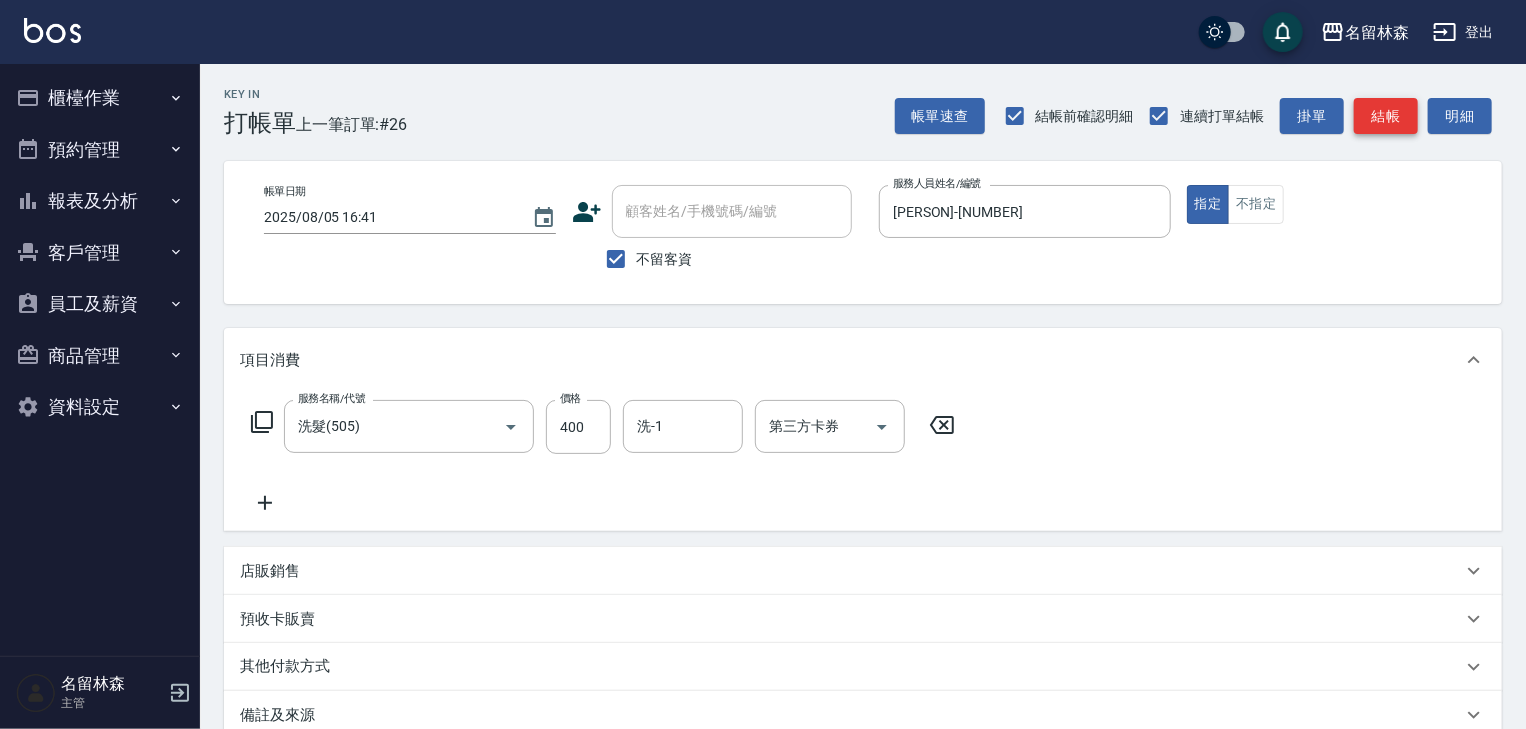 click on "結帳" at bounding box center (1386, 116) 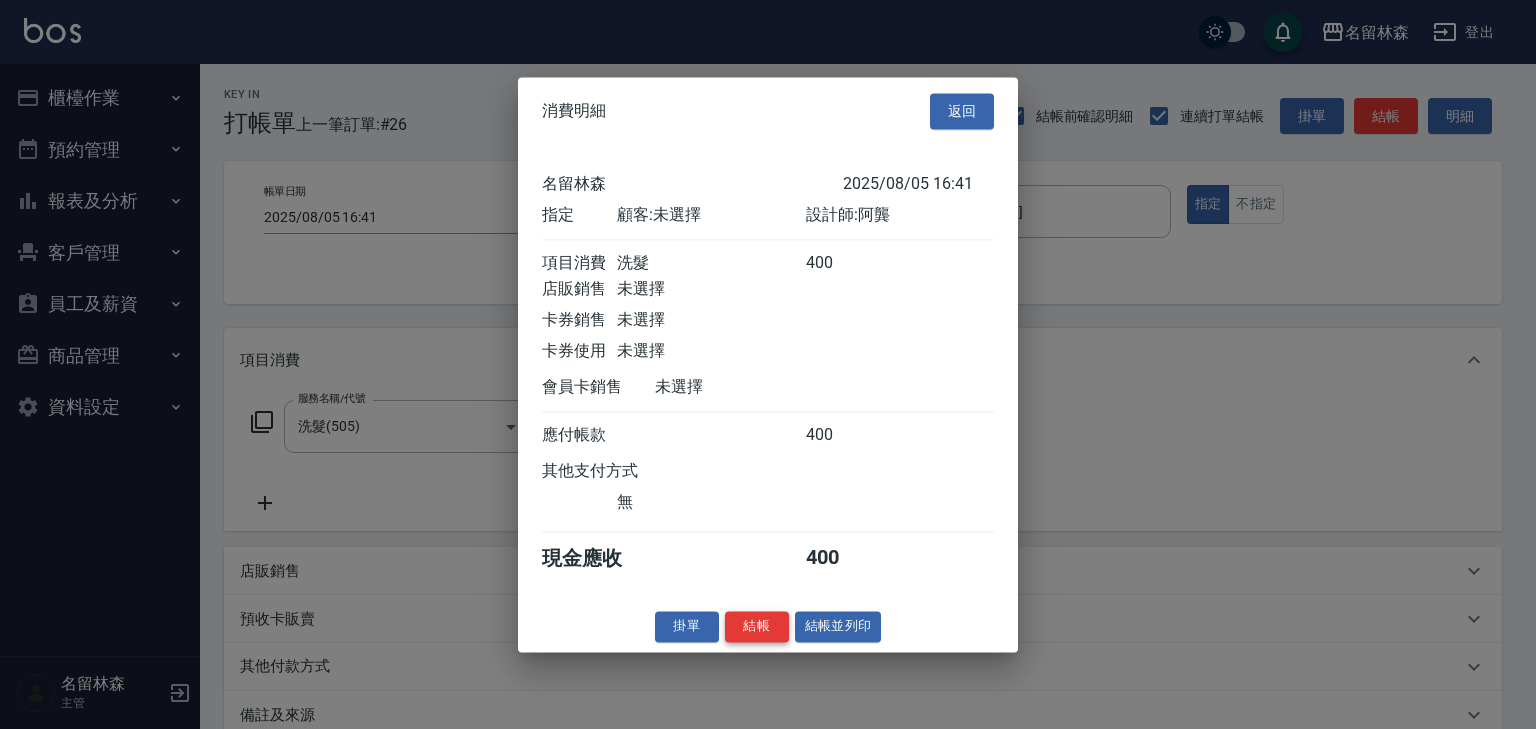 click on "結帳" at bounding box center [757, 626] 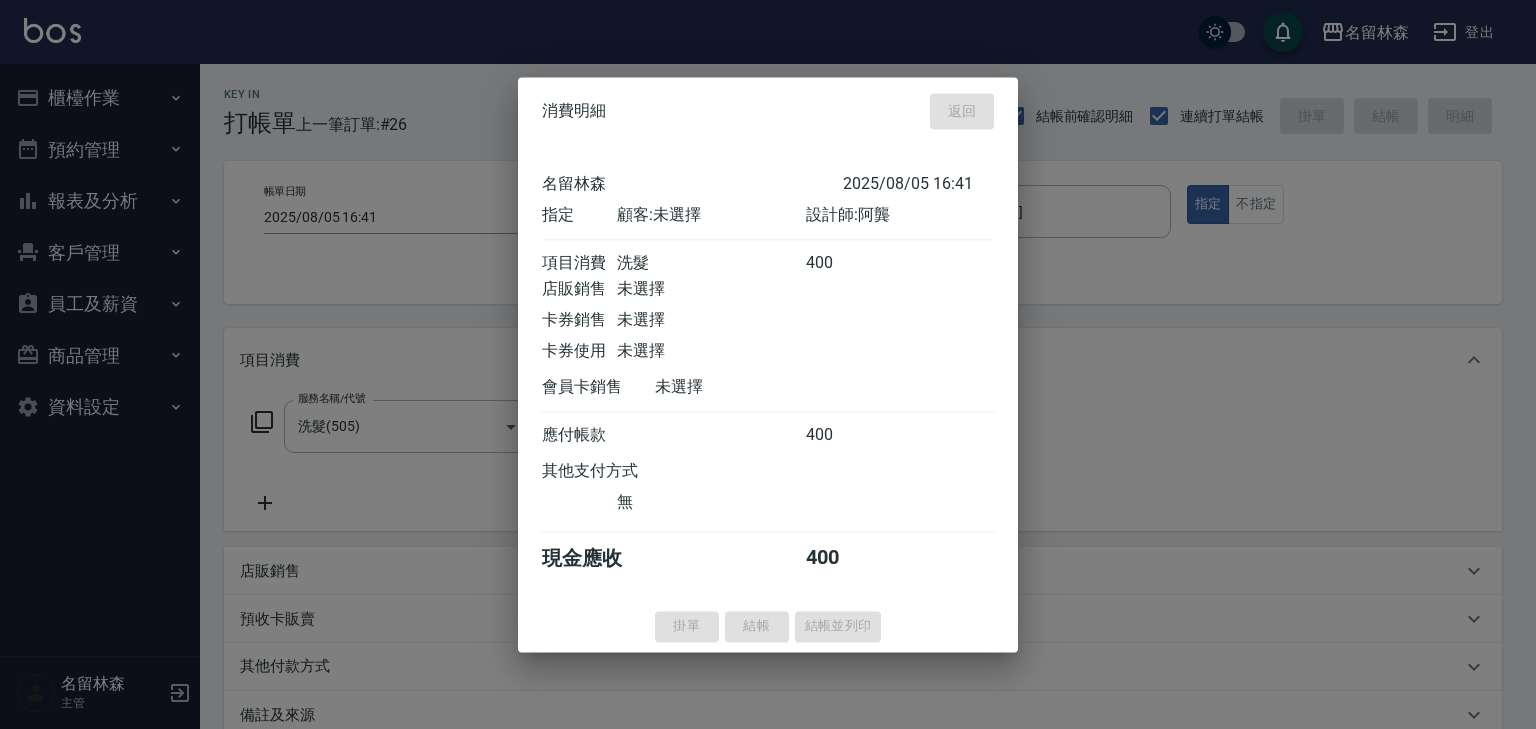 type on "2025/08/05 16:43" 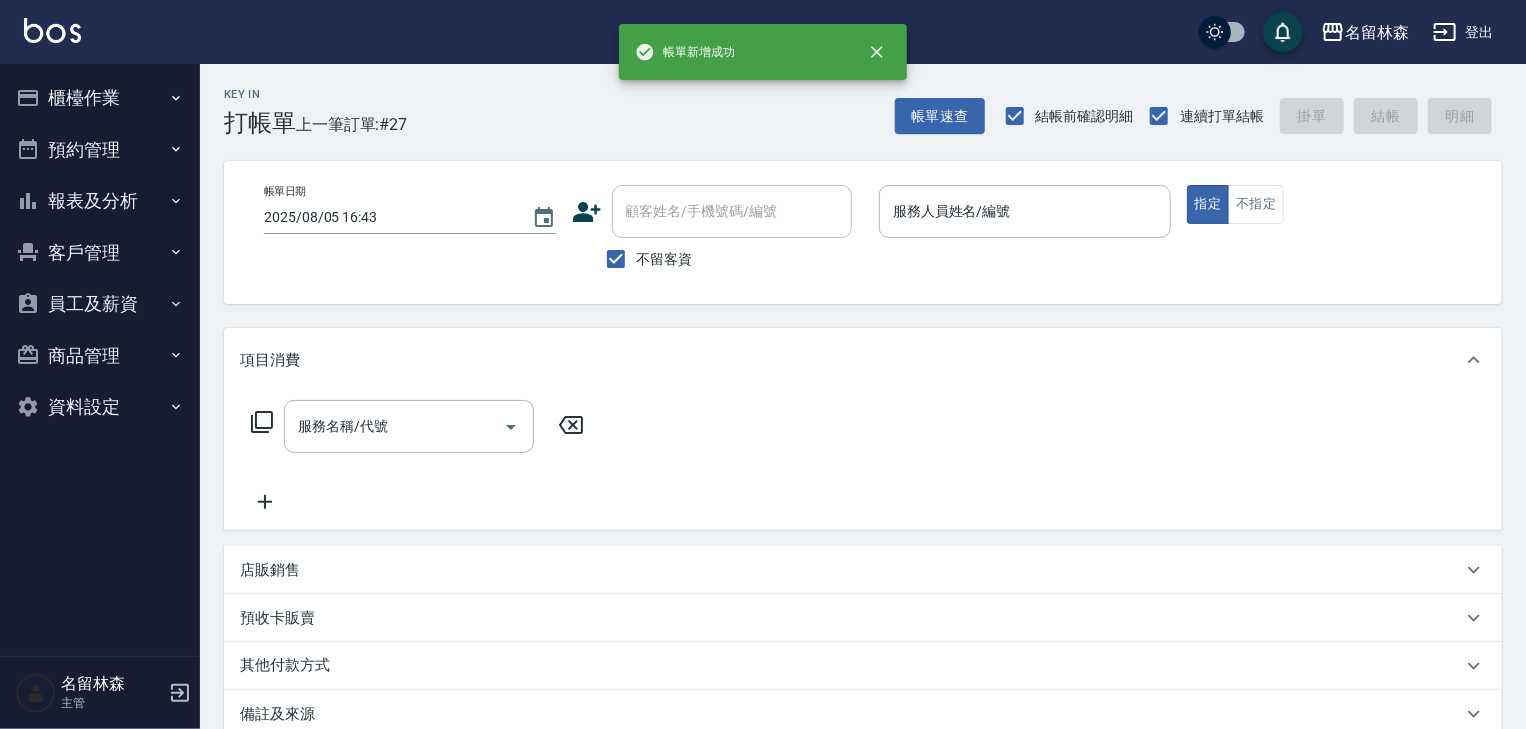 drag, startPoint x: 336, startPoint y: 269, endPoint x: 198, endPoint y: 147, distance: 184.19554 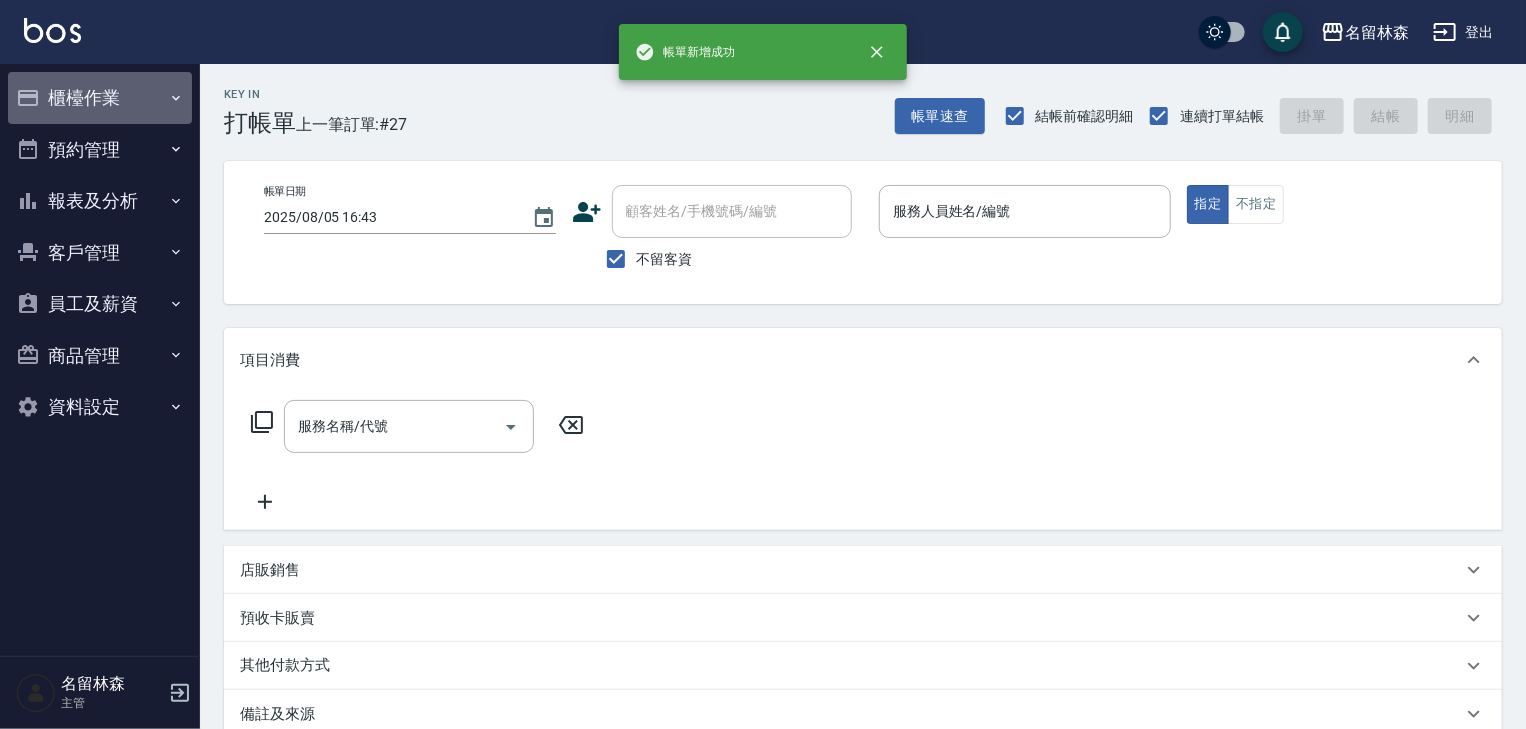 click on "櫃檯作業" at bounding box center [100, 98] 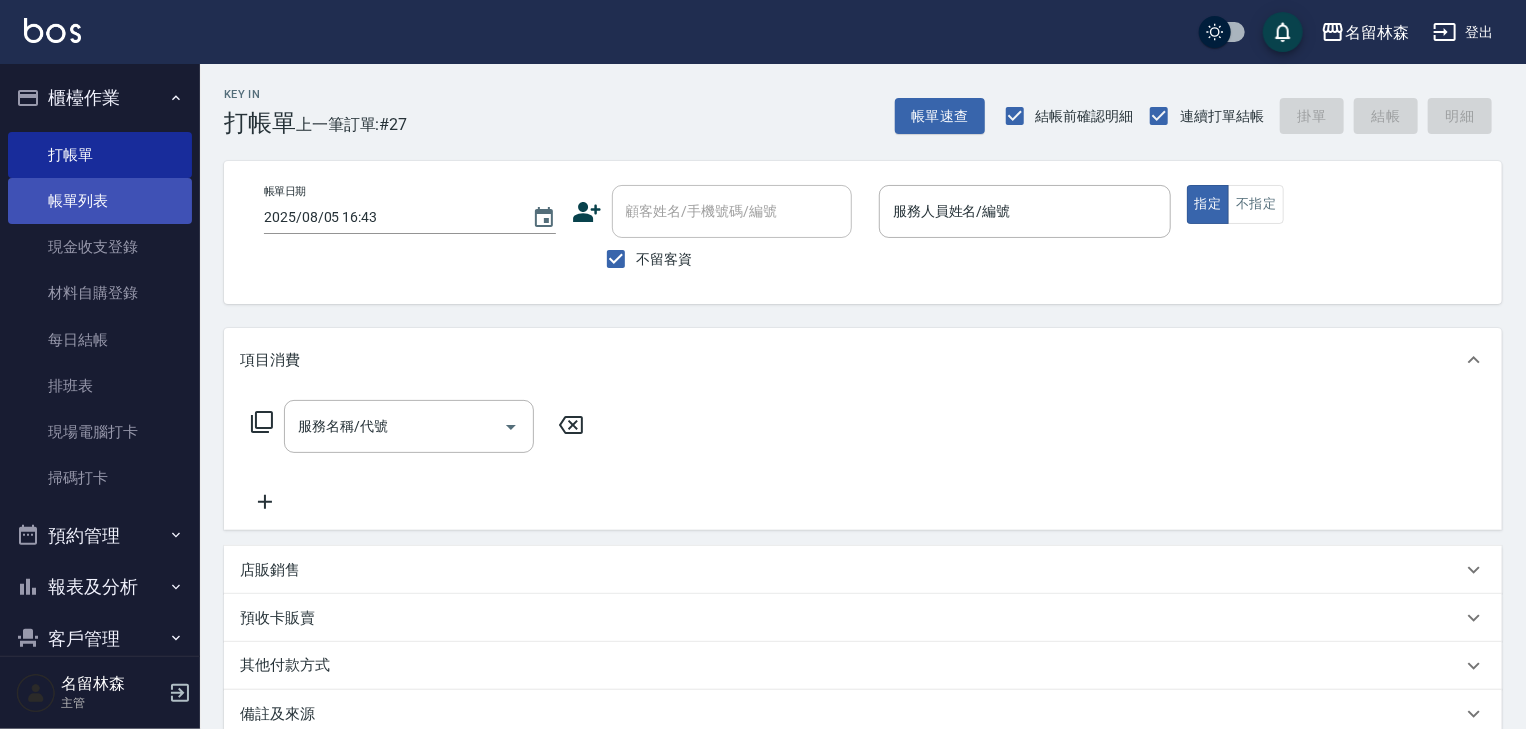 click on "帳單列表" at bounding box center [100, 201] 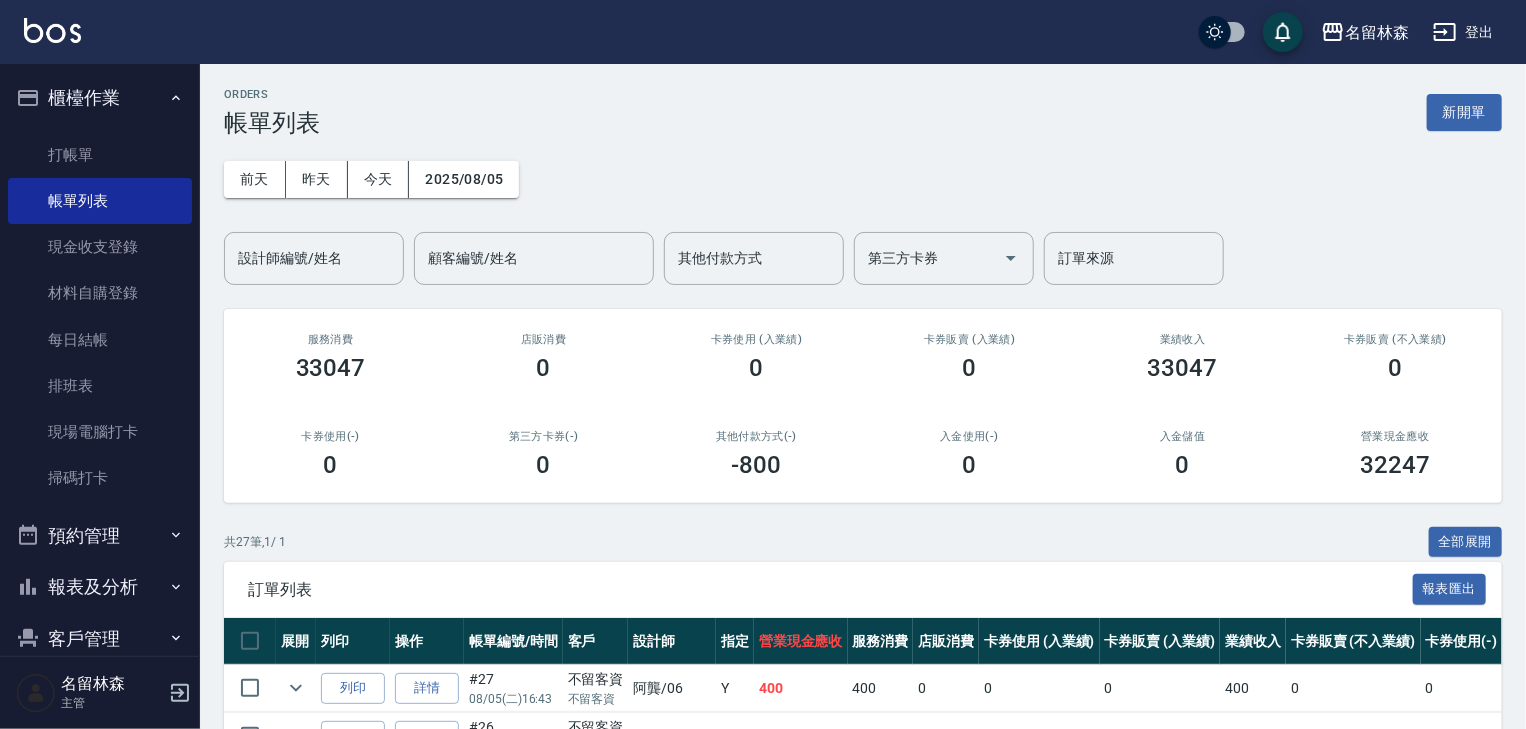 scroll, scrollTop: 213, scrollLeft: 0, axis: vertical 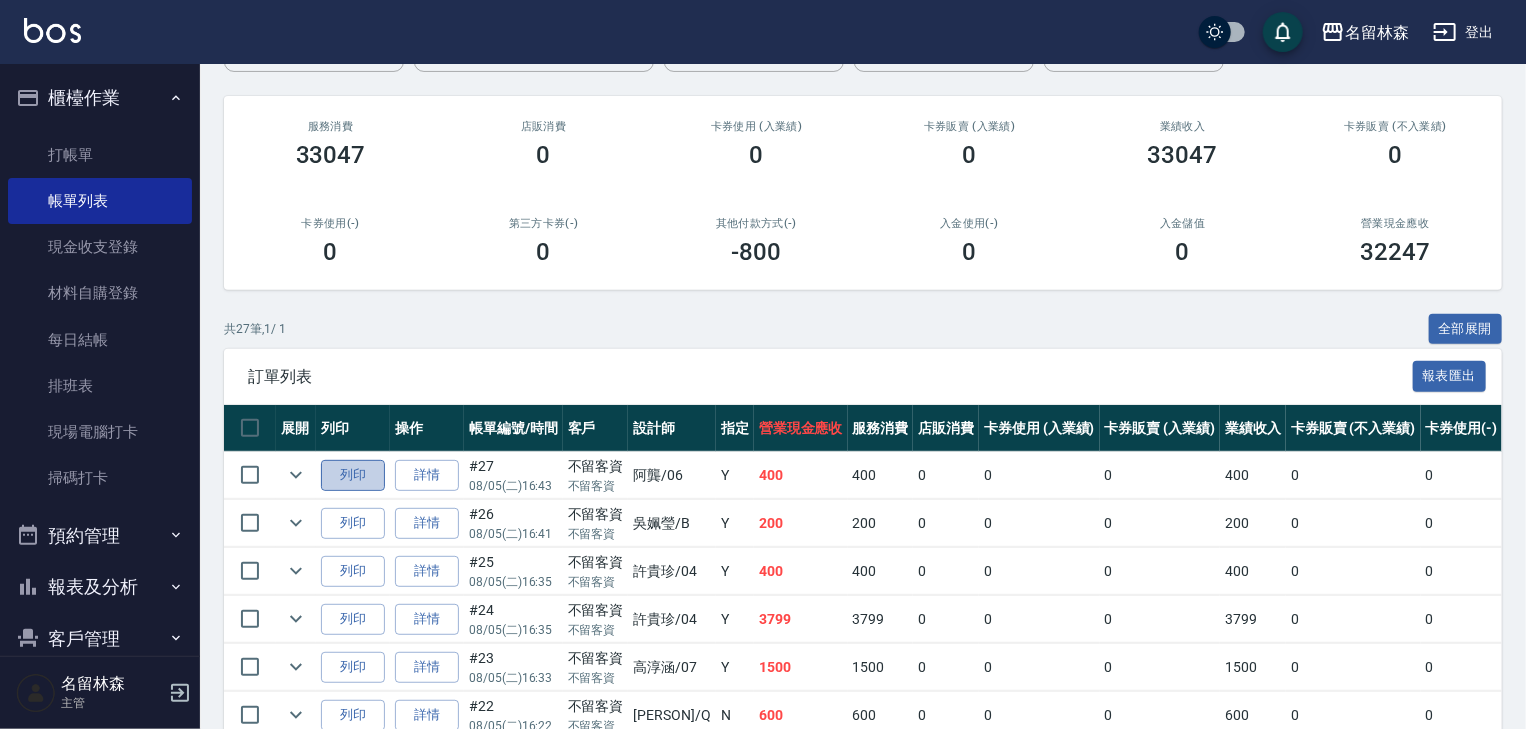 drag, startPoint x: 357, startPoint y: 464, endPoint x: 372, endPoint y: 462, distance: 15.132746 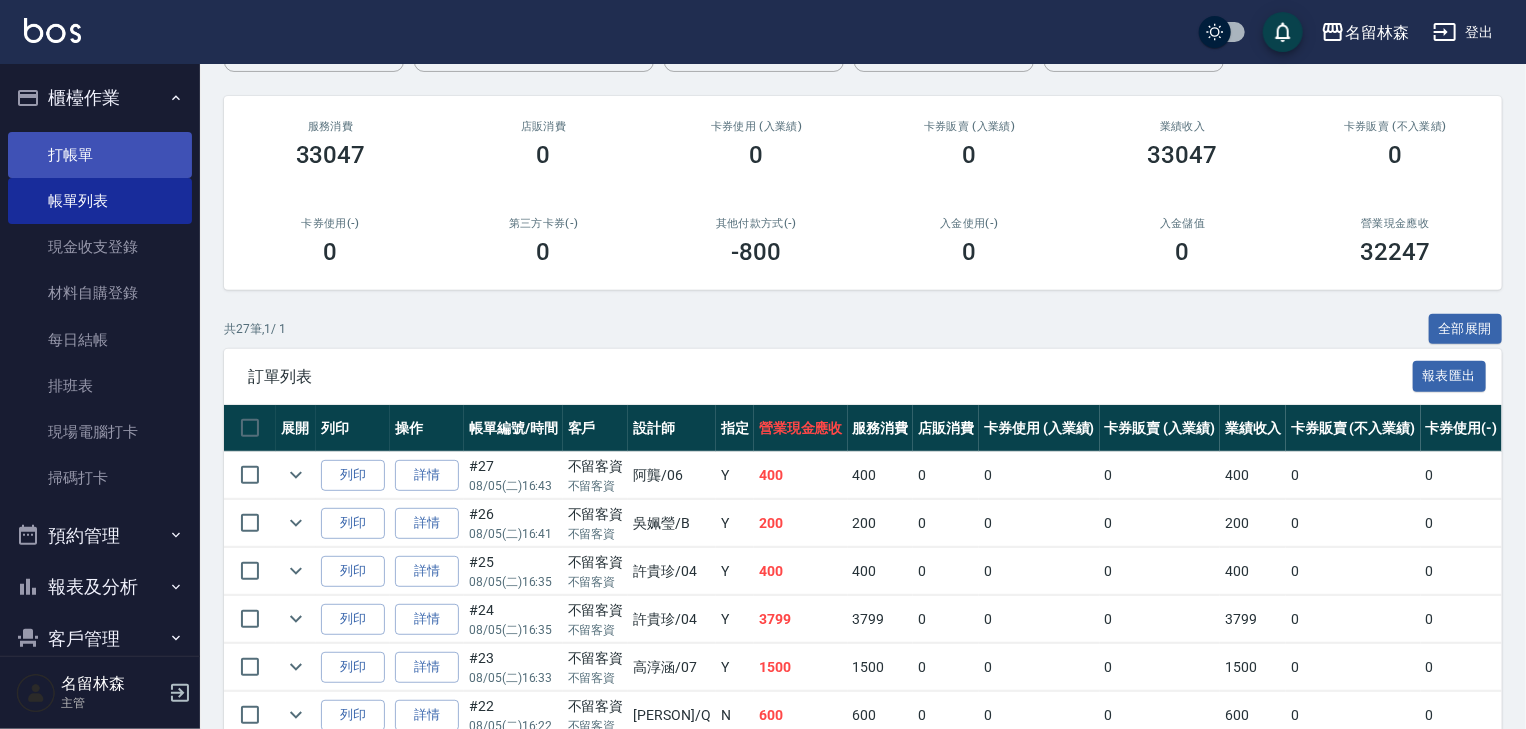 click on "打帳單" at bounding box center [100, 155] 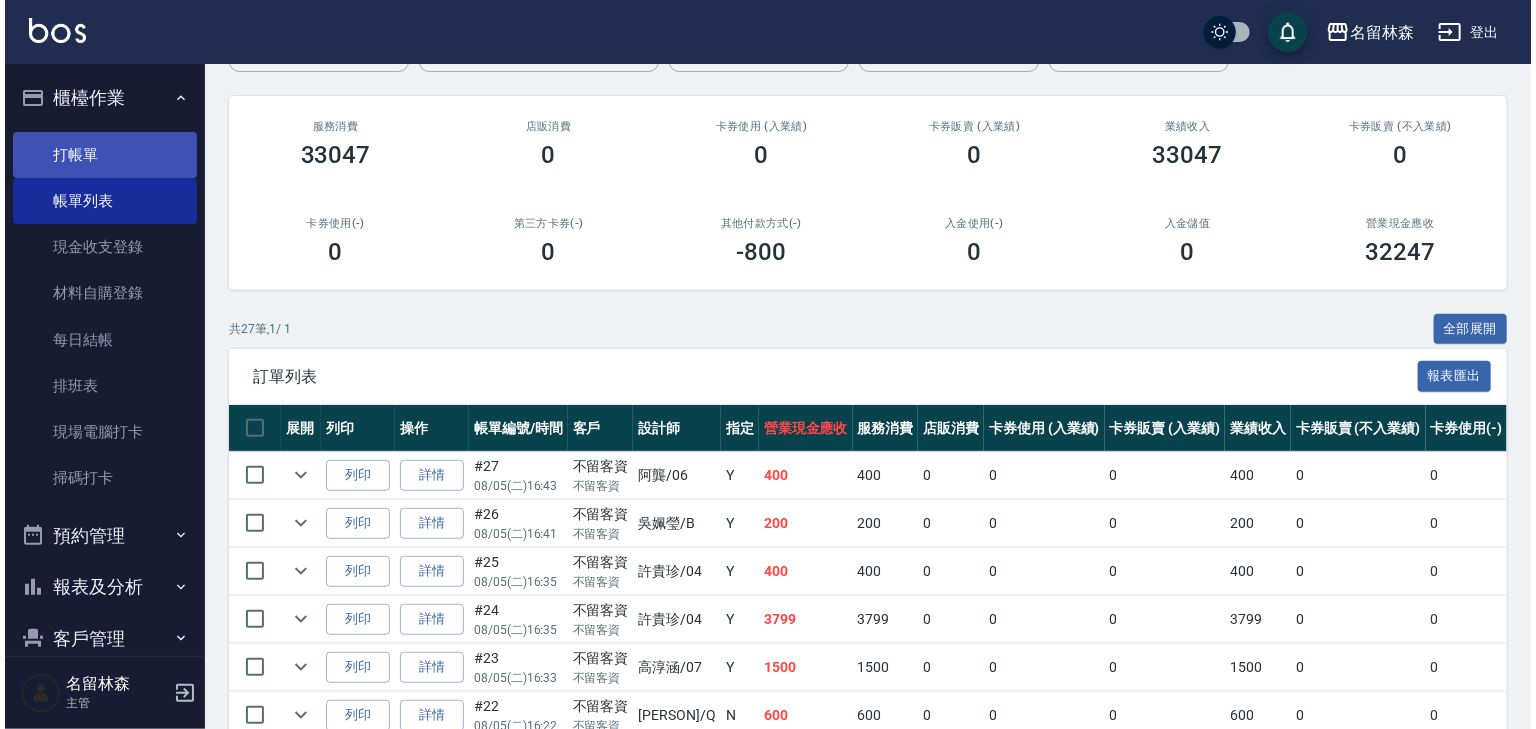scroll, scrollTop: 0, scrollLeft: 0, axis: both 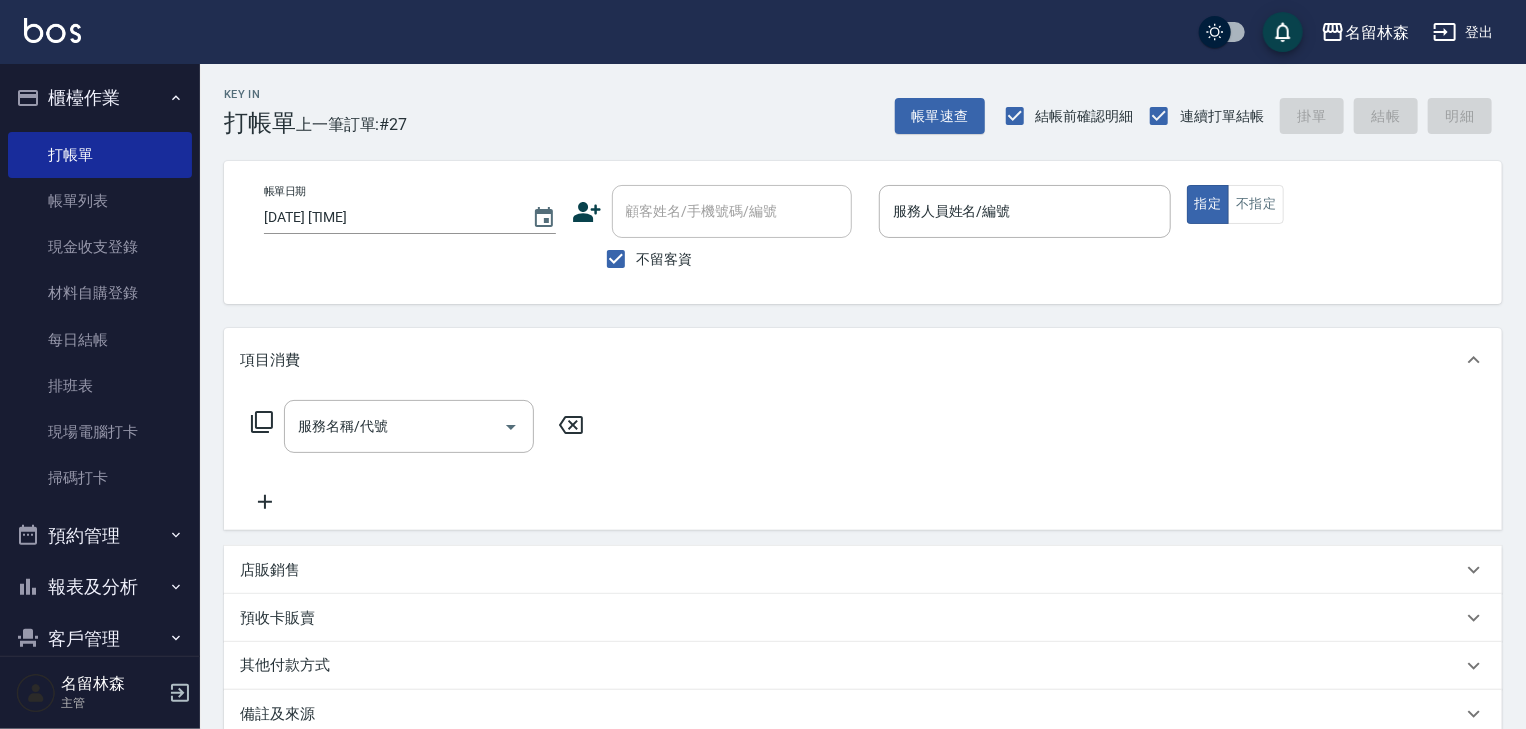 drag, startPoint x: 1237, startPoint y: 246, endPoint x: 1220, endPoint y: 266, distance: 26.24881 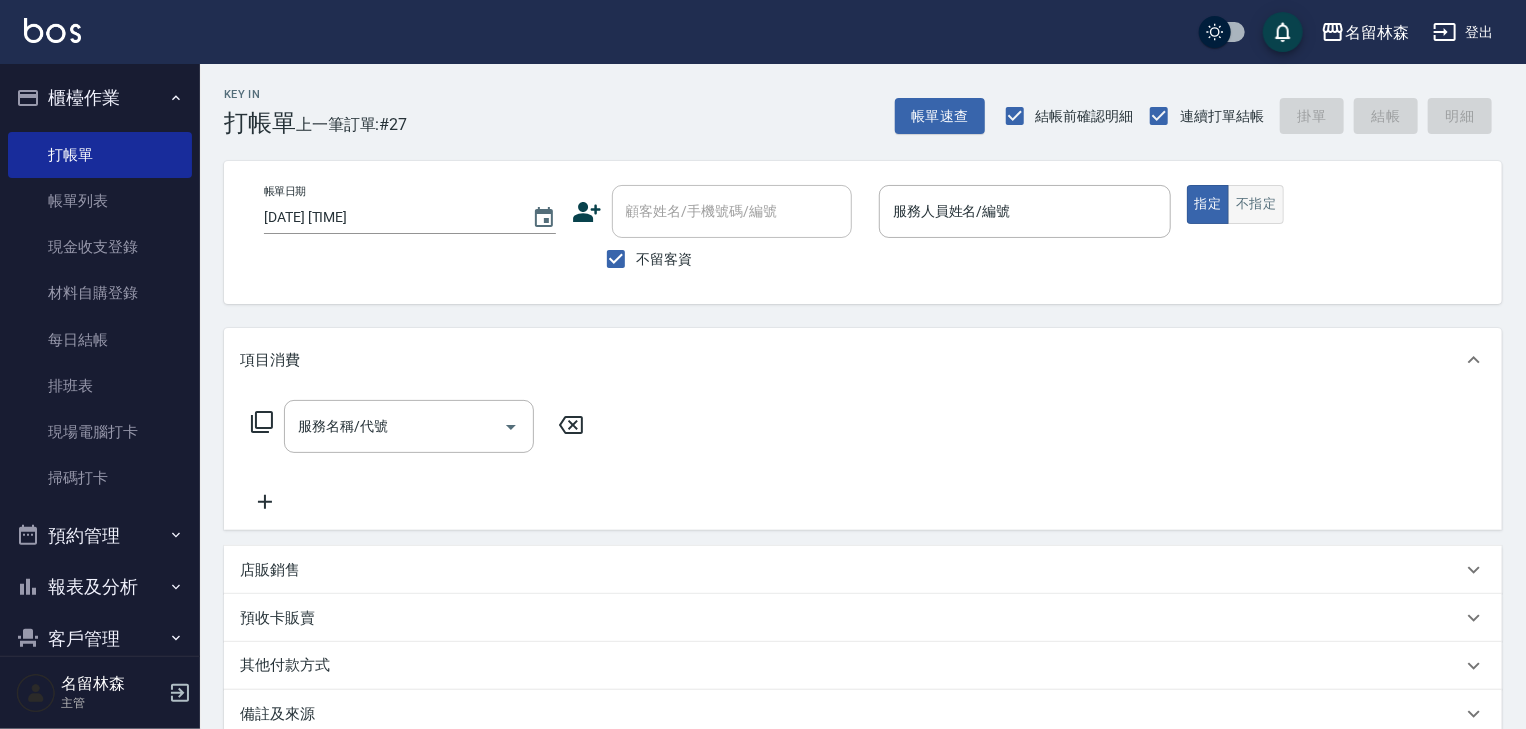 drag, startPoint x: 1220, startPoint y: 266, endPoint x: 1270, endPoint y: 212, distance: 73.593475 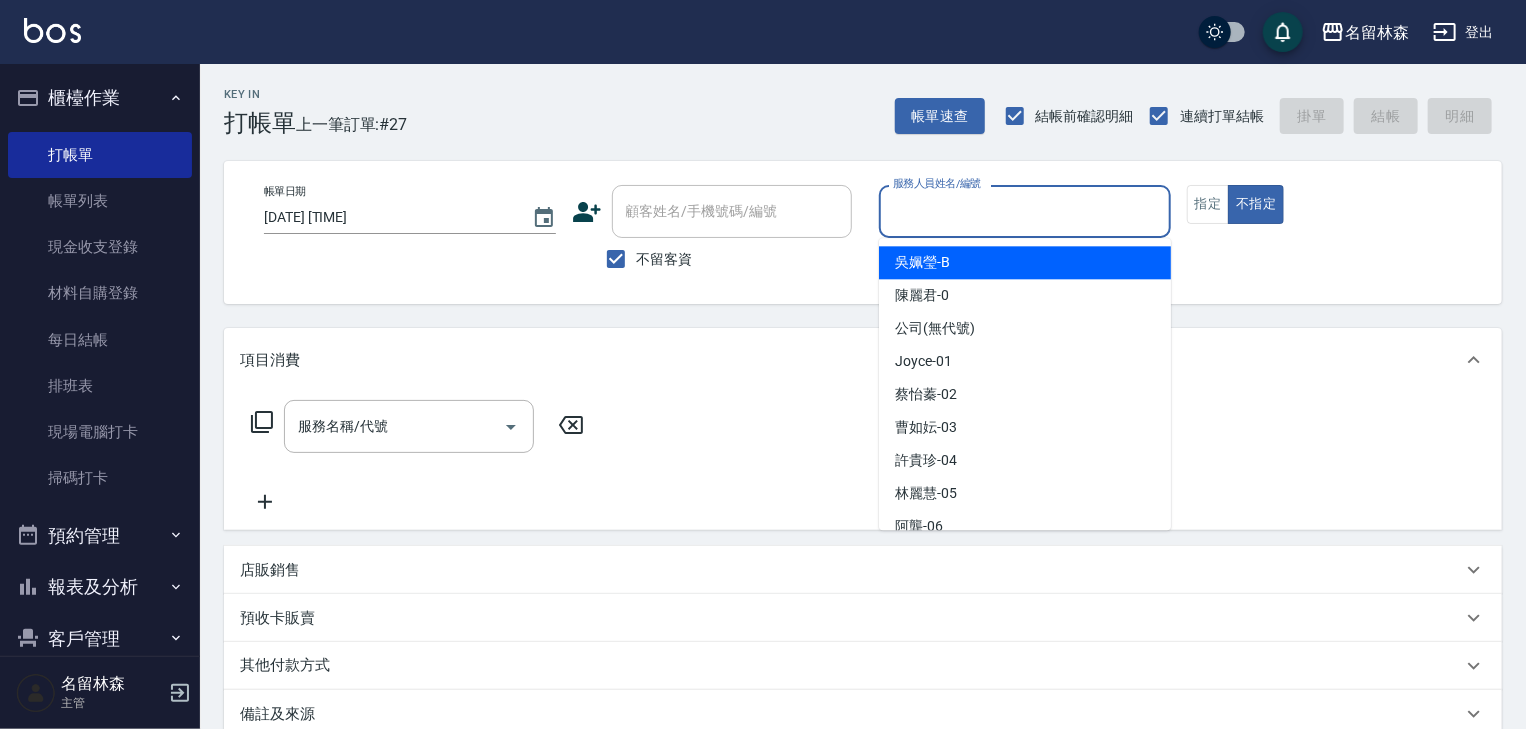 click on "服務人員姓名/編號" at bounding box center (1025, 211) 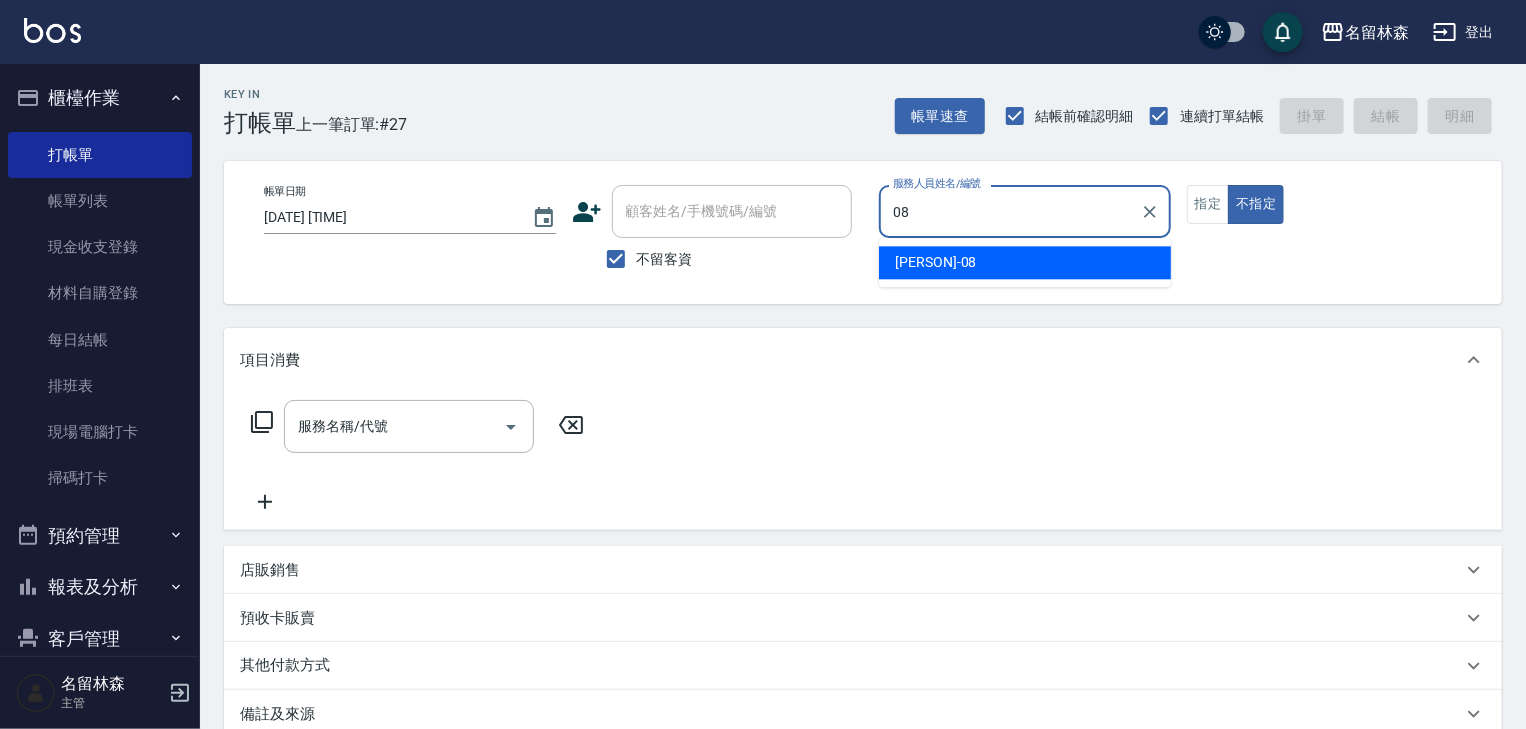 click on "蔡慈恩 -08" at bounding box center (1025, 262) 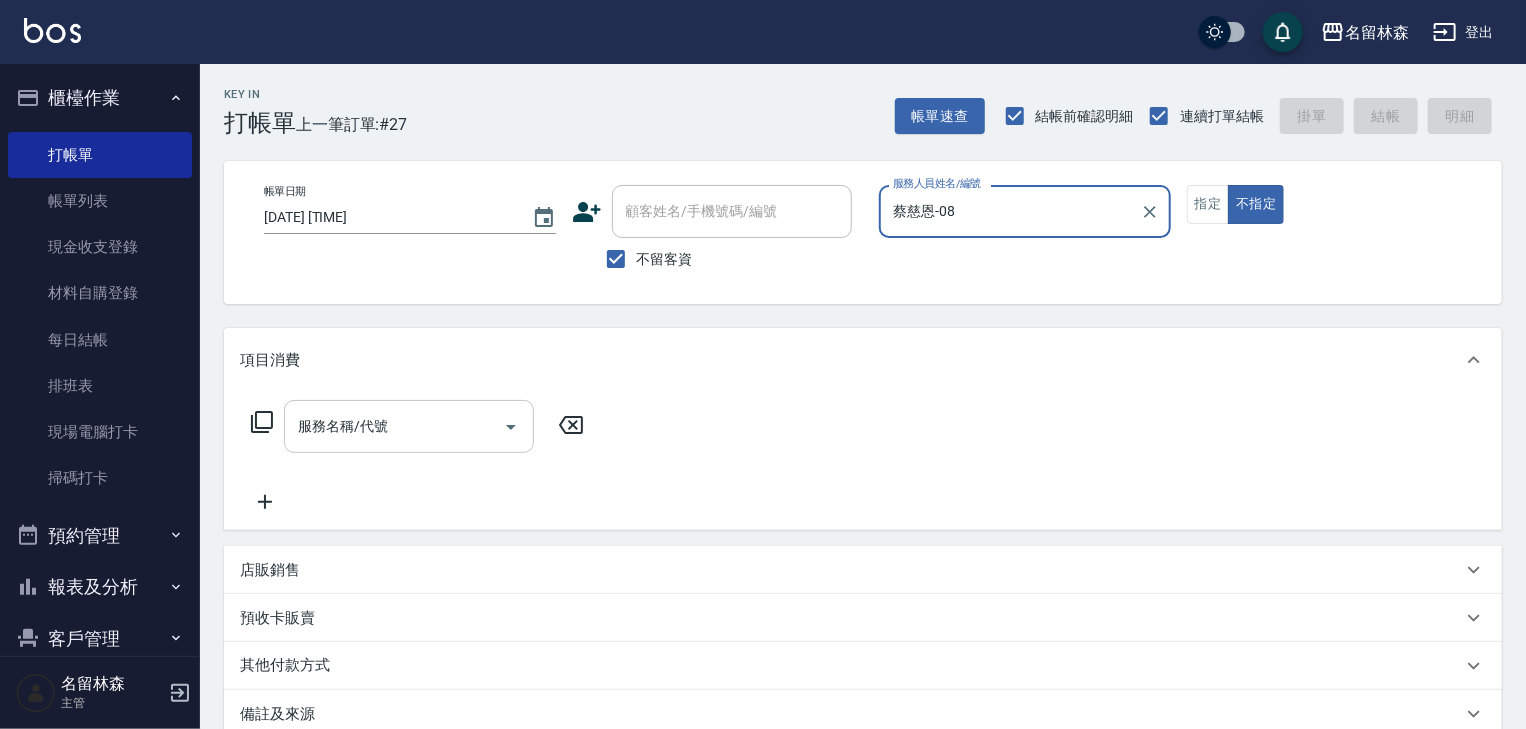 type on "蔡慈恩-08" 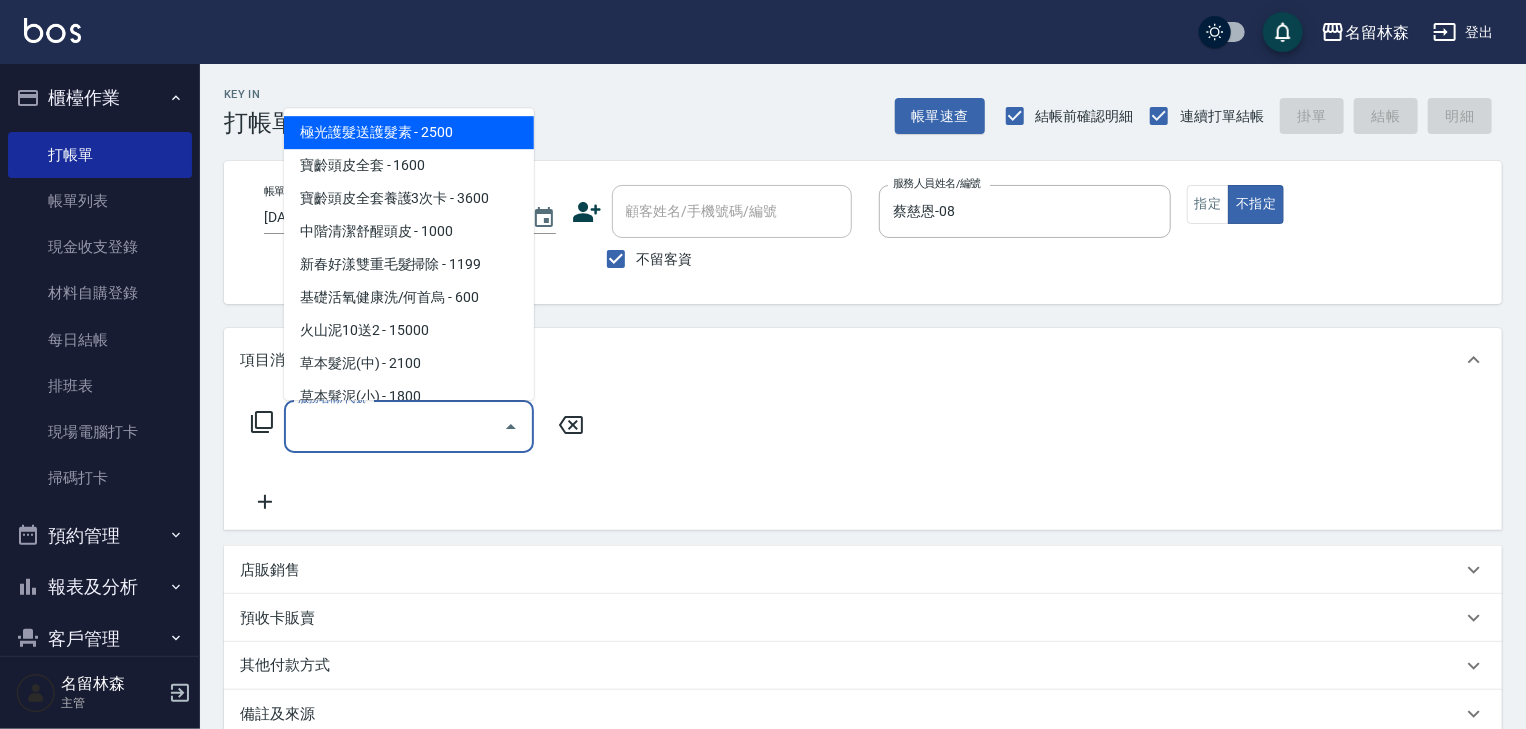 drag, startPoint x: 444, startPoint y: 436, endPoint x: 418, endPoint y: 451, distance: 30.016663 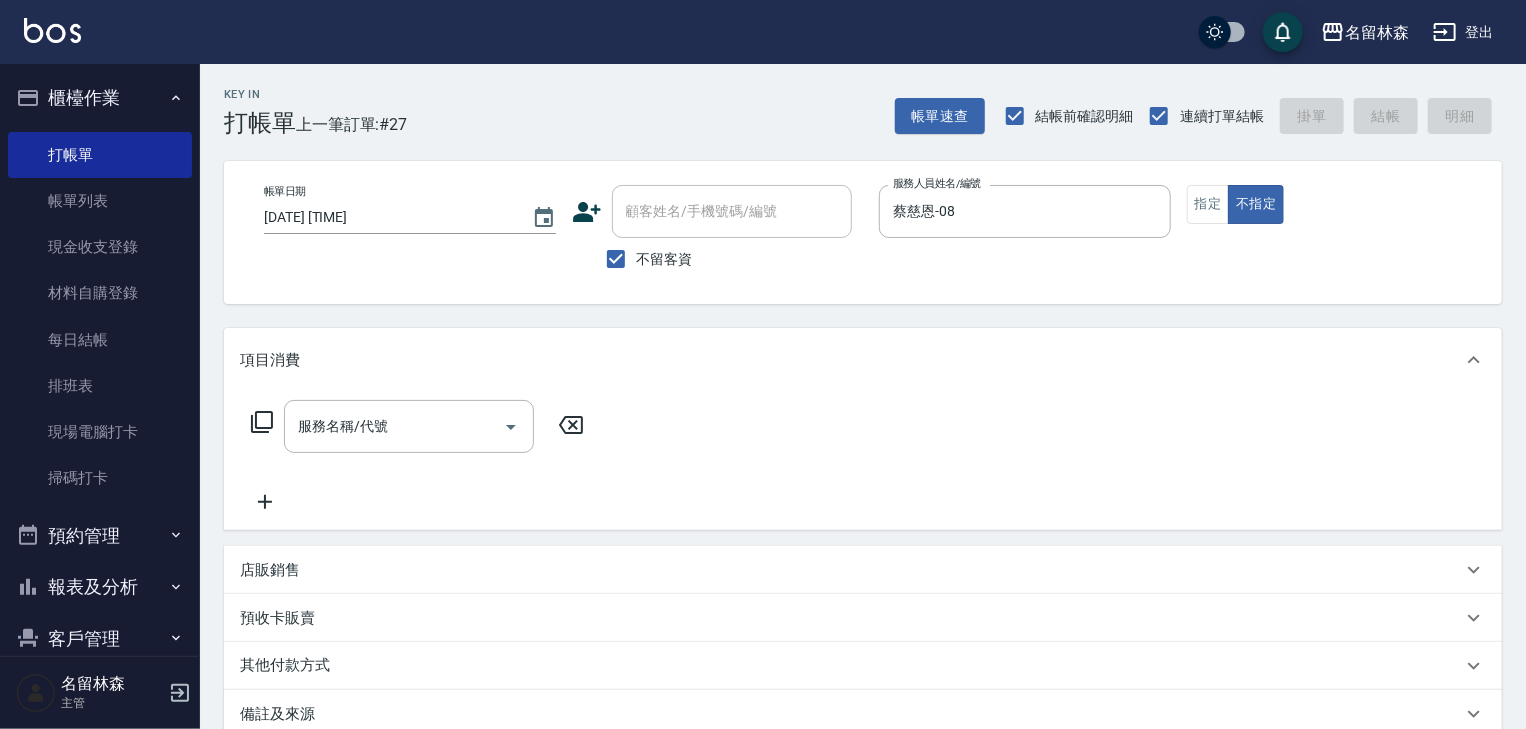 click 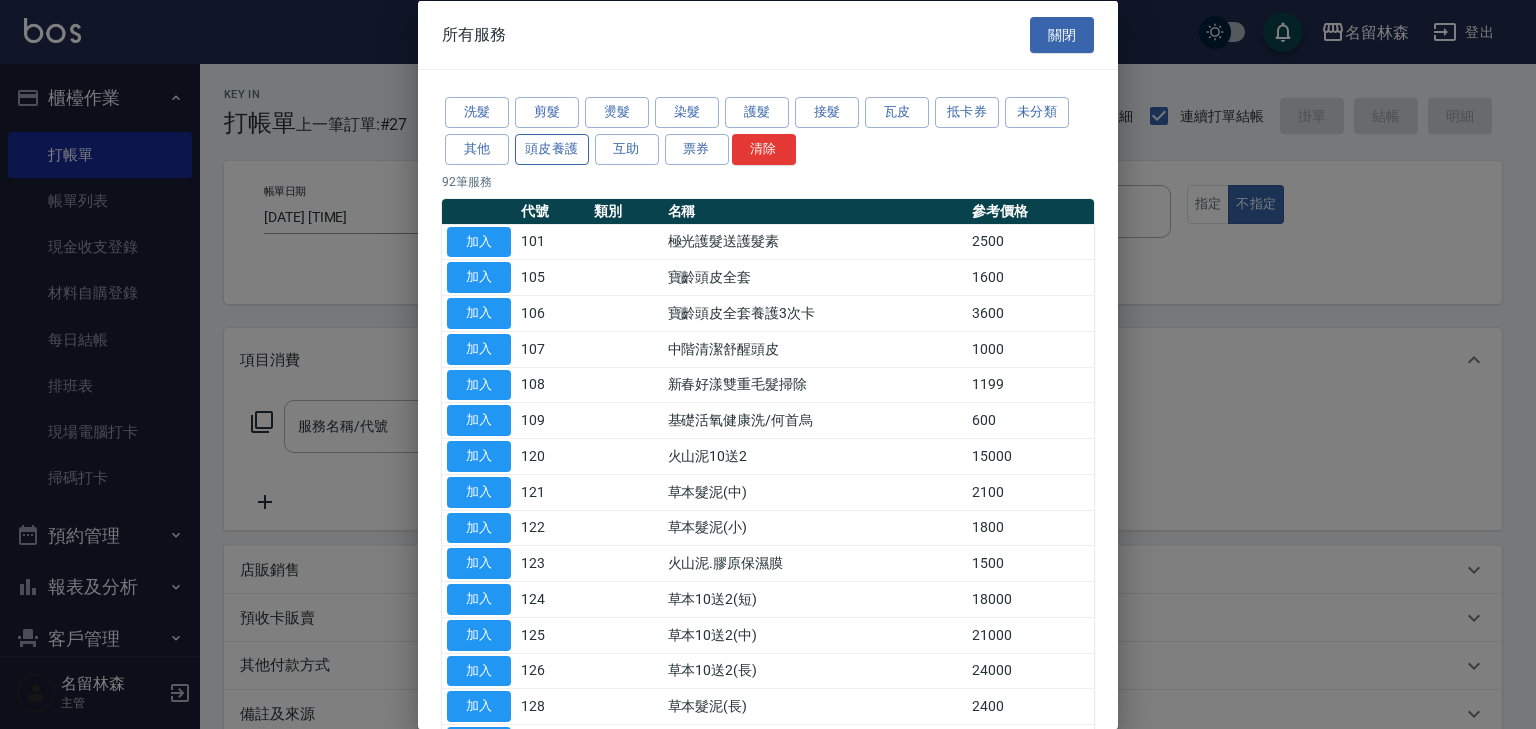 click on "頭皮養護" at bounding box center [552, 148] 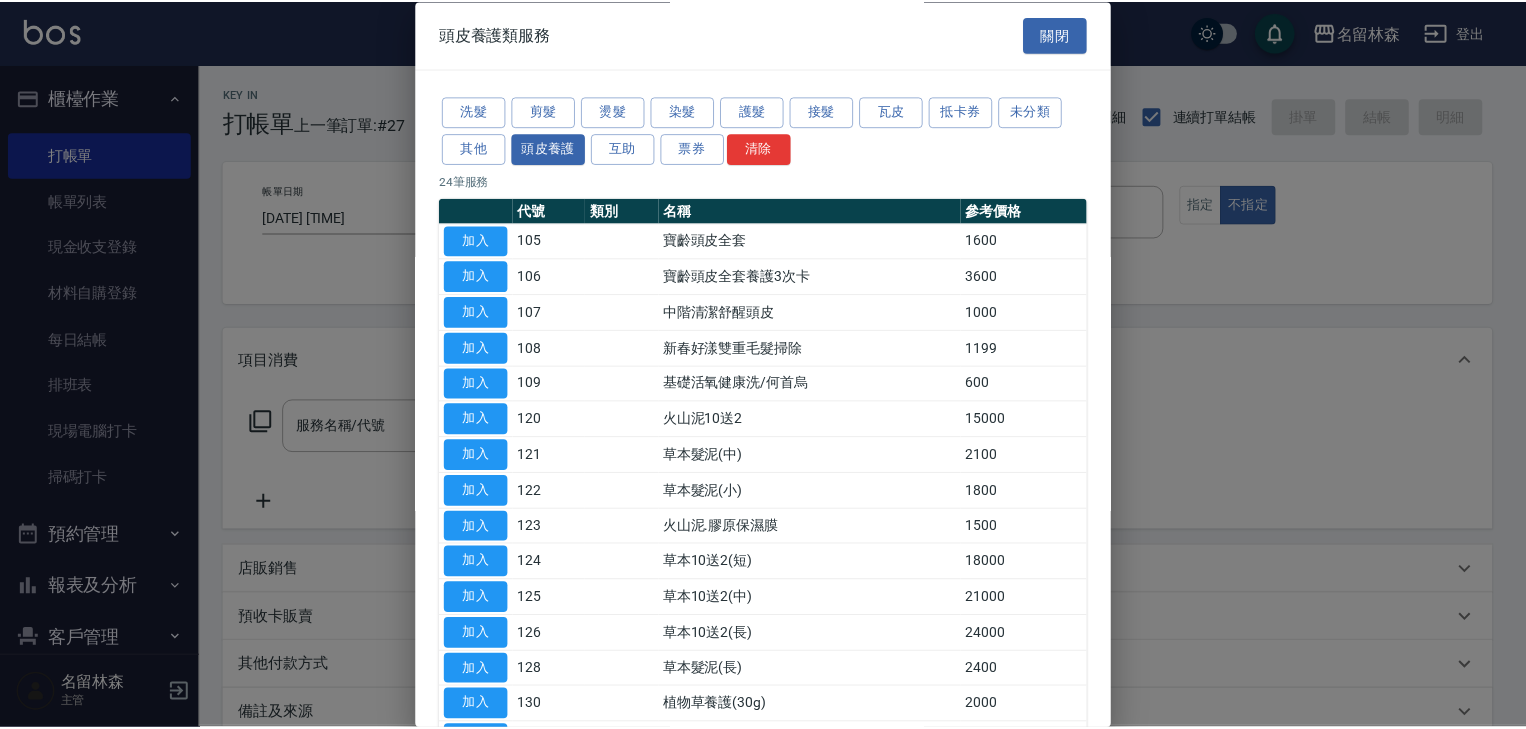 scroll, scrollTop: 426, scrollLeft: 0, axis: vertical 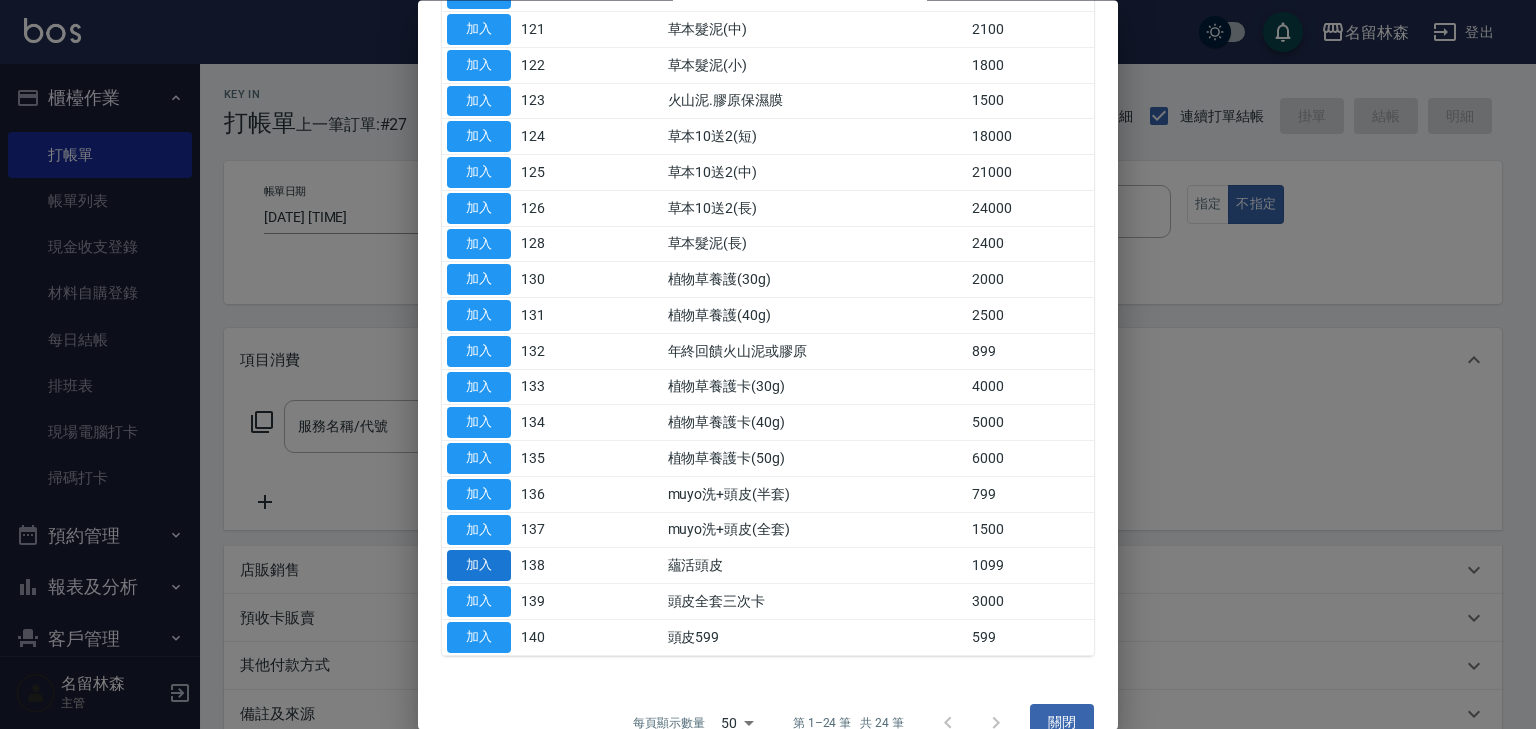 click on "加入" at bounding box center (479, 566) 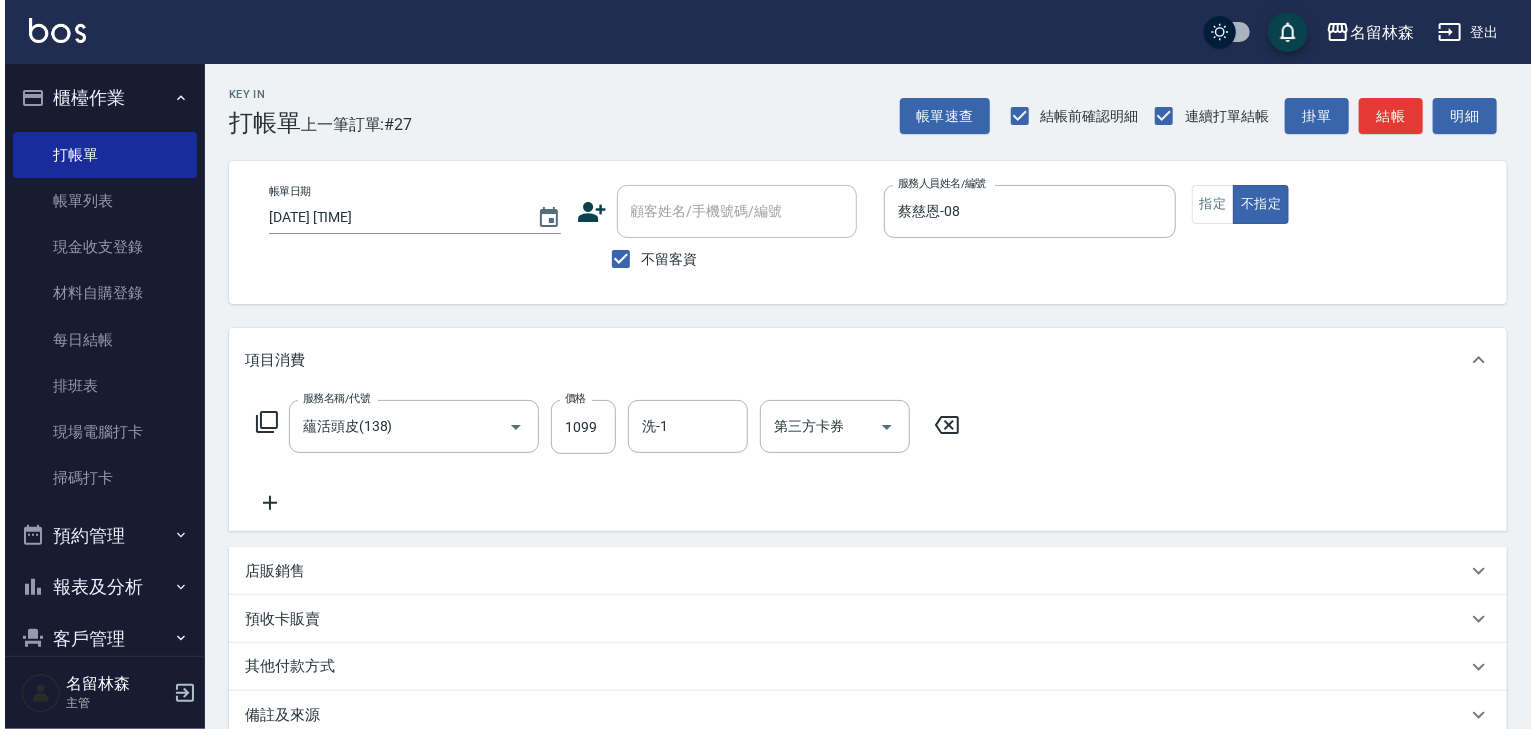 scroll, scrollTop: 234, scrollLeft: 0, axis: vertical 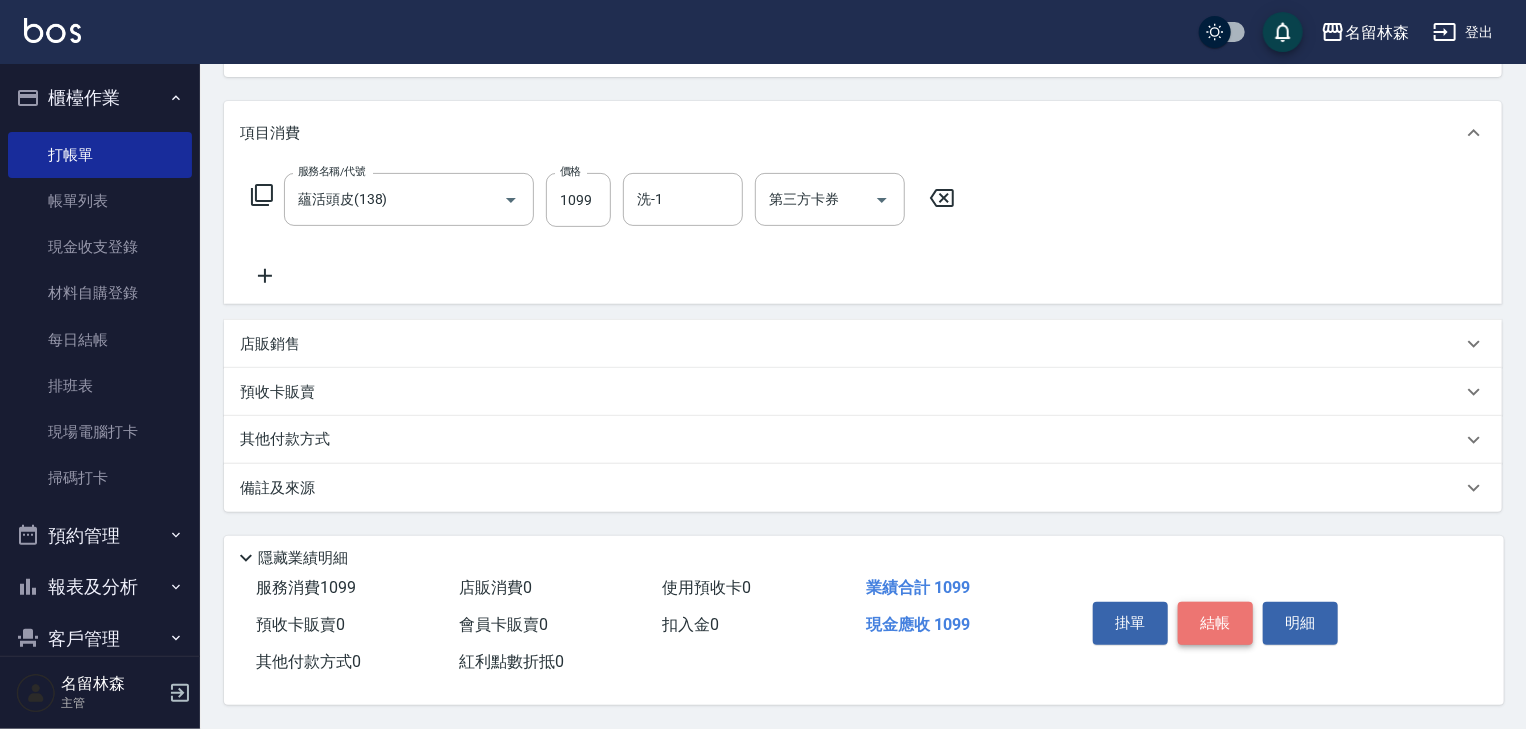 click on "結帳" at bounding box center (1215, 623) 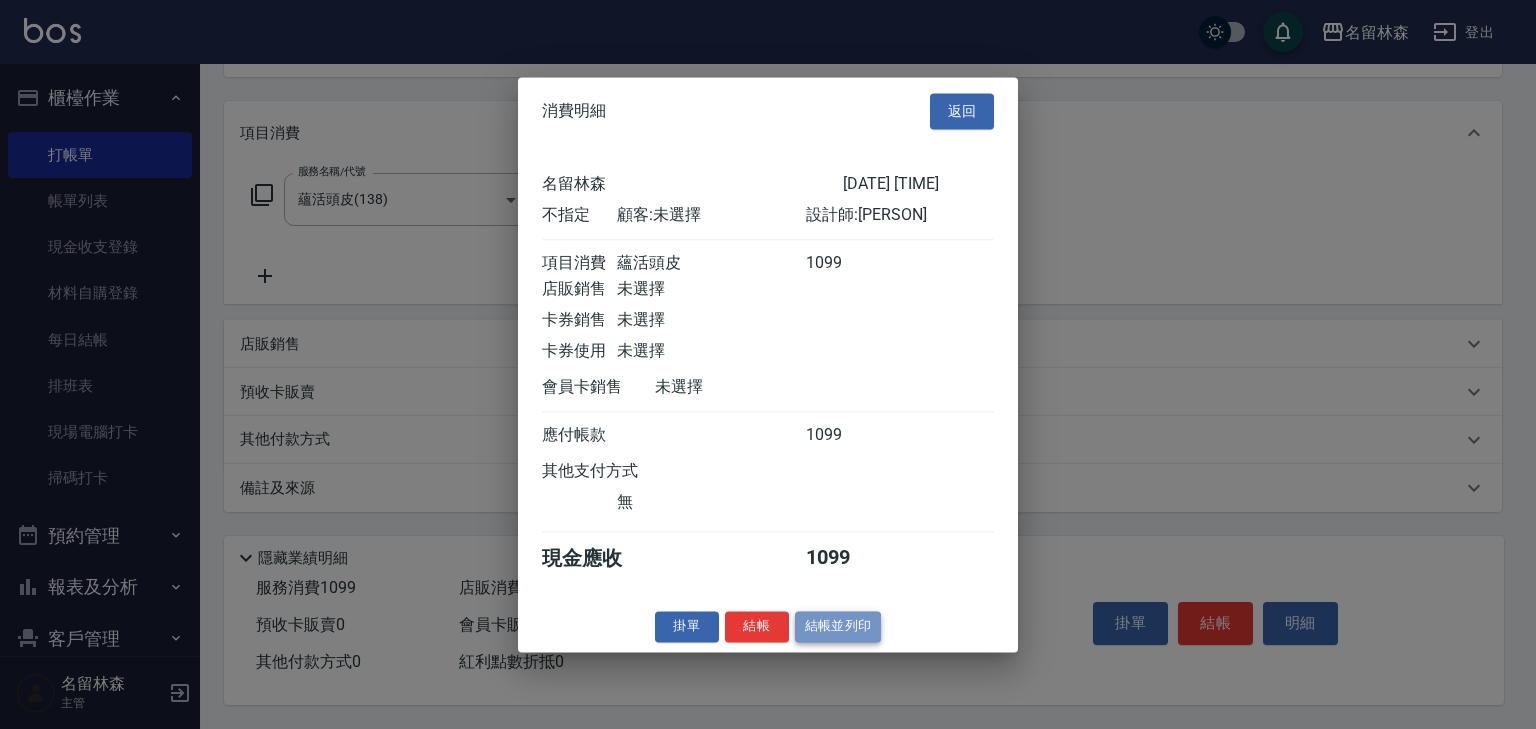 click on "結帳並列印" at bounding box center (838, 626) 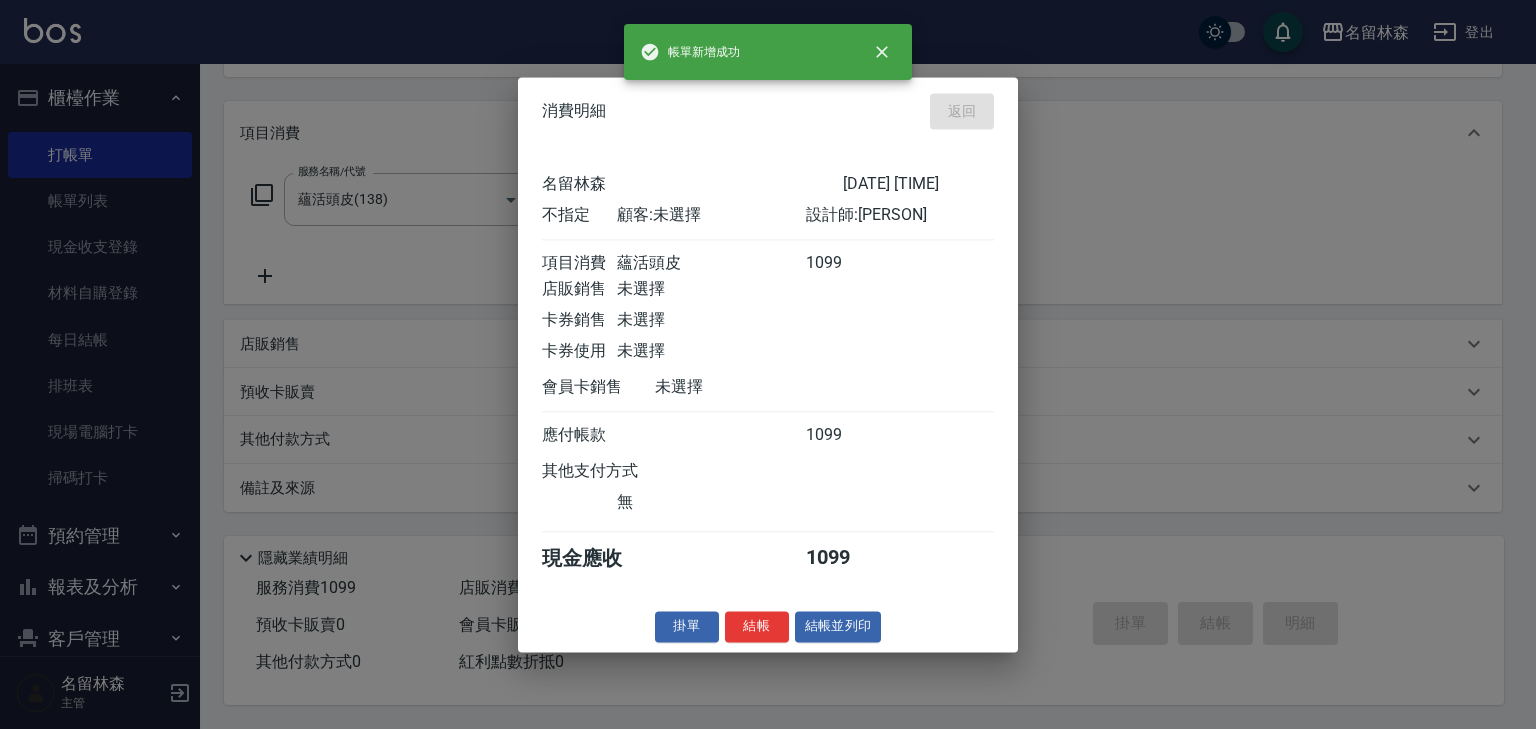 type on "2025/08/05 16:49" 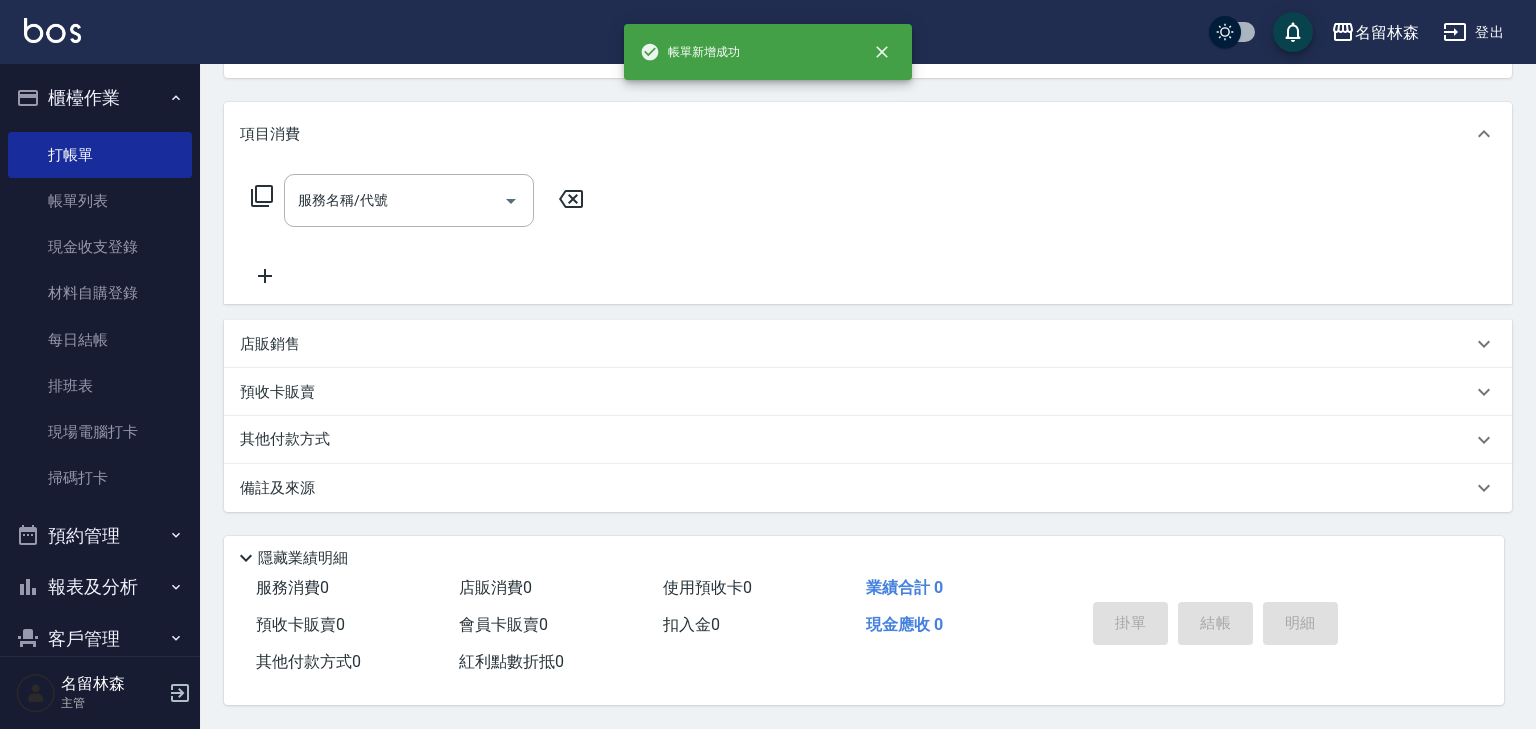 scroll, scrollTop: 0, scrollLeft: 0, axis: both 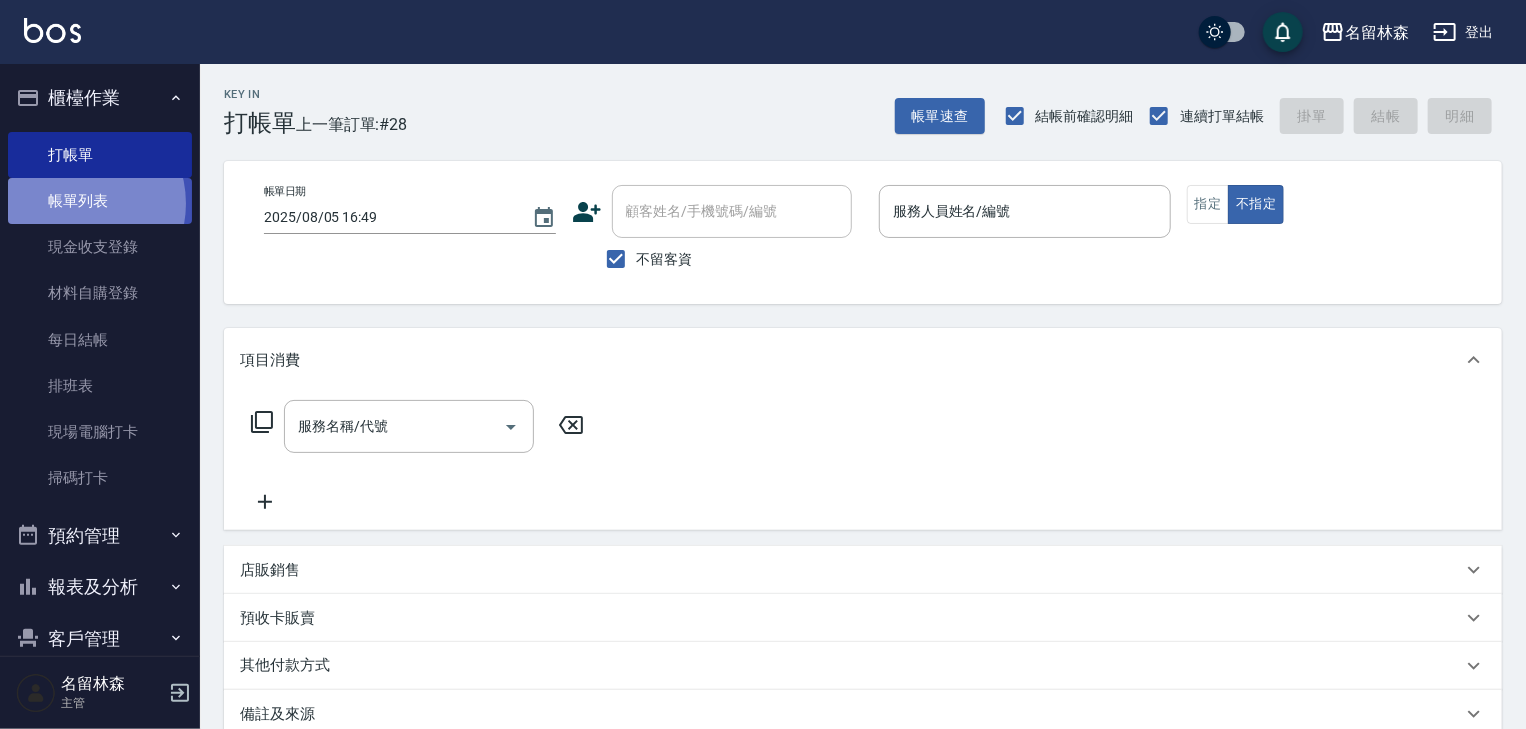 click on "帳單列表" at bounding box center [100, 201] 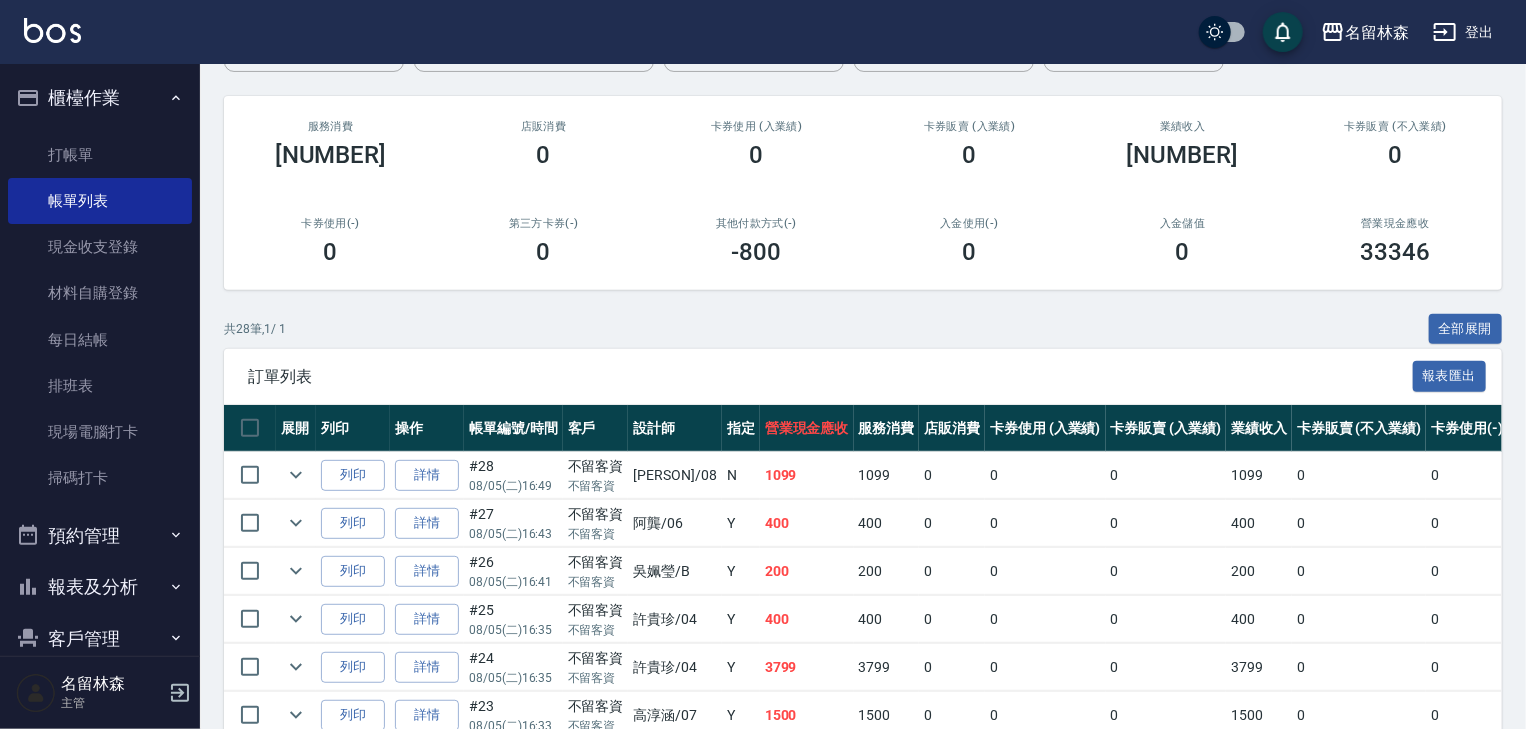 scroll, scrollTop: 426, scrollLeft: 0, axis: vertical 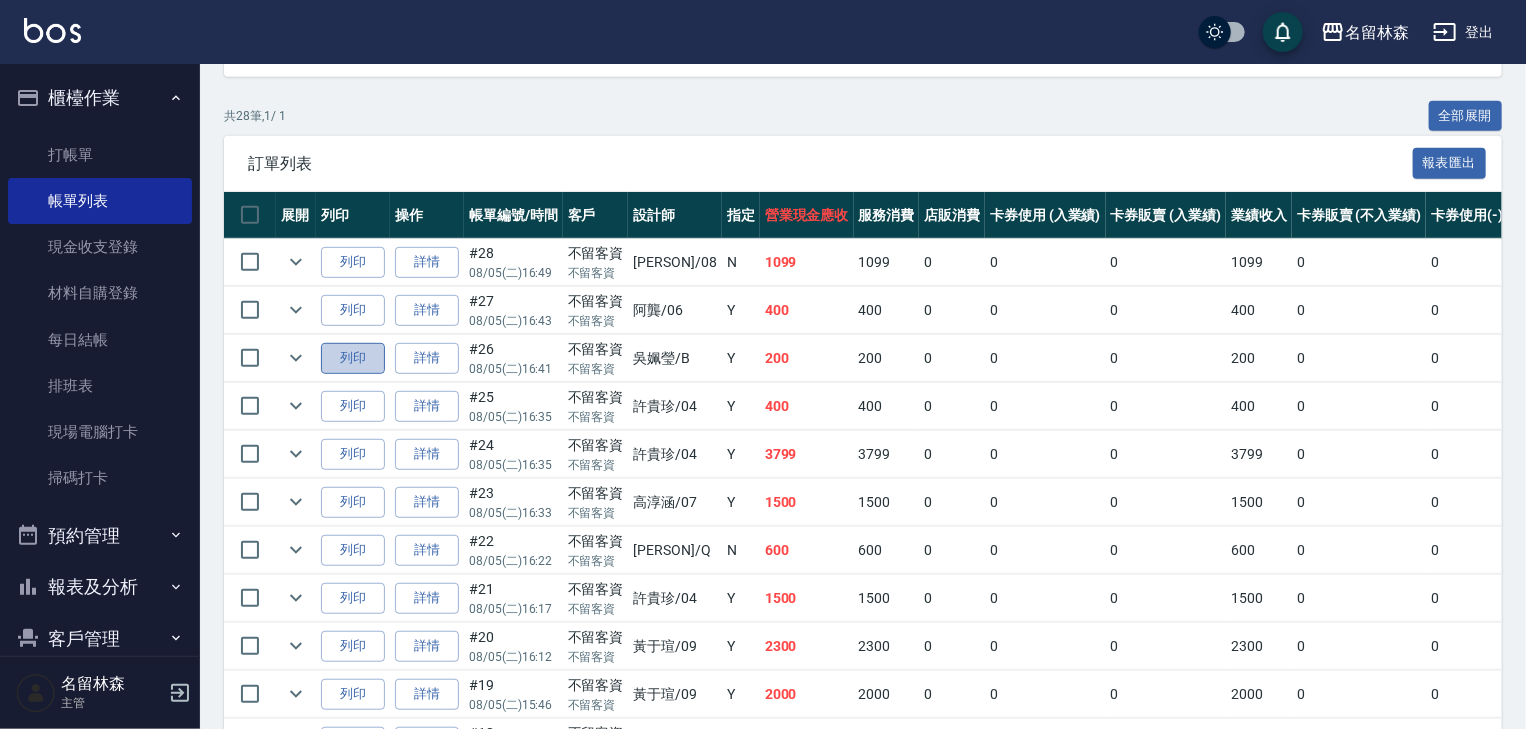 click on "列印" at bounding box center [353, 358] 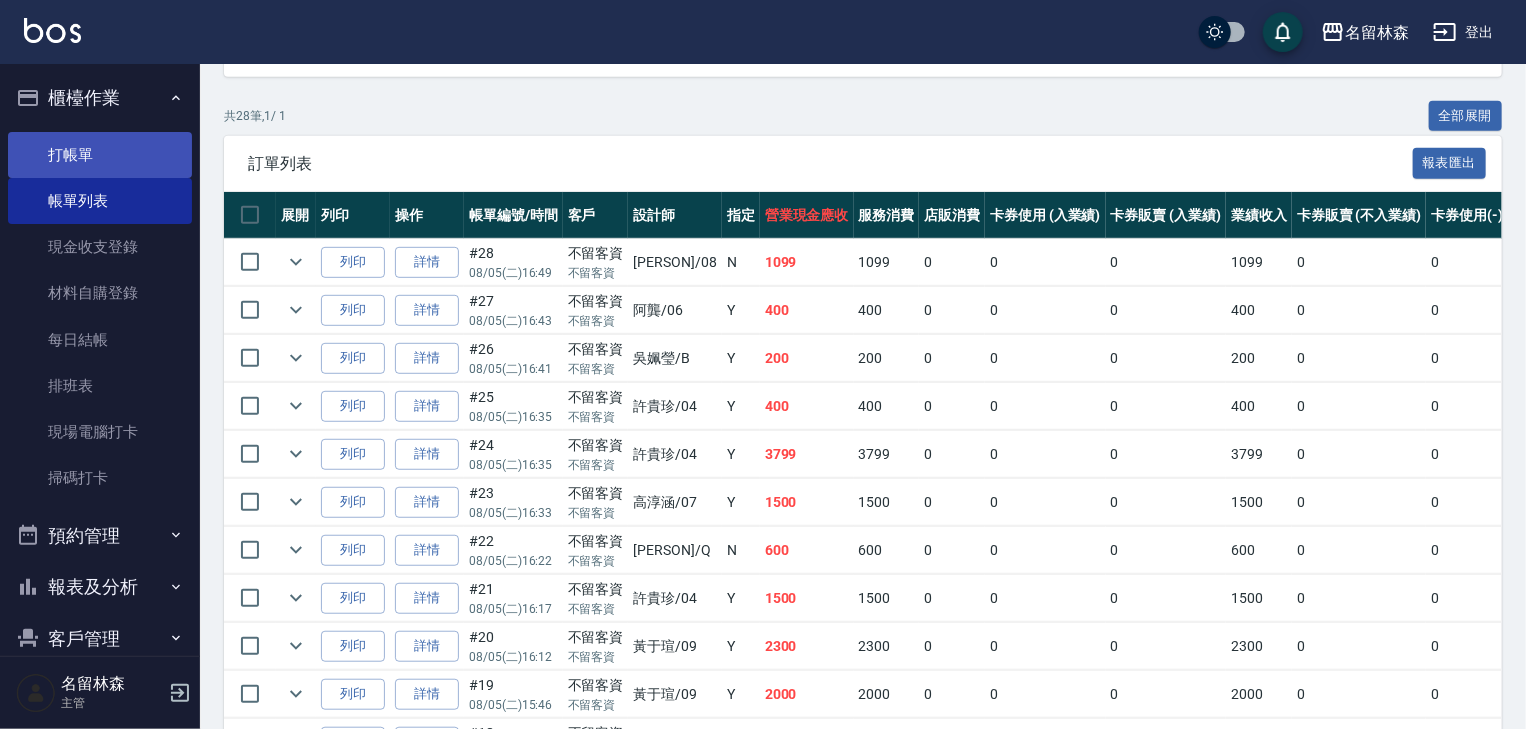 click on "打帳單" at bounding box center (100, 155) 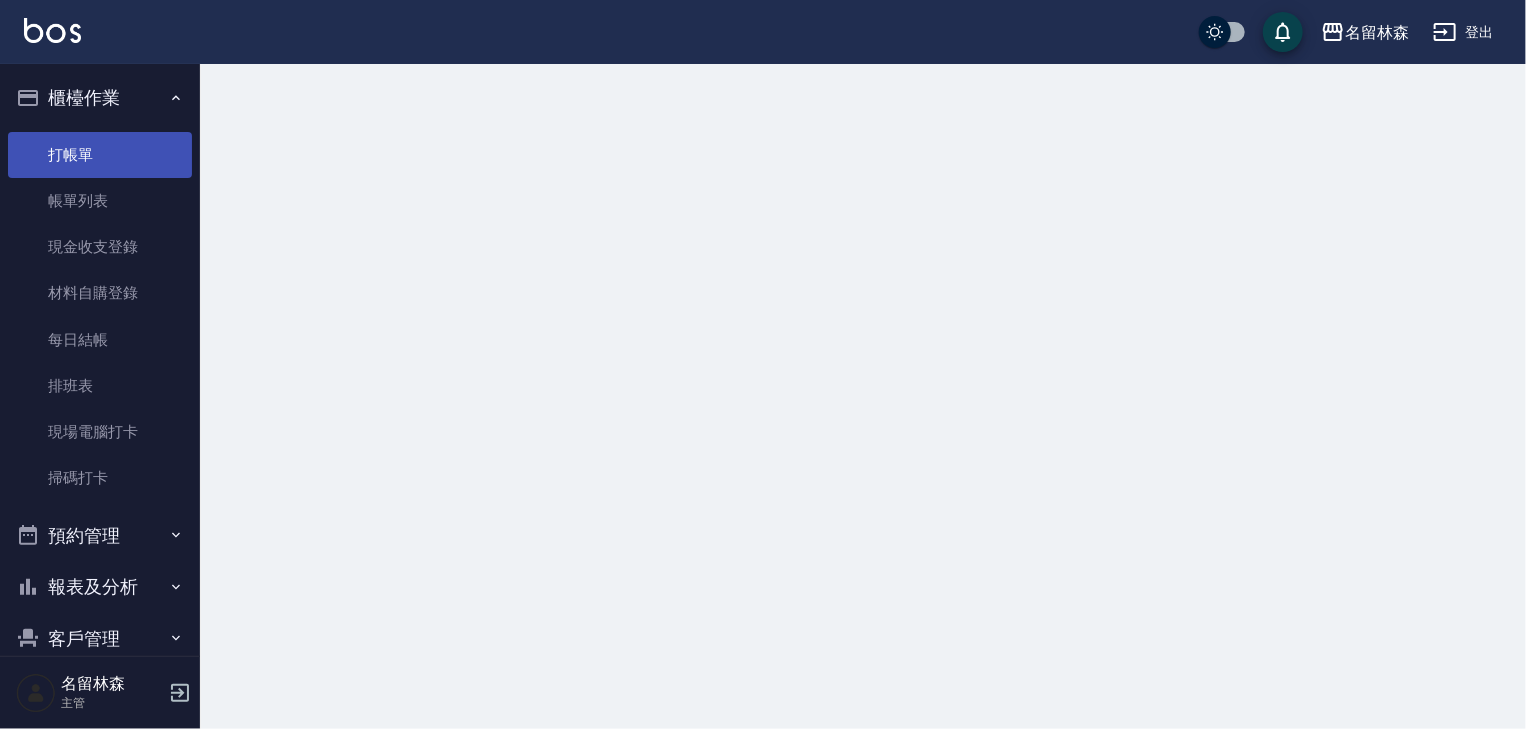 scroll, scrollTop: 0, scrollLeft: 0, axis: both 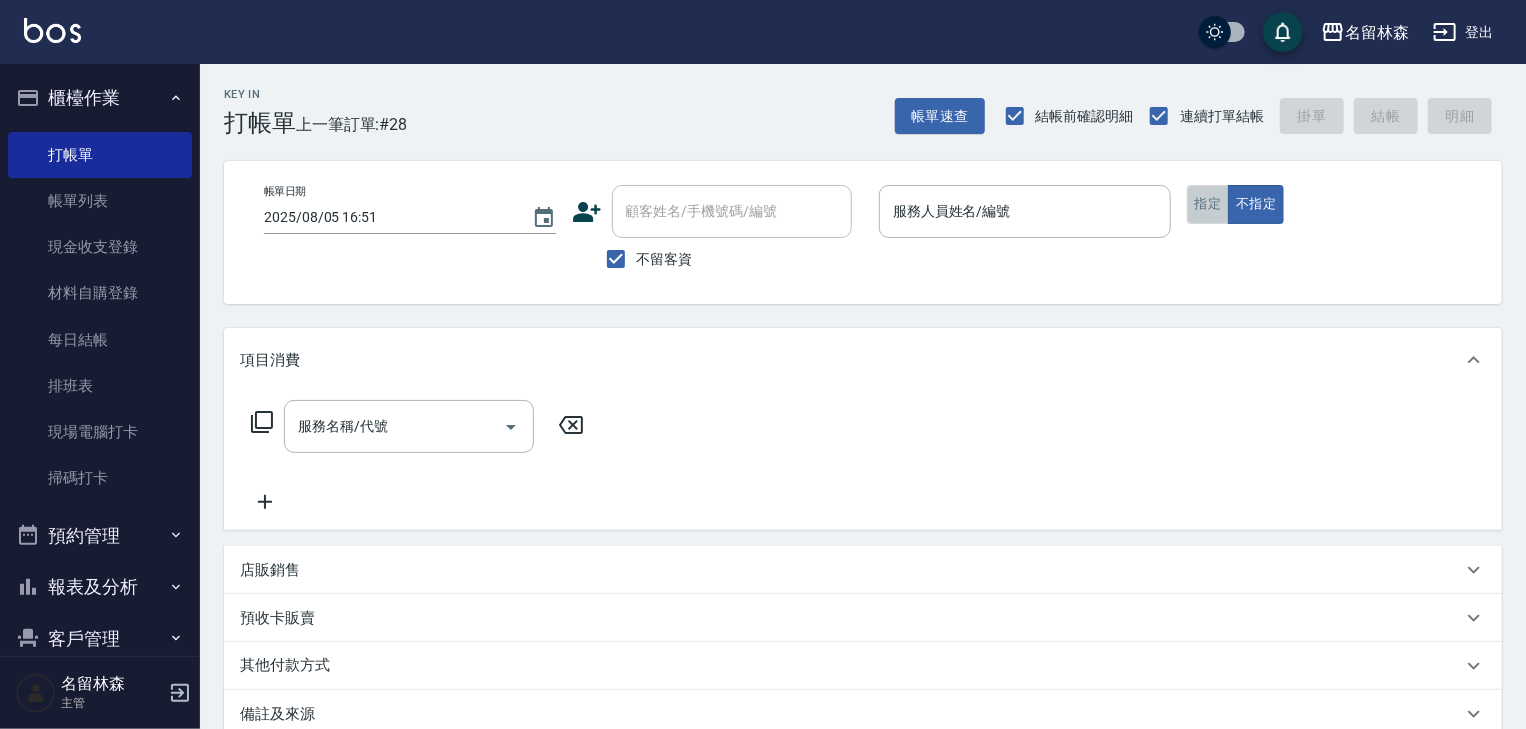 click on "指定" at bounding box center (1208, 204) 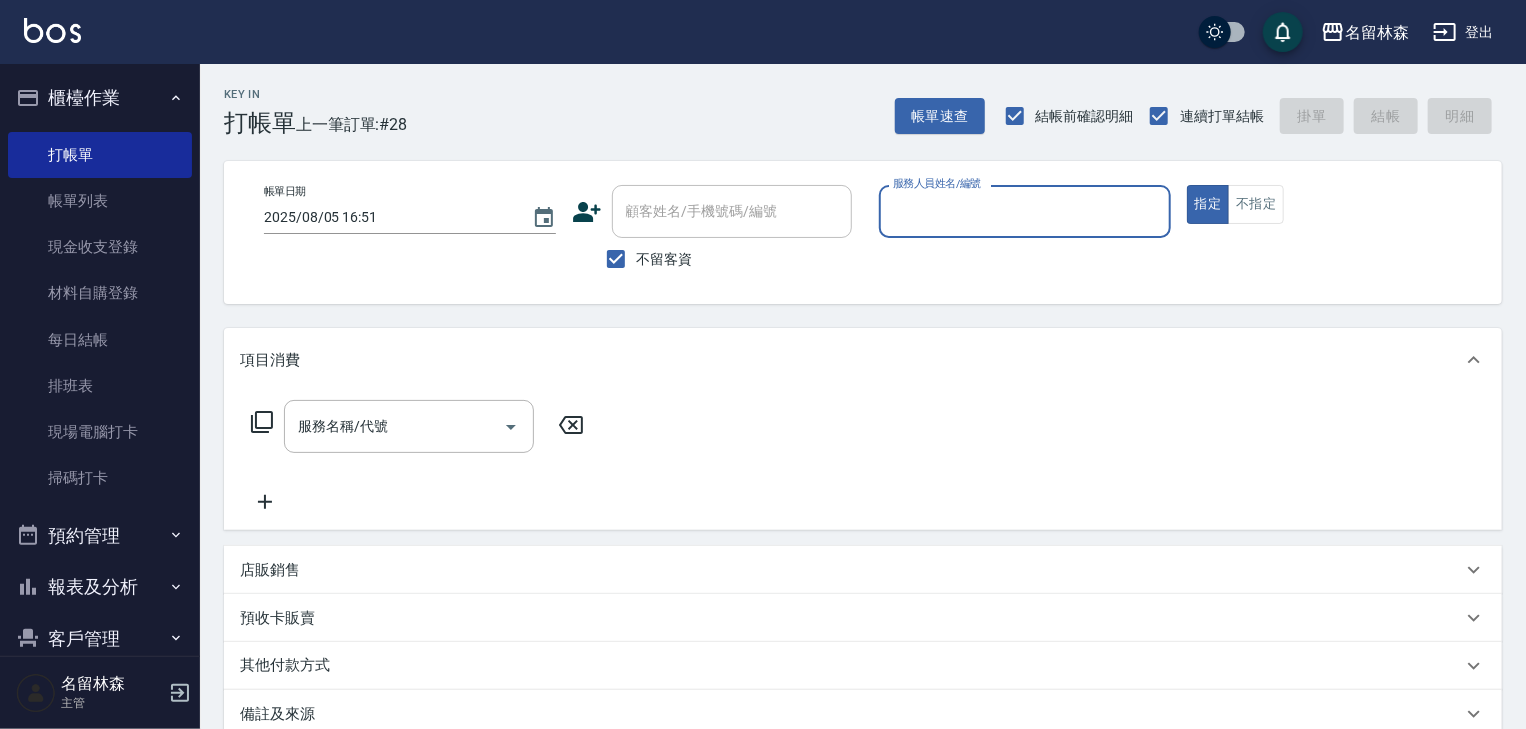 click on "服務人員姓名/編號" at bounding box center (1025, 211) 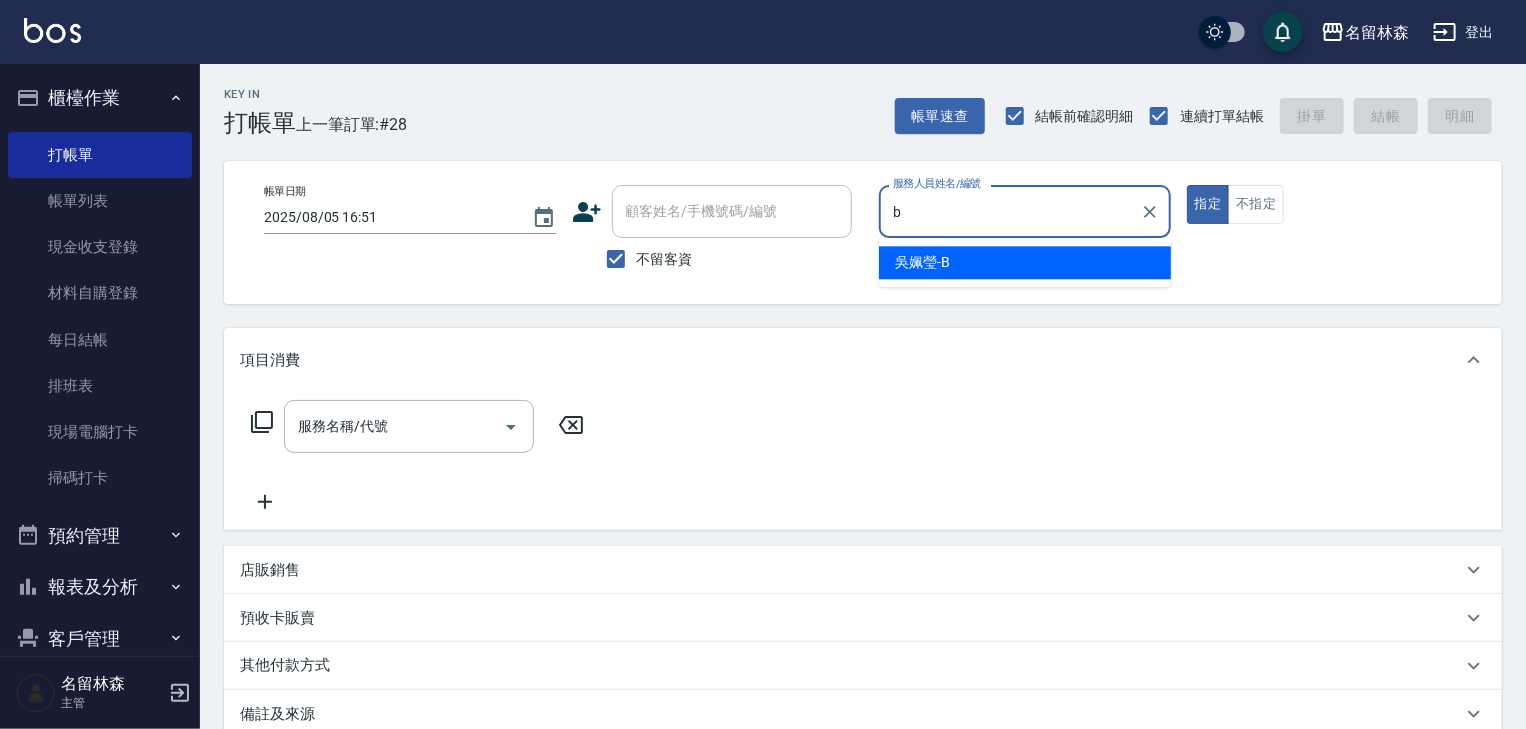 type on "吳姵瑩-B" 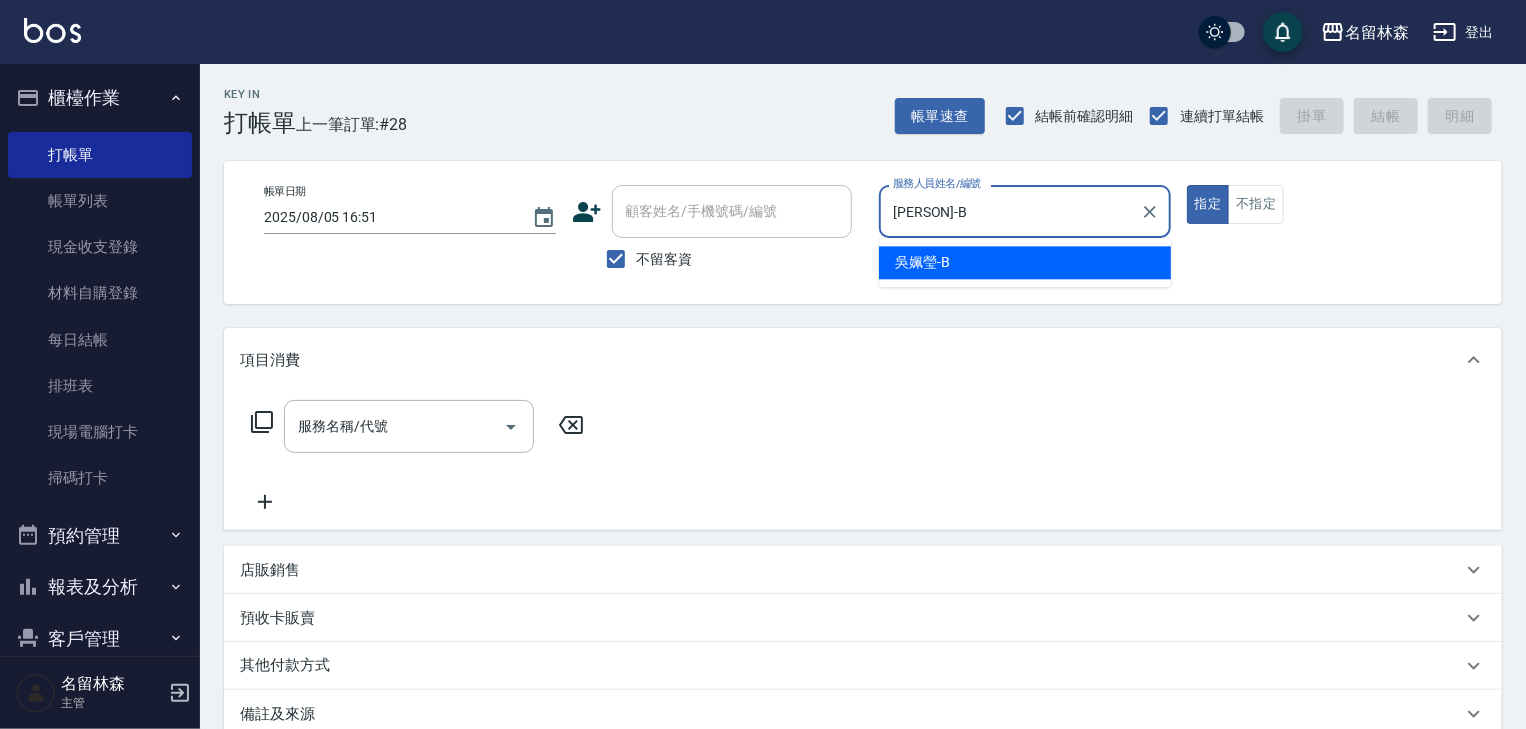 type on "true" 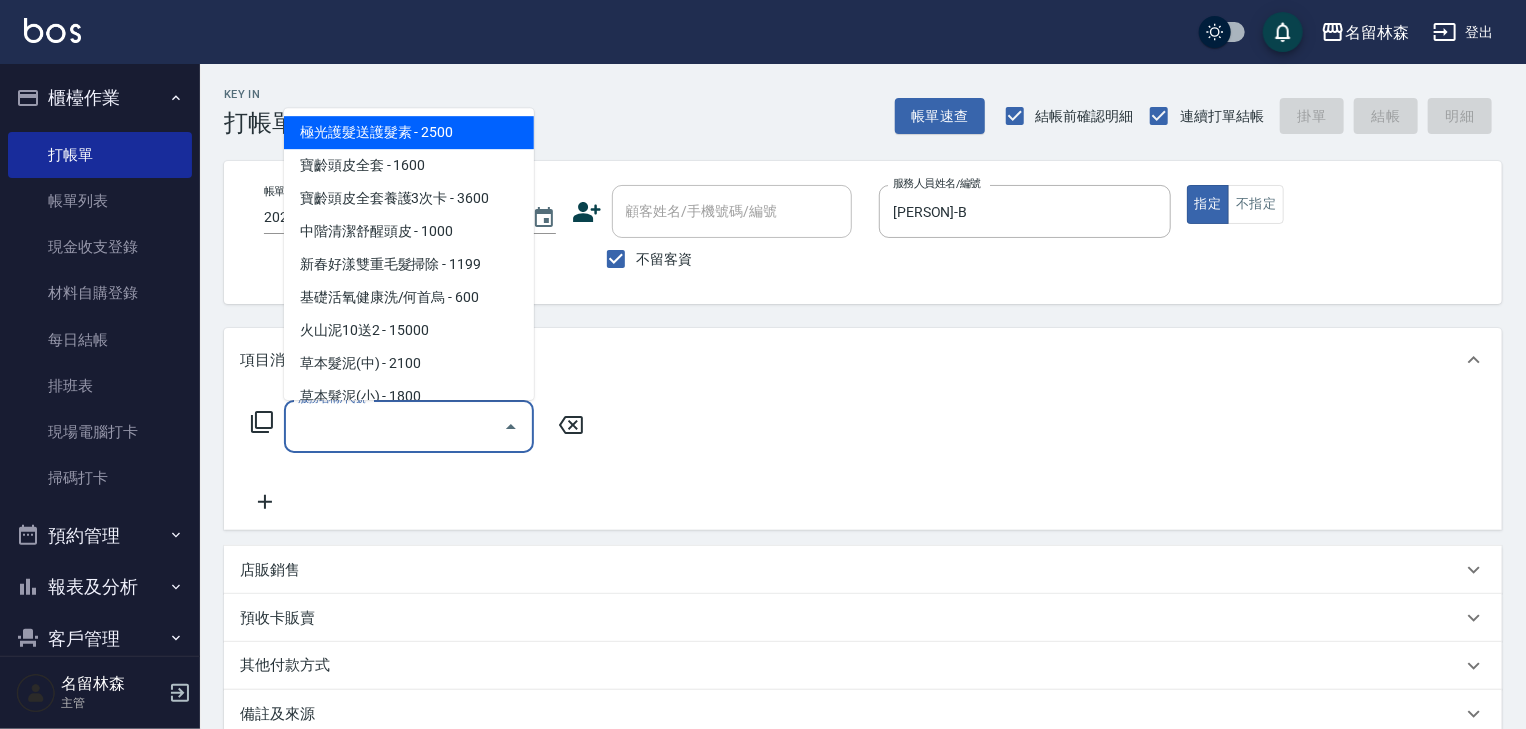 click on "服務名稱/代號" at bounding box center (394, 426) 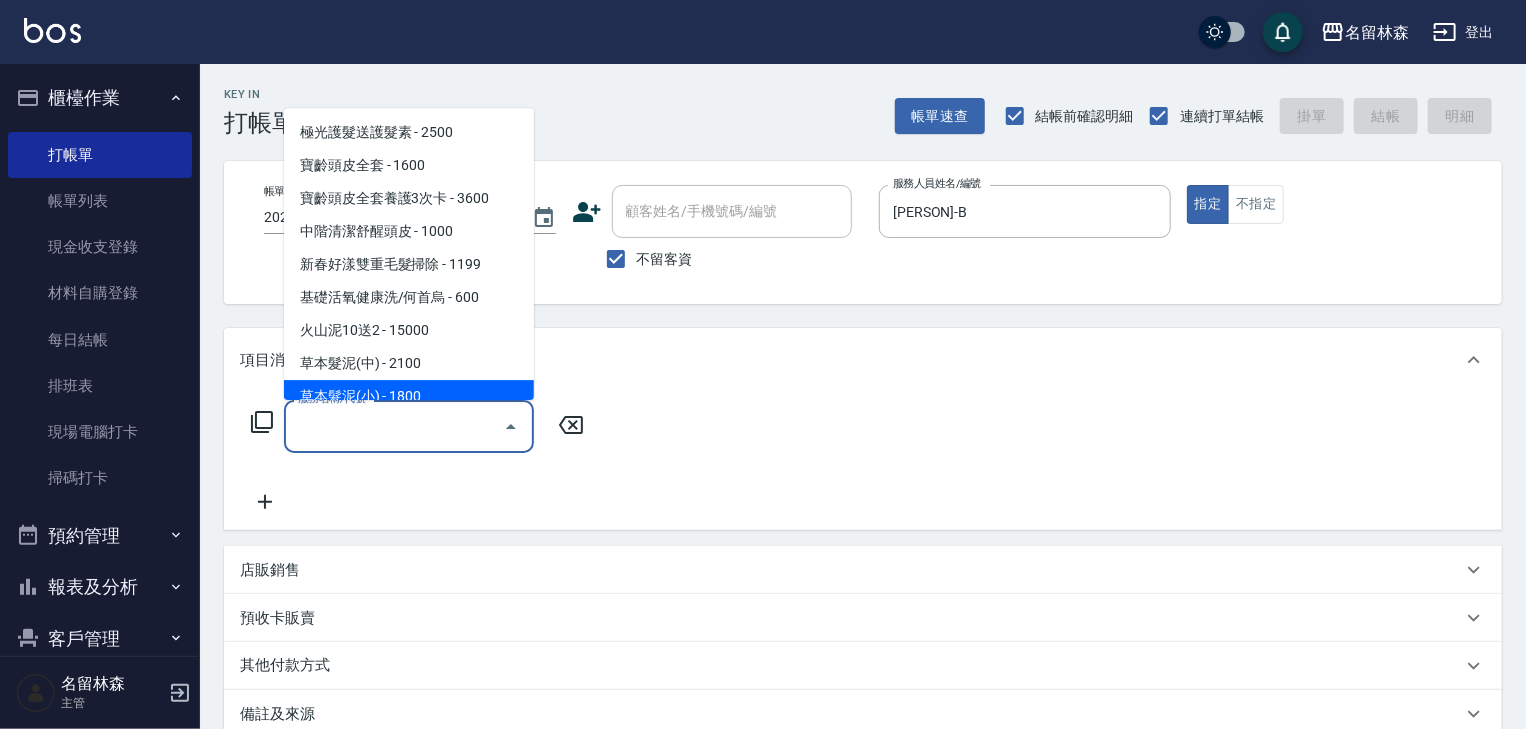 click on "服務名稱/代號" at bounding box center (409, 426) 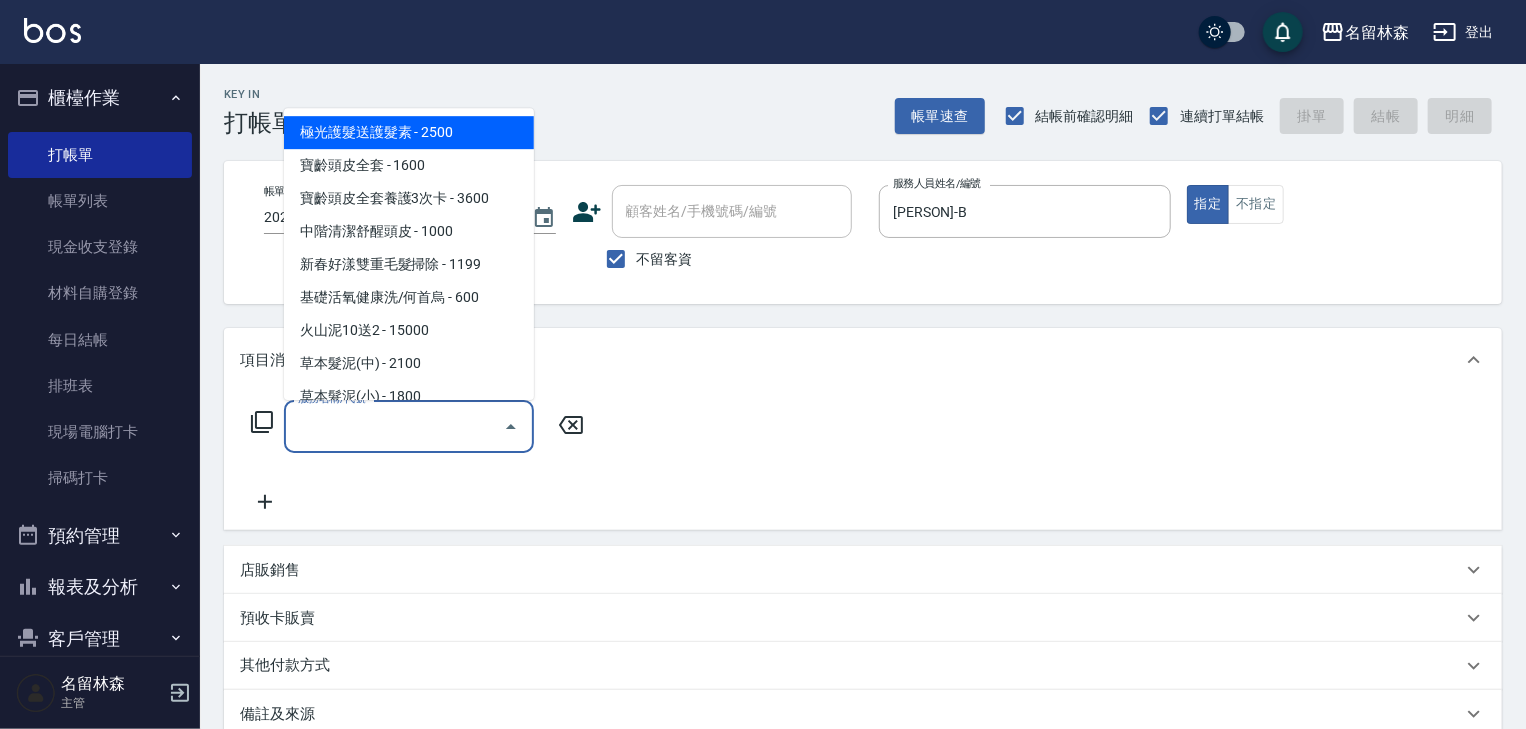 click on "服務名稱/代號" at bounding box center [394, 426] 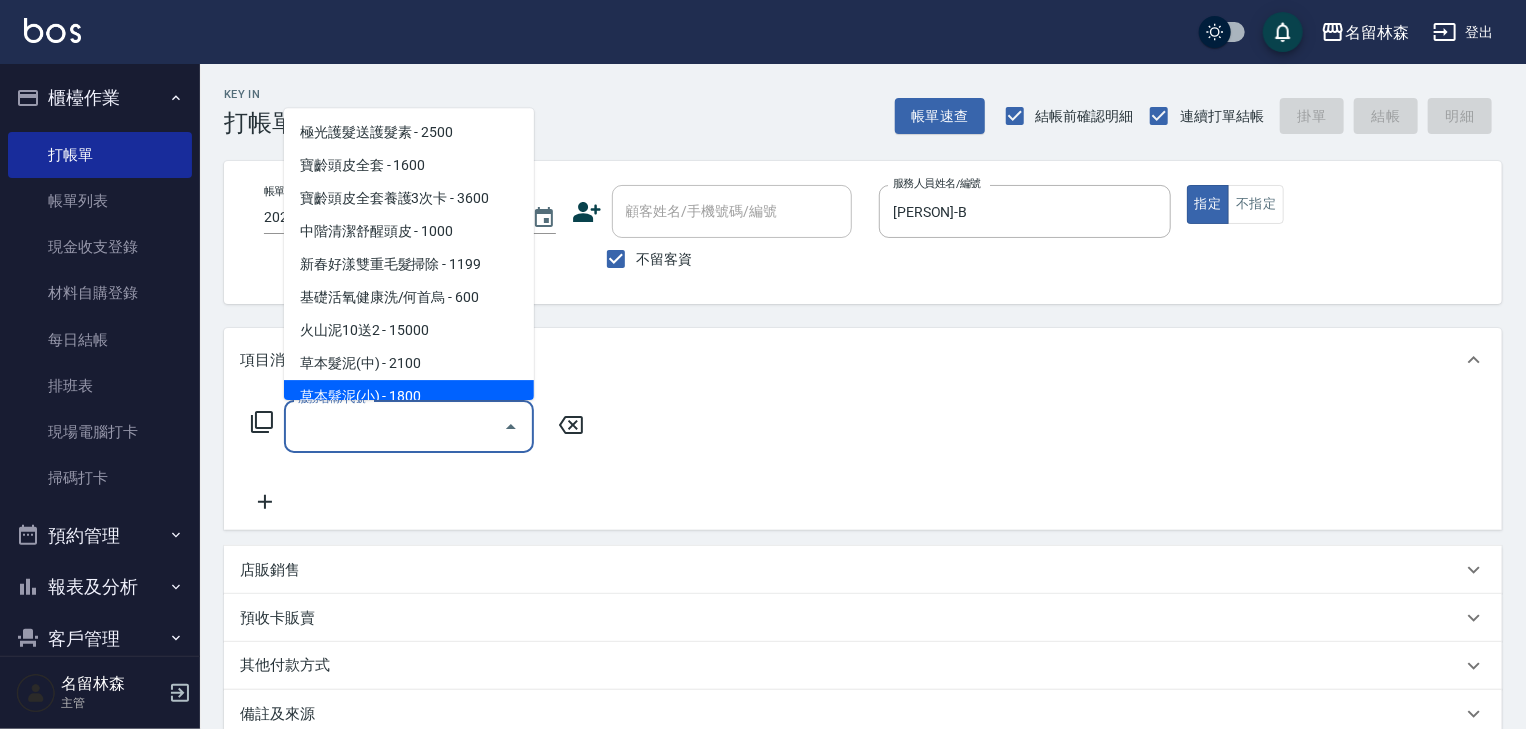 click on "草本髮泥(小) - 1800" at bounding box center [409, 397] 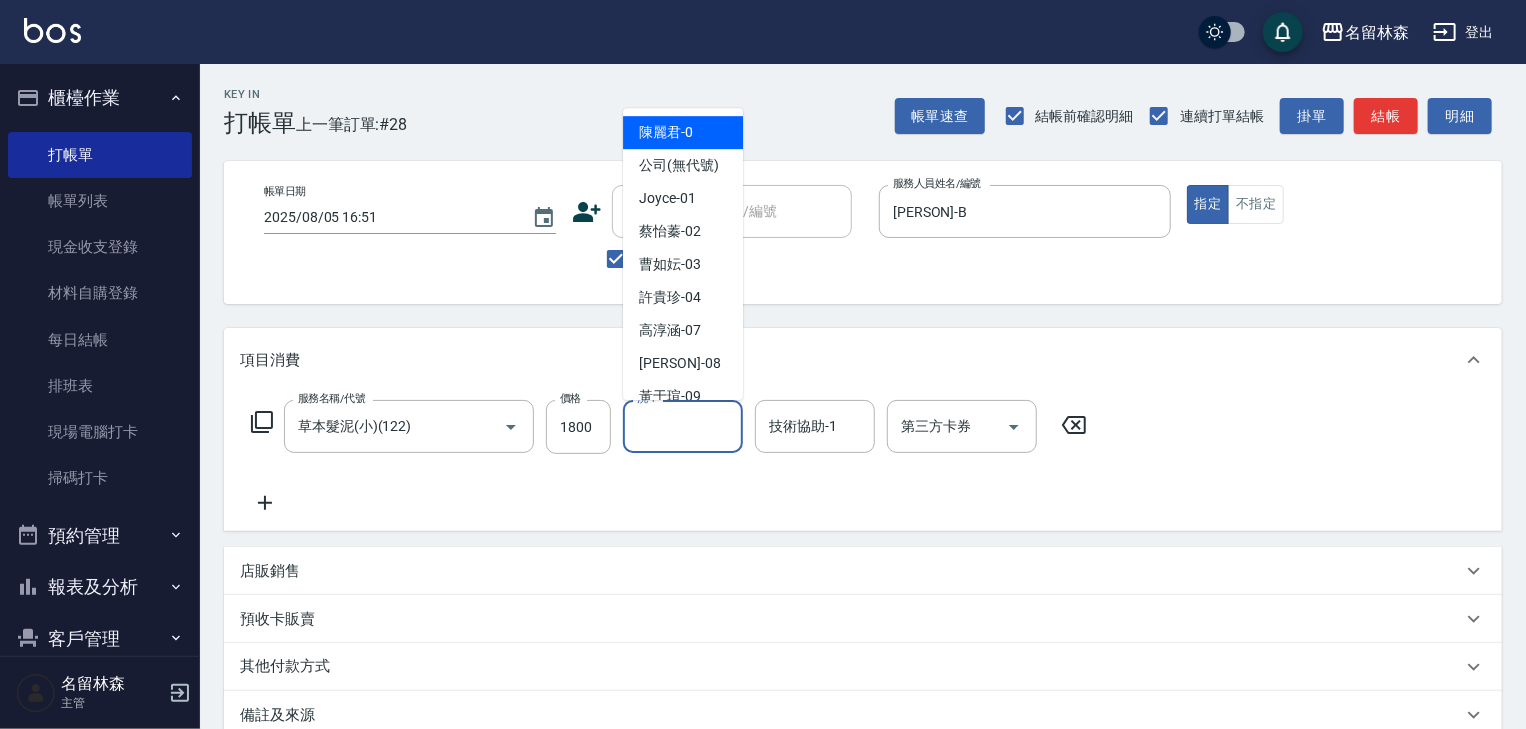 click on "洗-1" at bounding box center [683, 426] 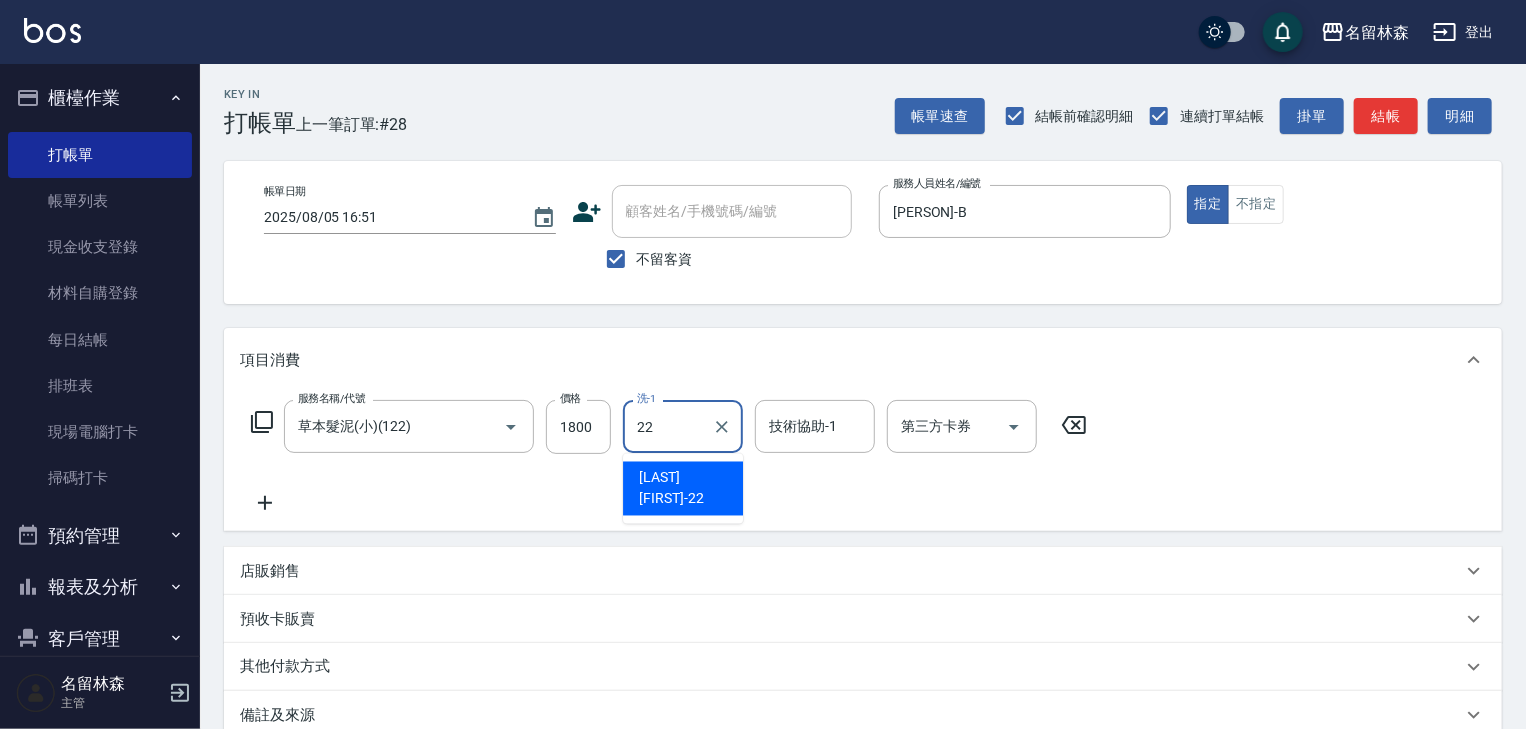 type on "王婕宇-22" 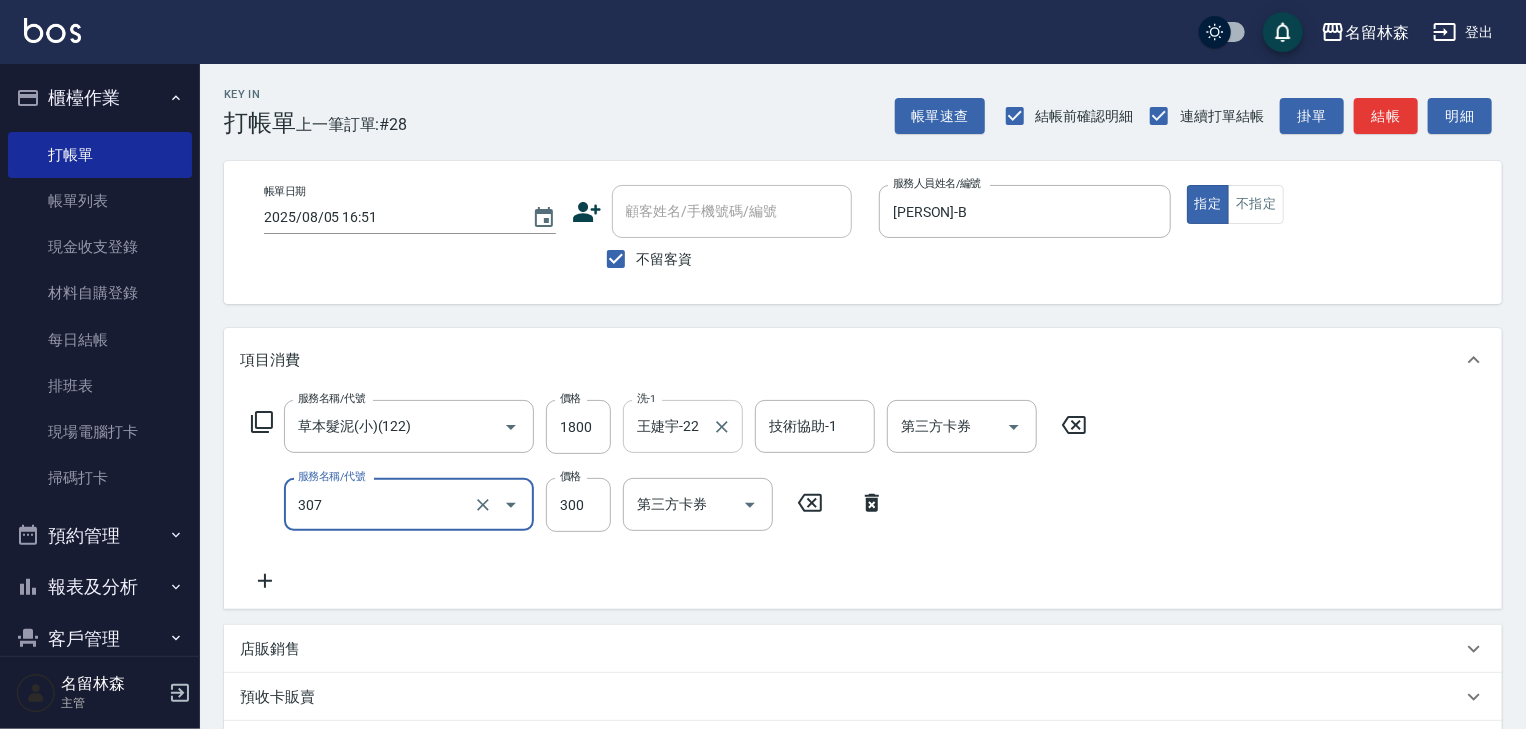 type on "剪髮(307)" 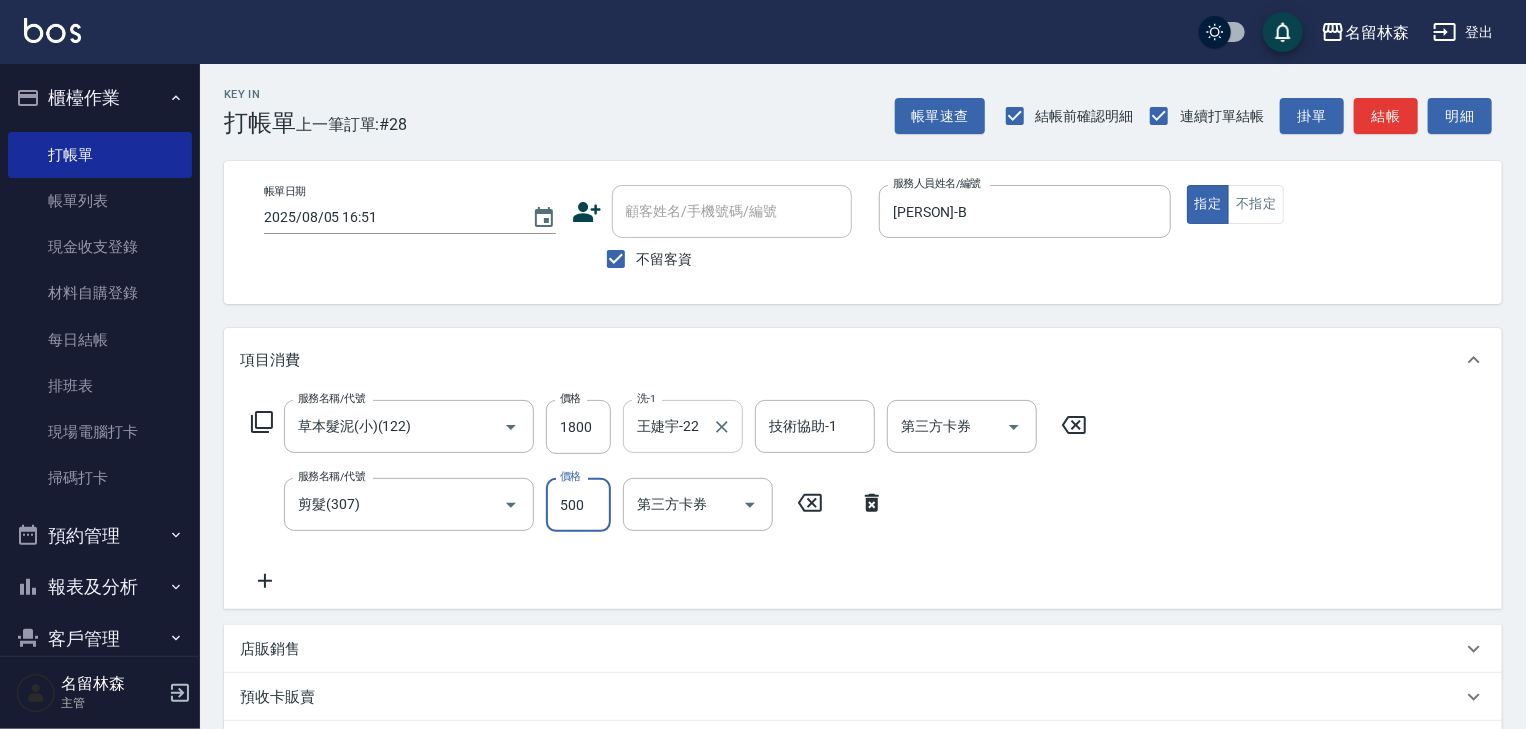 type on "500" 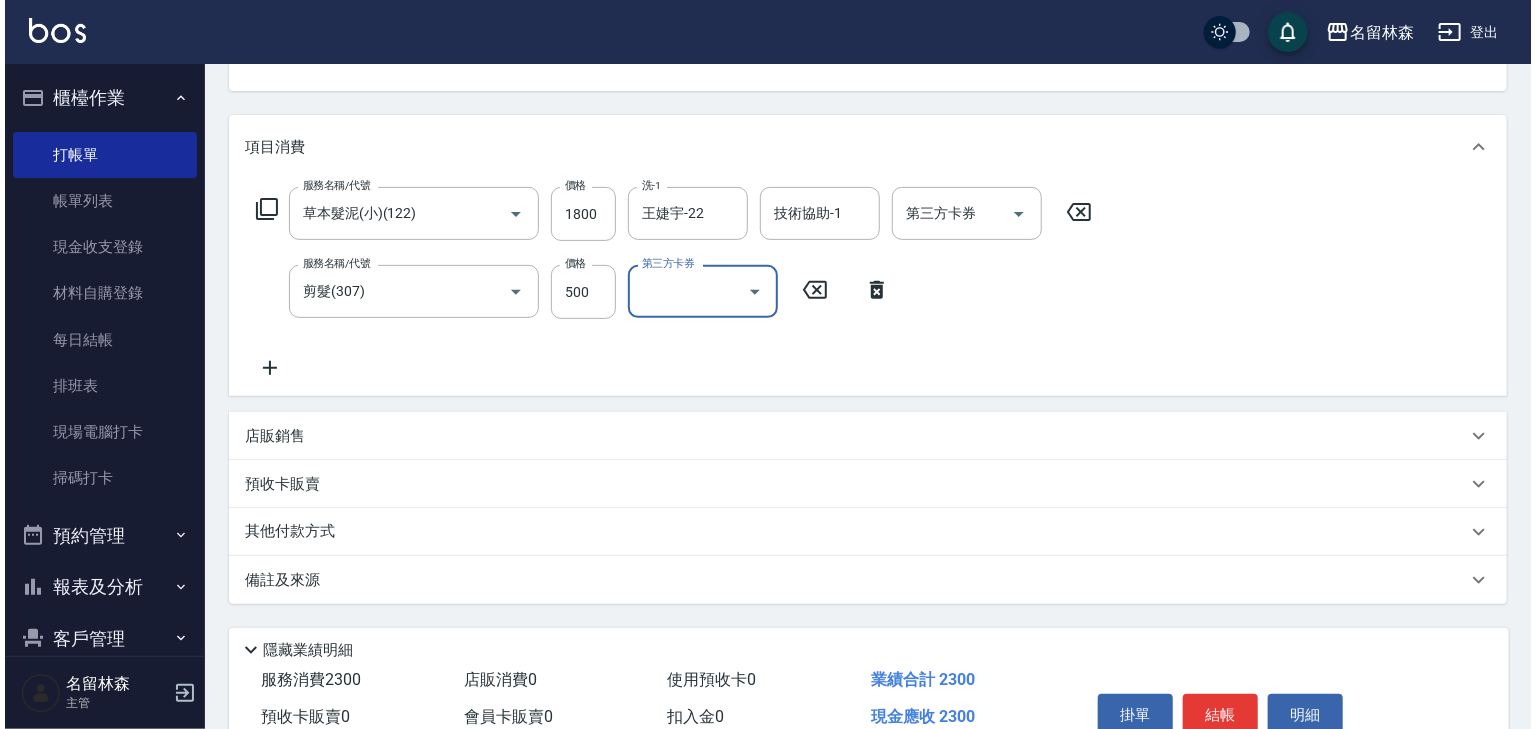 scroll, scrollTop: 312, scrollLeft: 0, axis: vertical 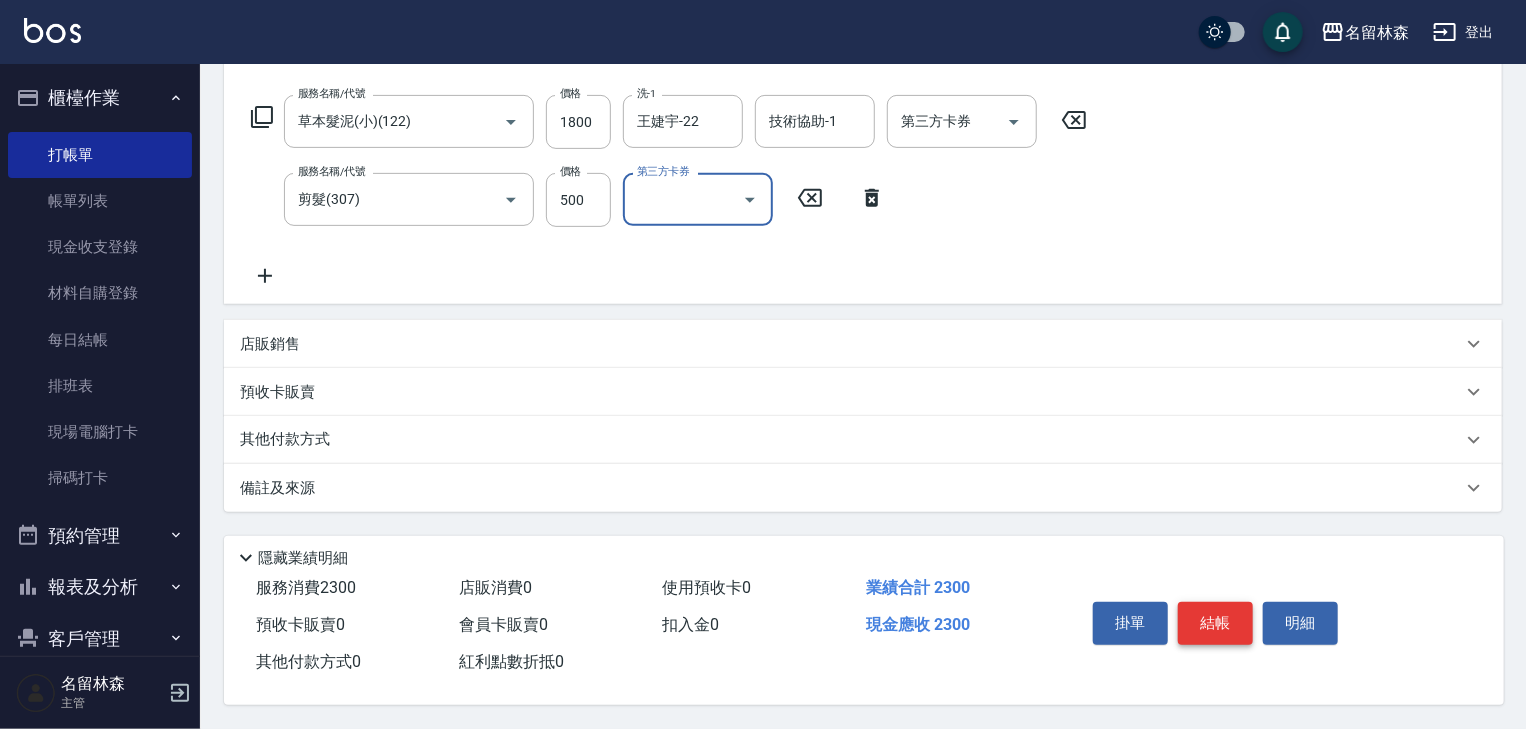 click on "結帳" at bounding box center (1215, 623) 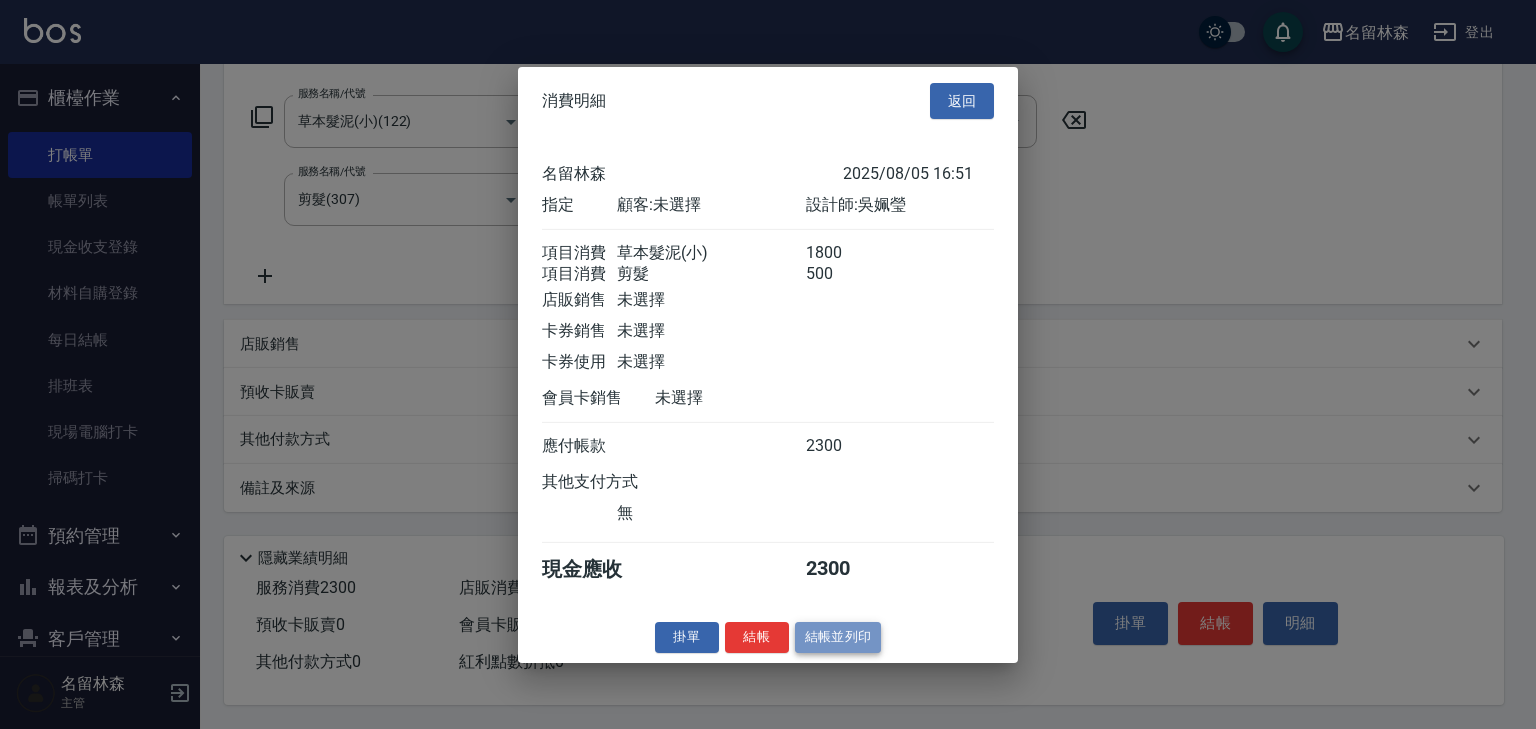 click on "結帳並列印" at bounding box center (838, 637) 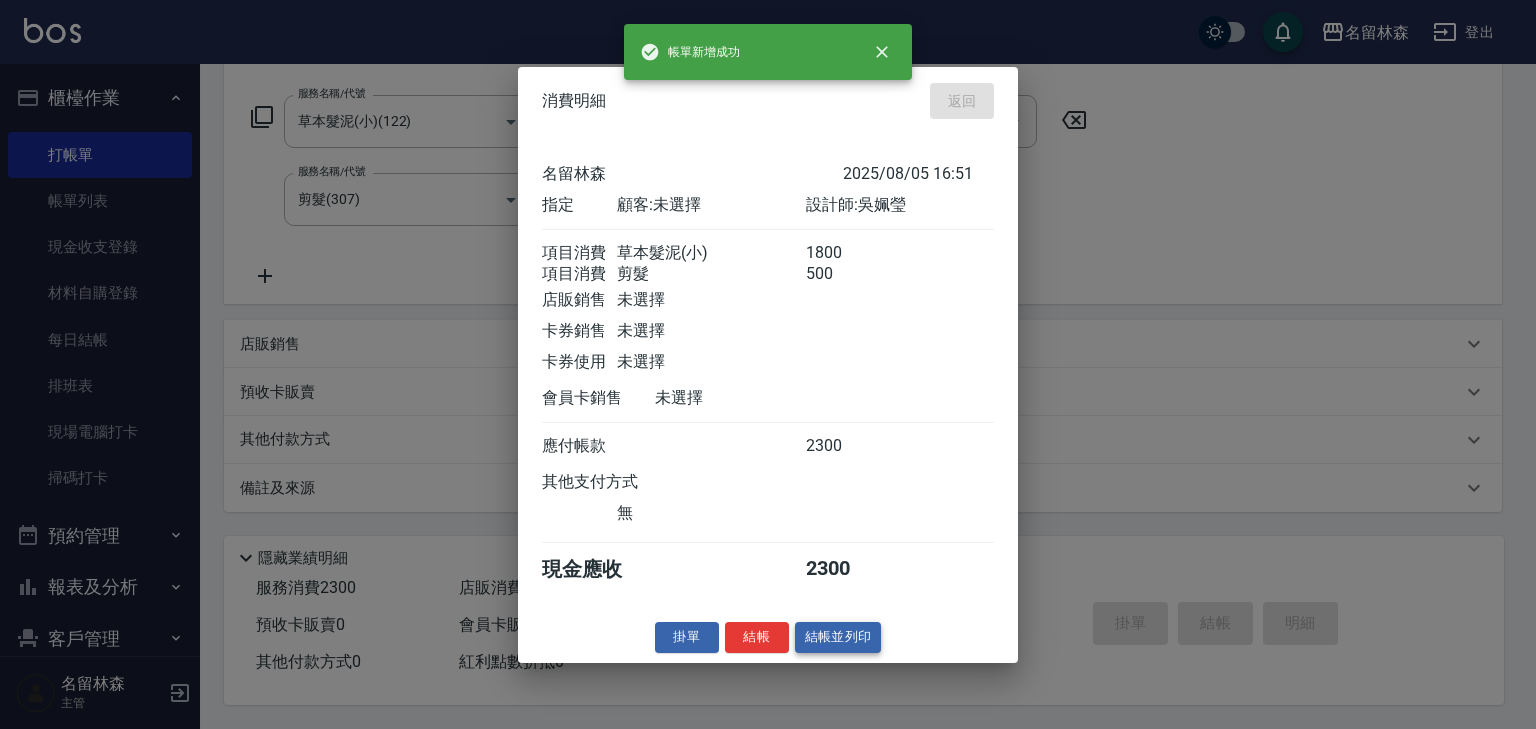 type on "2025/08/05 16:56" 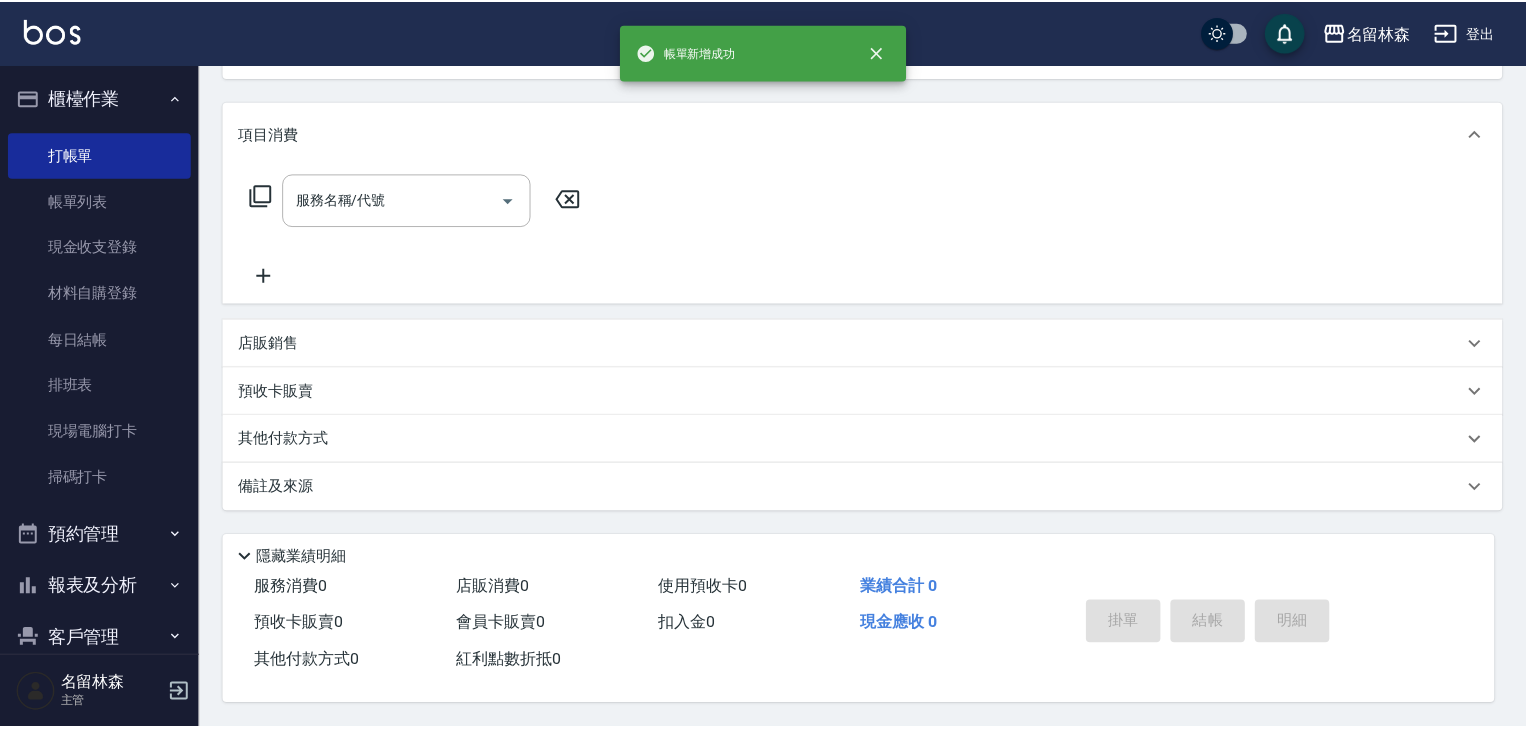 scroll, scrollTop: 0, scrollLeft: 0, axis: both 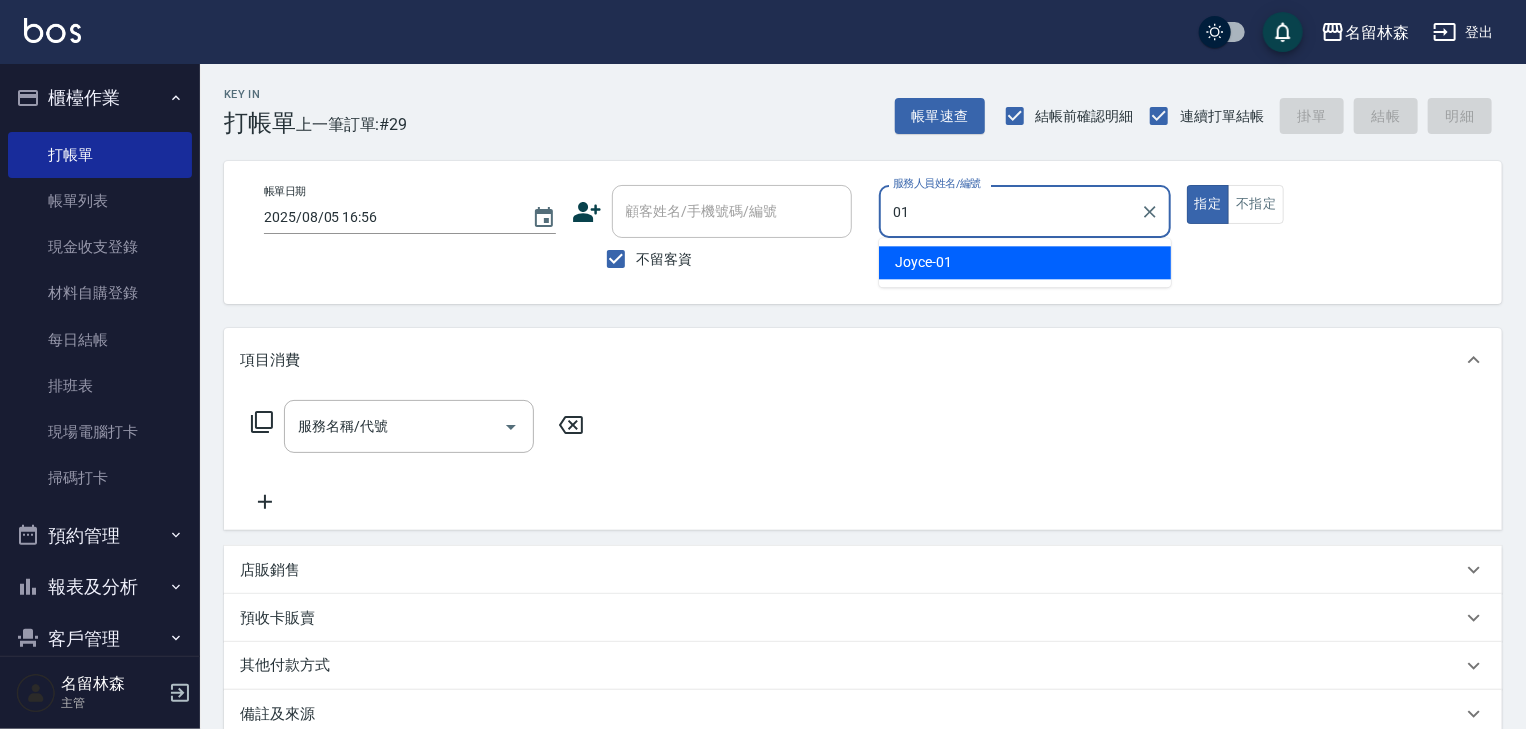 type on "Joyce-01" 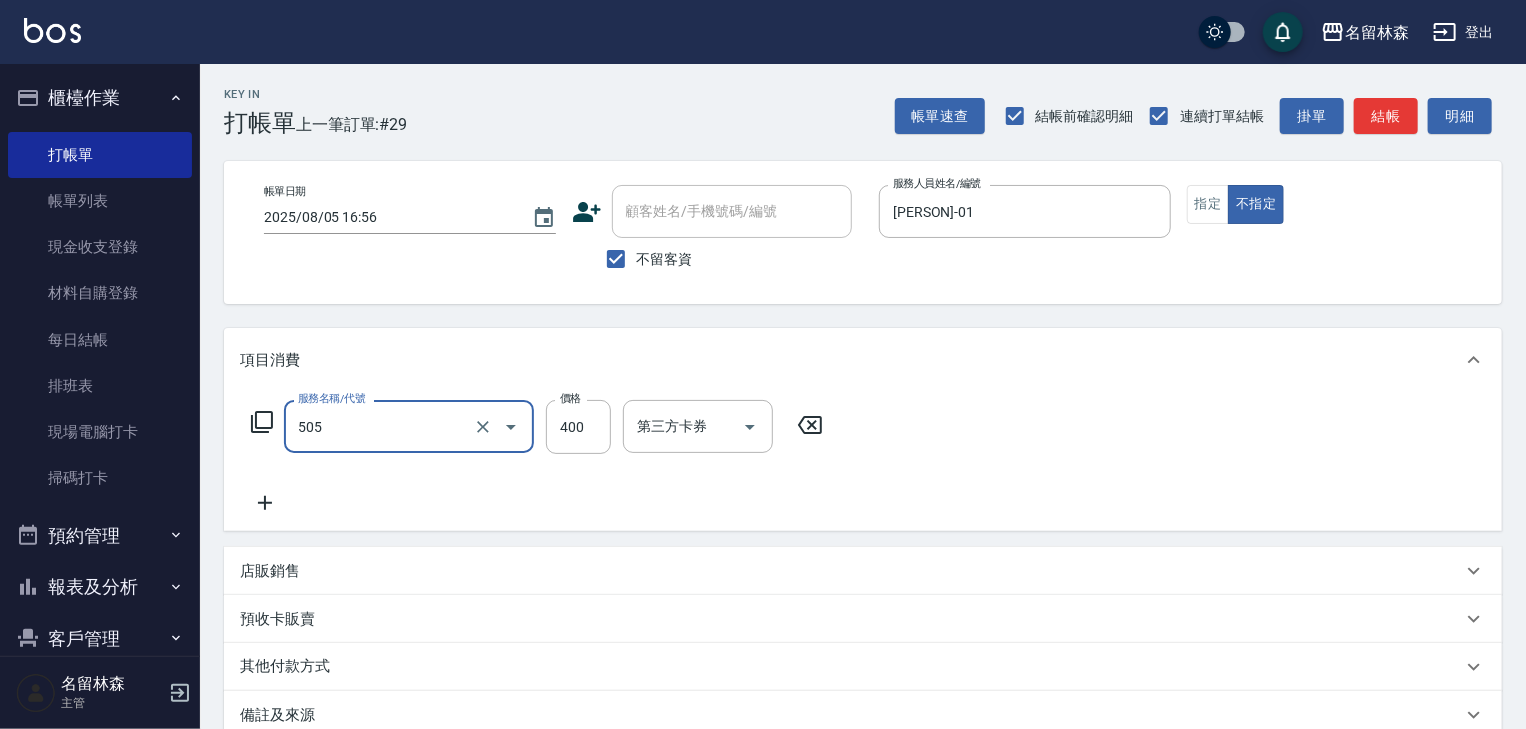 type on "洗髮(505)" 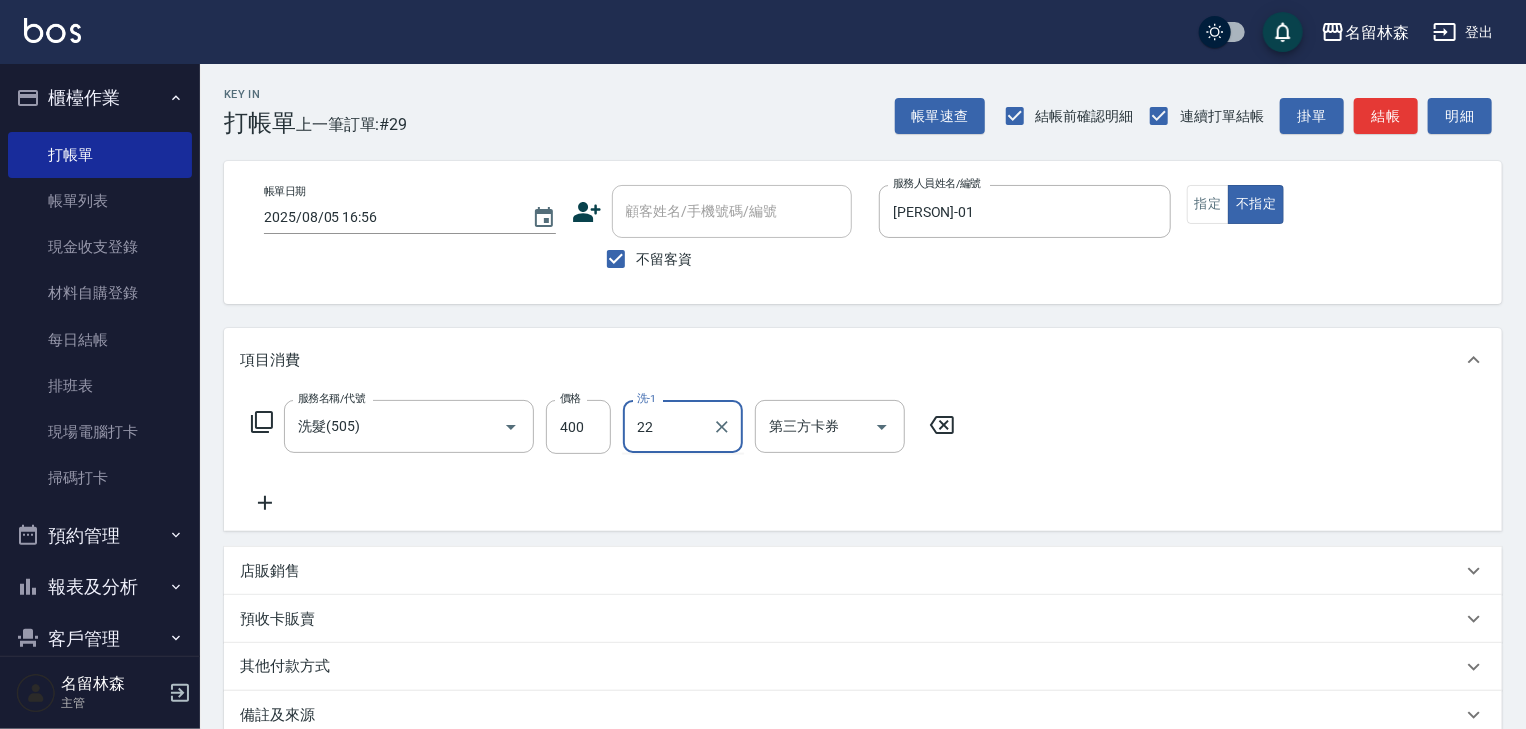 type on "王婕宇-22" 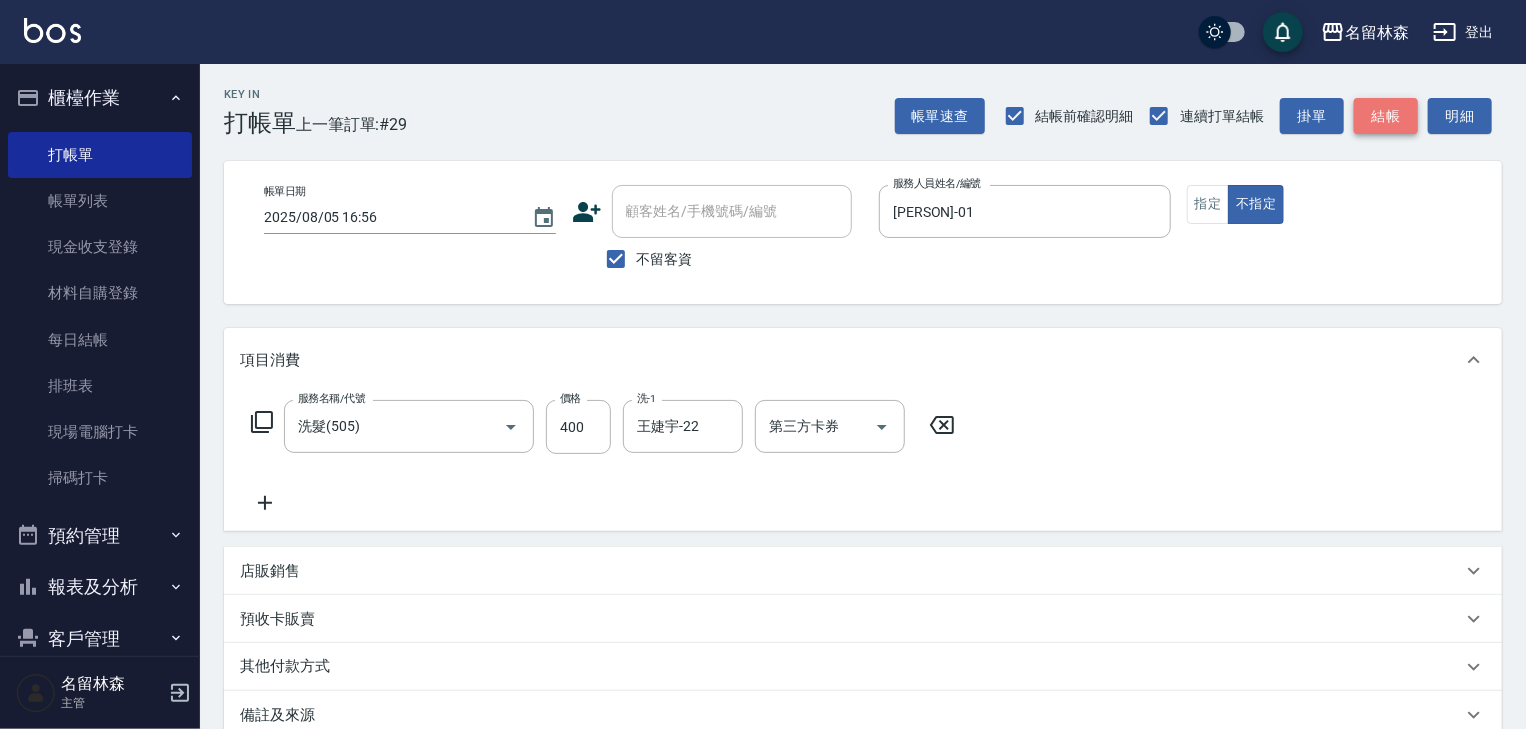 click on "結帳" at bounding box center [1386, 116] 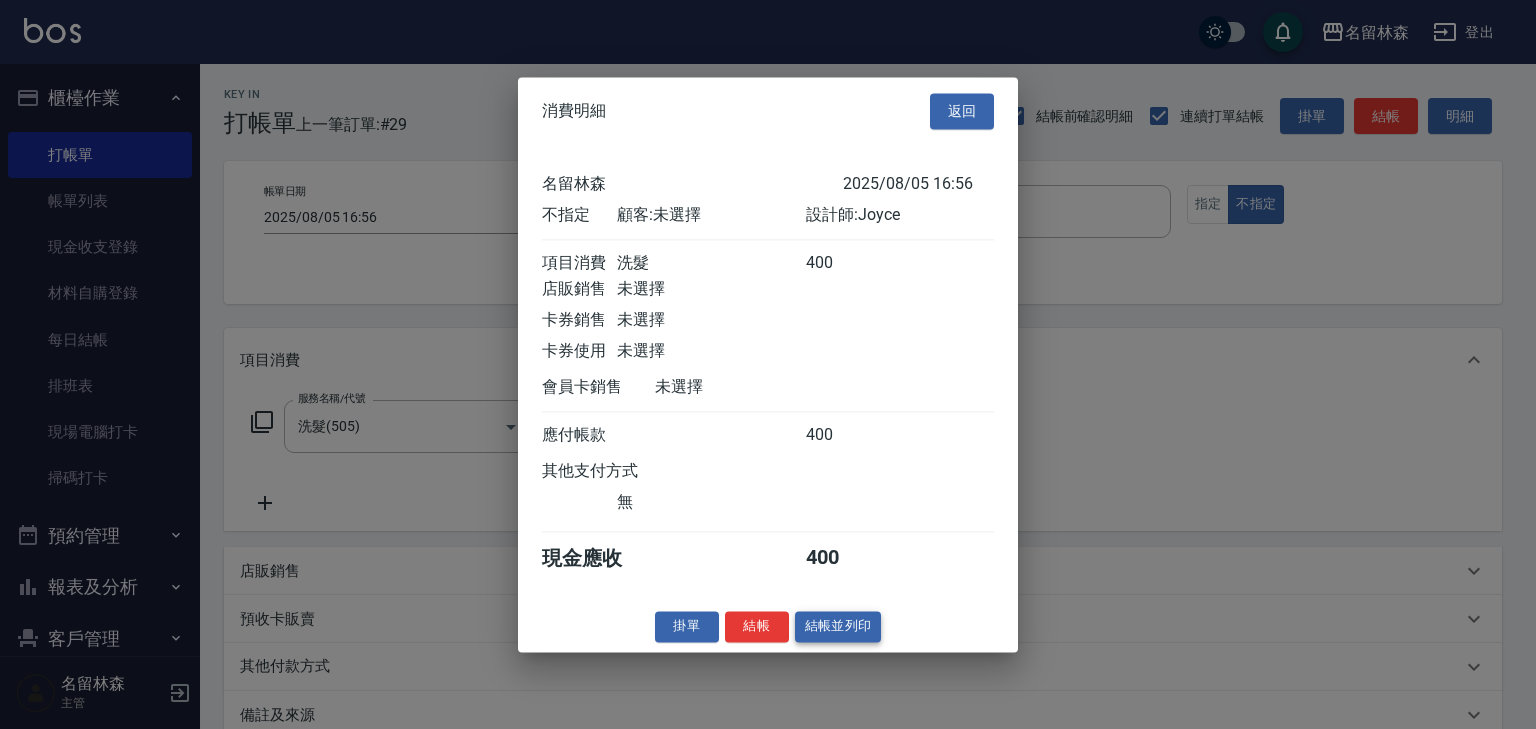 click on "結帳並列印" at bounding box center (838, 626) 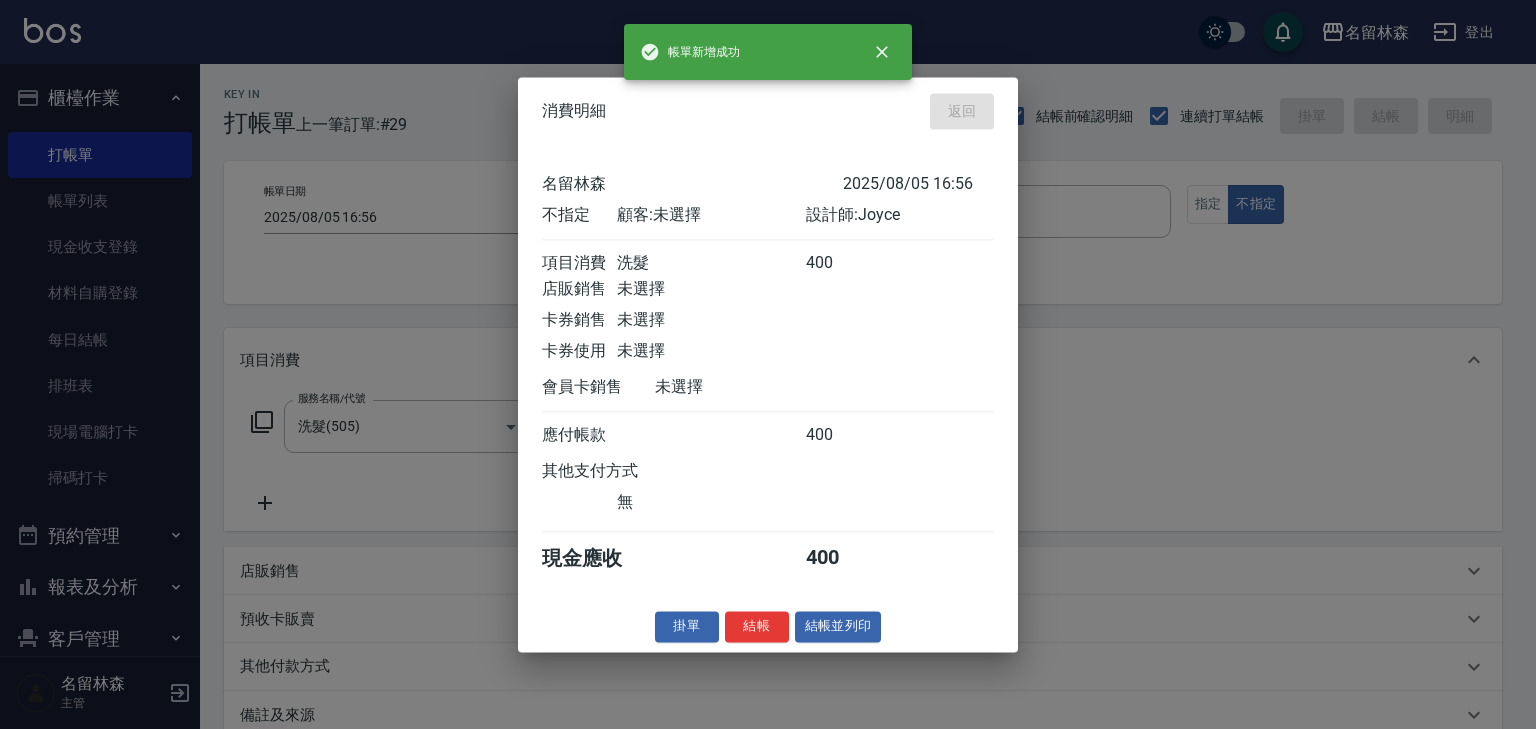 type on "2025/08/05 17:06" 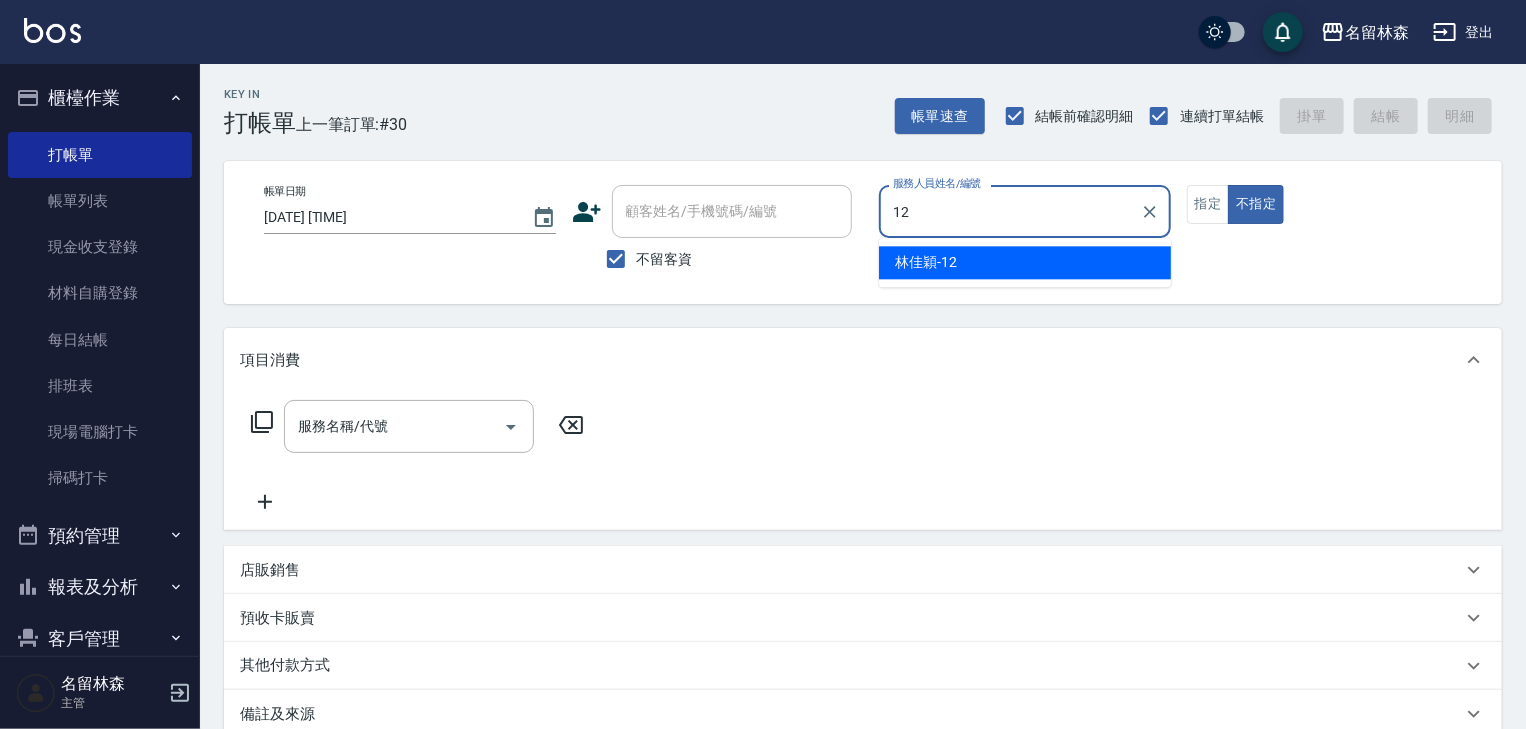 type on "林佳穎-12" 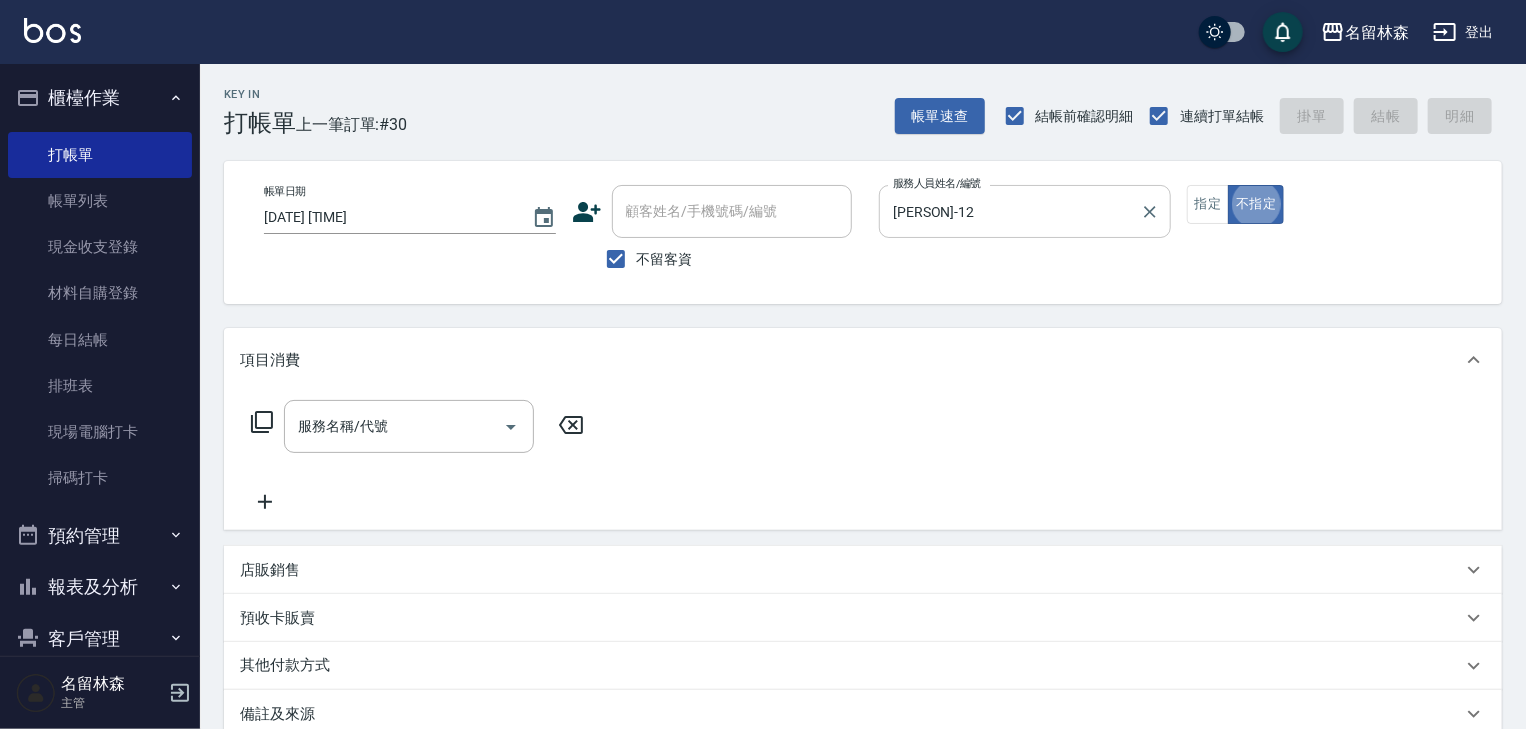 type on "false" 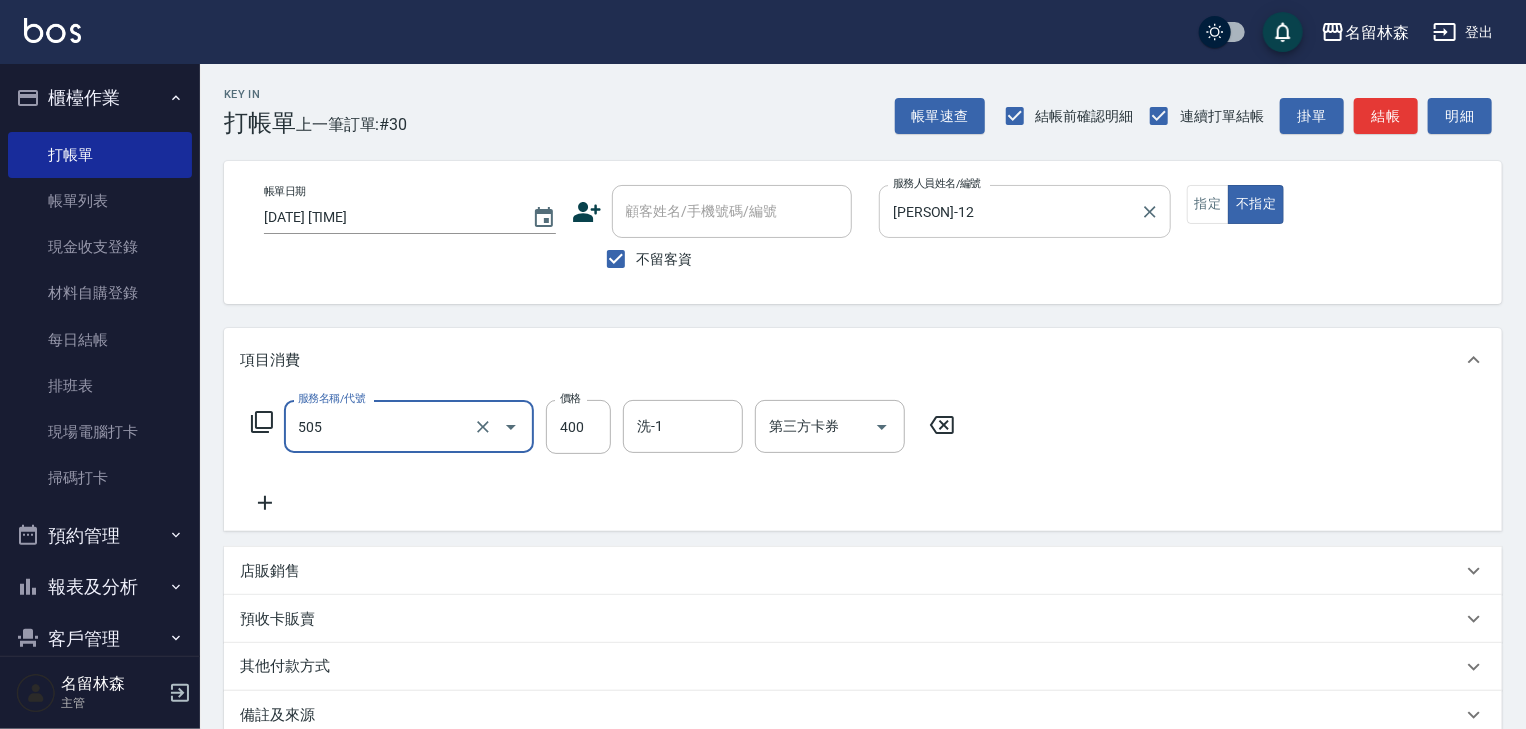 type on "洗髮(505)" 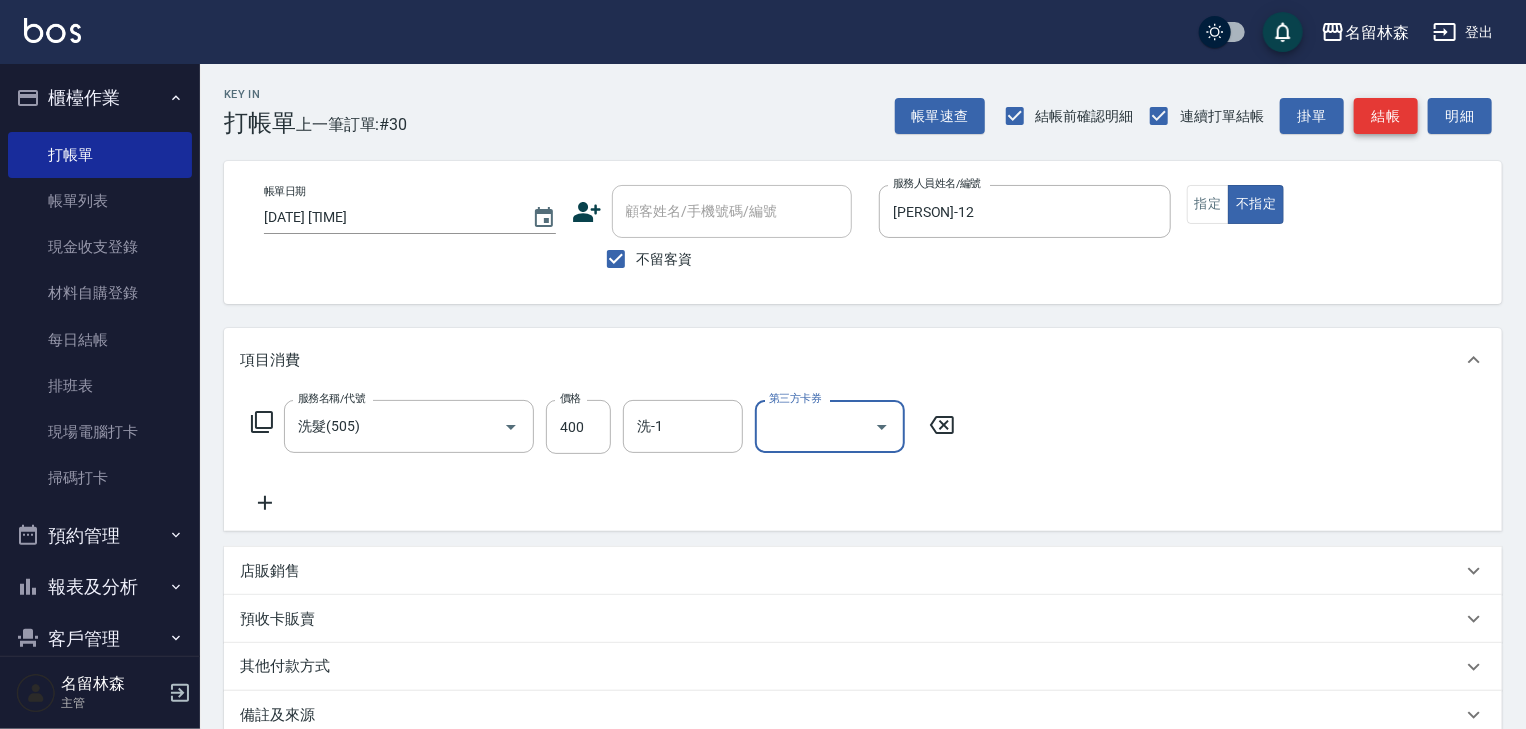click on "結帳" at bounding box center (1386, 116) 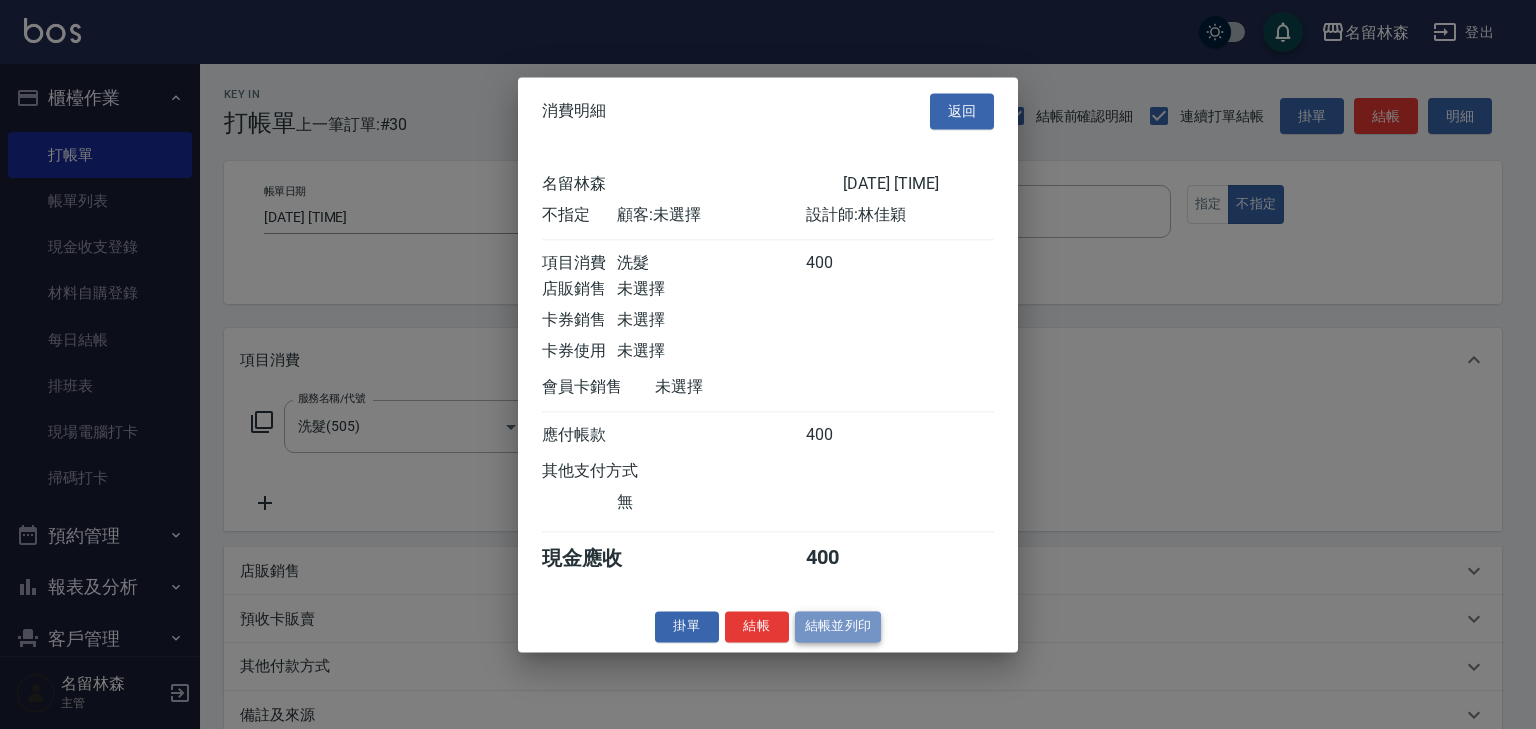 click on "結帳並列印" at bounding box center [838, 626] 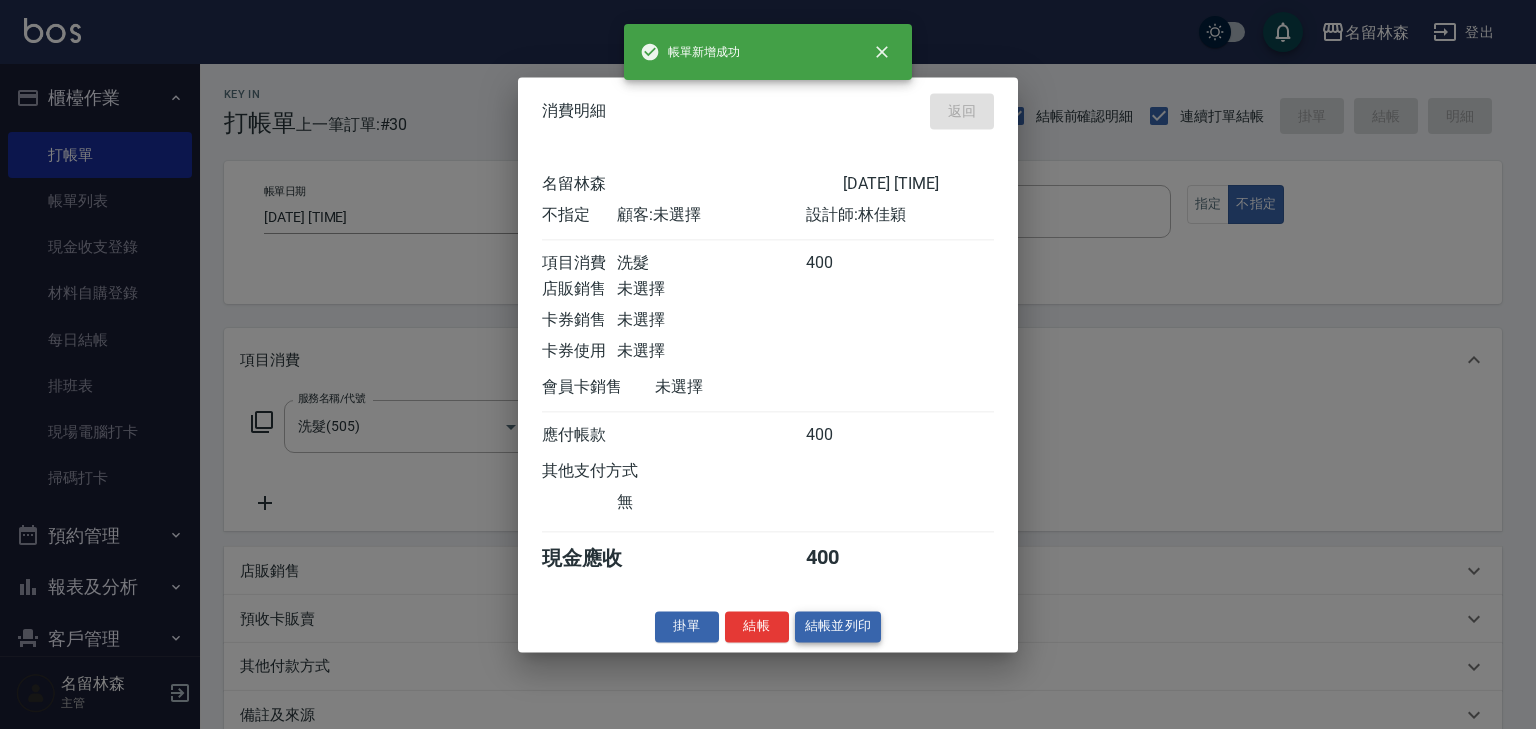 type 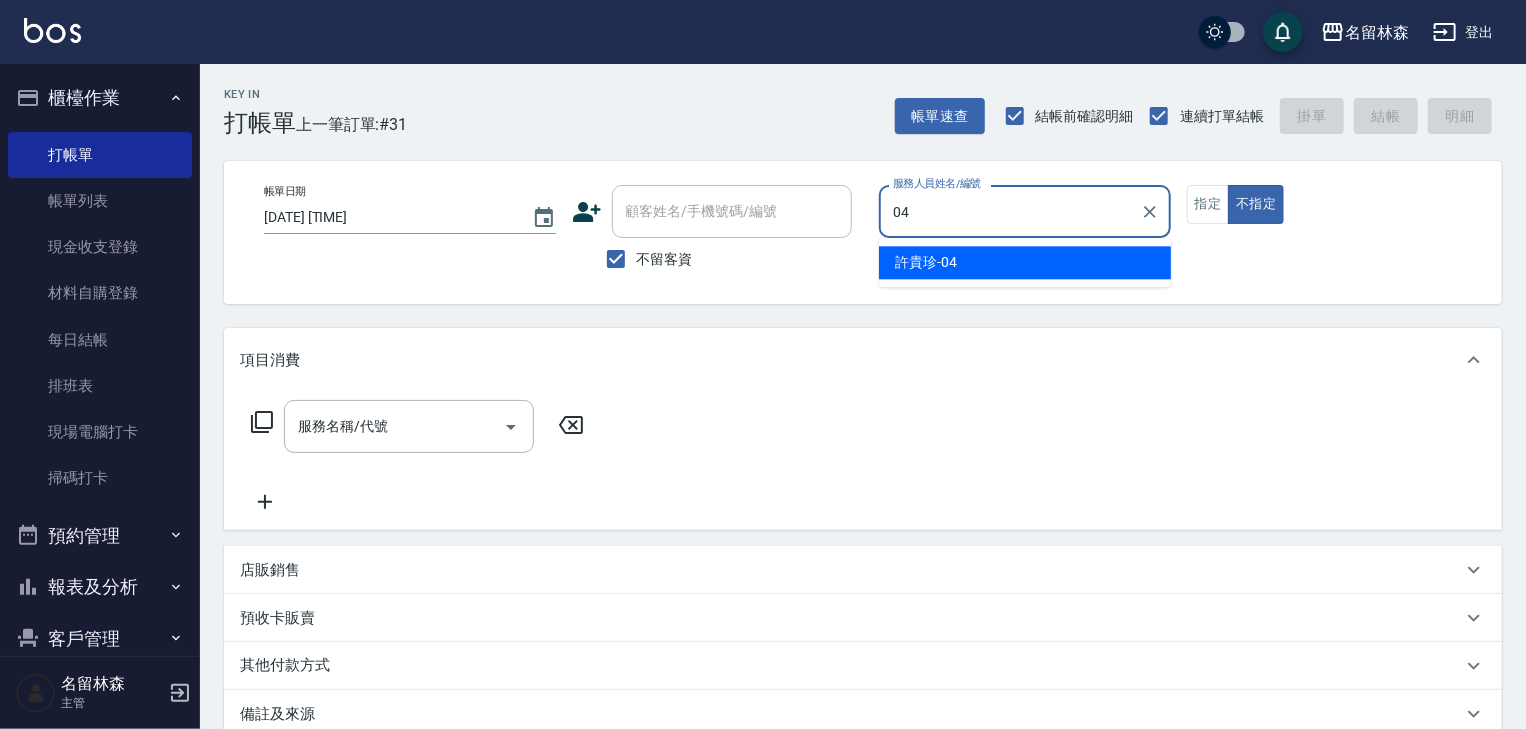 type on "許貴珍-04" 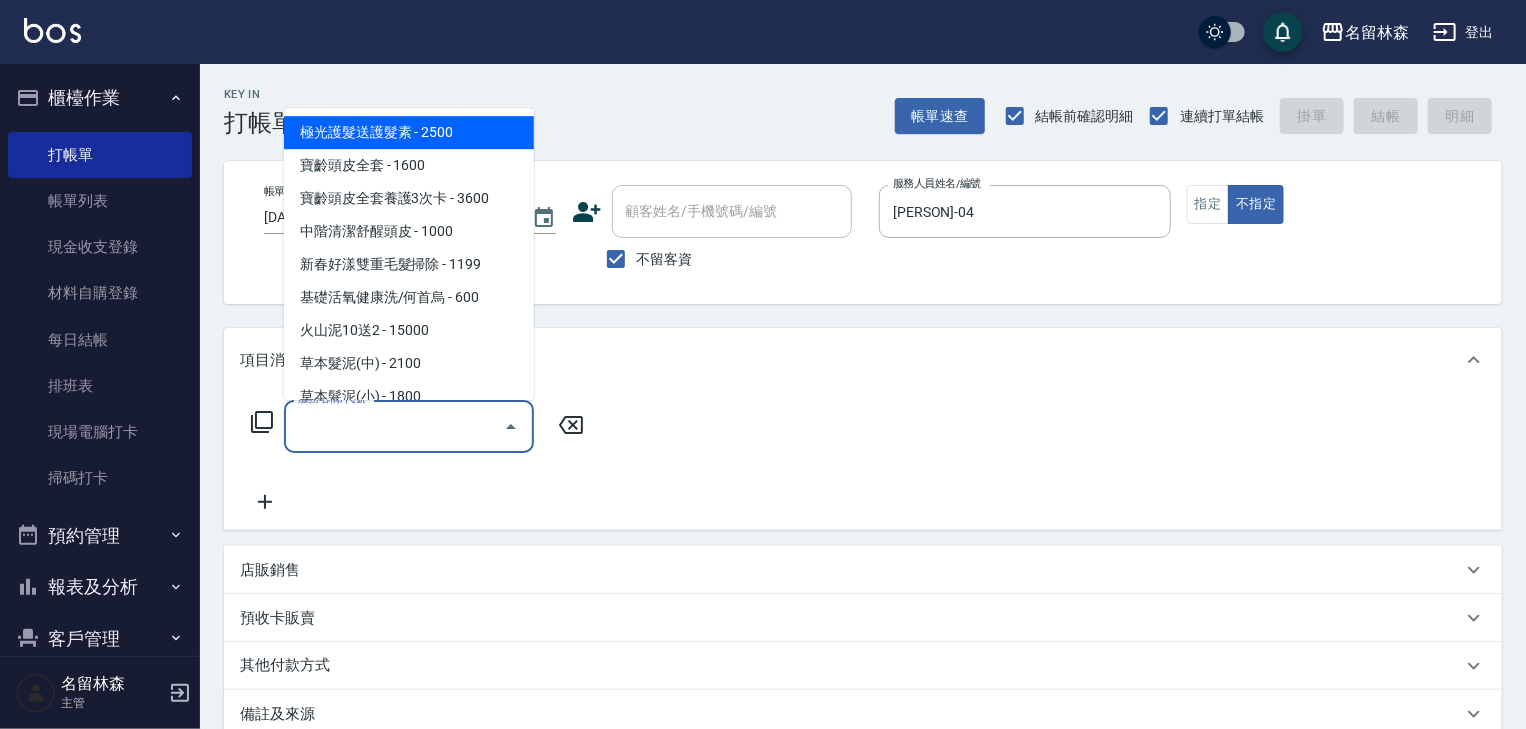 click on "服務名稱/代號" at bounding box center [394, 426] 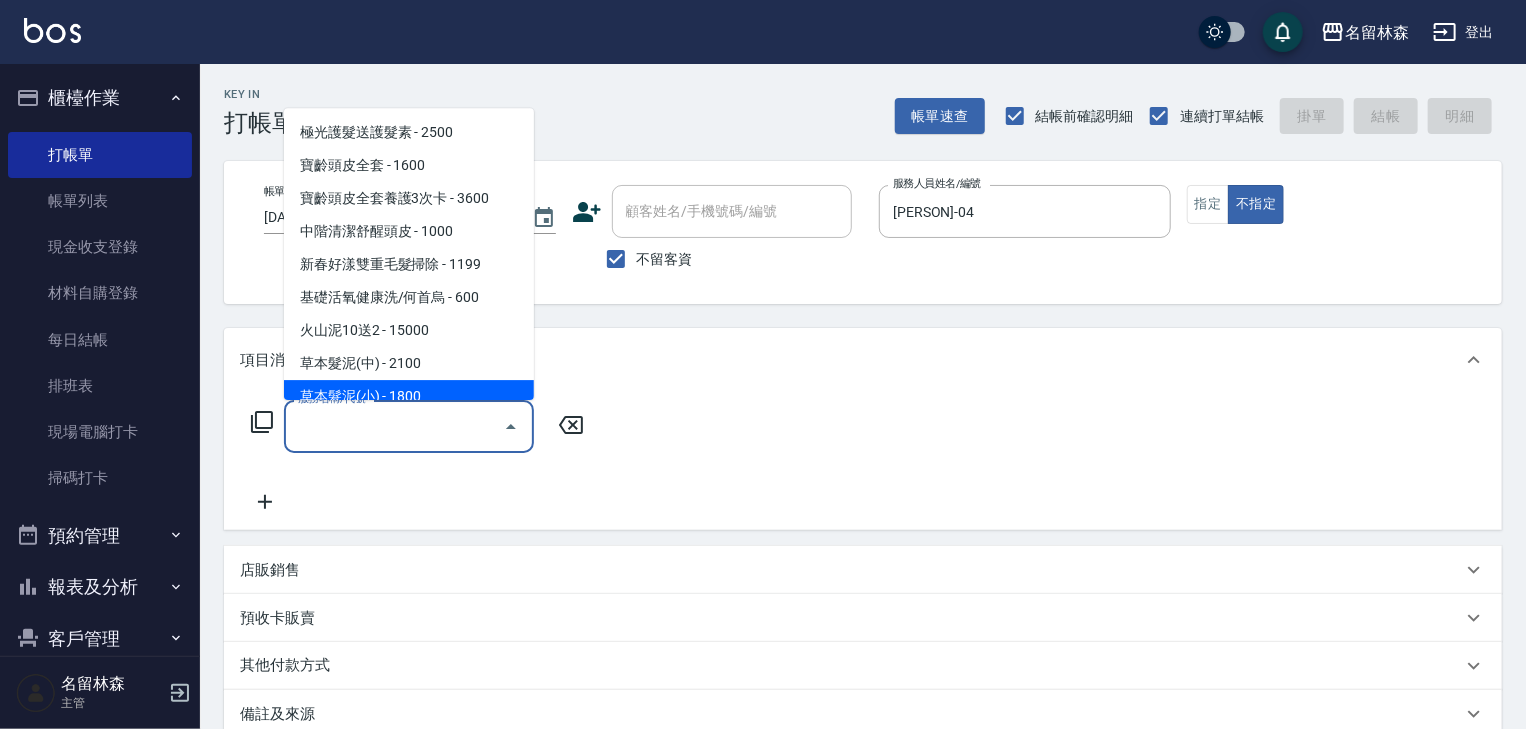 scroll, scrollTop: 106, scrollLeft: 0, axis: vertical 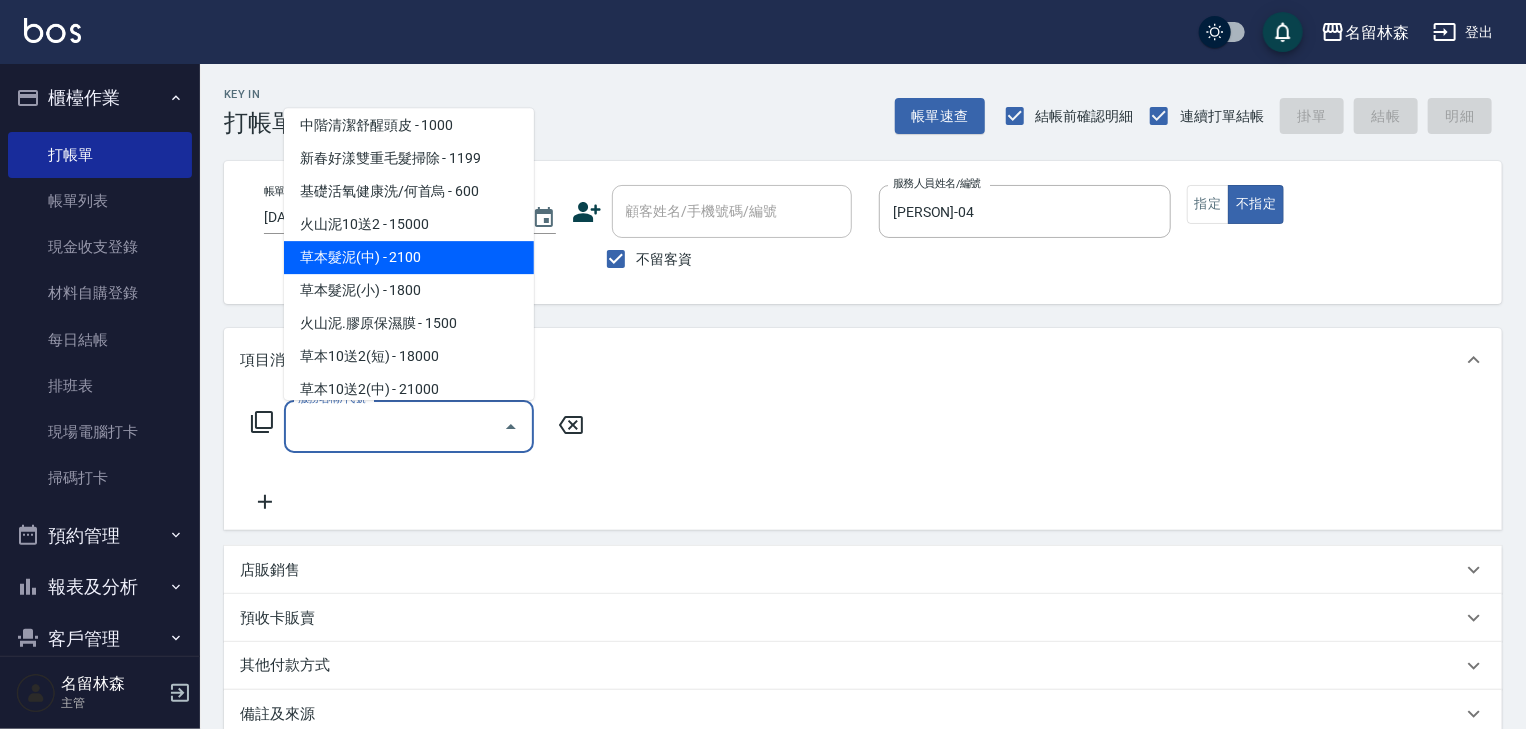 click on "草本髮泥(中) - 2100" at bounding box center (409, 258) 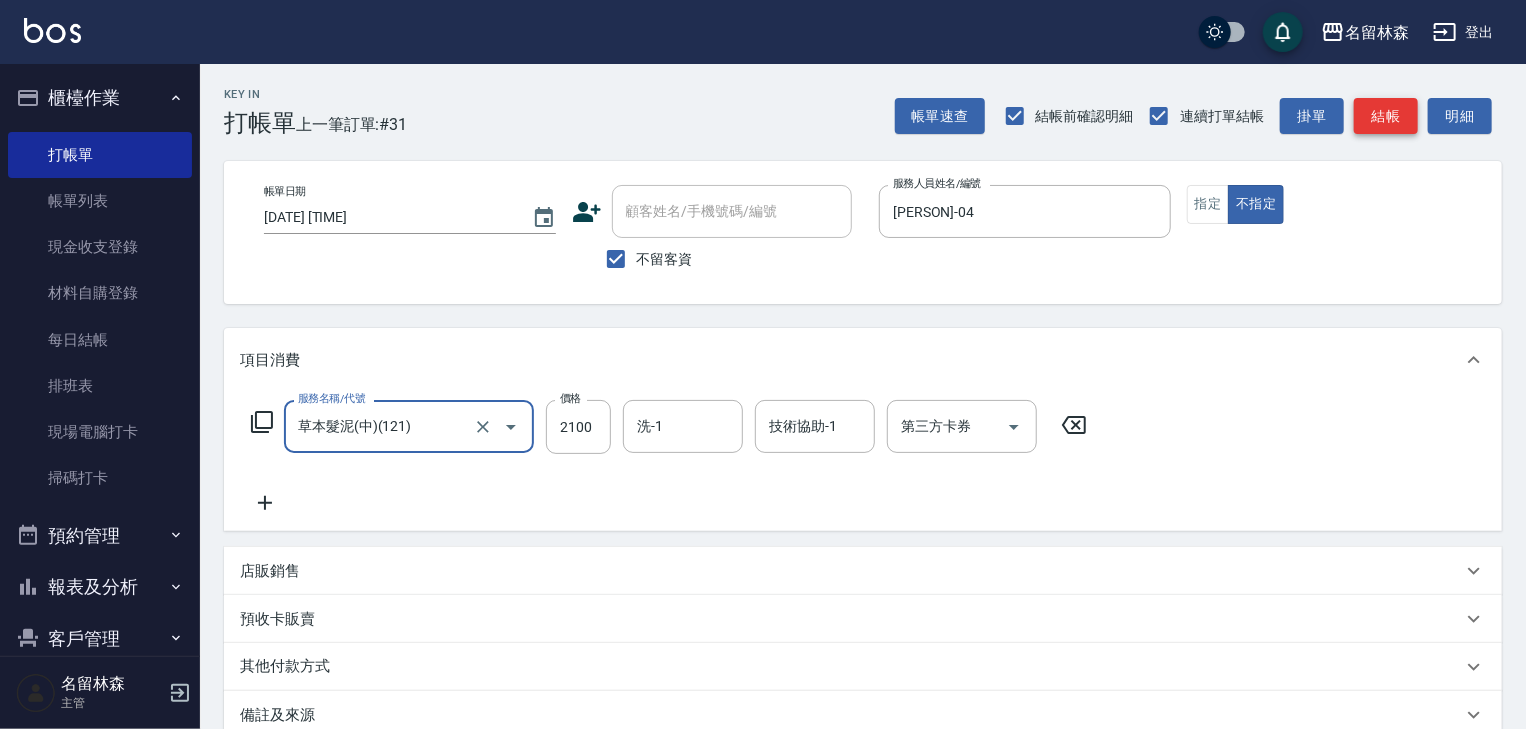 click on "結帳" at bounding box center [1386, 116] 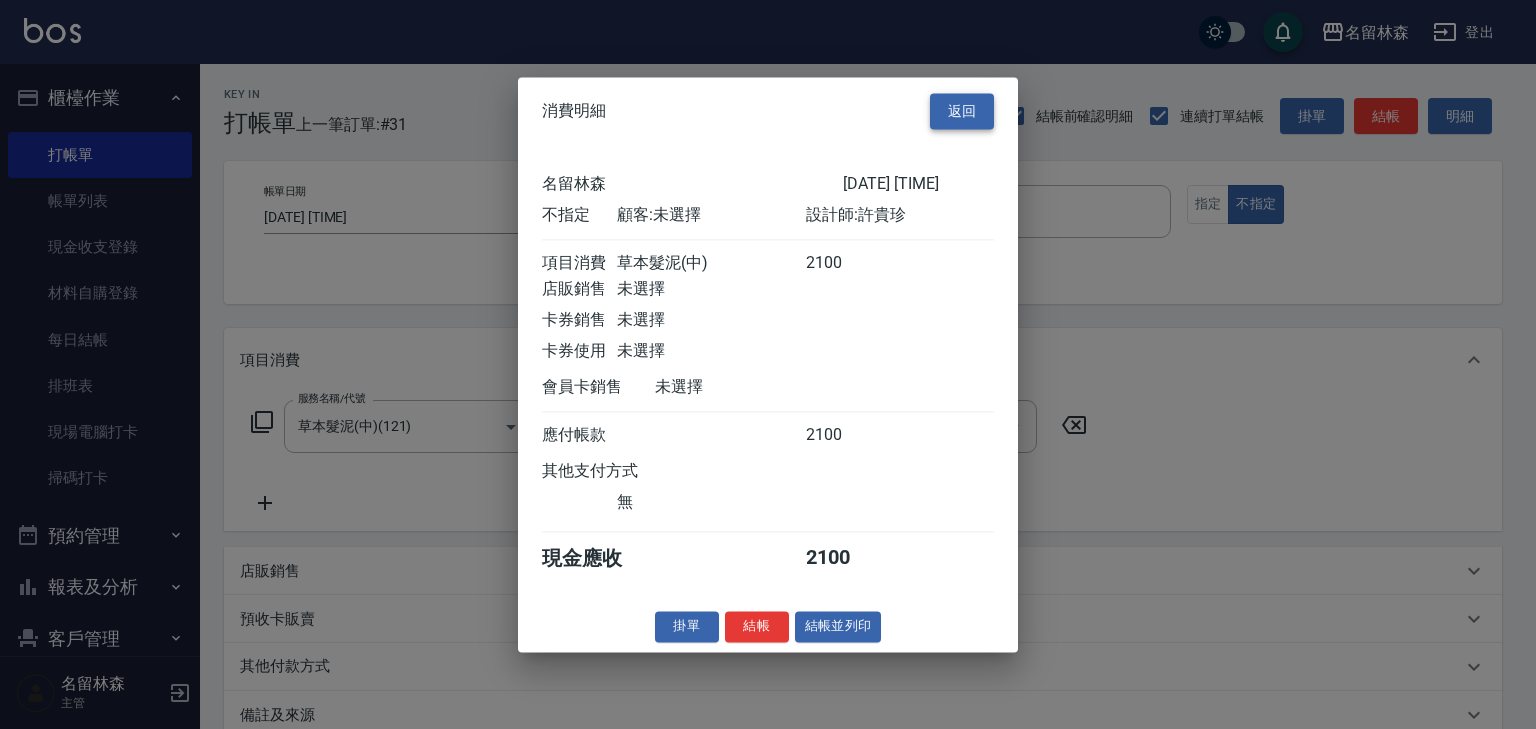 click on "返回" at bounding box center (962, 111) 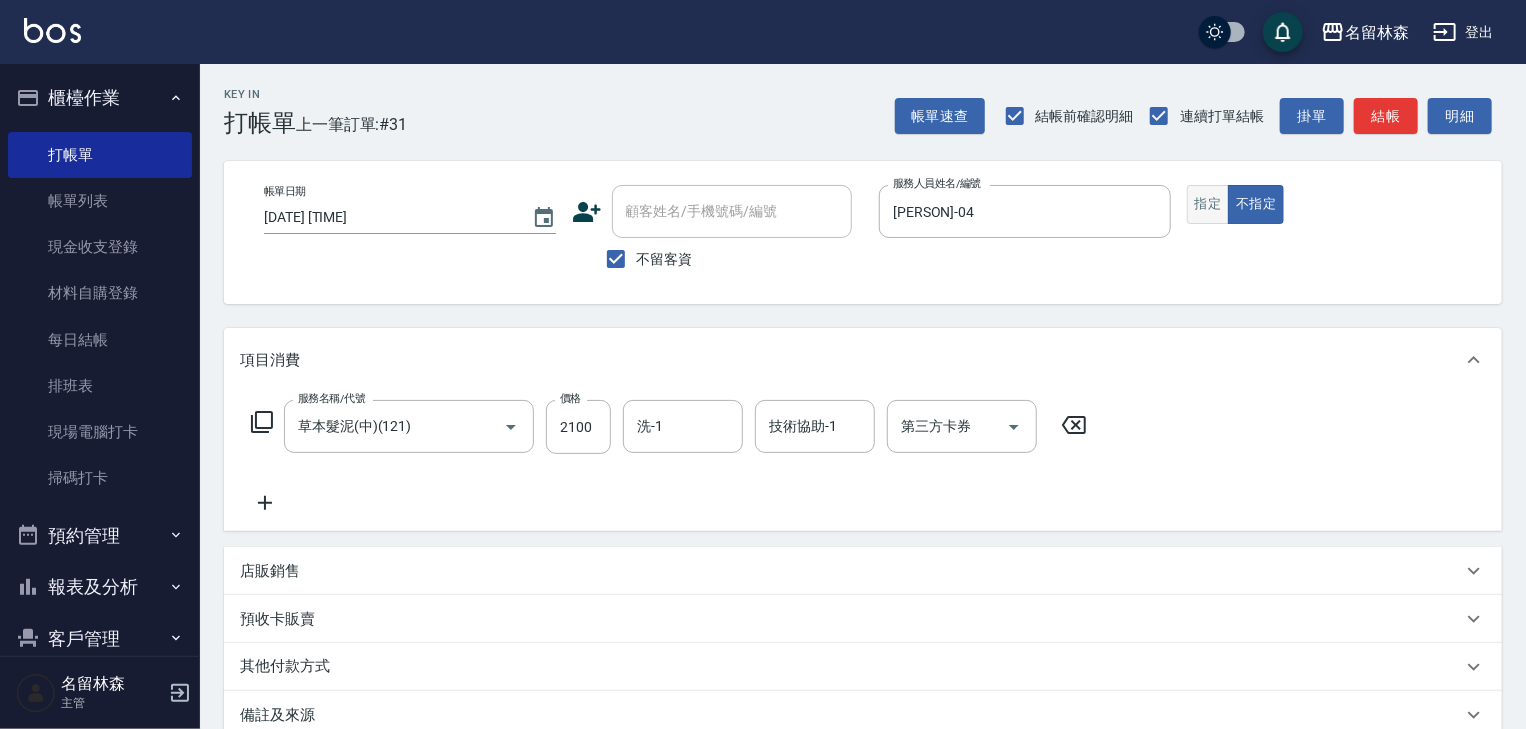 click on "指定" at bounding box center (1208, 204) 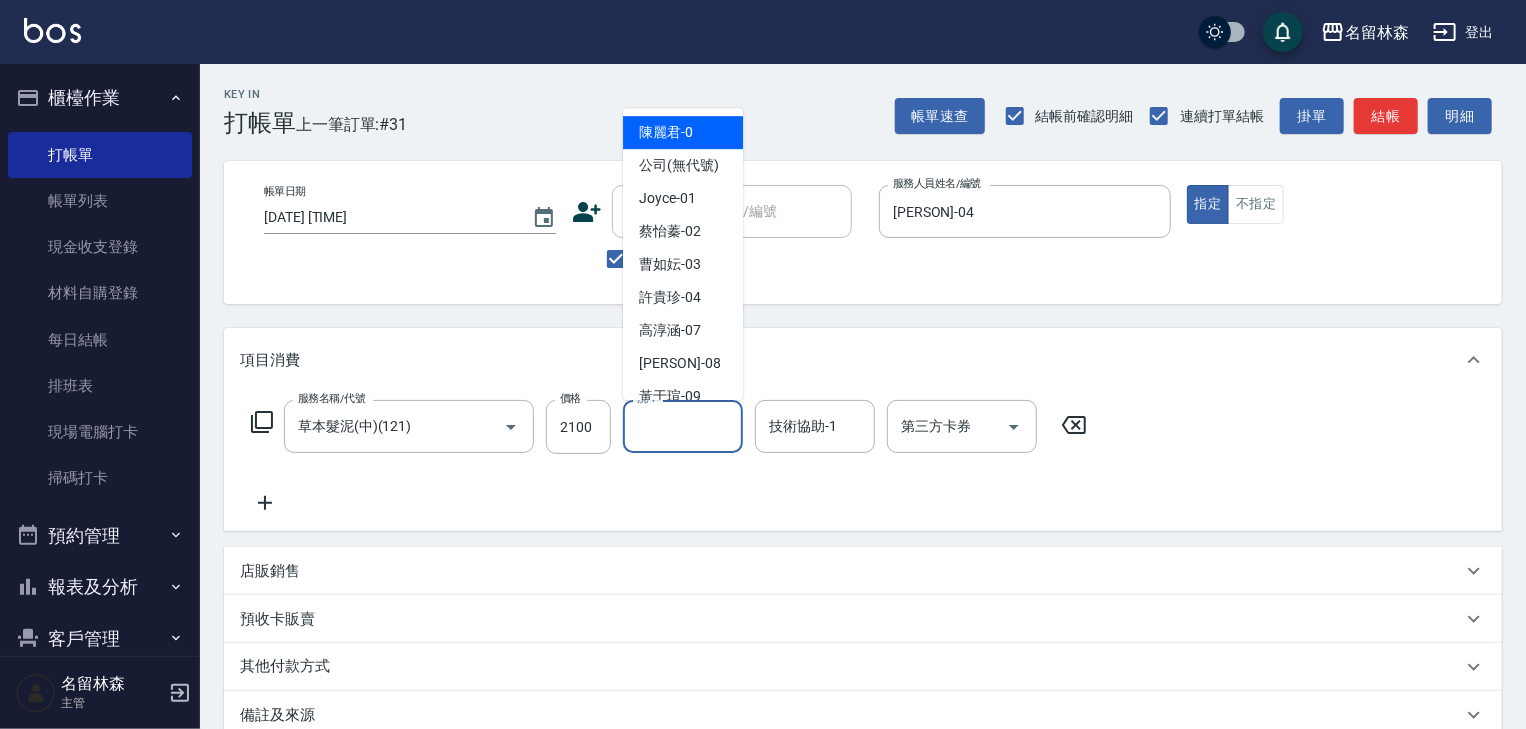 click on "洗-1" at bounding box center [683, 426] 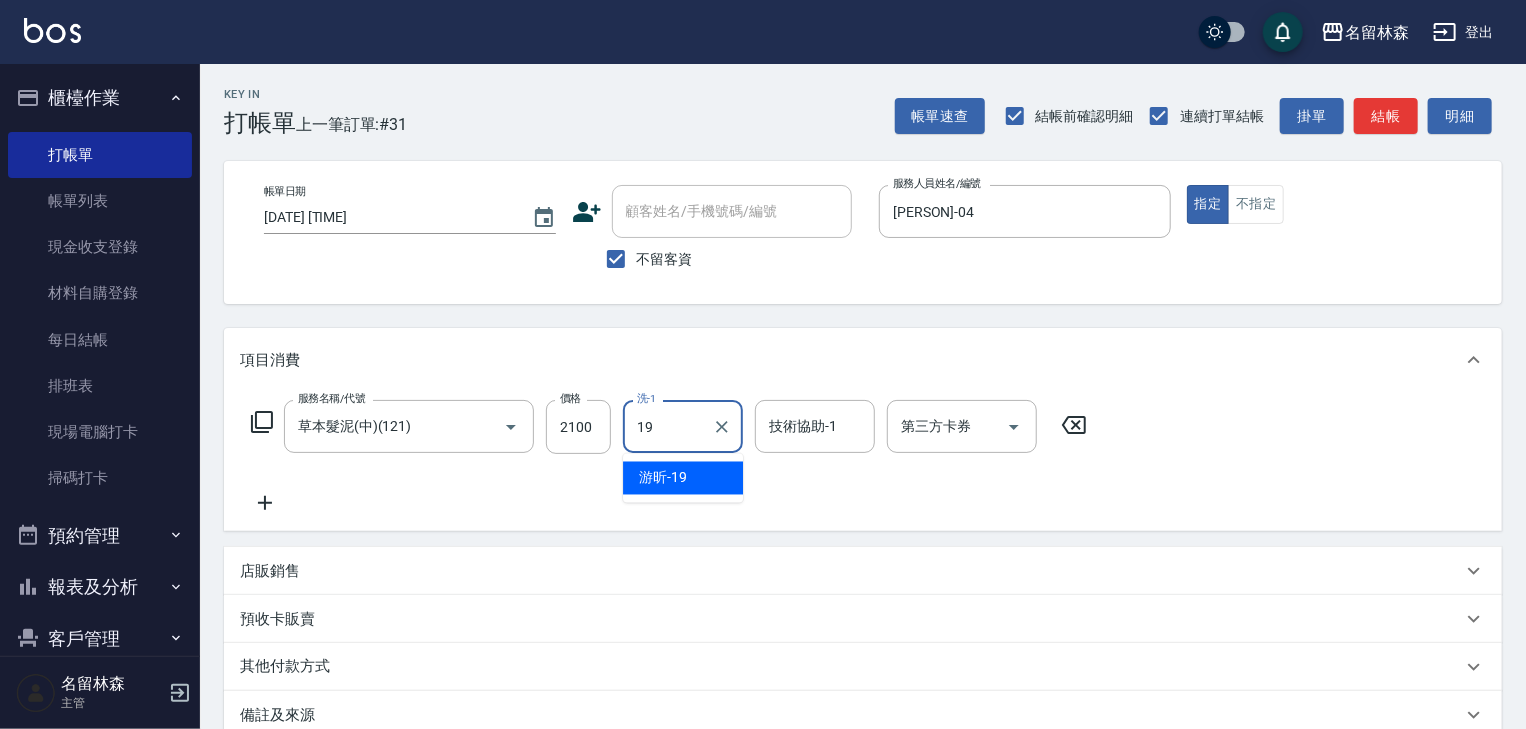 type on "游昕-19" 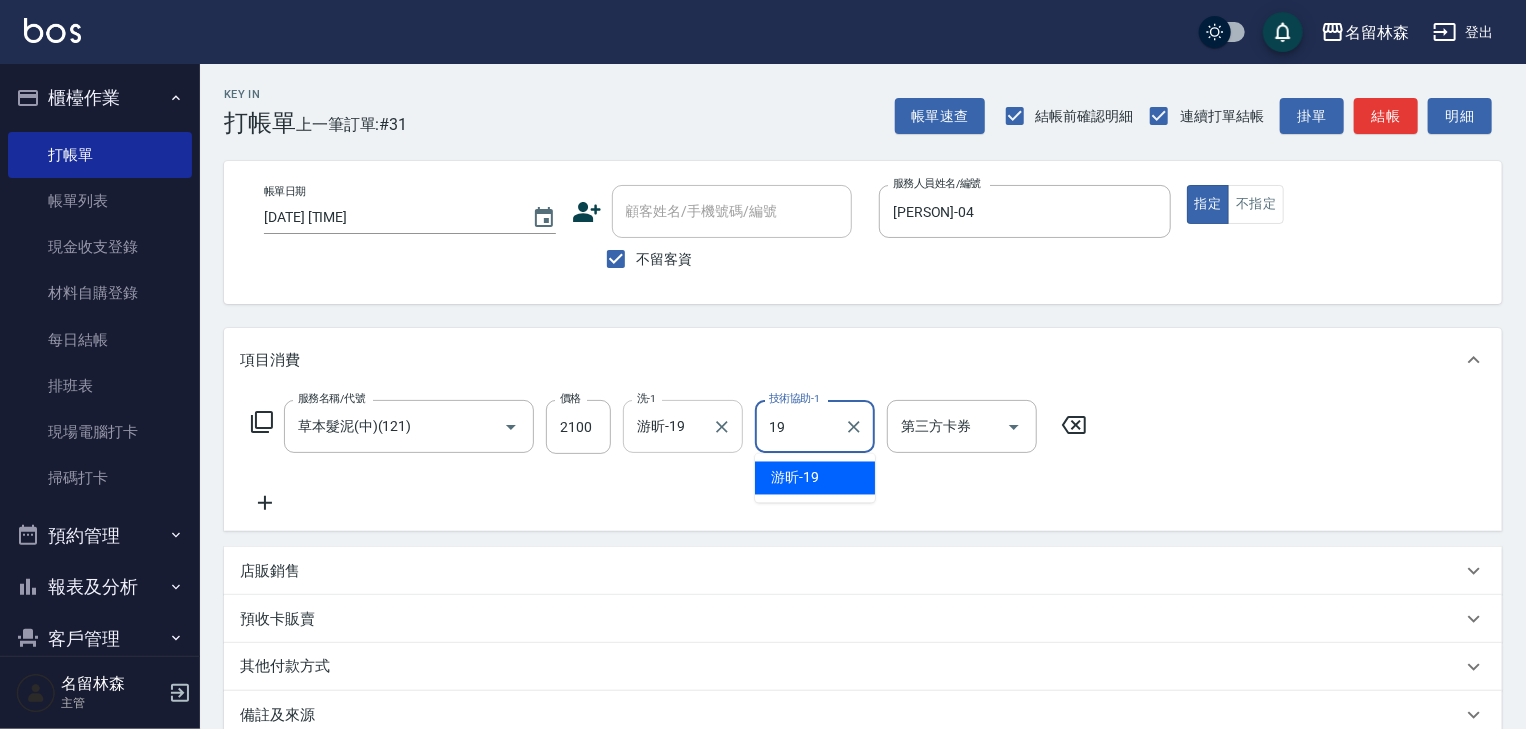 type on "游昕-19" 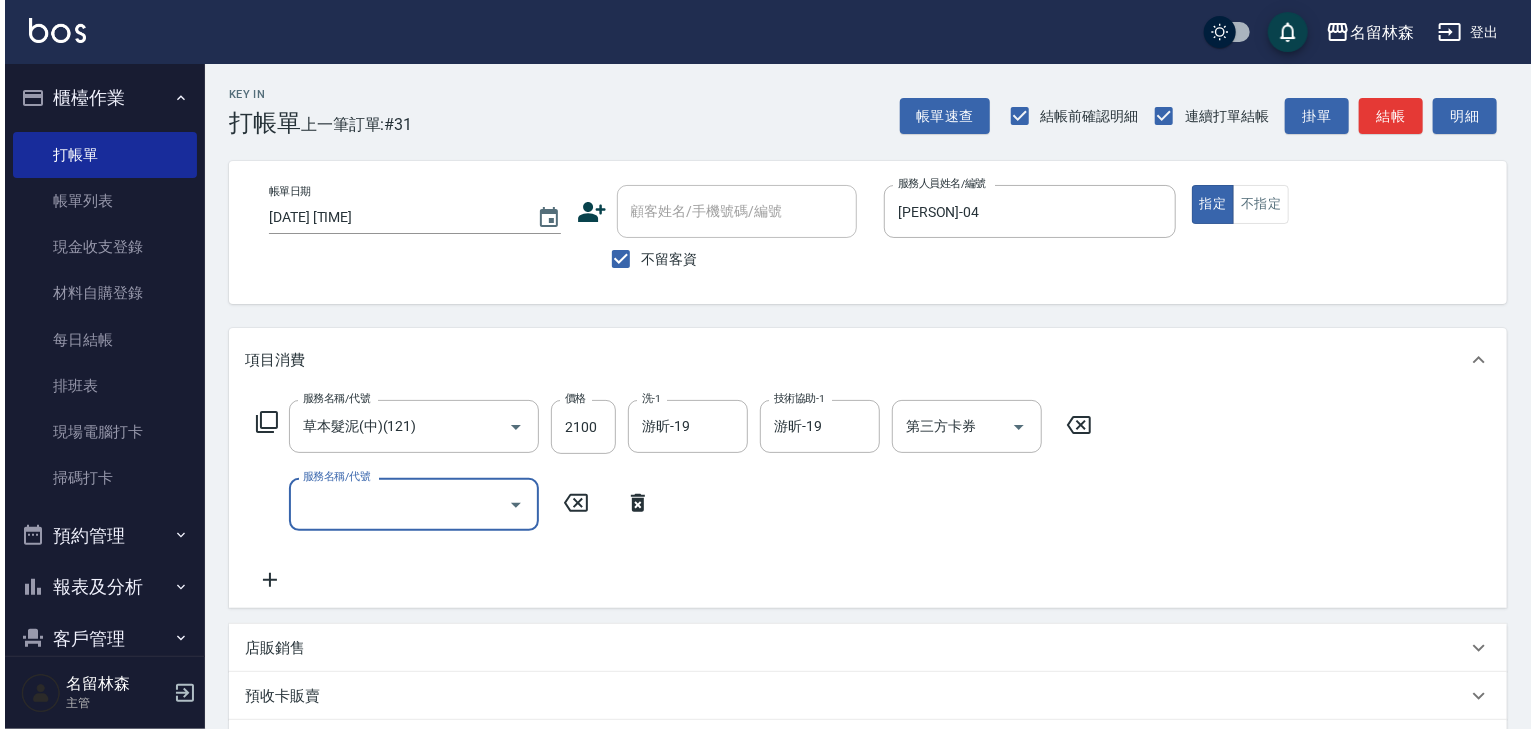 scroll, scrollTop: 311, scrollLeft: 0, axis: vertical 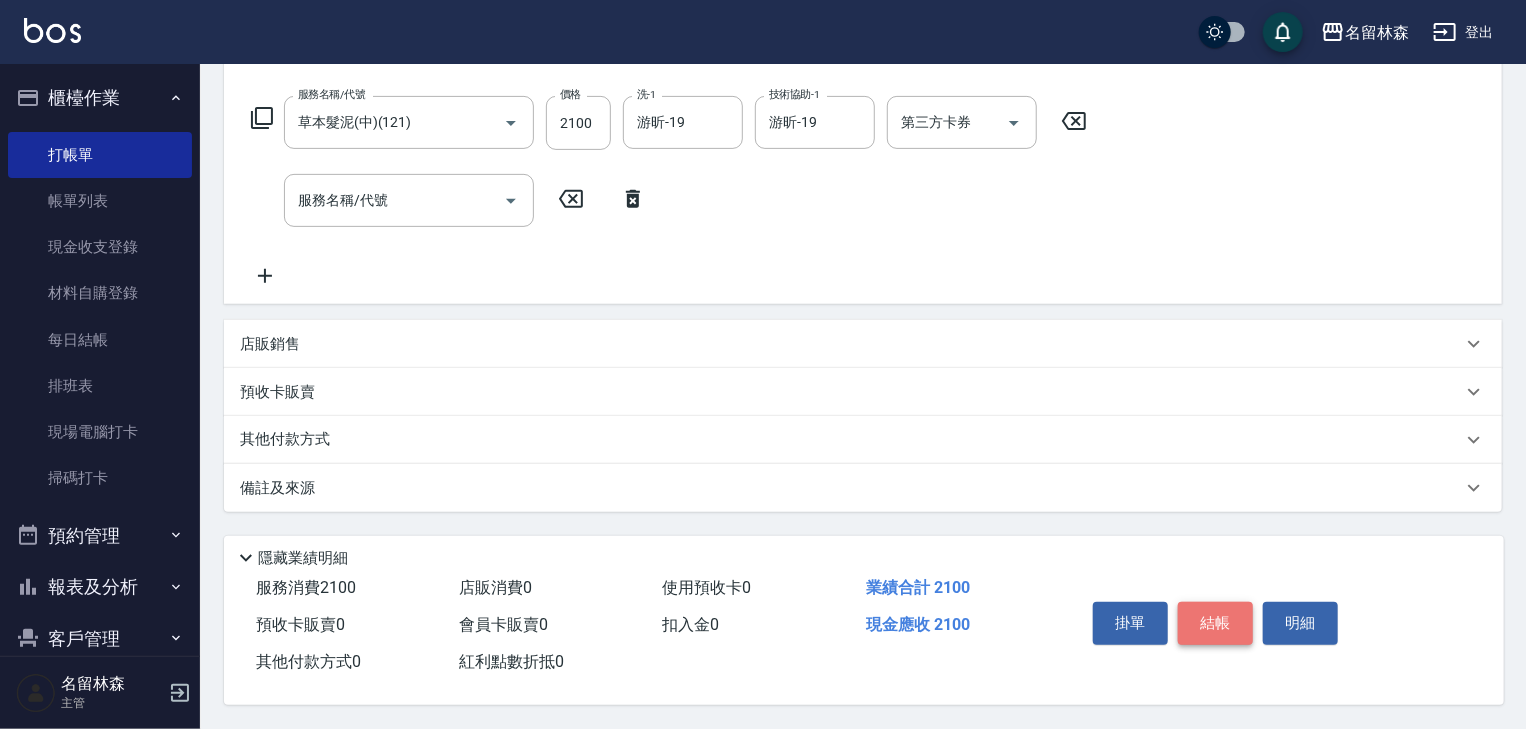 click on "結帳" at bounding box center (1215, 623) 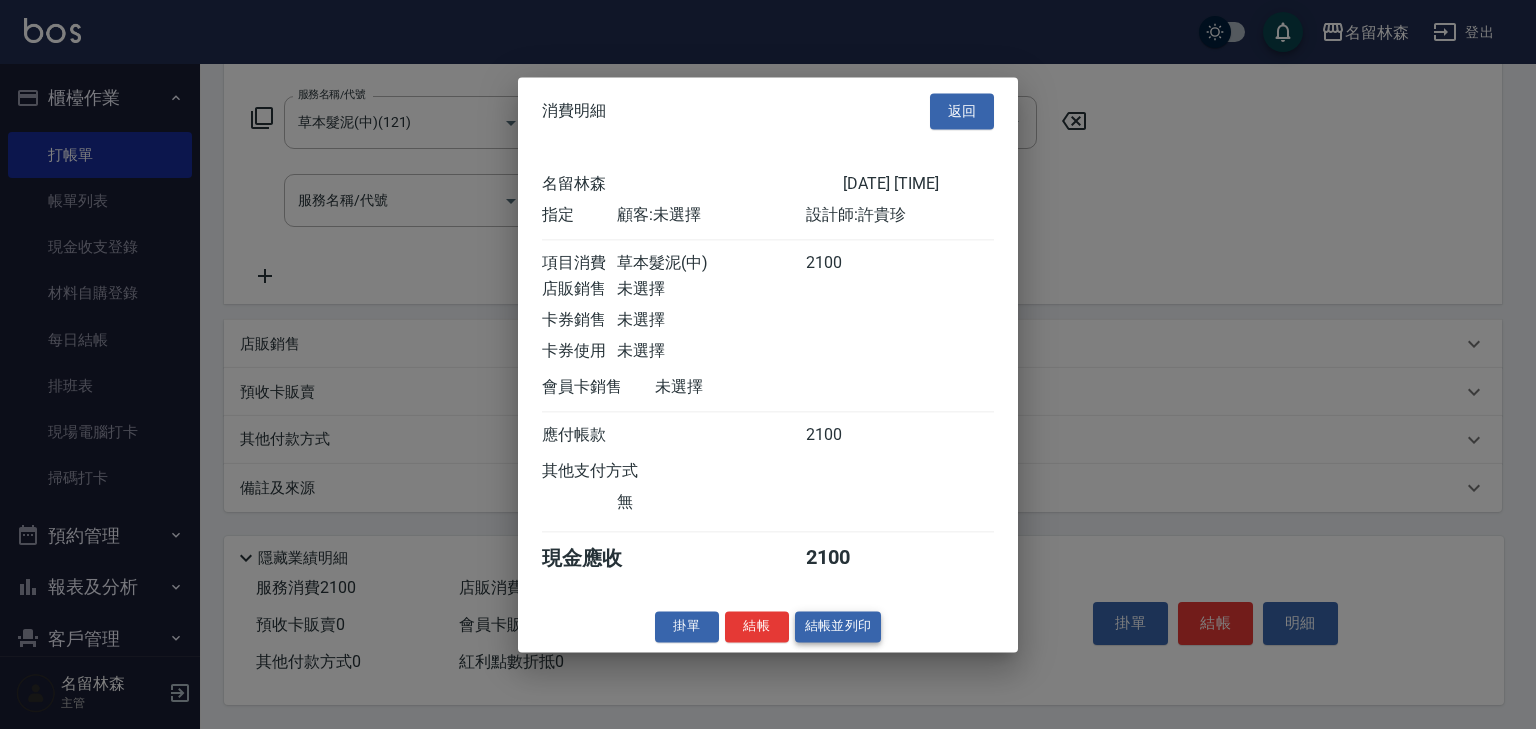 click on "結帳並列印" at bounding box center [838, 626] 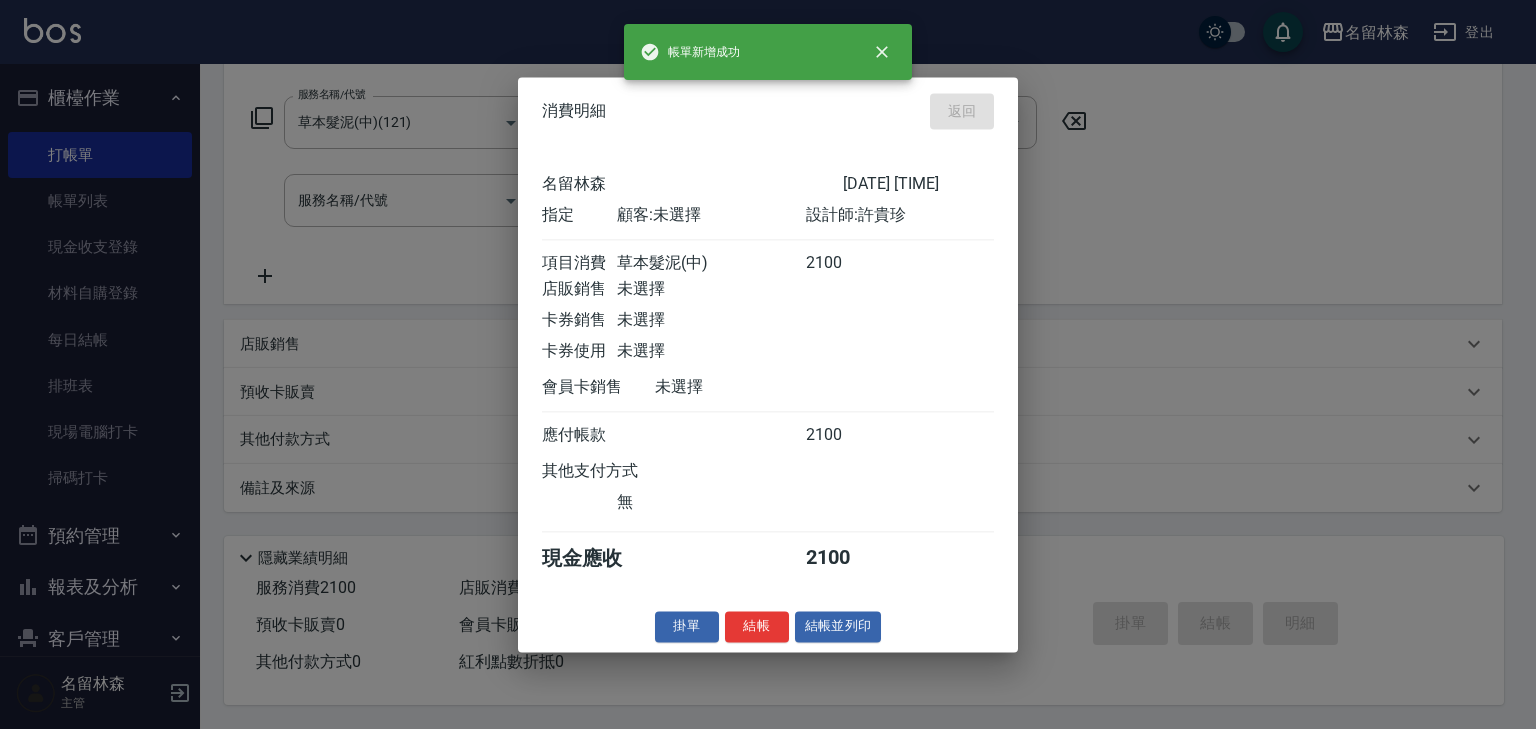 type on "2025/08/05 17:21" 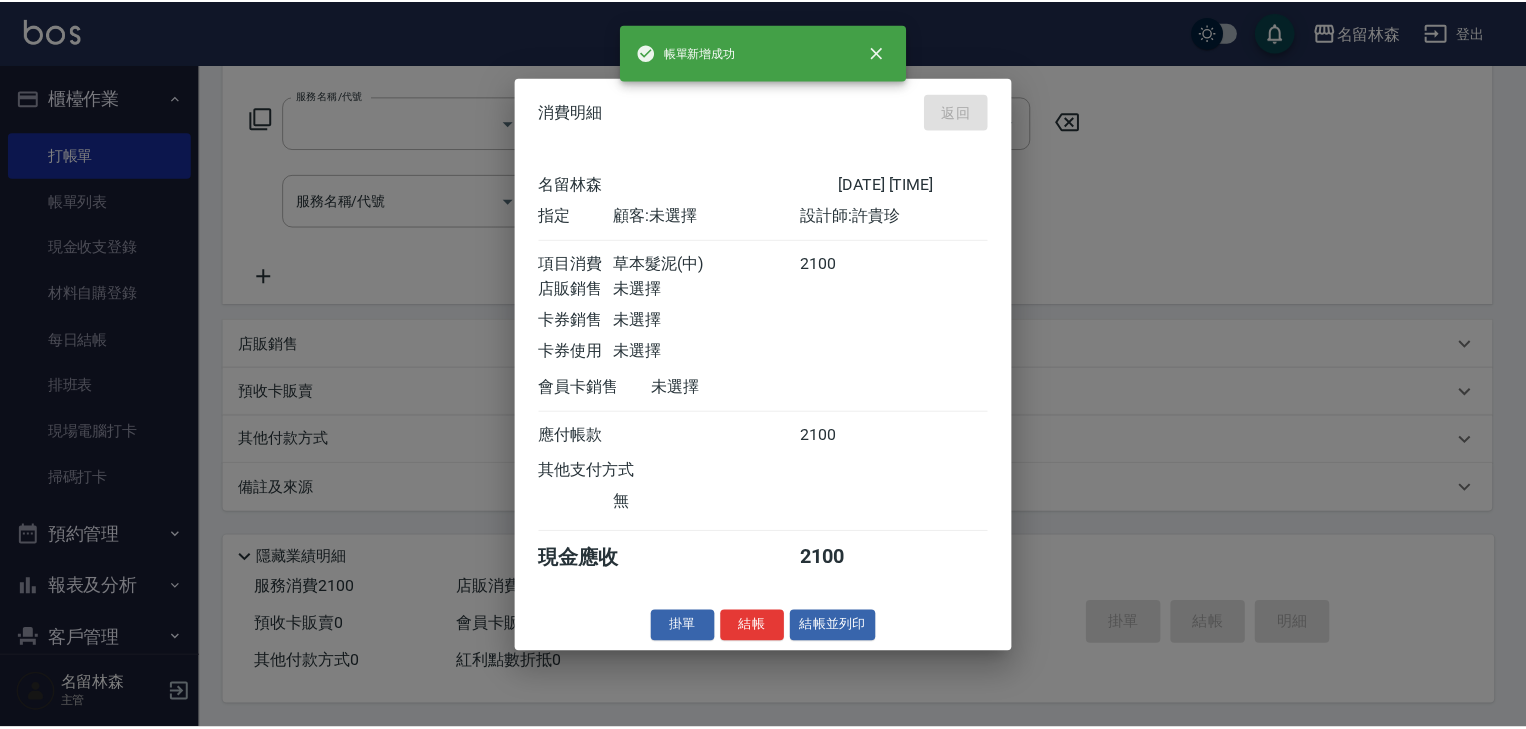 scroll, scrollTop: 0, scrollLeft: 0, axis: both 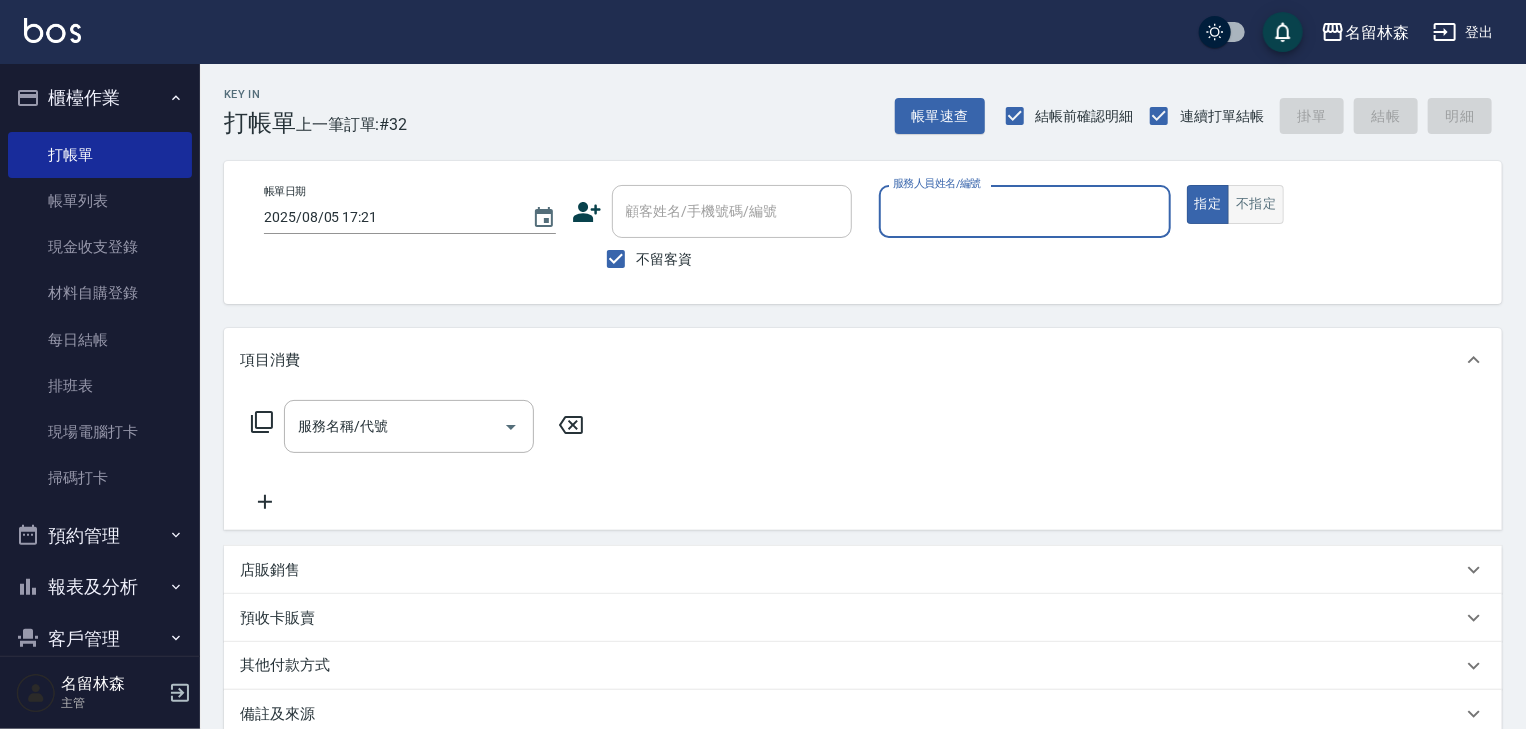 click on "不指定" at bounding box center [1256, 204] 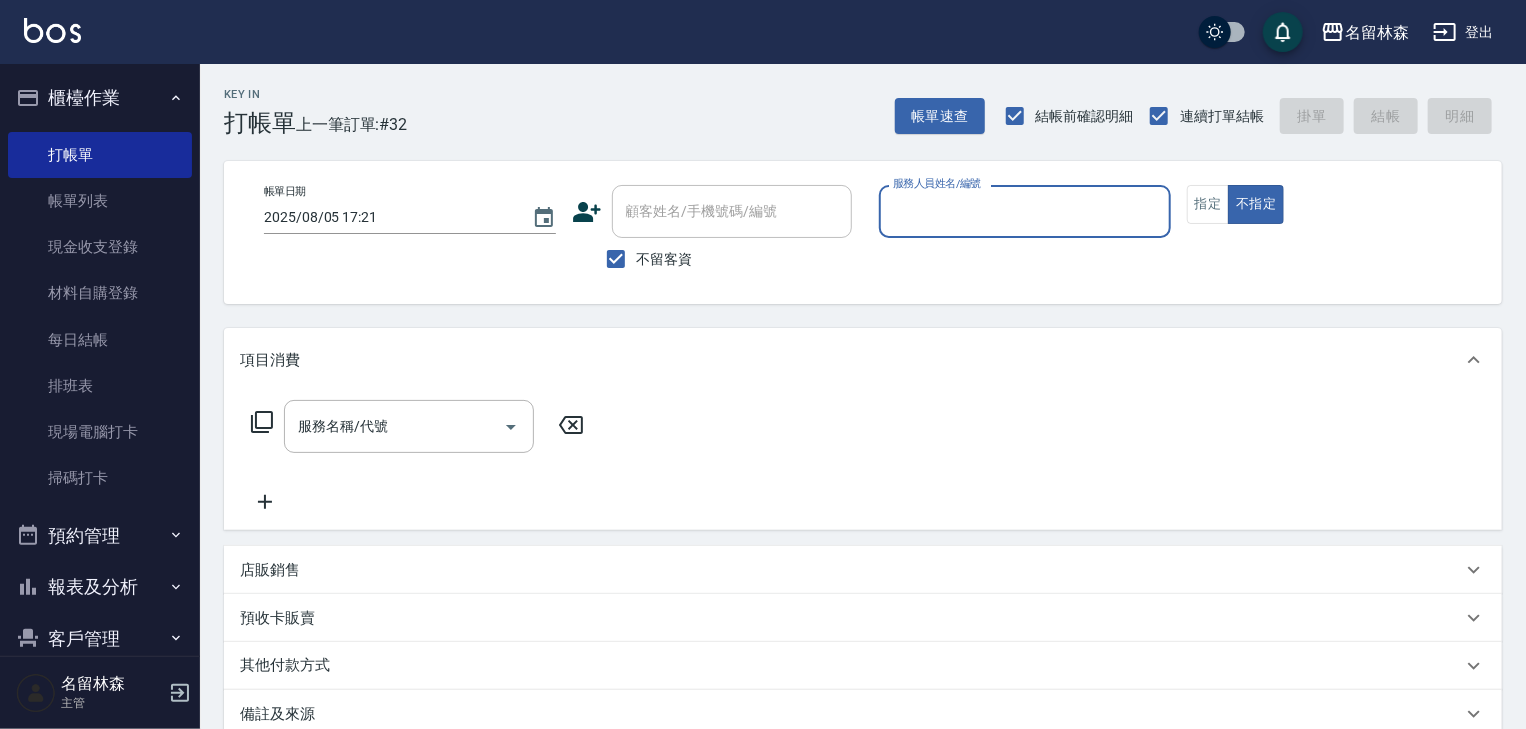 click on "服務人員姓名/編號" at bounding box center (1025, 211) 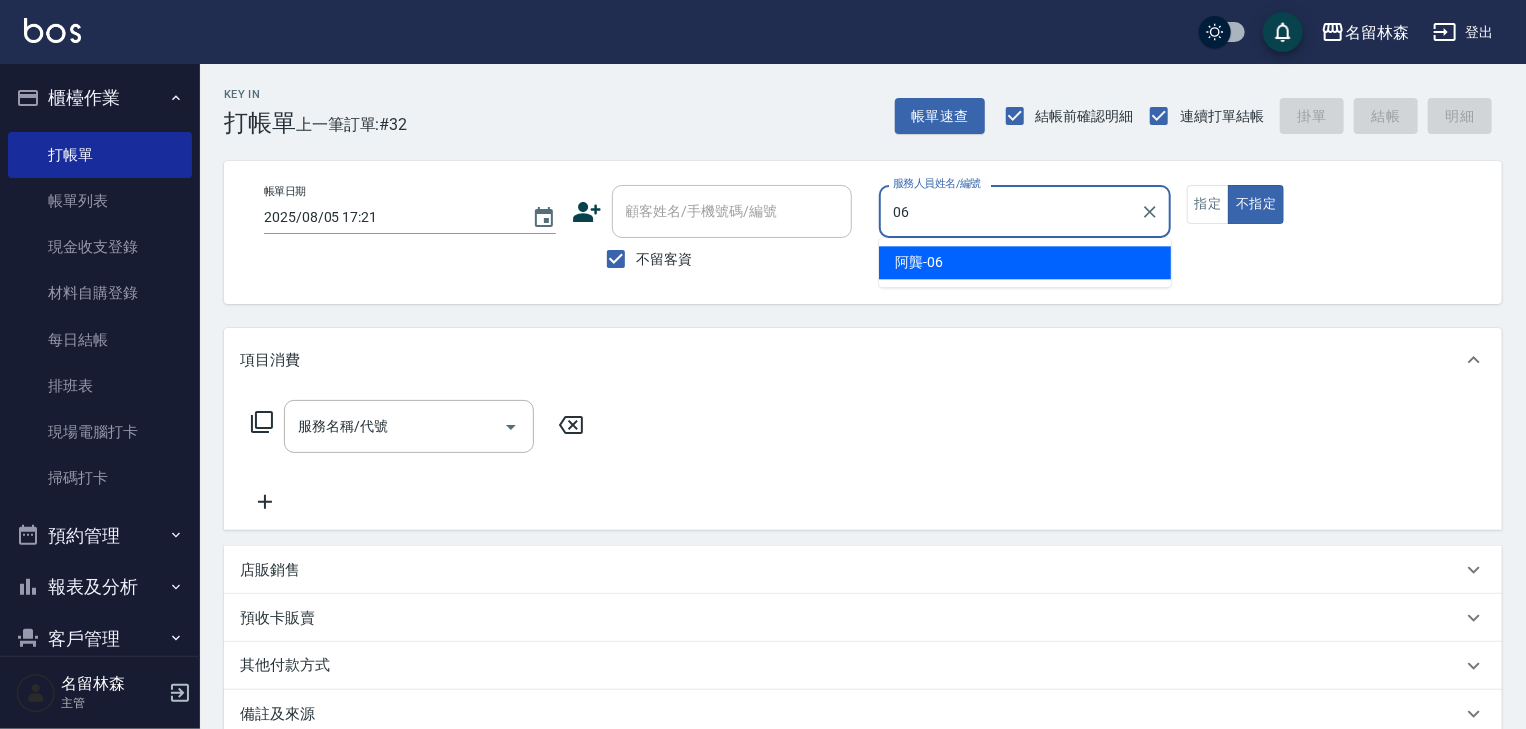 click on "阿龔 -06" at bounding box center [1025, 262] 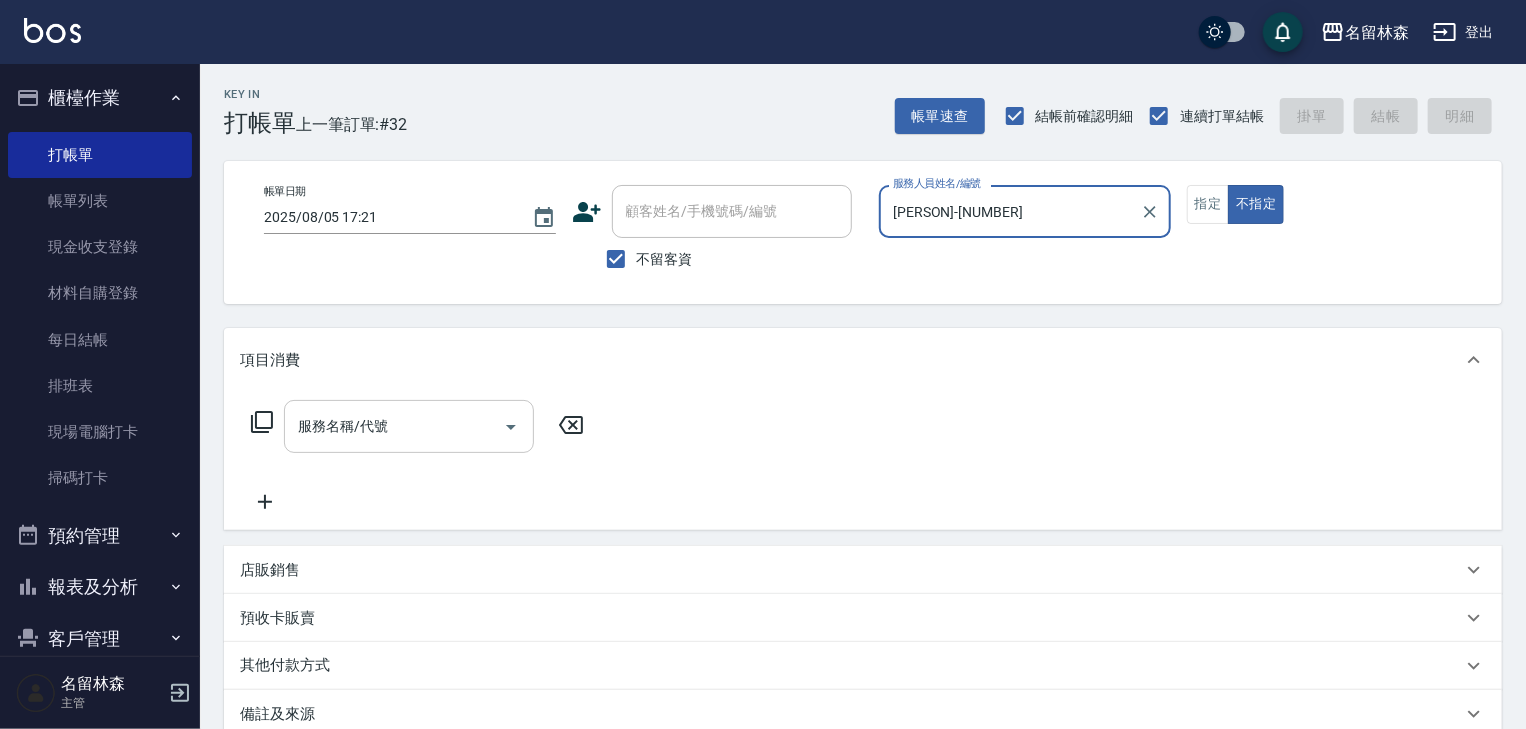 type on "阿龔-06" 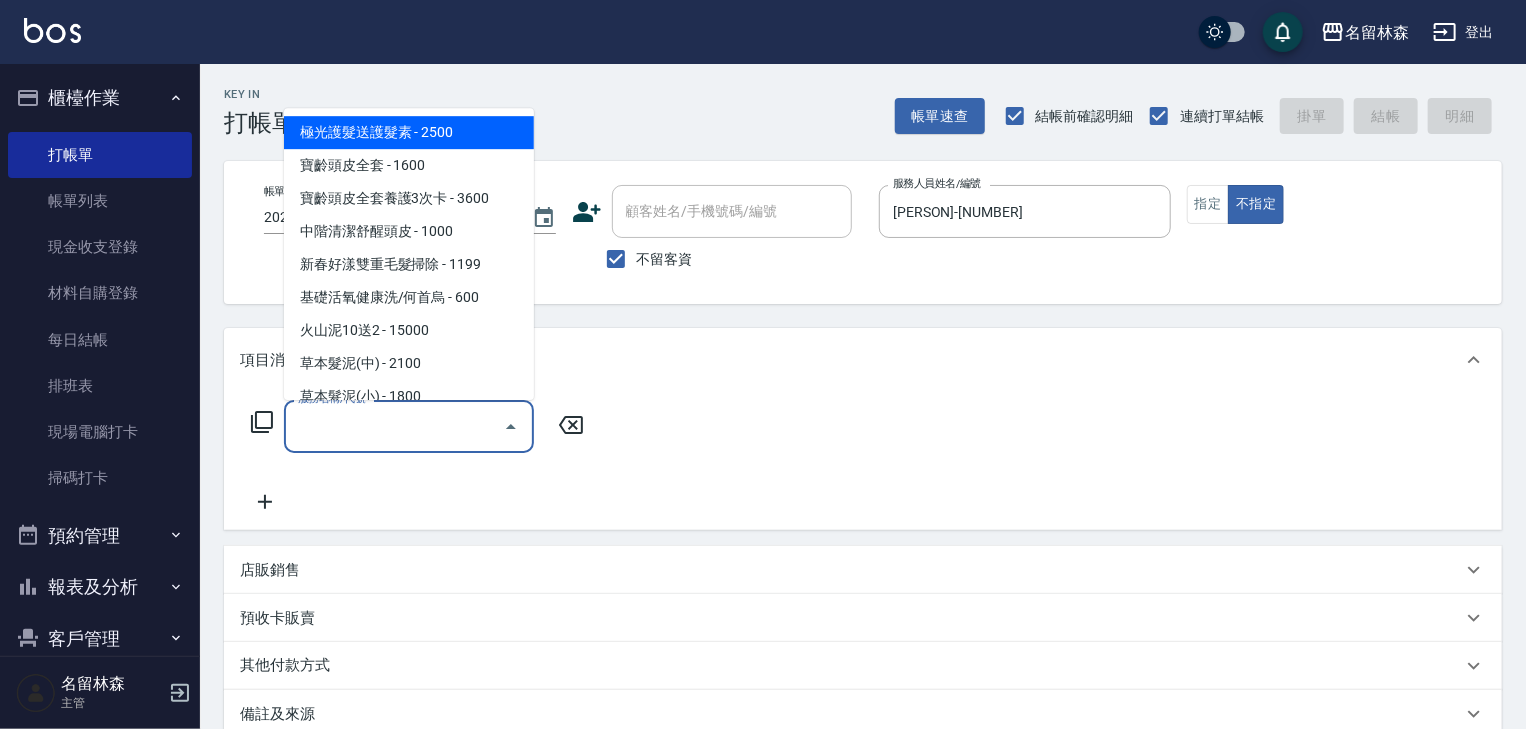click on "服務名稱/代號" at bounding box center (394, 426) 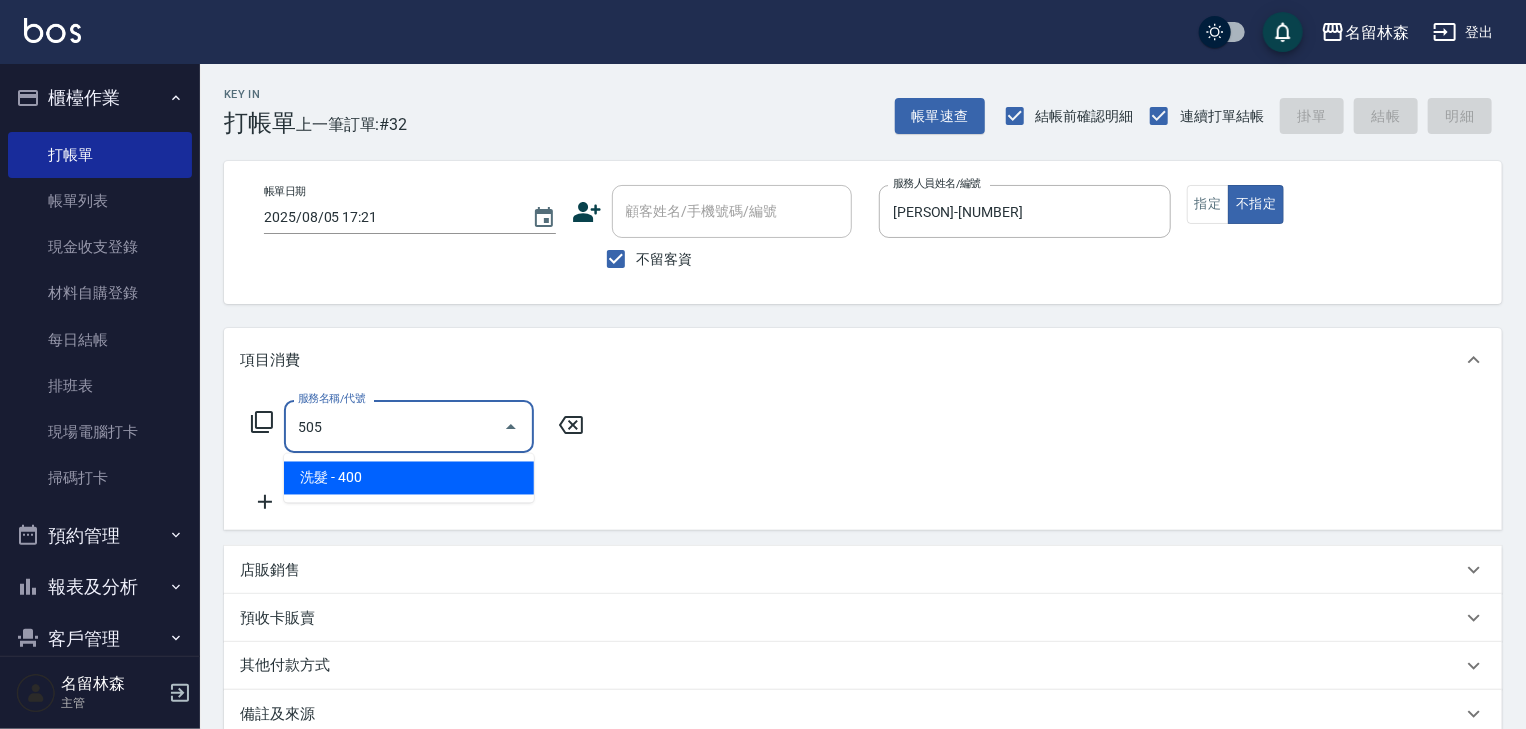 click on "洗髮 - 400" at bounding box center (409, 478) 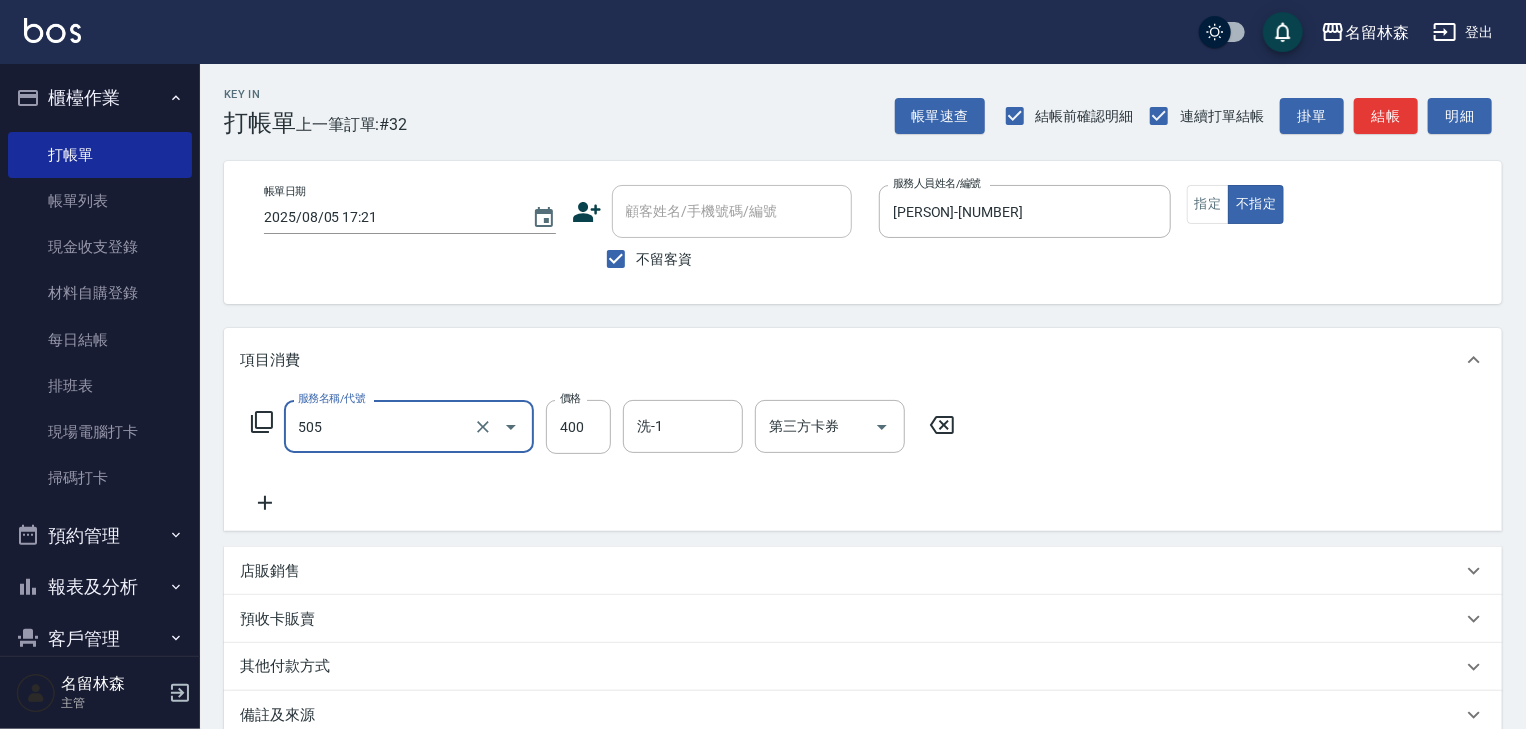type on "洗髮(505)" 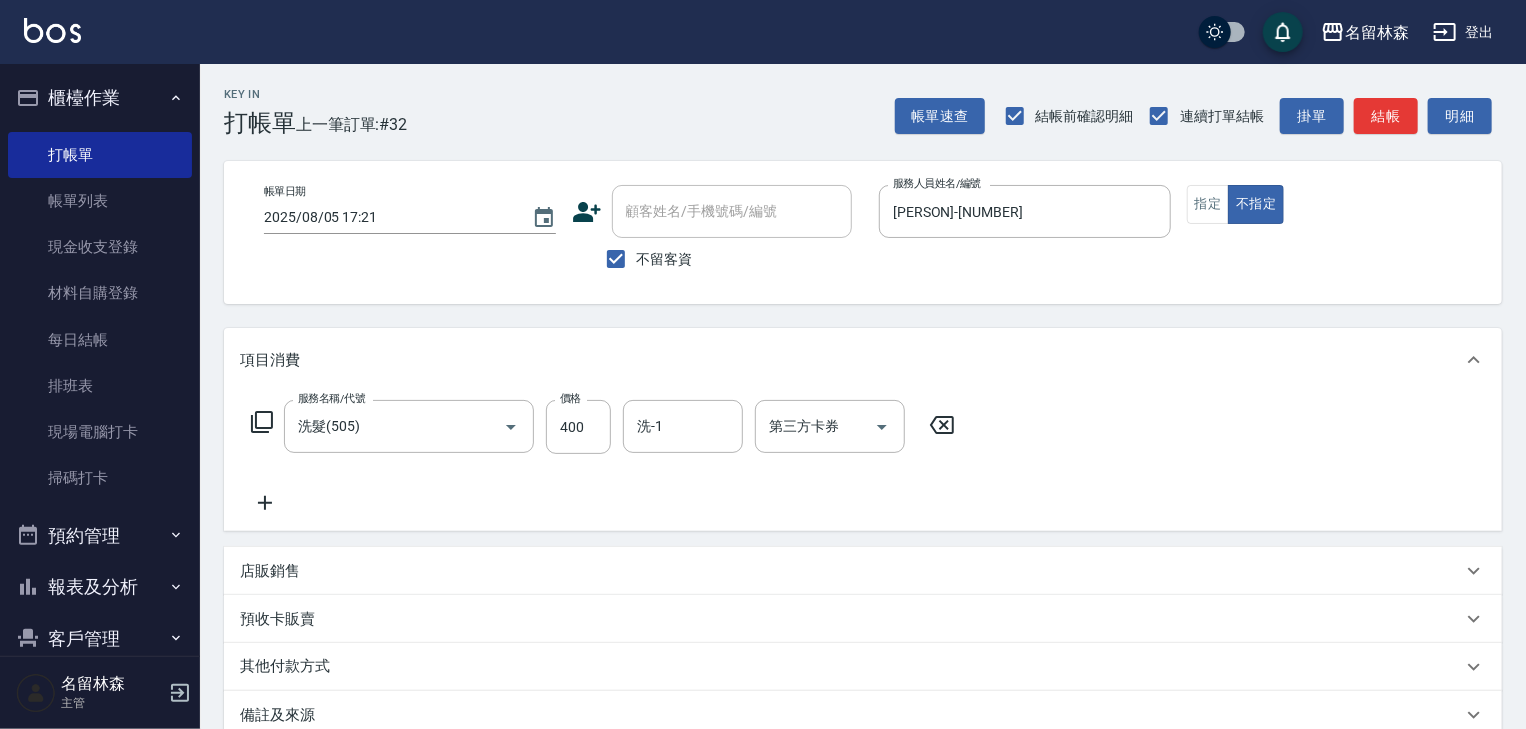drag, startPoint x: 240, startPoint y: 505, endPoint x: 256, endPoint y: 503, distance: 16.124516 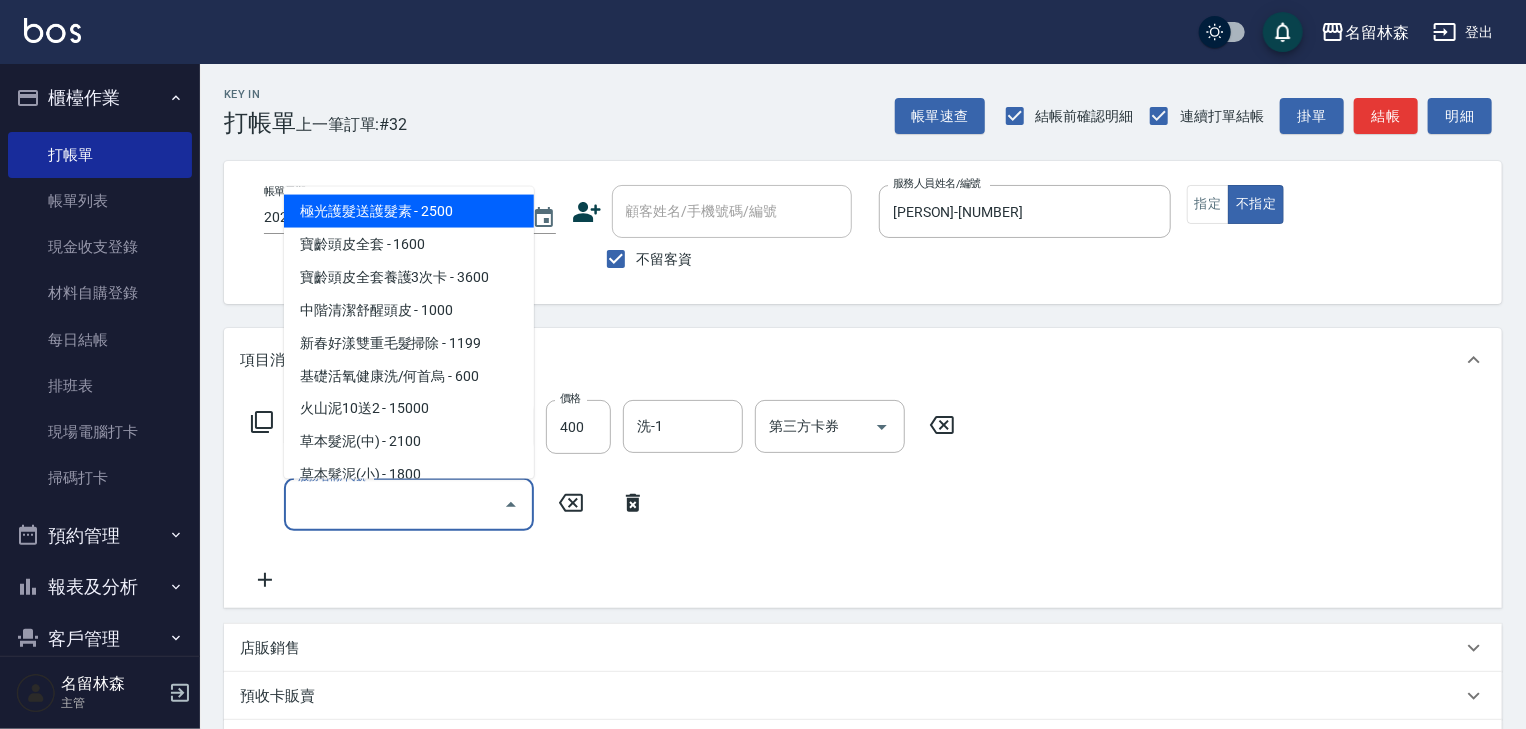 click on "服務名稱/代號" at bounding box center [394, 504] 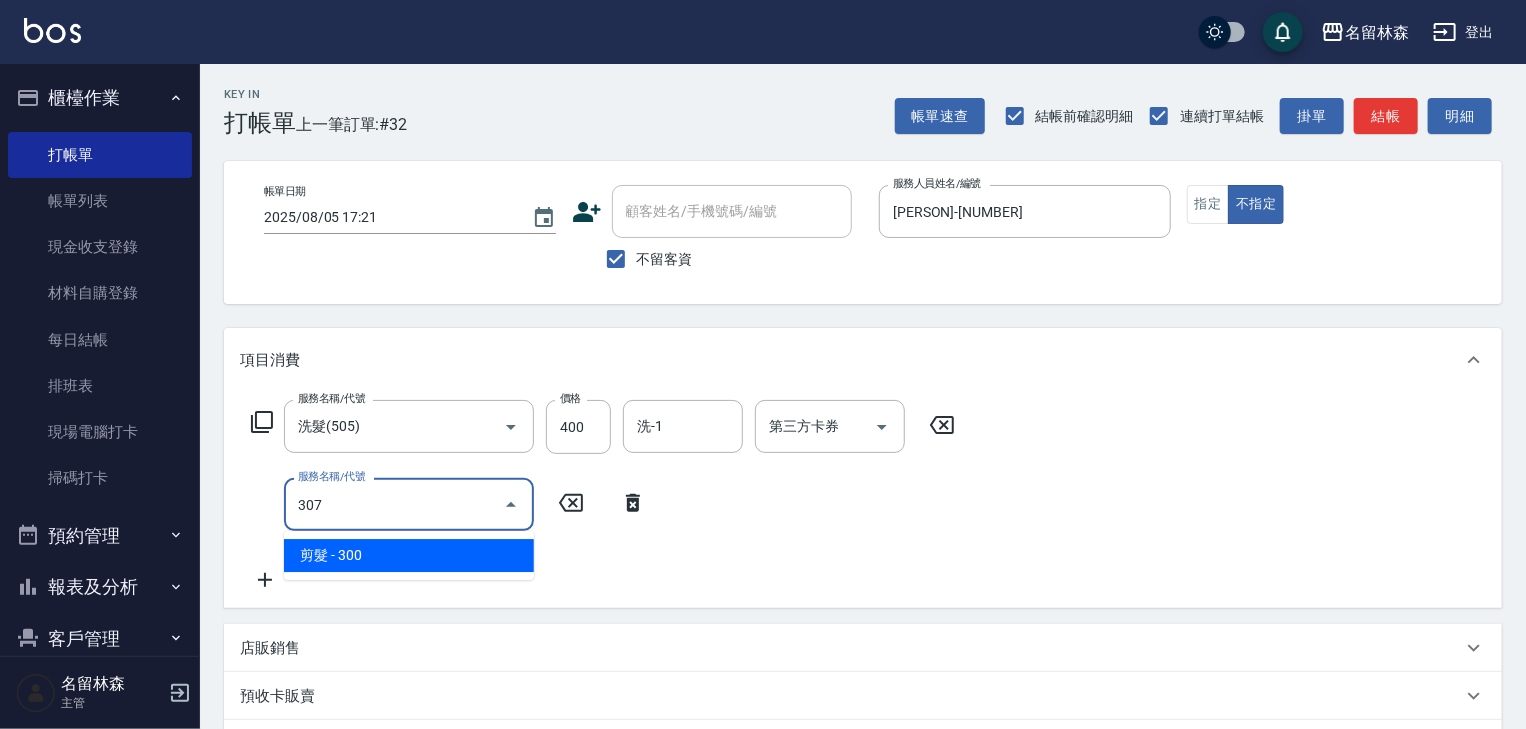 click on "剪髮 - 300" at bounding box center [409, 555] 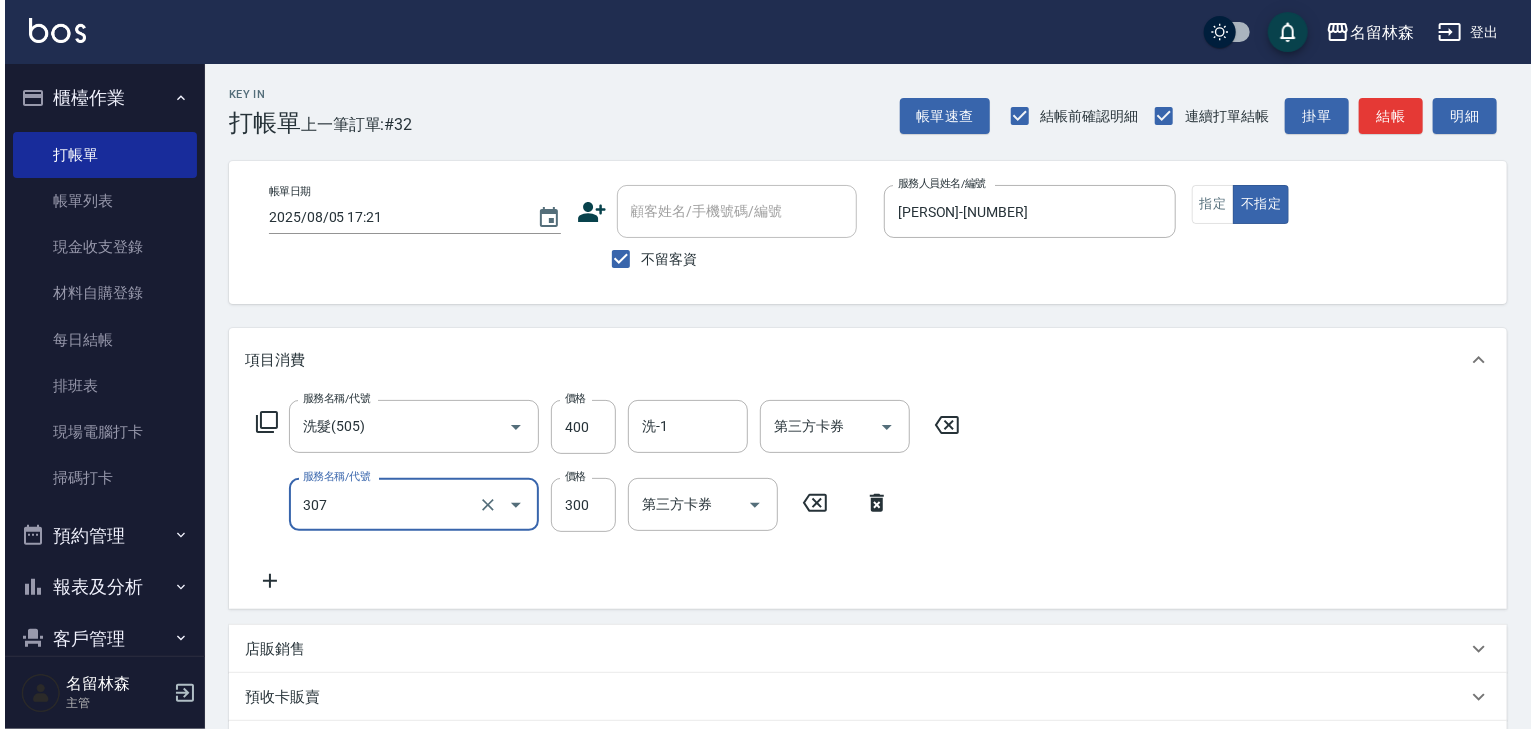 scroll, scrollTop: 312, scrollLeft: 0, axis: vertical 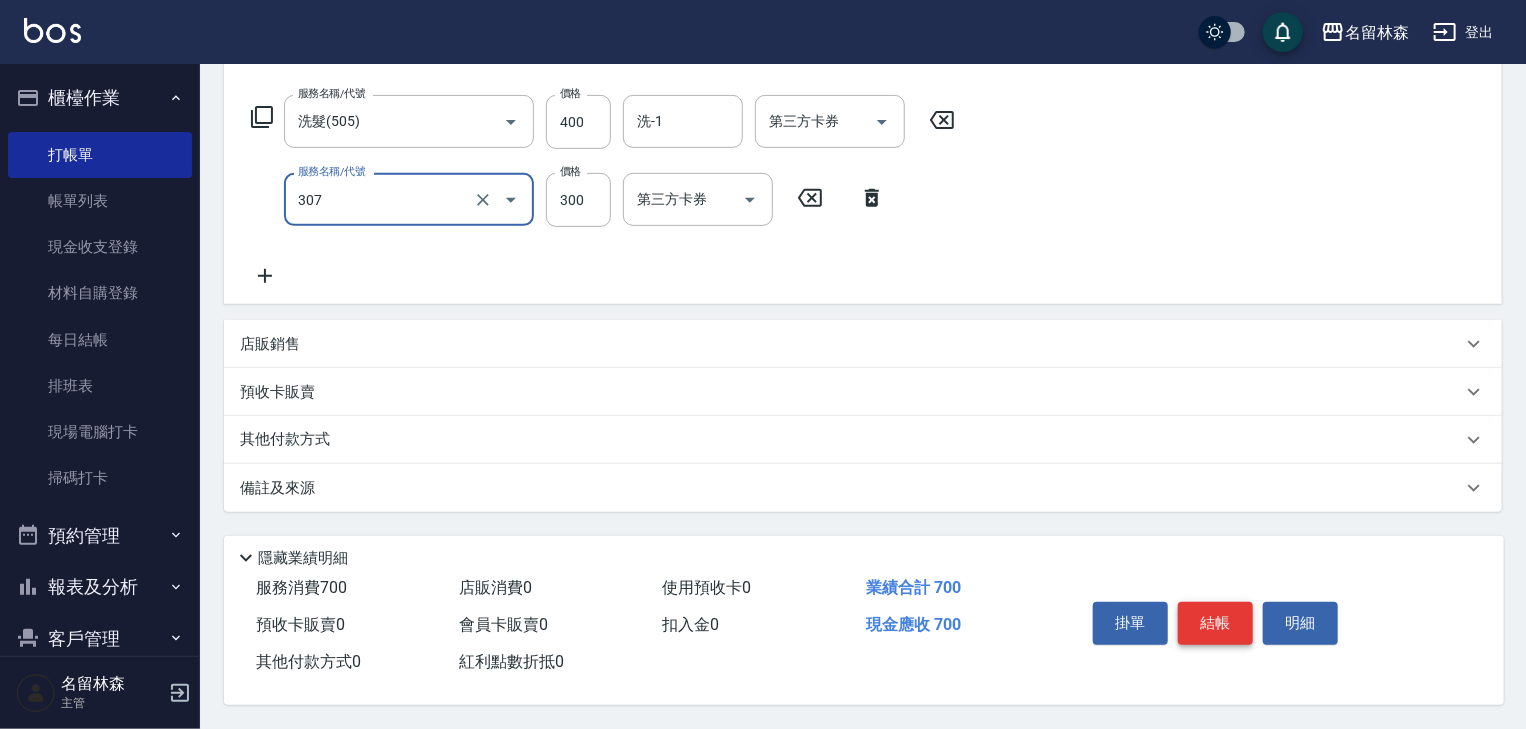 type on "剪髮(307)" 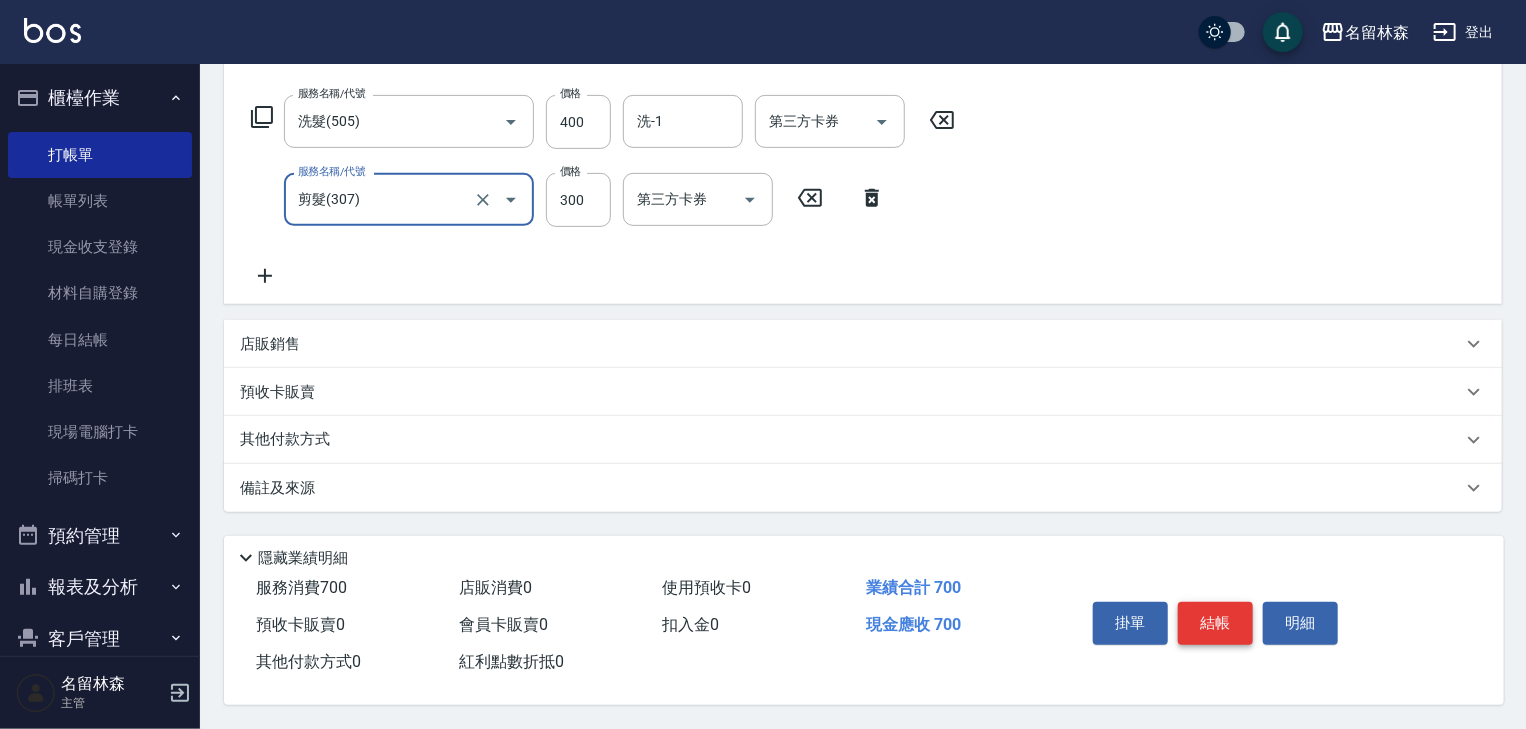 click on "結帳" at bounding box center (1215, 623) 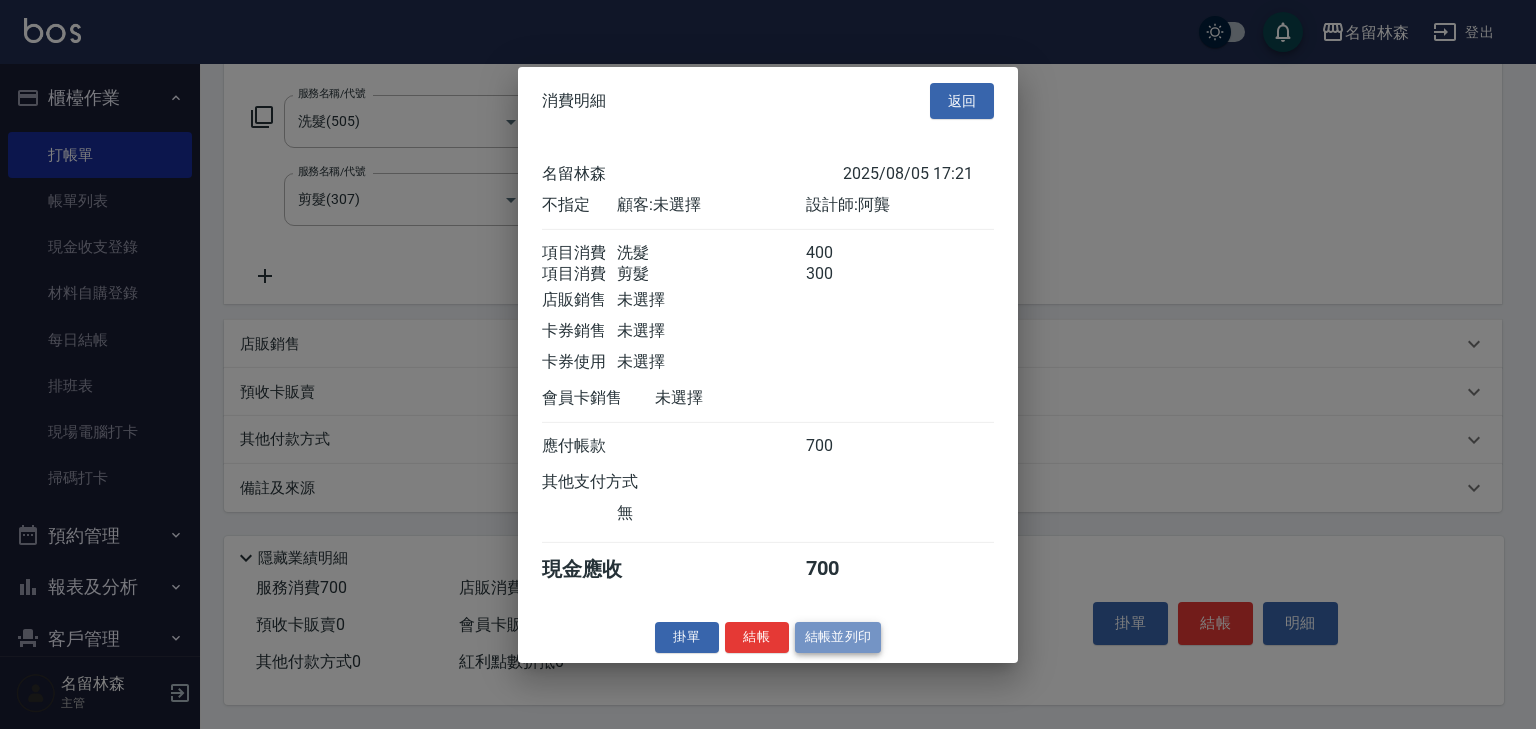 click on "結帳並列印" at bounding box center (838, 637) 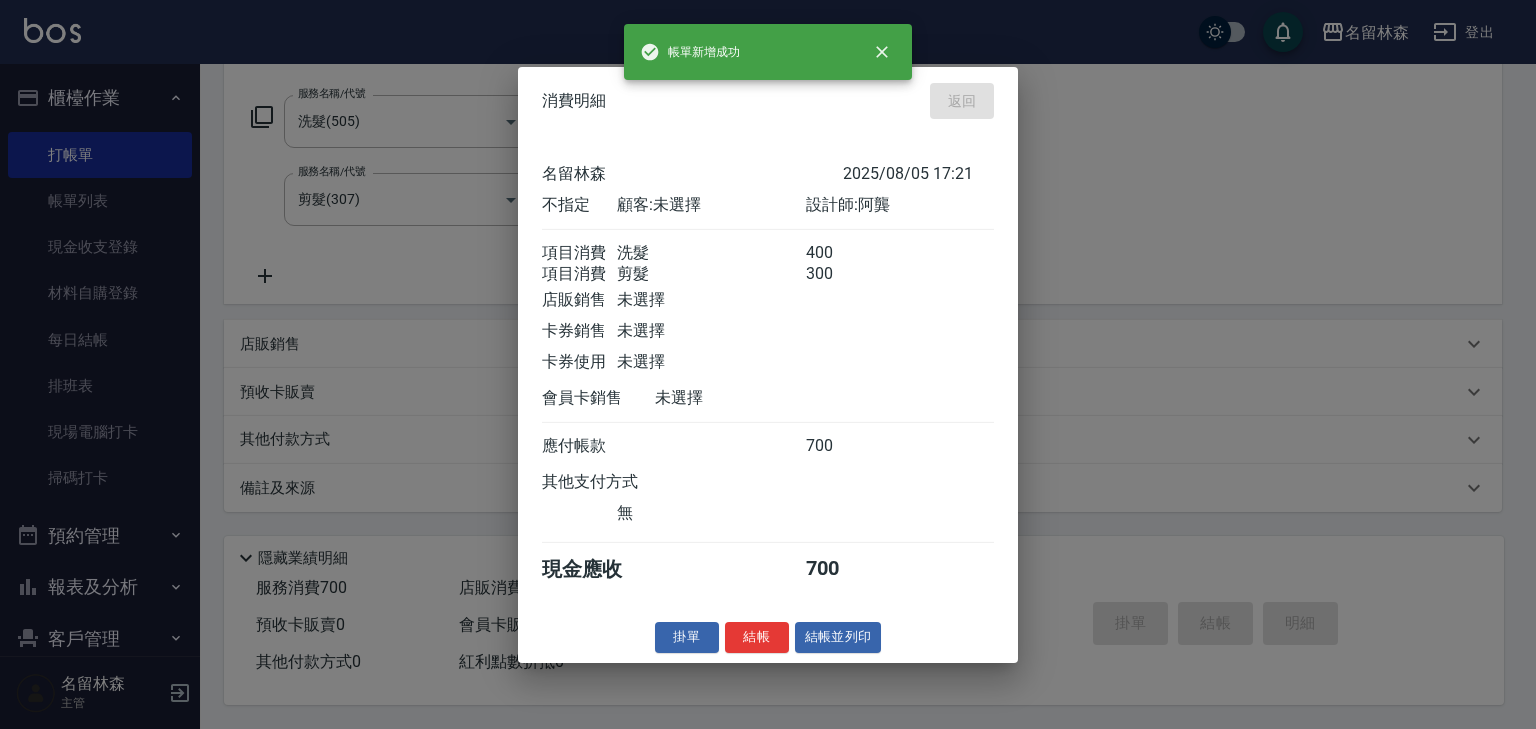 type on "2025/08/05 17:32" 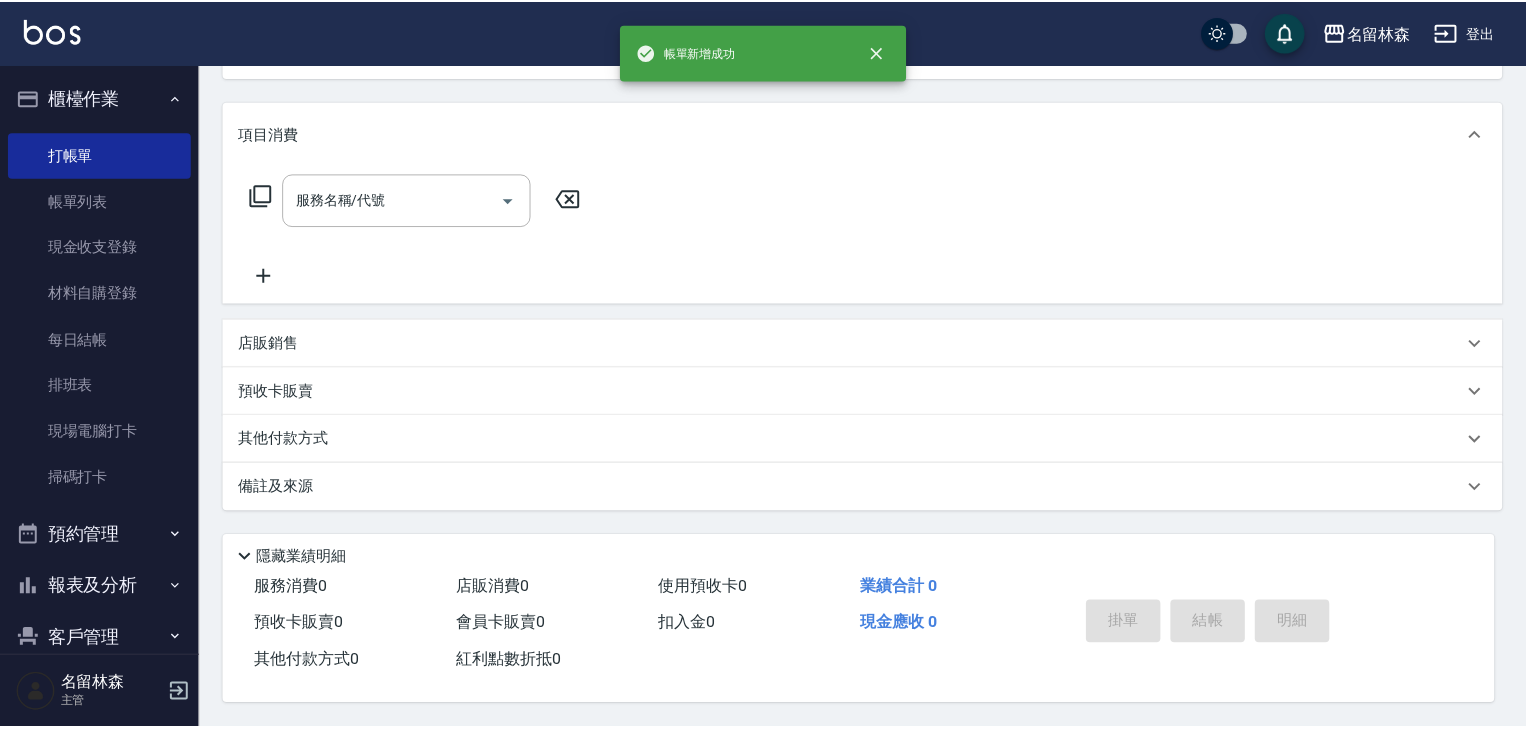 scroll, scrollTop: 0, scrollLeft: 0, axis: both 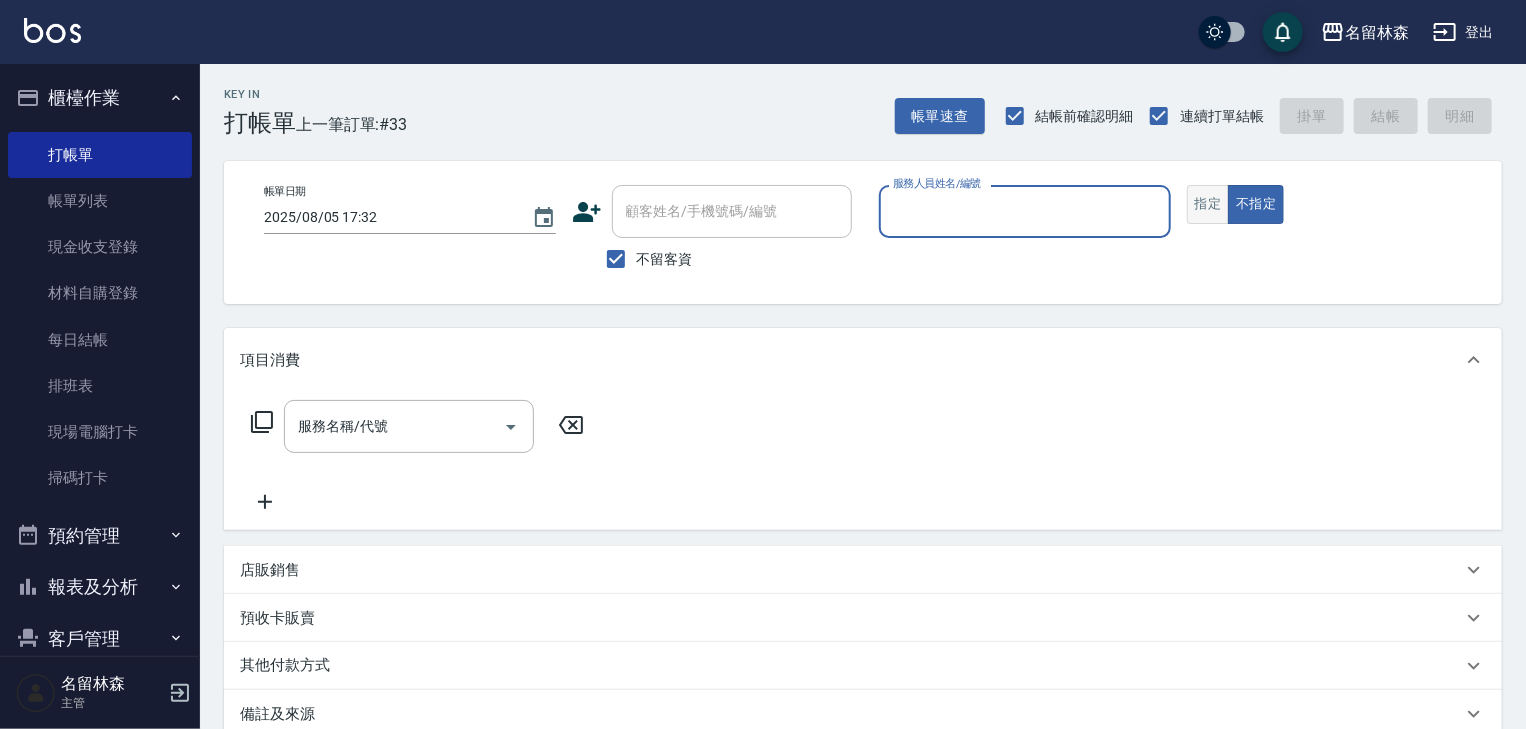 click on "指定" at bounding box center [1208, 204] 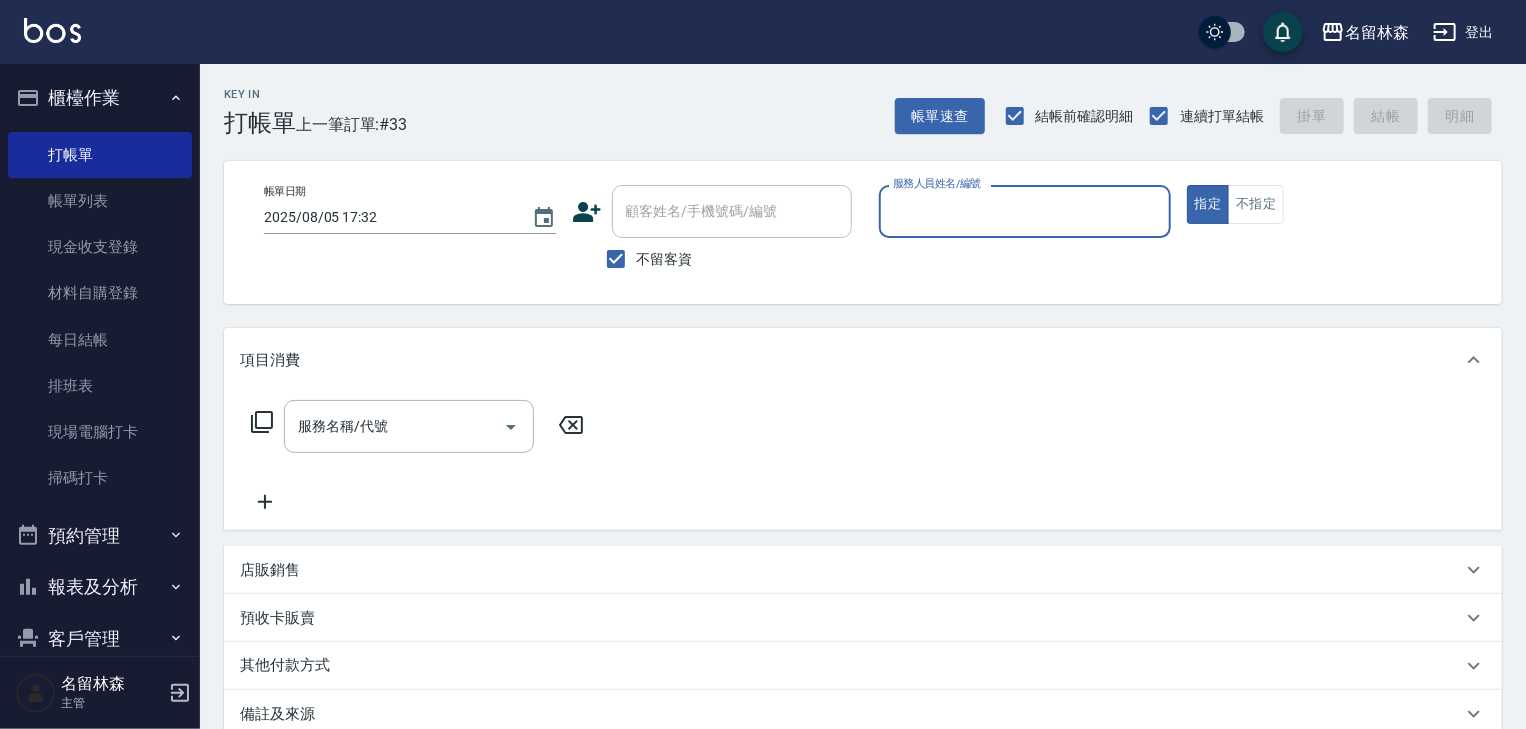 click on "服務人員姓名/編號" at bounding box center (1025, 211) 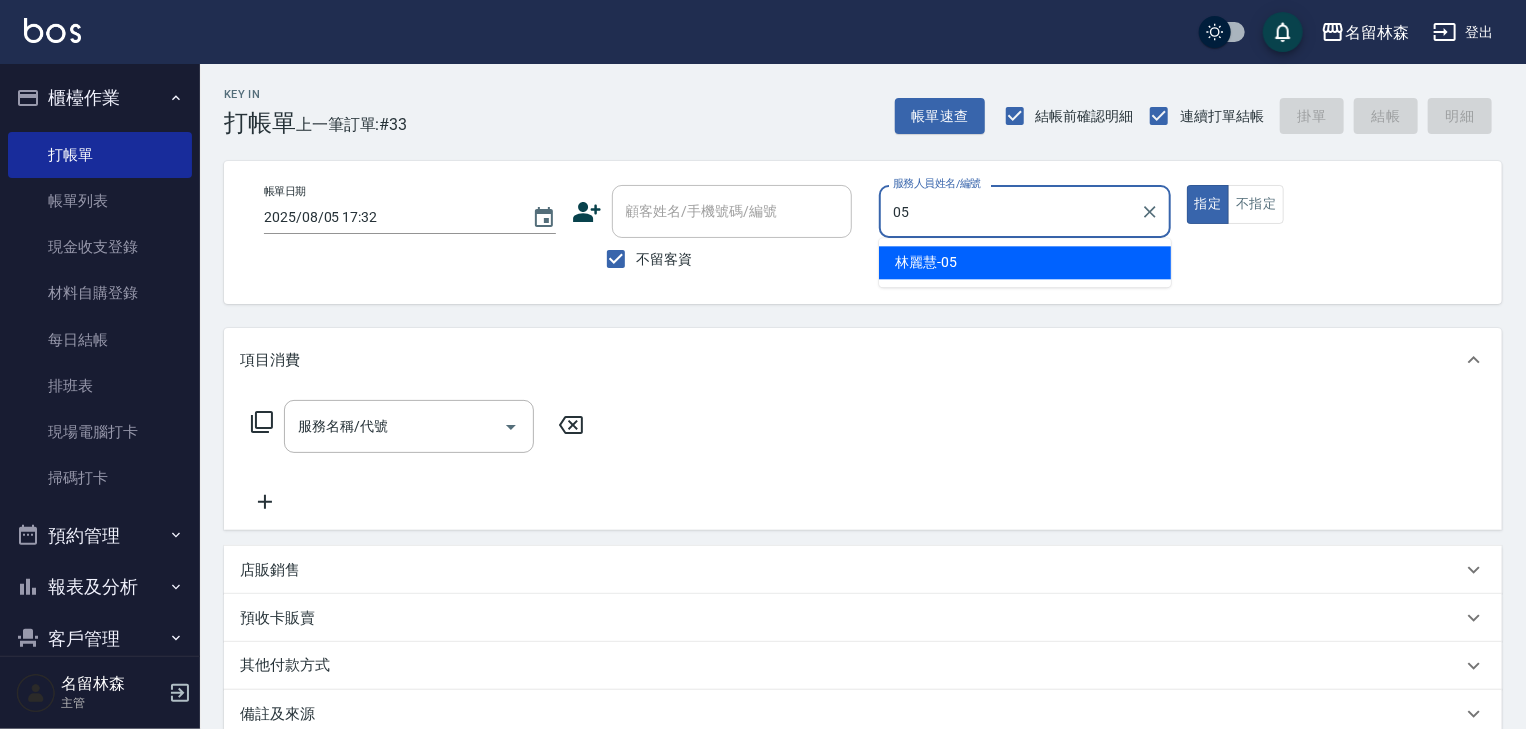 click on "林麗慧 -05" at bounding box center (926, 262) 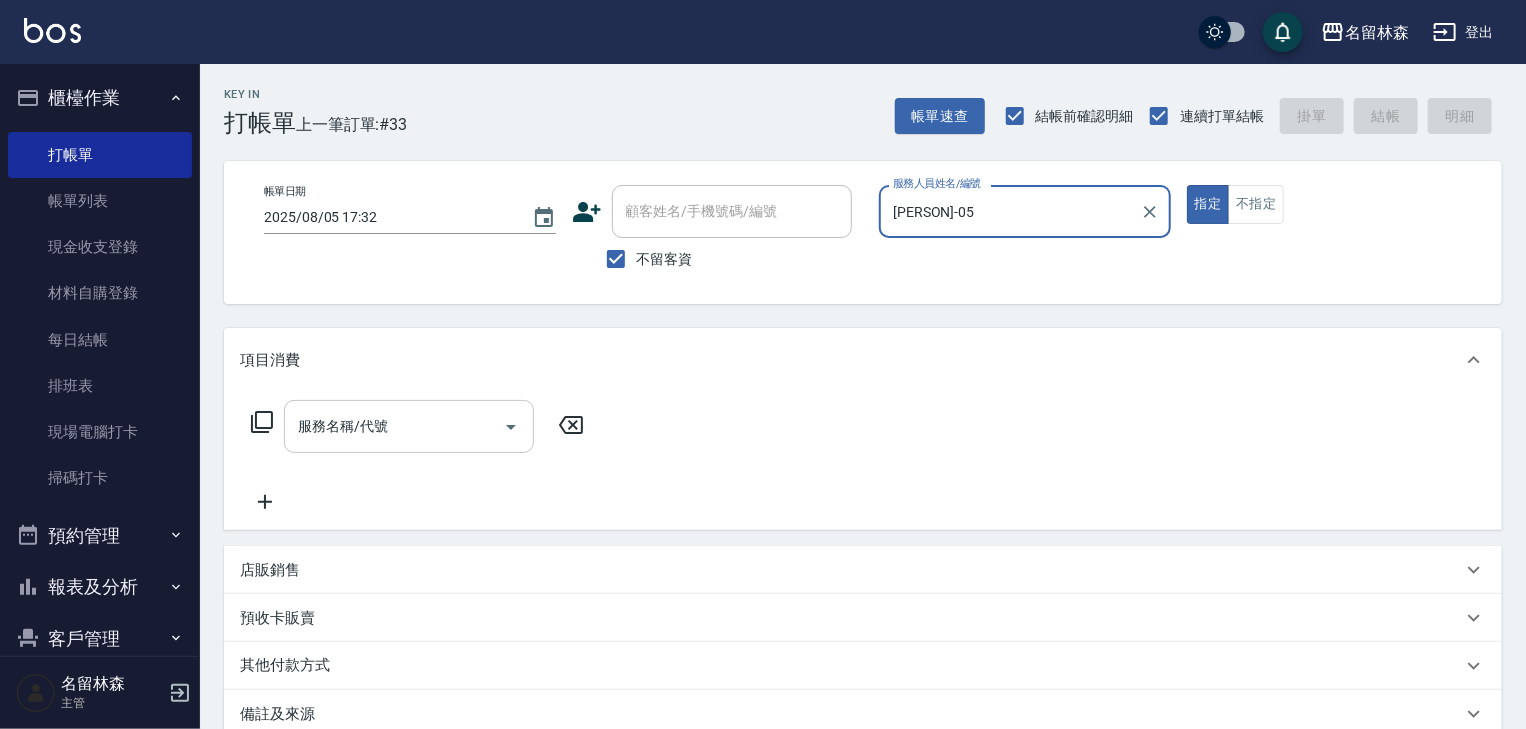 type on "林麗慧-05" 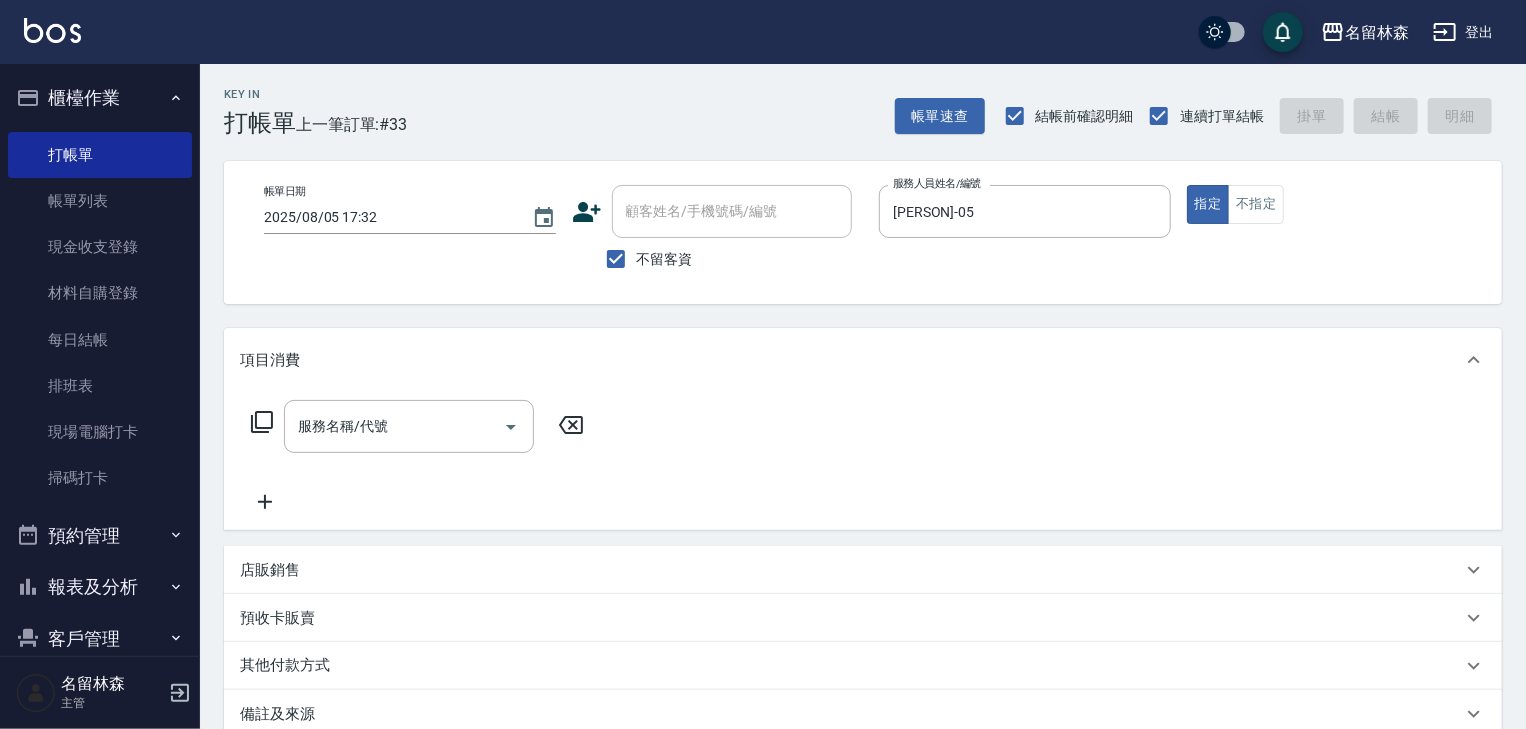 click 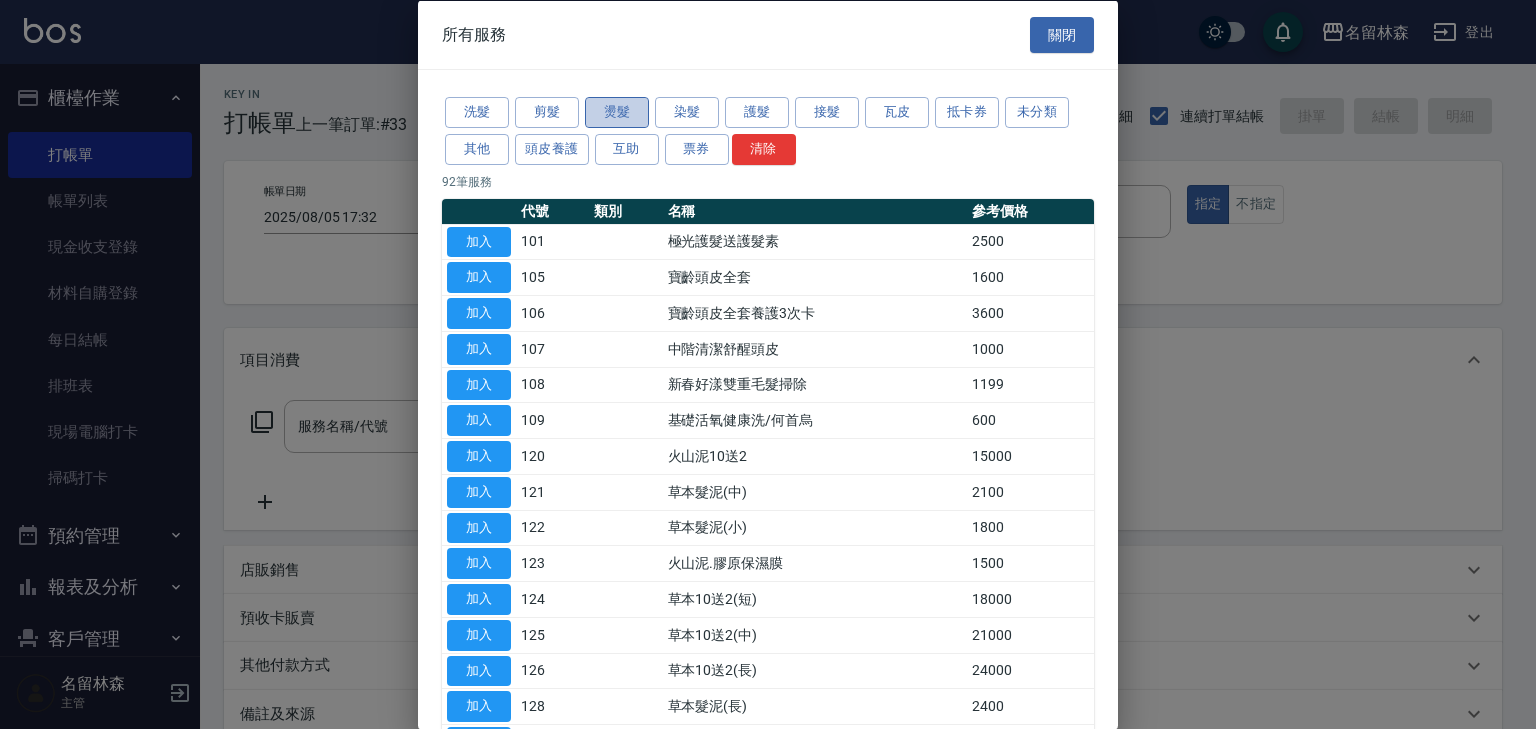 click on "燙髮" at bounding box center (617, 112) 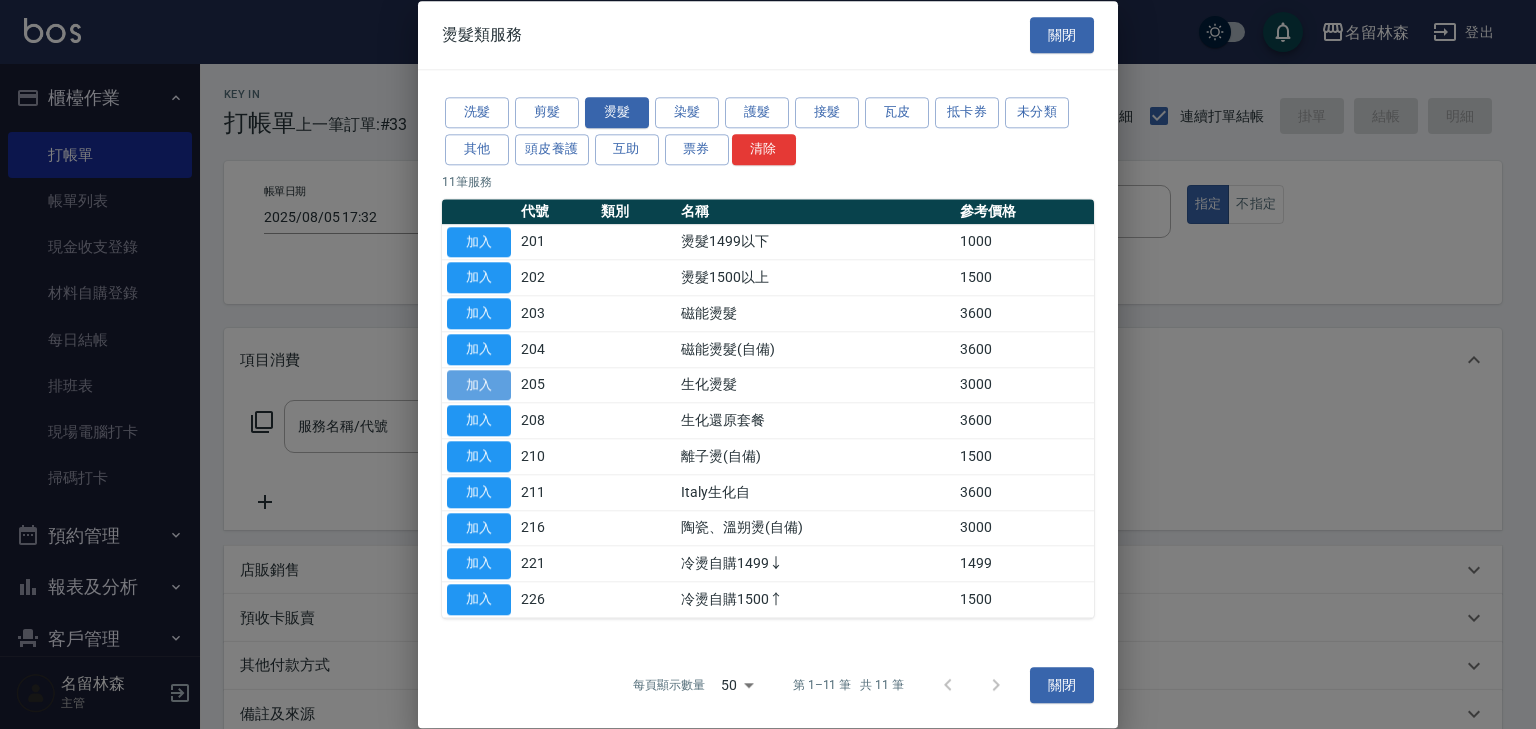 click on "加入" at bounding box center [479, 385] 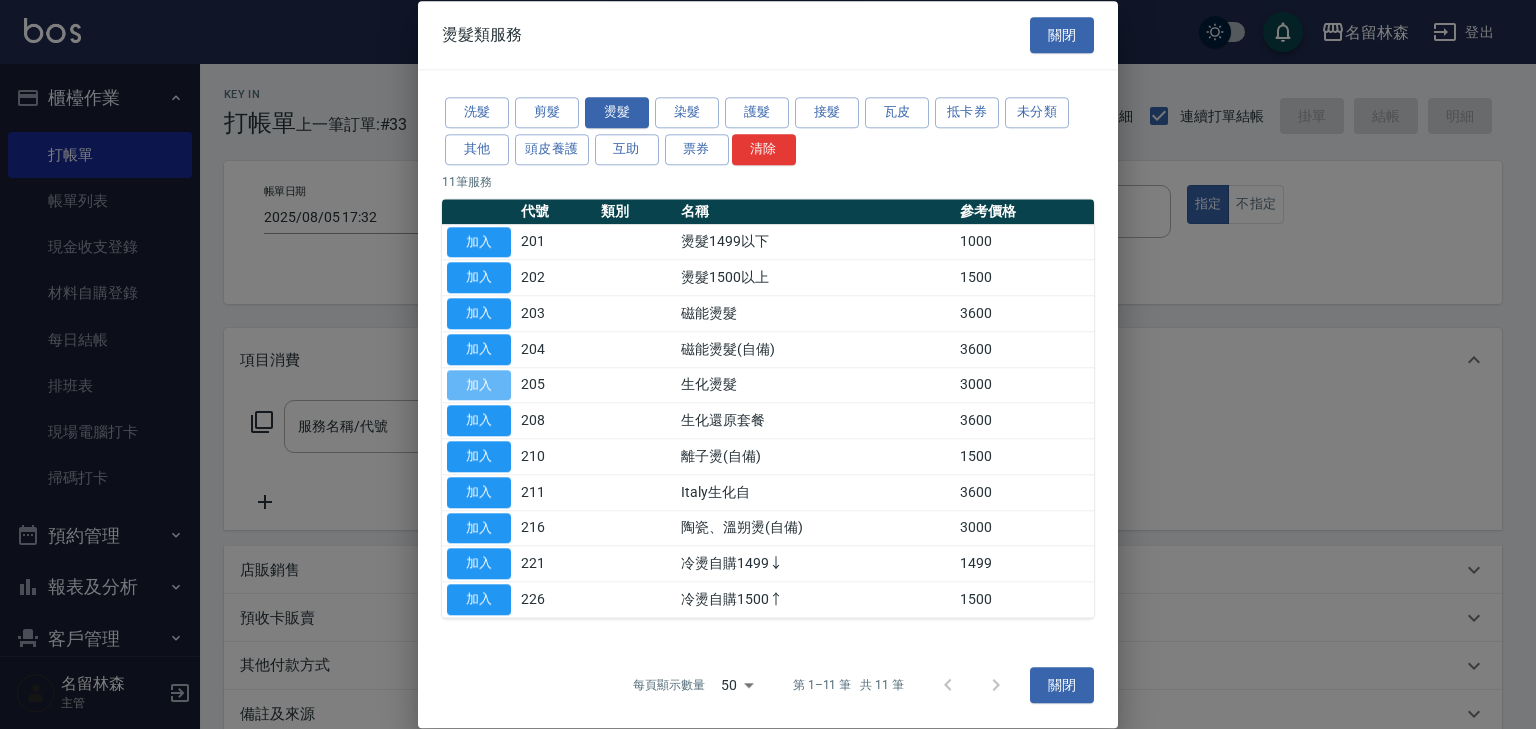 type on "生化燙髮(205)" 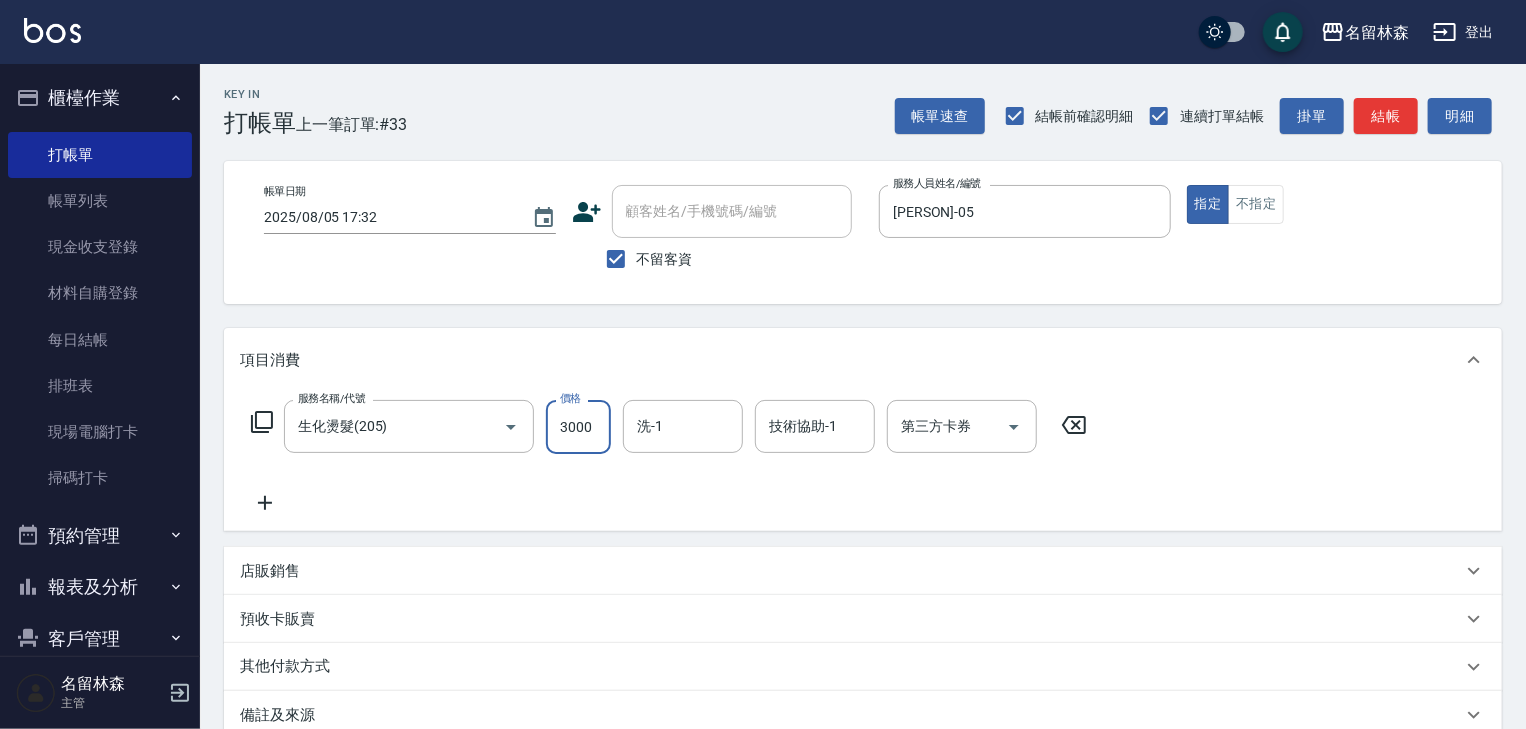 click on "3000" at bounding box center [578, 427] 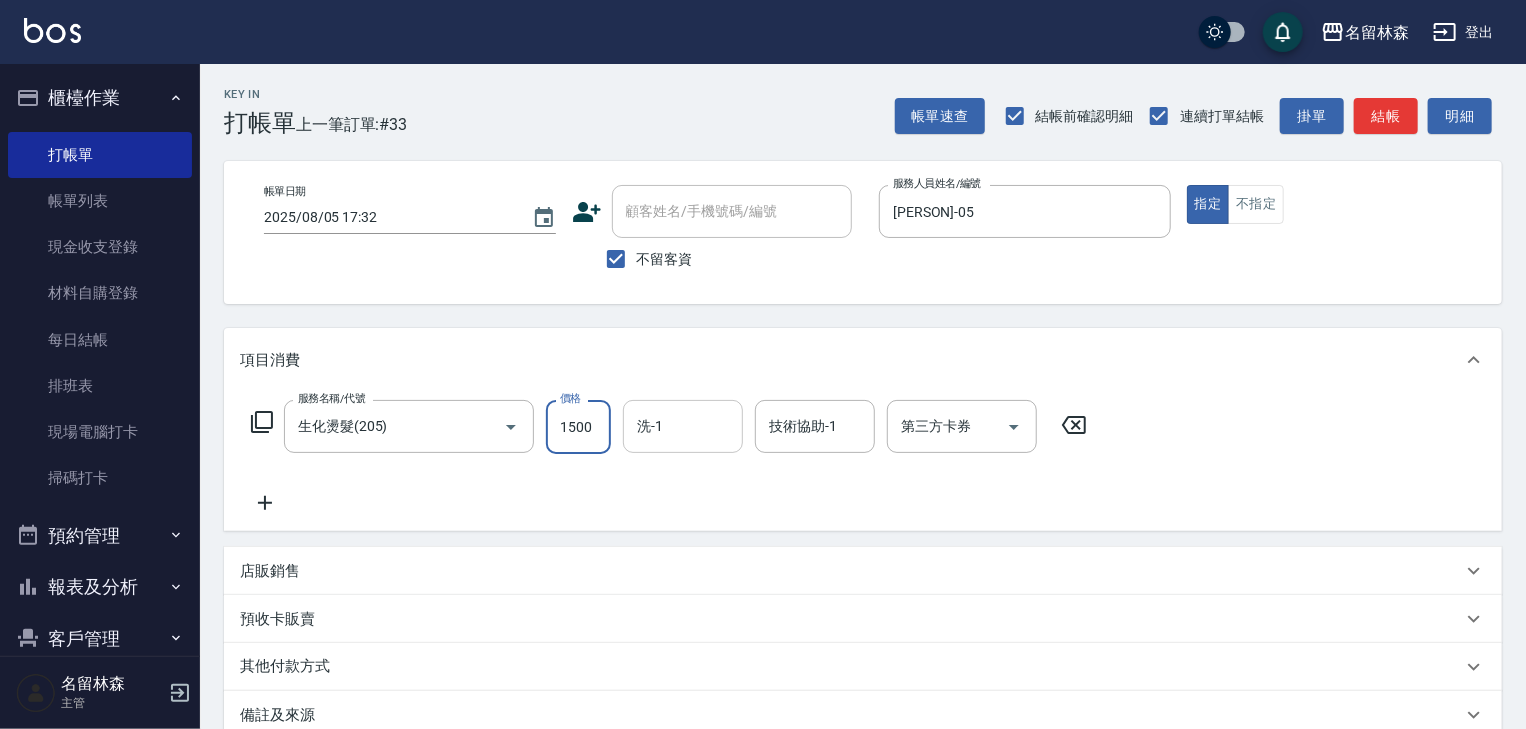 type on "1500" 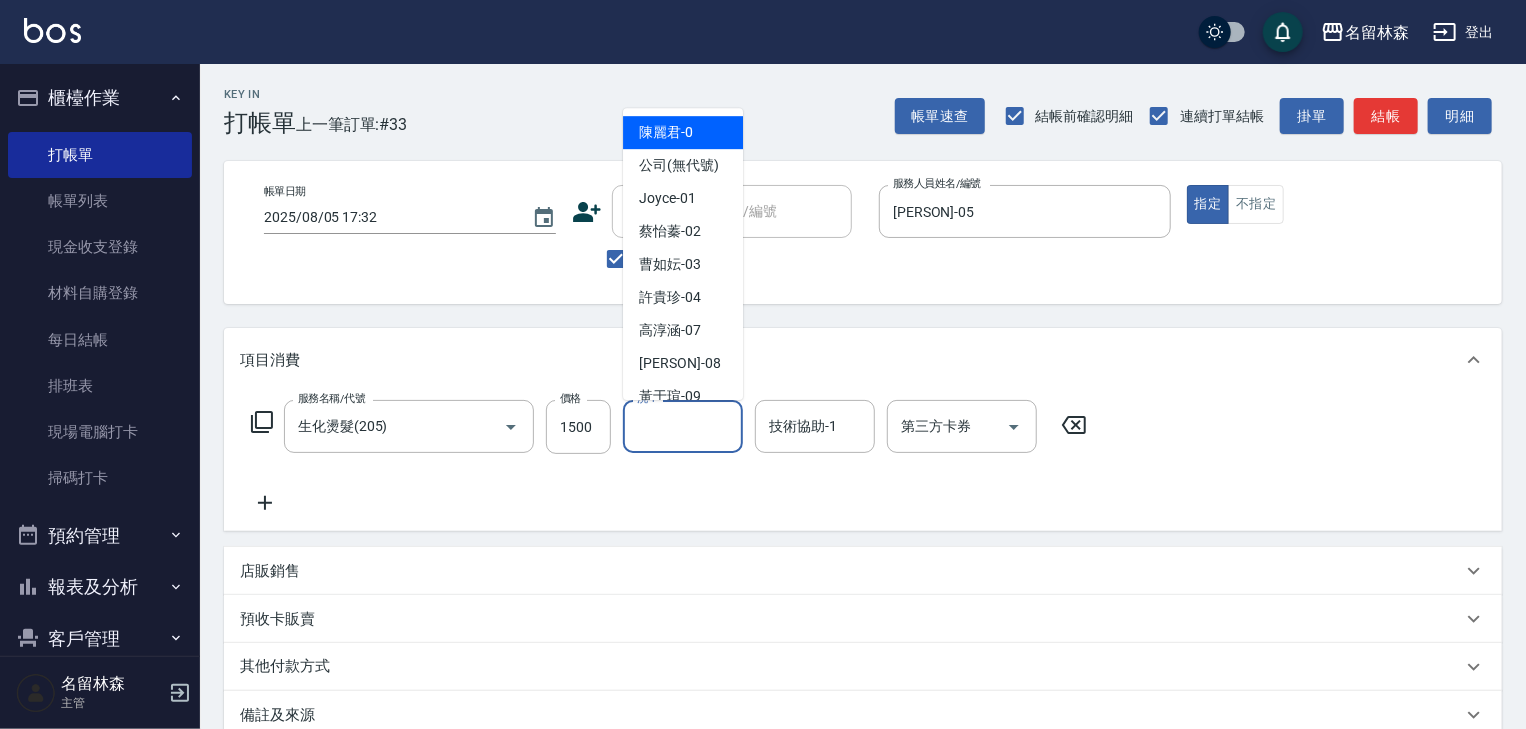 click on "洗-1" at bounding box center [683, 426] 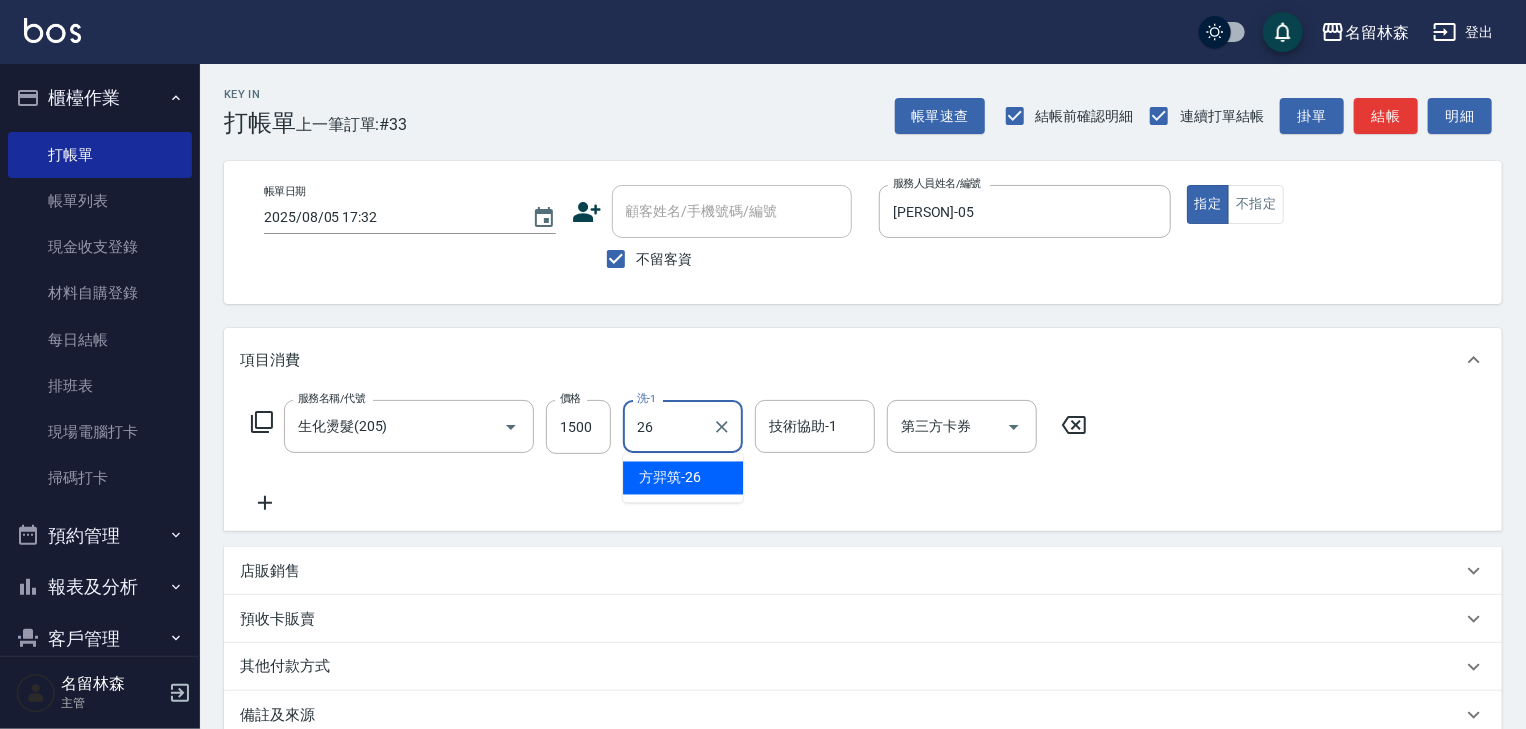 drag, startPoint x: 723, startPoint y: 480, endPoint x: 744, endPoint y: 440, distance: 45.17743 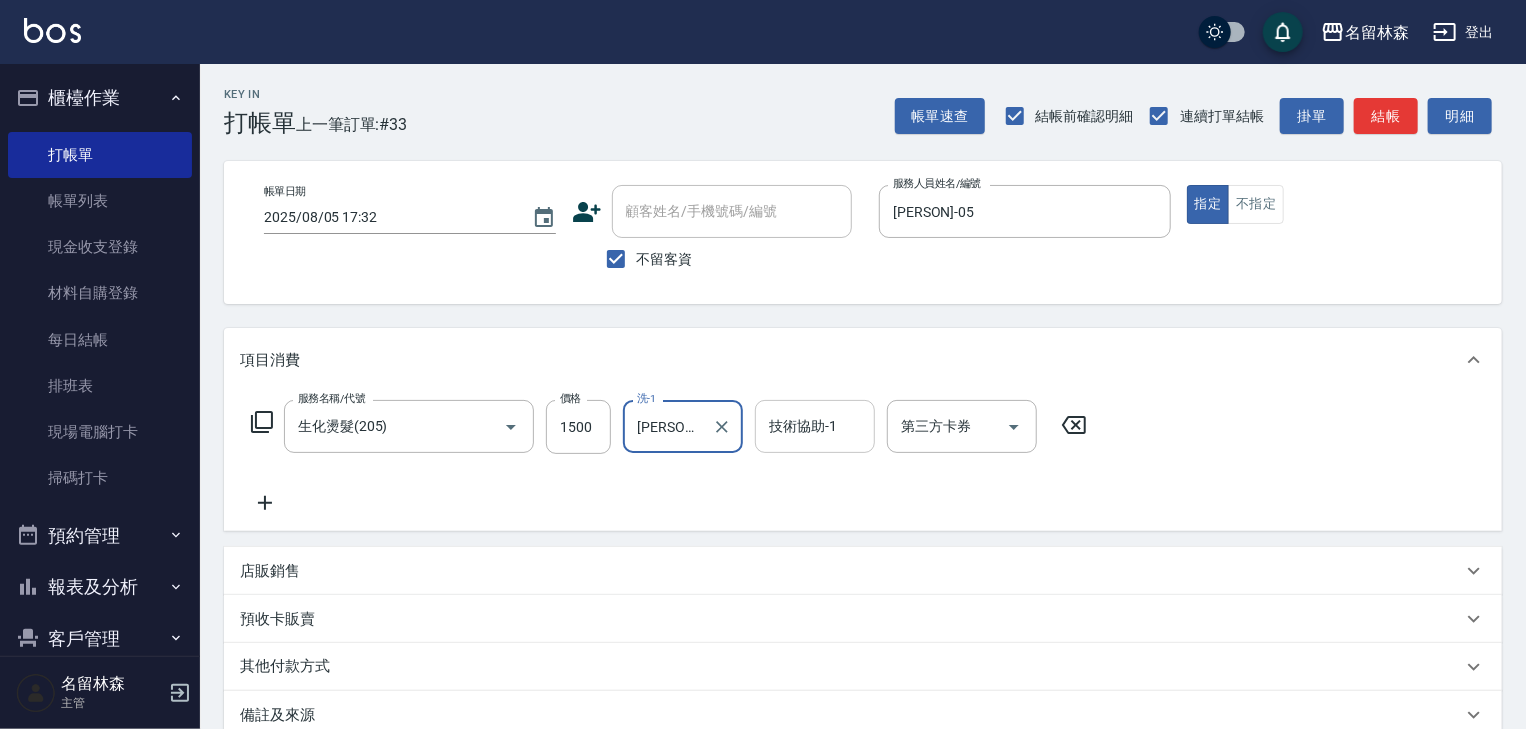type on "方羿筑-26" 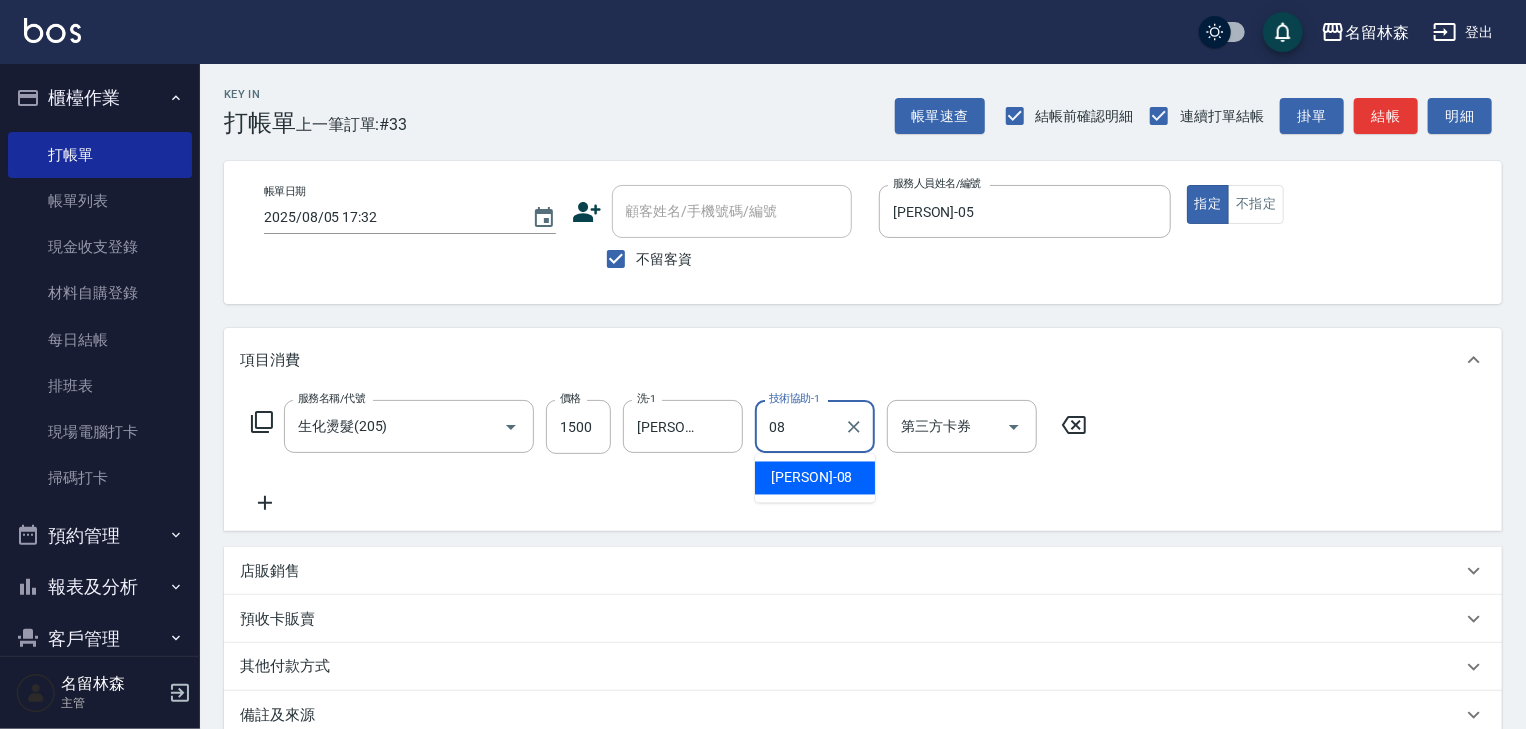 click on "蔡慈恩 -08" at bounding box center (811, 478) 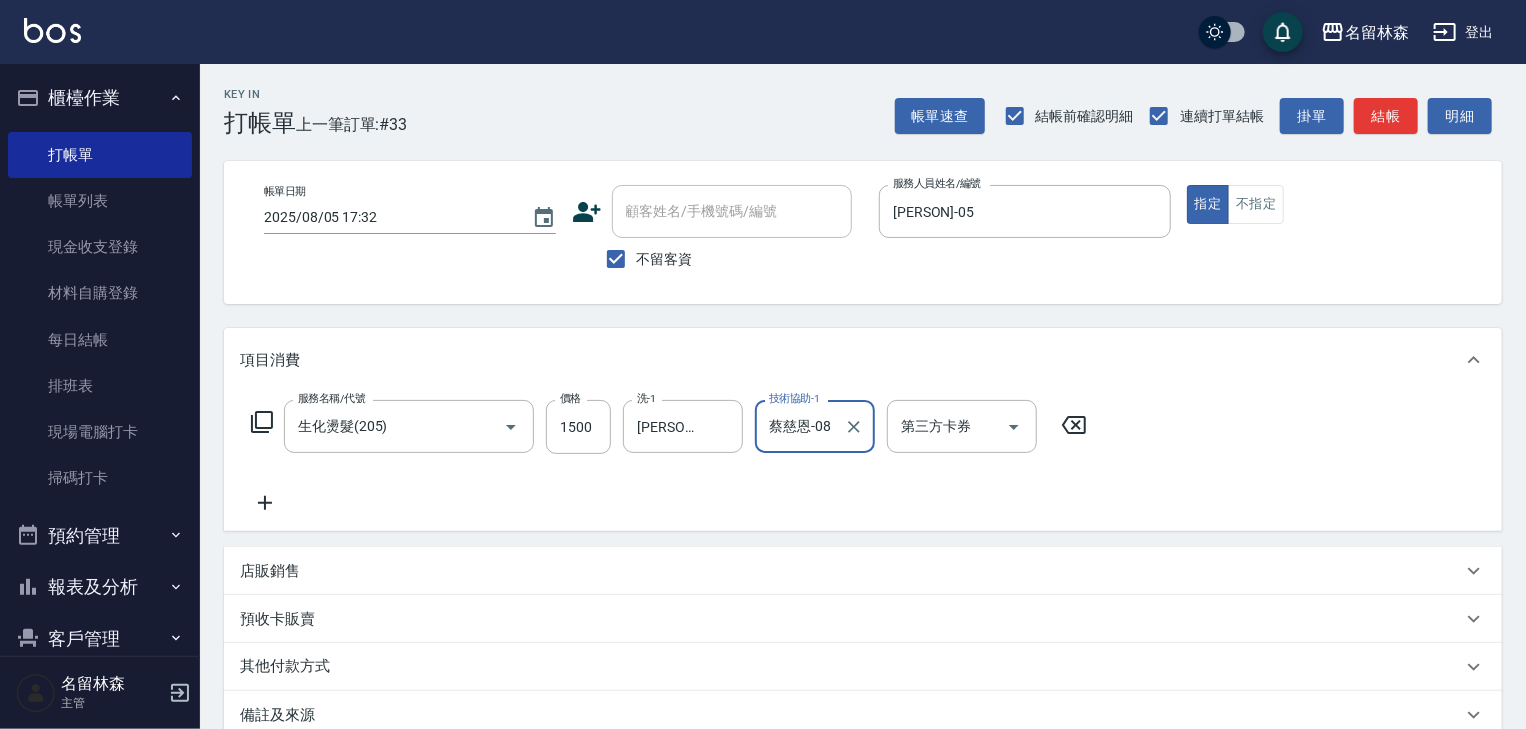 type on "蔡慈恩-08" 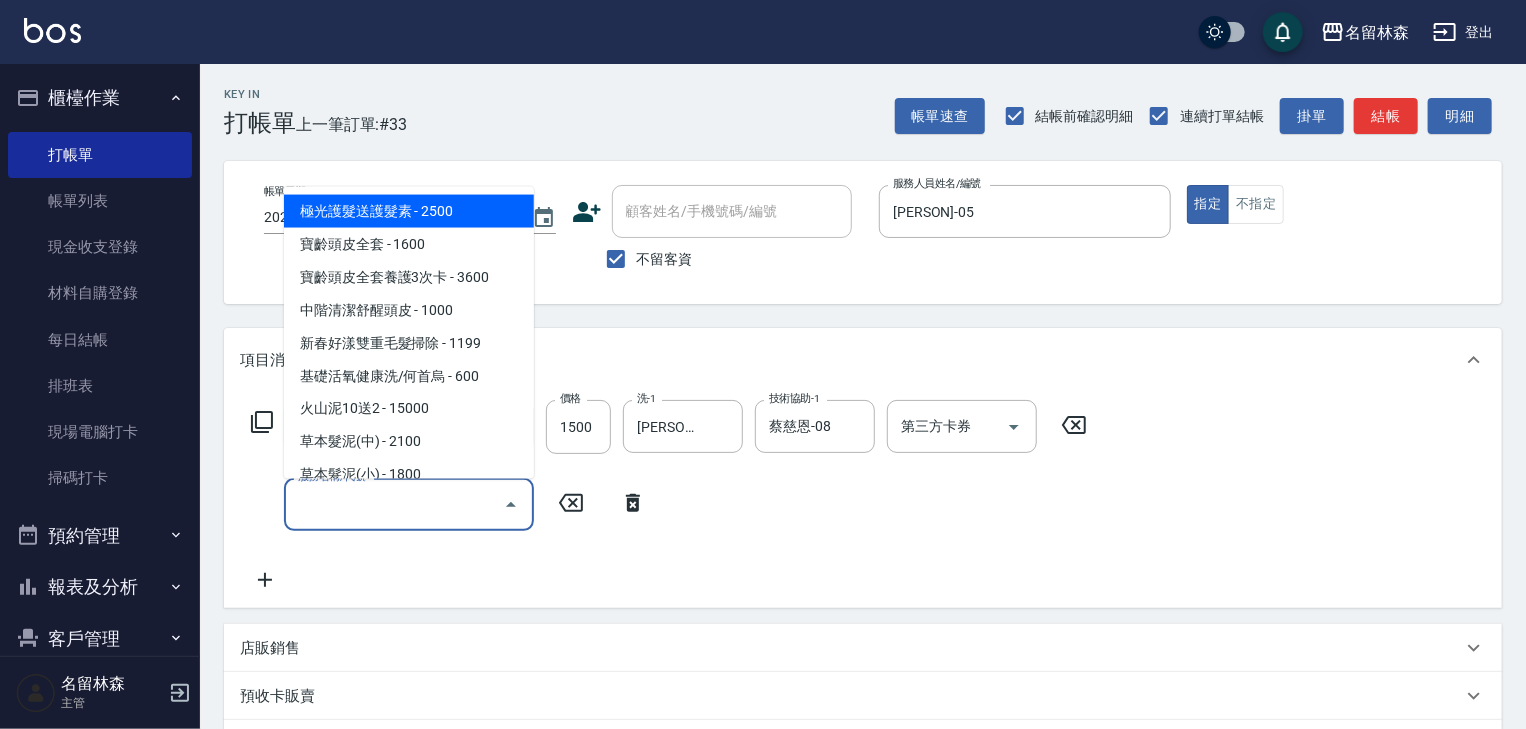 click on "服務名稱/代號" at bounding box center [394, 504] 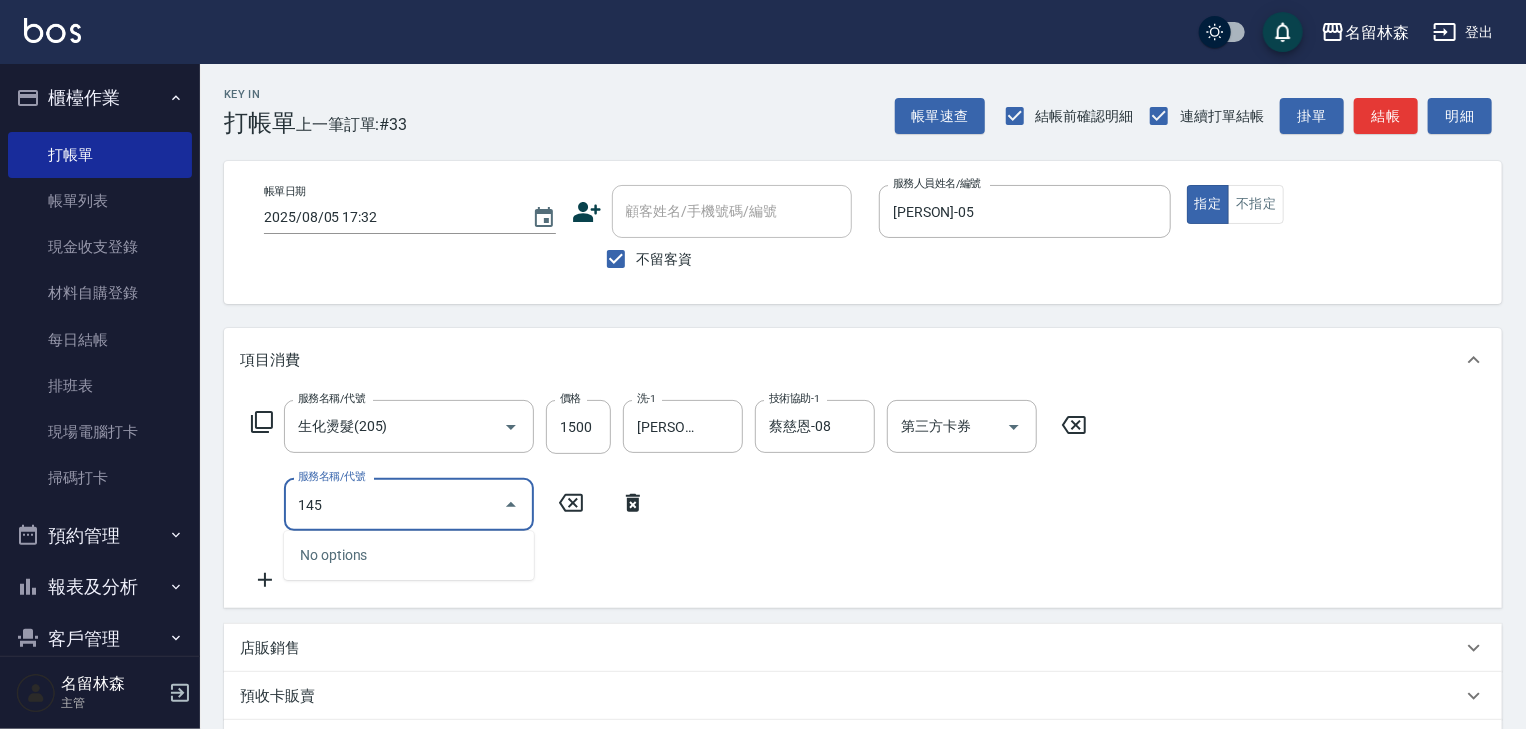 type on "145" 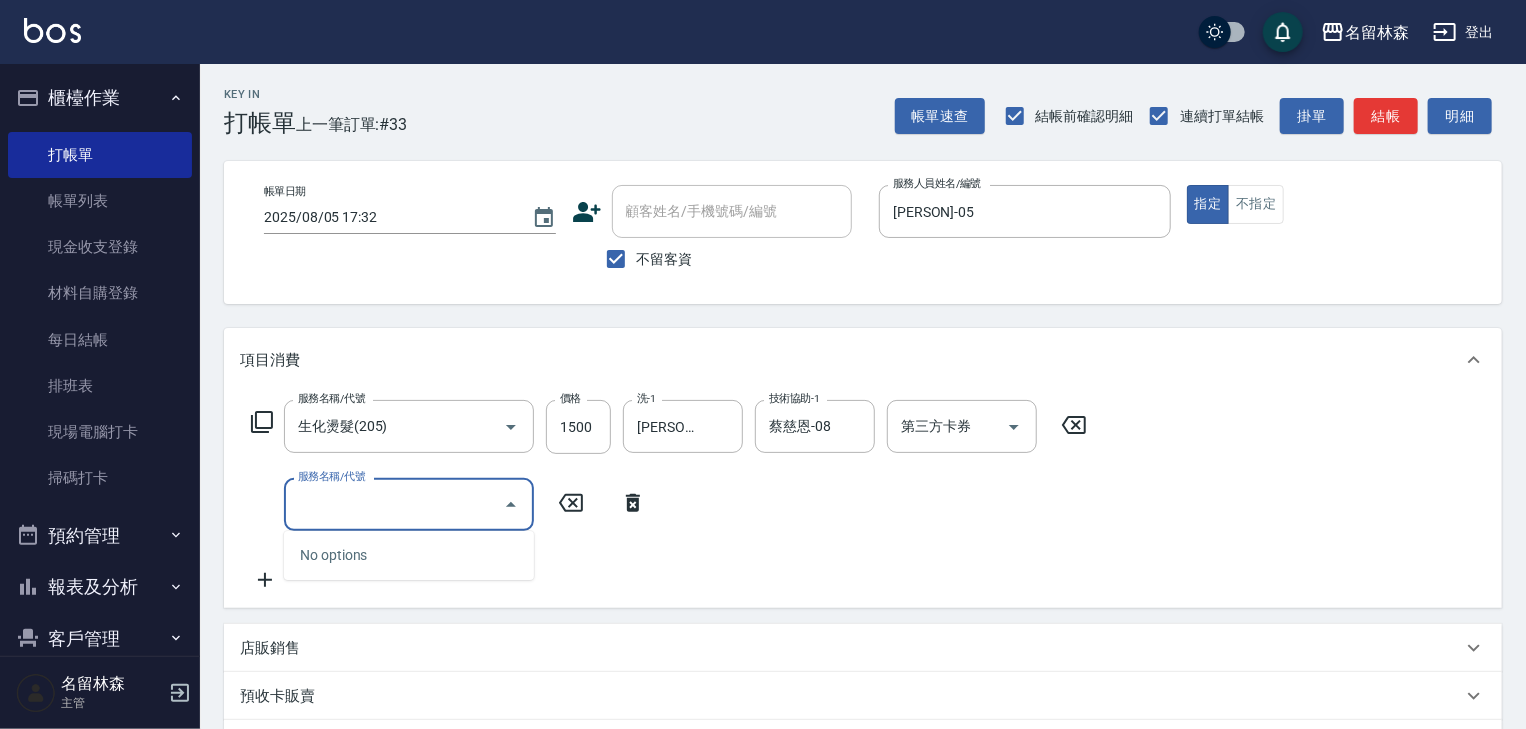 click 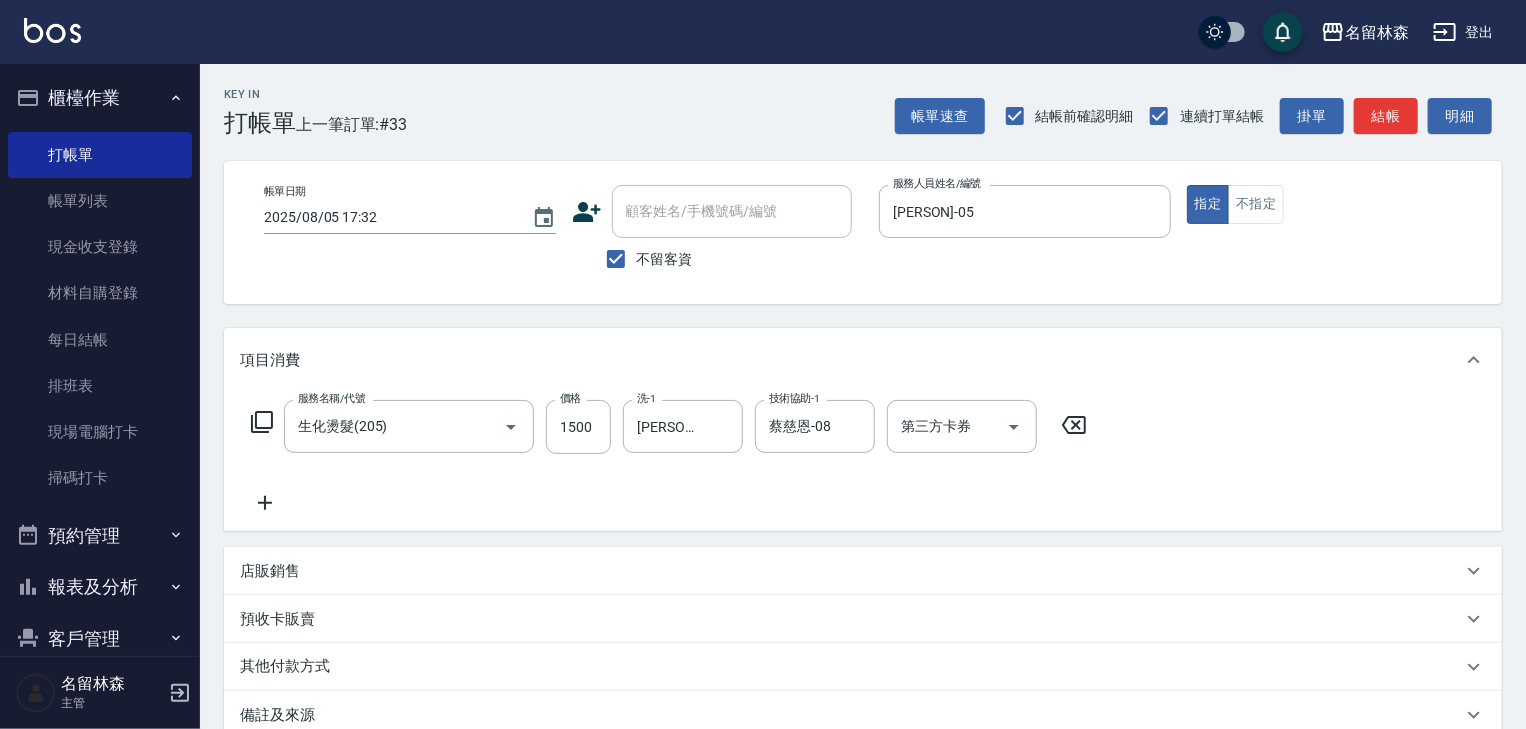click 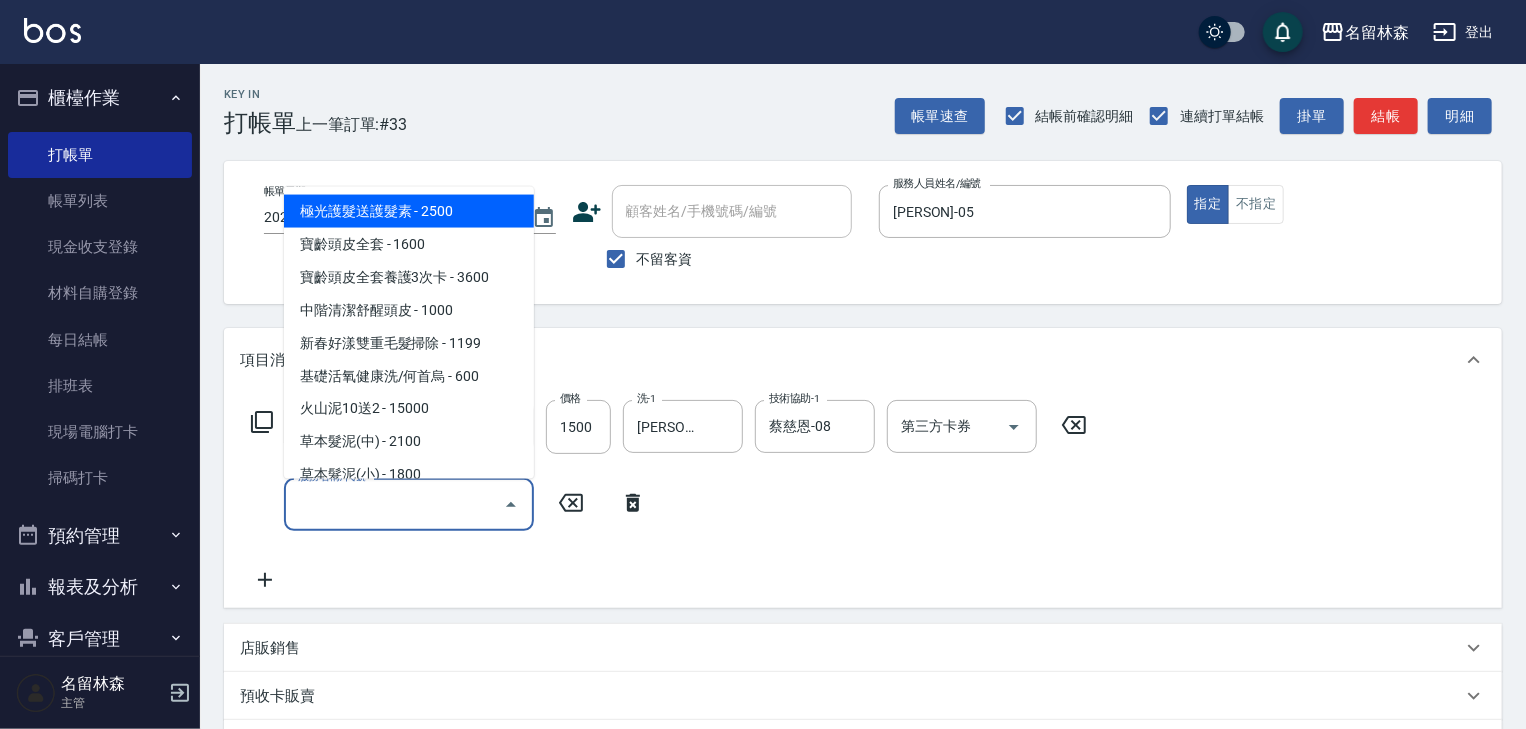 click on "服務名稱/代號" at bounding box center [394, 504] 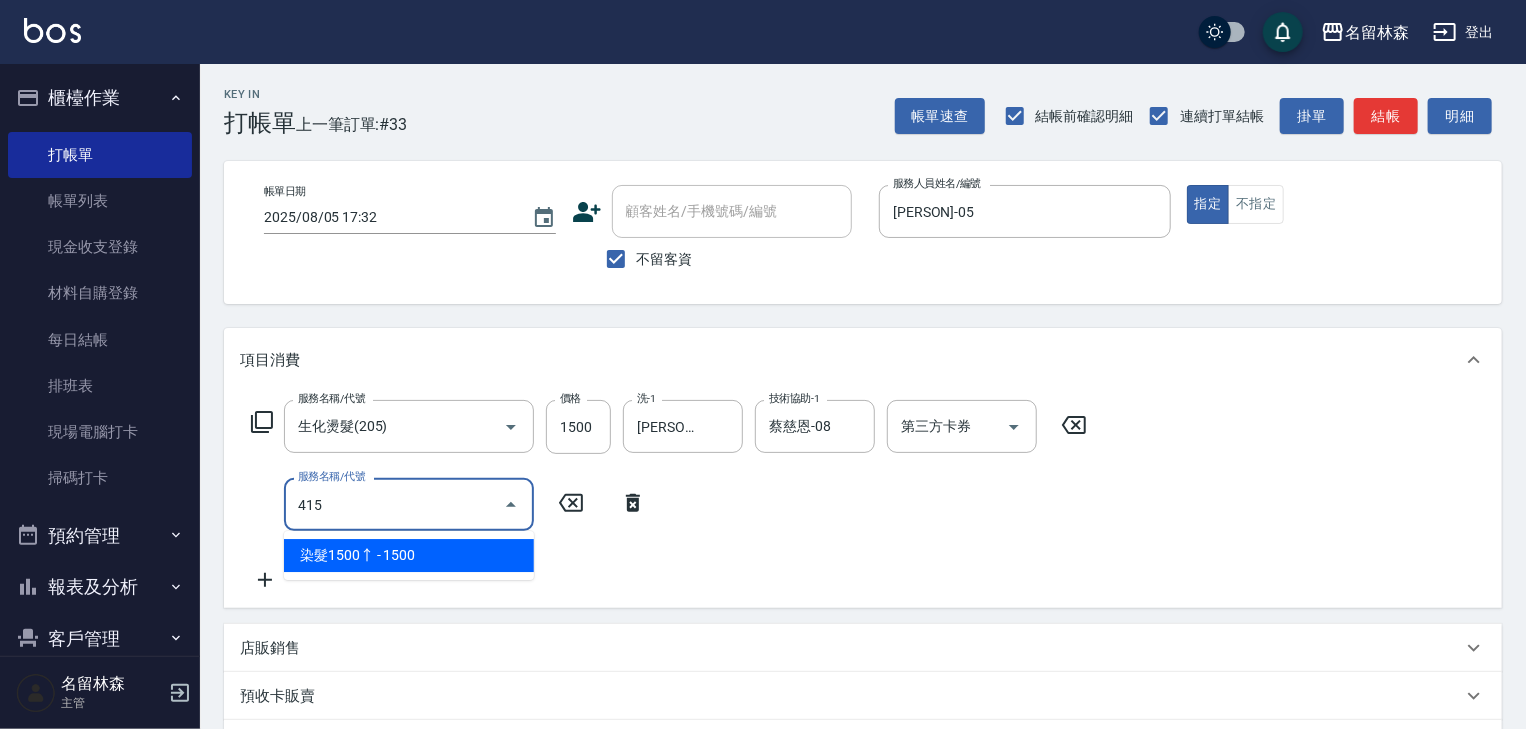 click on "染髮1500↑ - 1500" at bounding box center (409, 555) 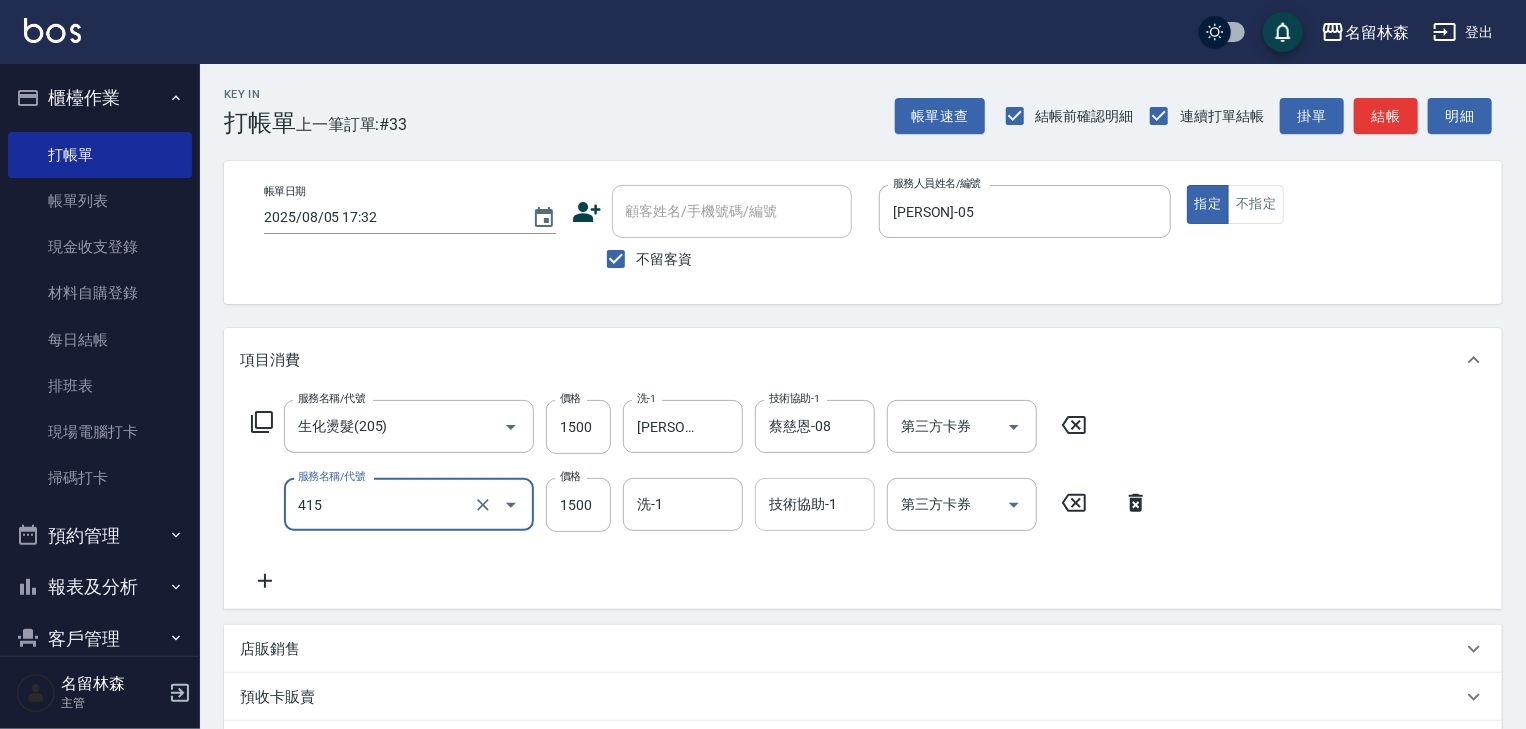 type on "染髮1500↑(415)" 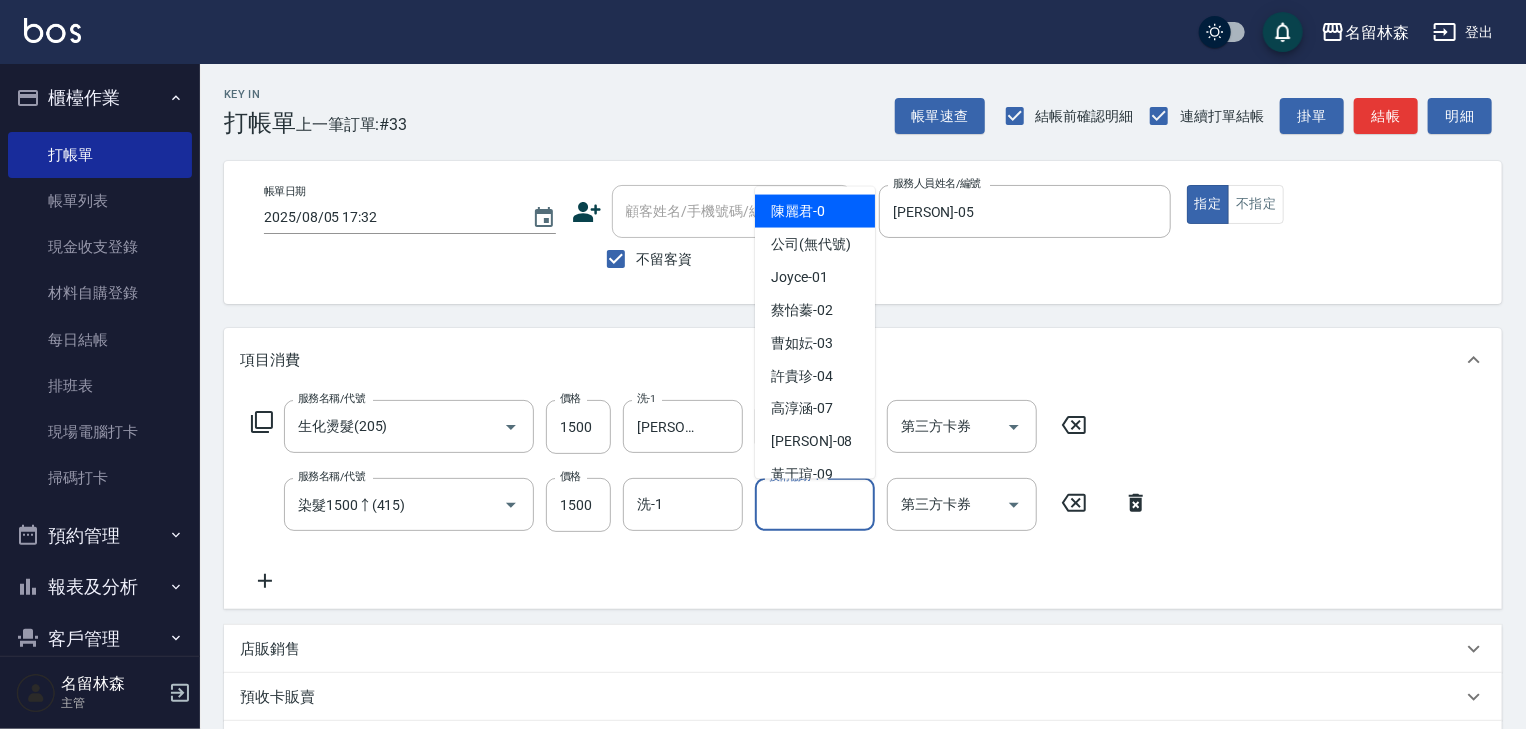 click on "技術協助-1" at bounding box center [815, 504] 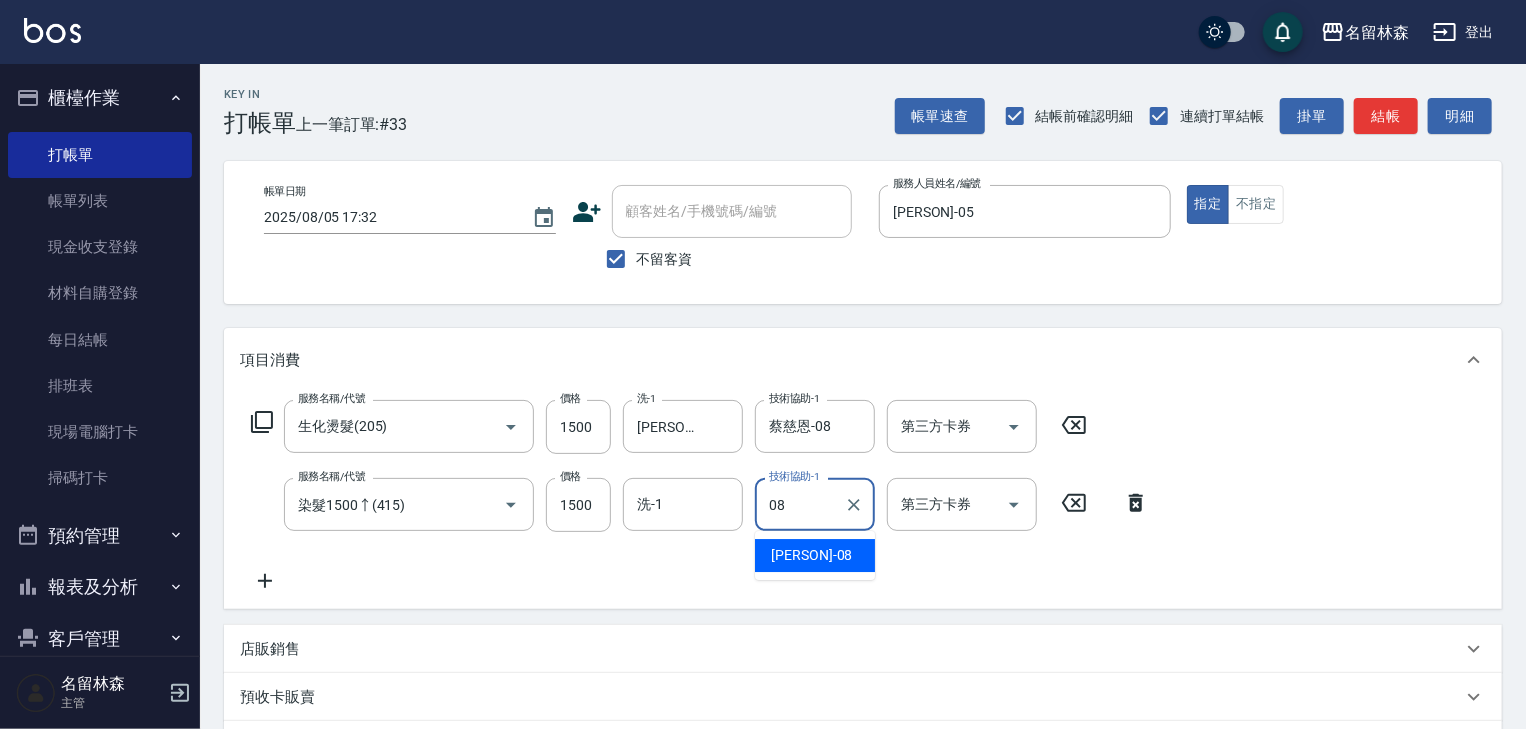 click on "蔡慈恩 -08" at bounding box center (811, 555) 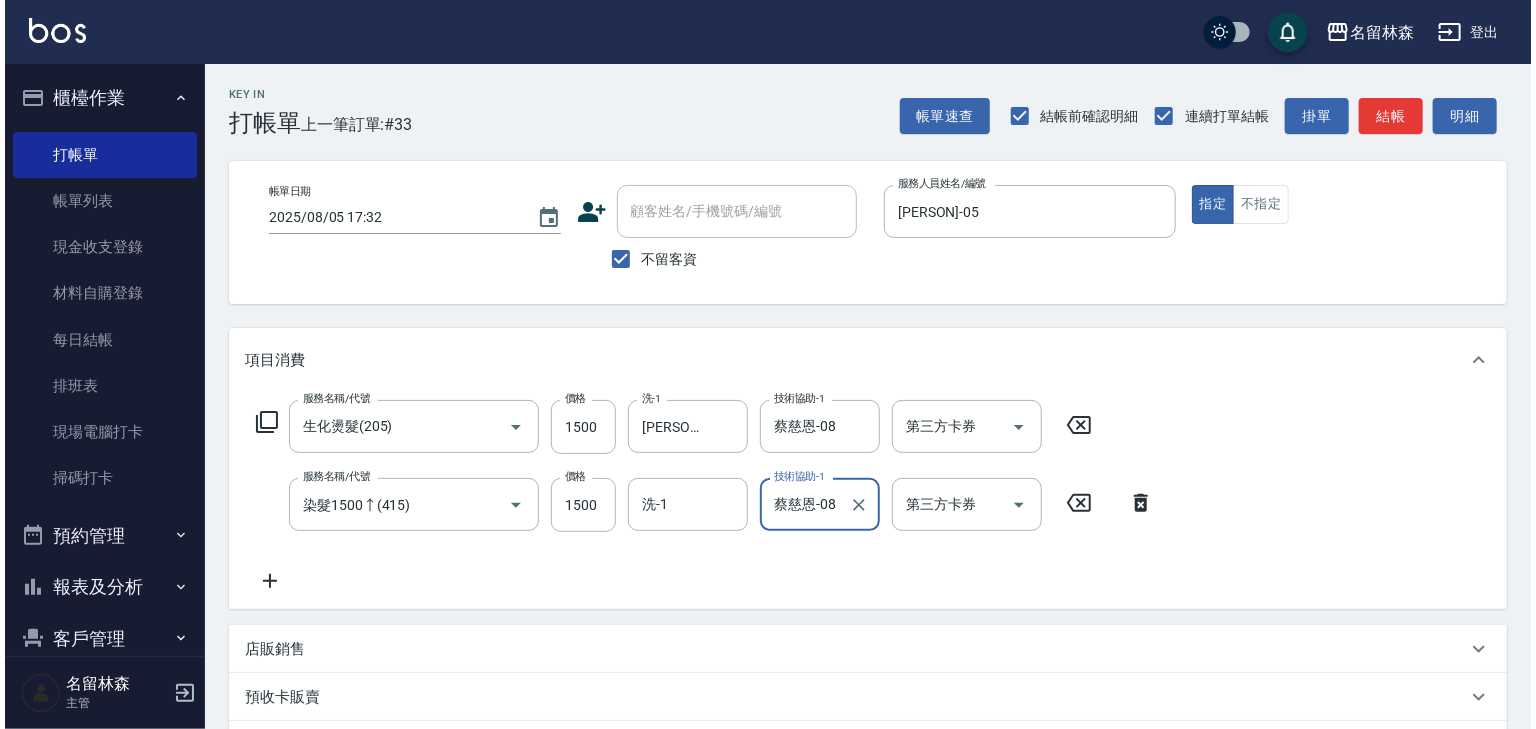 scroll, scrollTop: 312, scrollLeft: 0, axis: vertical 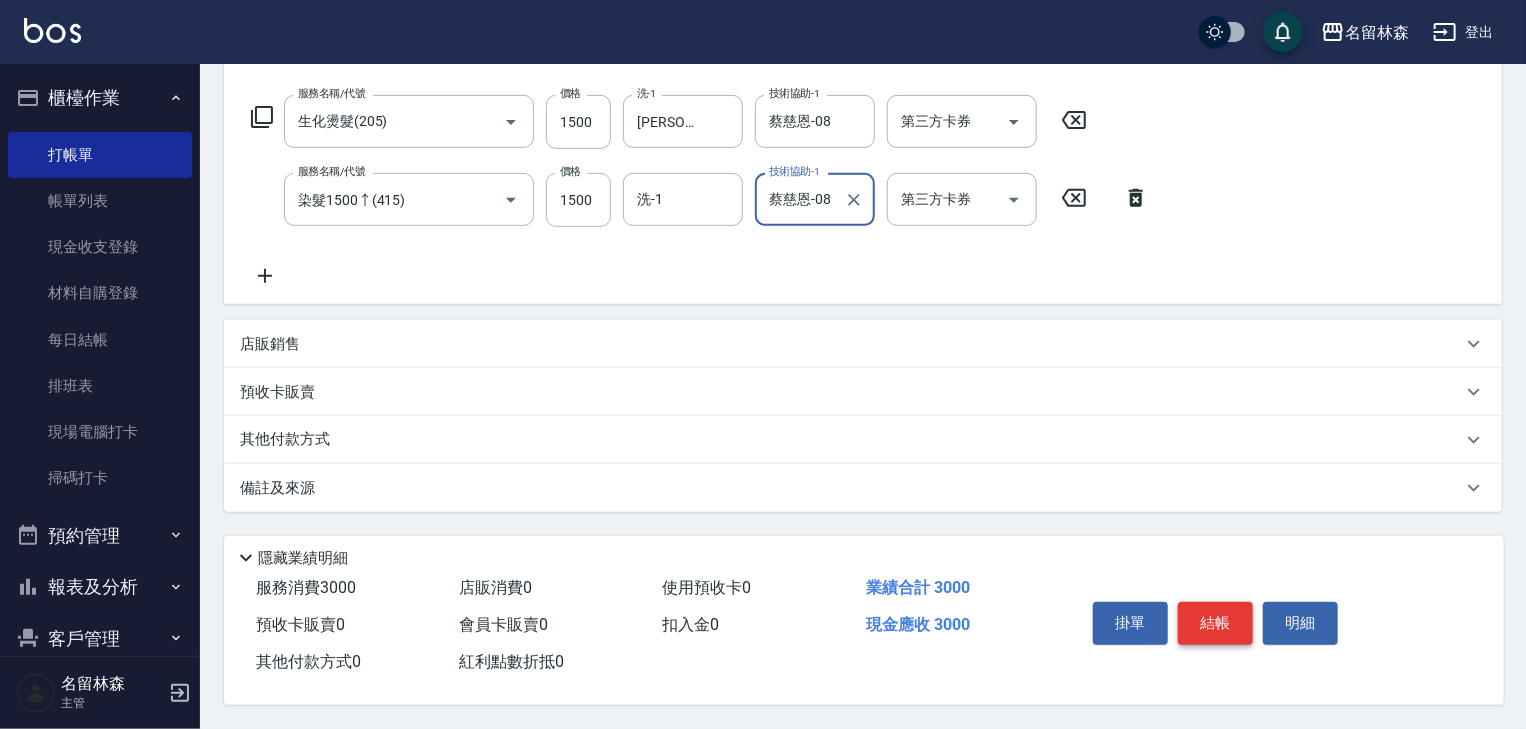 type on "蔡慈恩-08" 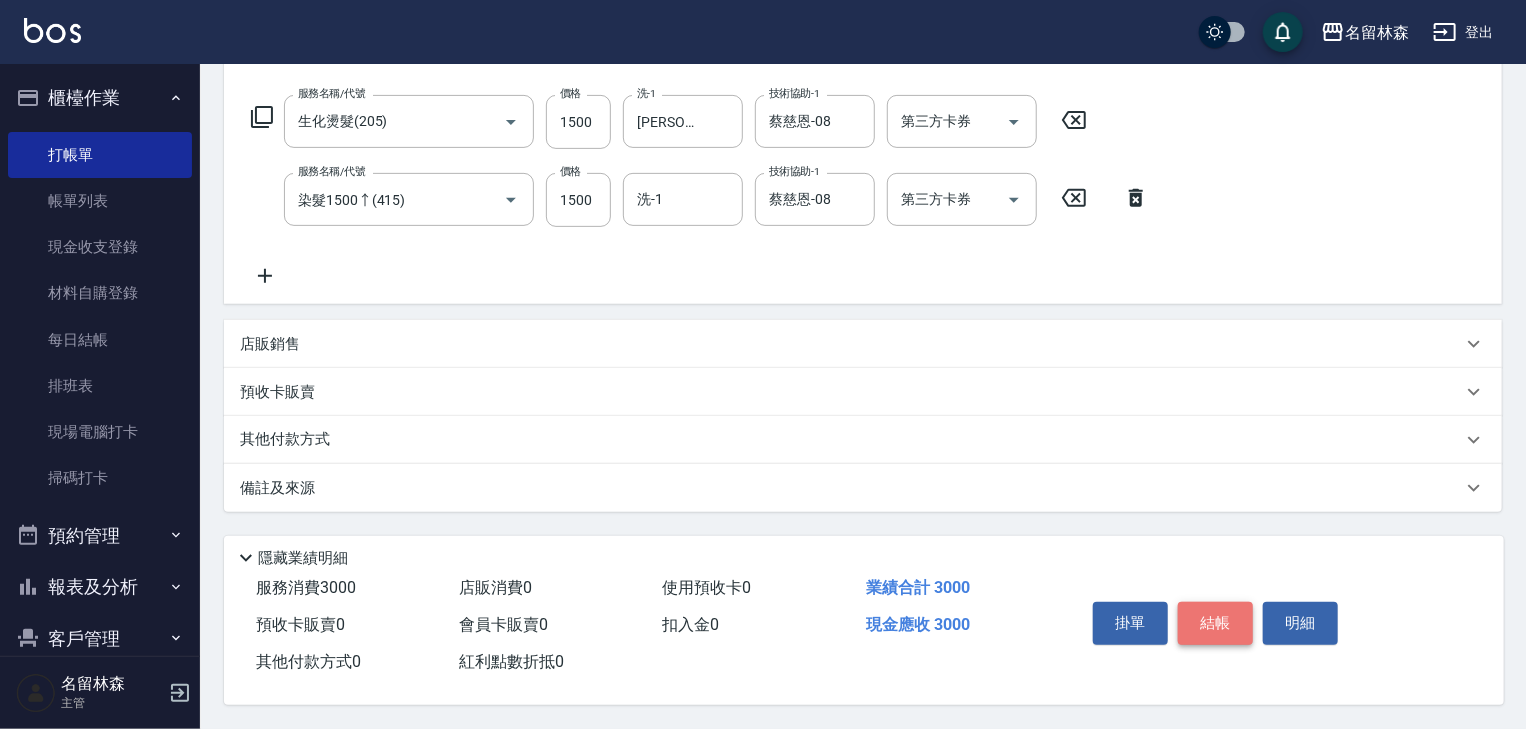click on "結帳" at bounding box center (1215, 623) 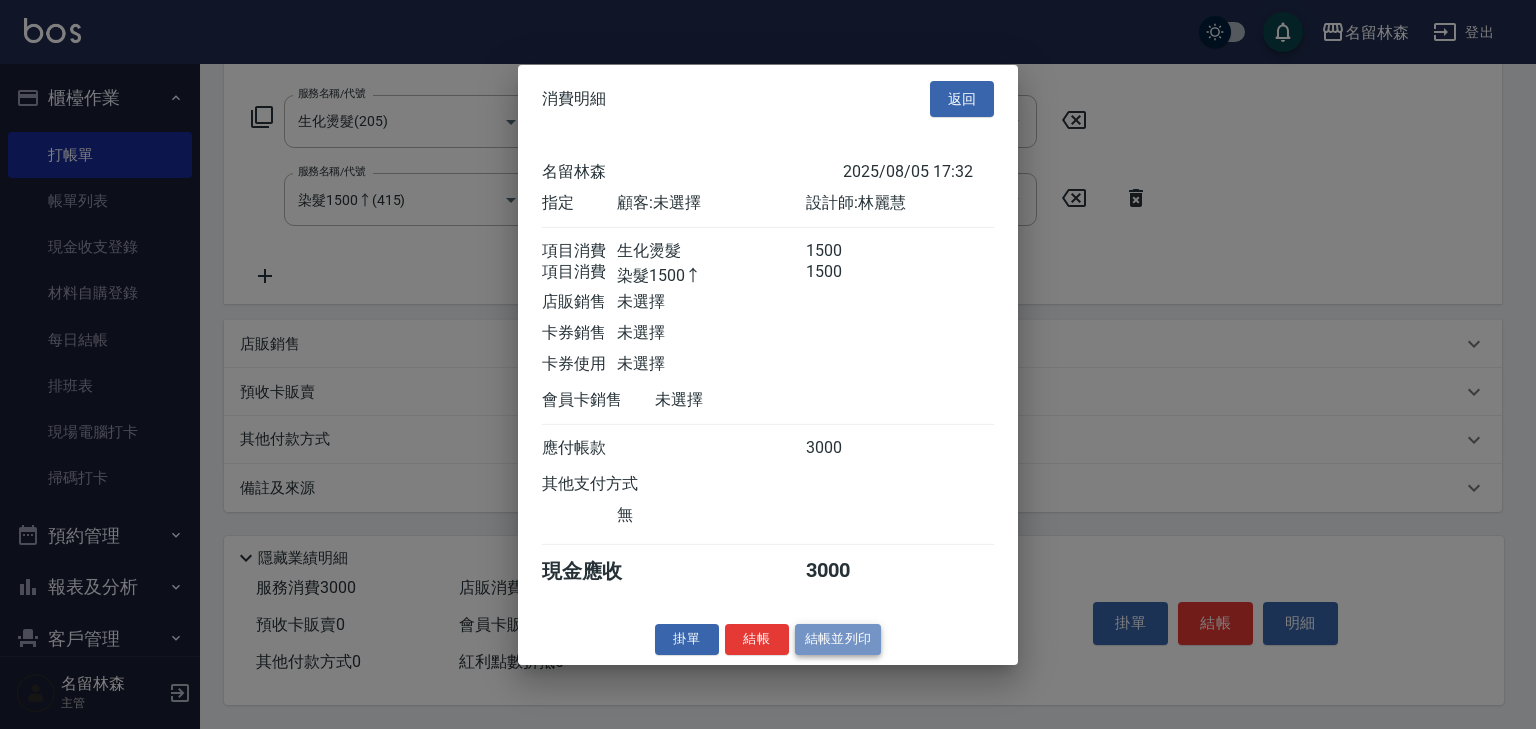 click on "結帳並列印" at bounding box center [838, 639] 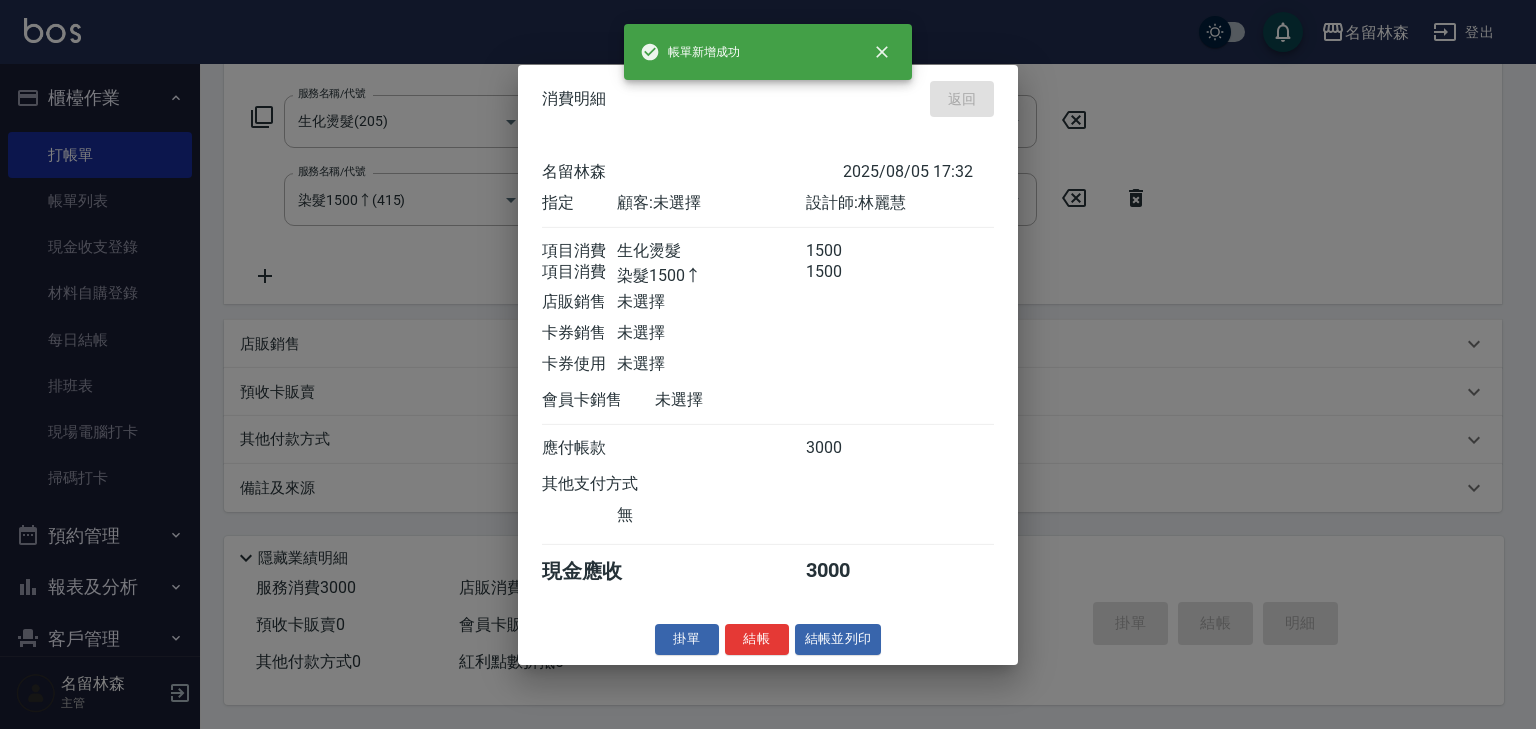 type on "2025/08/05 17:51" 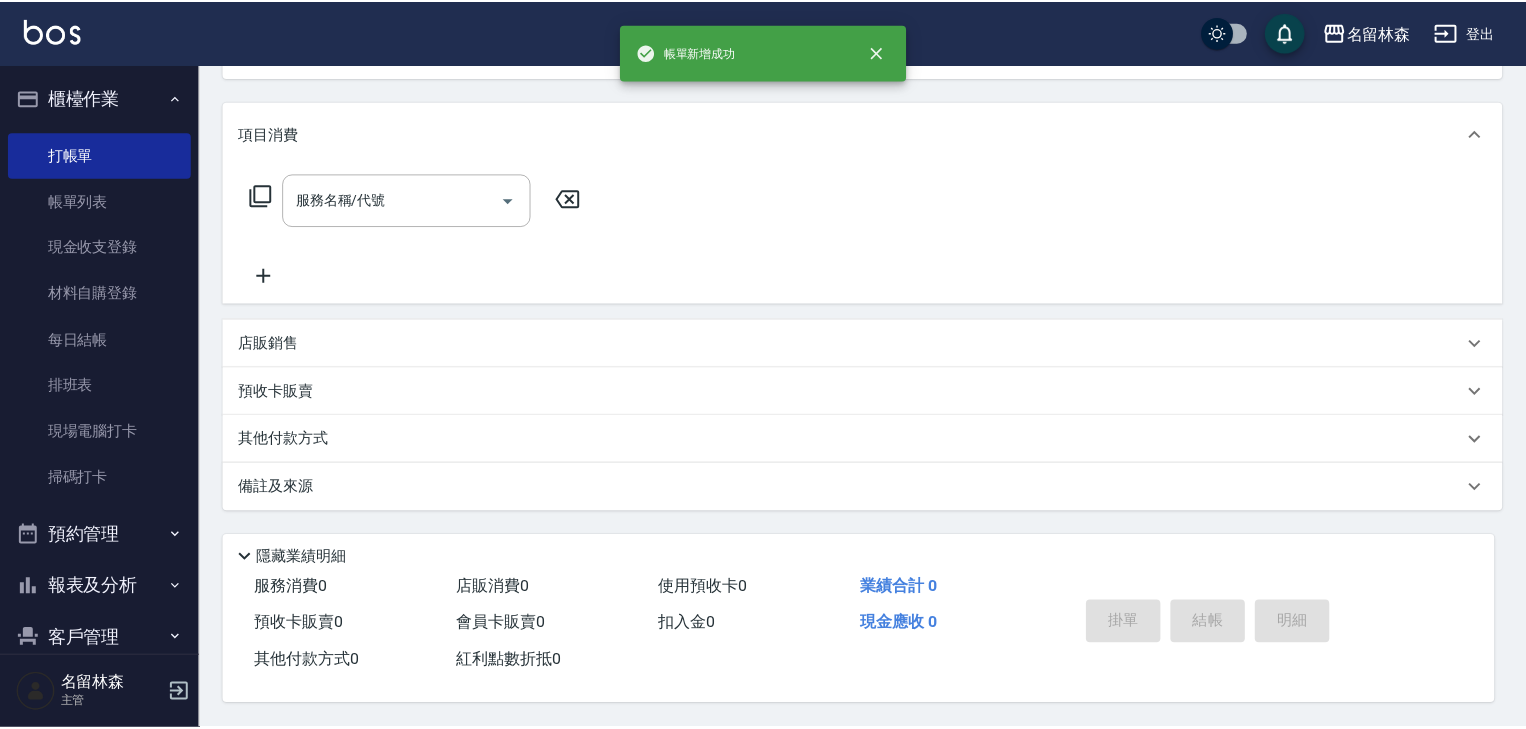 scroll, scrollTop: 0, scrollLeft: 0, axis: both 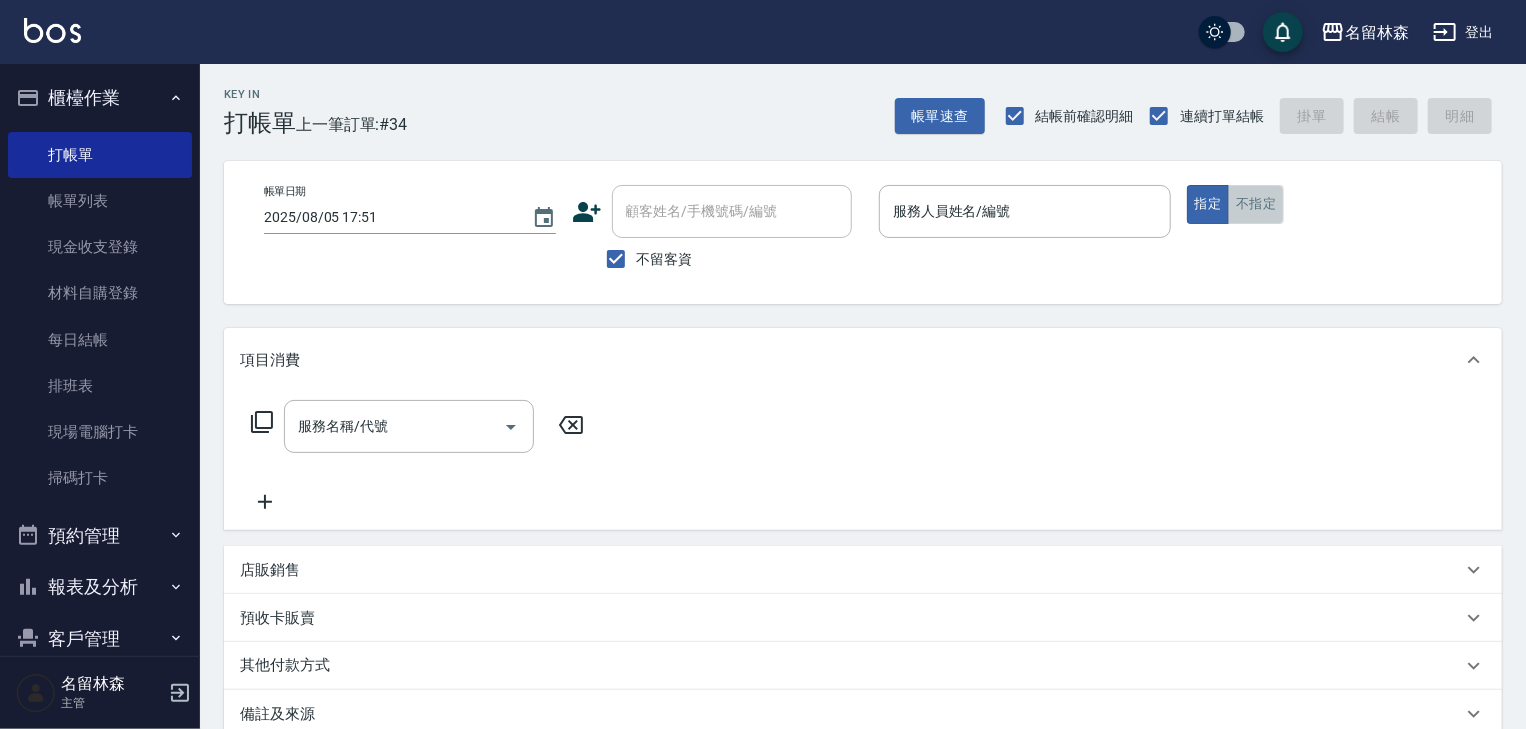 click on "不指定" at bounding box center (1256, 204) 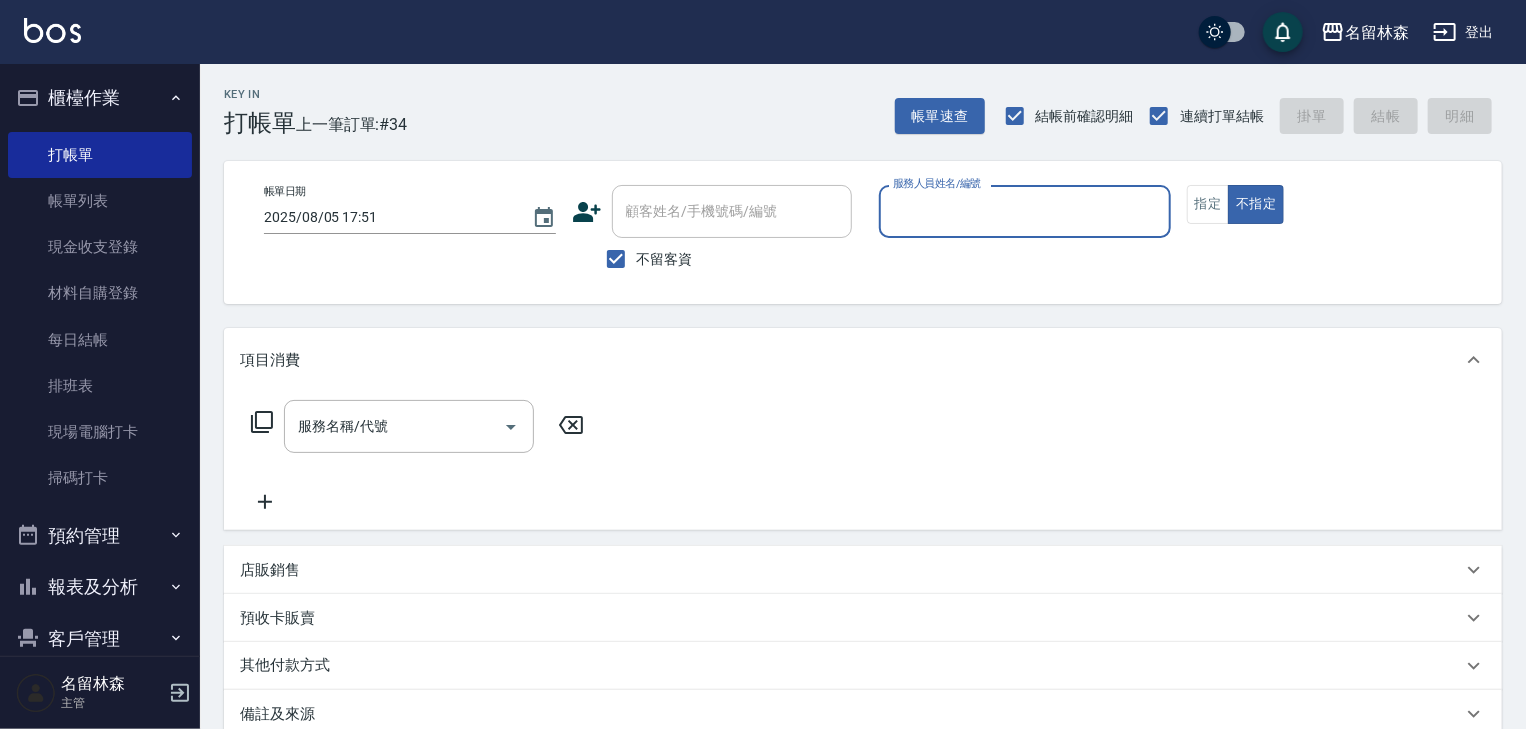 click at bounding box center (1025, 248) 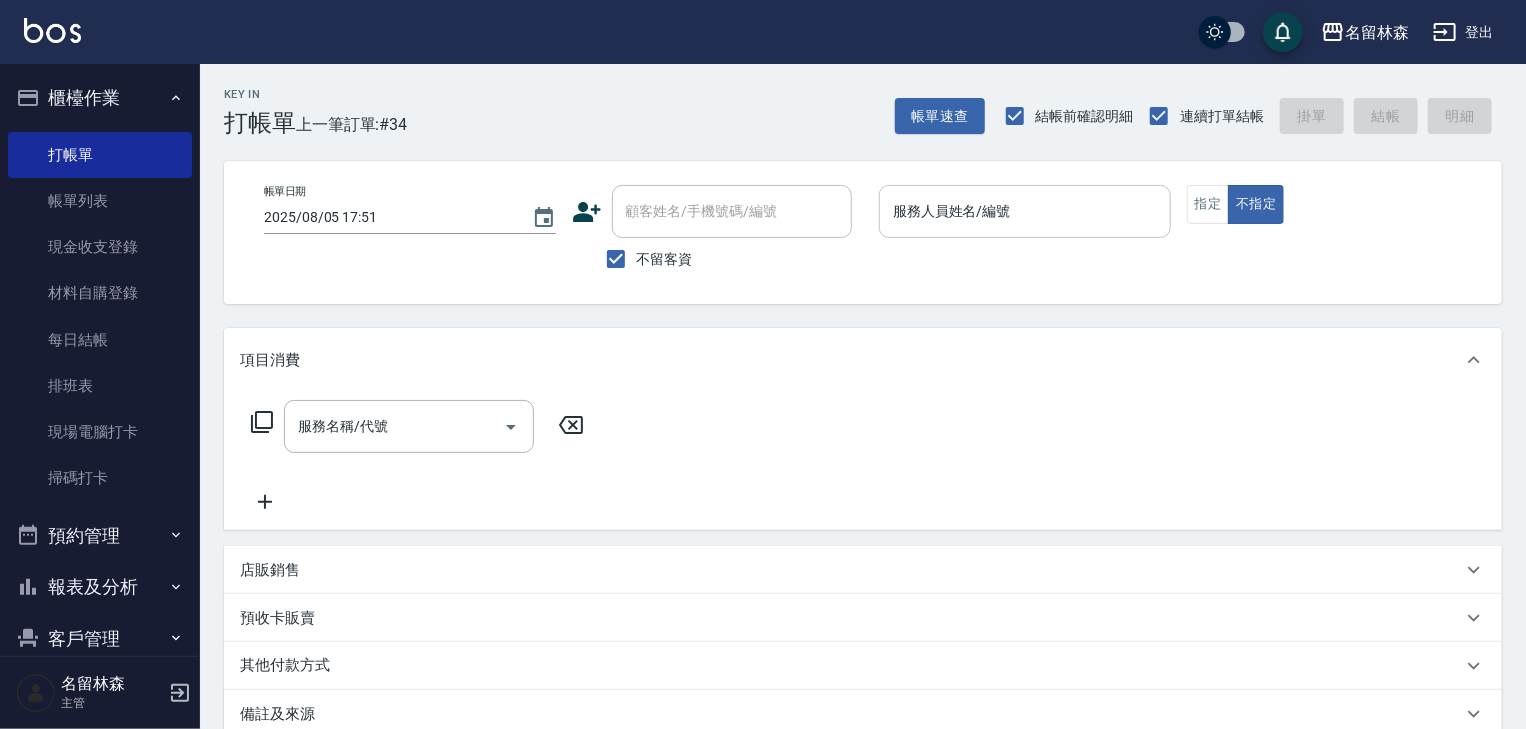 click on "服務人員姓名/編號" at bounding box center (1025, 211) 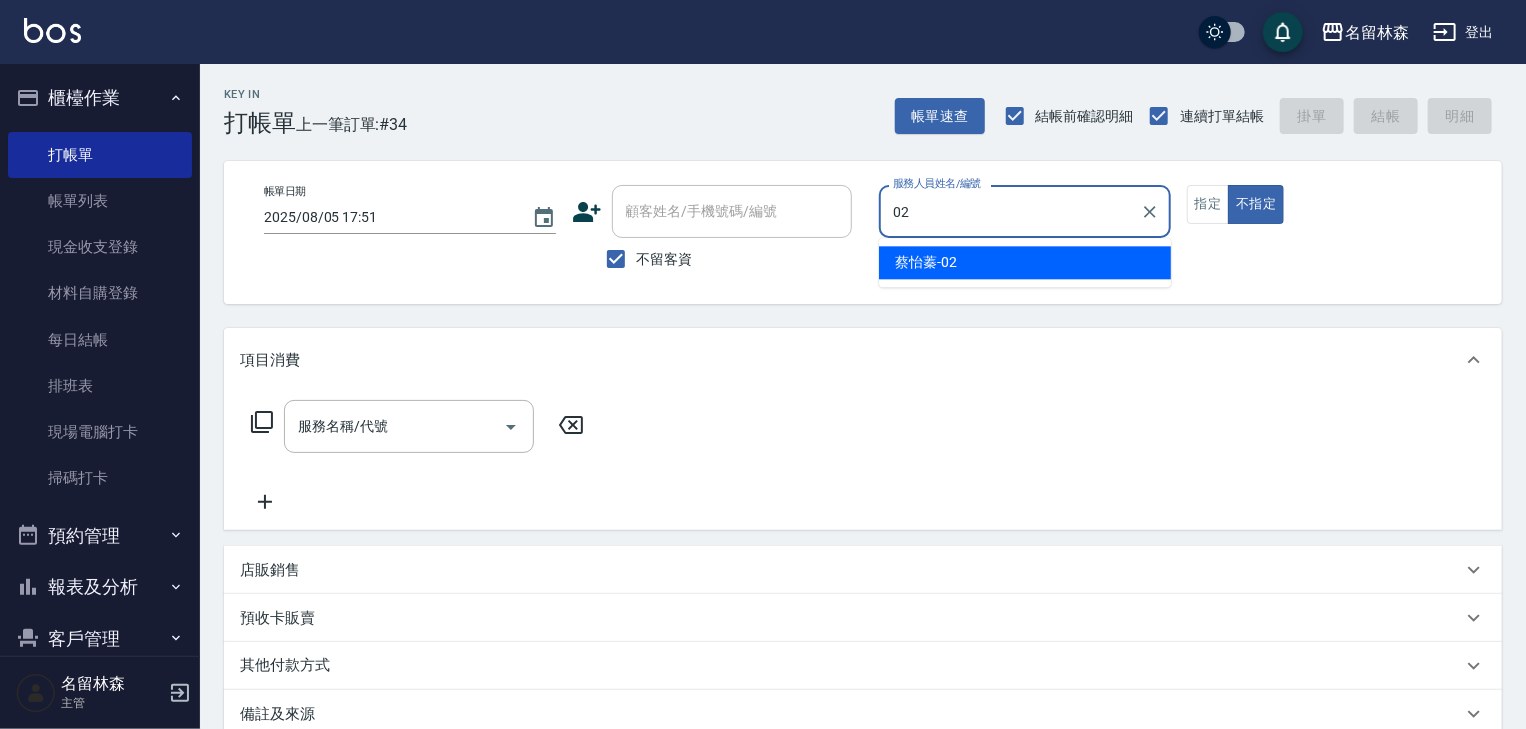 click on "蔡怡蓁 -02" at bounding box center (1025, 262) 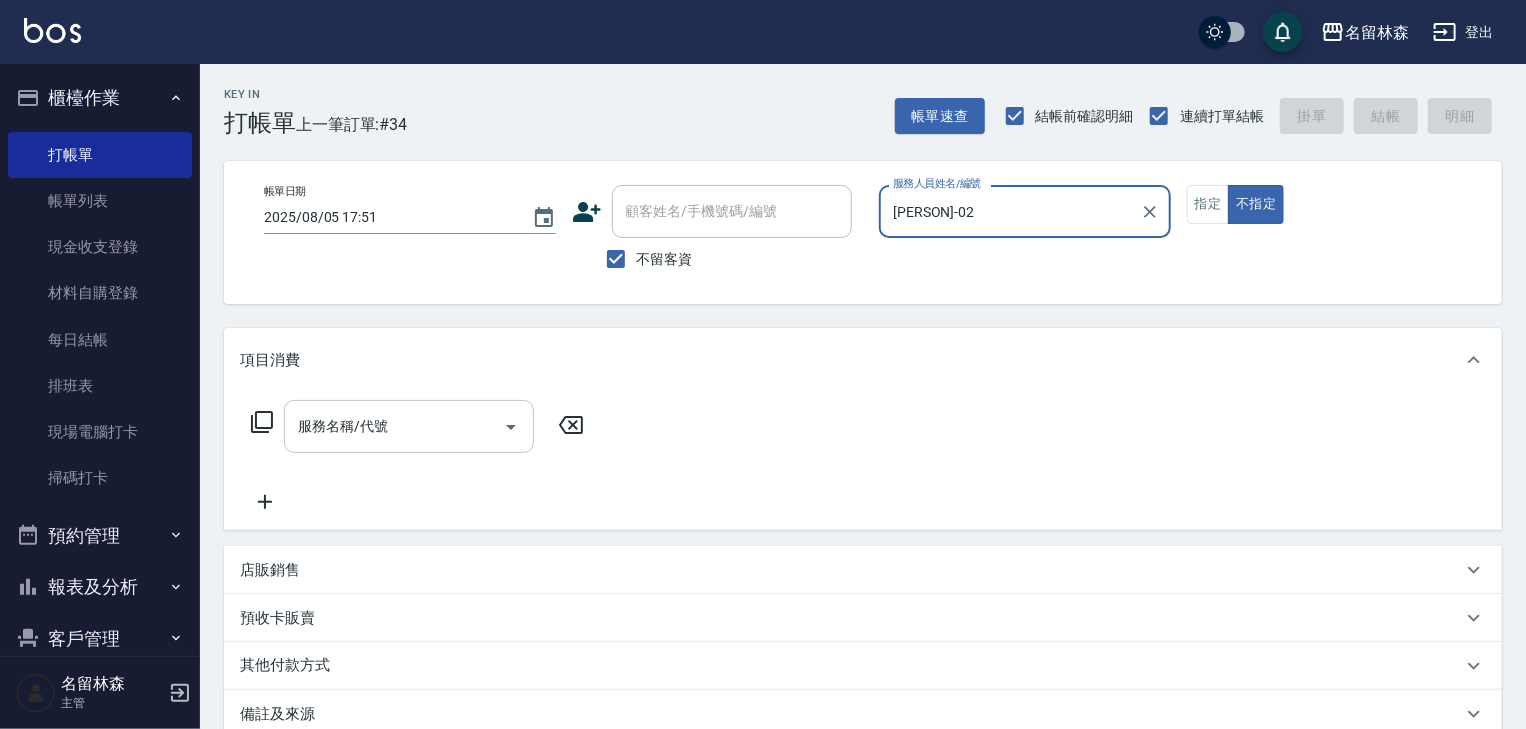 type on "蔡怡蓁-02" 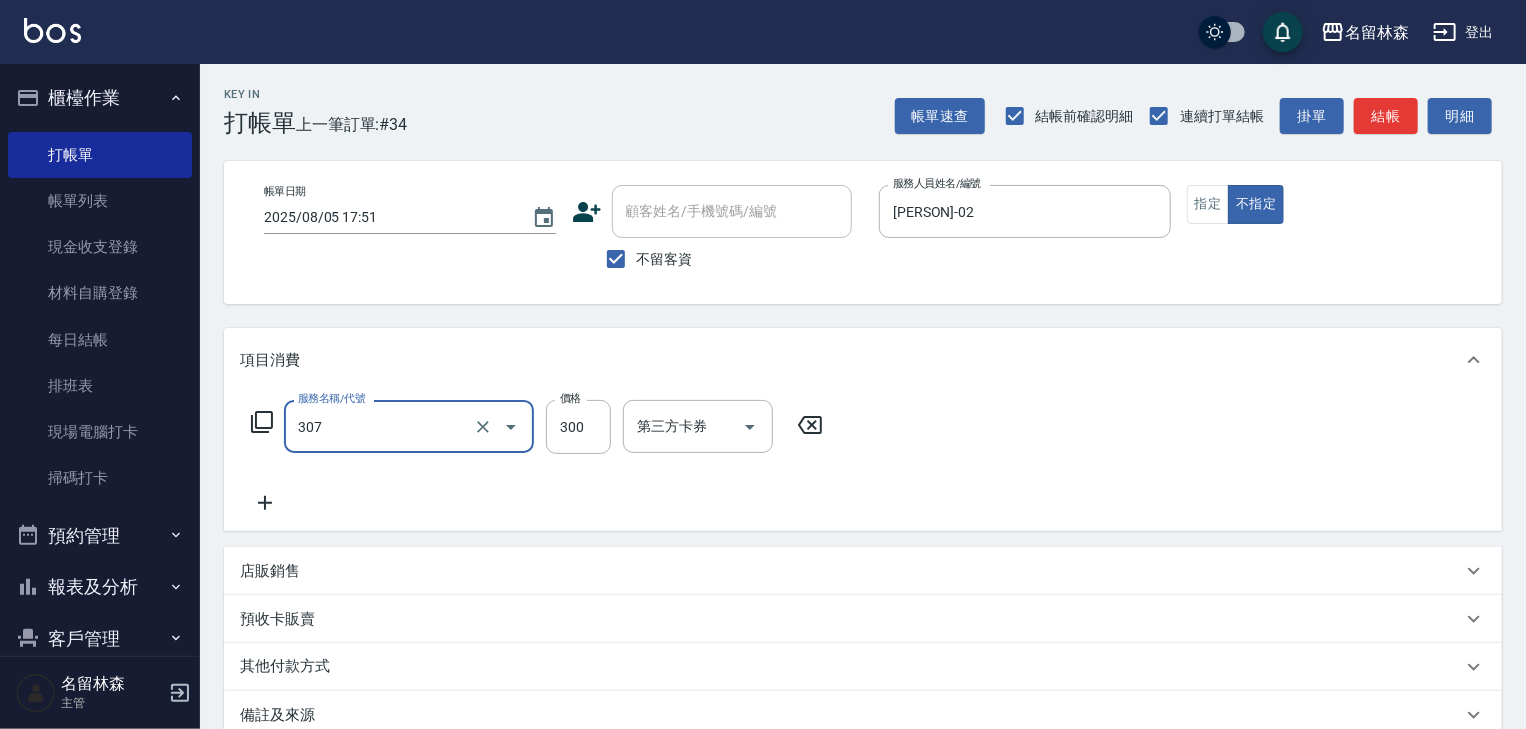 type on "剪髮(307)" 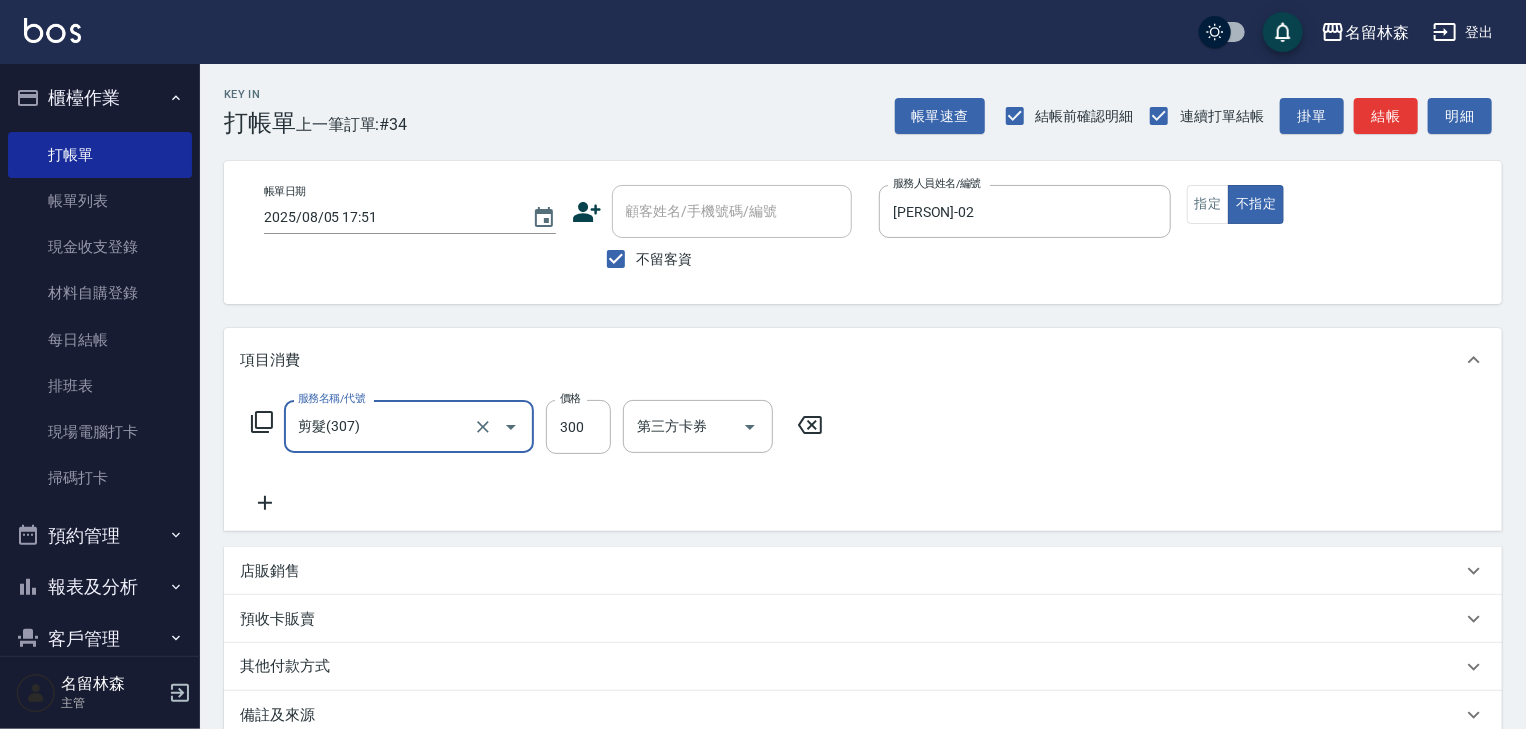 click 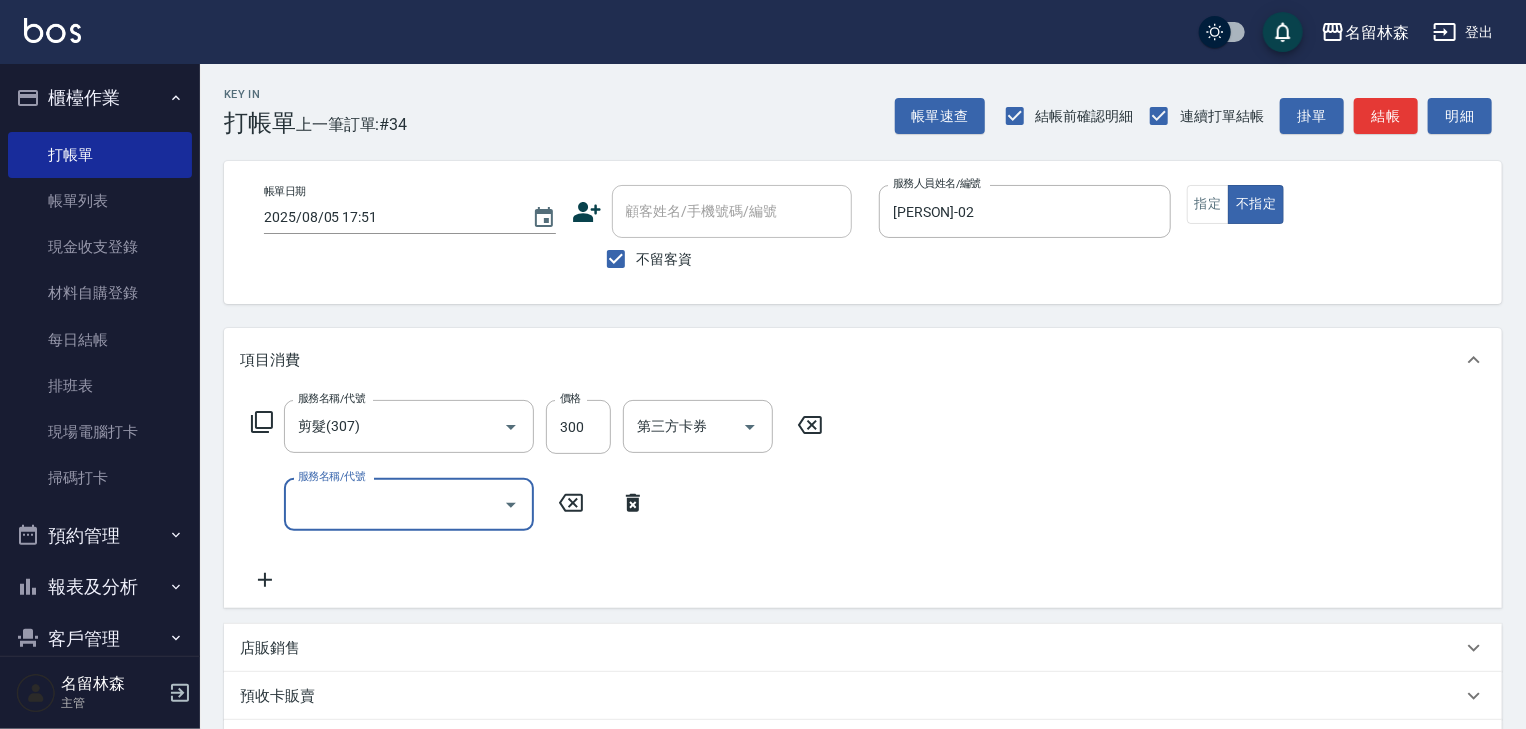 click on "服務名稱/代號" at bounding box center (409, 504) 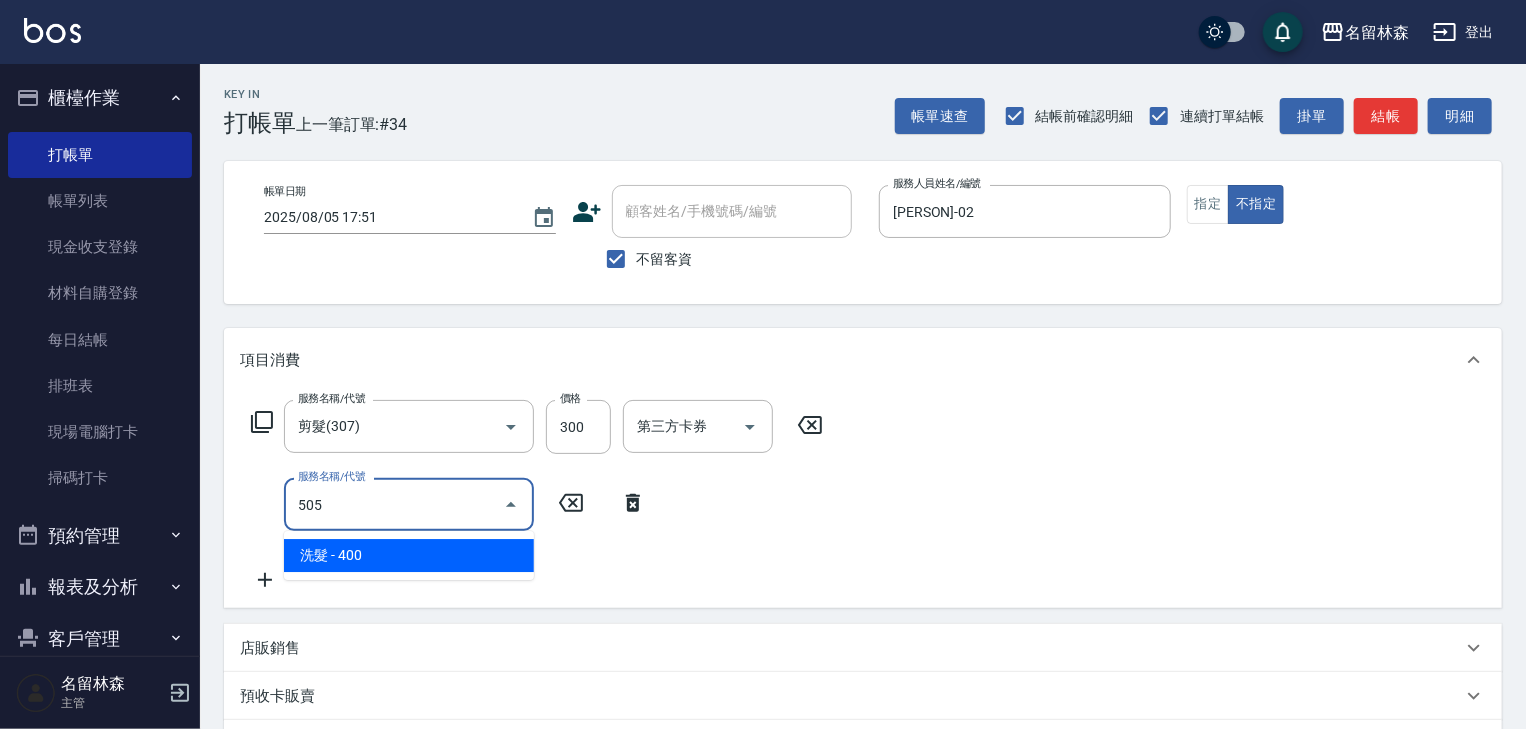 click on "洗髮 - 400" at bounding box center (409, 555) 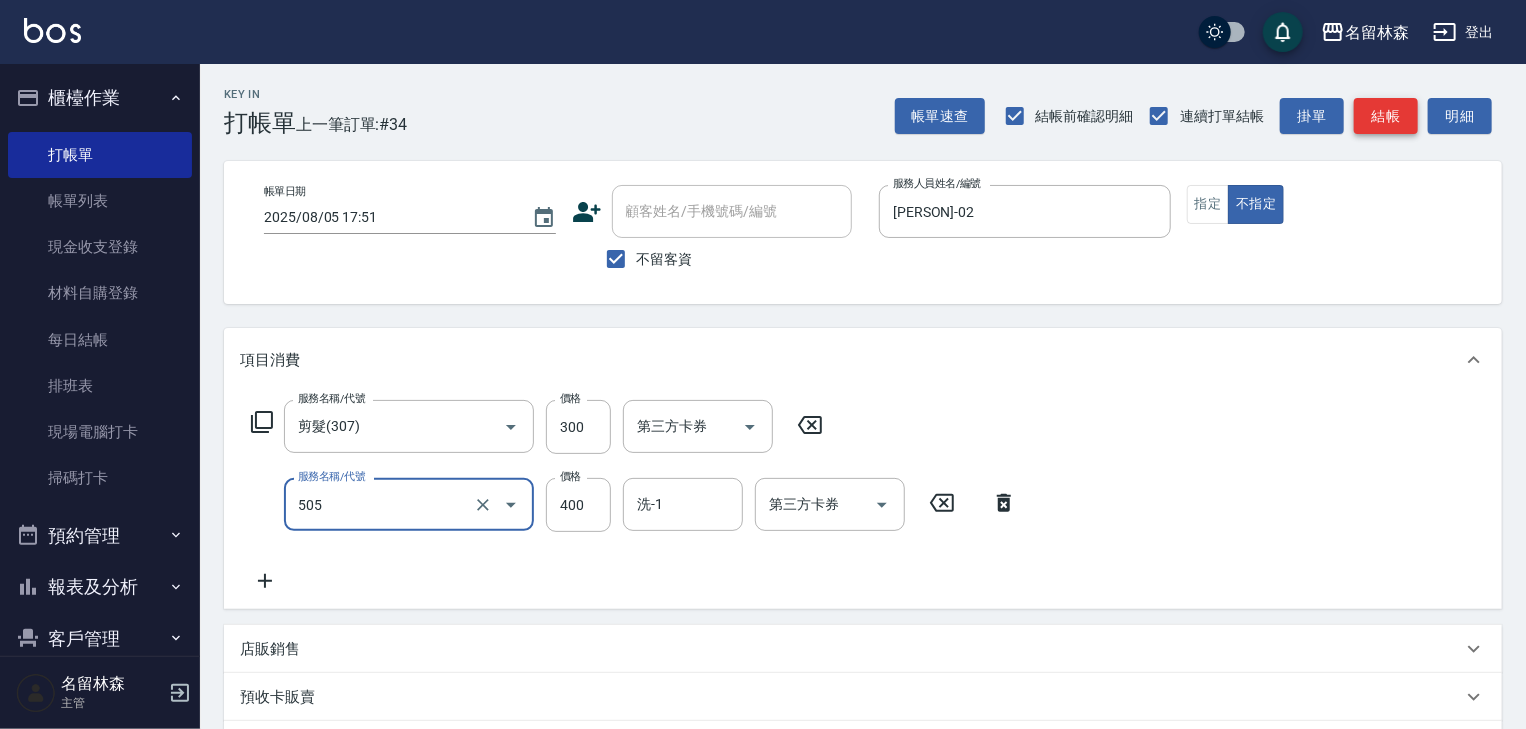 type on "洗髮(505)" 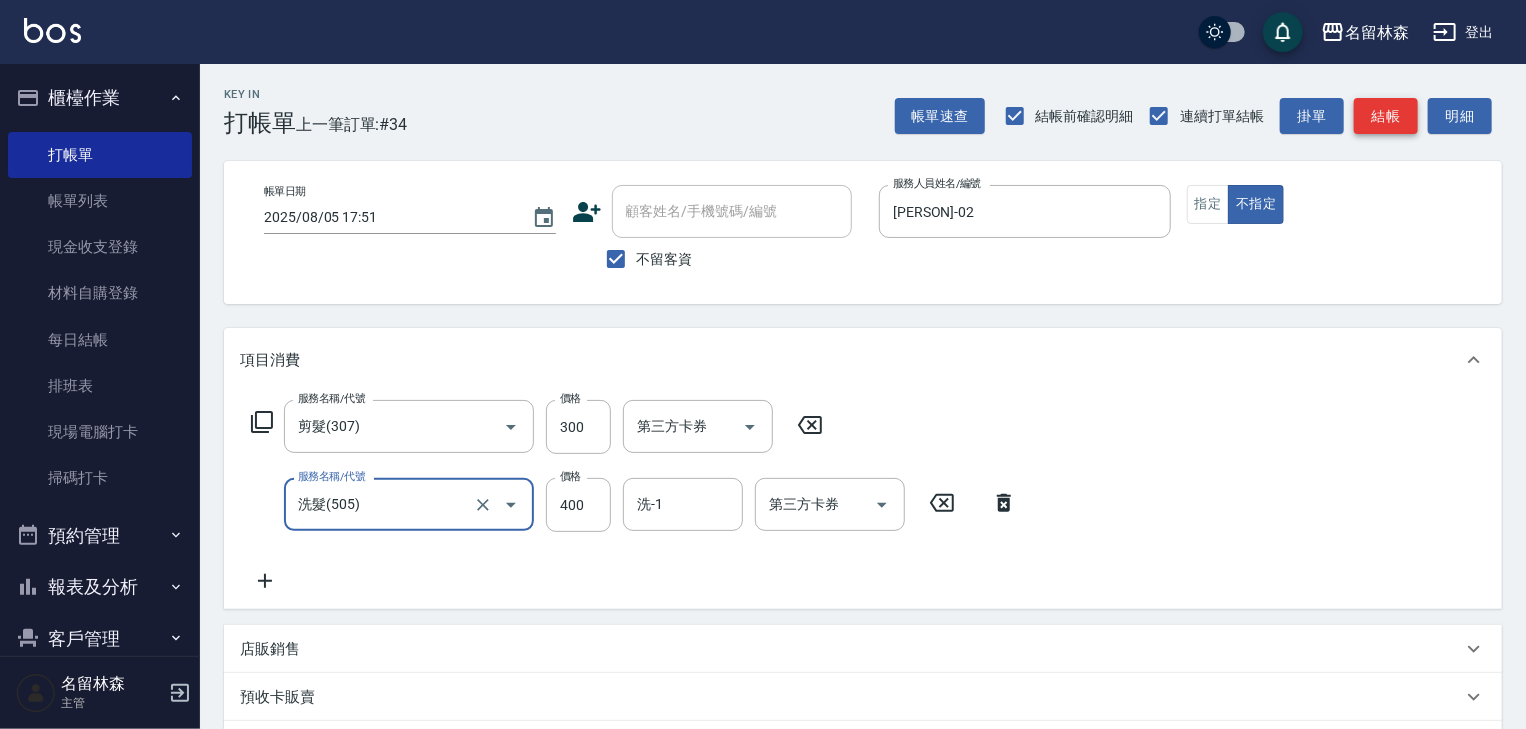 click on "結帳" at bounding box center [1386, 116] 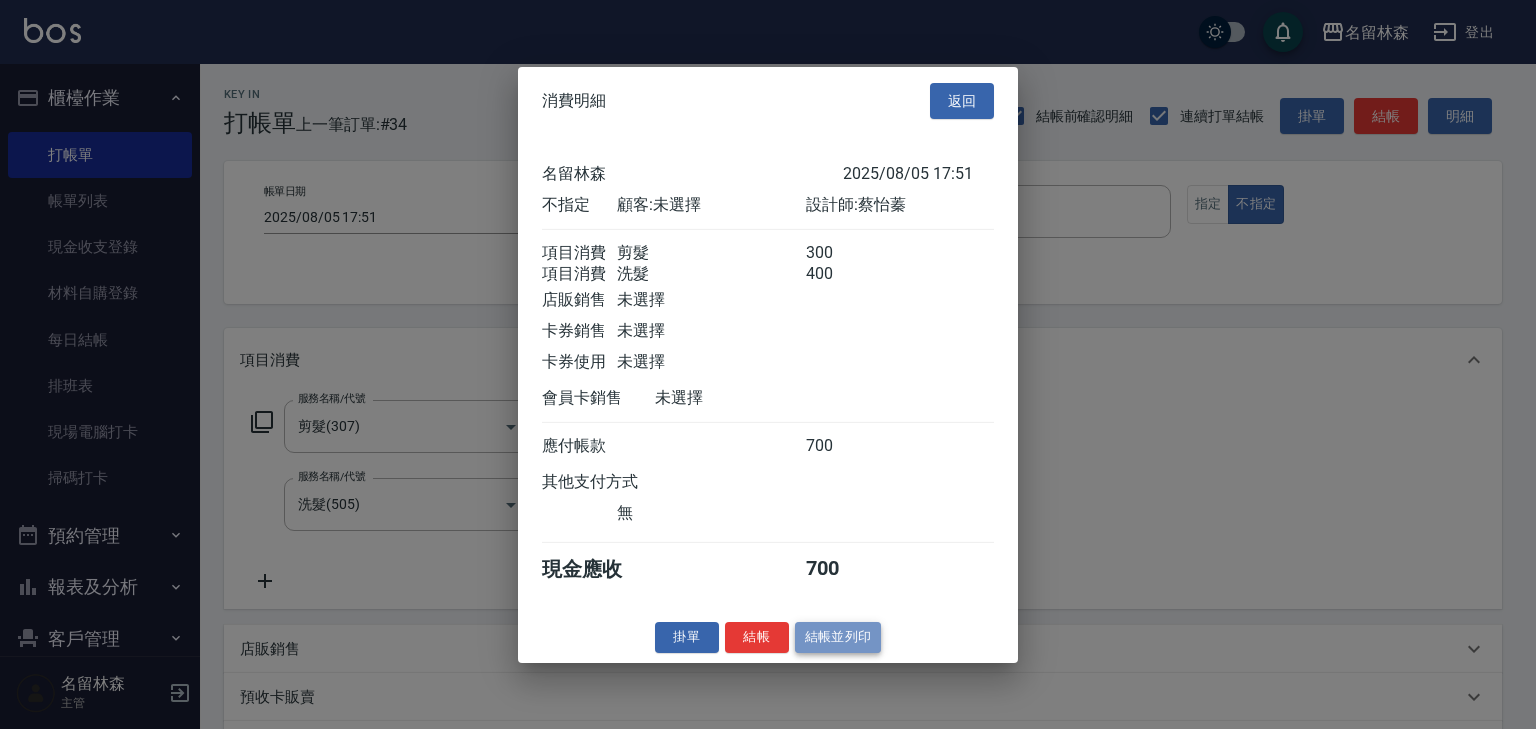 click on "結帳並列印" at bounding box center (838, 637) 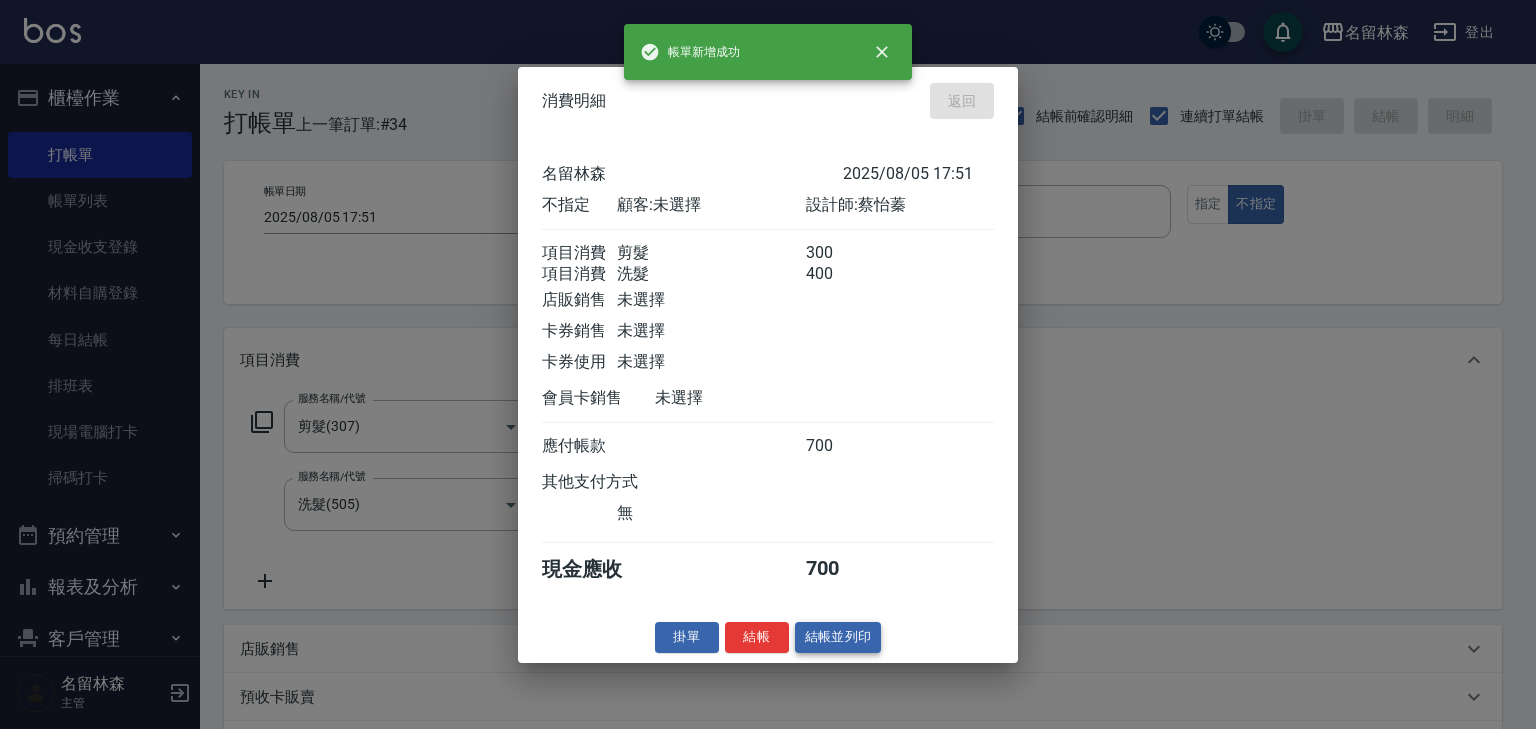 type on "2025/08/05 18:06" 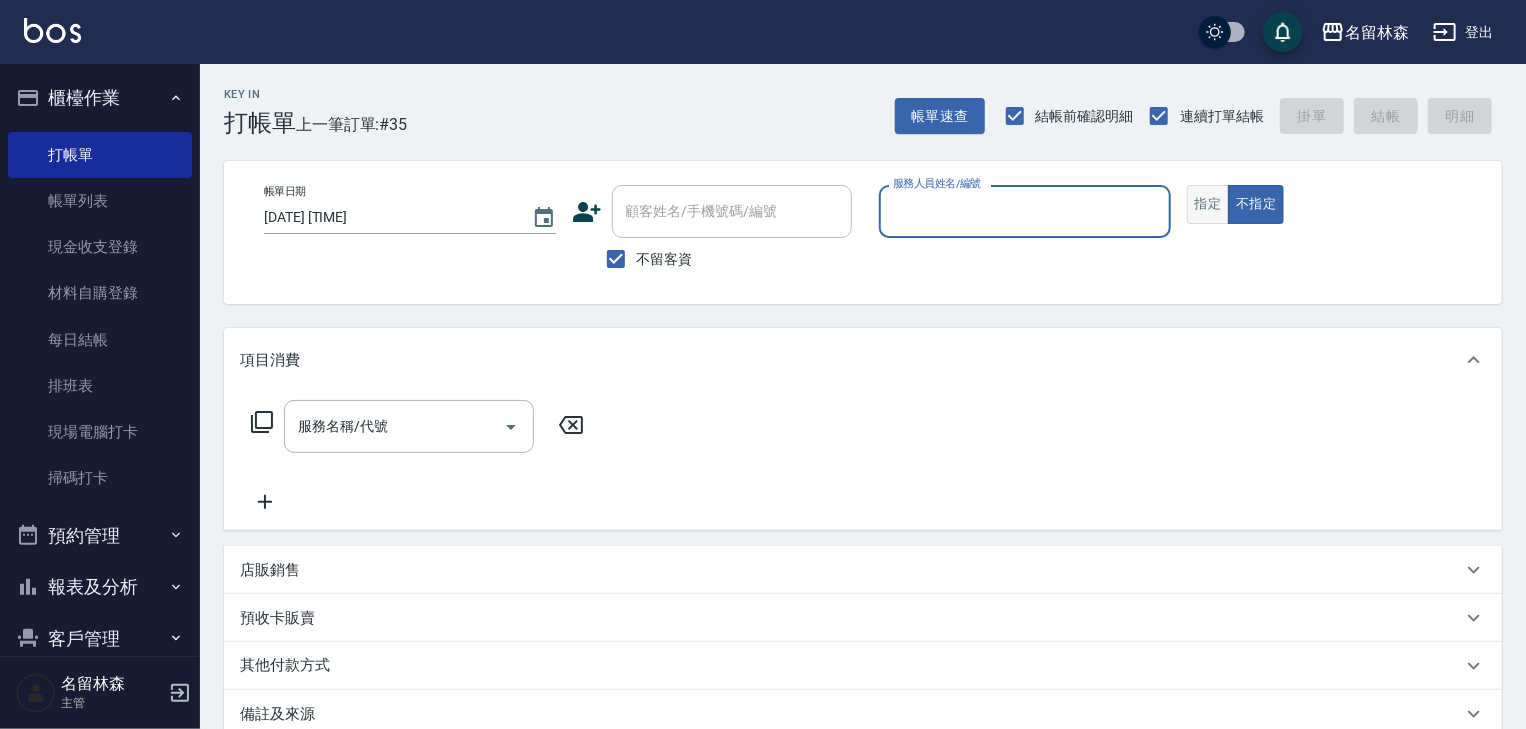 click on "指定" at bounding box center [1208, 204] 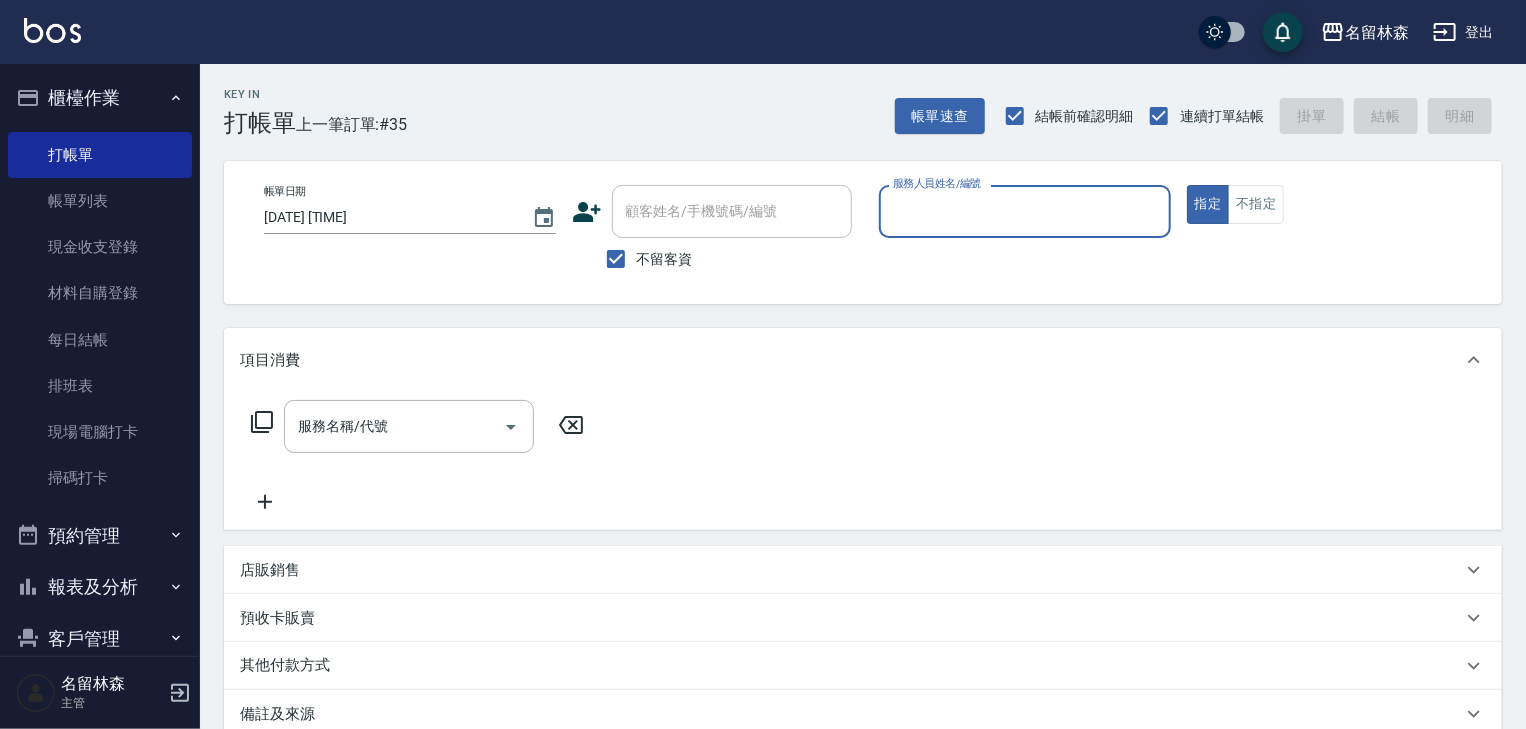 click on "服務人員姓名/編號" at bounding box center [1025, 211] 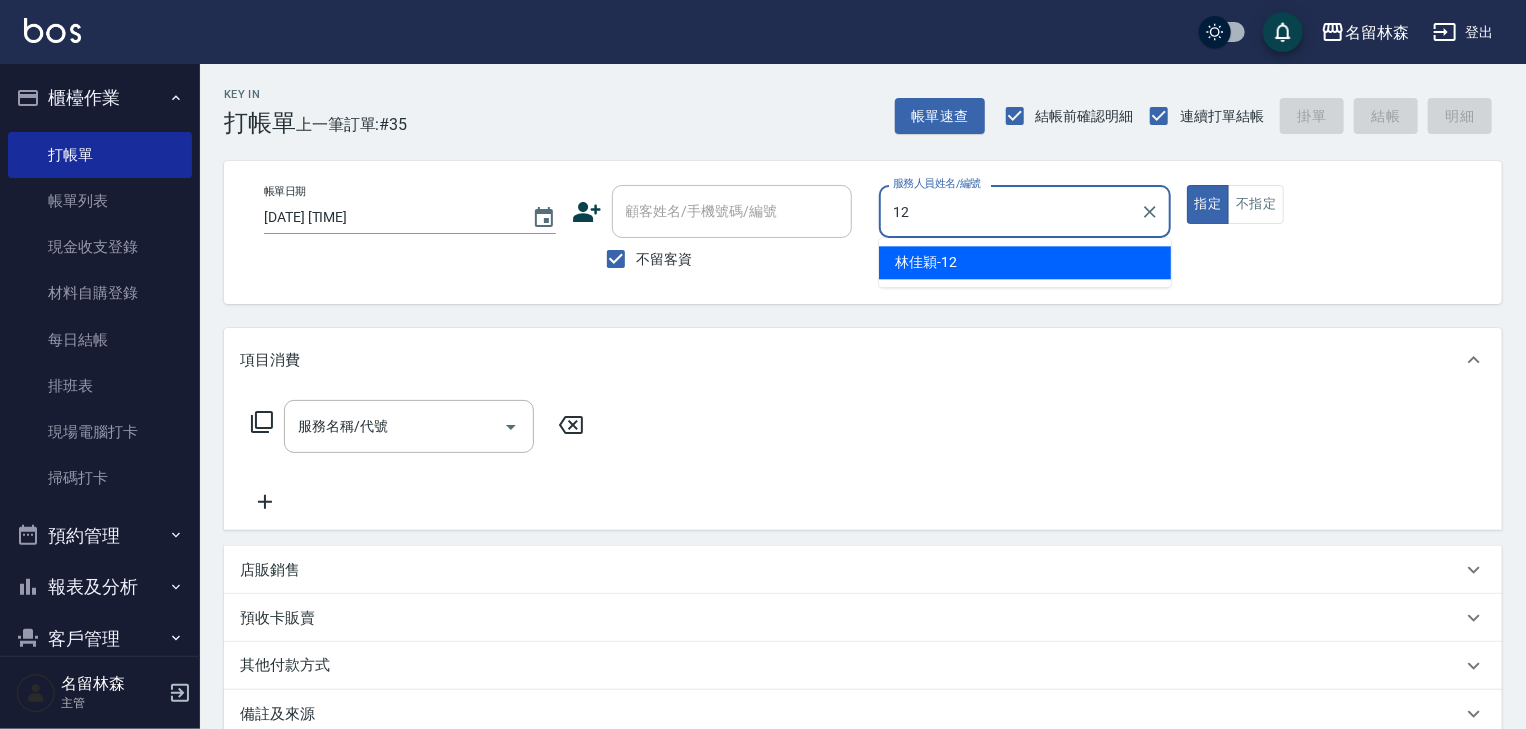 click on "林佳穎 -12" at bounding box center (1025, 262) 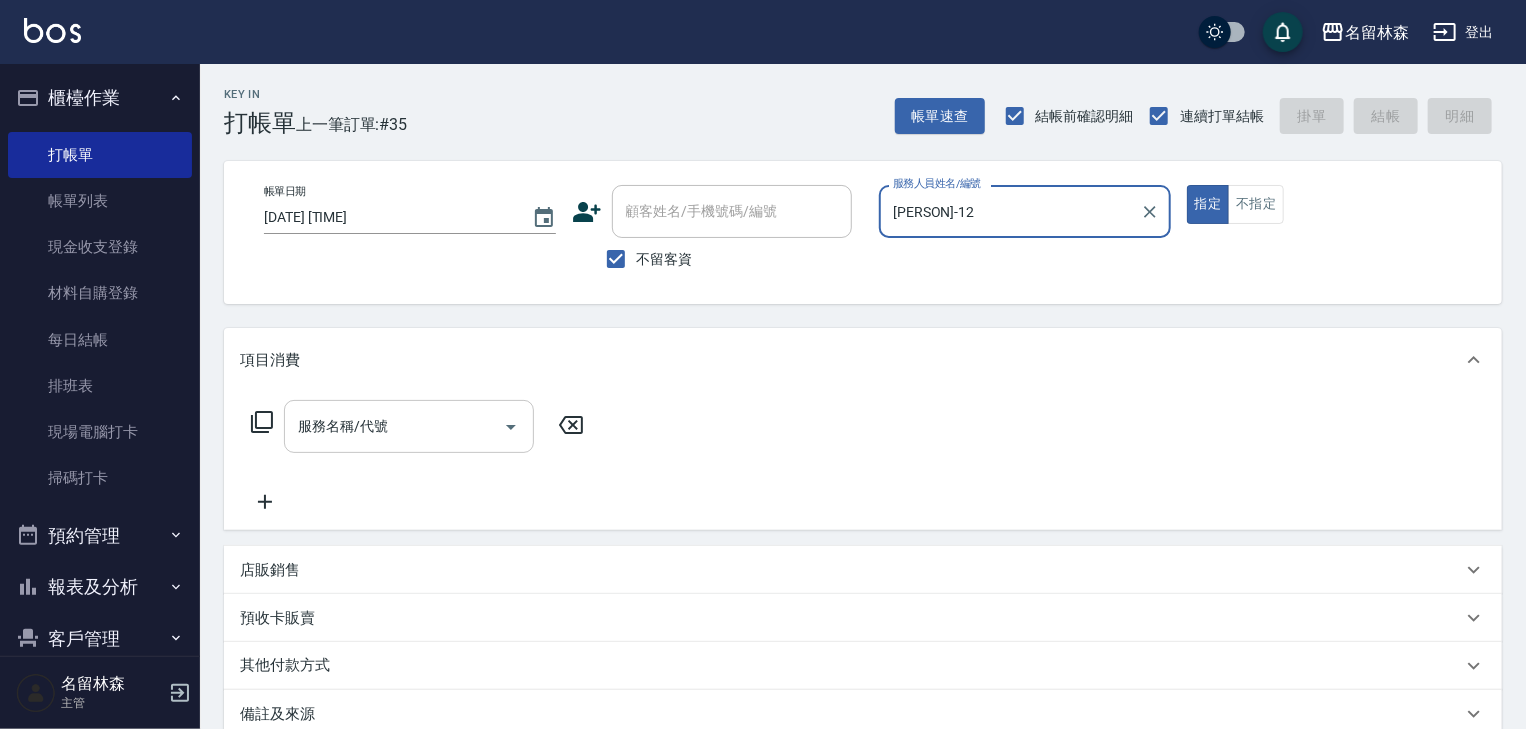 type on "林佳穎-12" 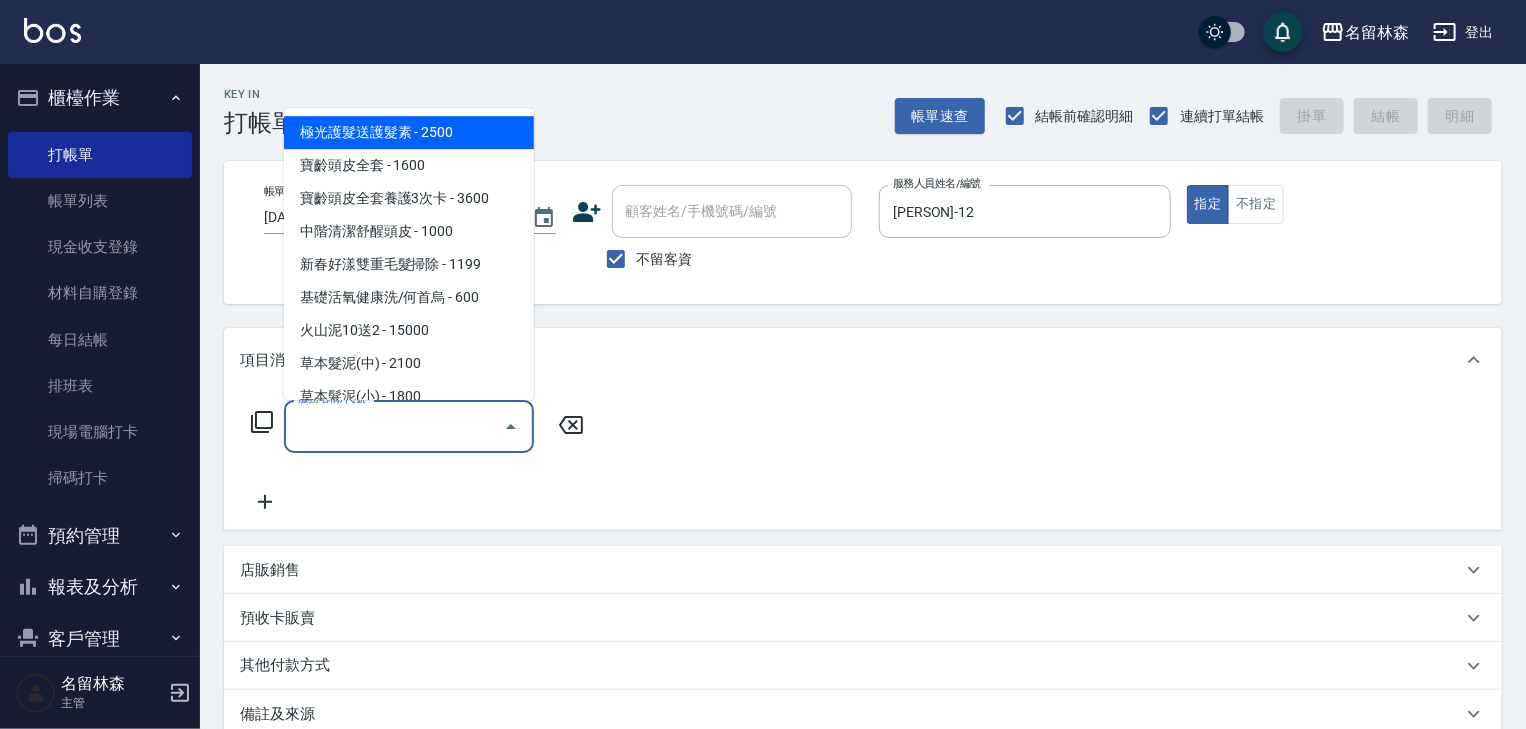 click on "服務名稱/代號" at bounding box center [394, 426] 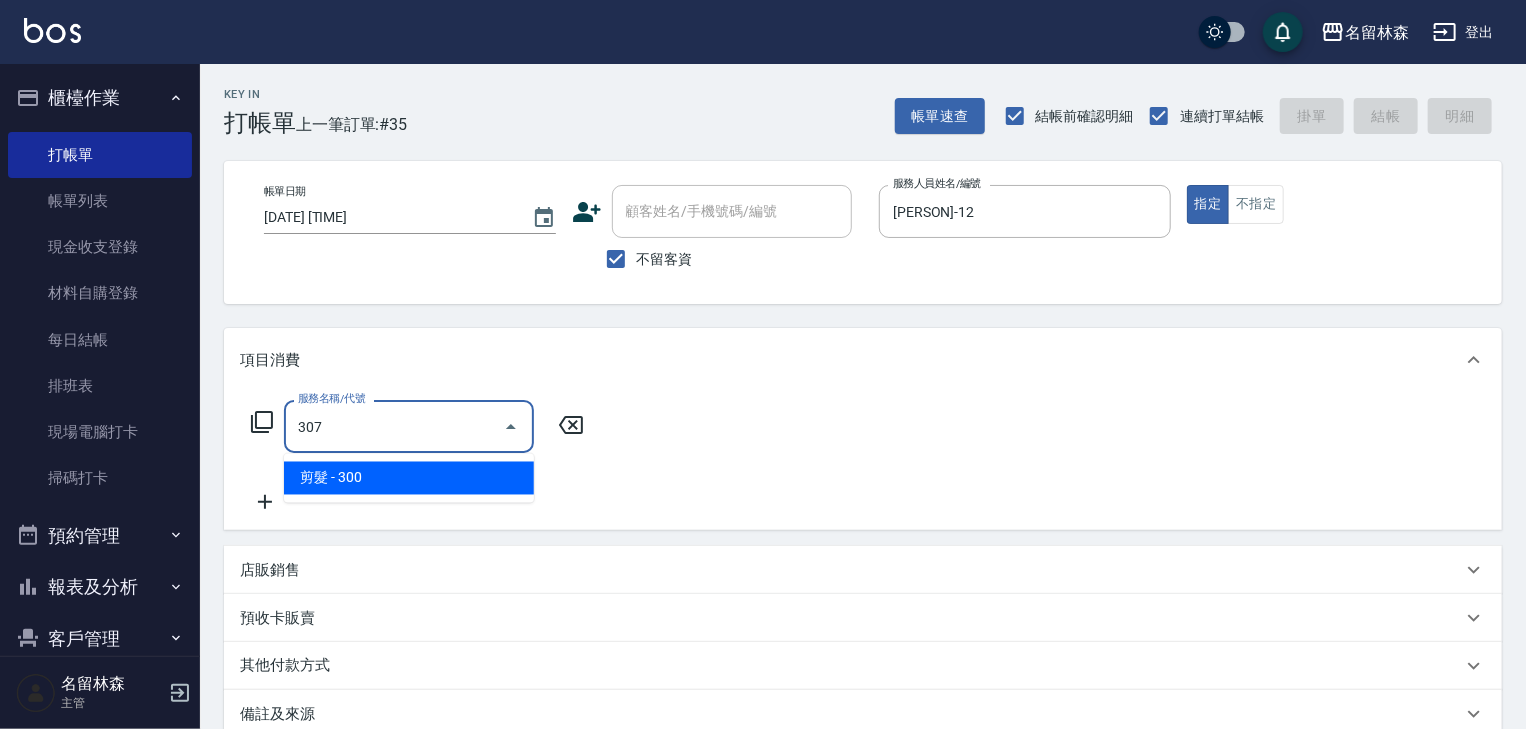 click on "剪髮 - 300" at bounding box center (409, 478) 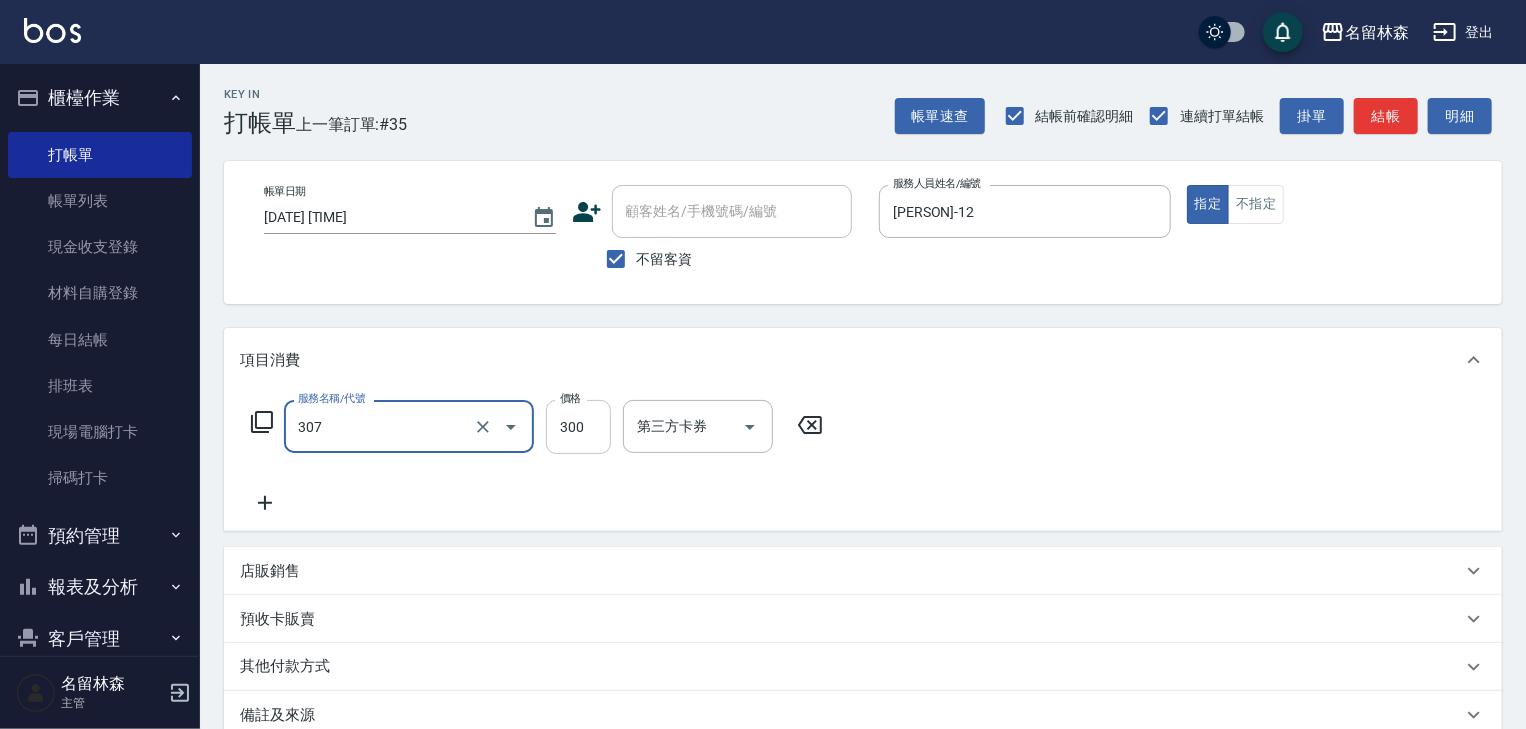 type on "剪髮(307)" 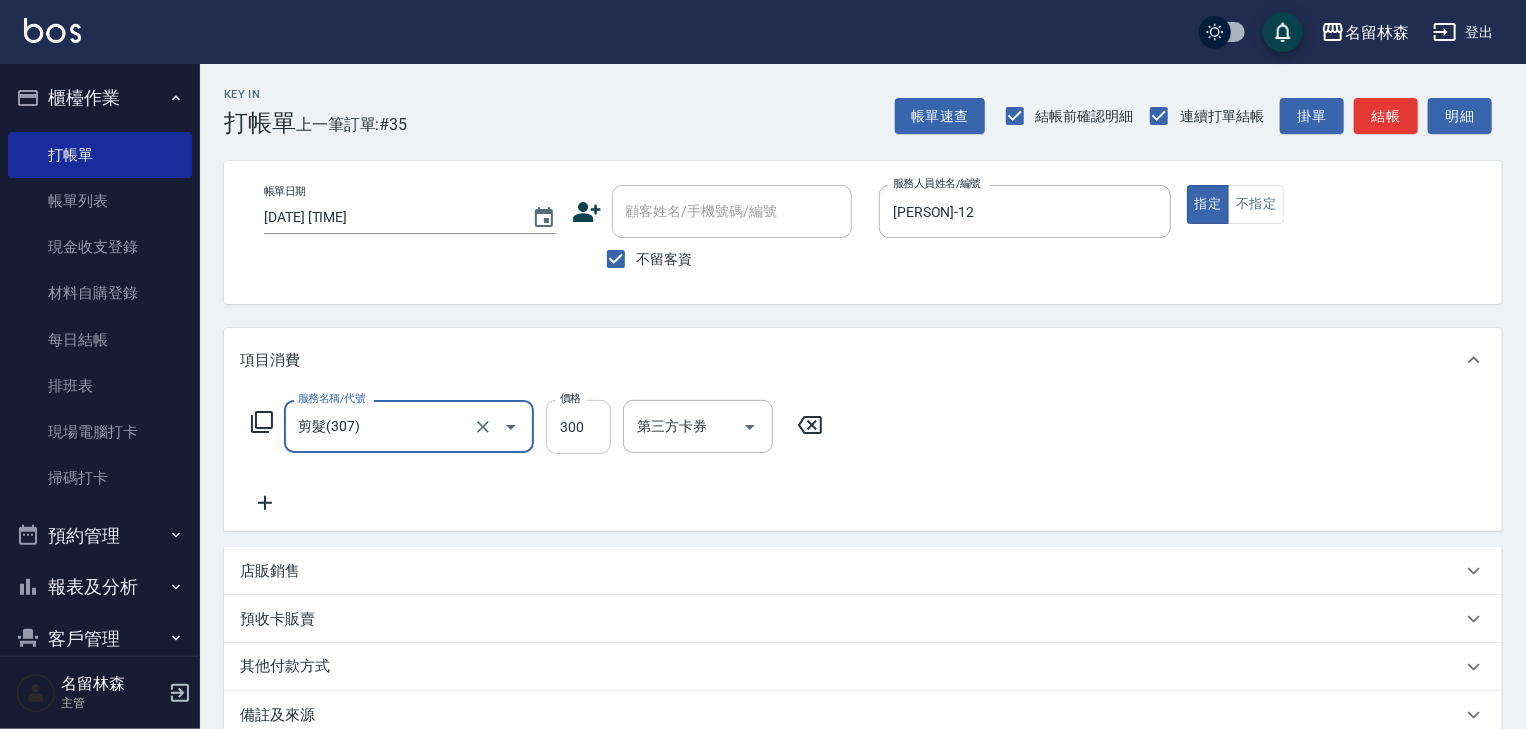 click on "300" at bounding box center [578, 427] 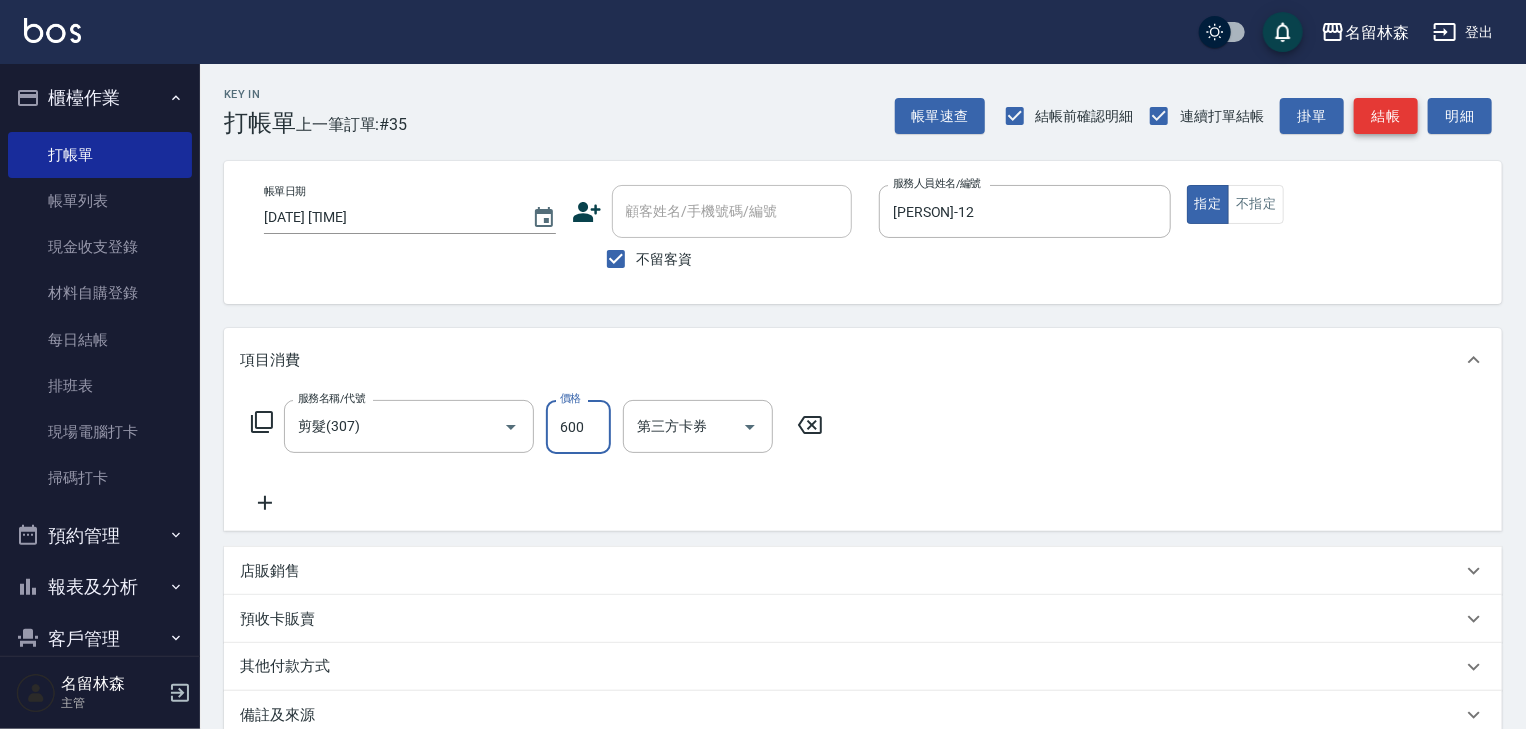 type on "600" 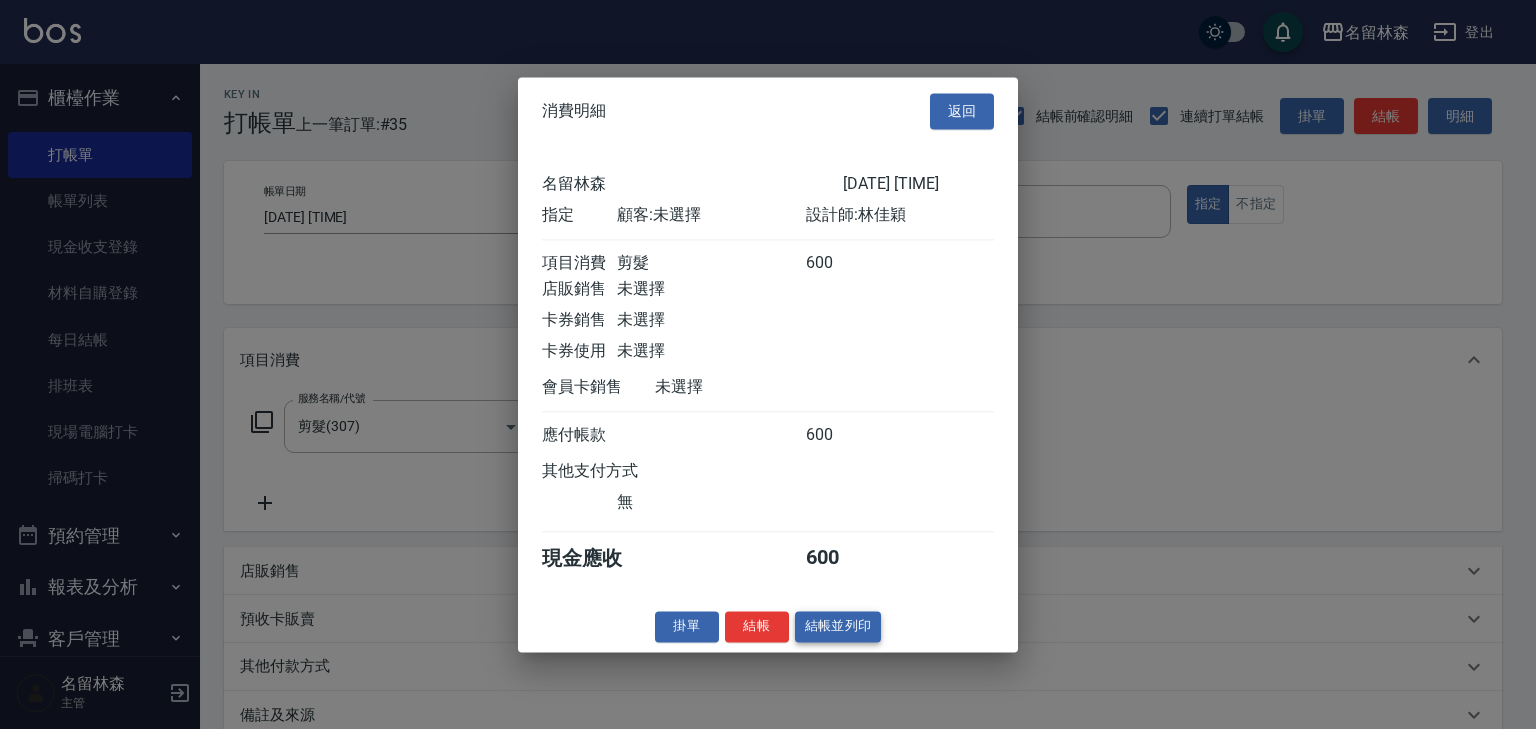 click on "結帳並列印" at bounding box center (838, 626) 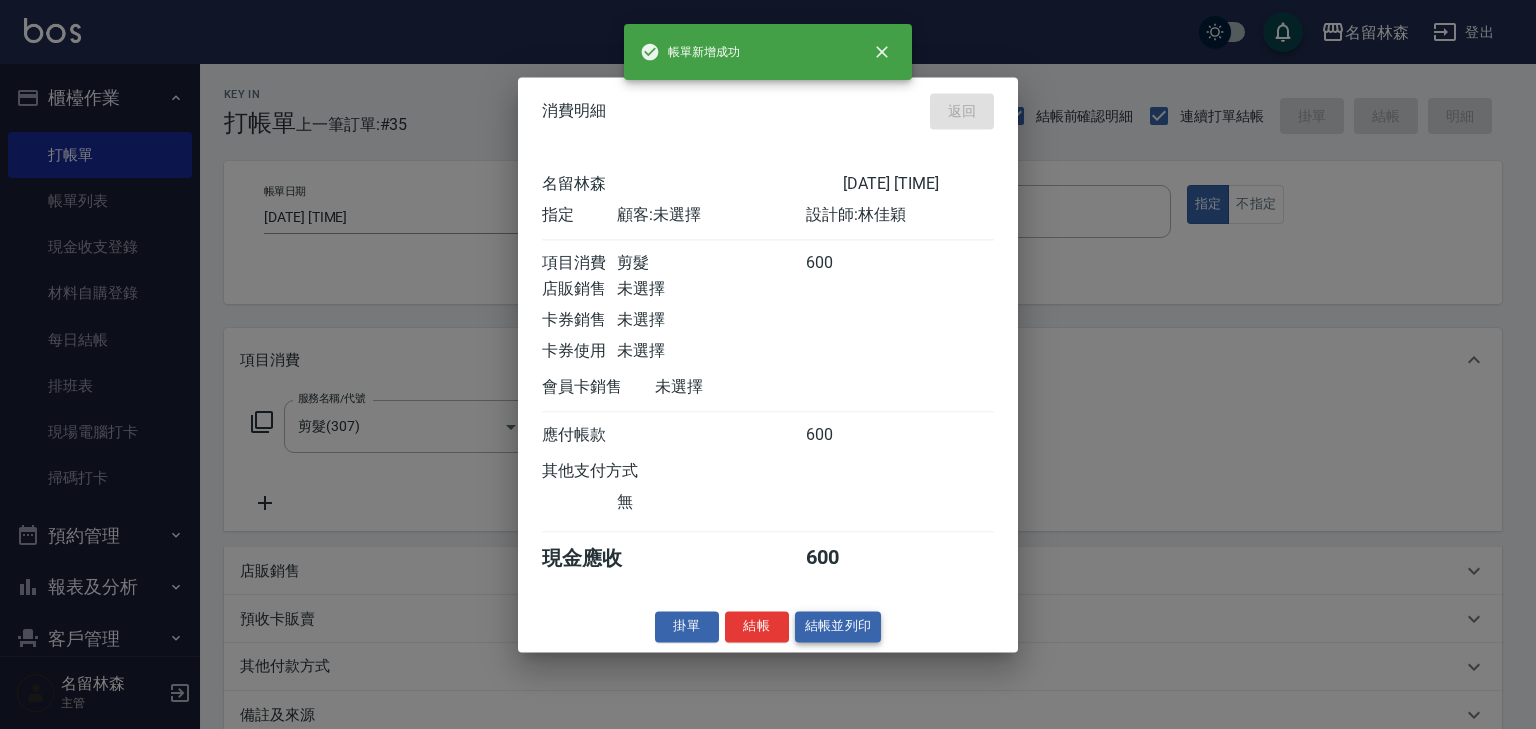 type on "2025/08/05 18:09" 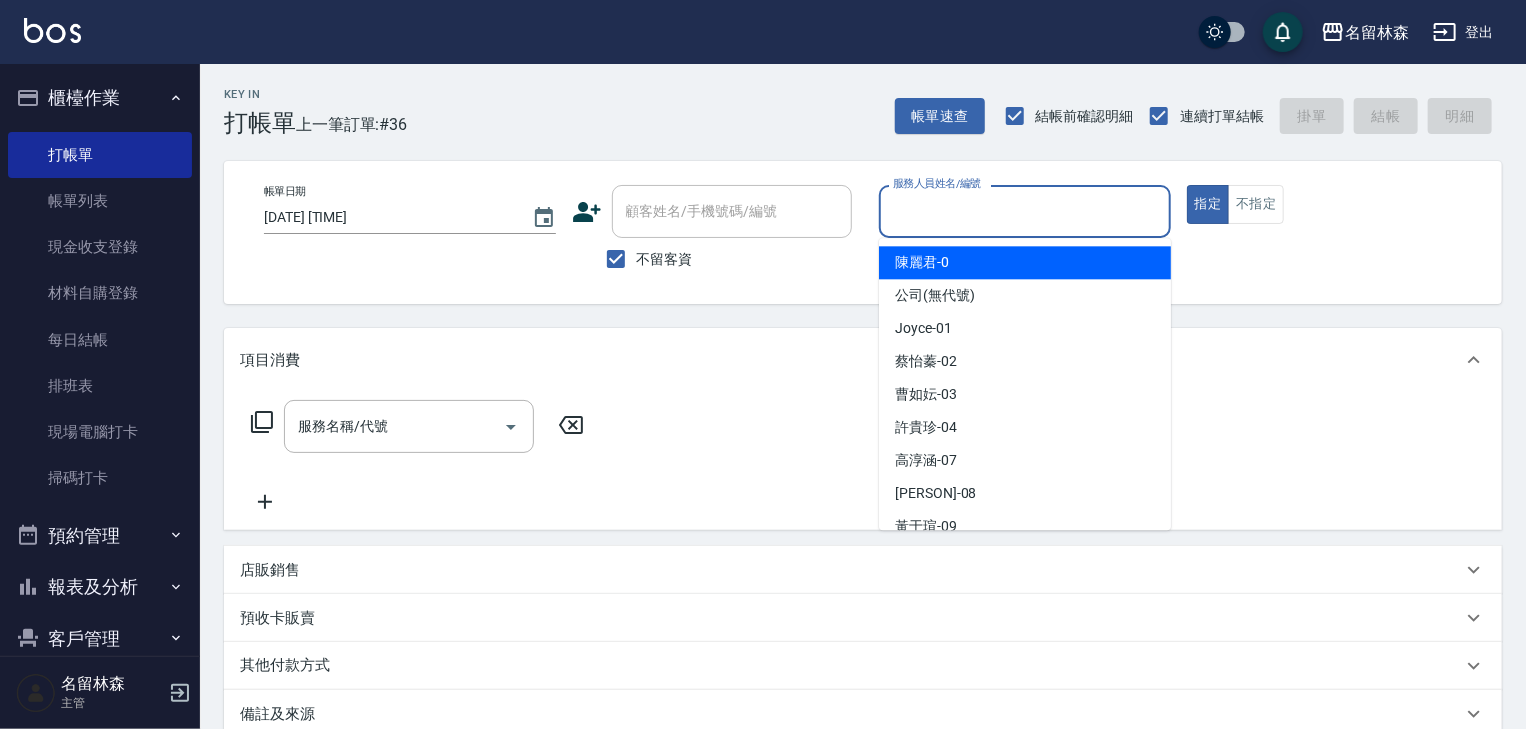 click on "服務人員姓名/編號" at bounding box center (1025, 211) 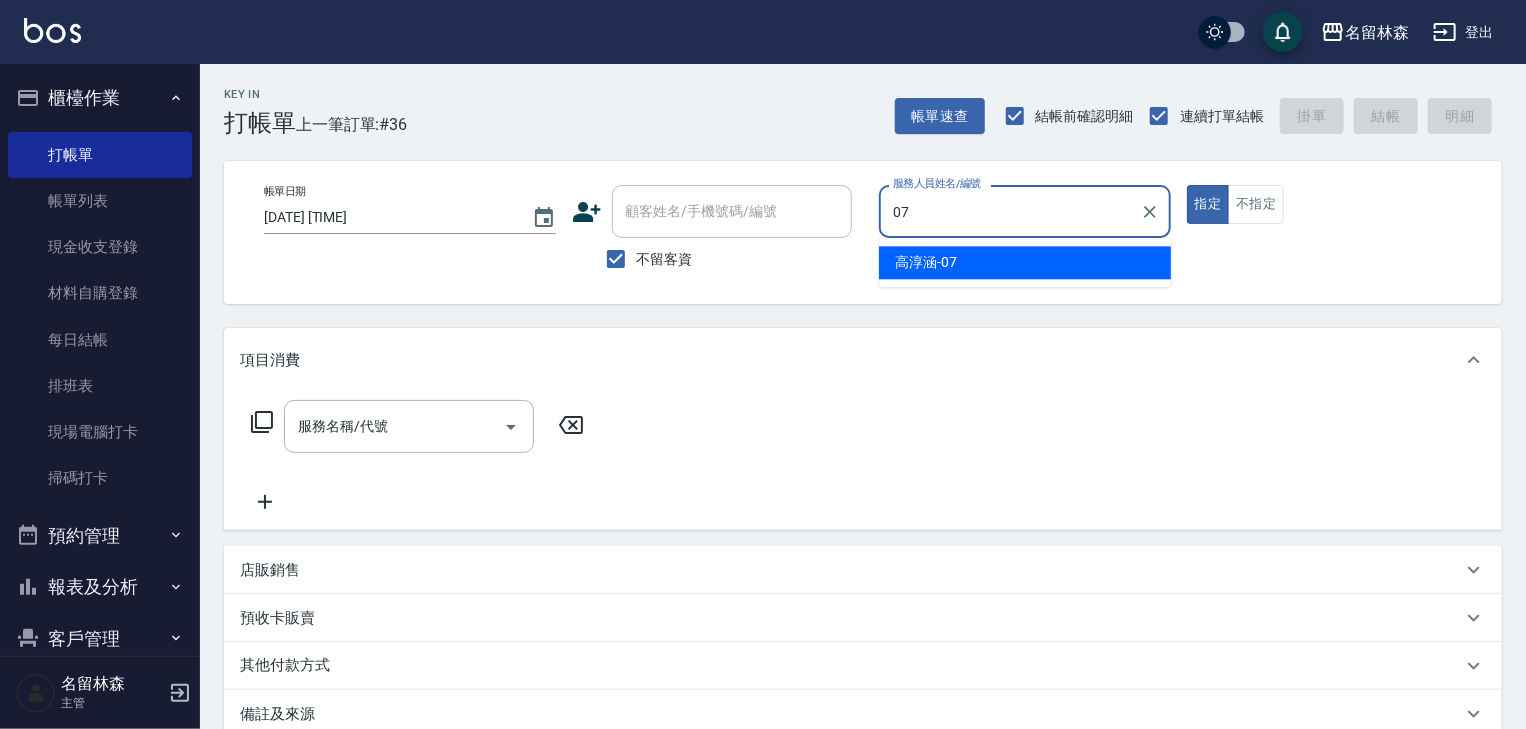 type on "高淳涵-07" 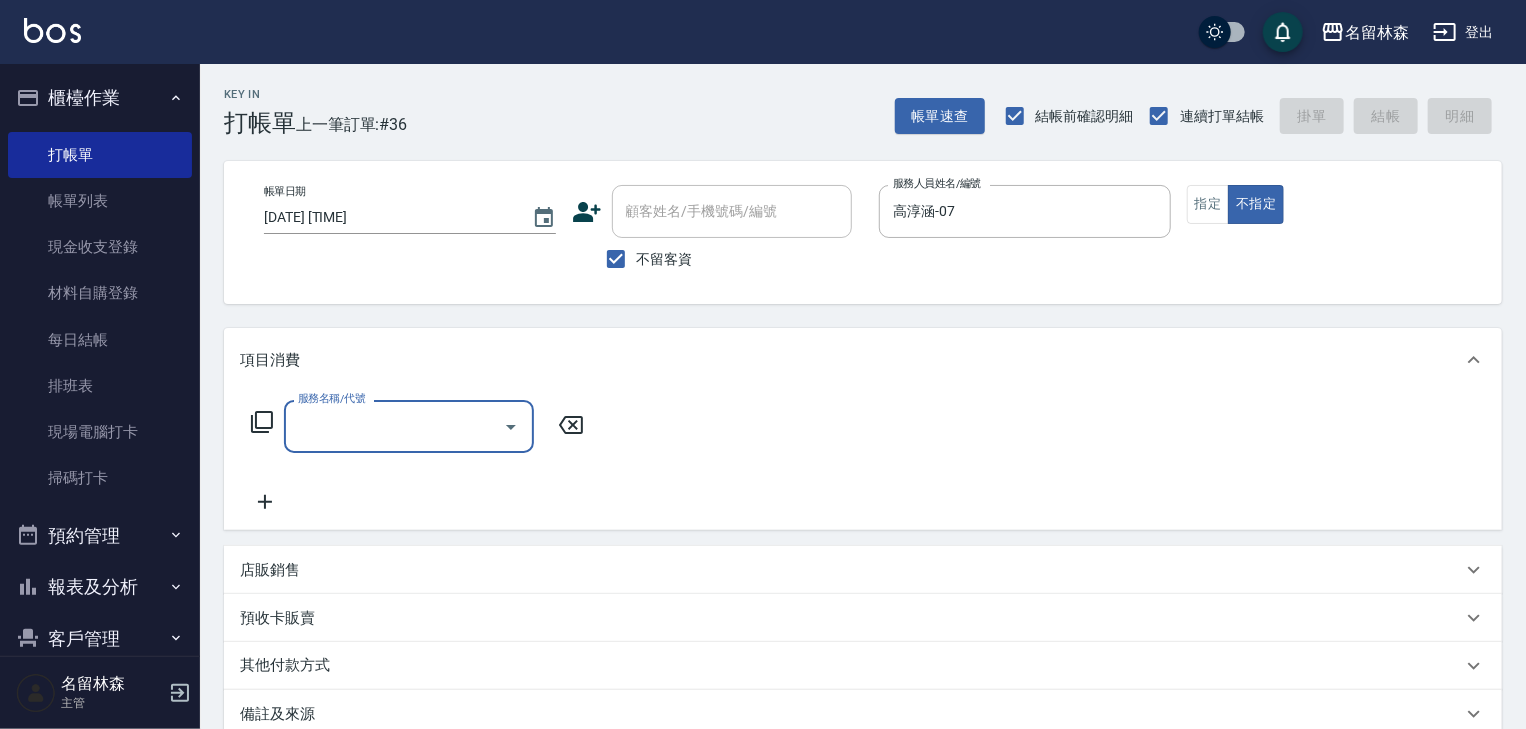 click on "服務名稱/代號" at bounding box center (394, 426) 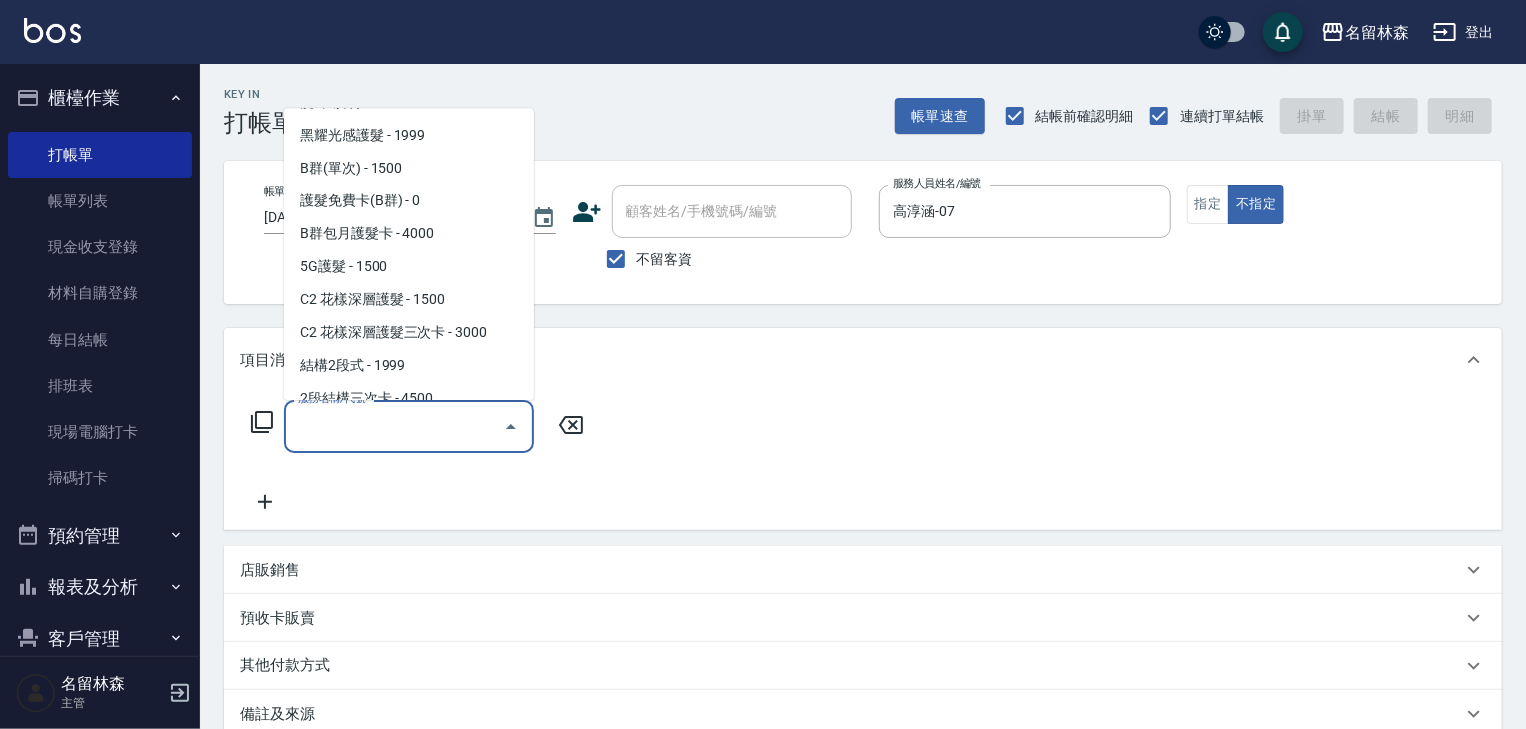 scroll, scrollTop: 1920, scrollLeft: 0, axis: vertical 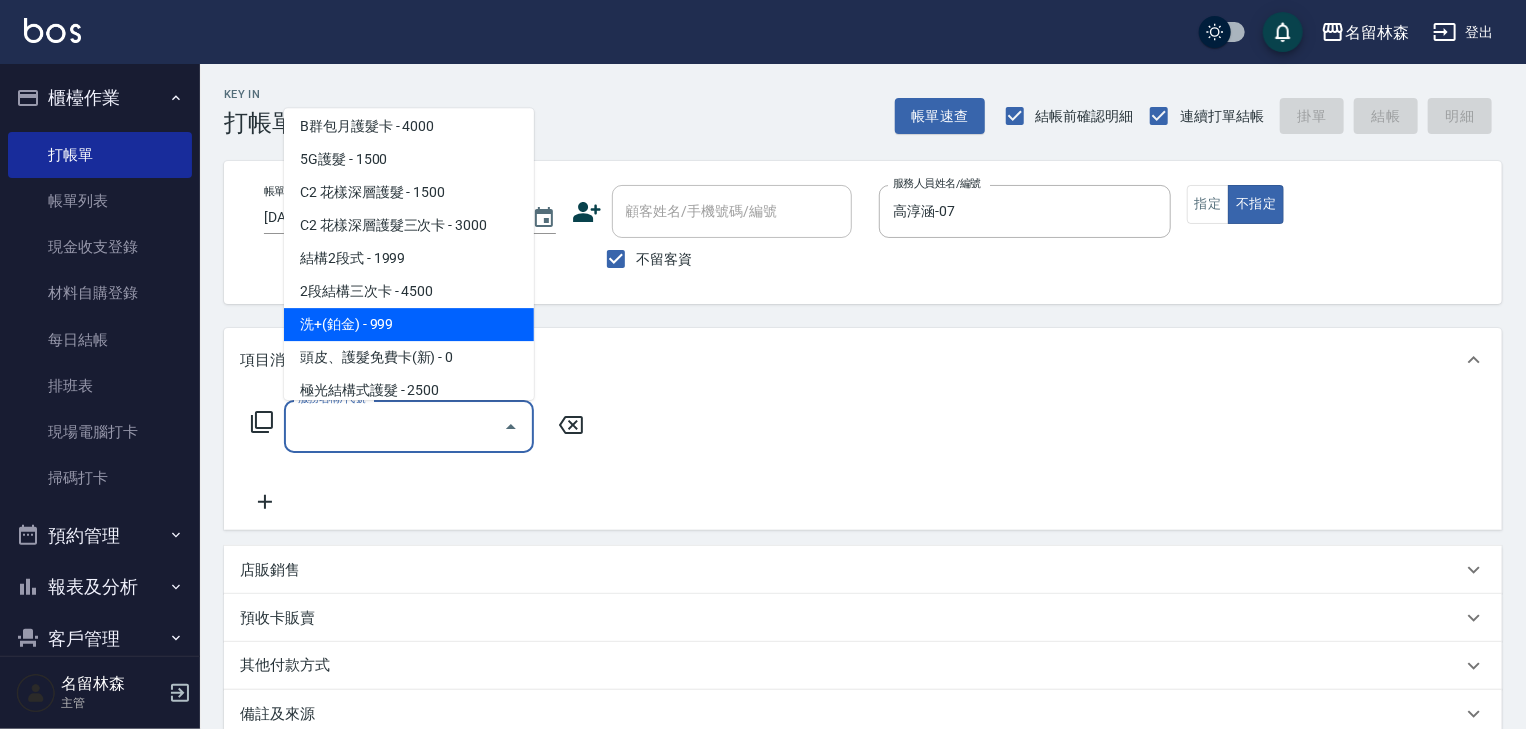 click on "洗+(鉑金) - 999" at bounding box center [409, 325] 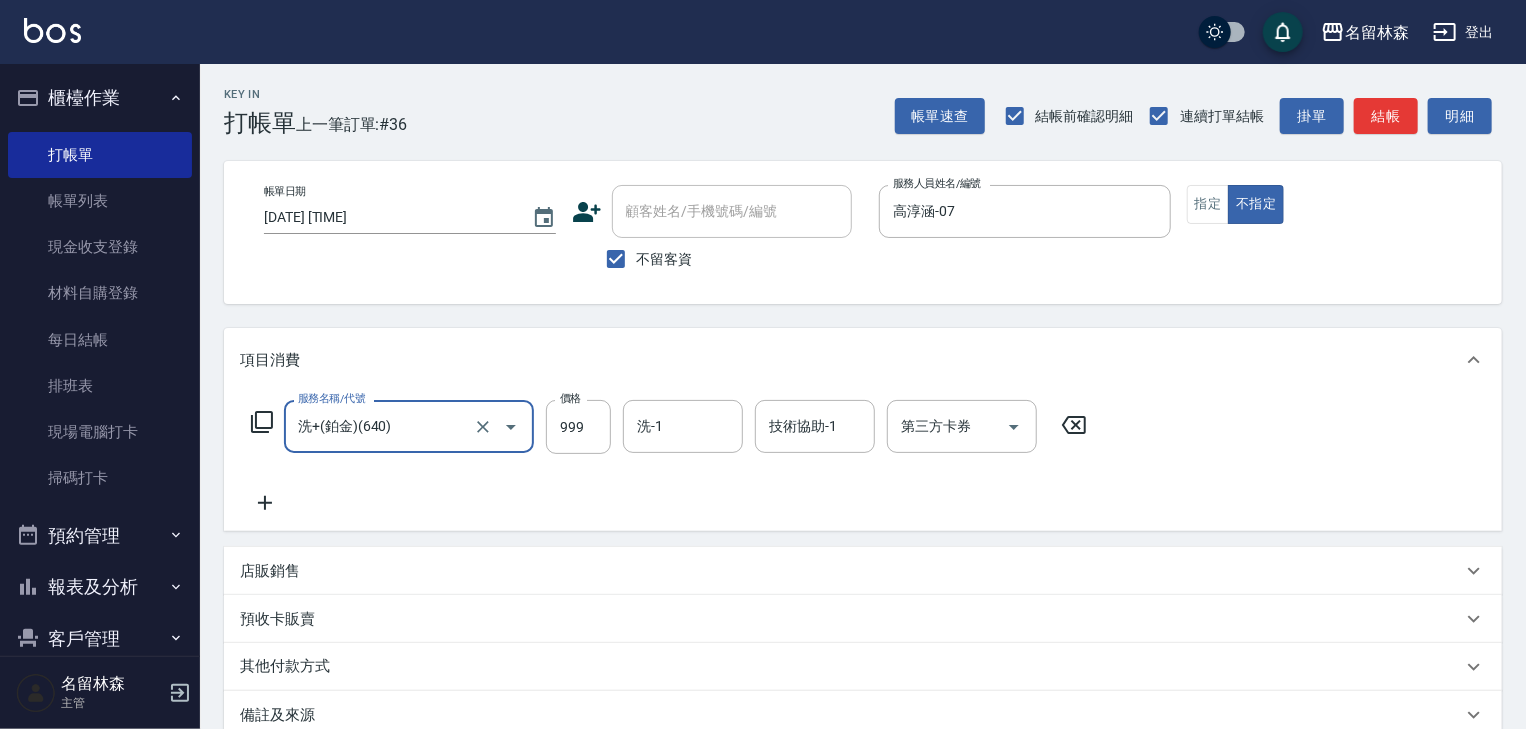 click 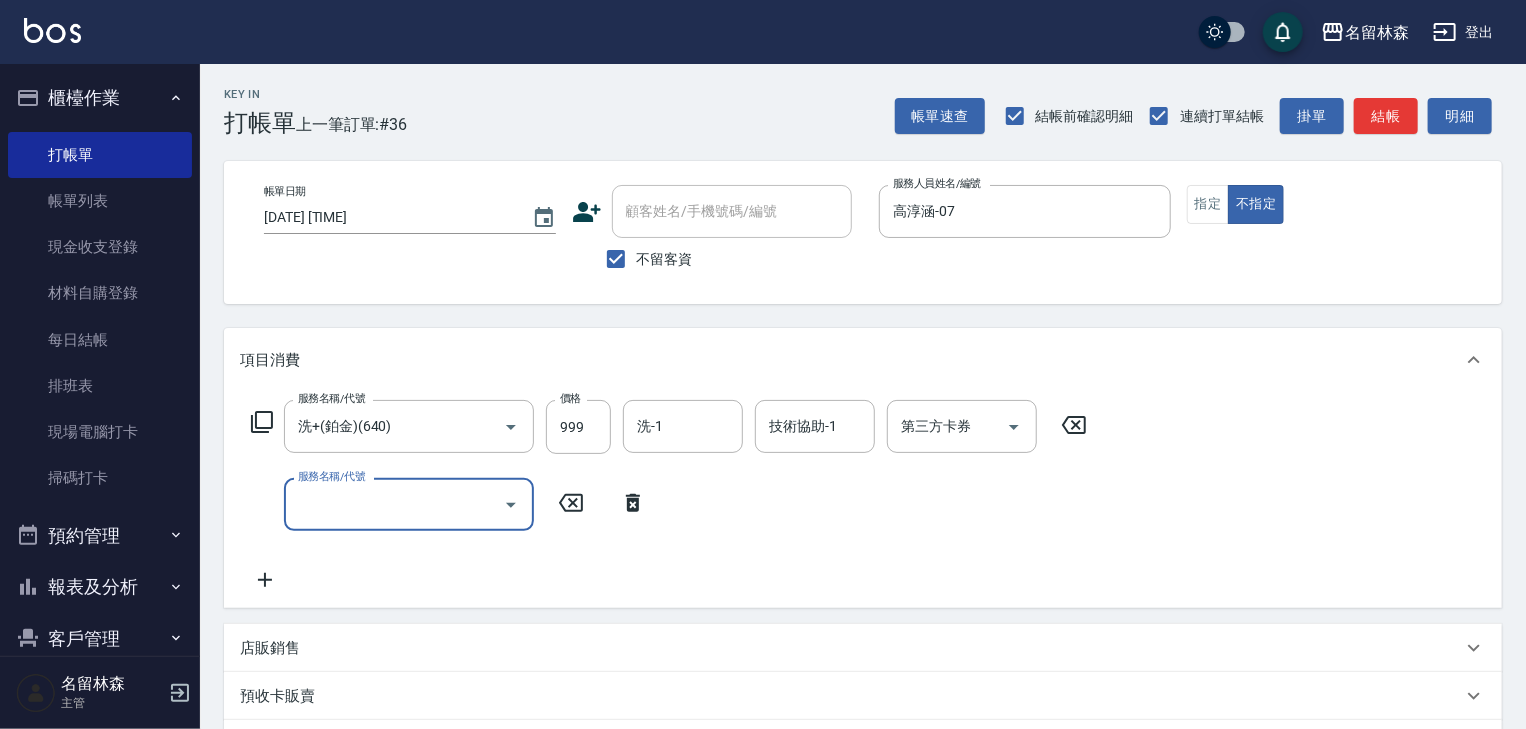 click on "服務名稱/代號" at bounding box center (409, 504) 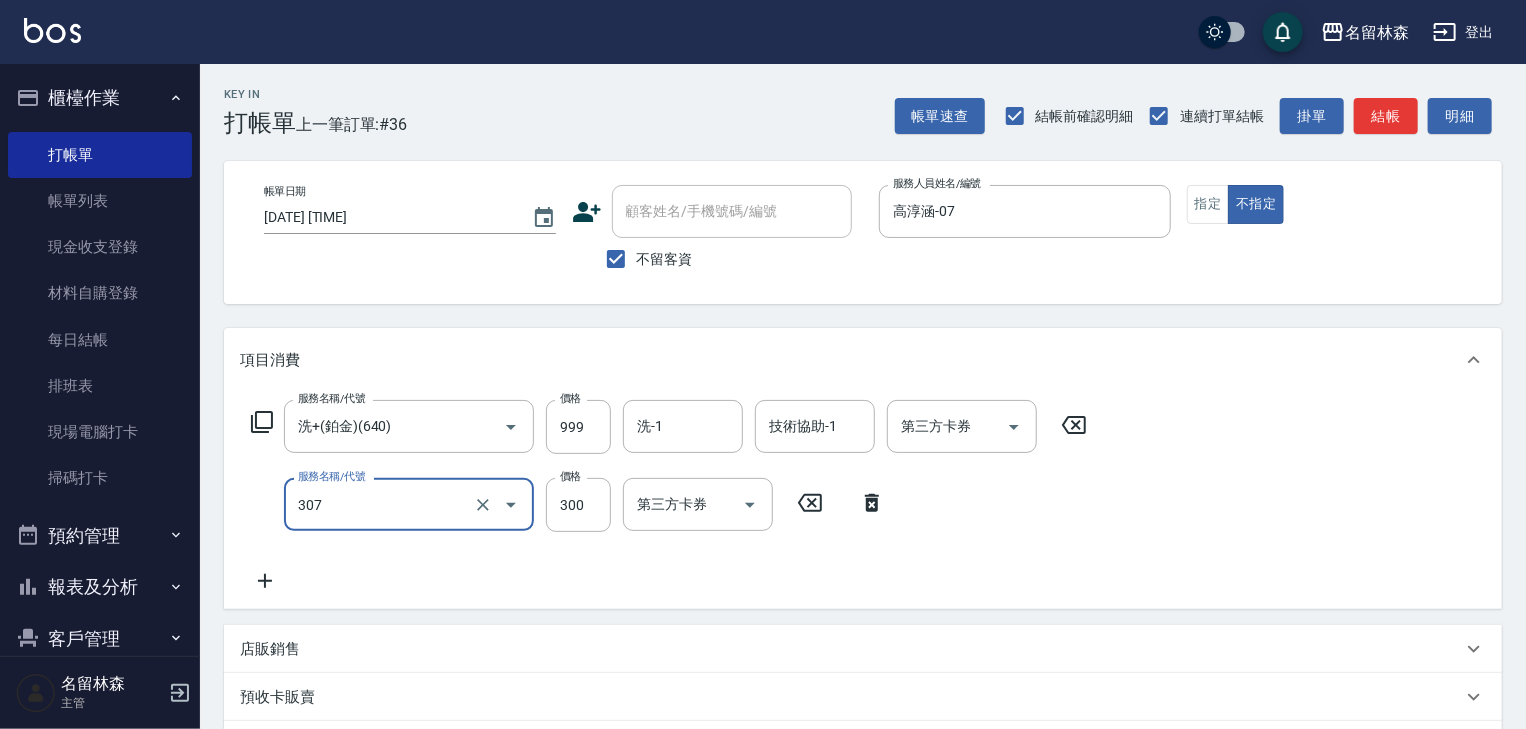 type on "剪髮(307)" 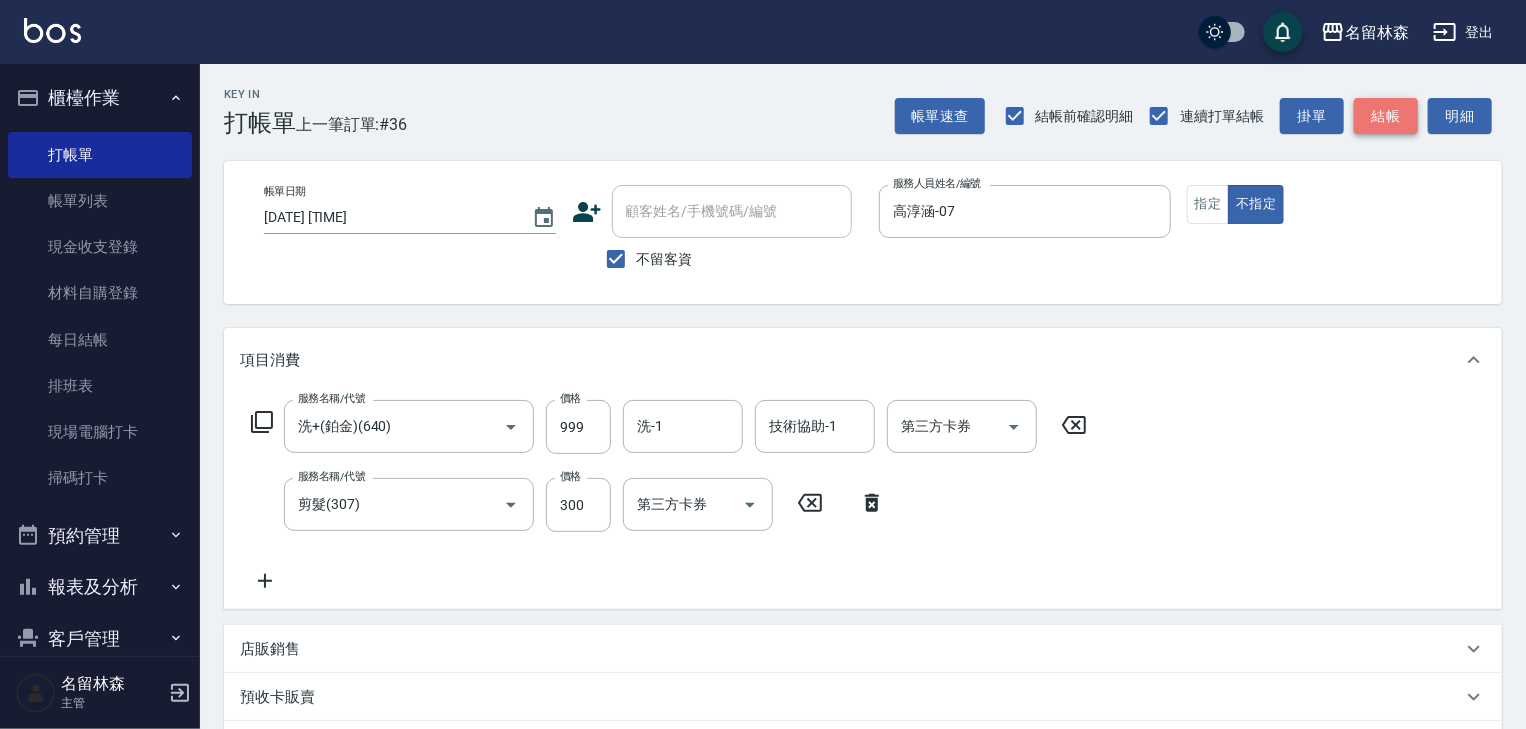 click on "結帳" at bounding box center [1386, 116] 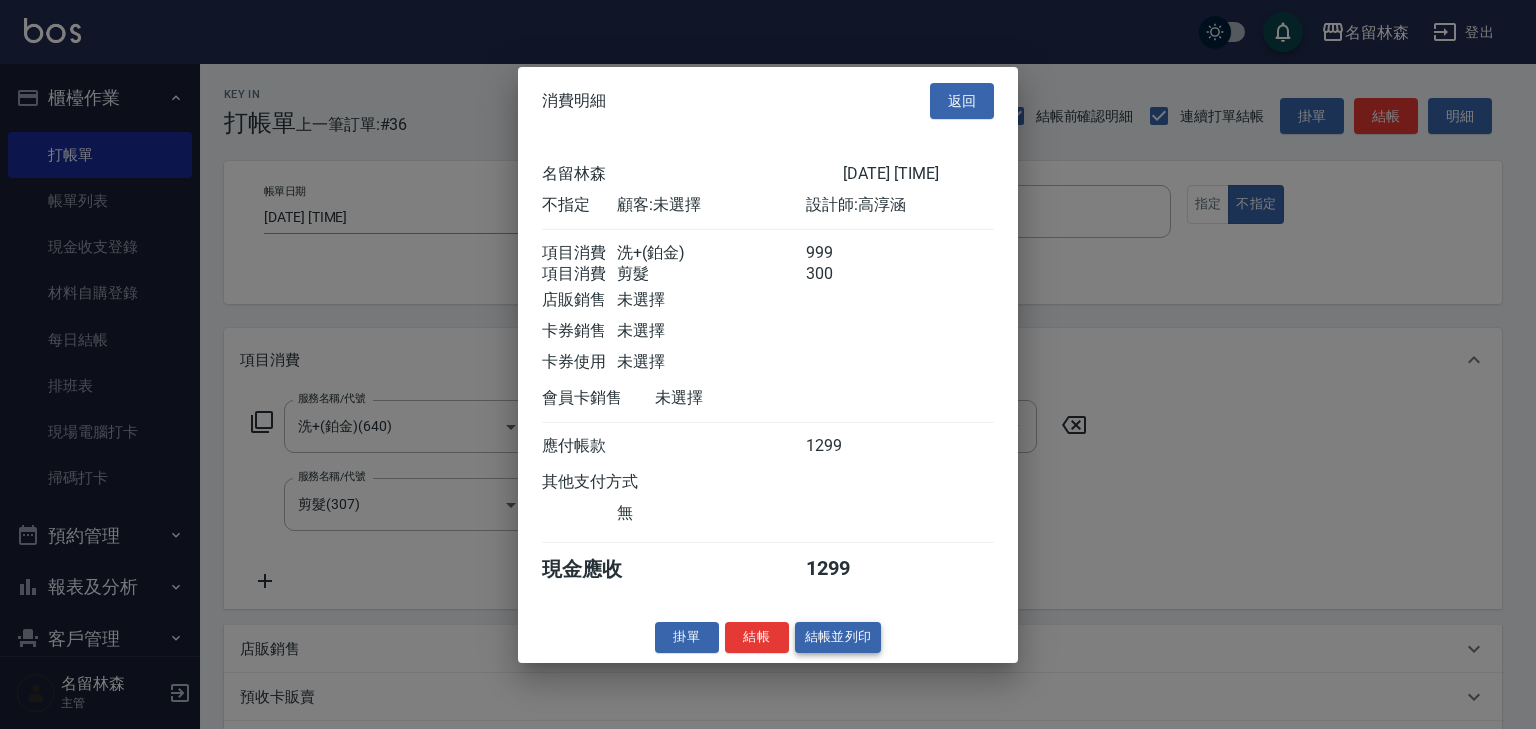 click on "結帳並列印" at bounding box center (838, 637) 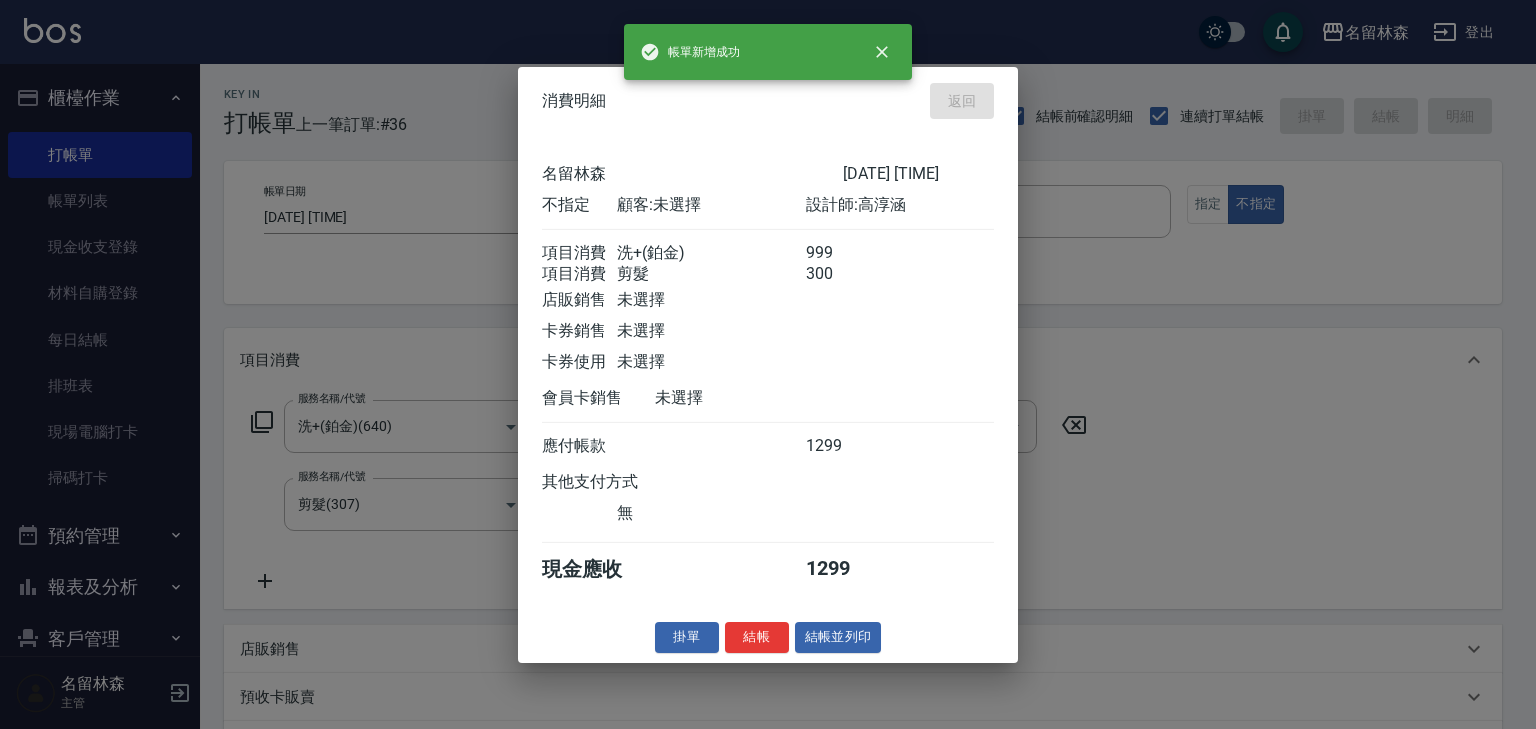 type on "2025/08/05 18:32" 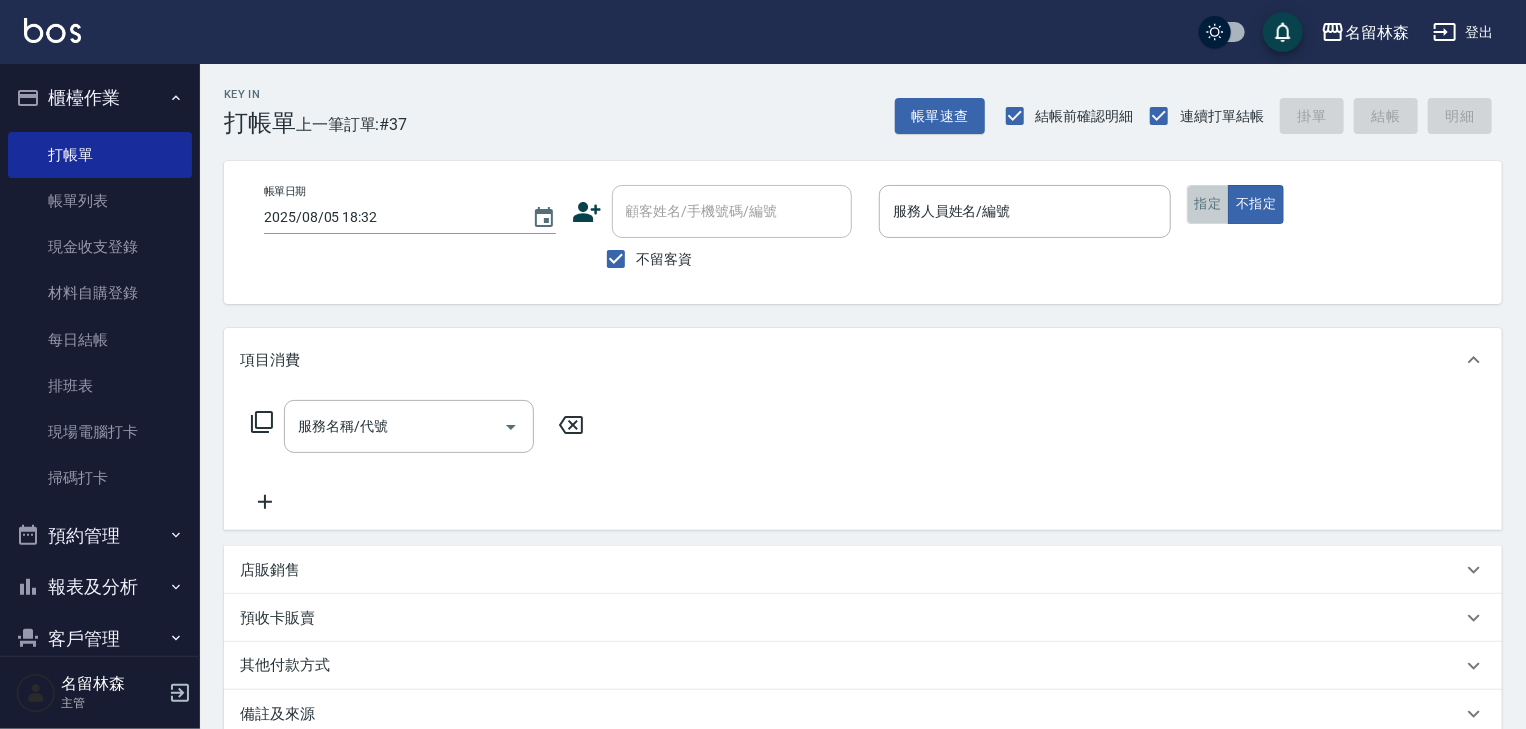 click on "指定" at bounding box center [1208, 204] 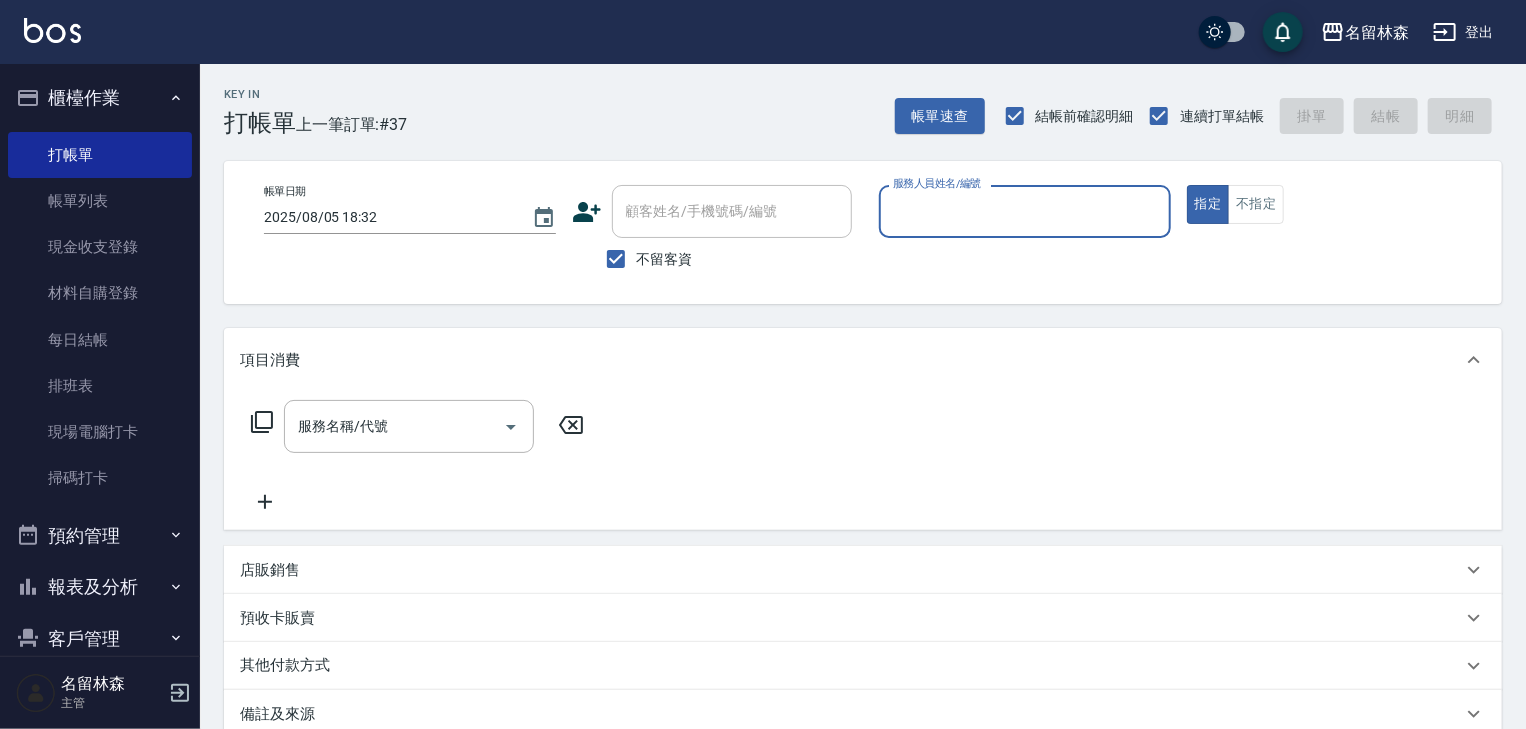 click on "服務人員姓名/編號" at bounding box center [1025, 211] 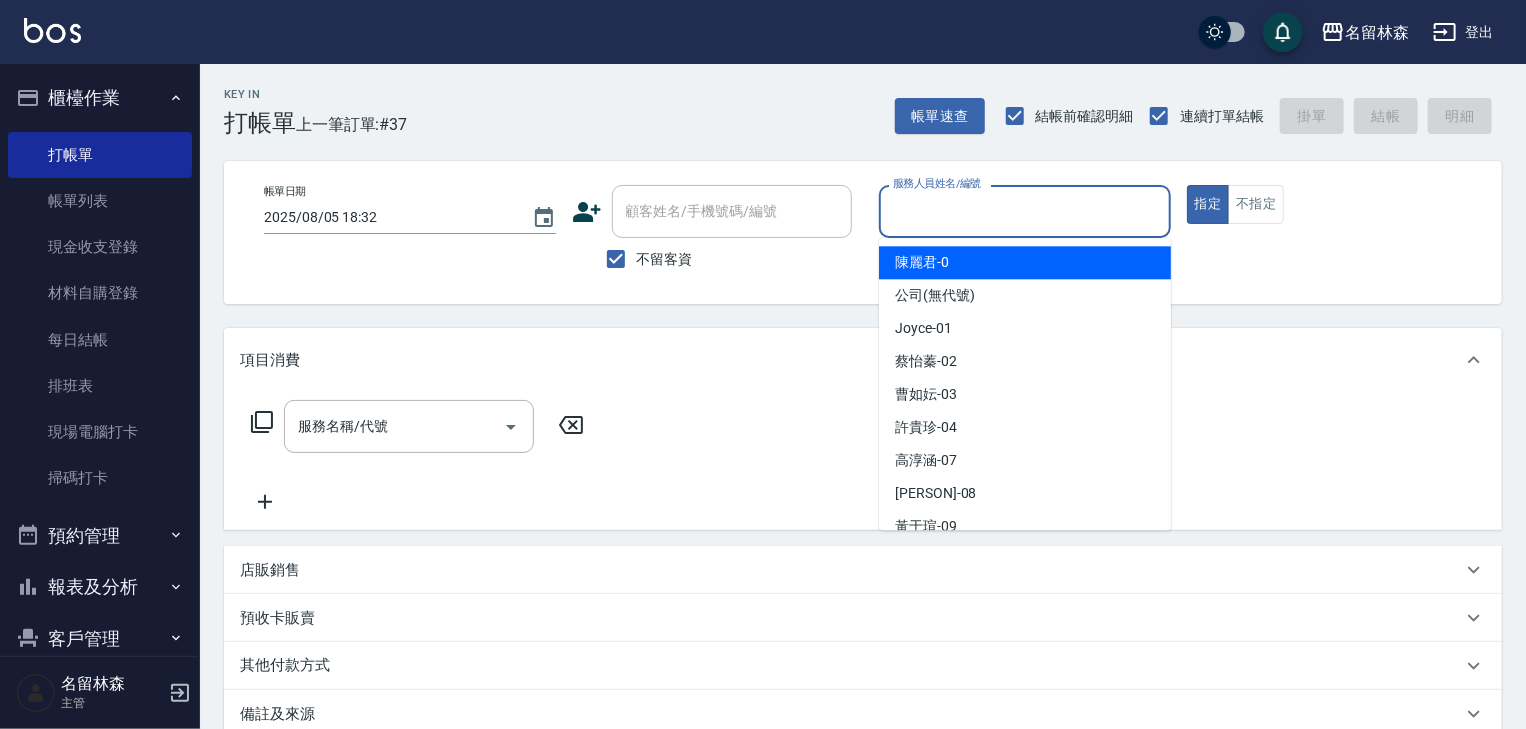 type on "0" 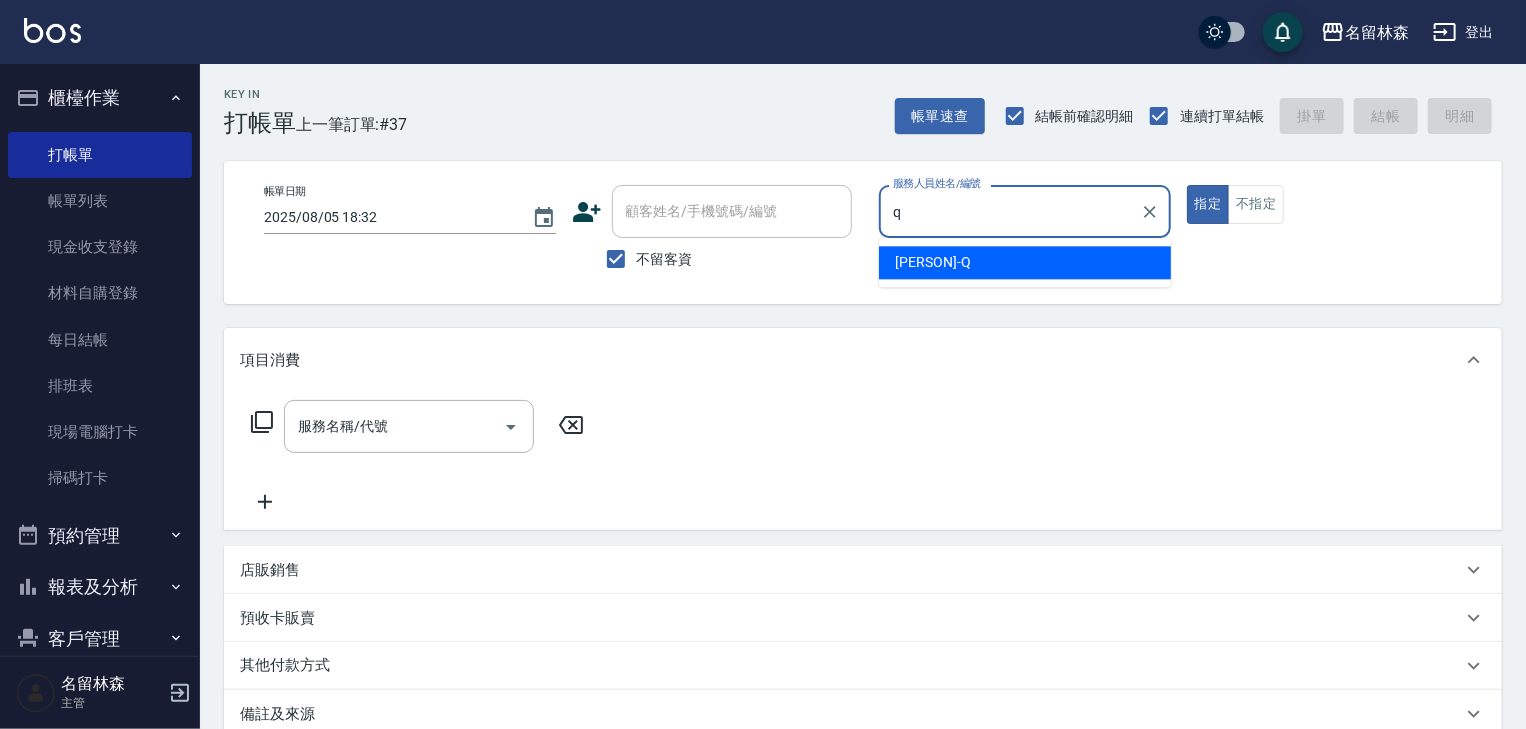 click on "賴妤韓 -Q" at bounding box center [1025, 262] 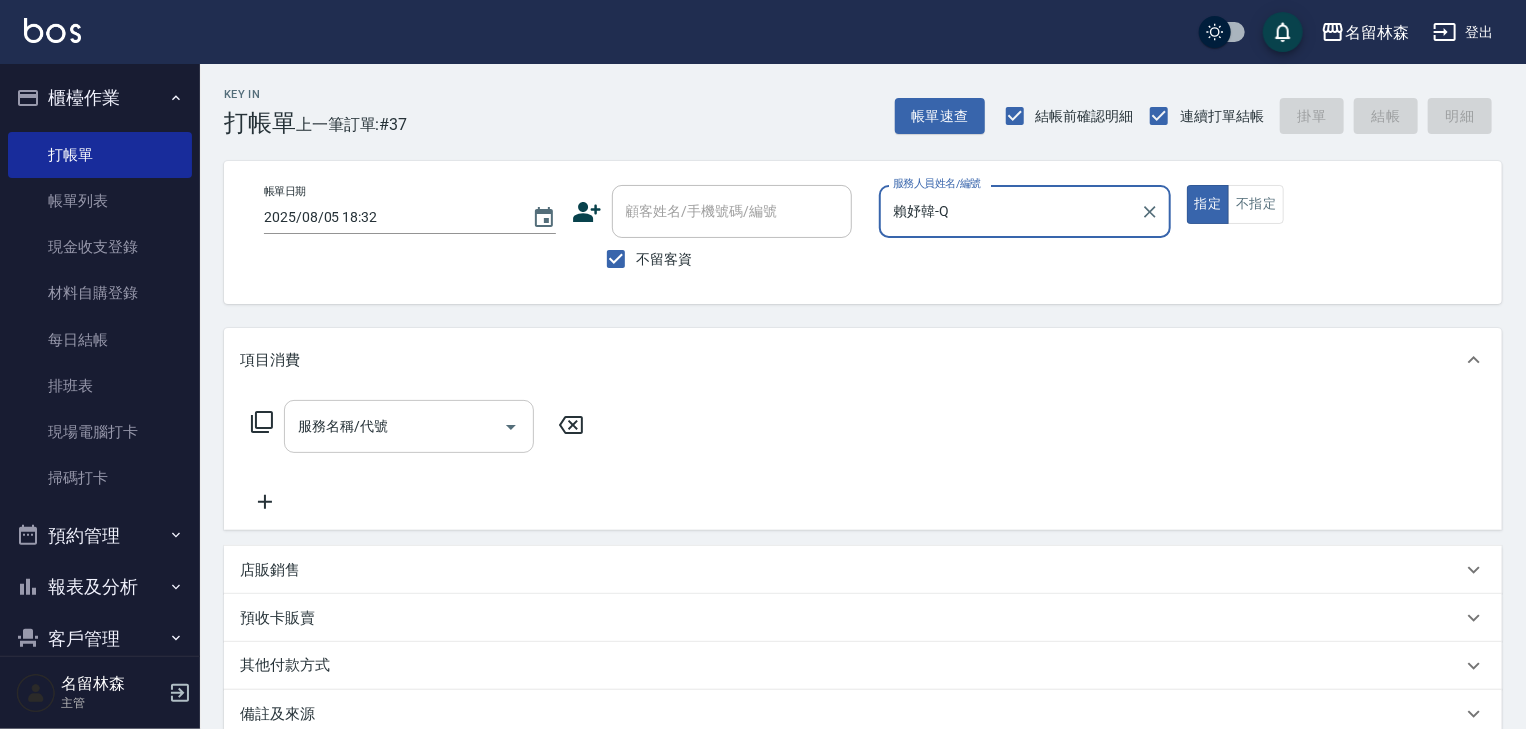 type on "賴妤韓-Q" 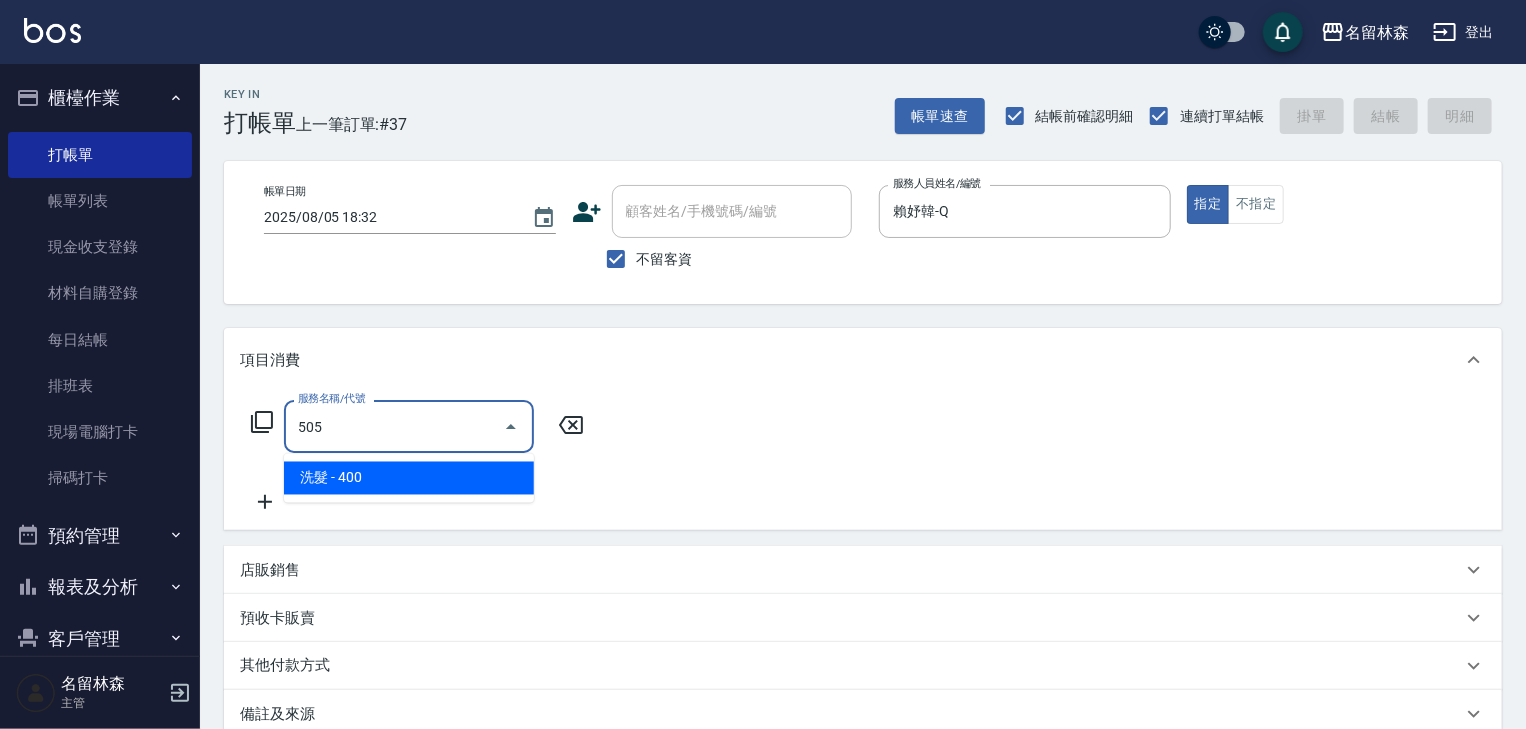 click on "洗髮 - 400" at bounding box center (409, 478) 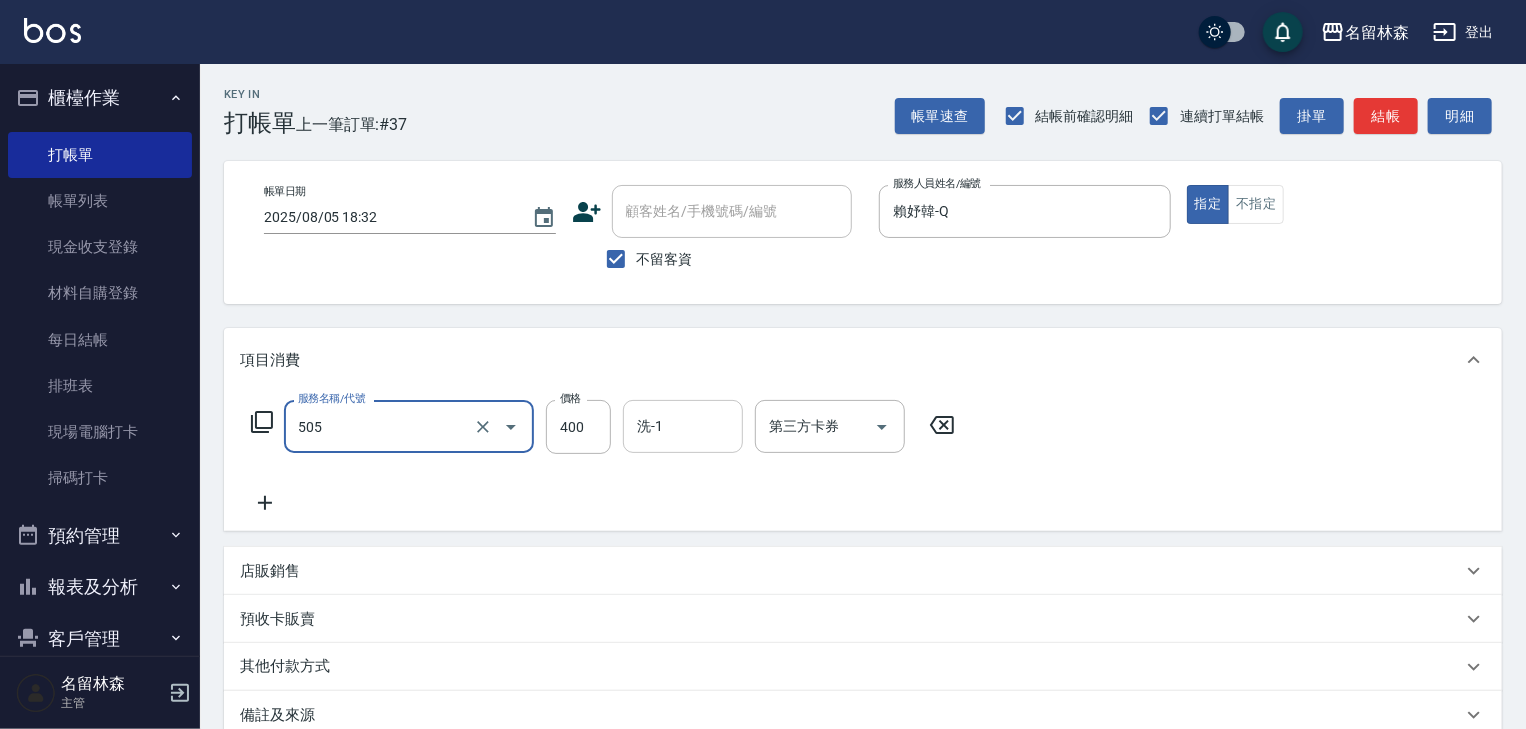 type on "洗髮(505)" 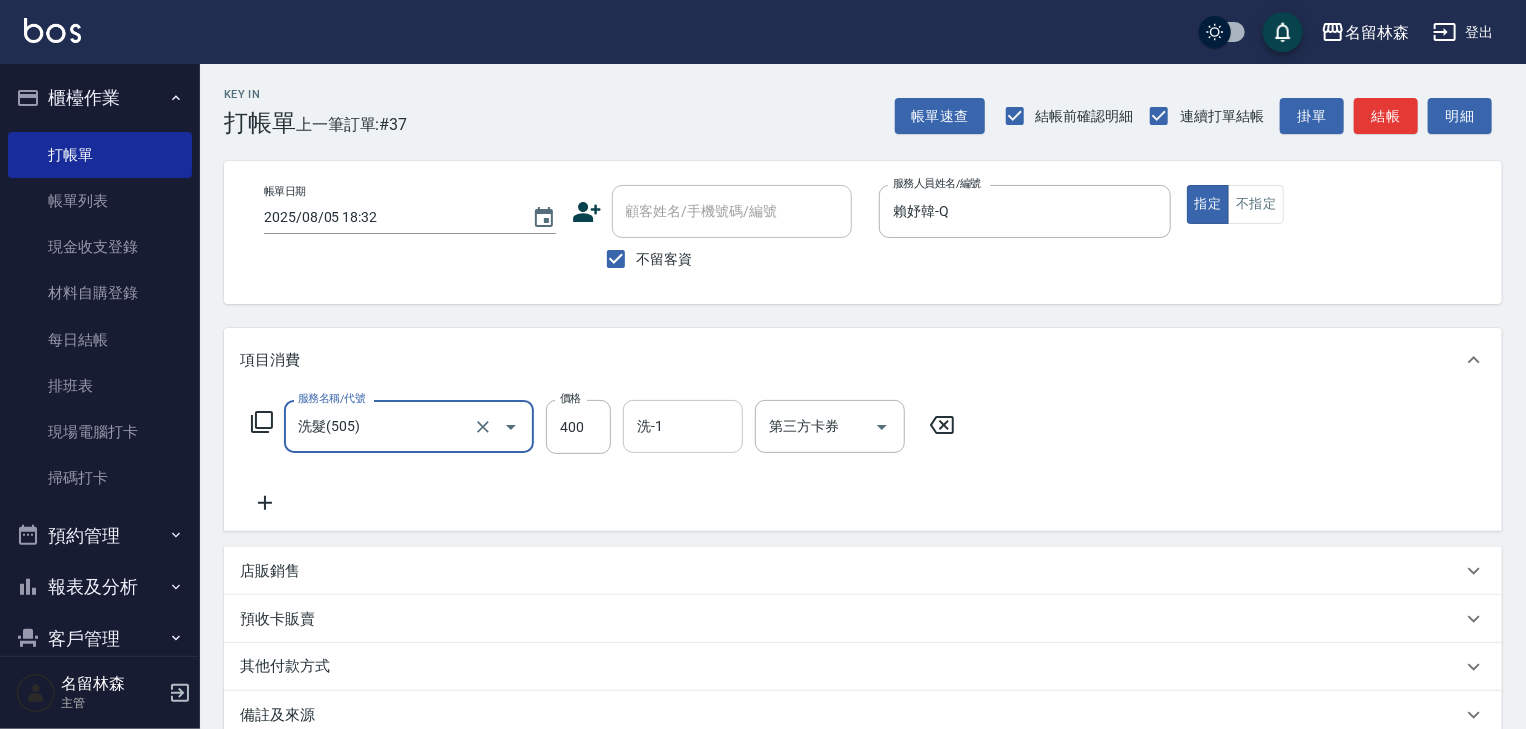 click on "洗-1" at bounding box center (683, 426) 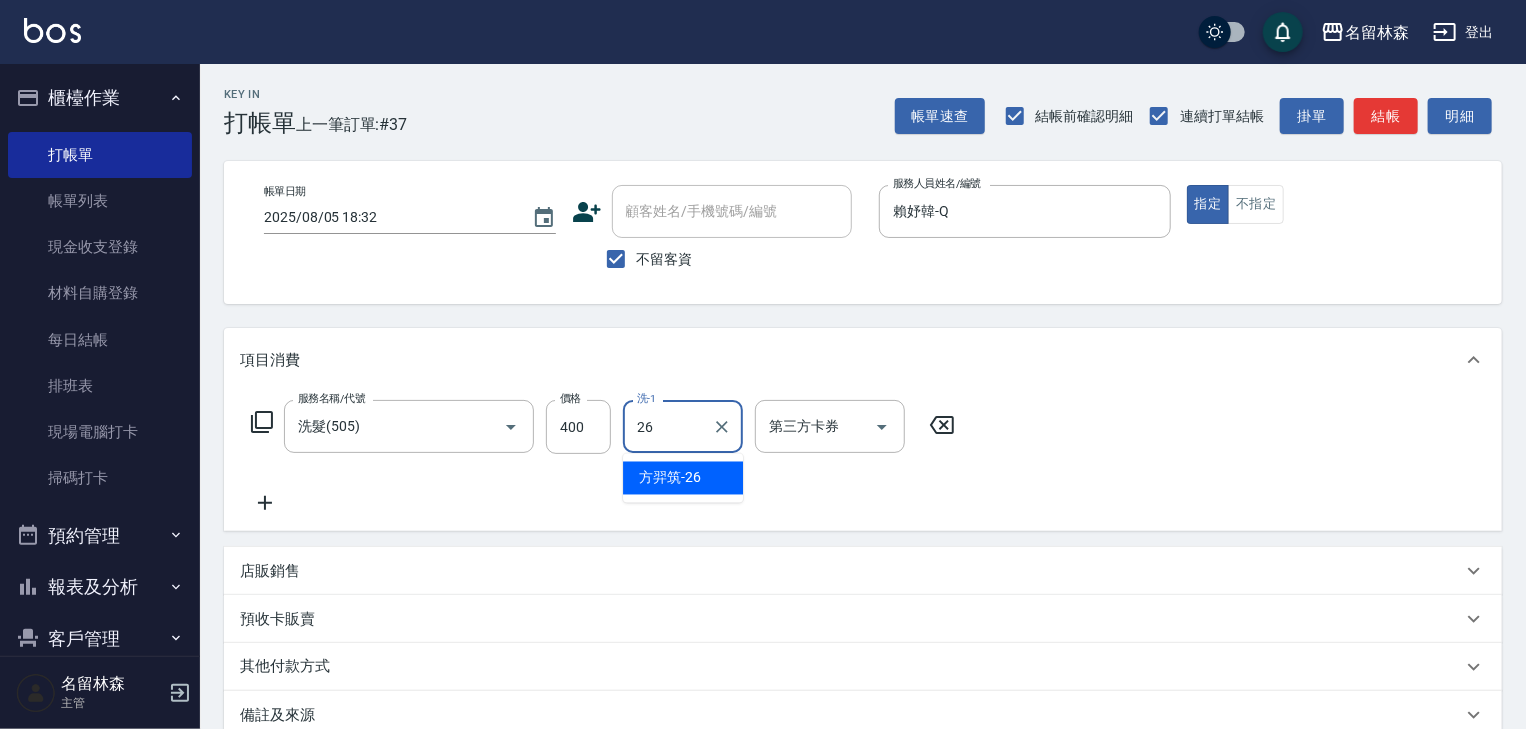 drag, startPoint x: 672, startPoint y: 448, endPoint x: 629, endPoint y: 500, distance: 67.47592 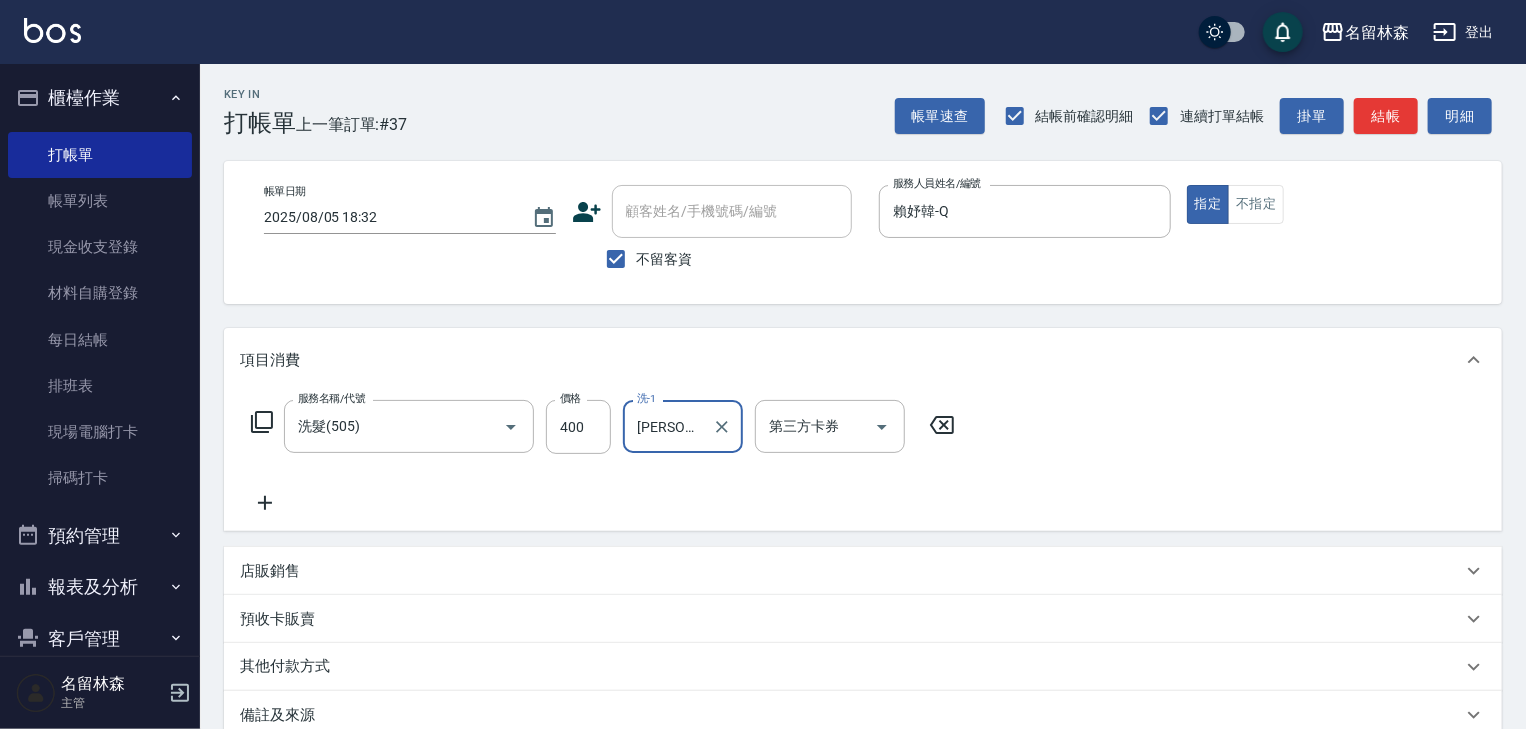 type on "方羿筑-26" 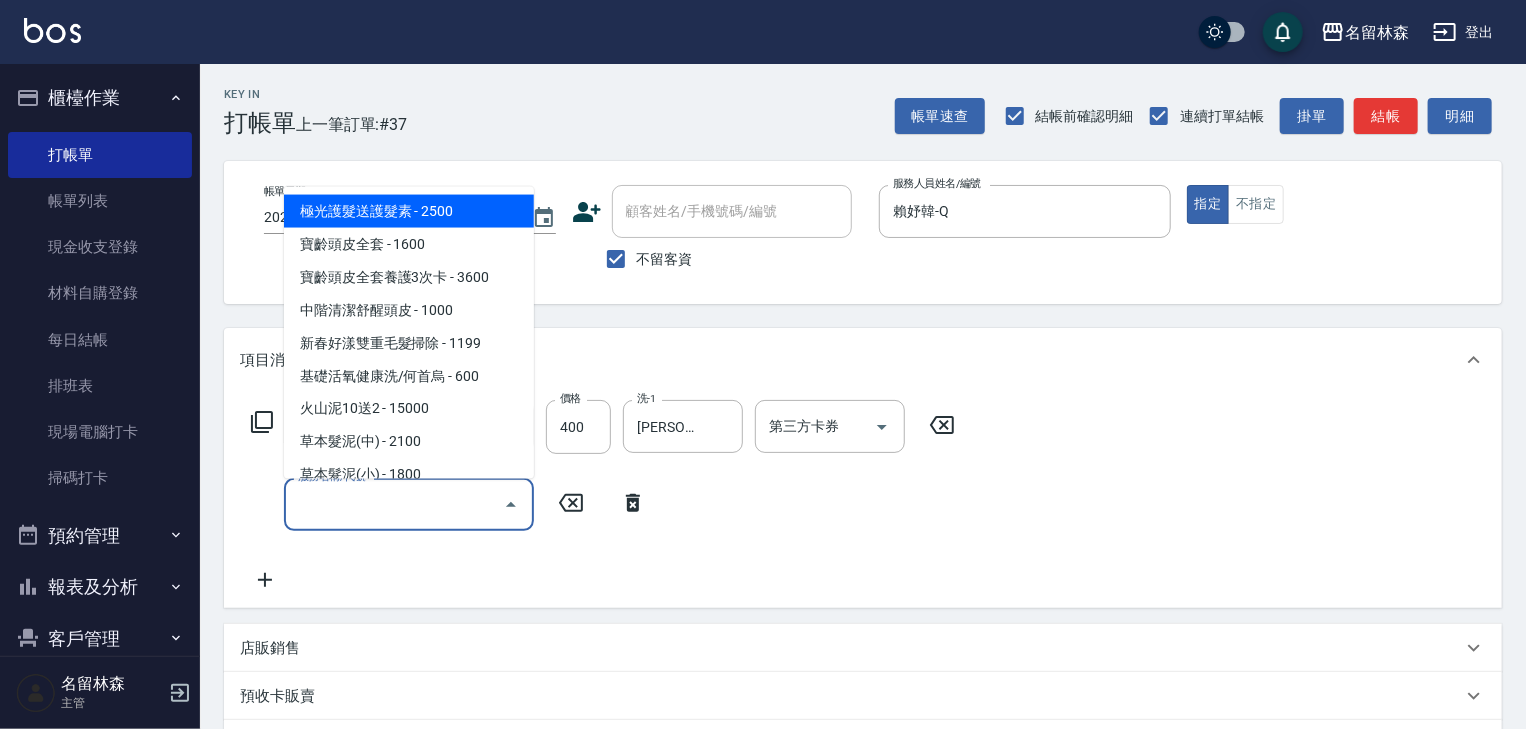click on "服務名稱/代號" at bounding box center (394, 504) 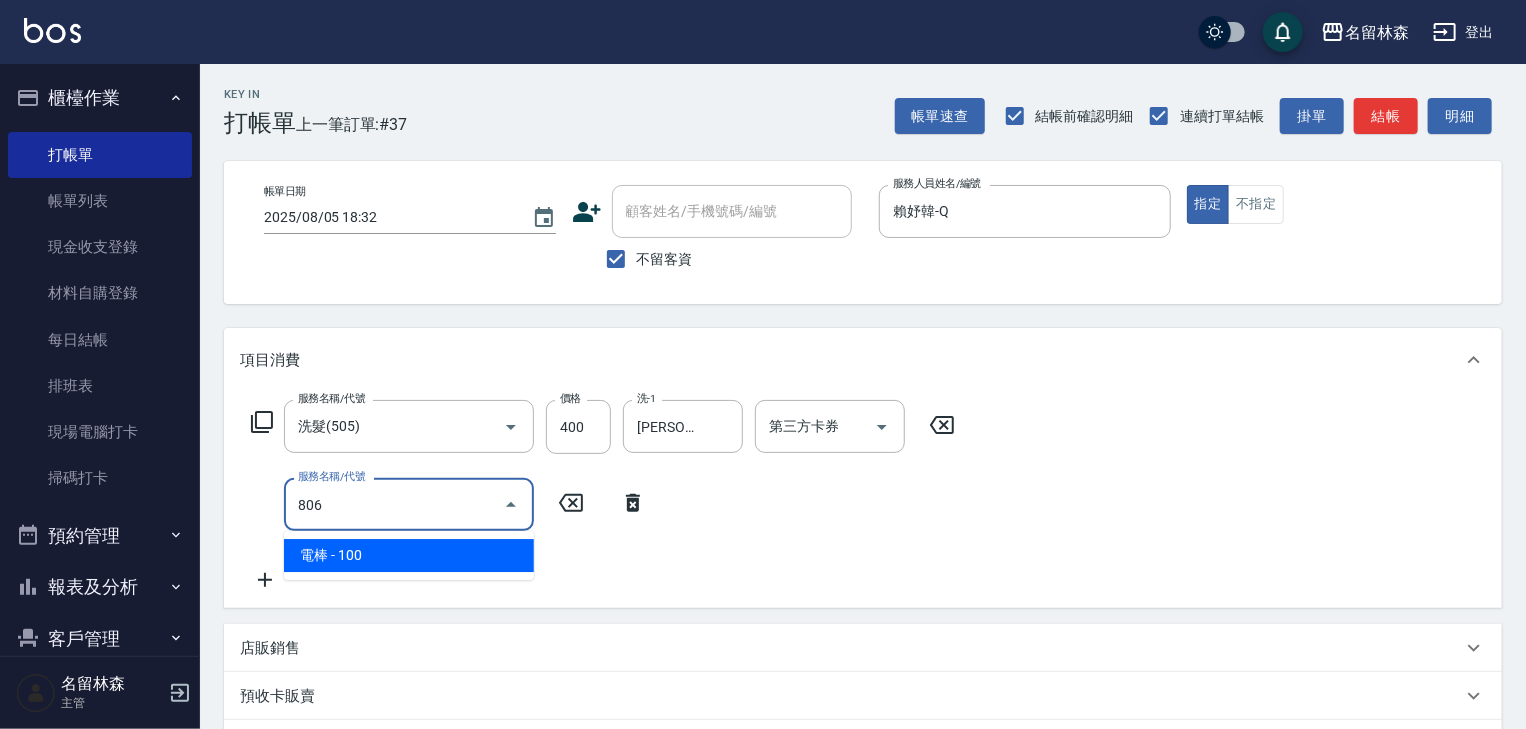 click on "電棒 - 100" at bounding box center (409, 555) 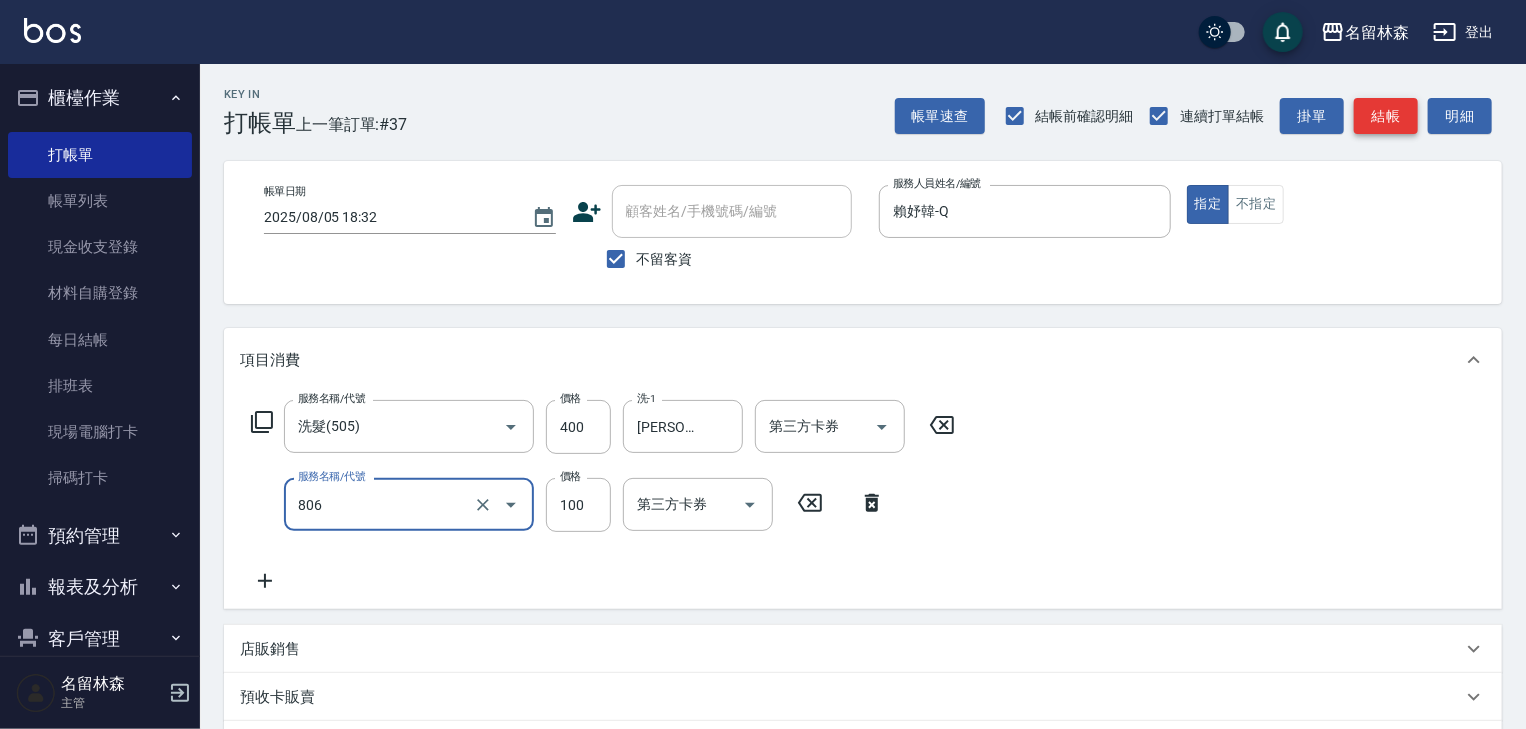 type on "電棒(806)" 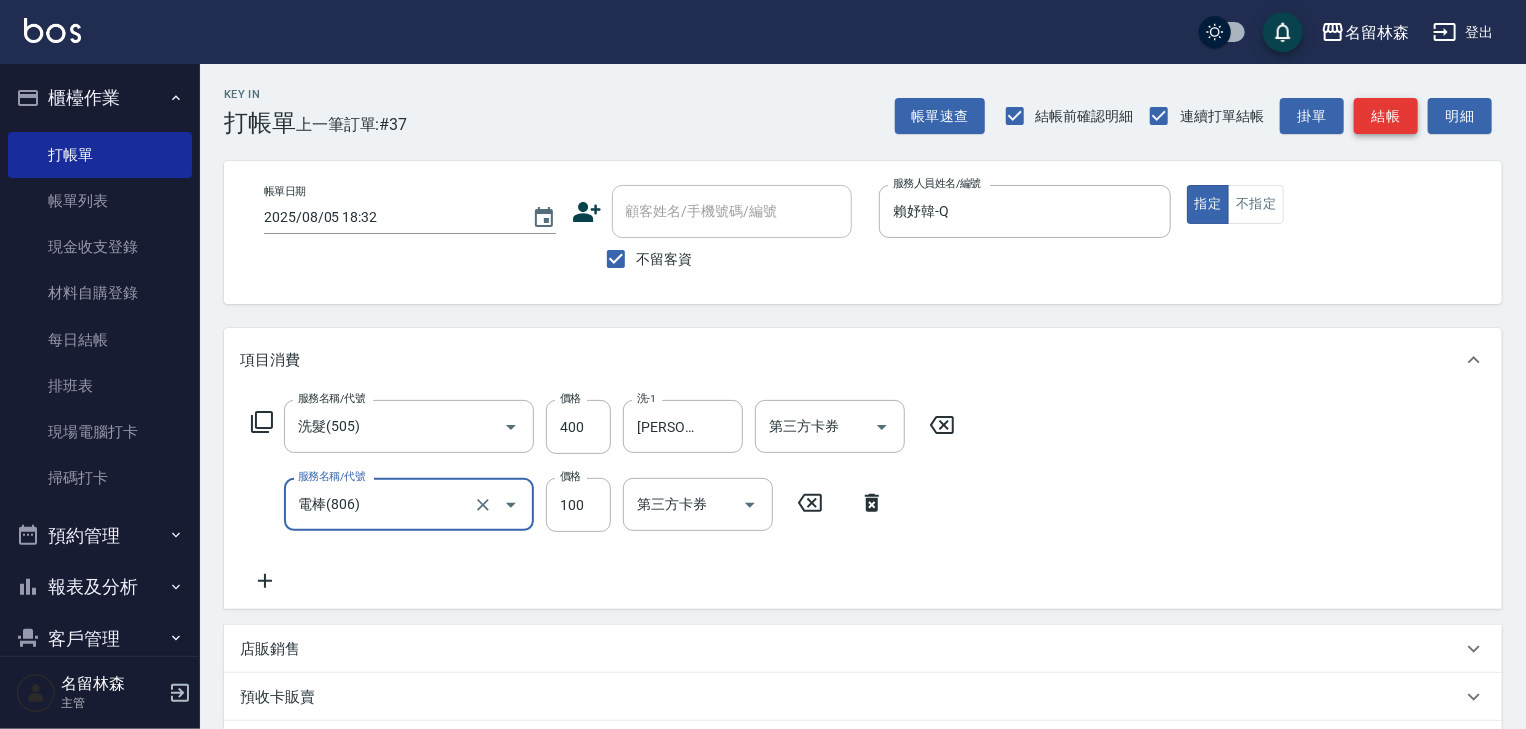 click on "結帳" at bounding box center [1386, 116] 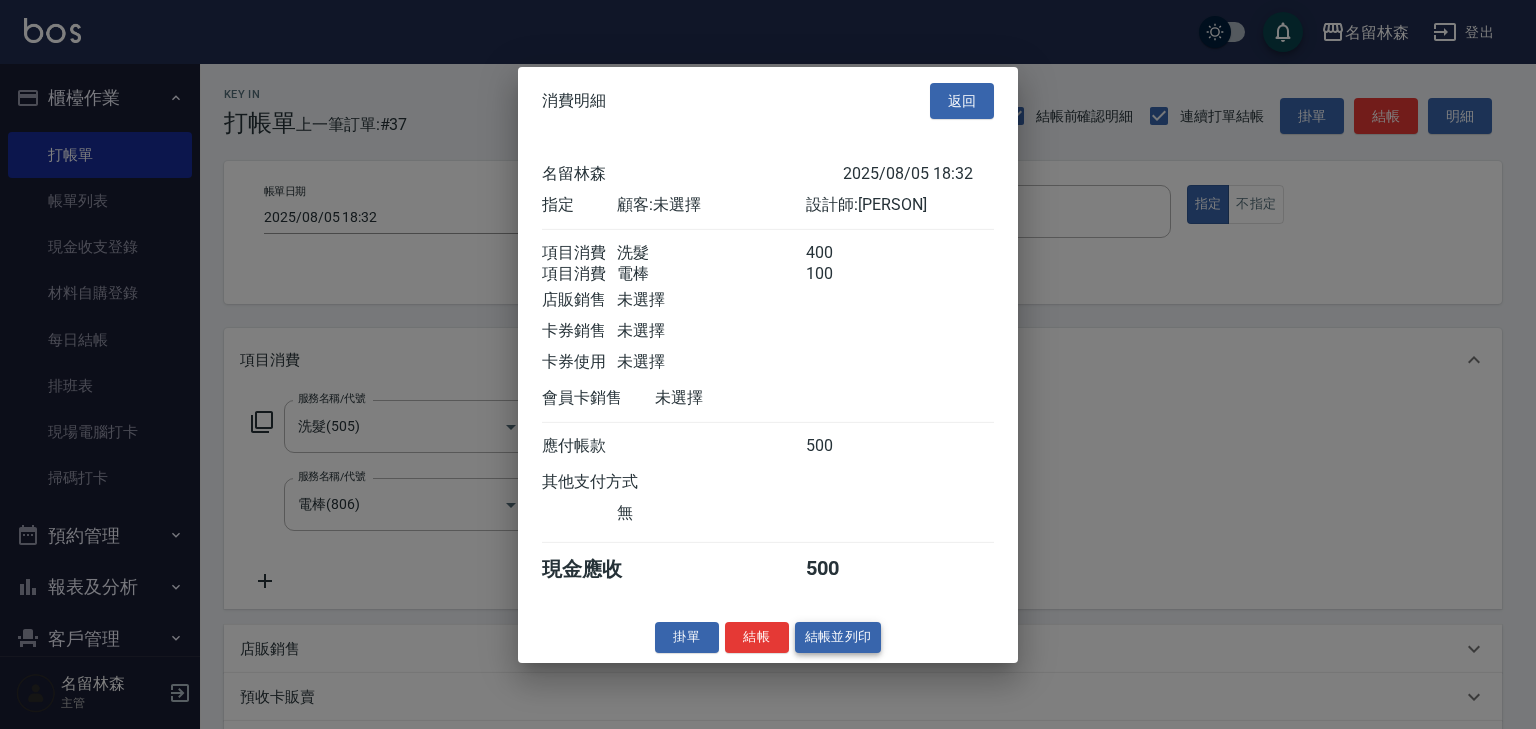 click on "結帳並列印" at bounding box center (838, 637) 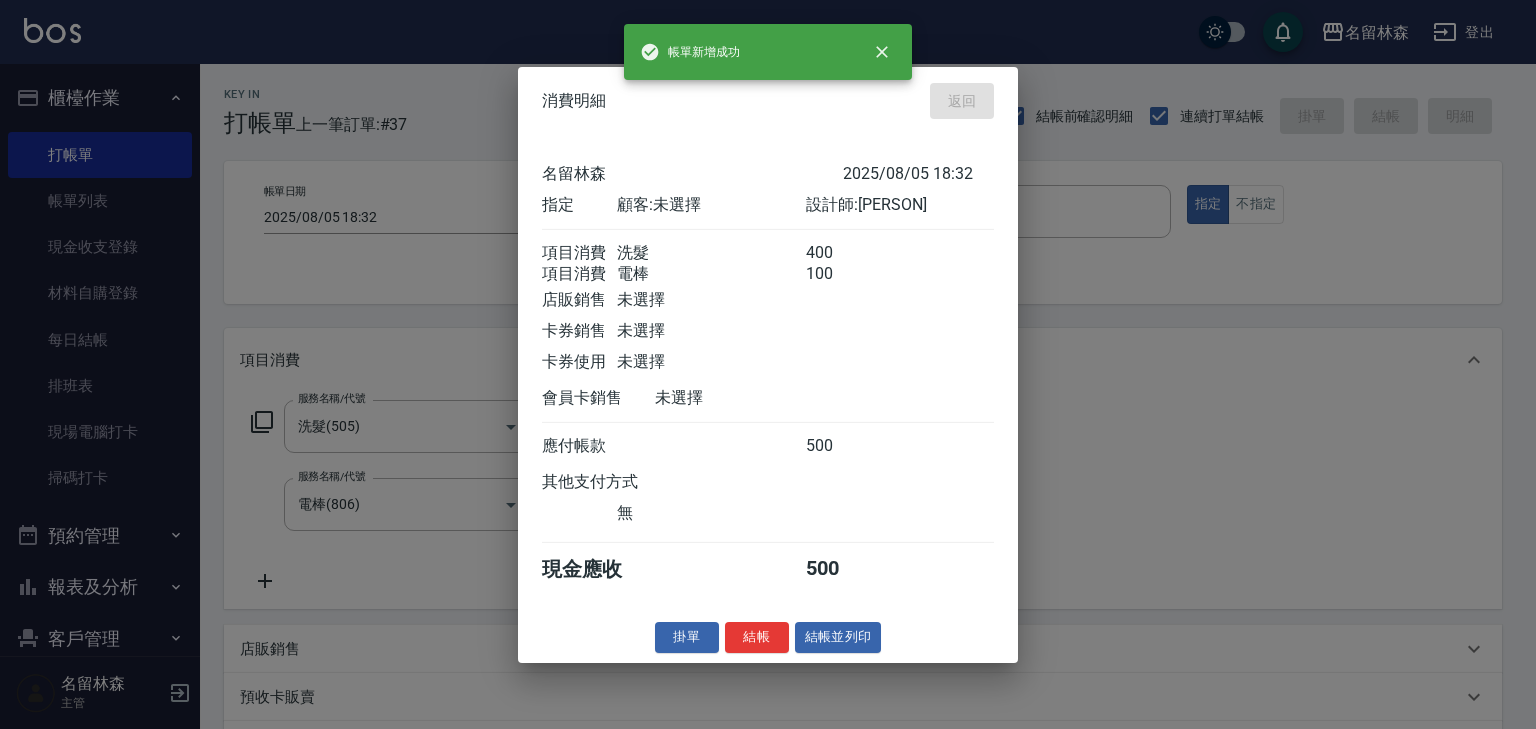 type on "2025/08/05 18:37" 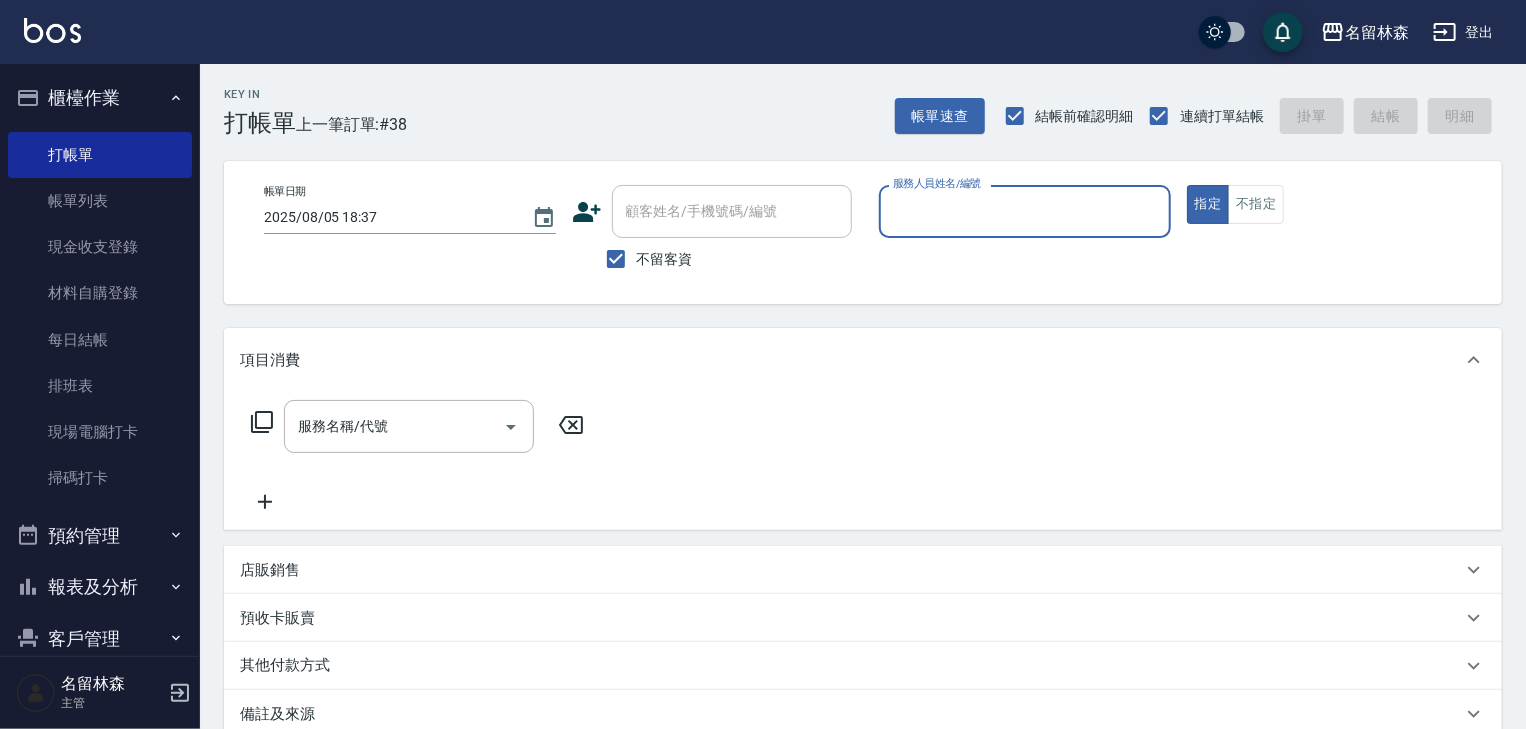 click on "服務人員姓名/編號" at bounding box center [1025, 211] 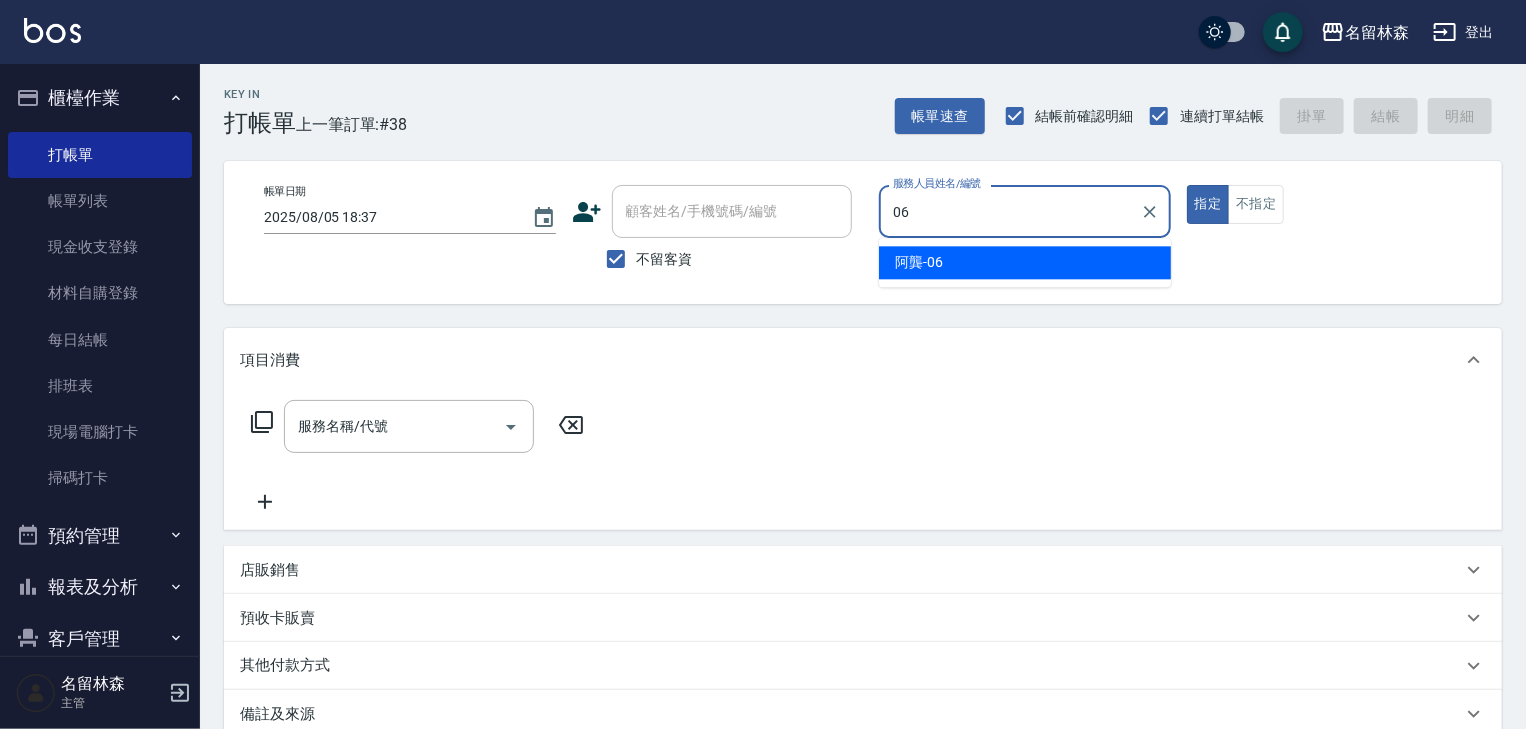 click on "阿龔 -06" at bounding box center (1025, 262) 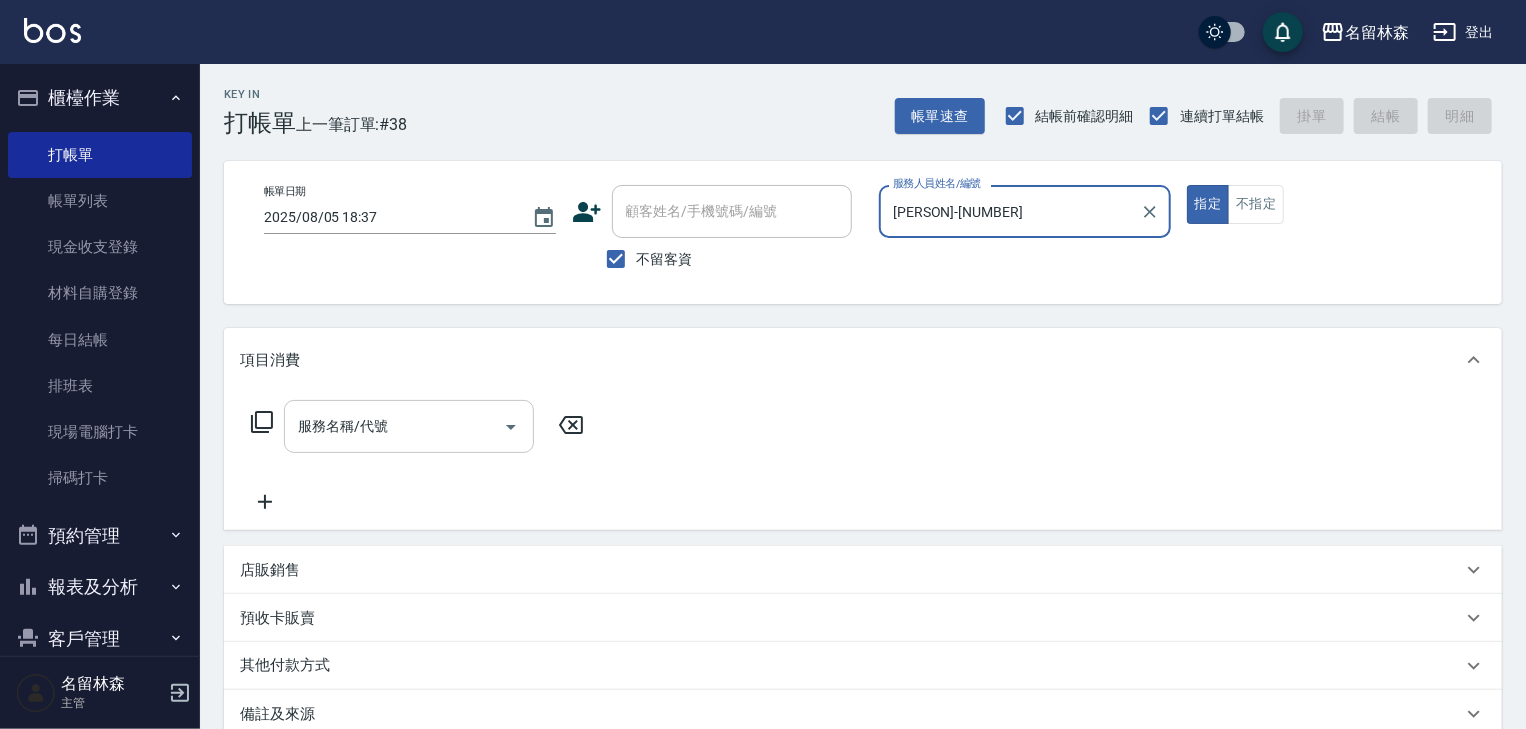 type on "阿龔-06" 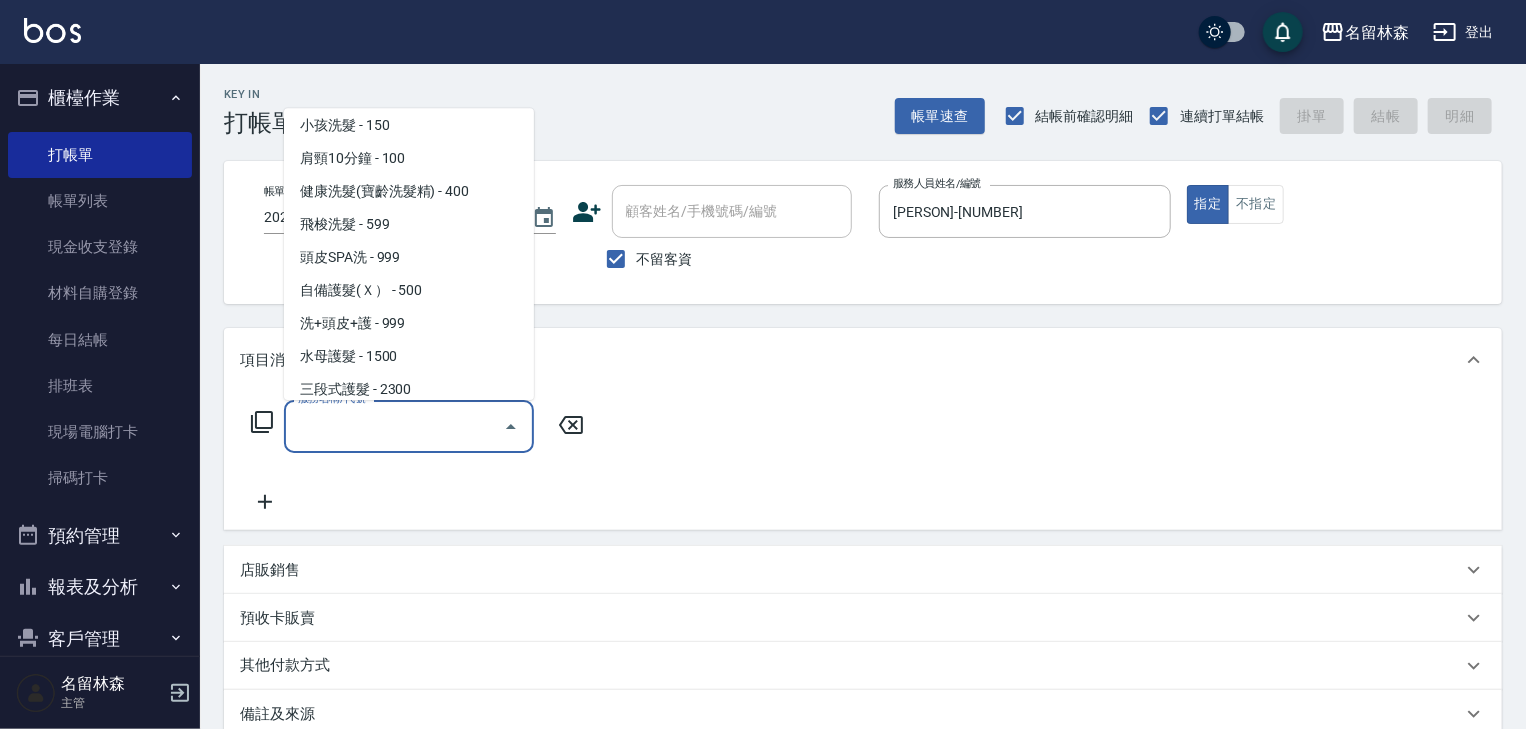 scroll, scrollTop: 1600, scrollLeft: 0, axis: vertical 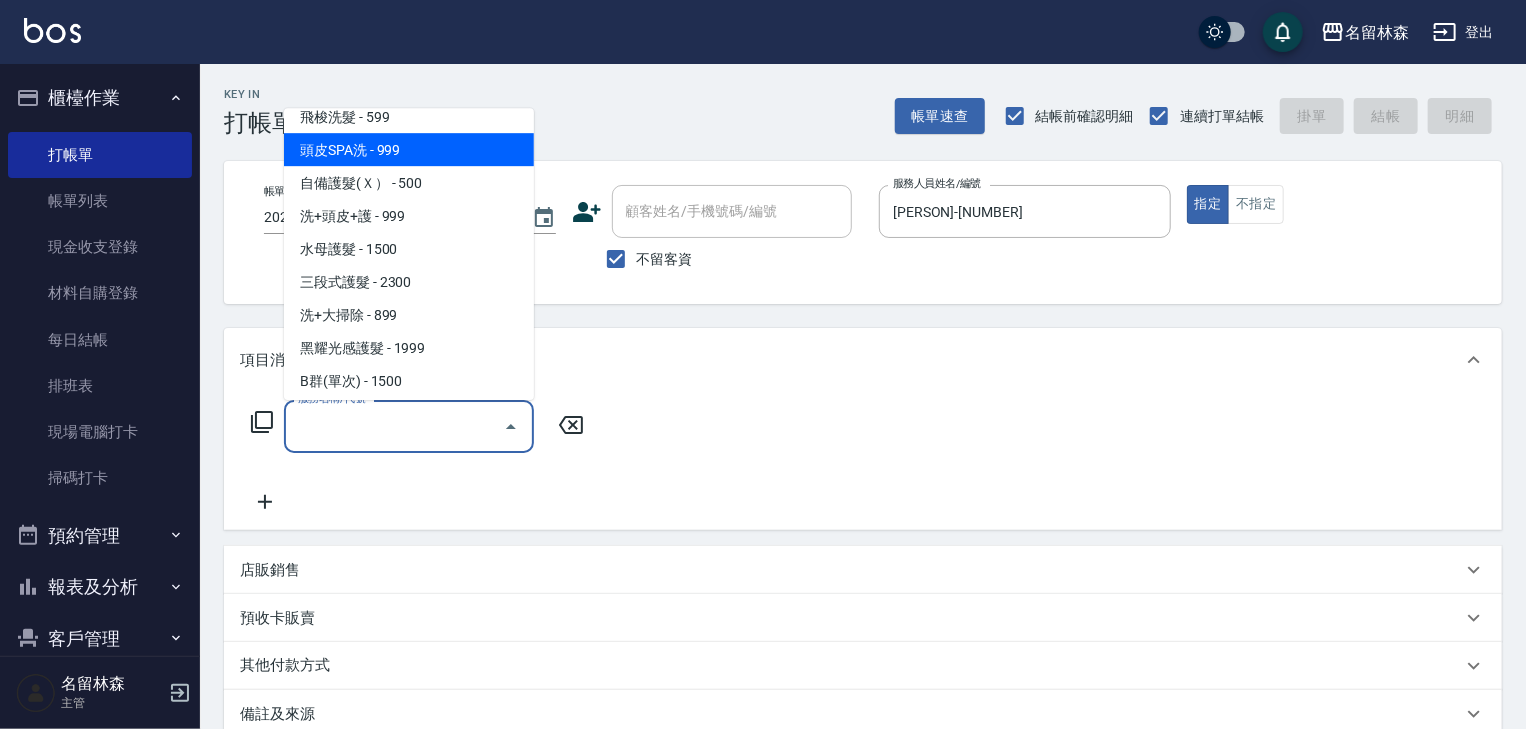 click on "頭皮SPA洗 - 999" at bounding box center (409, 150) 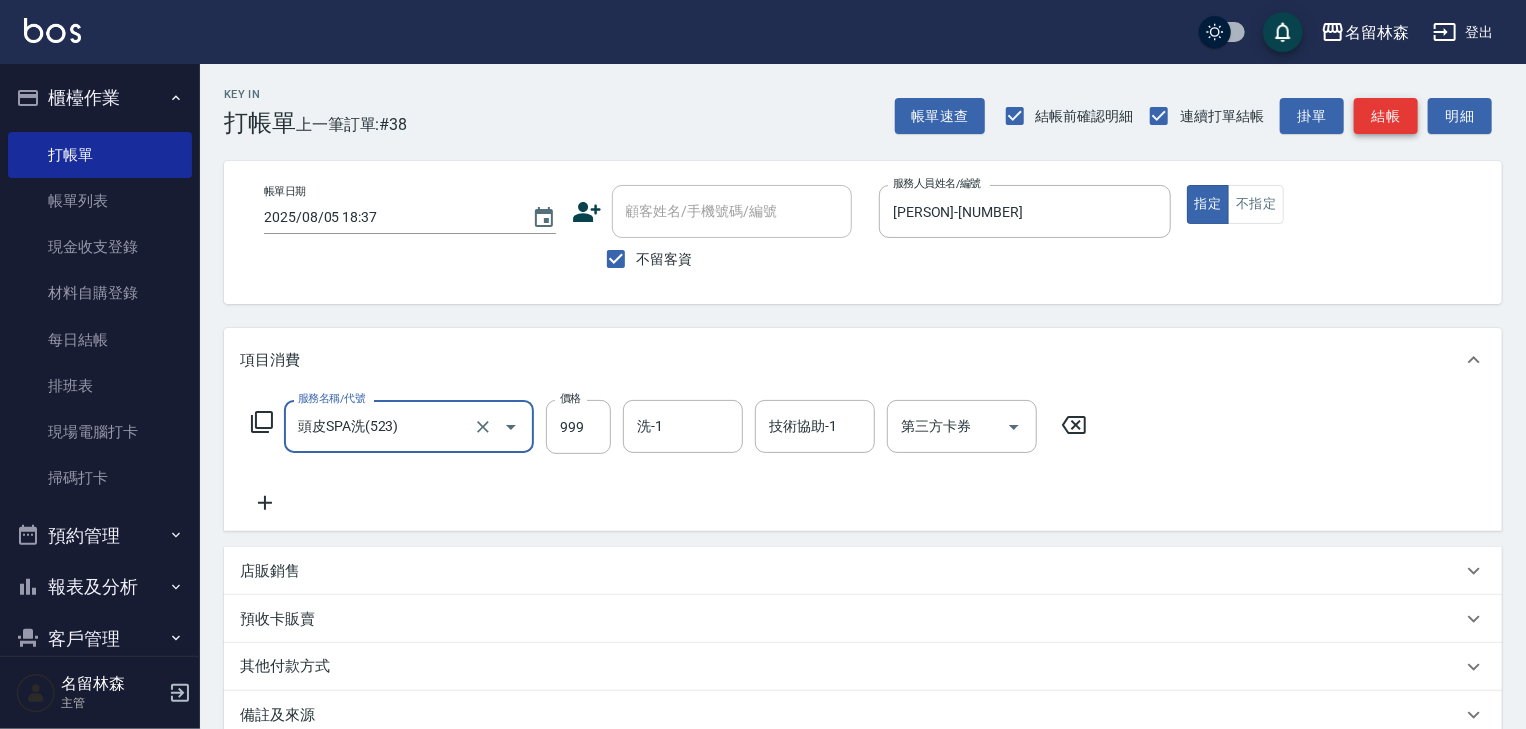 click on "結帳" at bounding box center (1386, 116) 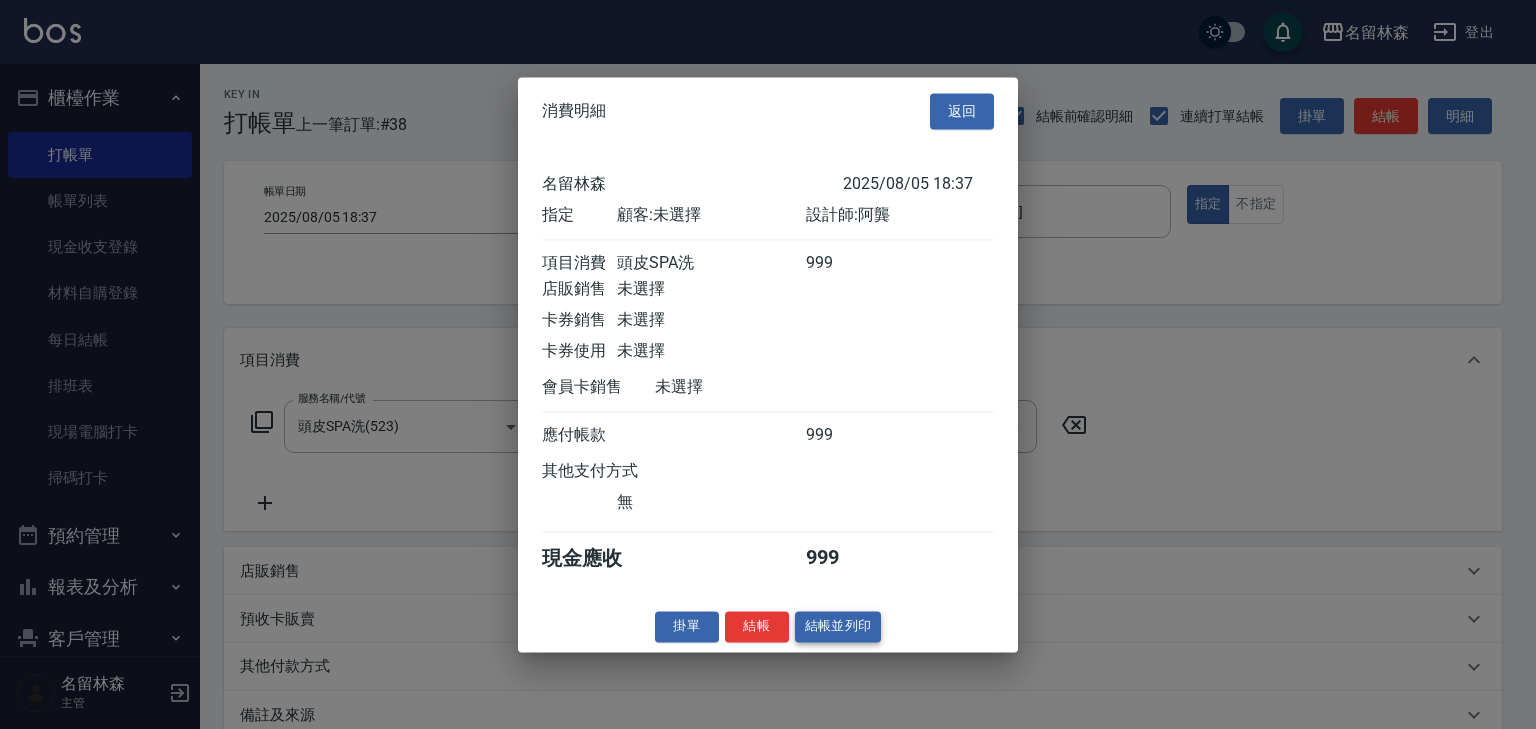 click on "結帳並列印" at bounding box center [838, 626] 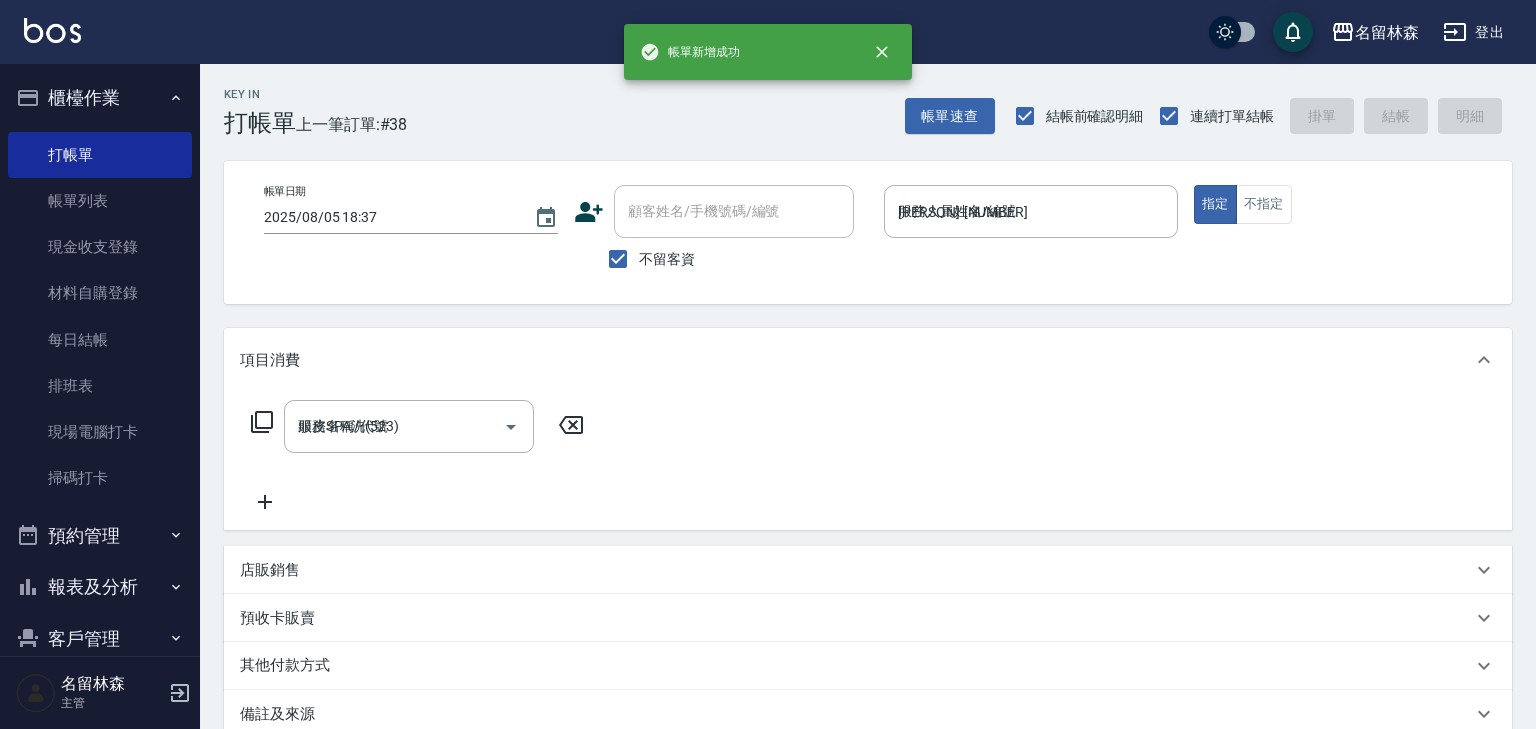 type on "2025/08/05 18:38" 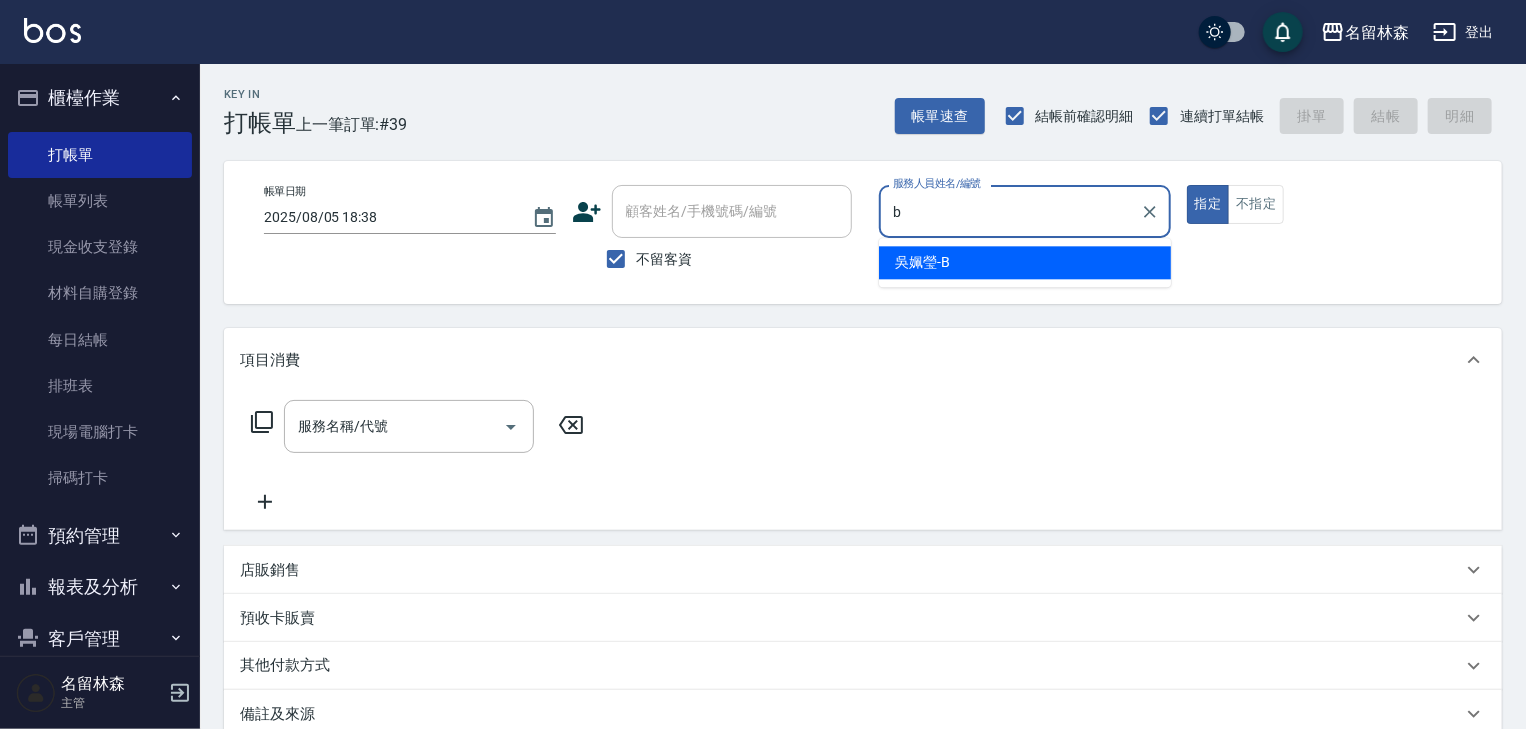 click on "吳姵瑩 -B" at bounding box center [1025, 262] 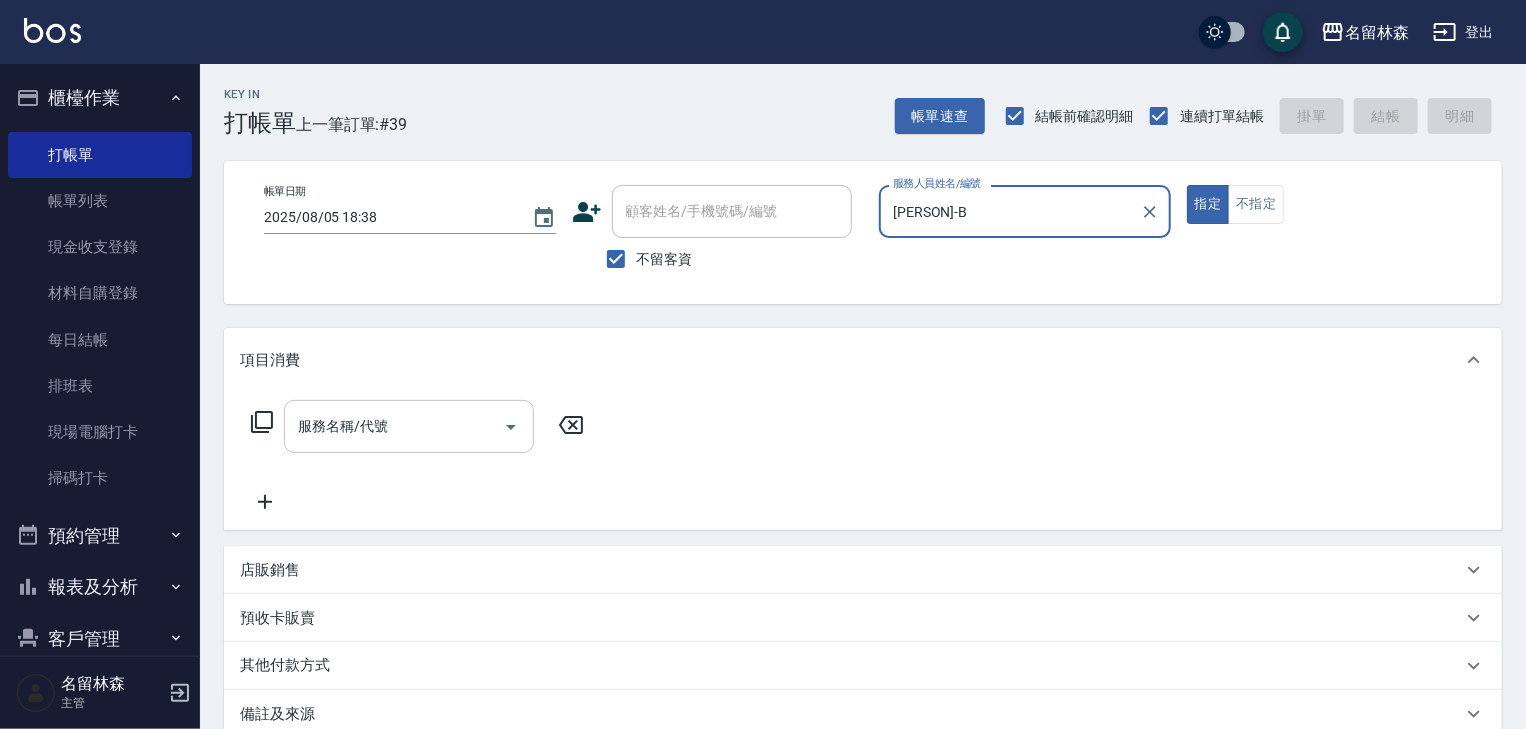 type on "吳姵瑩-B" 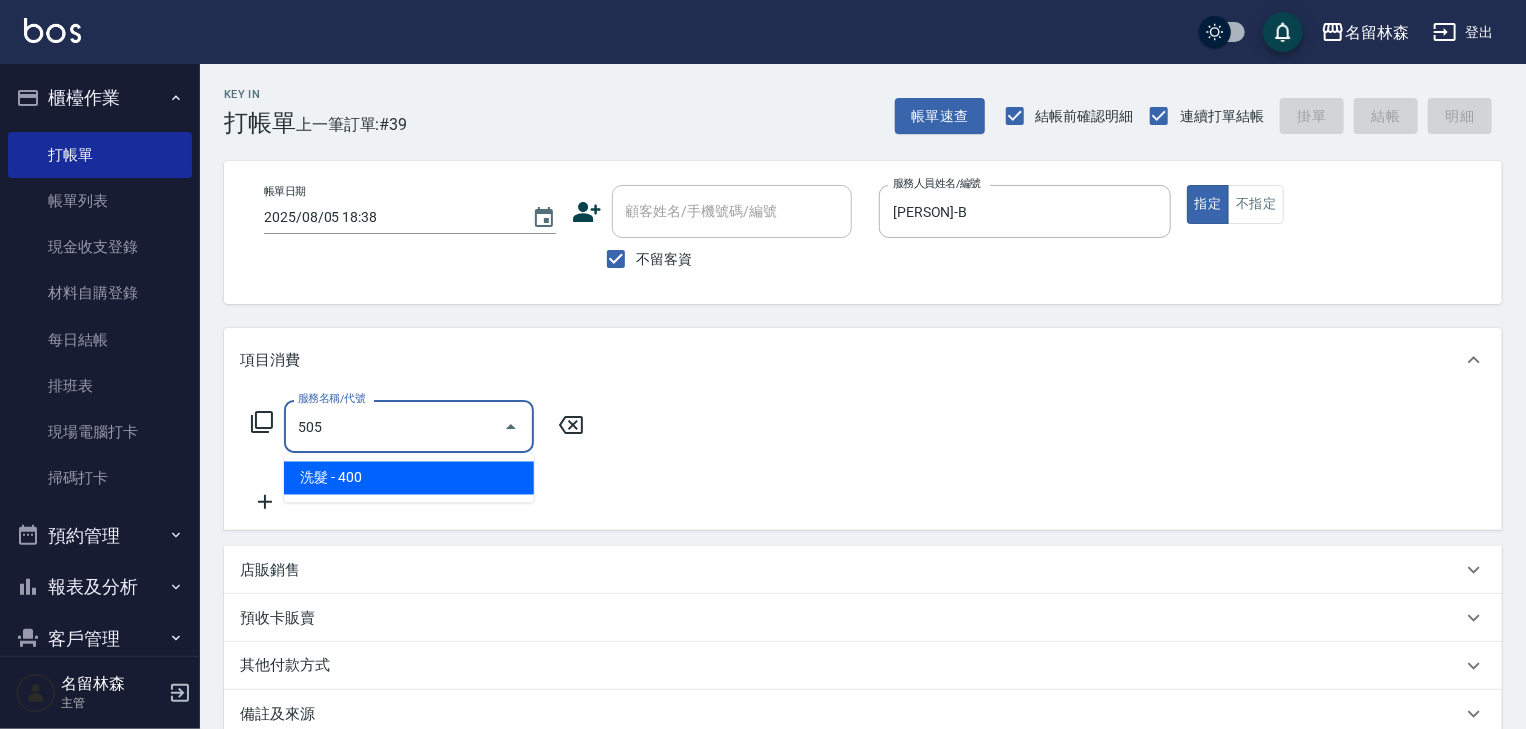 click on "洗髮 - 400" at bounding box center [409, 478] 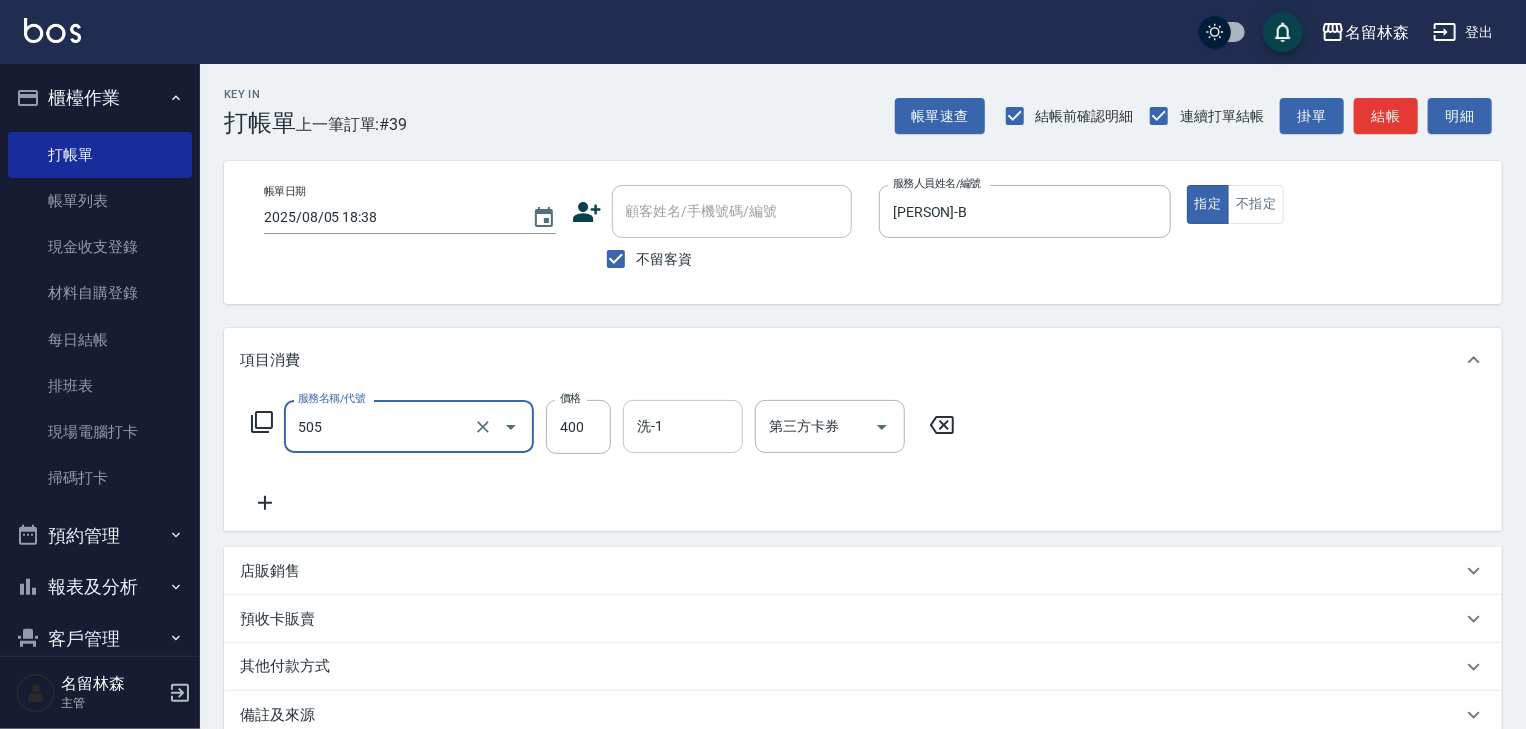 type on "洗髮(505)" 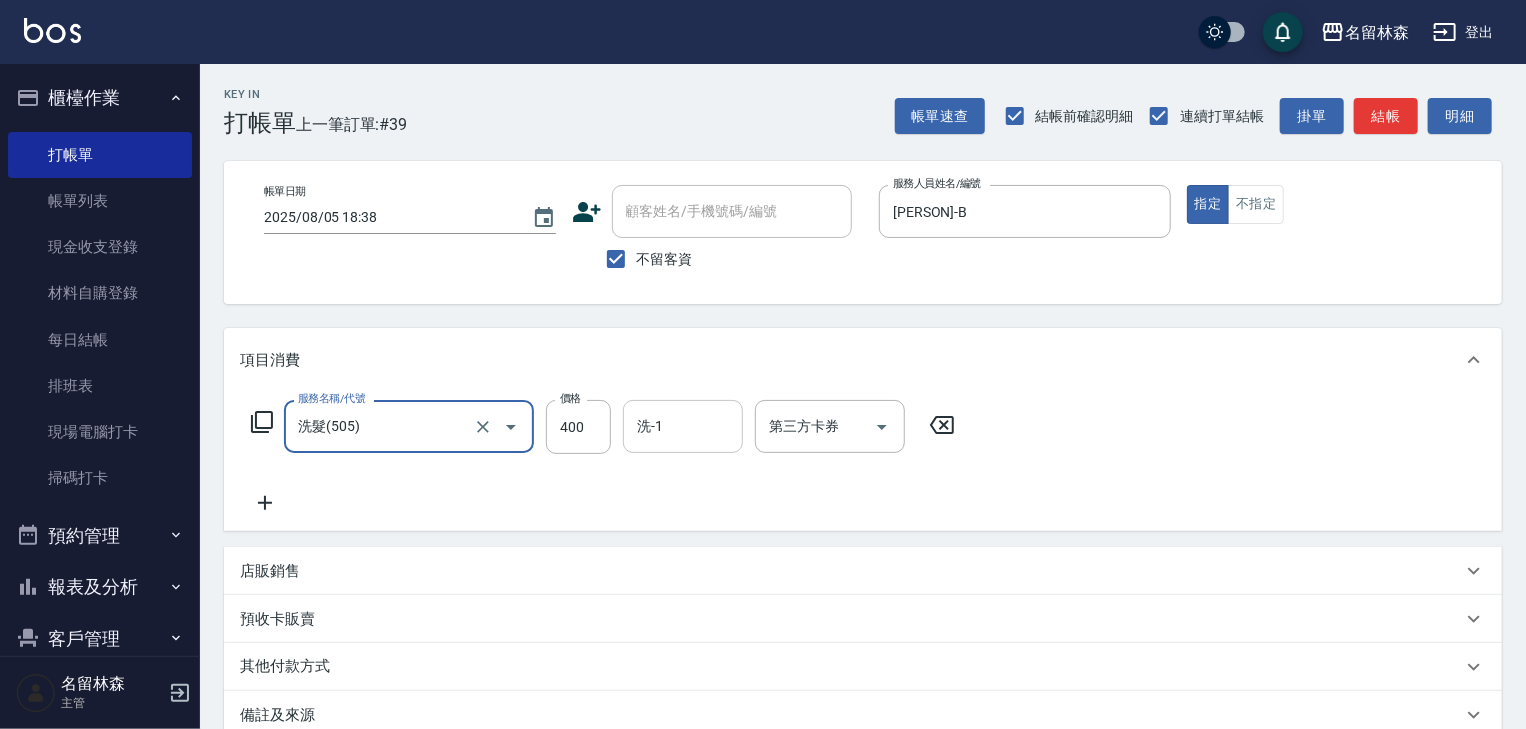 click on "洗-1" at bounding box center [683, 426] 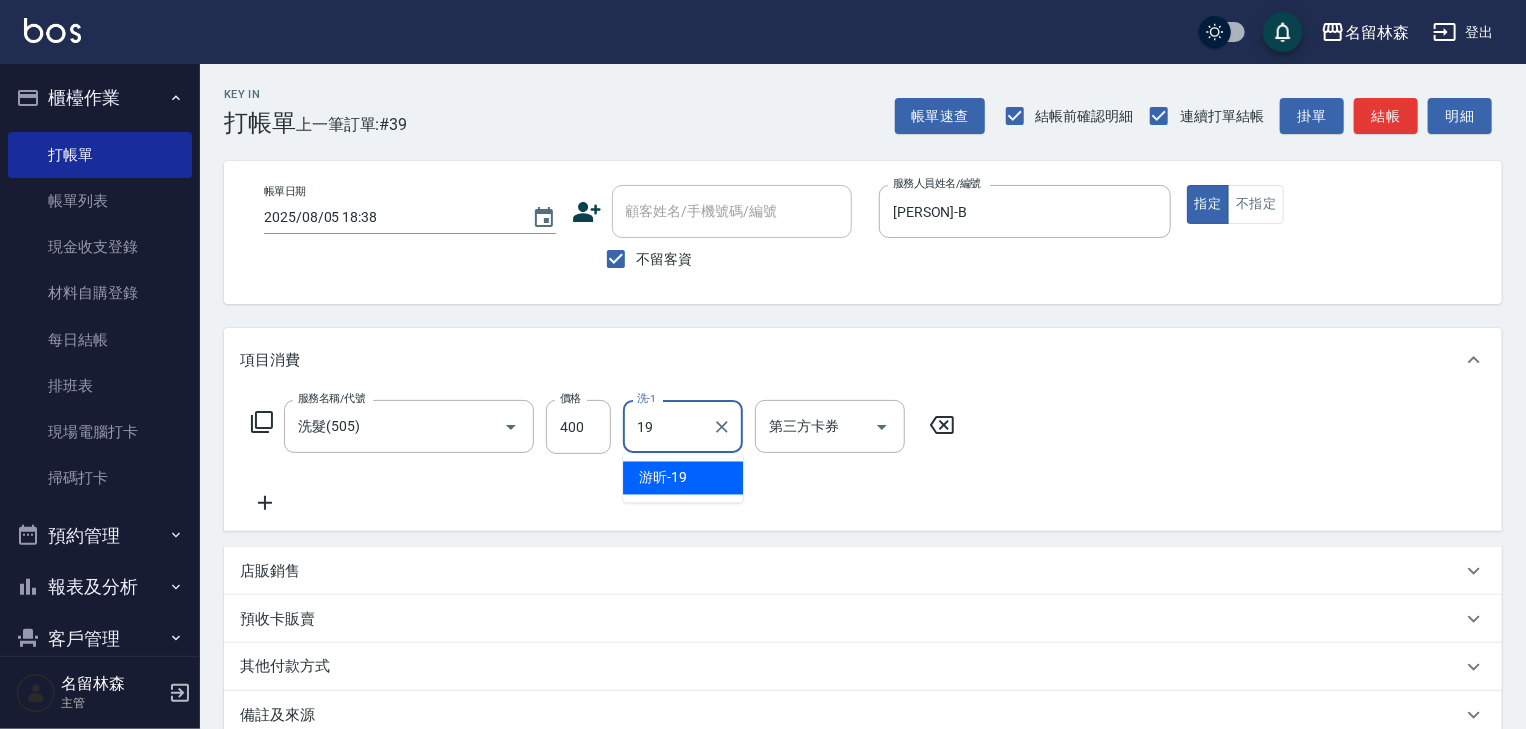 click on "游昕 -19" at bounding box center [663, 478] 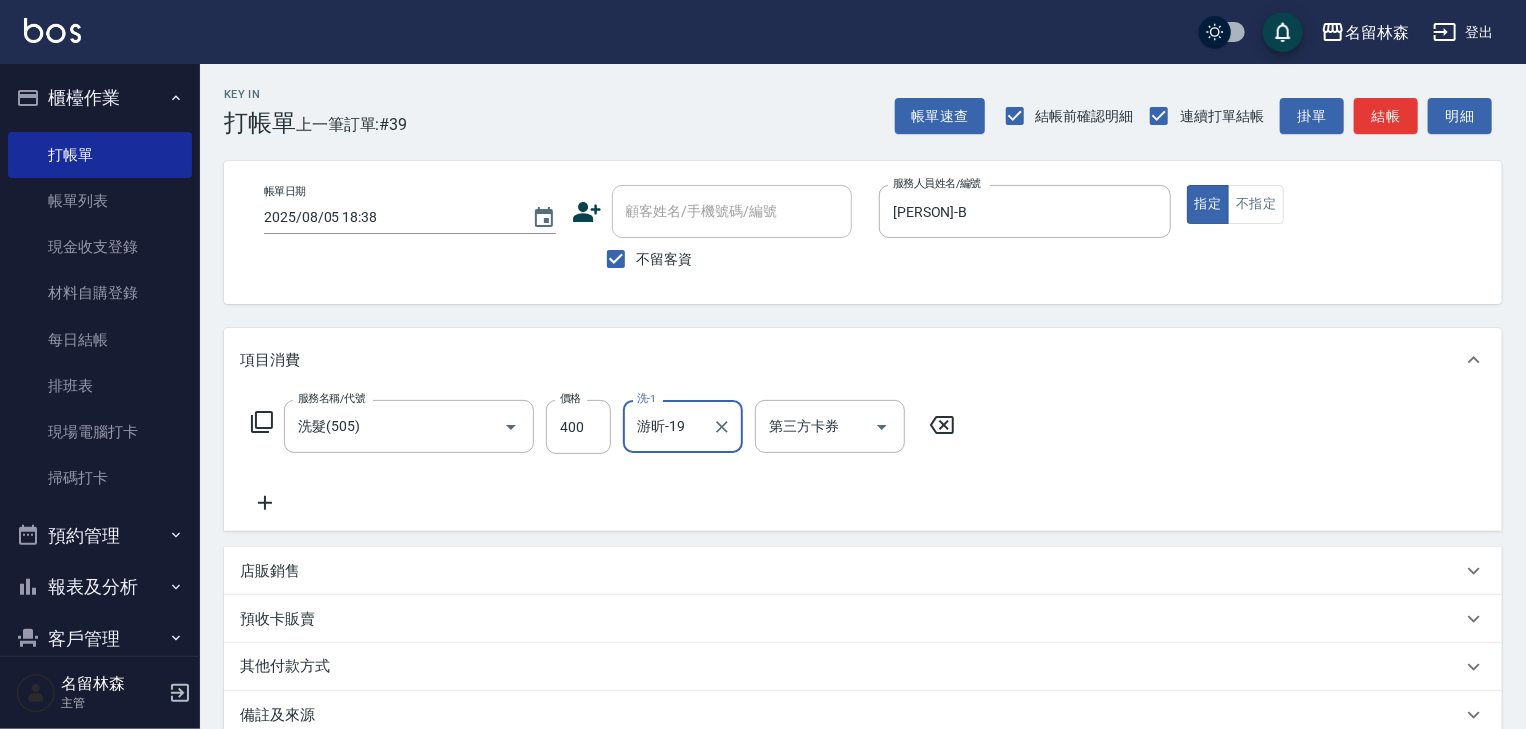 type on "游昕-19" 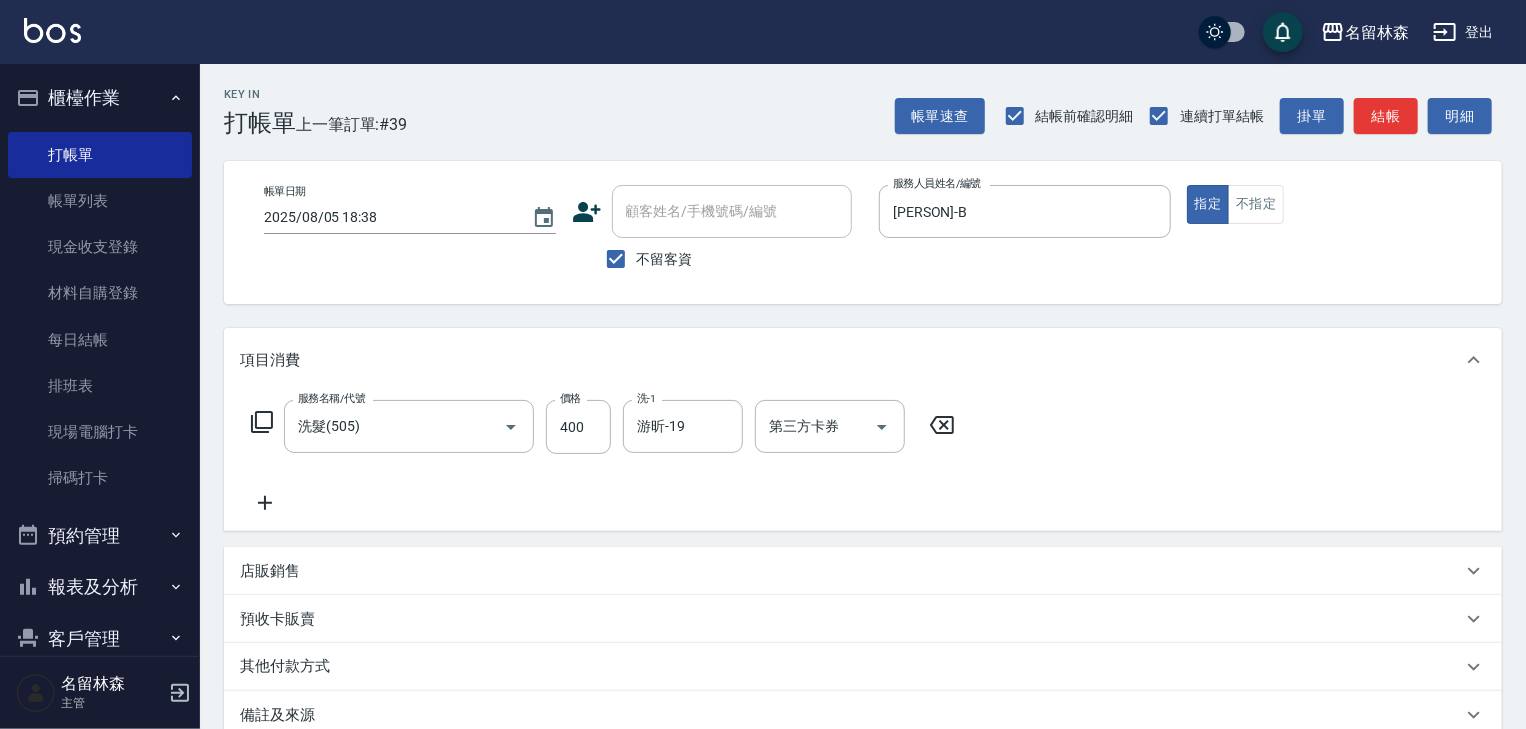 click on "Key In 打帳單 上一筆訂單:#39 帳單速查 結帳前確認明細 連續打單結帳 掛單 結帳 明細" at bounding box center [851, 100] 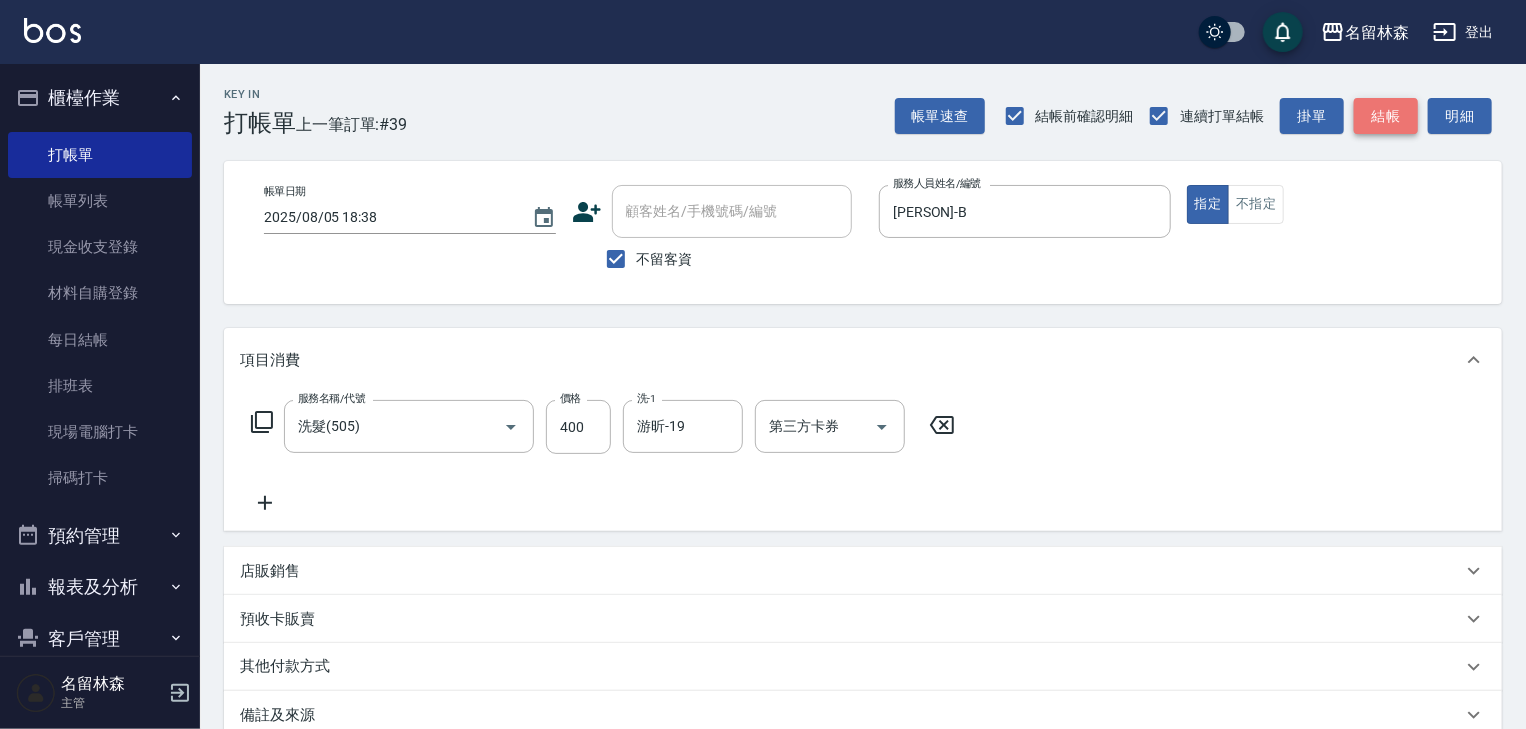 click on "結帳" at bounding box center (1386, 116) 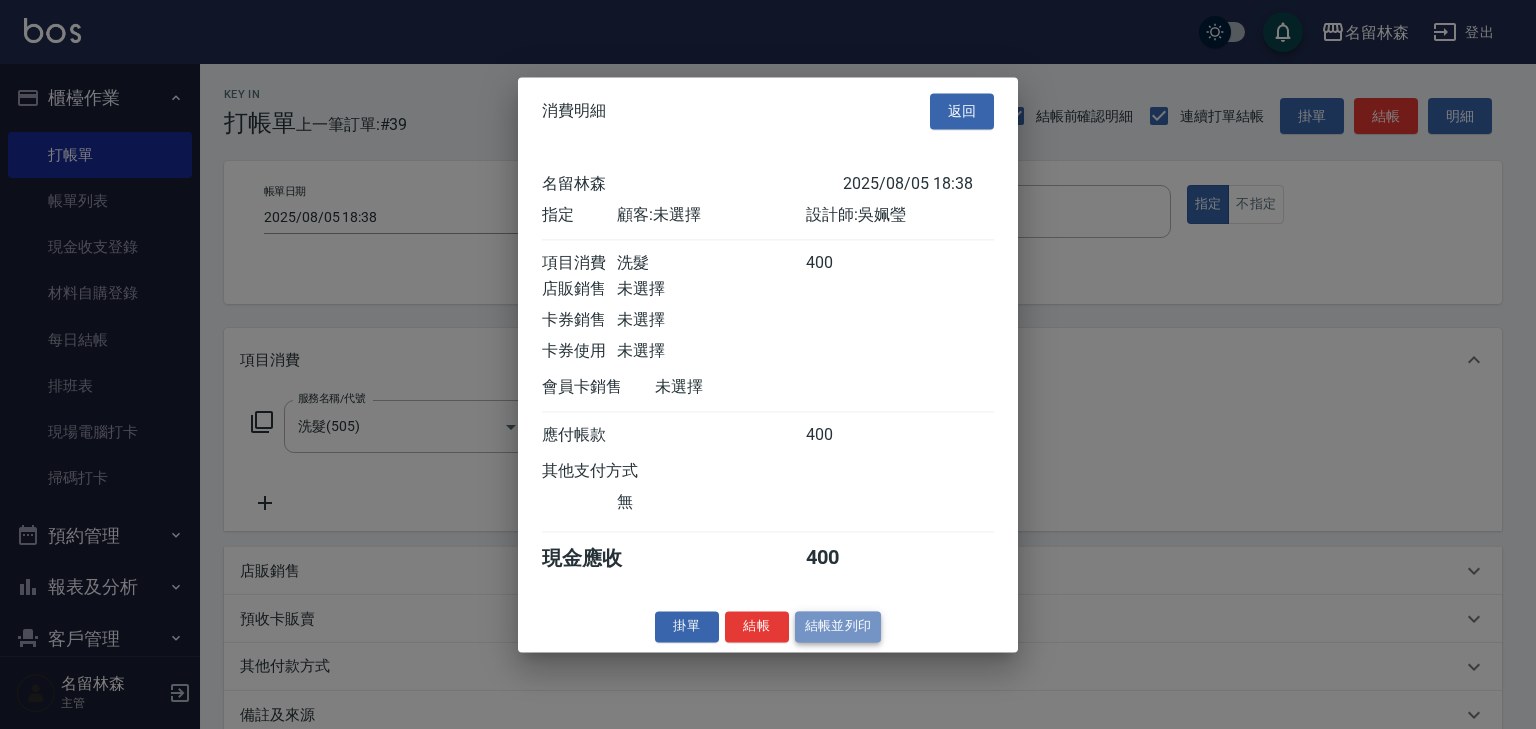 click on "結帳並列印" at bounding box center (838, 626) 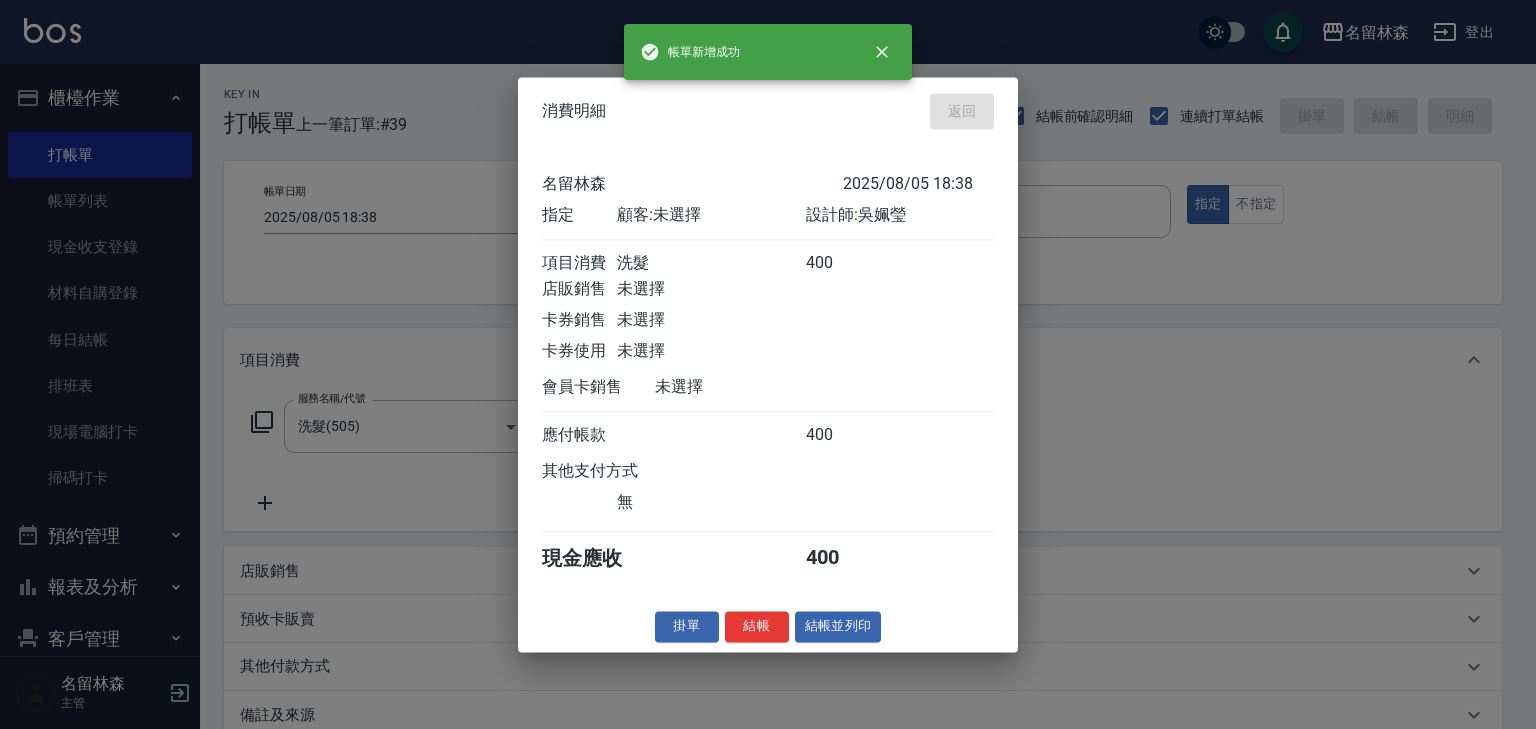 type on "2025/08/05 18:39" 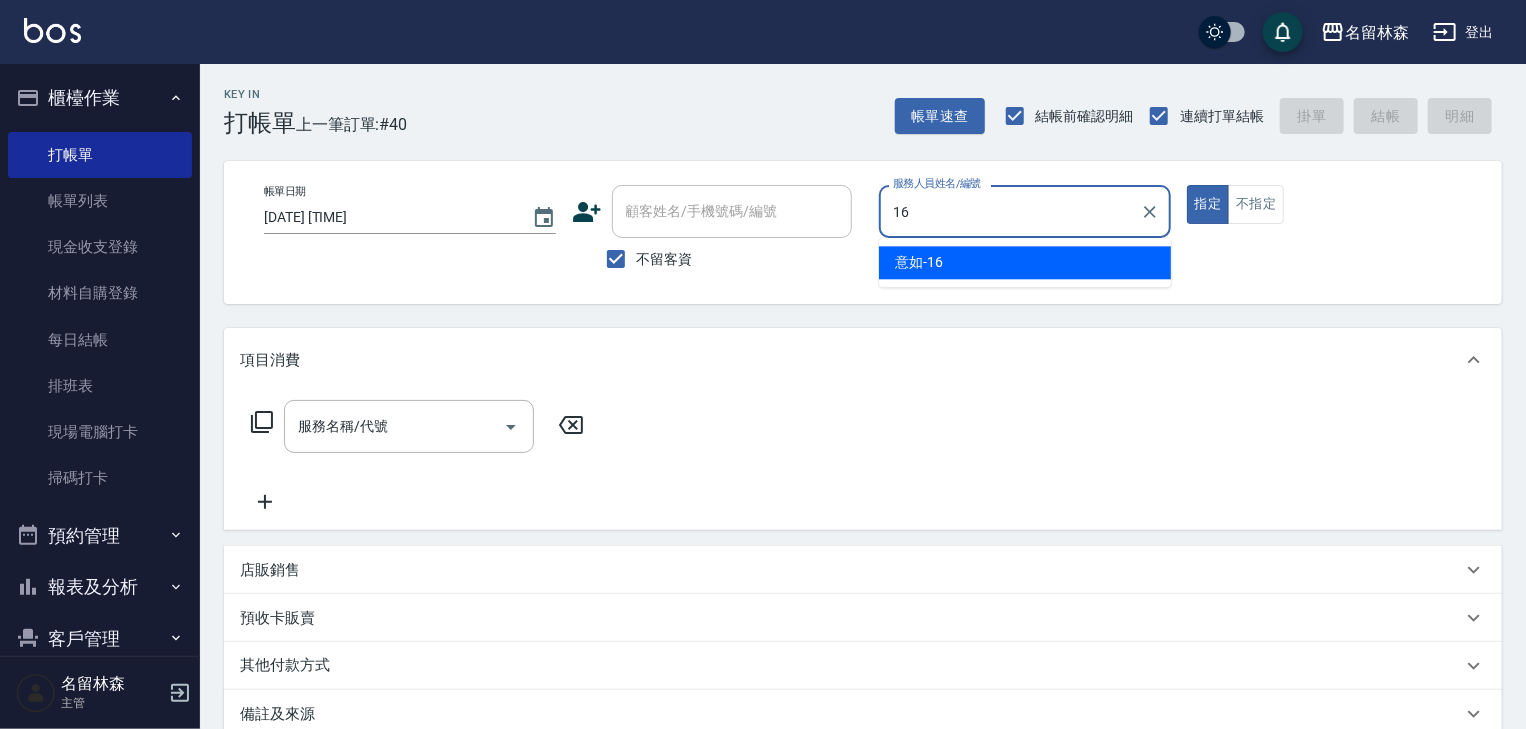 type on "意如-16" 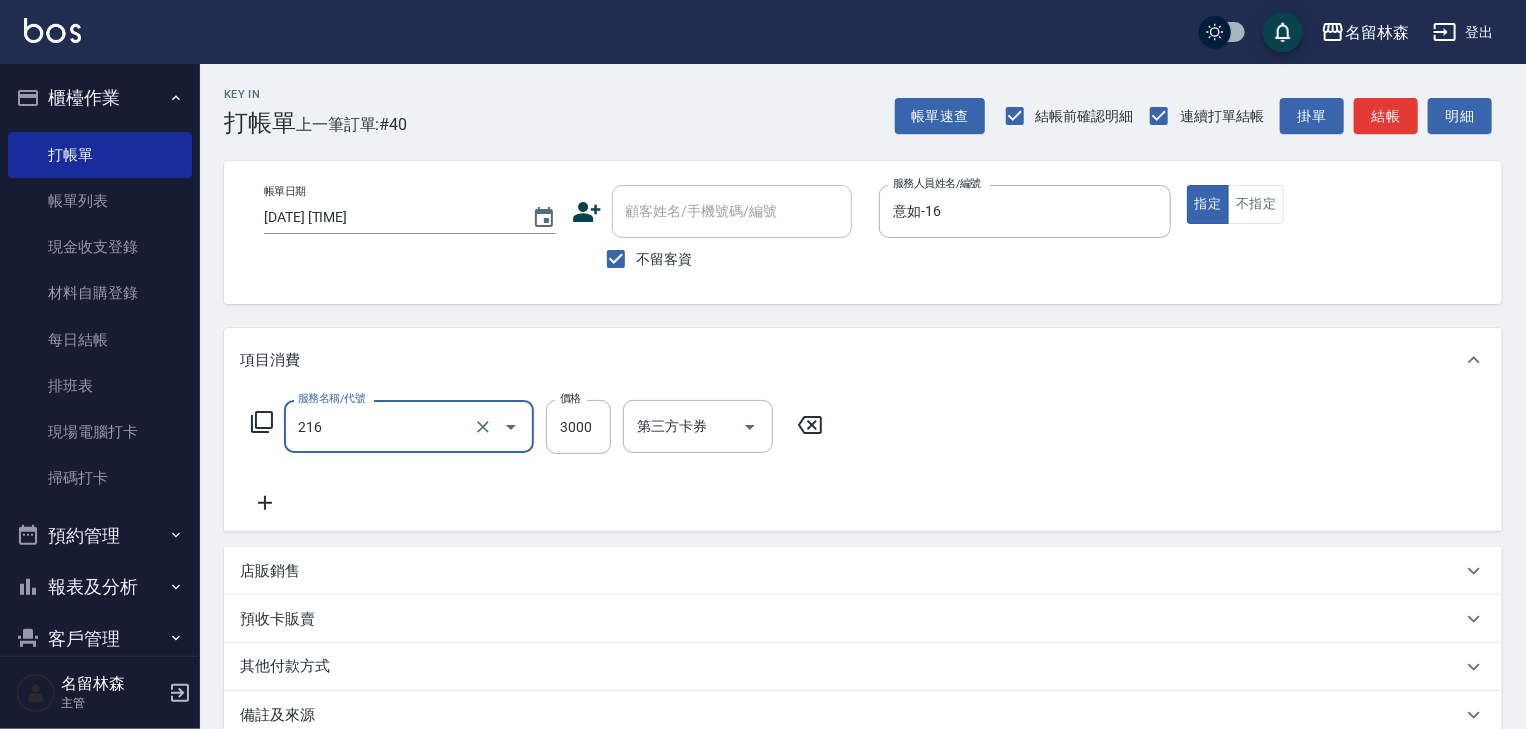 type on "陶瓷、溫朔燙(自備)(216)" 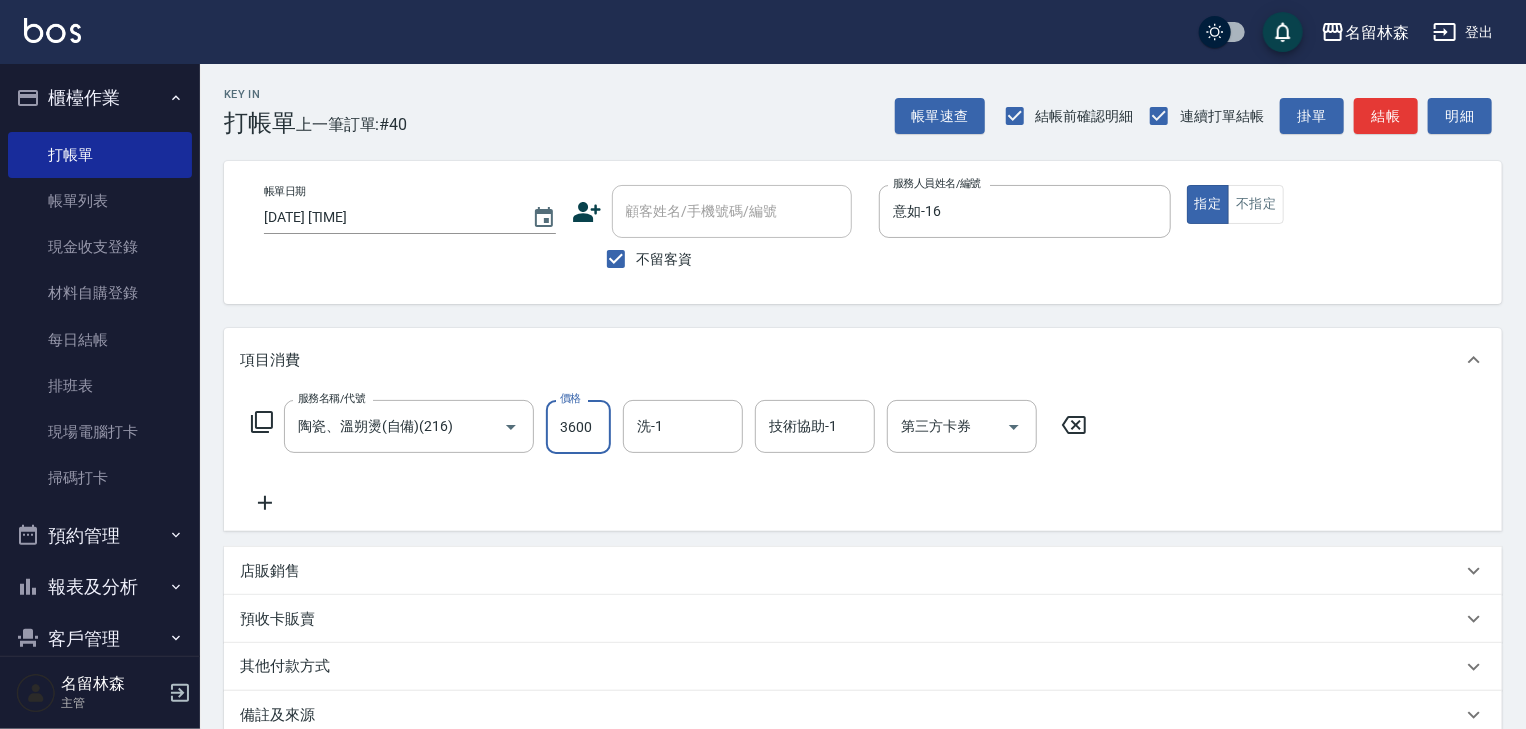 type on "3600" 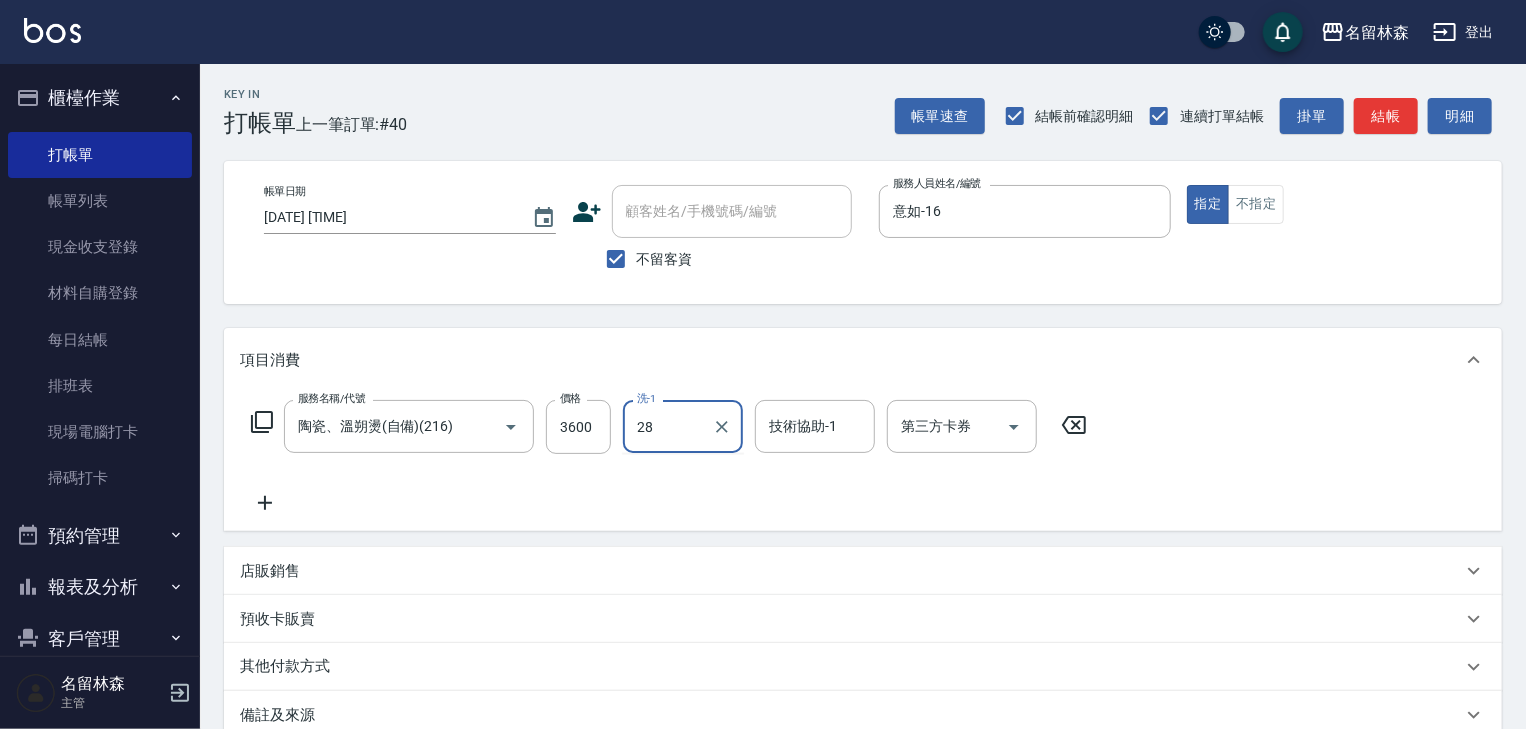 type on "冼宜芳-28" 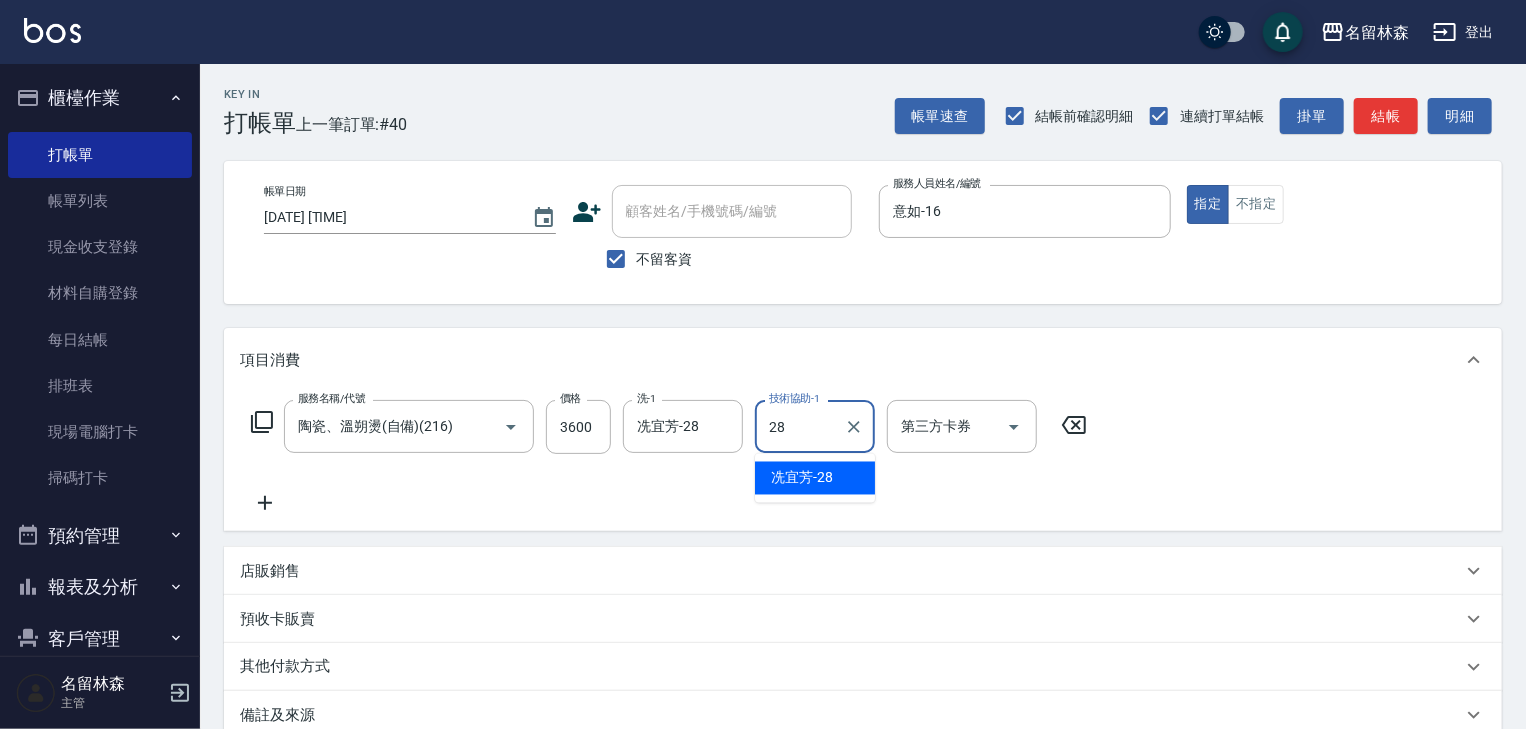type on "冼宜芳-28" 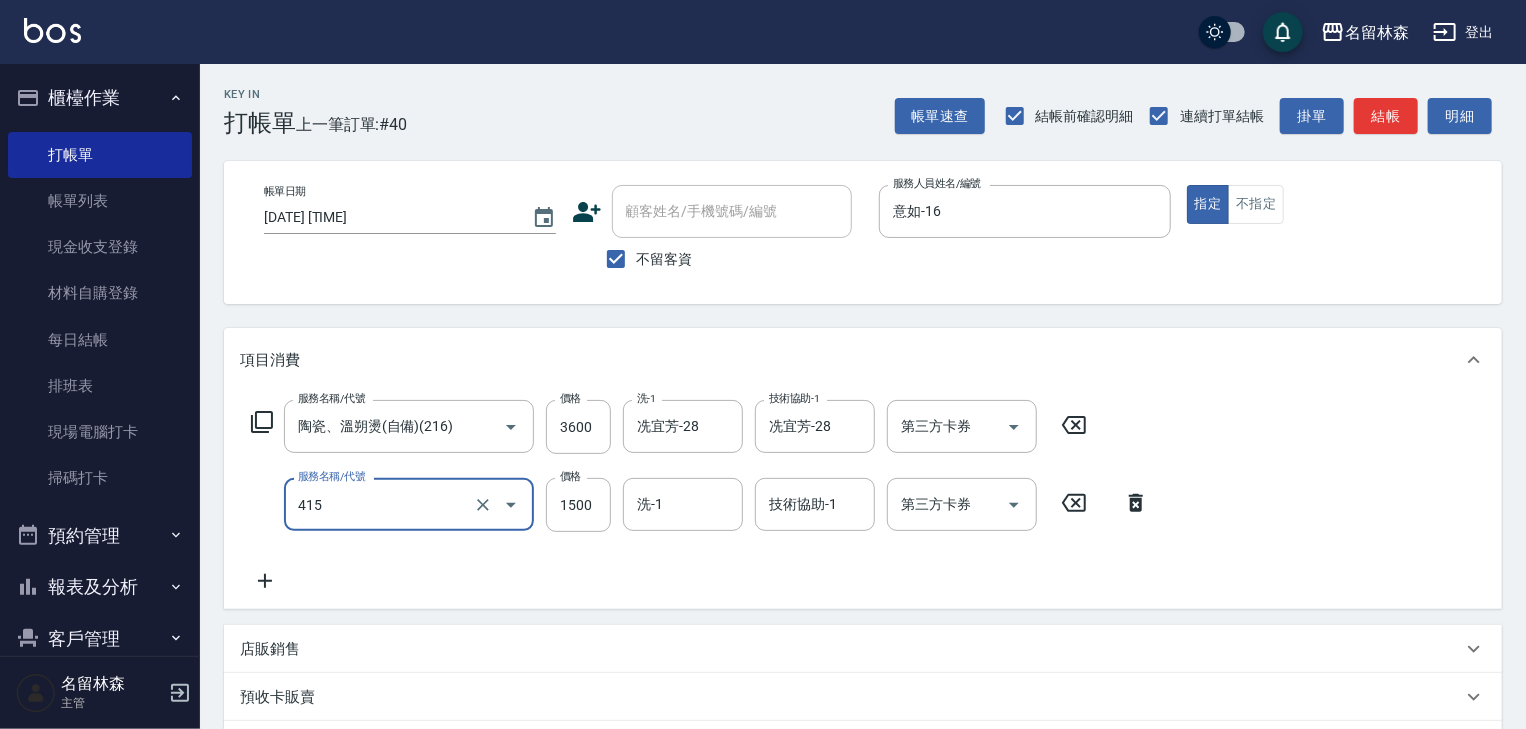type on "染髮1500↑(415)" 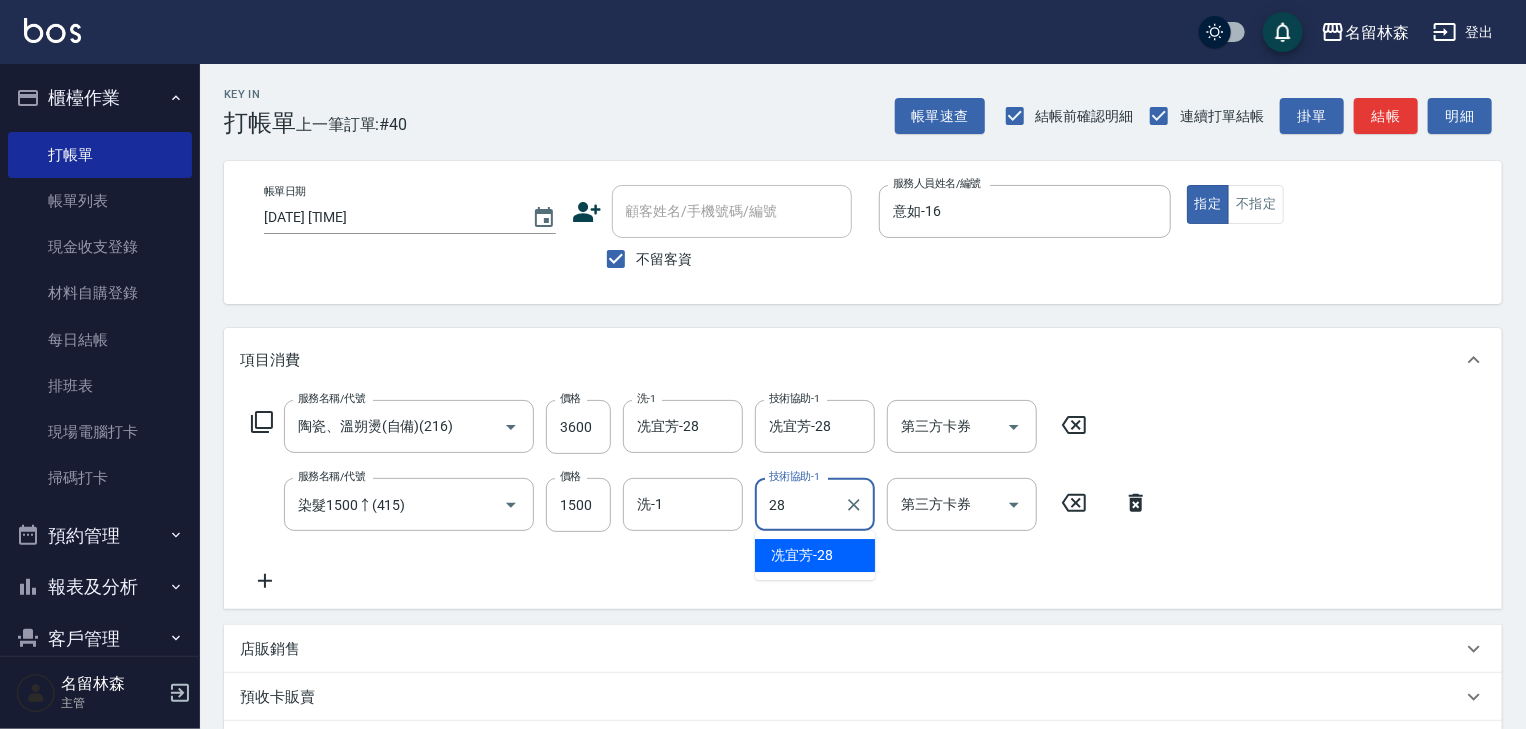 type on "冼宜芳-28" 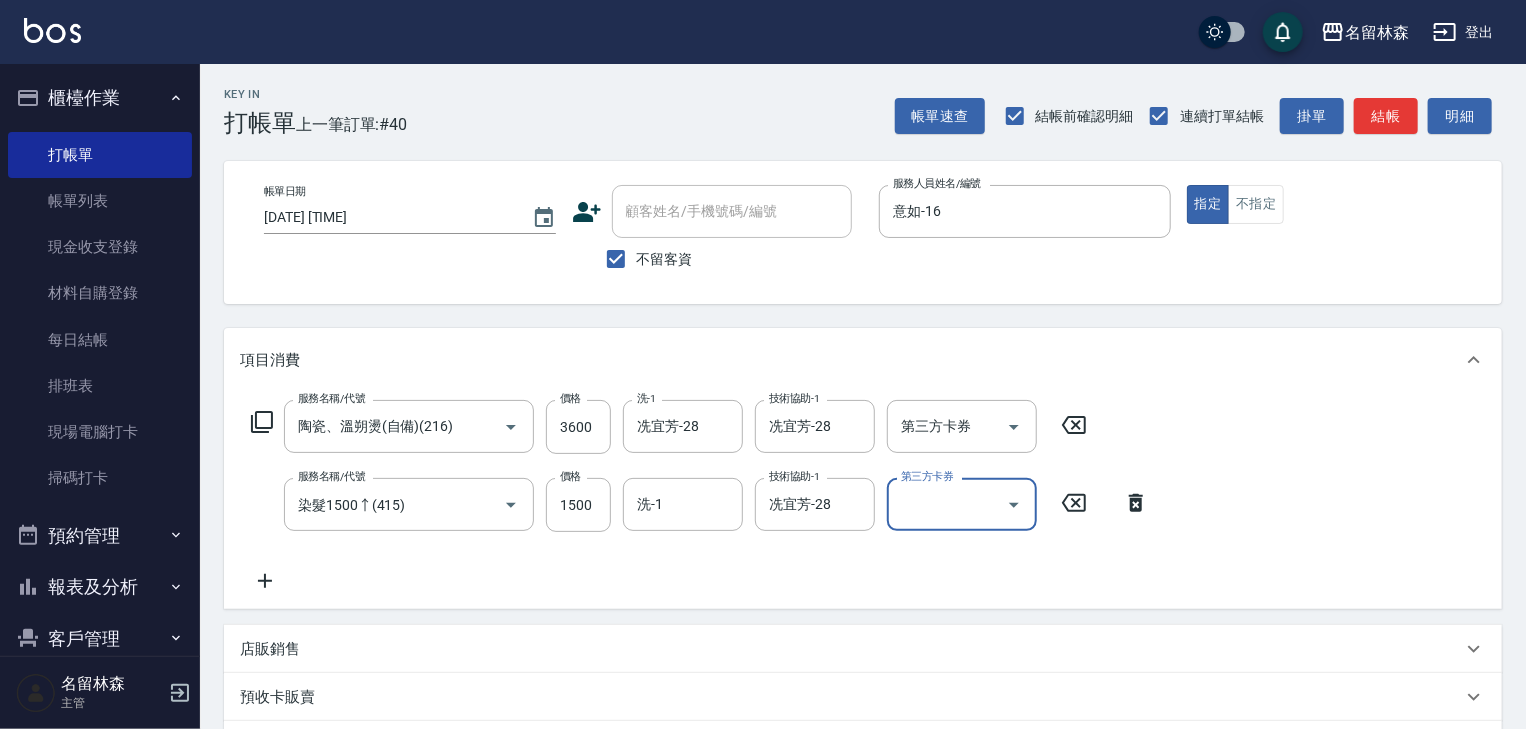 scroll, scrollTop: 312, scrollLeft: 0, axis: vertical 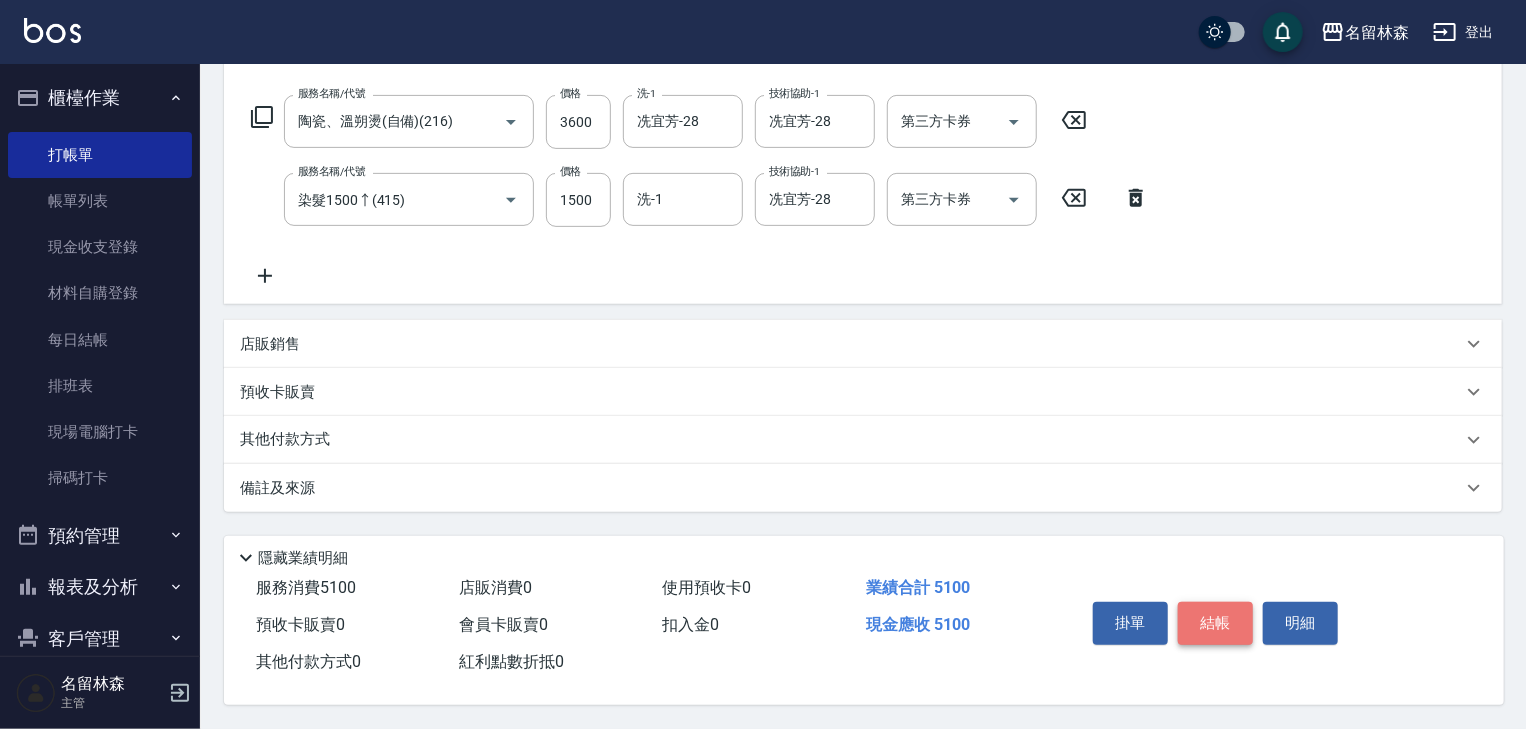 click on "結帳" at bounding box center [1215, 623] 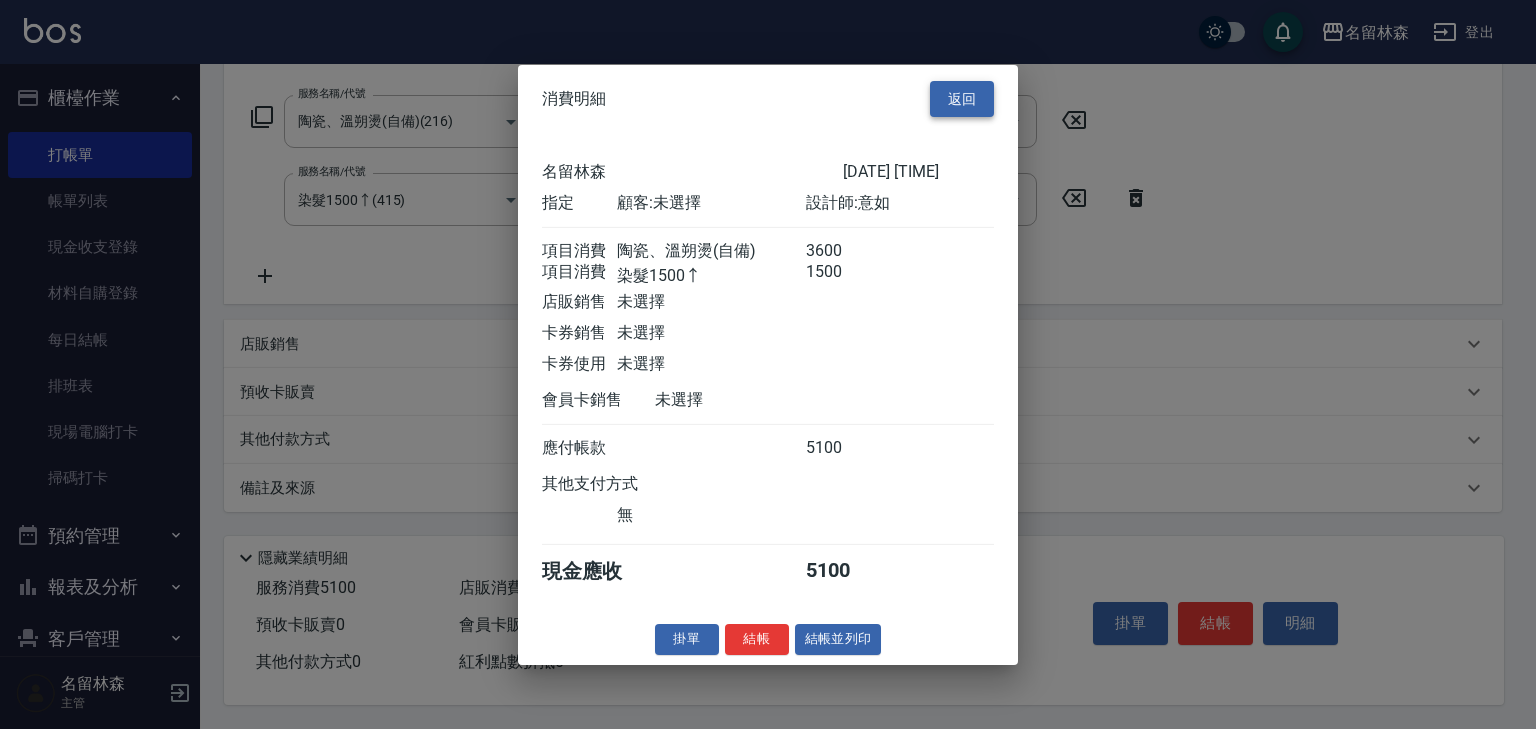 click on "返回" at bounding box center (962, 98) 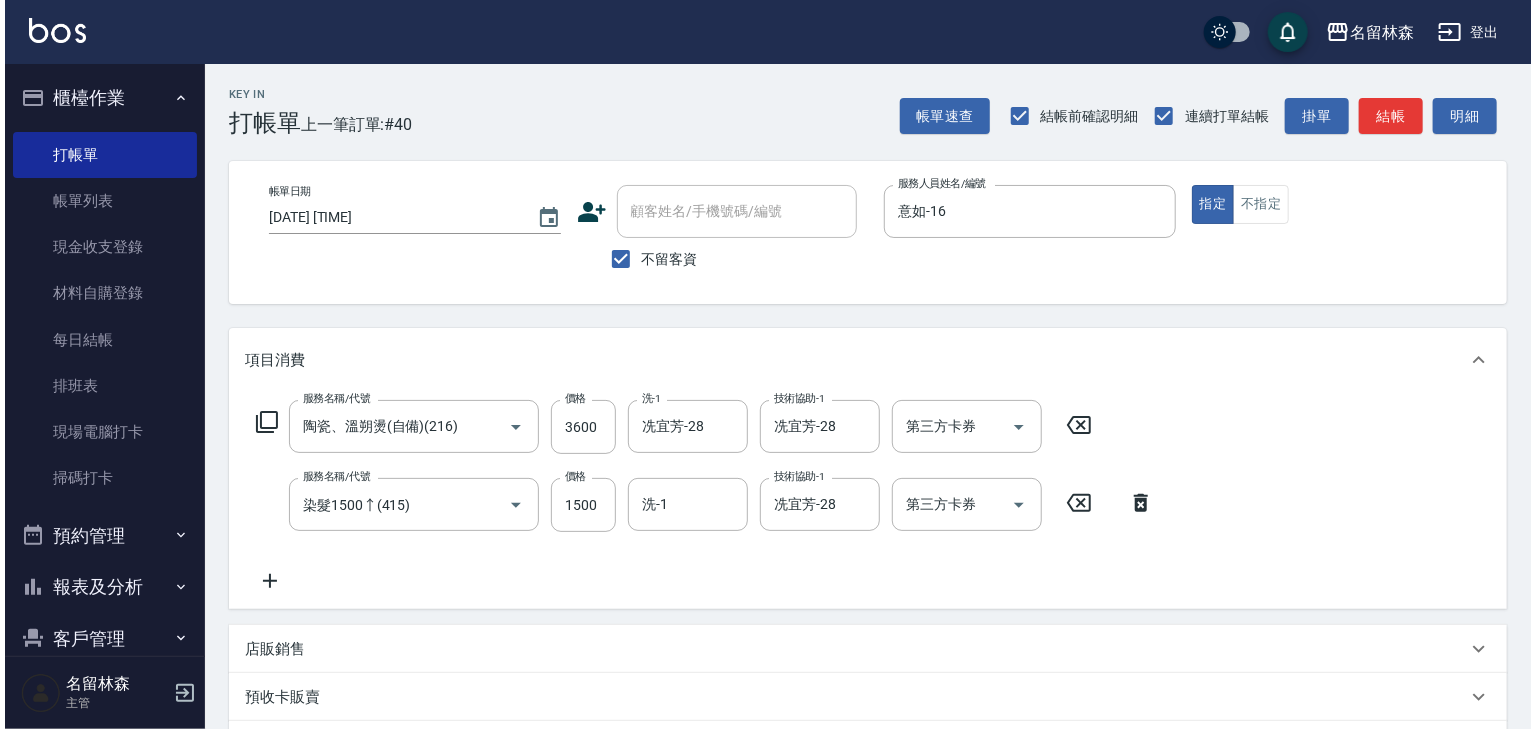scroll, scrollTop: 312, scrollLeft: 0, axis: vertical 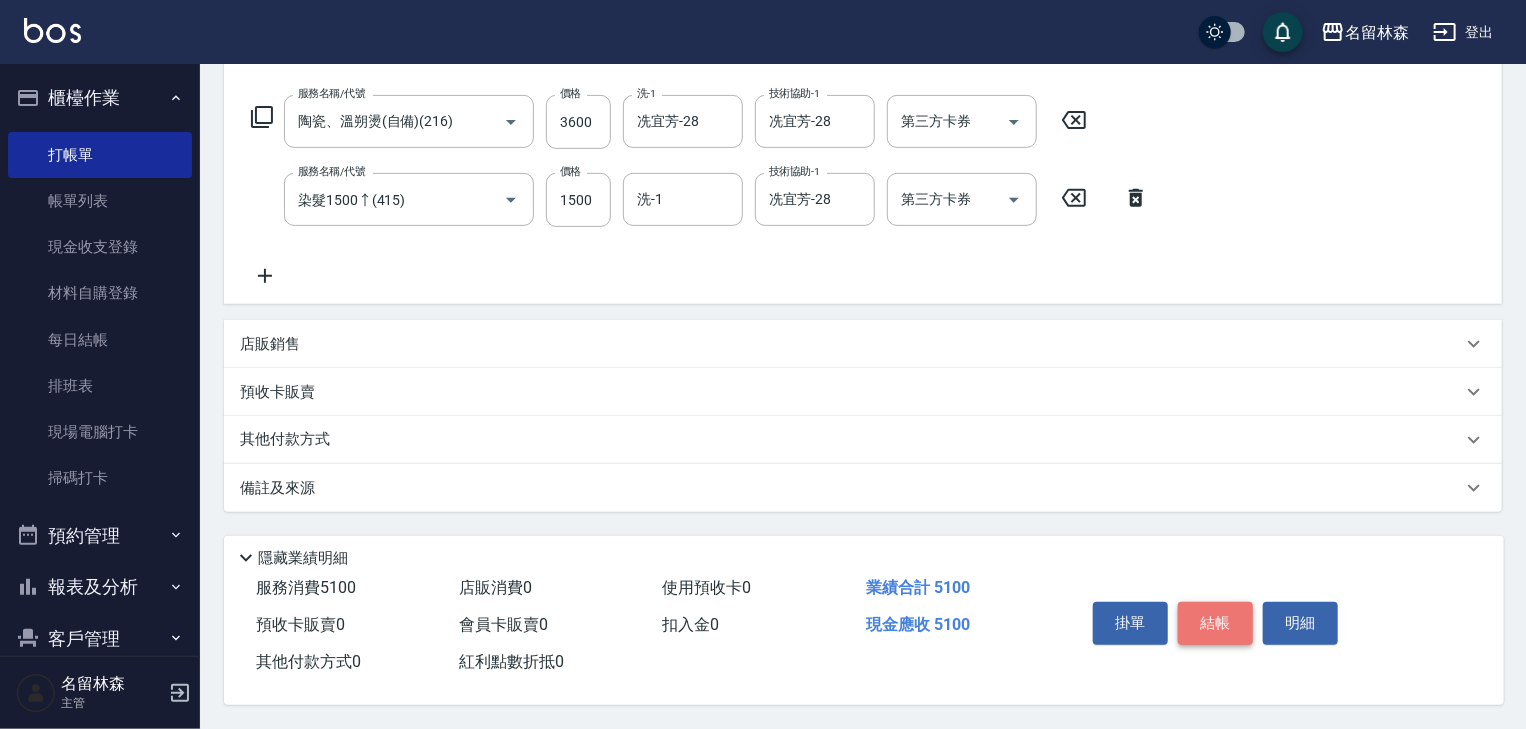click on "結帳" at bounding box center [1215, 623] 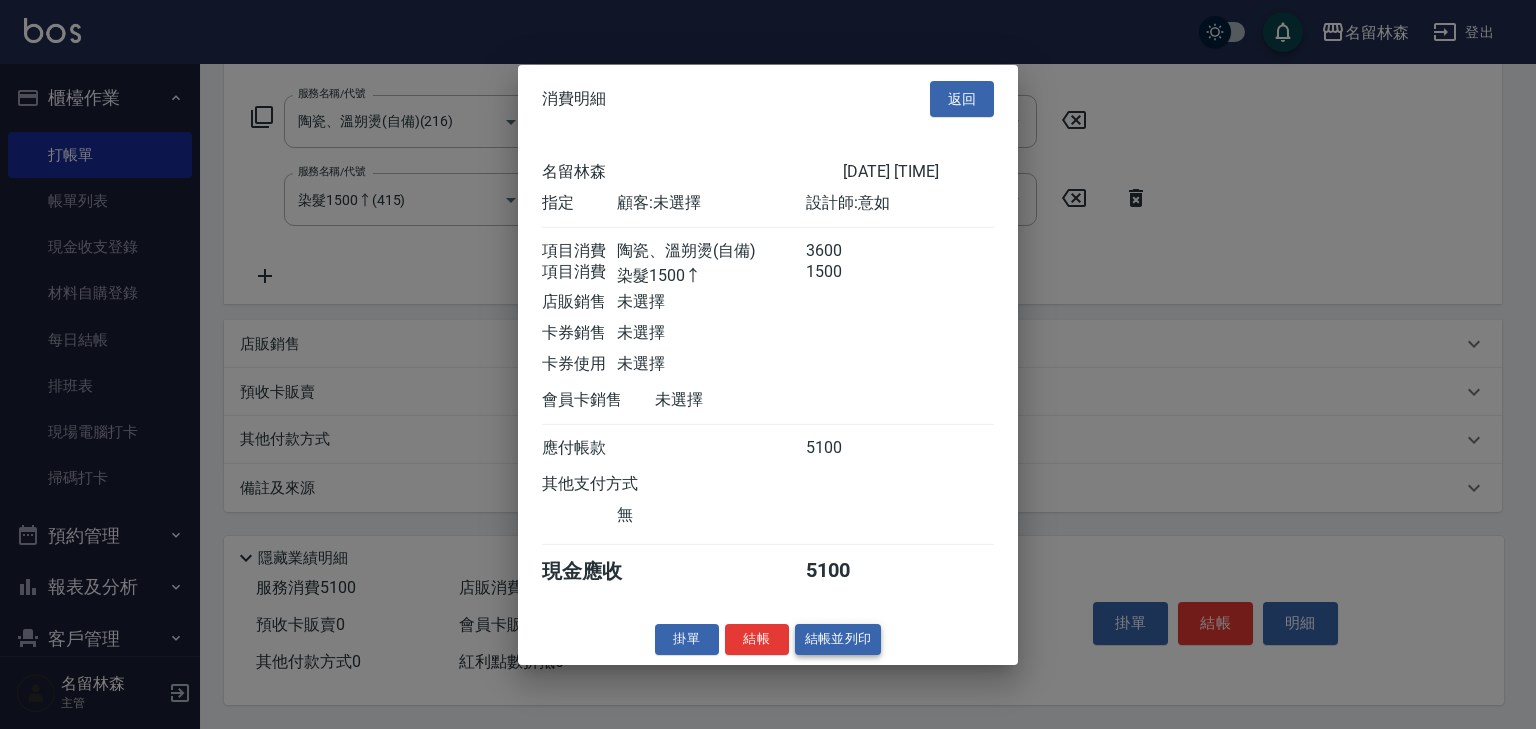 click on "結帳並列印" at bounding box center [838, 639] 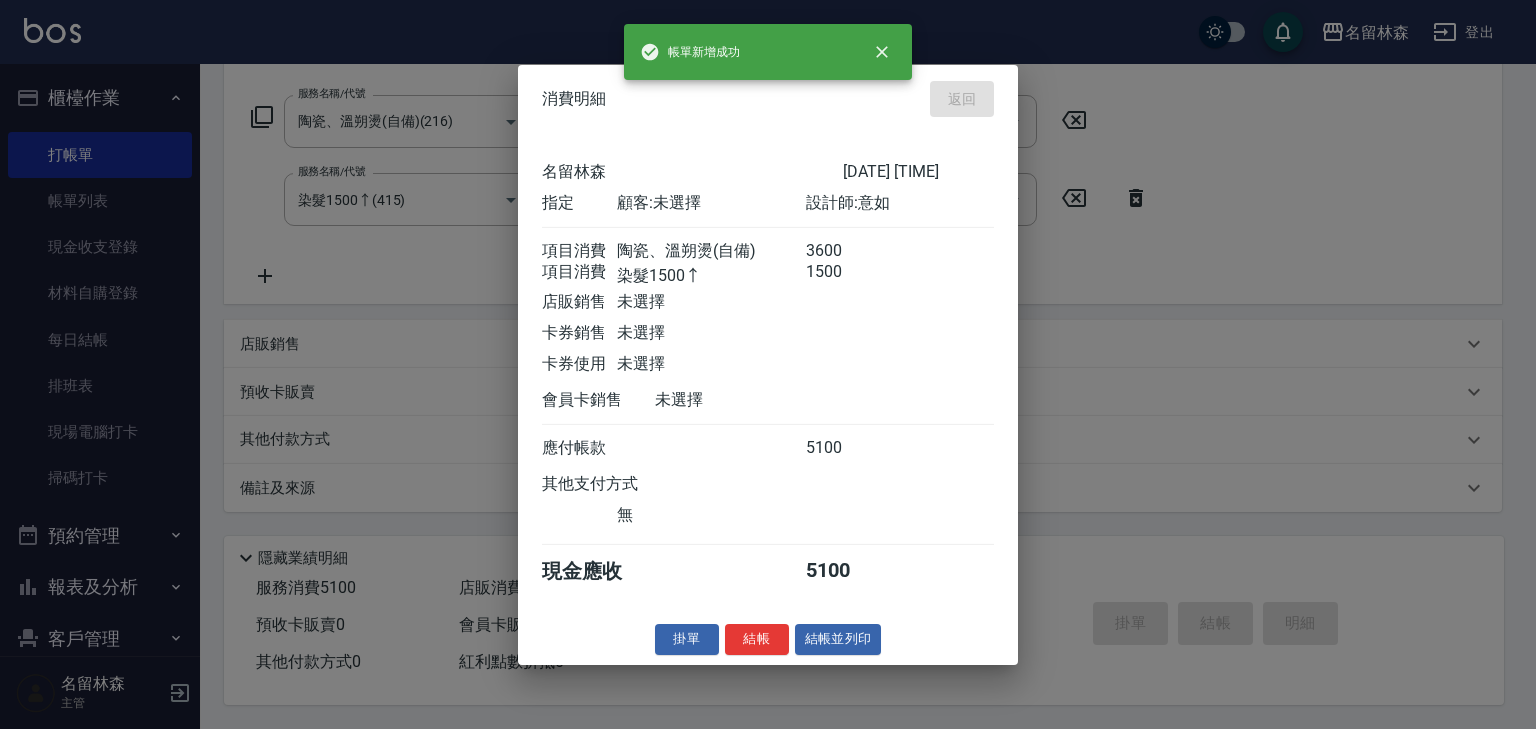type on "2025/08/05 18:51" 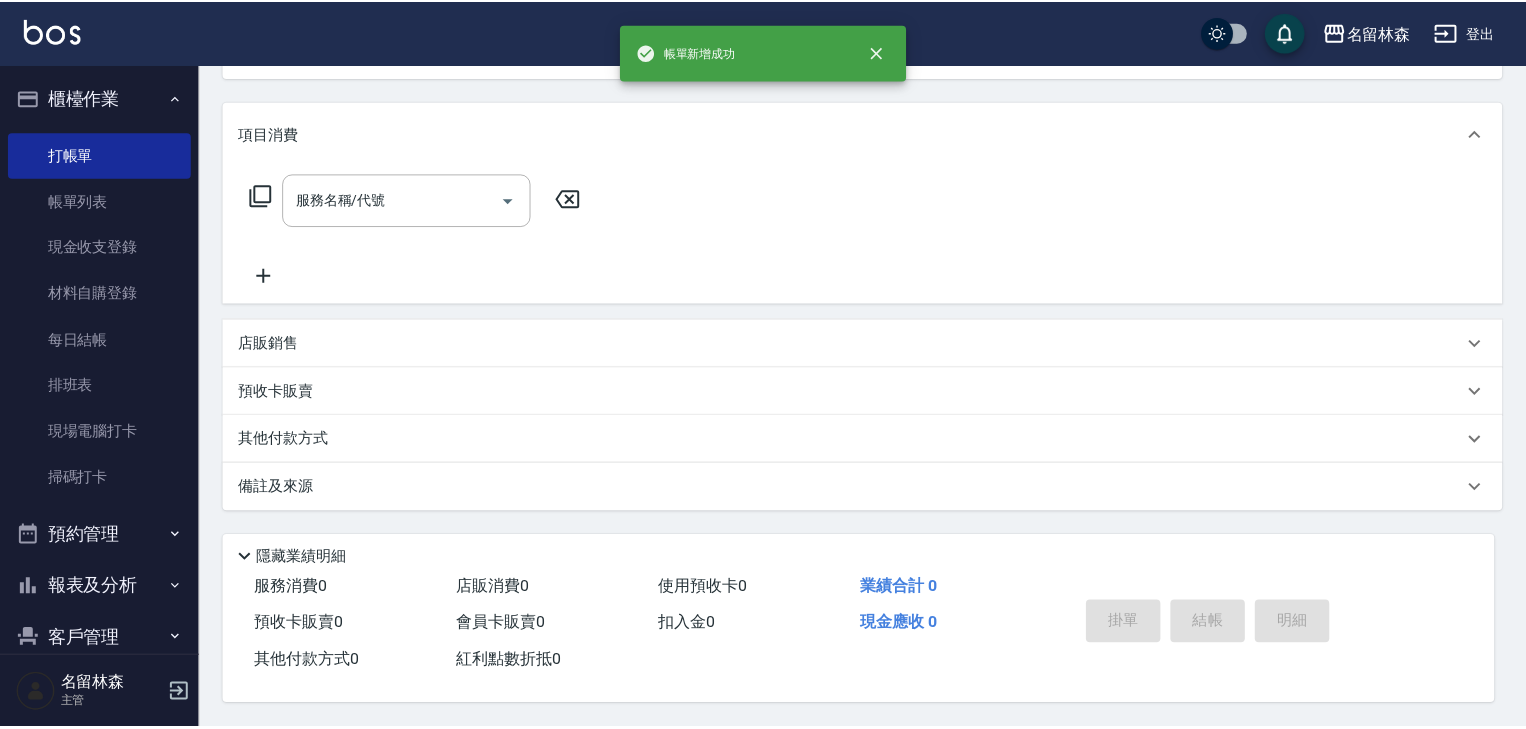 scroll, scrollTop: 0, scrollLeft: 0, axis: both 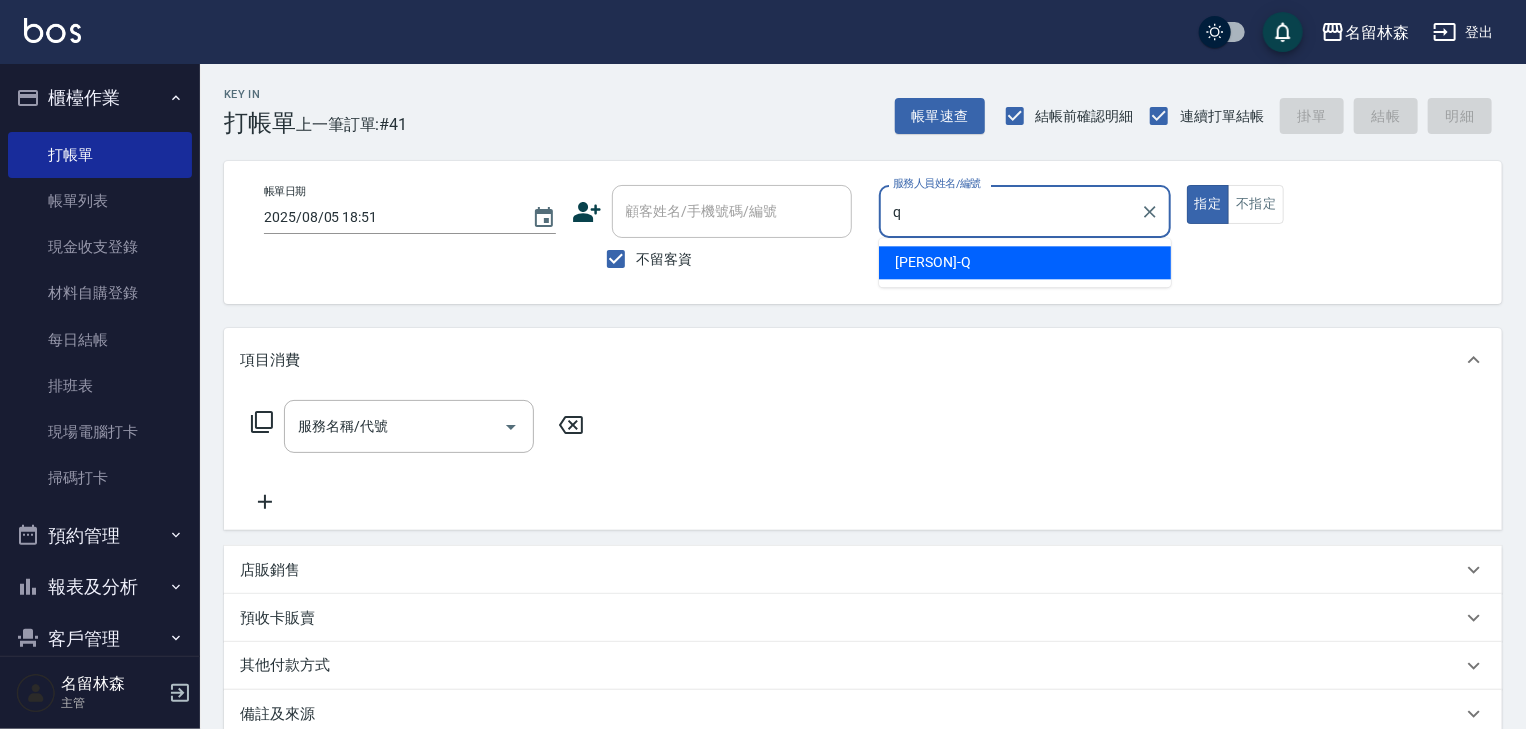 type on "賴妤韓-Q" 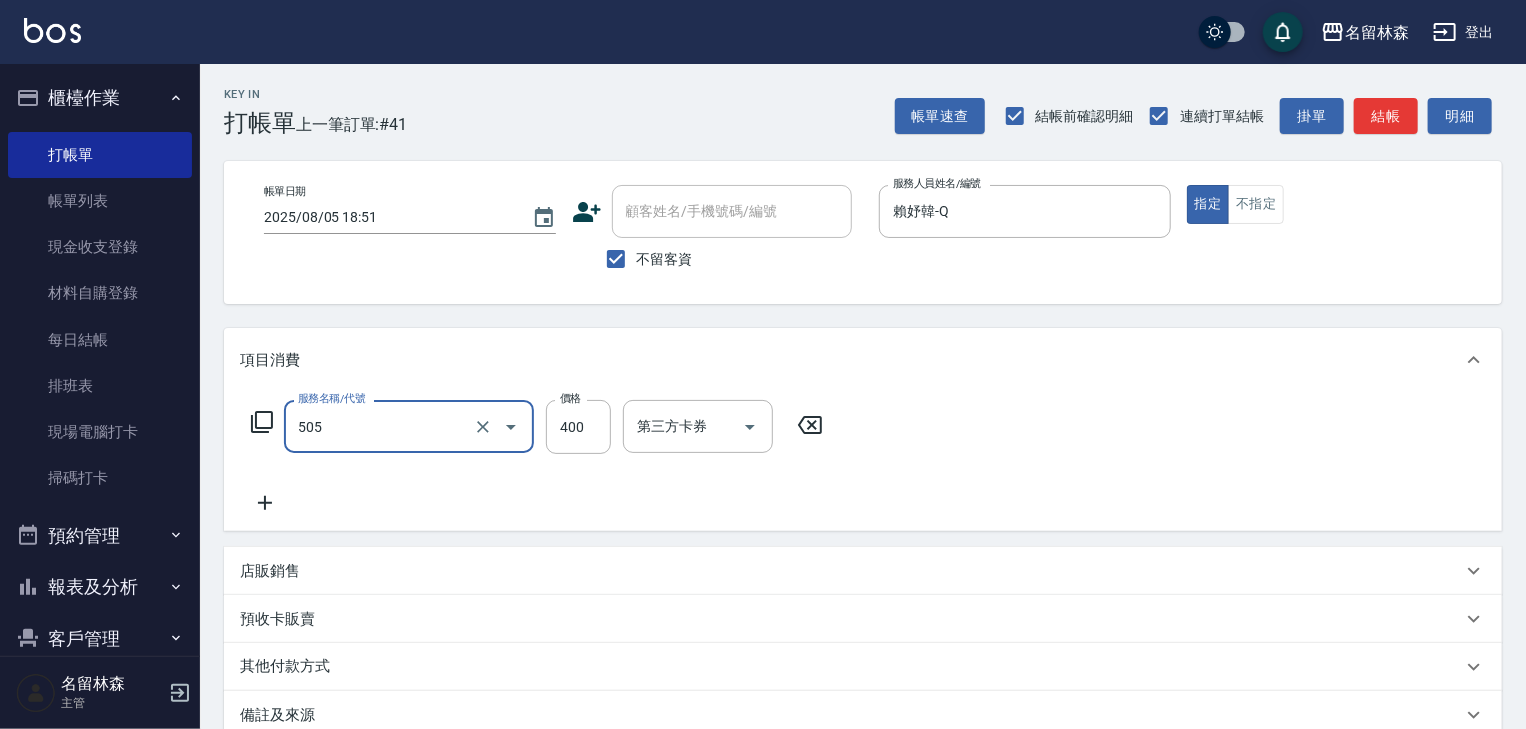 type on "洗髮(505)" 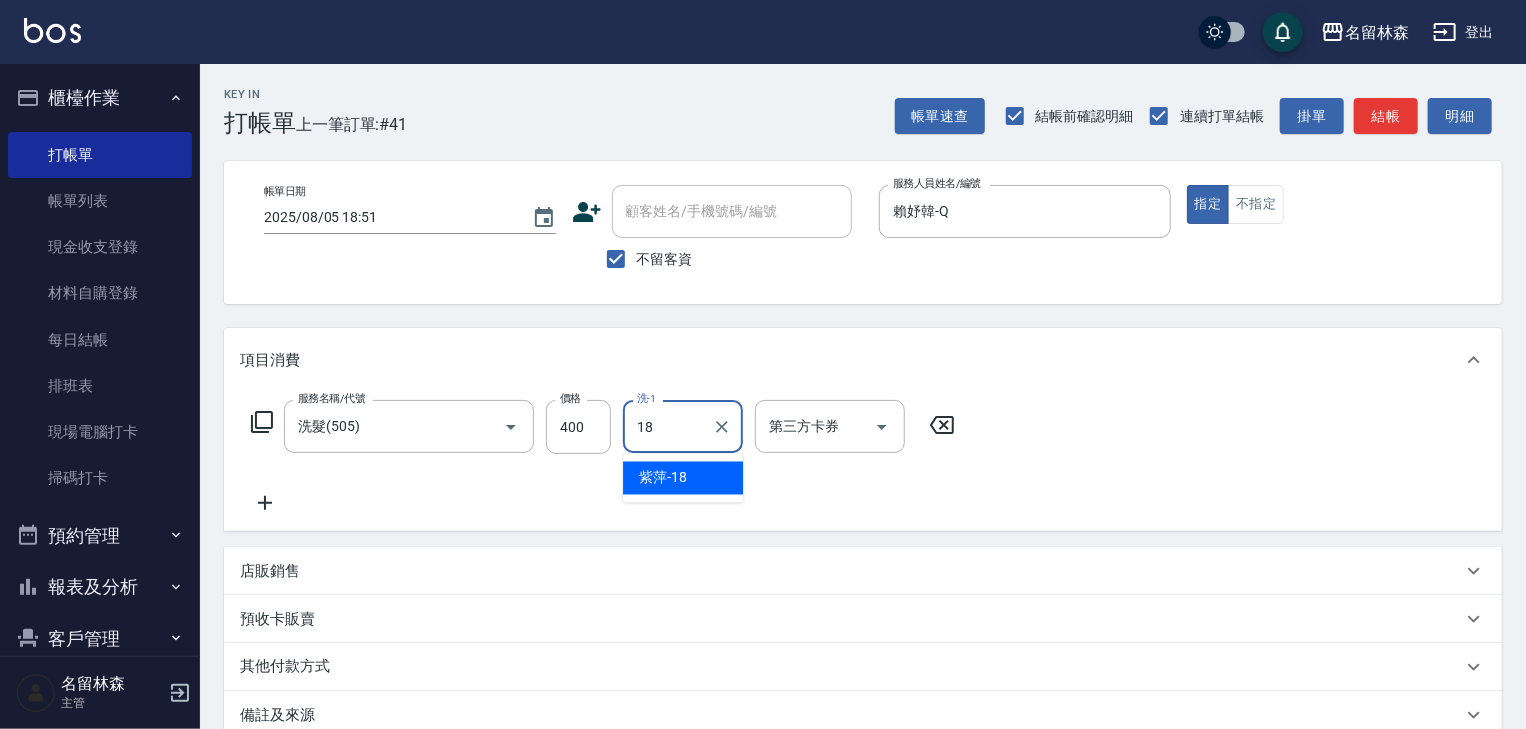 type on "紫萍-18" 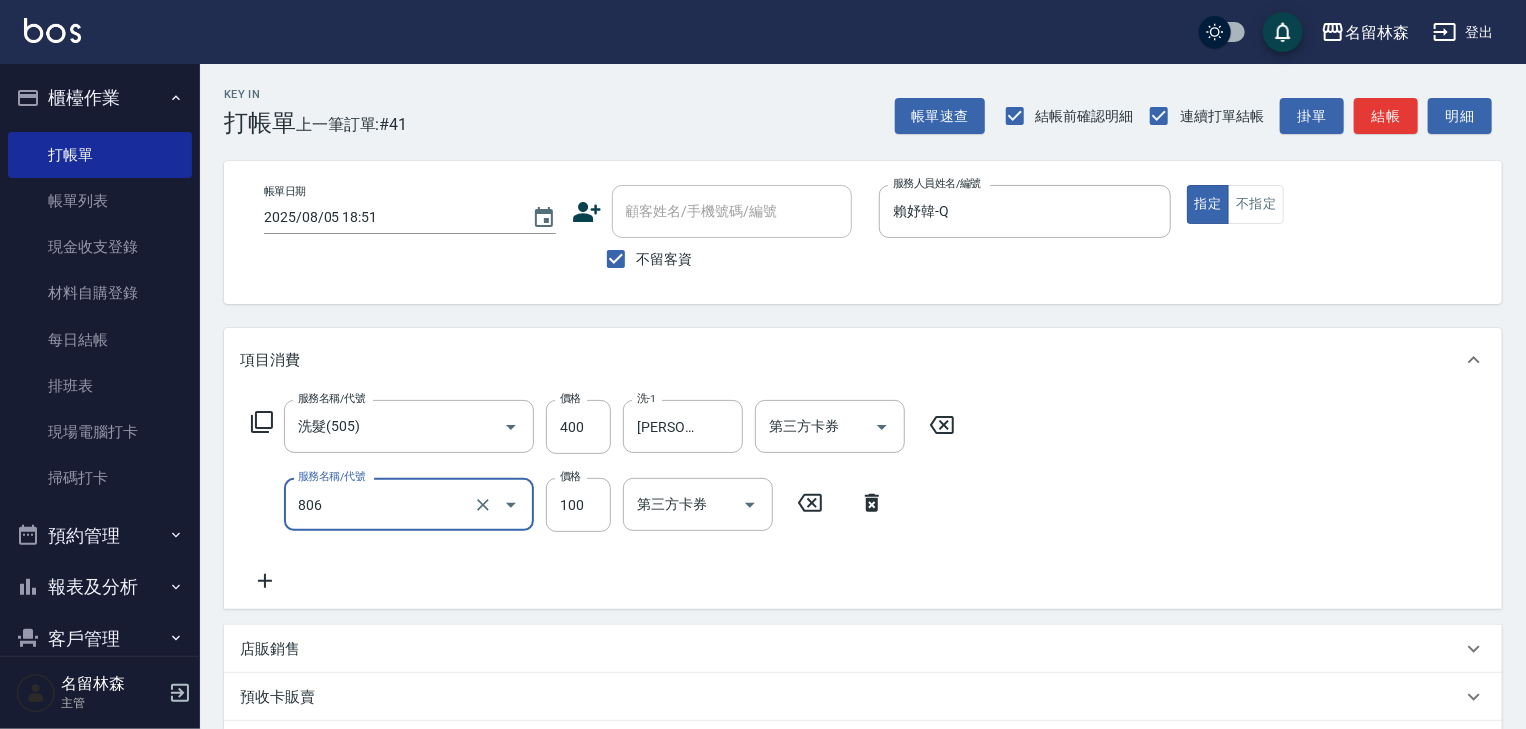 type on "電棒(806)" 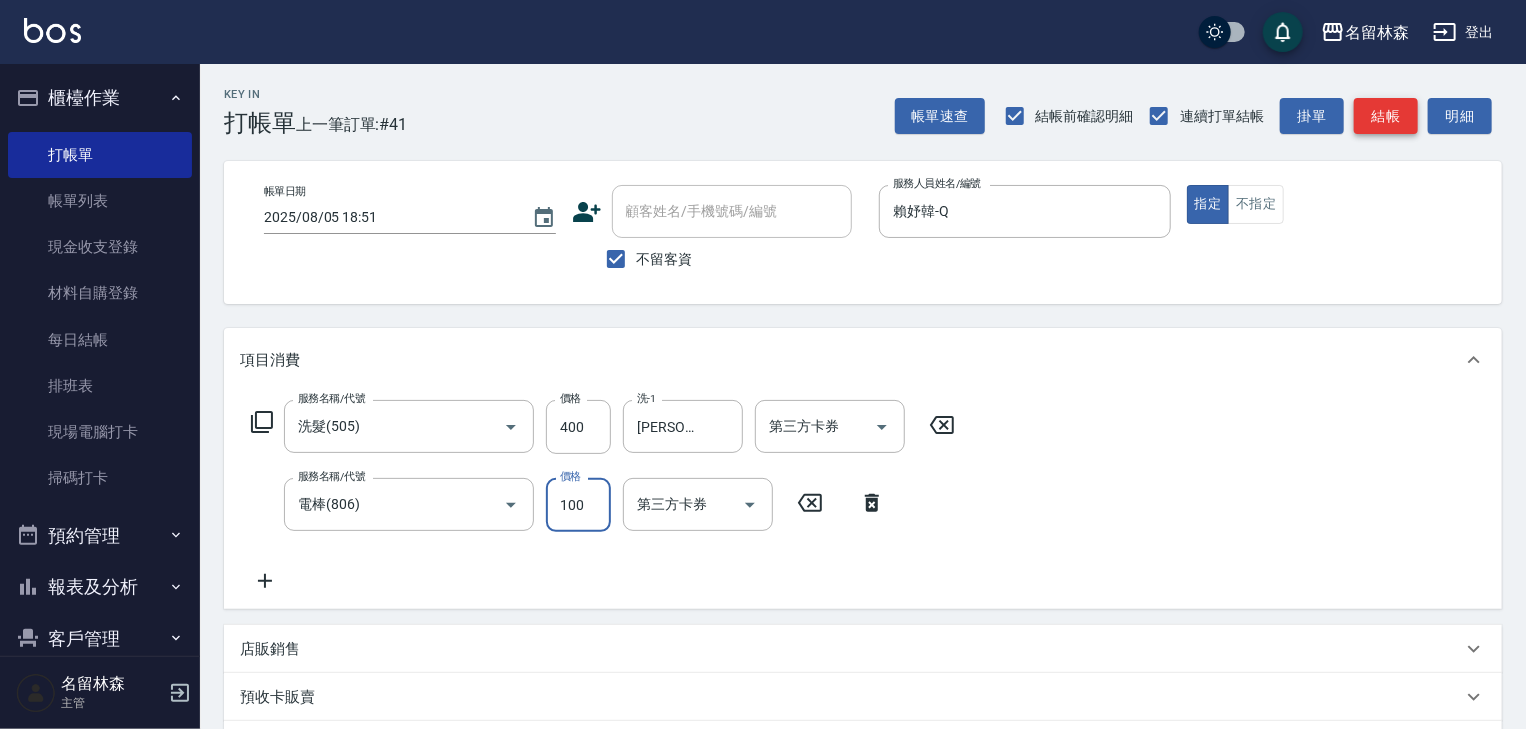 click on "結帳" at bounding box center (1386, 116) 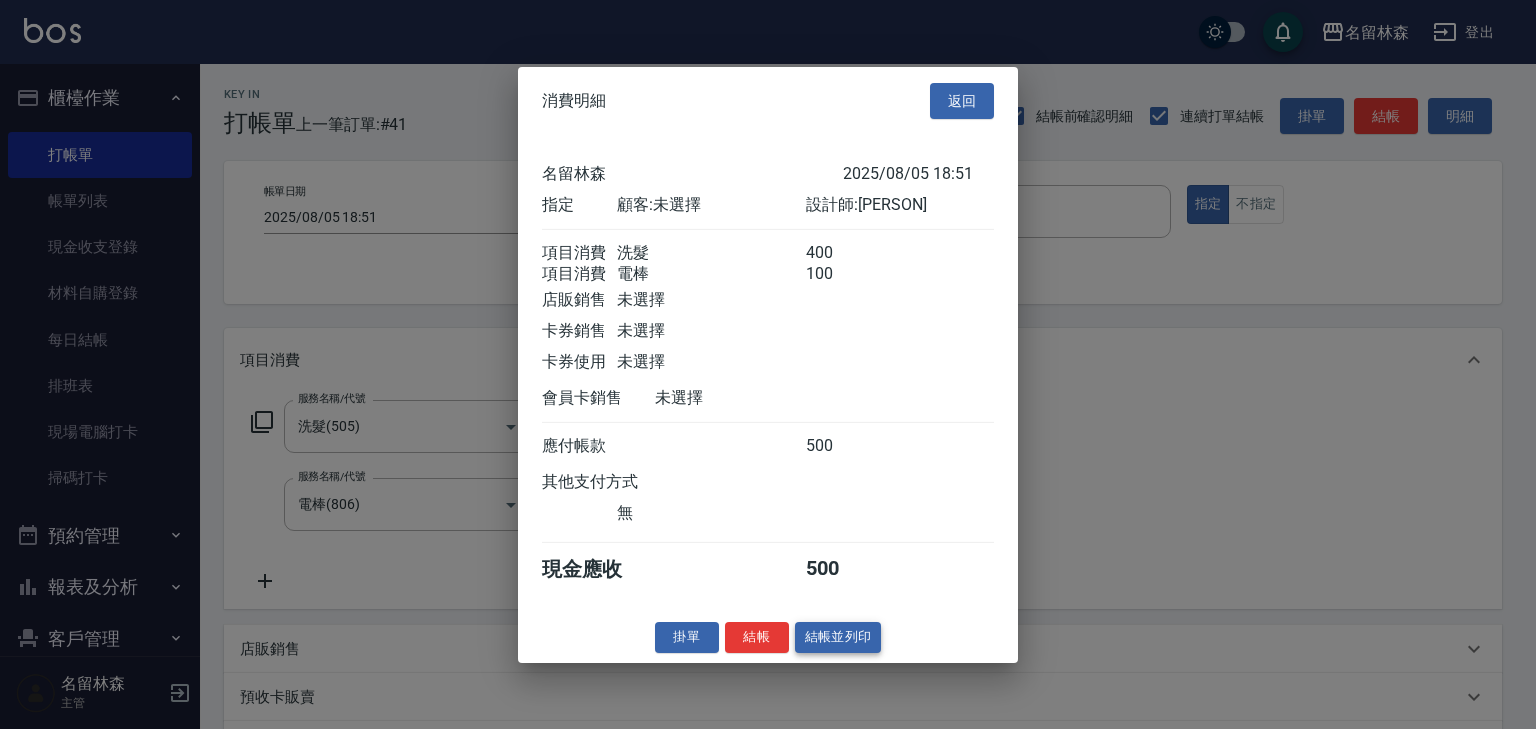 click on "結帳並列印" at bounding box center (838, 637) 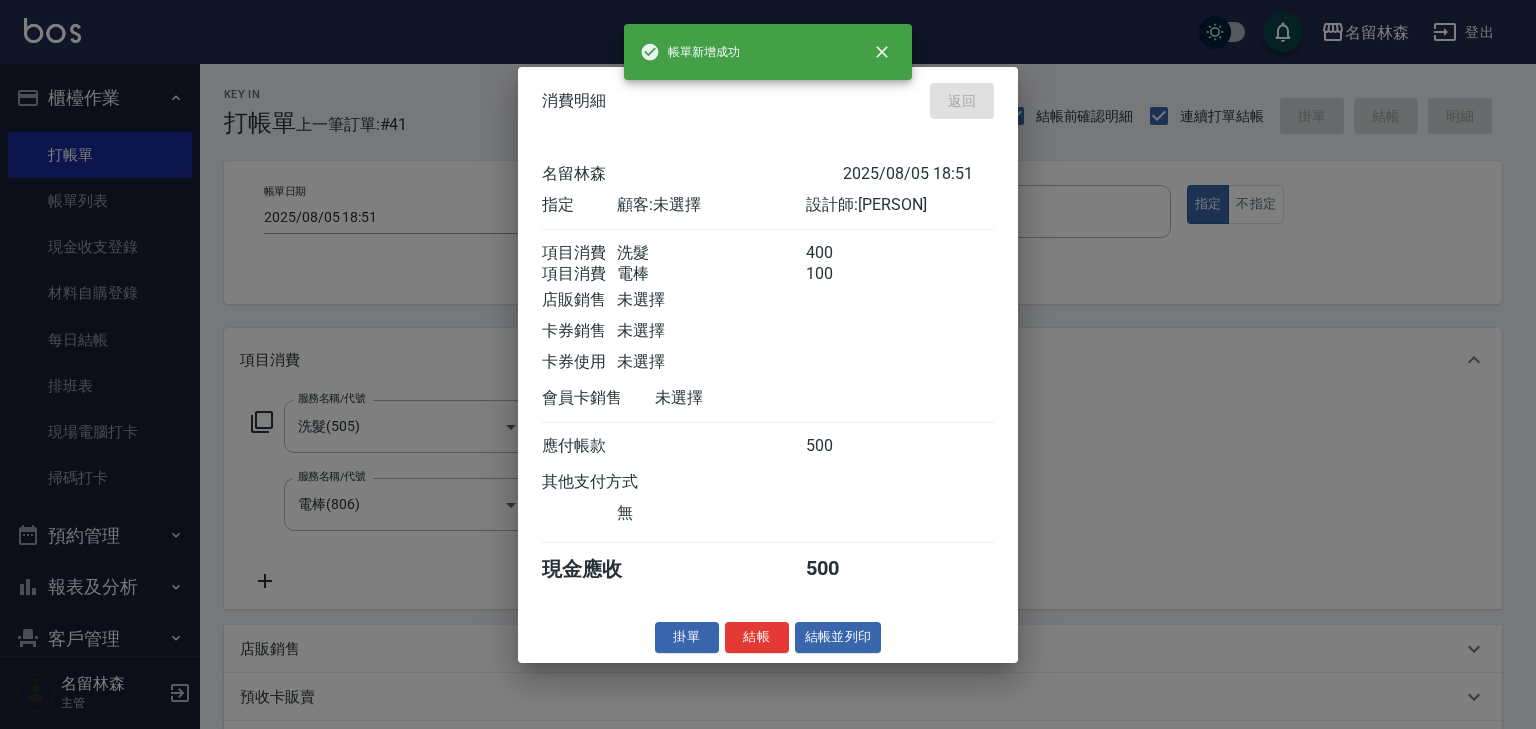type on "2025/08/05 18:53" 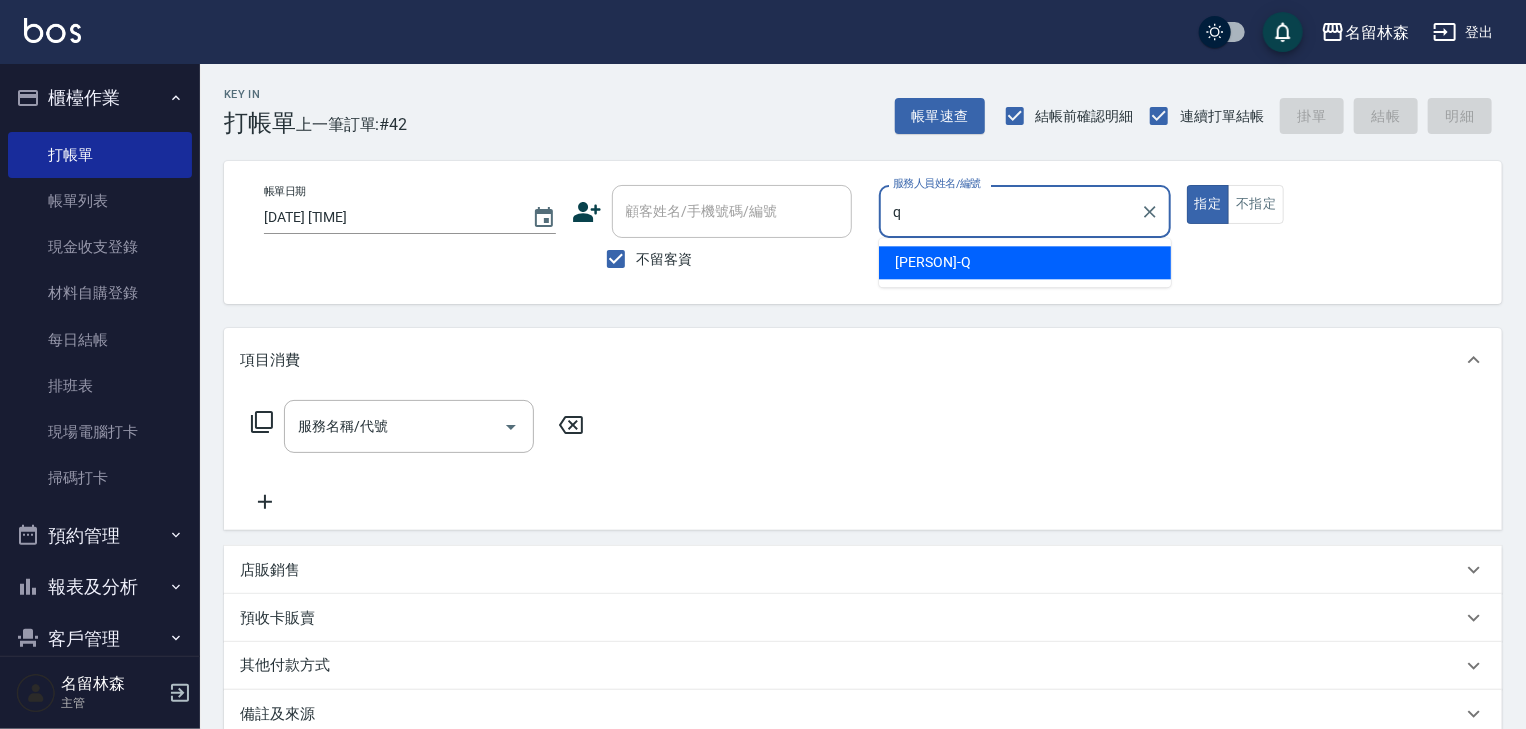 type on "賴妤韓-Q" 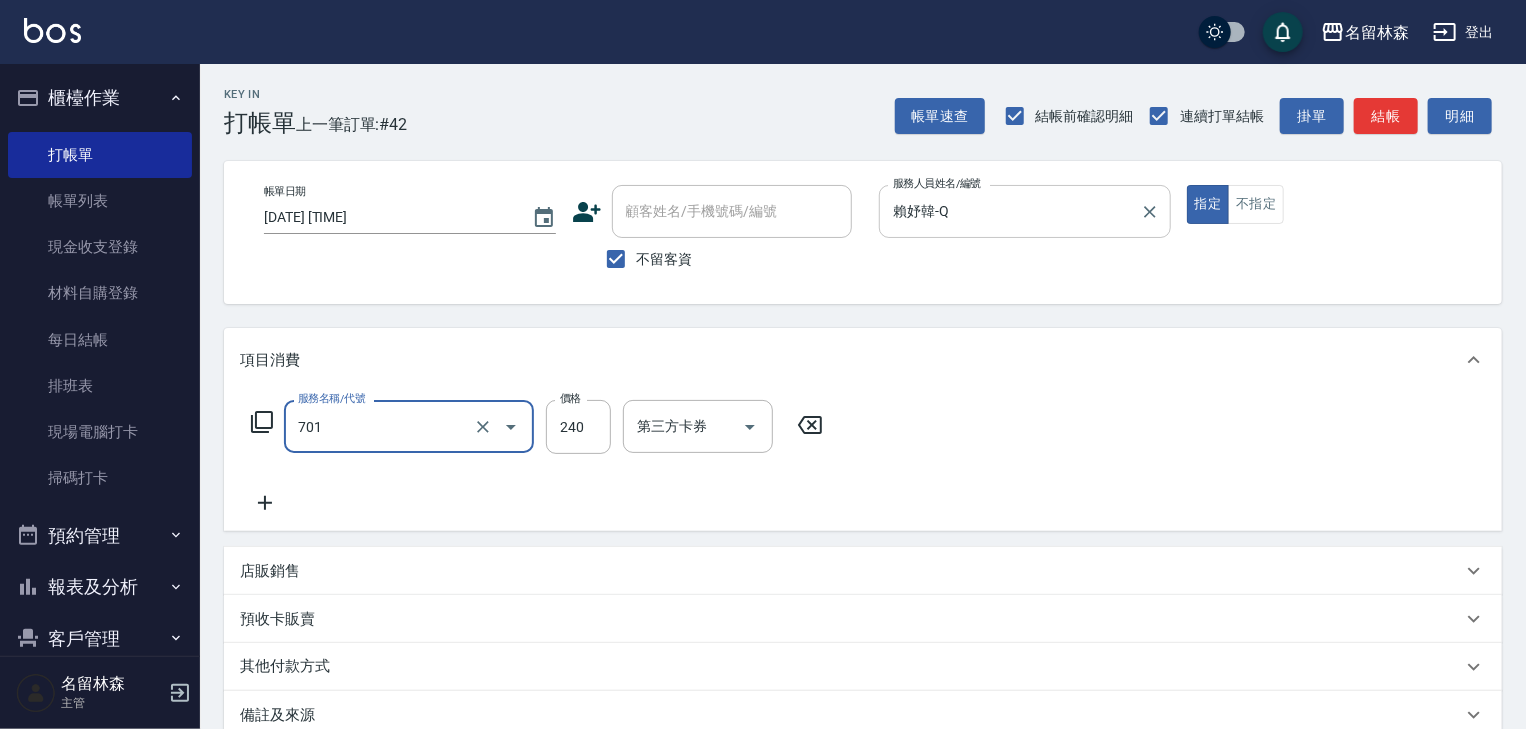 type on "梳髮(701)" 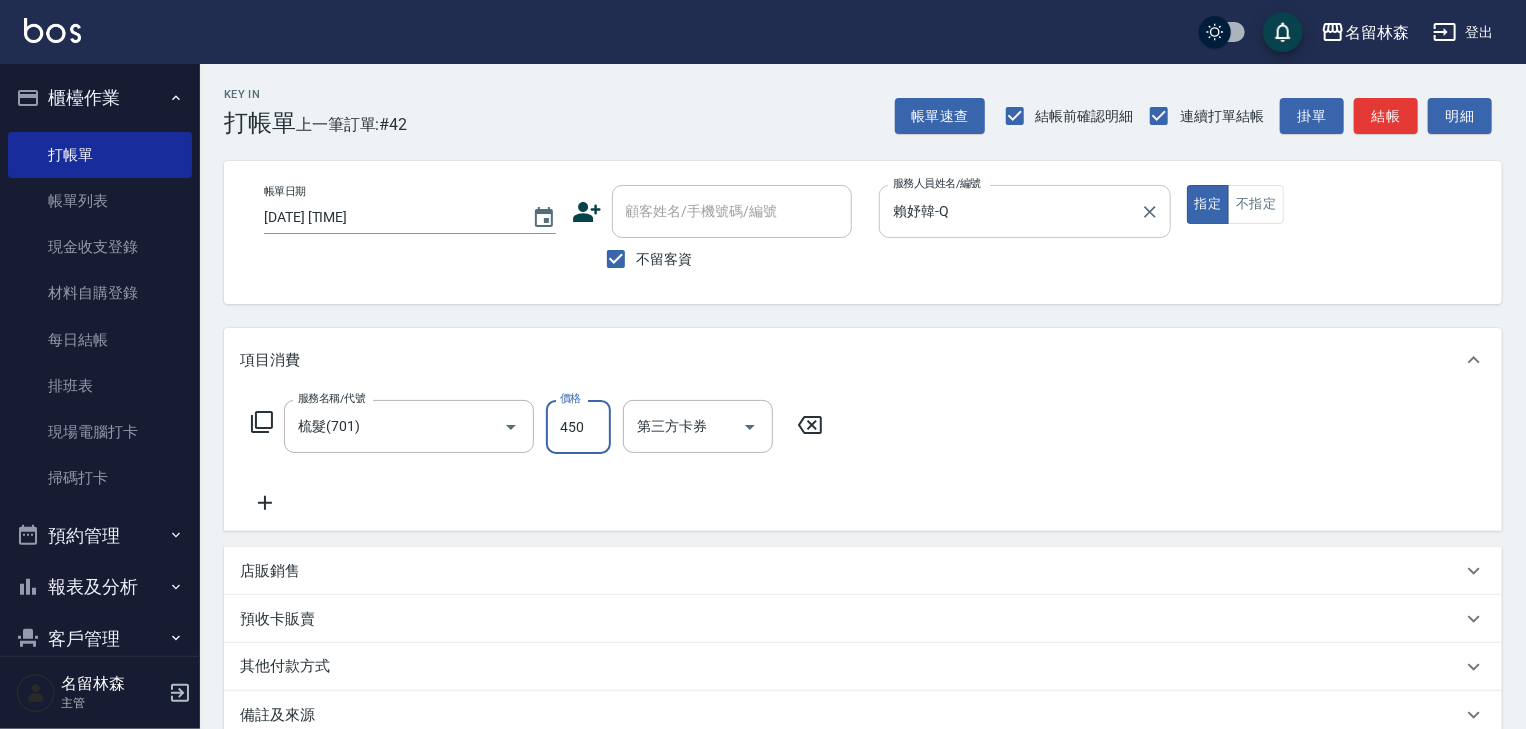type on "450" 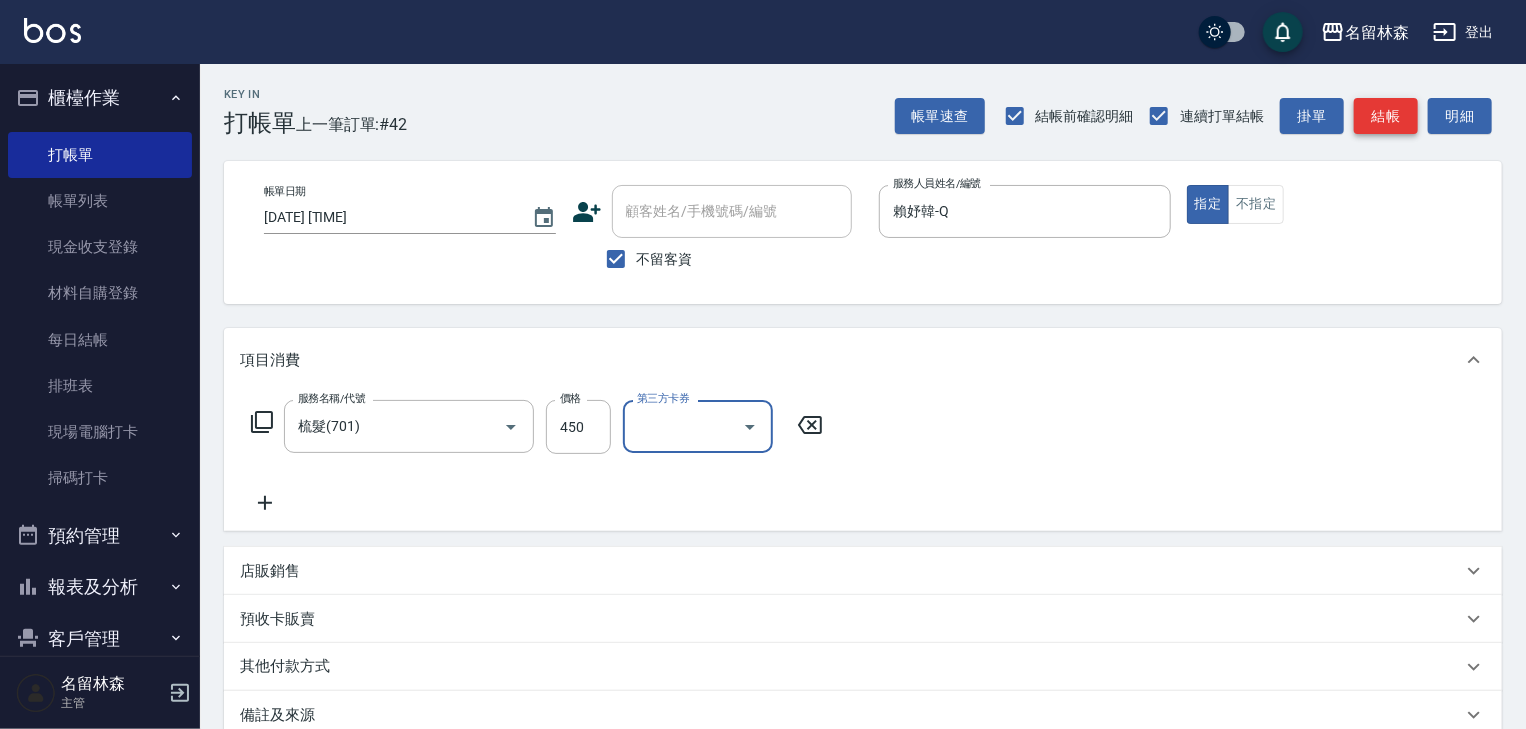 click on "結帳" at bounding box center [1386, 116] 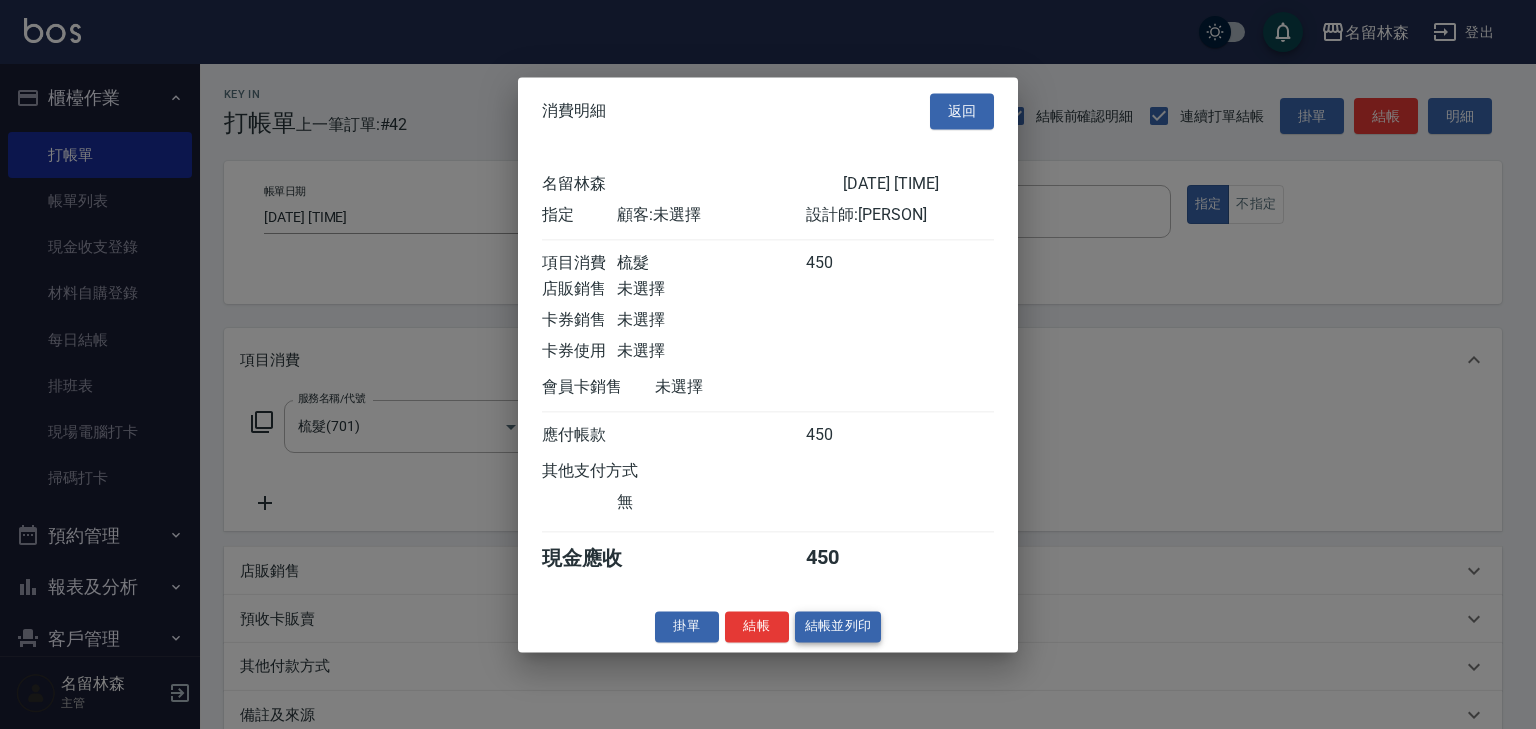click on "結帳並列印" at bounding box center [838, 626] 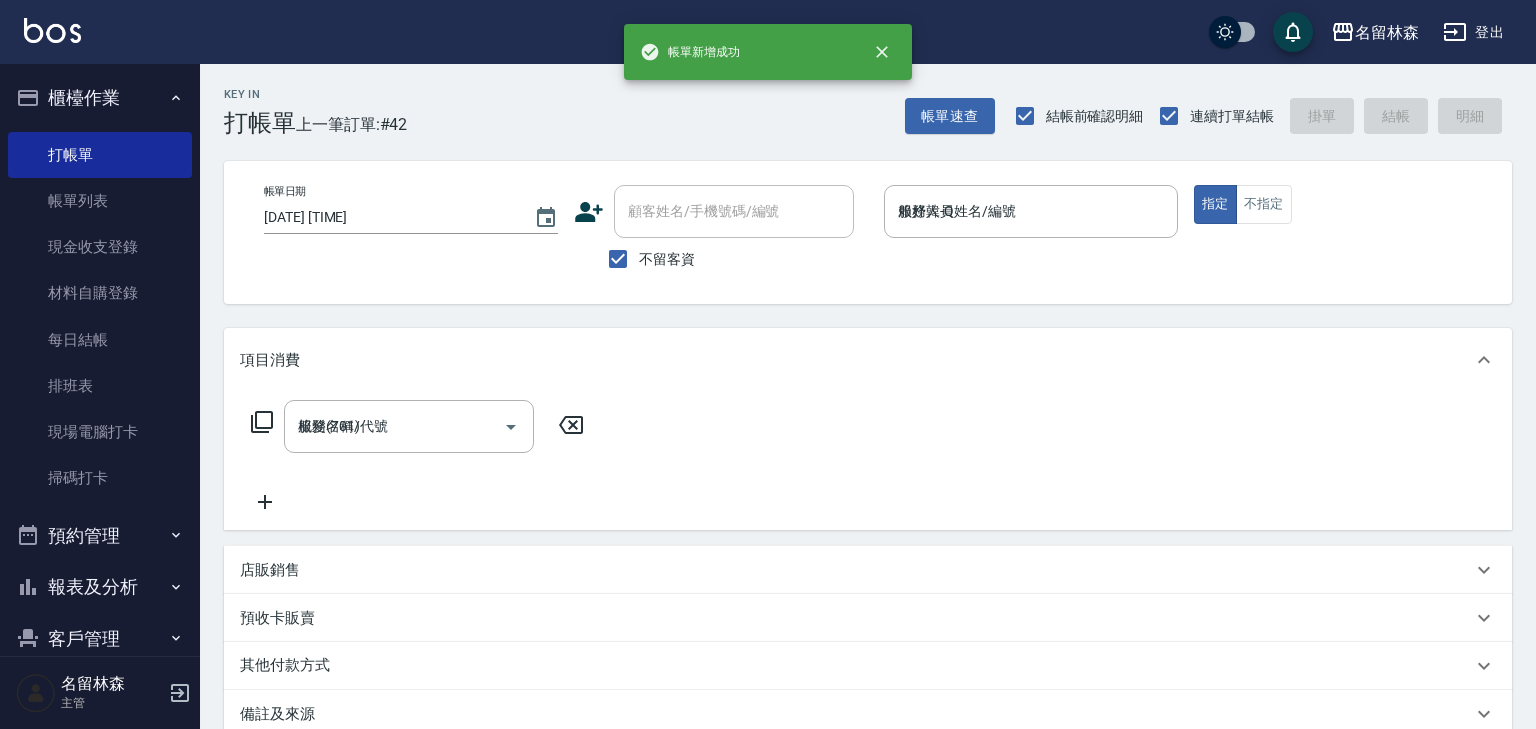 type 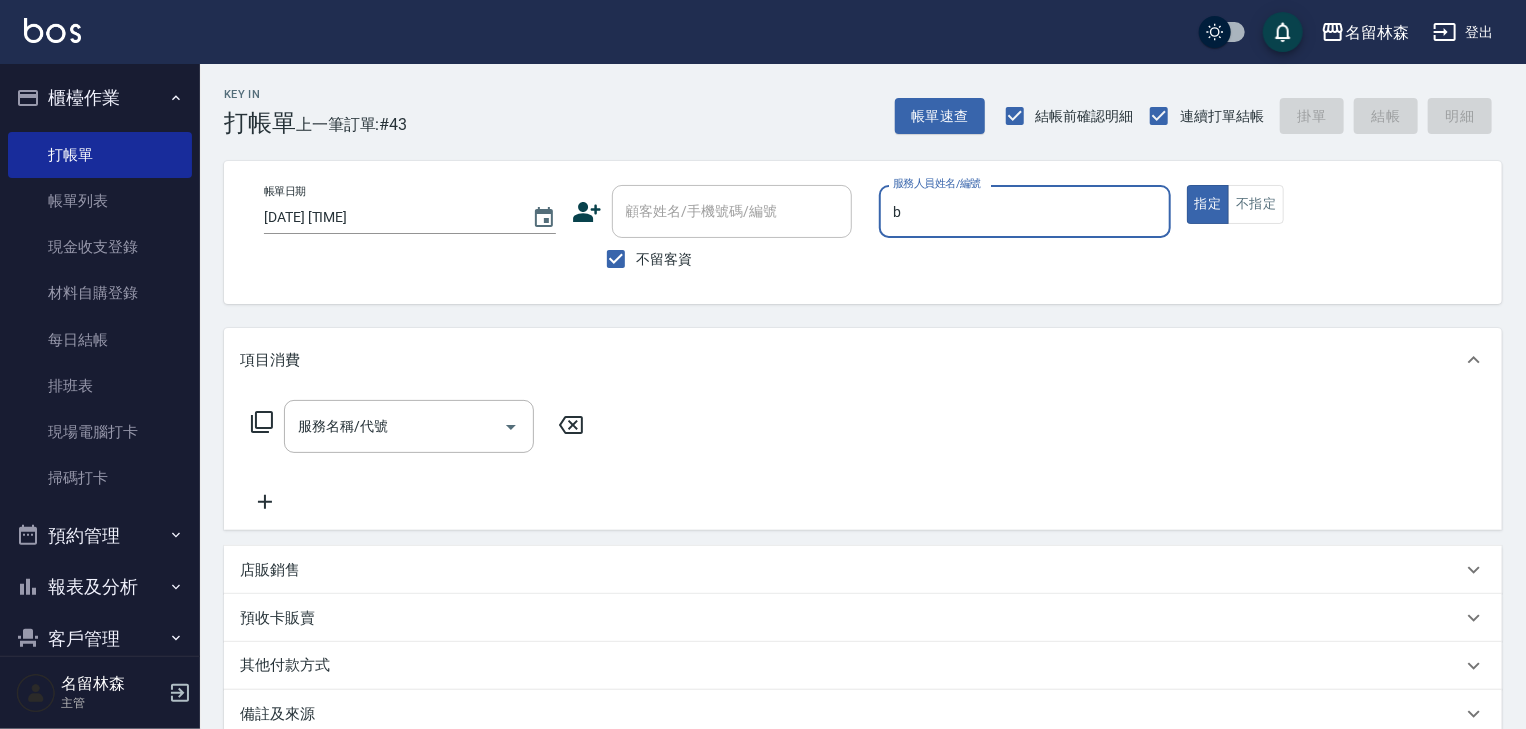 type on "吳姵瑩-B" 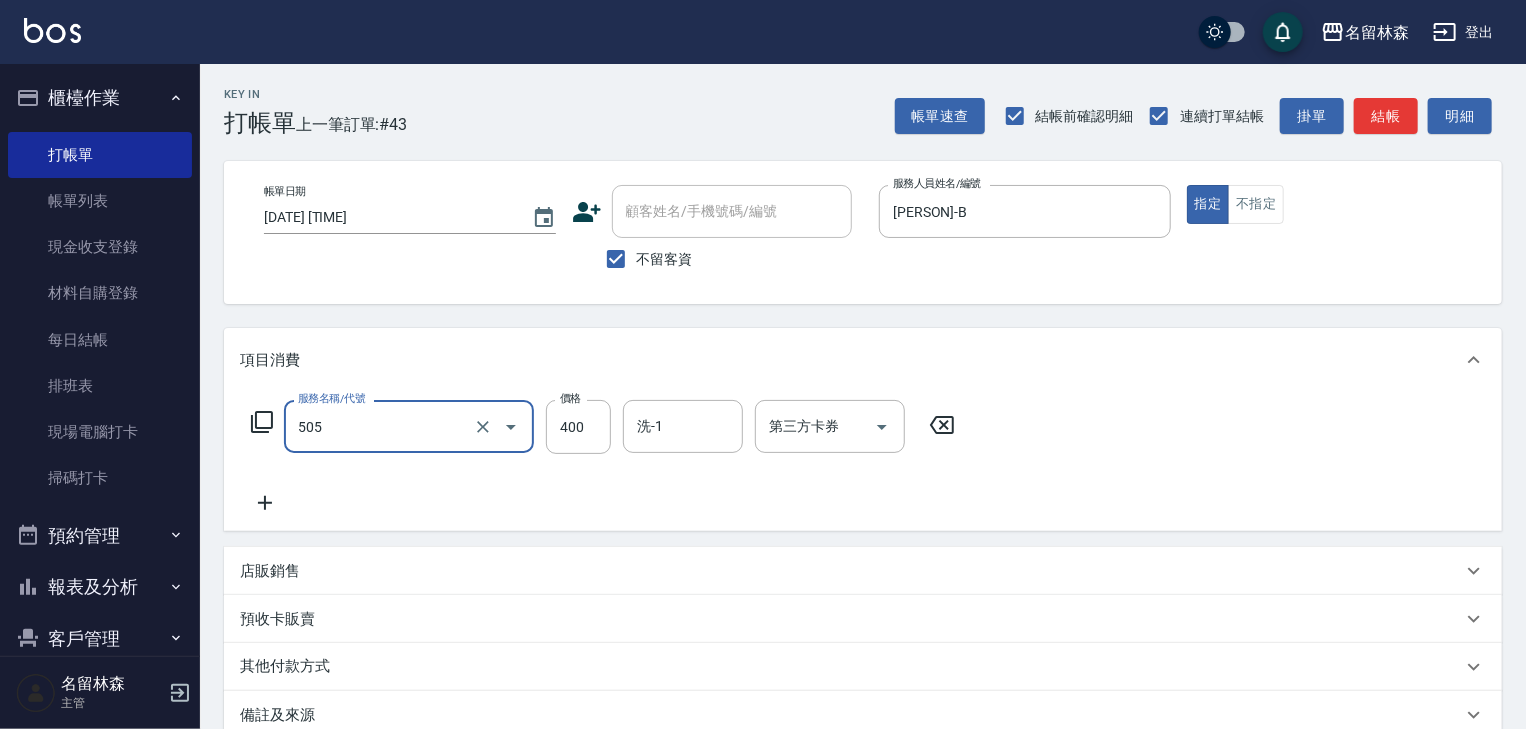 type on "洗髮(505)" 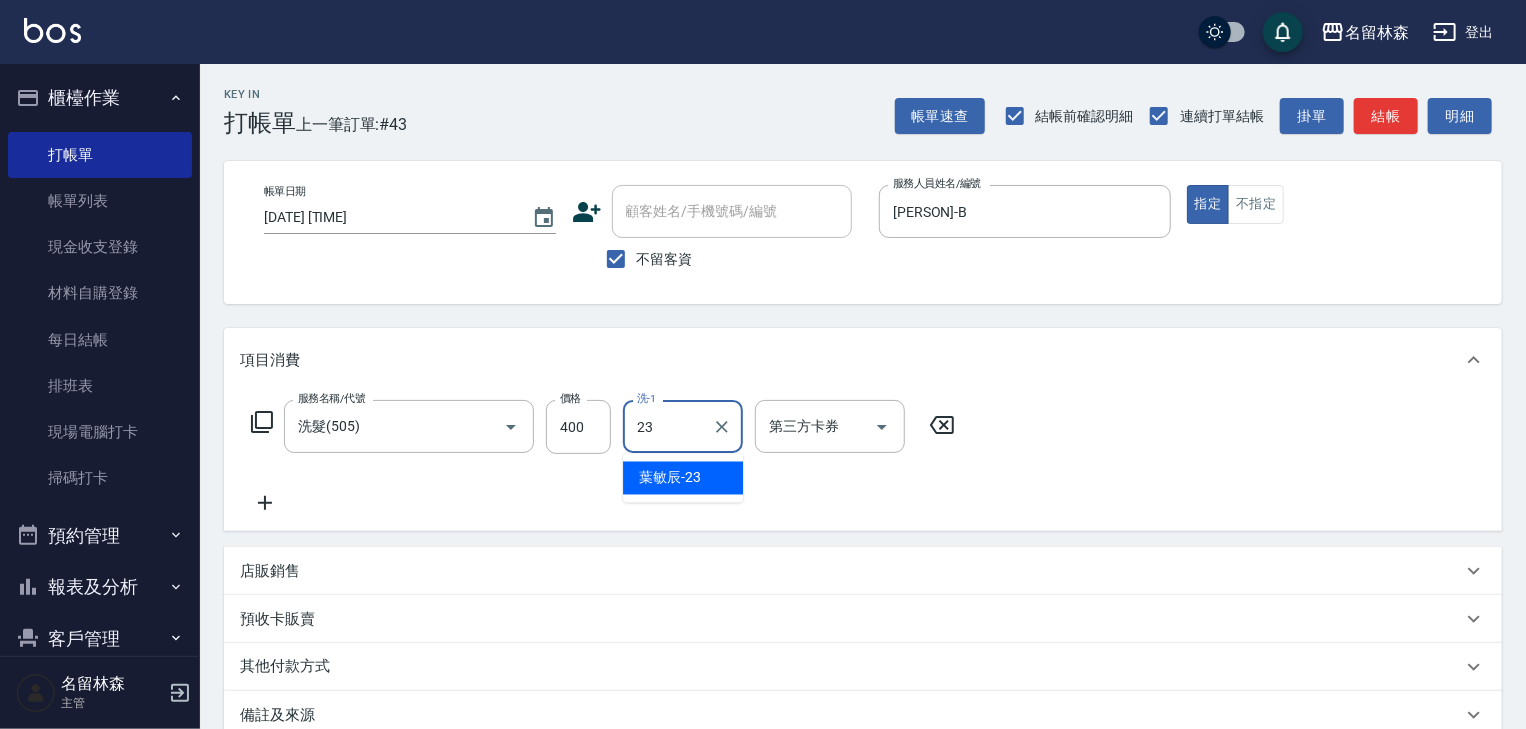 type on "葉敏辰-23" 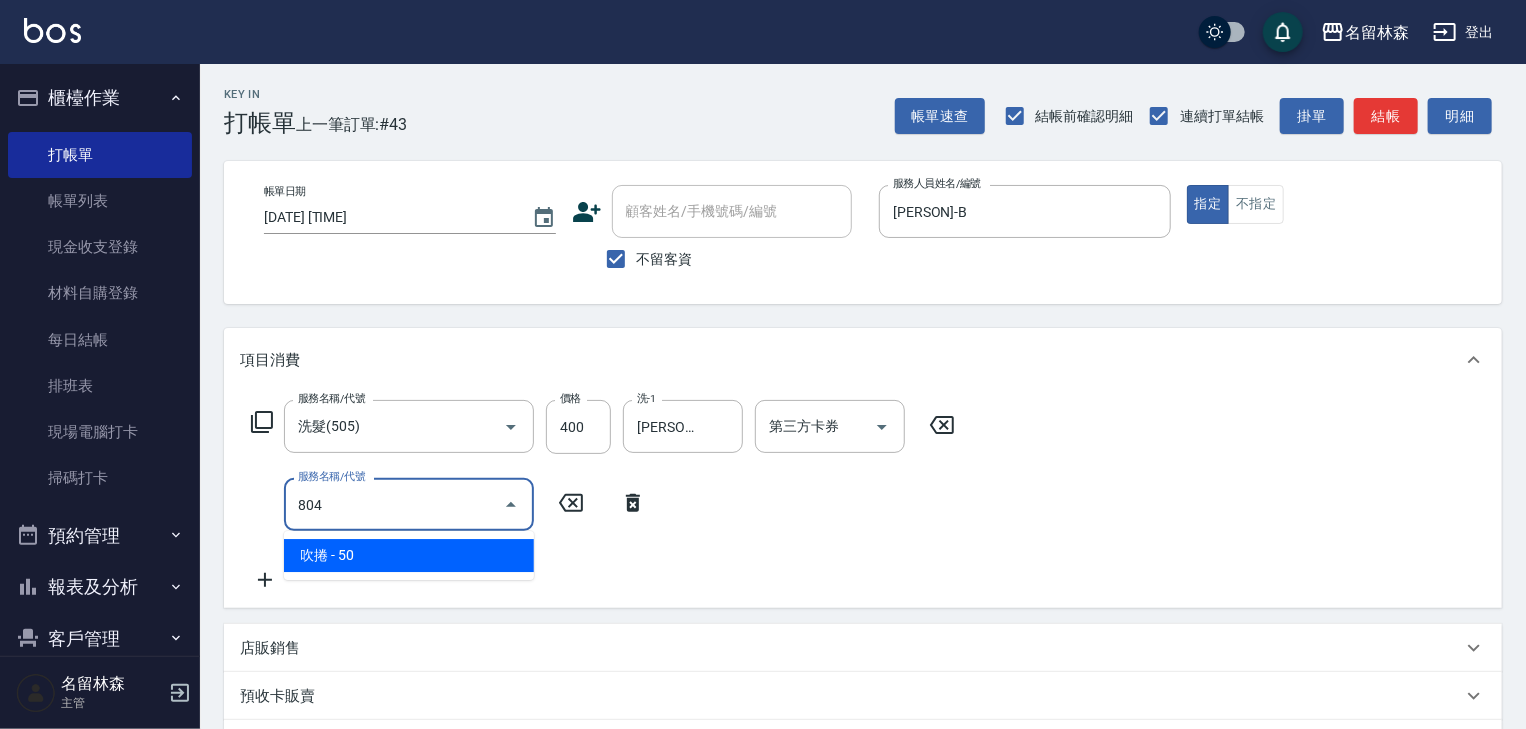 type on "吹捲(804)" 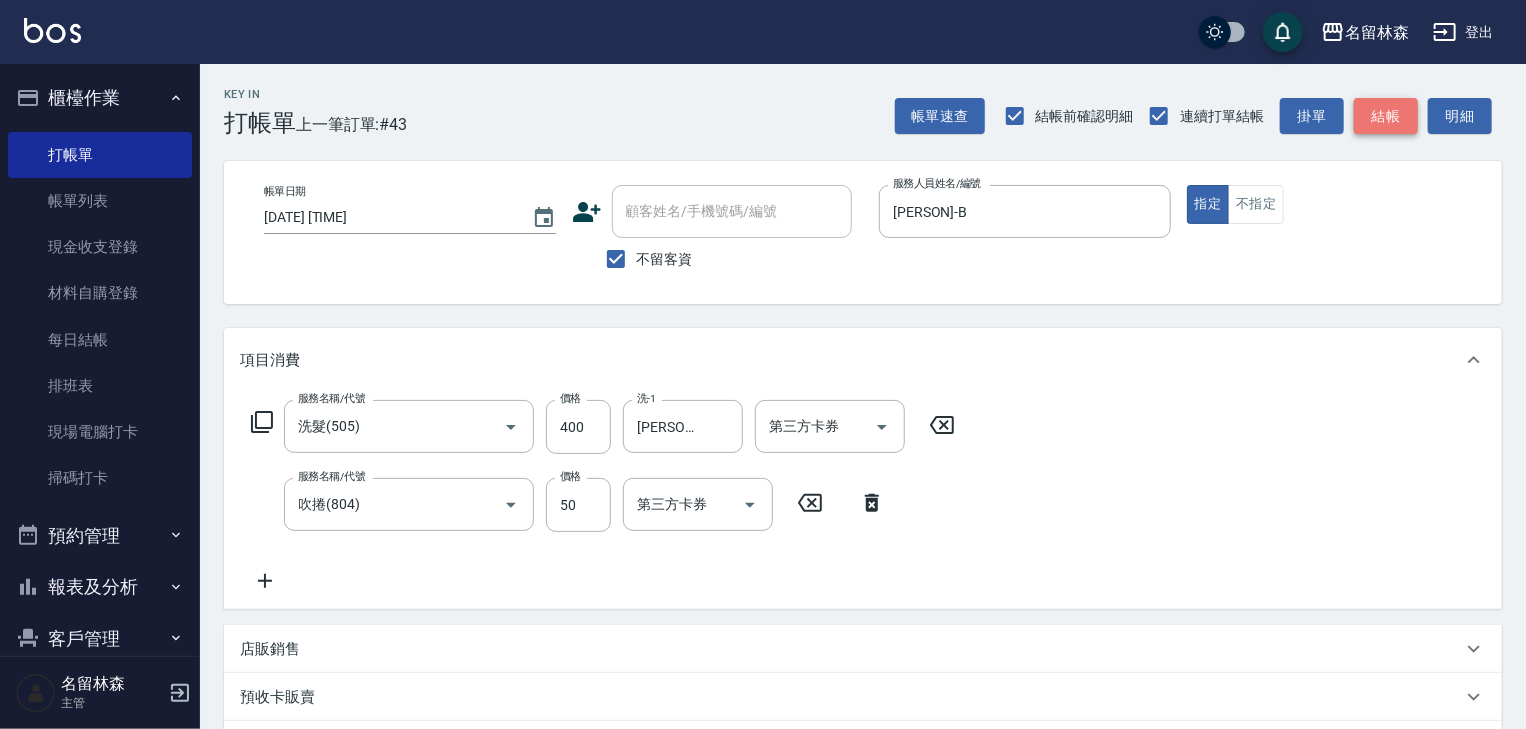 click on "結帳" at bounding box center [1386, 116] 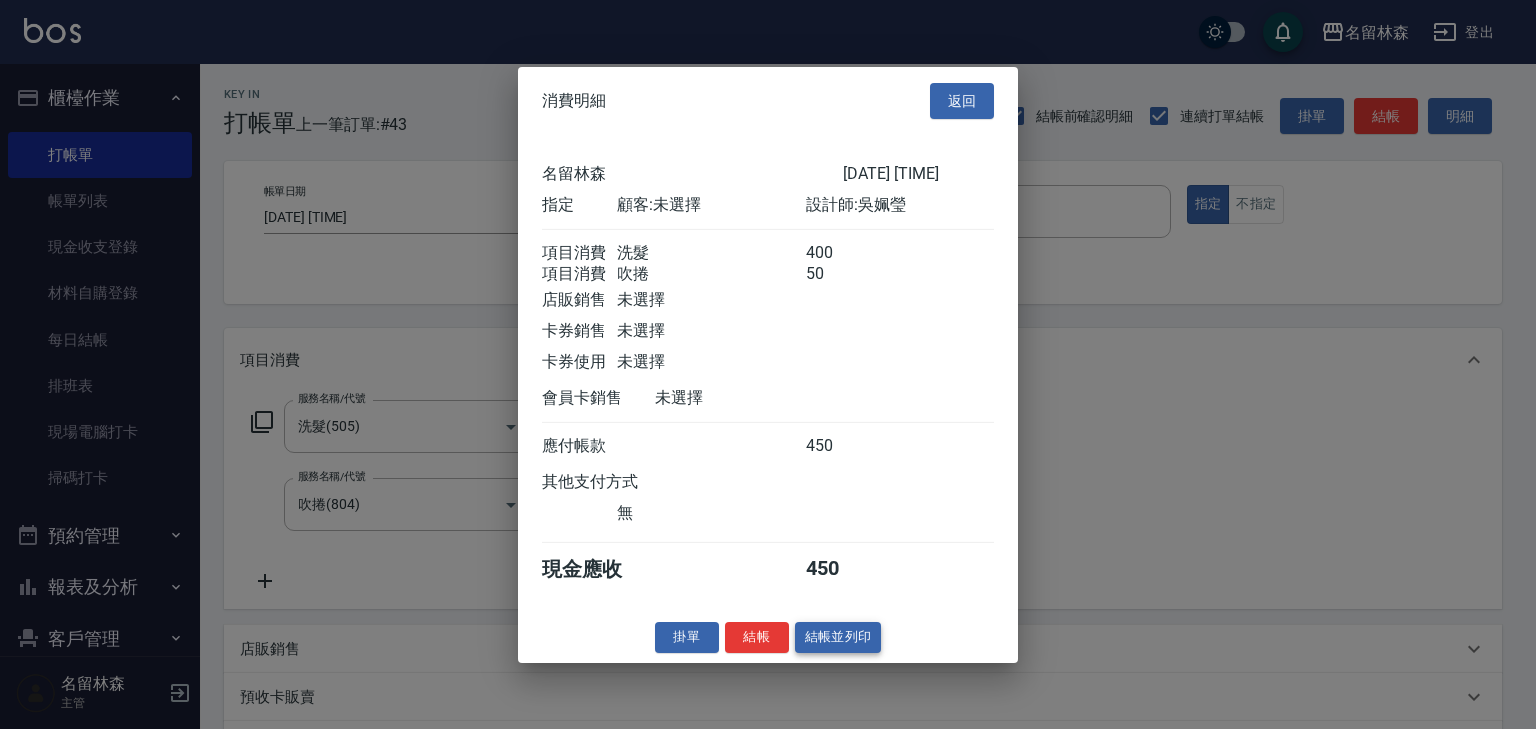 click on "結帳並列印" at bounding box center (838, 637) 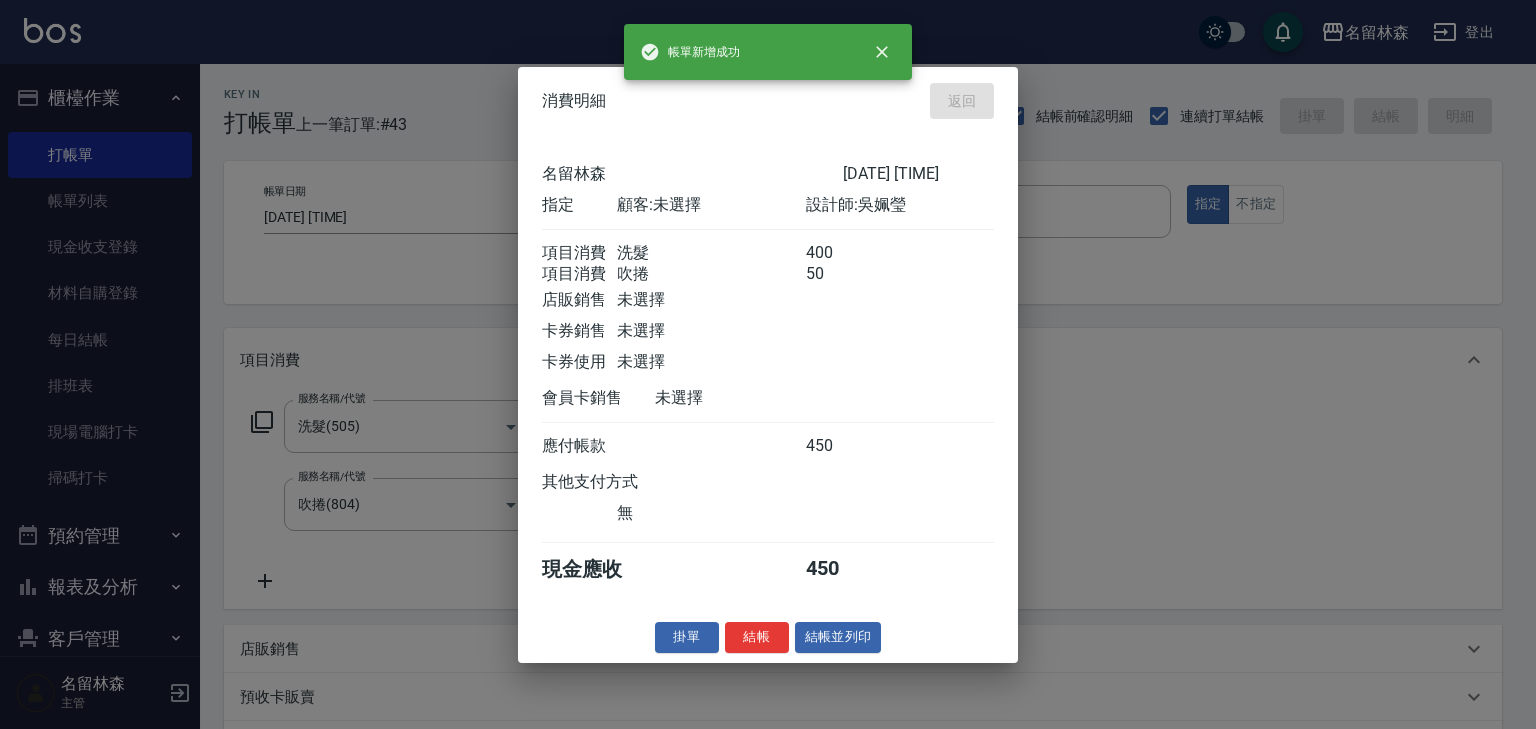 type on "2025/08/05 18:55" 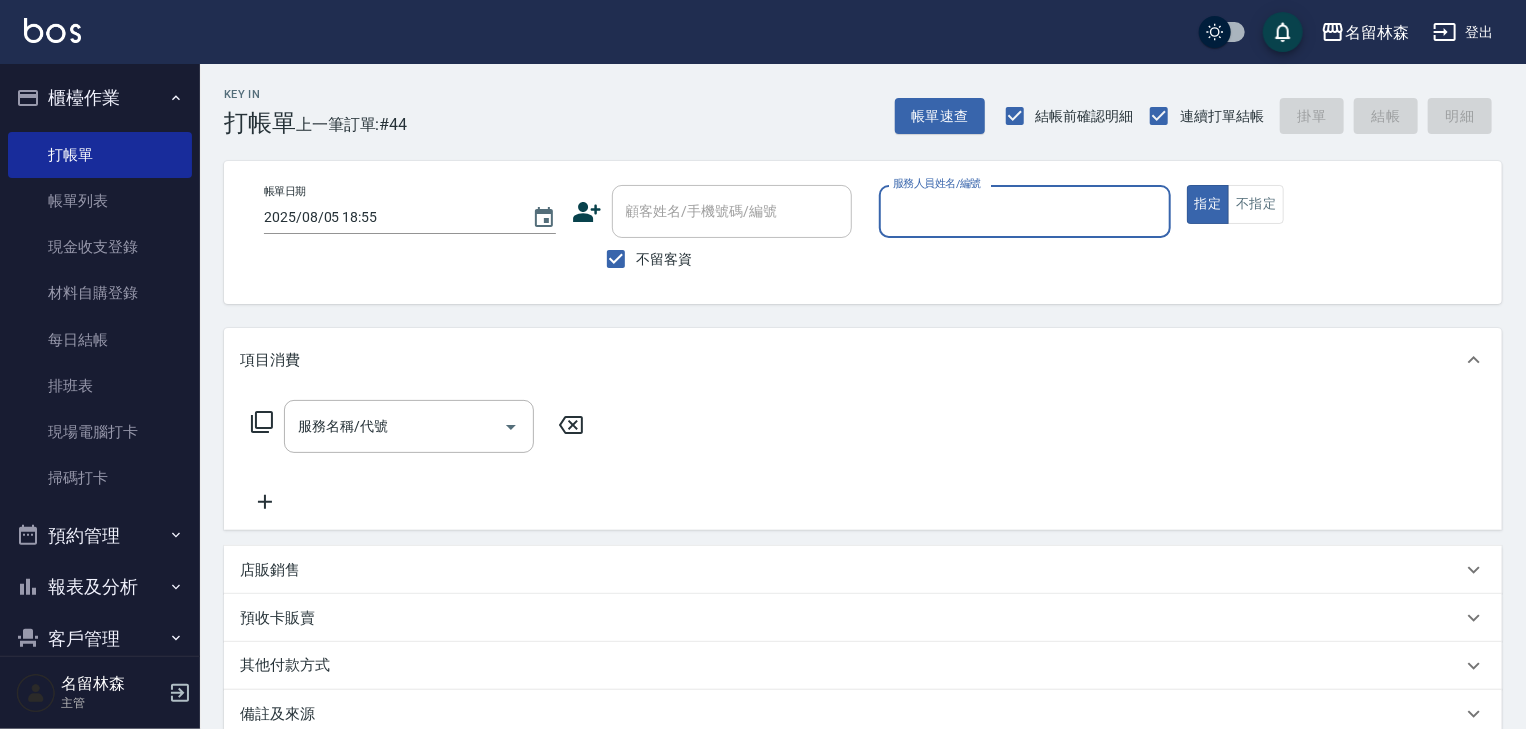drag, startPoint x: 919, startPoint y: 204, endPoint x: 911, endPoint y: 224, distance: 21.540659 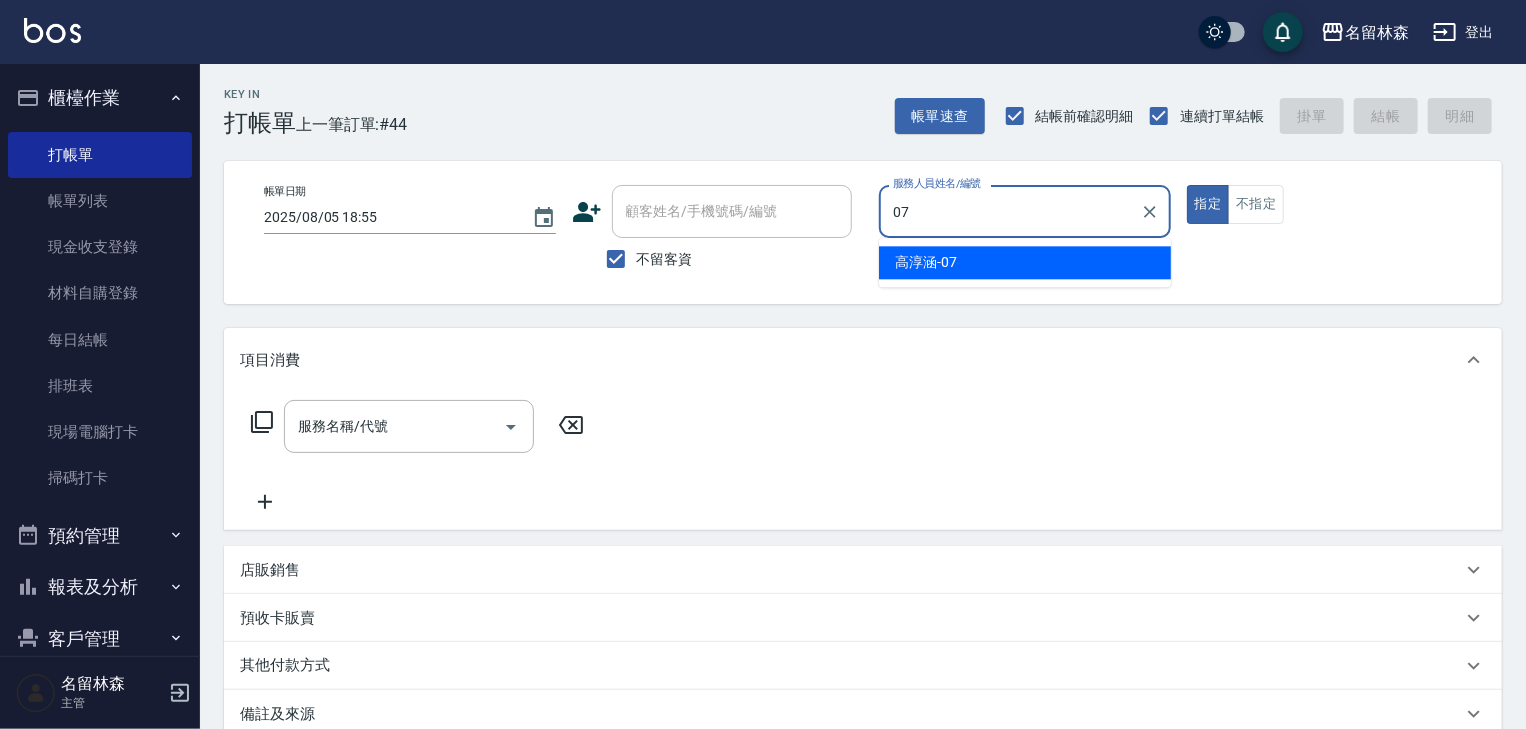 click on "高淳涵 -07" at bounding box center [926, 262] 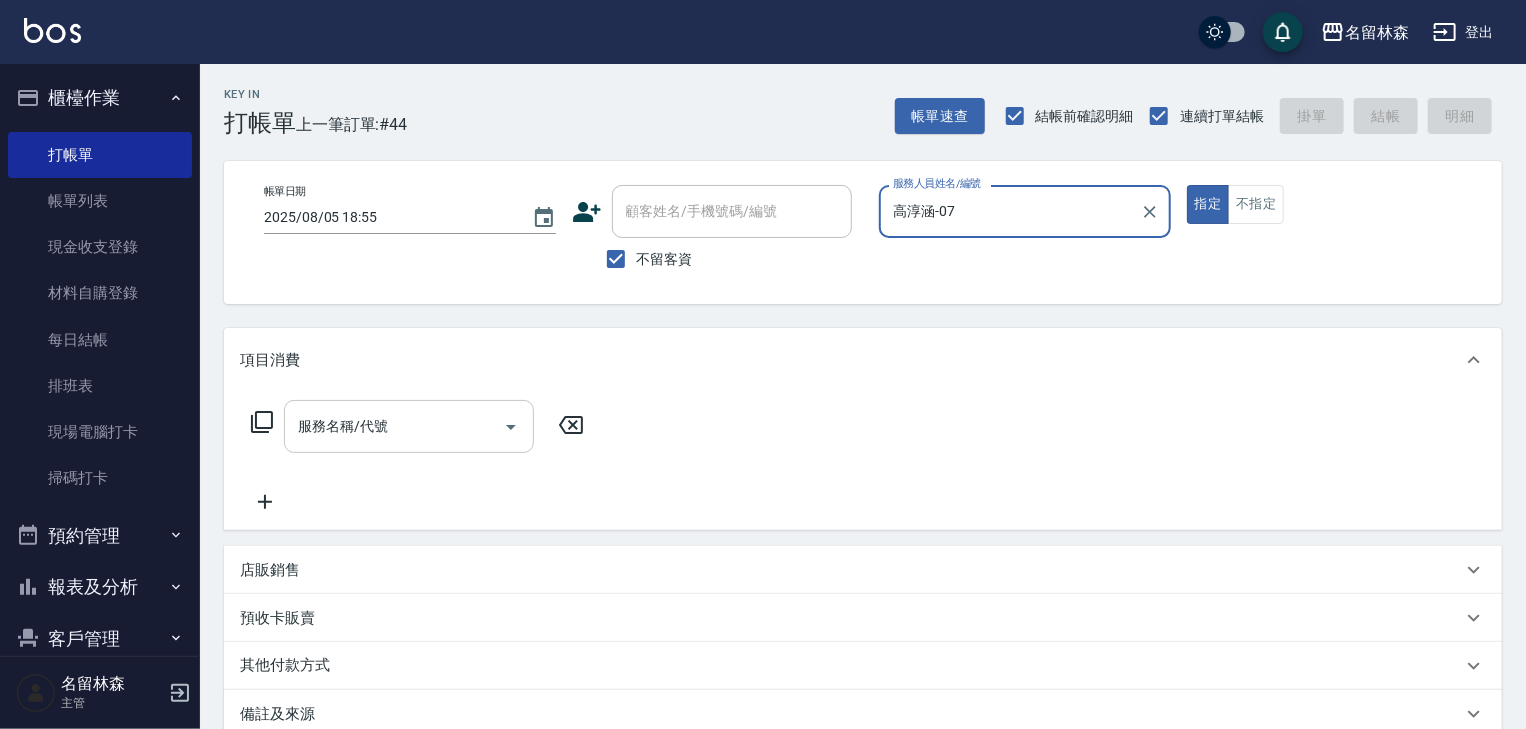click on "服務名稱/代號" at bounding box center [409, 426] 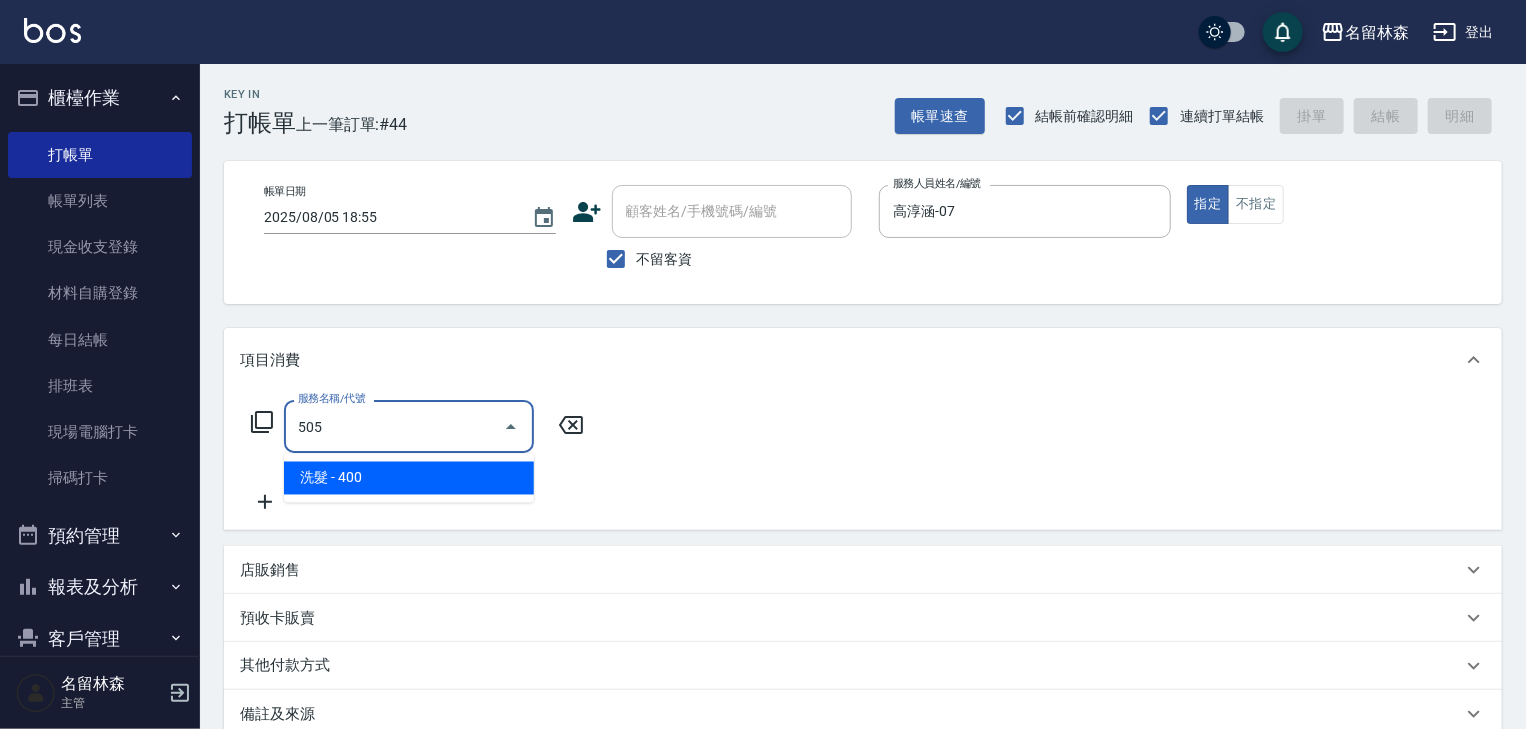 click on "洗髮 - 400" at bounding box center [409, 478] 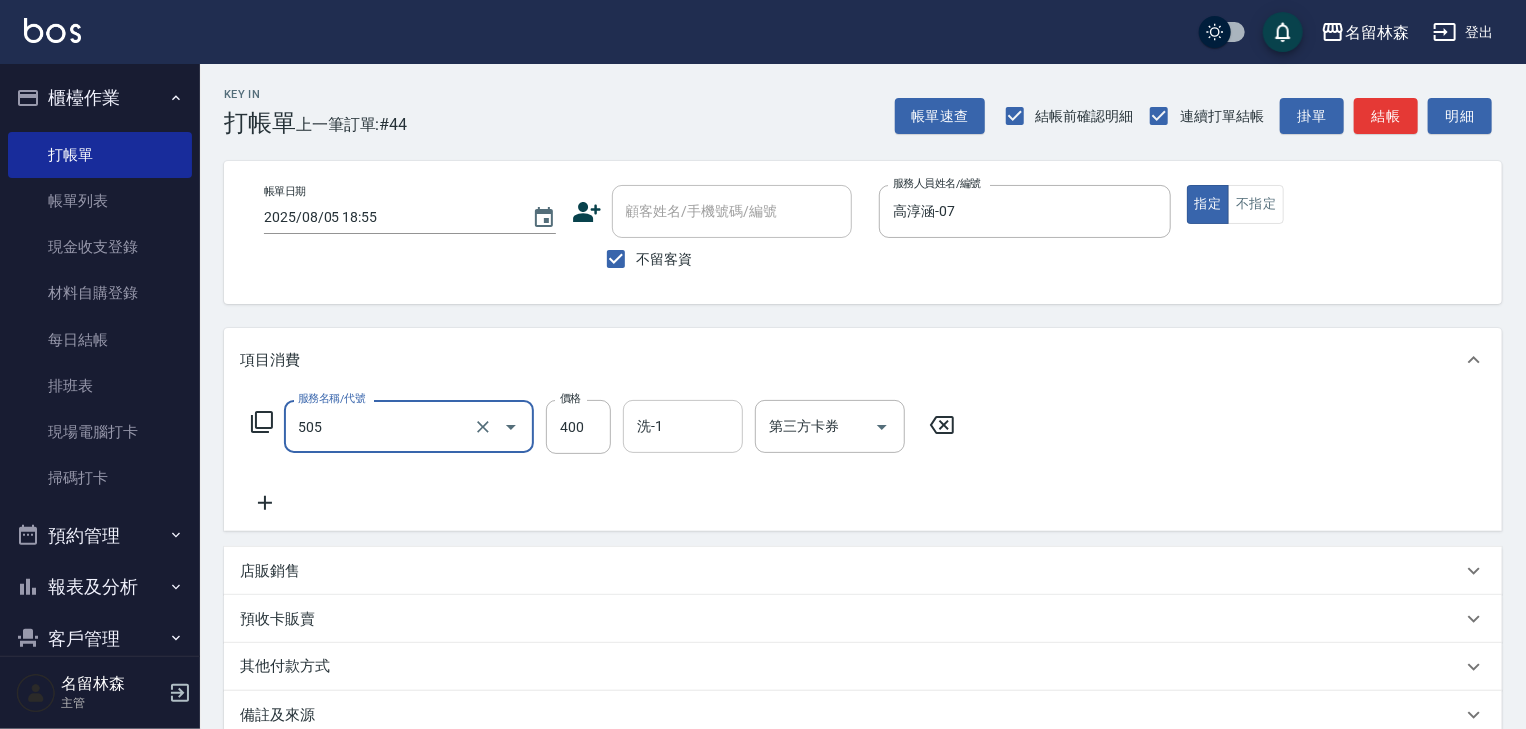 type on "洗髮(505)" 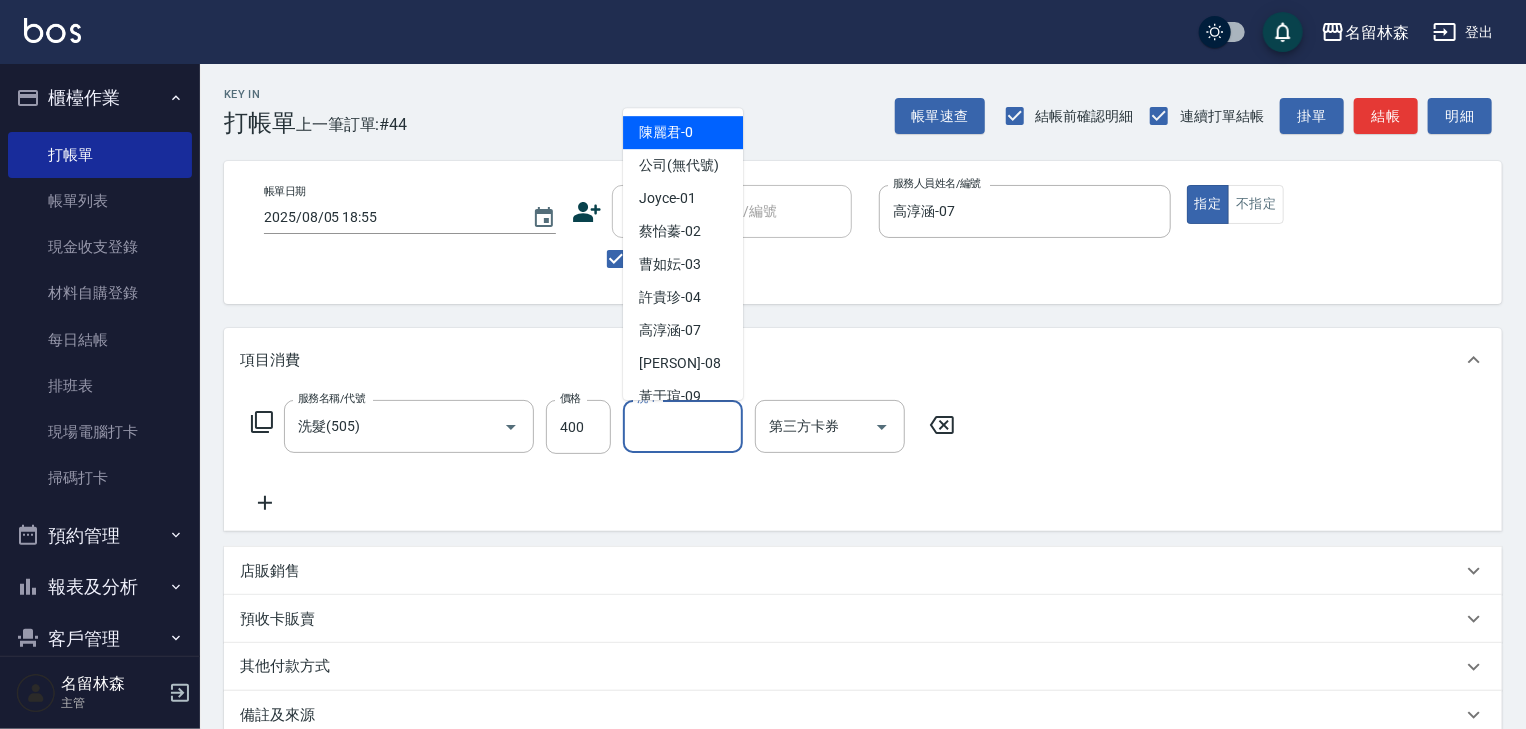 drag, startPoint x: 660, startPoint y: 432, endPoint x: 668, endPoint y: 455, distance: 24.351591 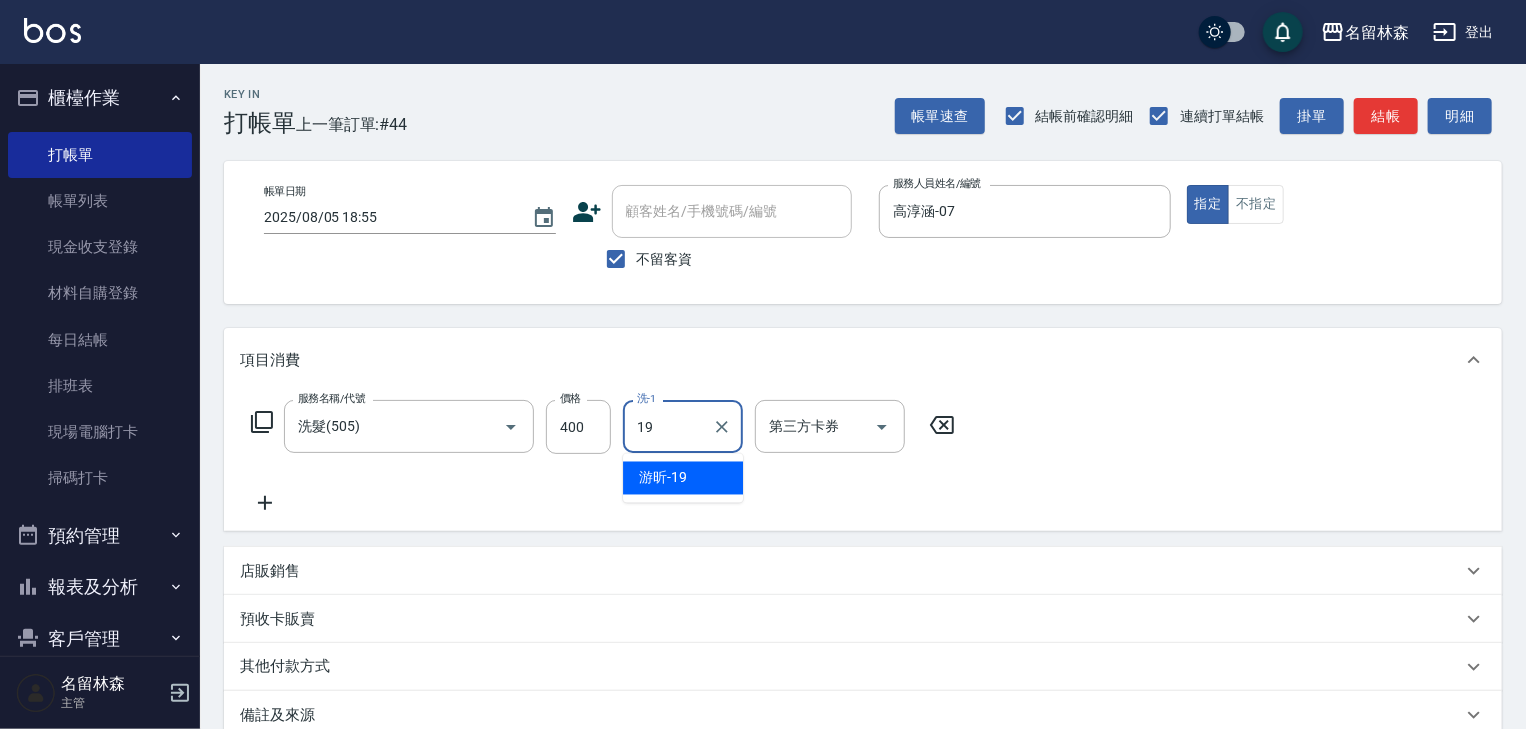 click on "游昕 -19" at bounding box center (663, 478) 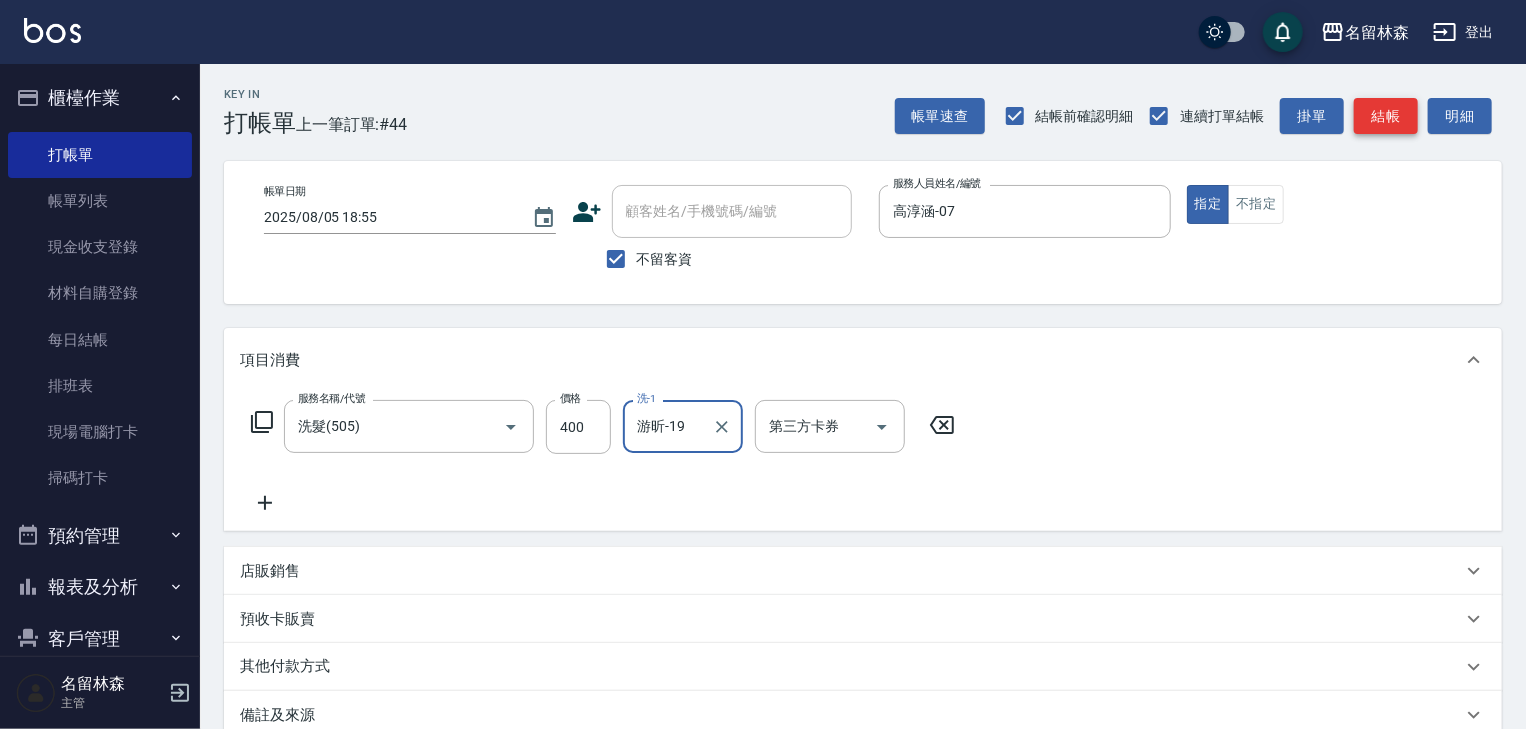 type on "游昕-19" 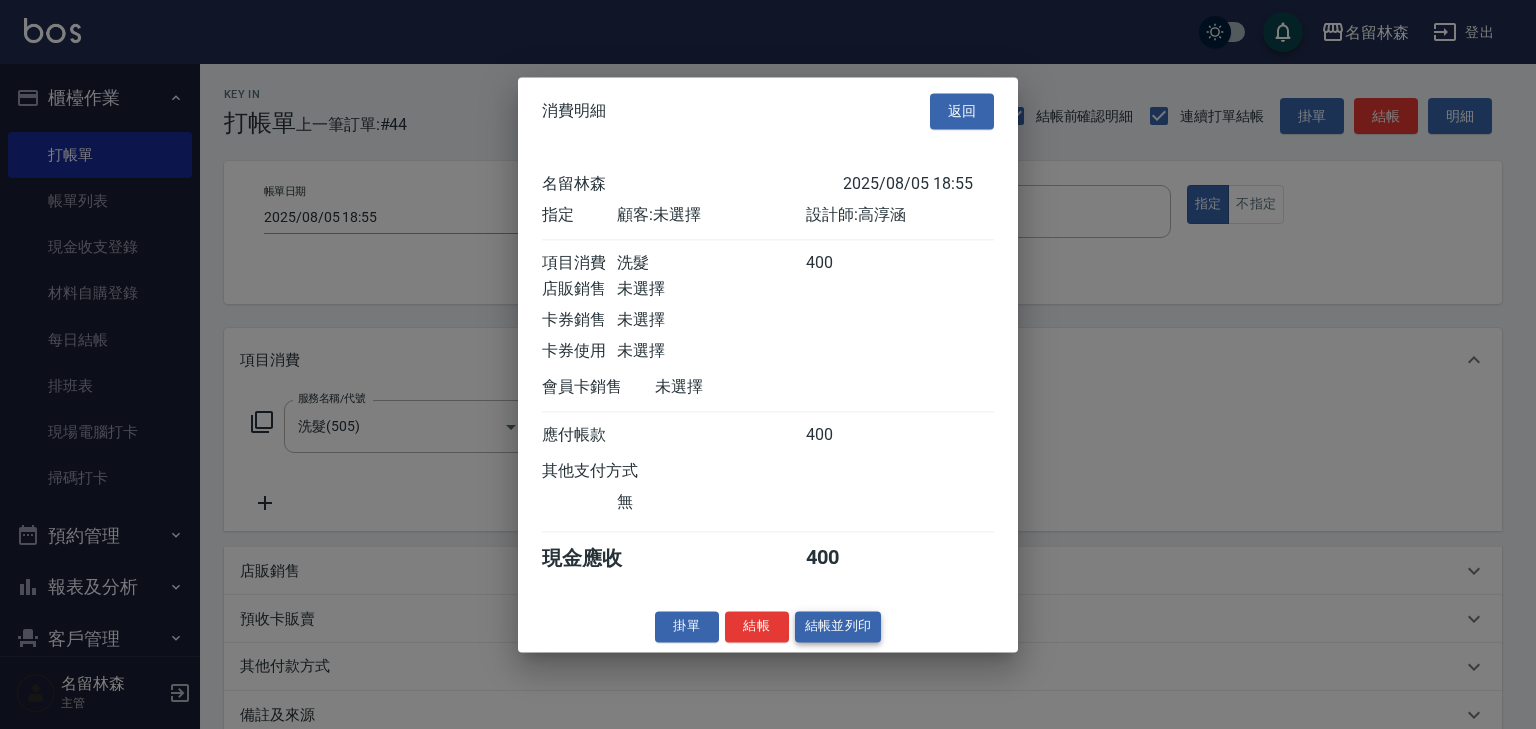click on "結帳並列印" at bounding box center (838, 626) 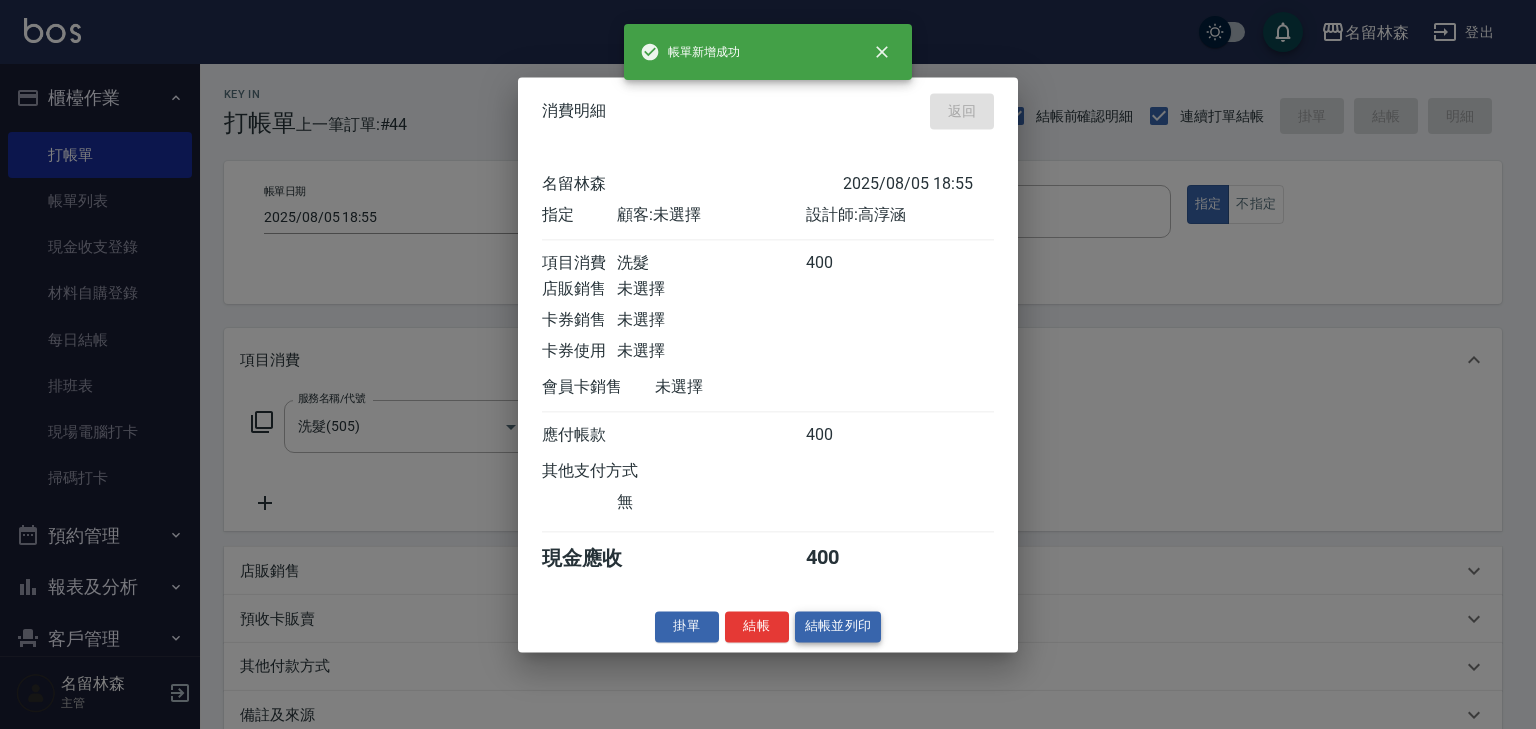 type on "2025/08/05 19:12" 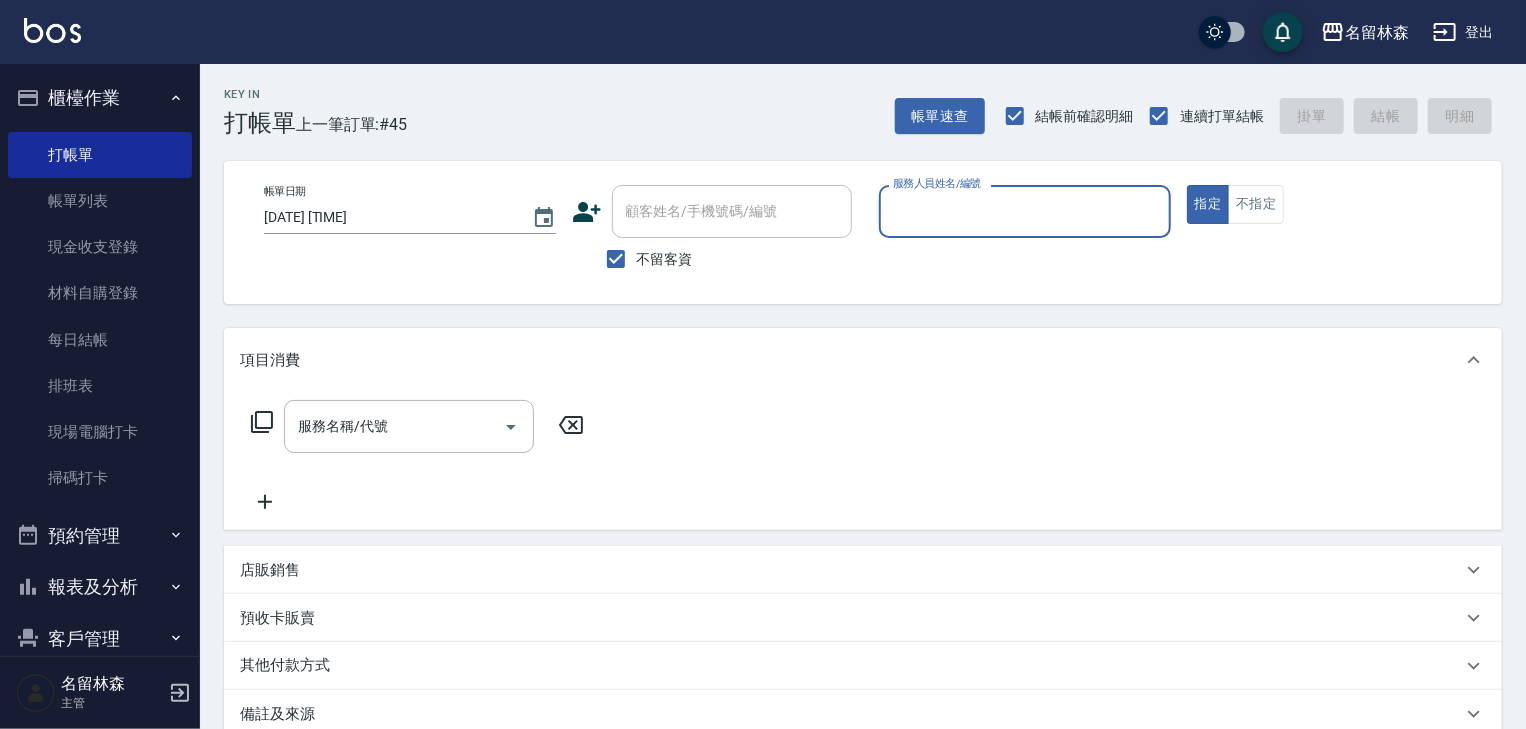 click on "服務人員姓名/編號" at bounding box center (1025, 211) 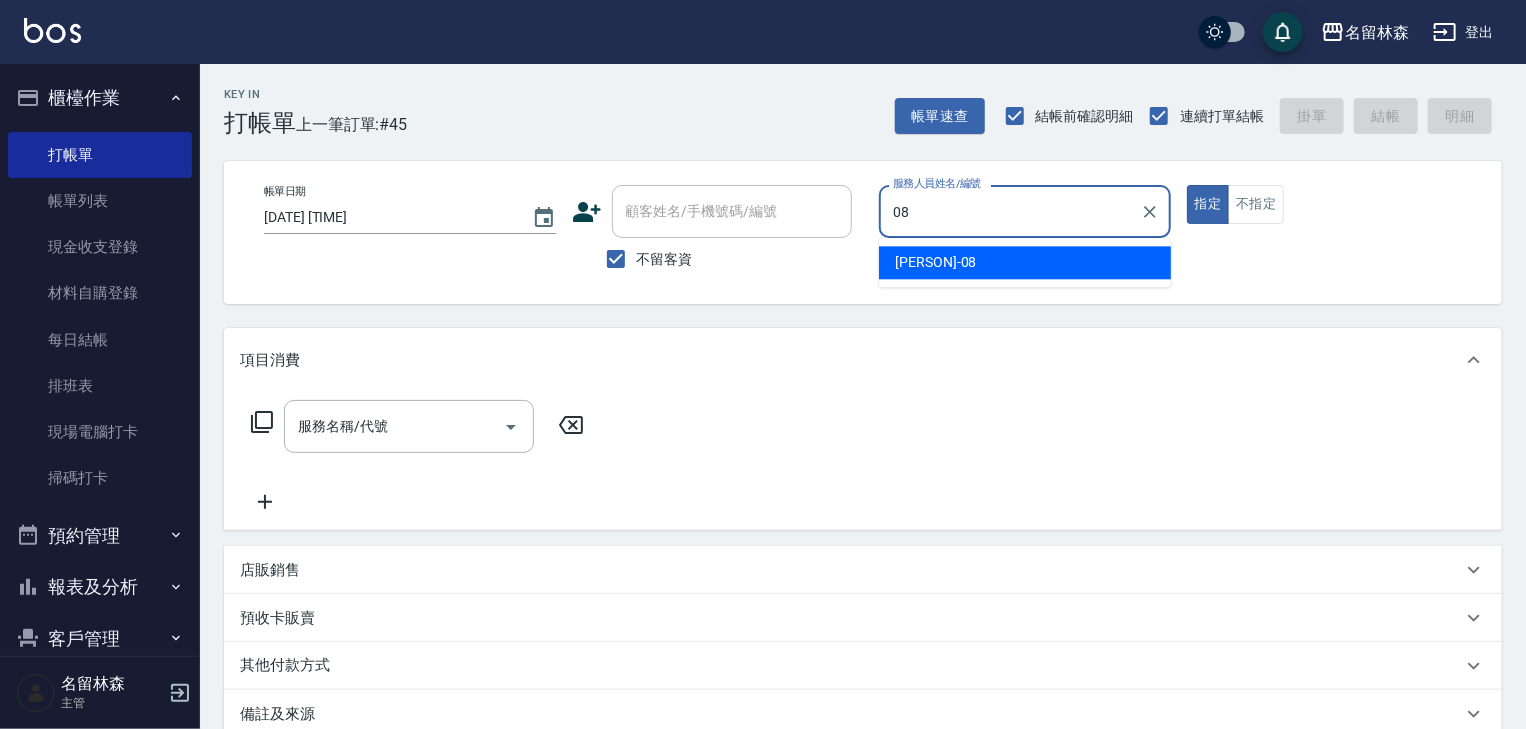 type on "蔡慈恩-08" 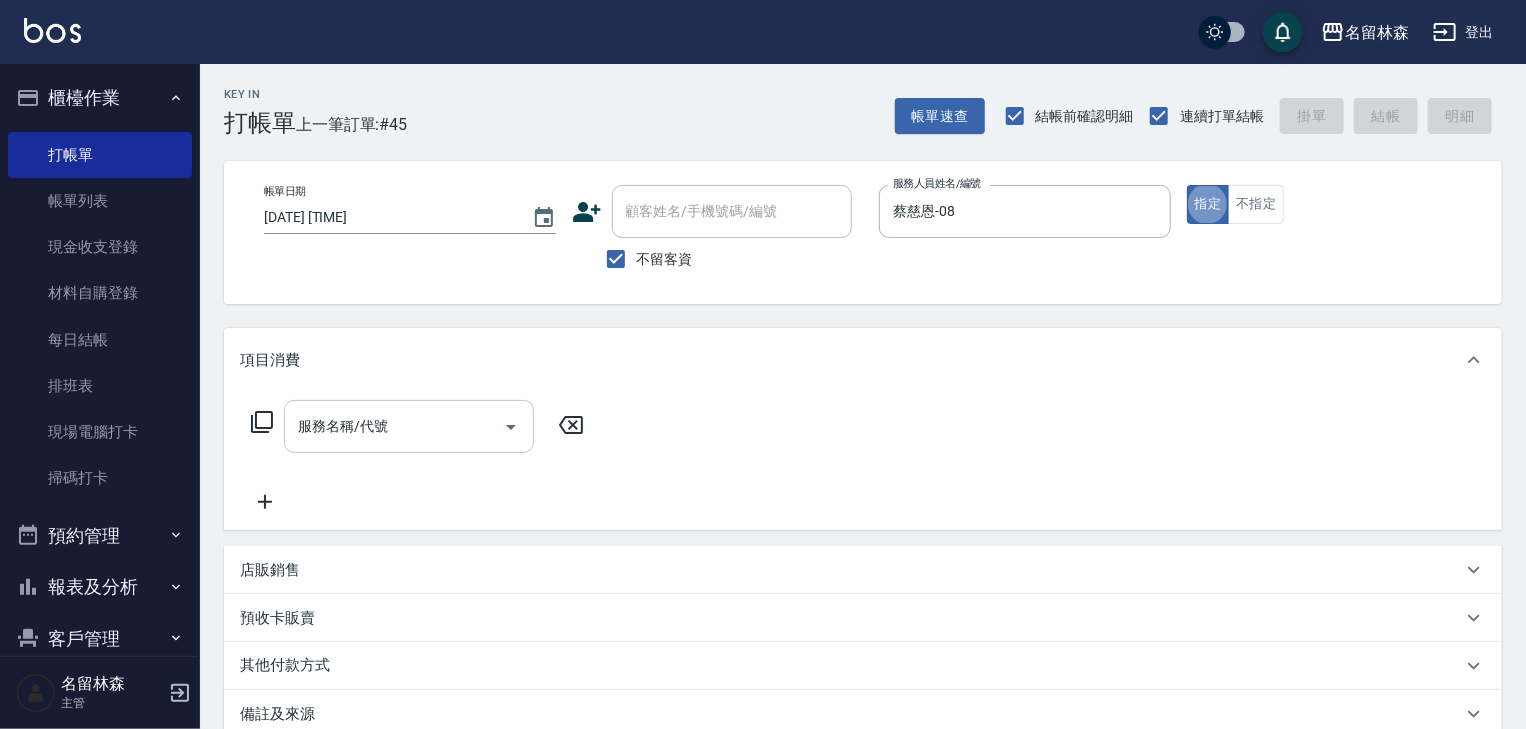 click on "服務名稱/代號" at bounding box center (394, 426) 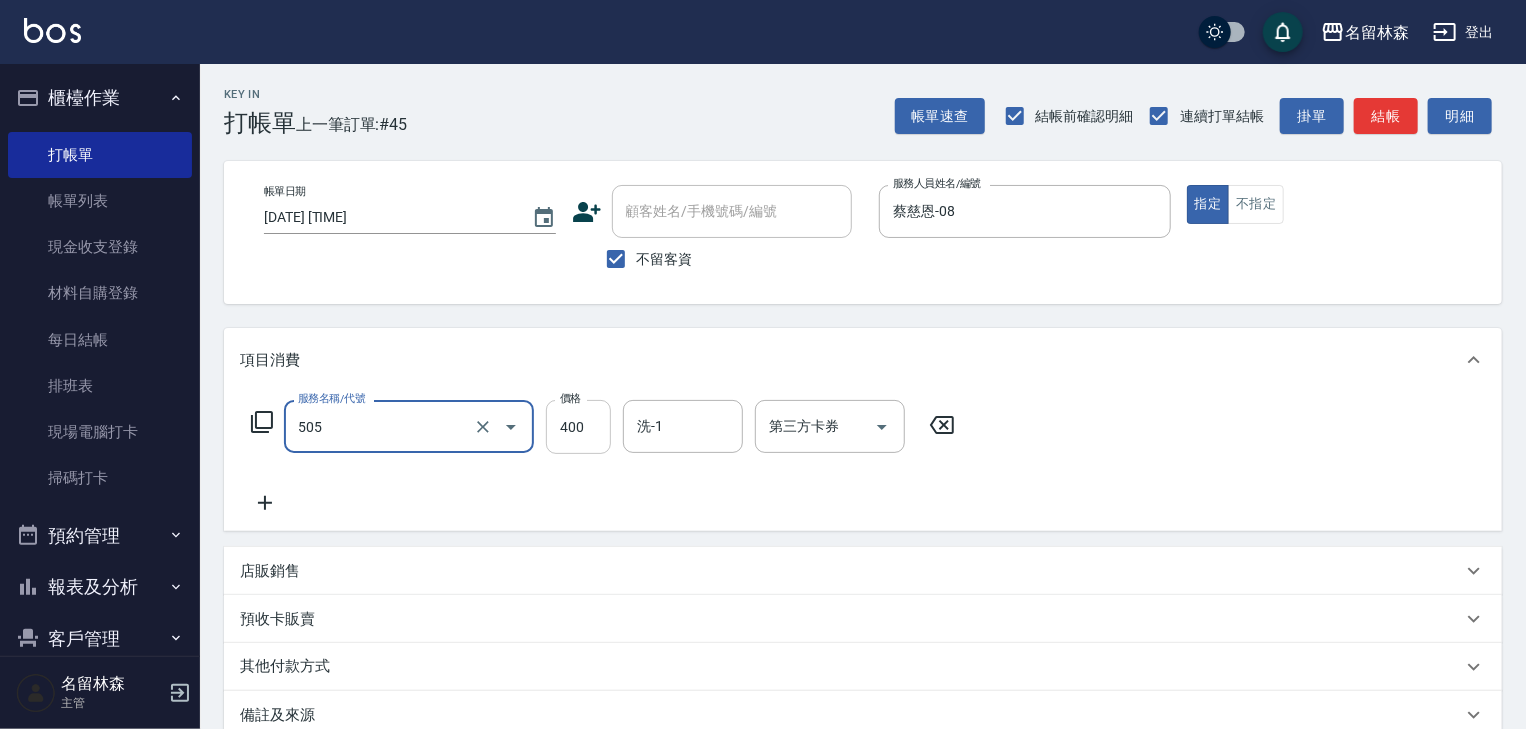 type on "洗髮(505)" 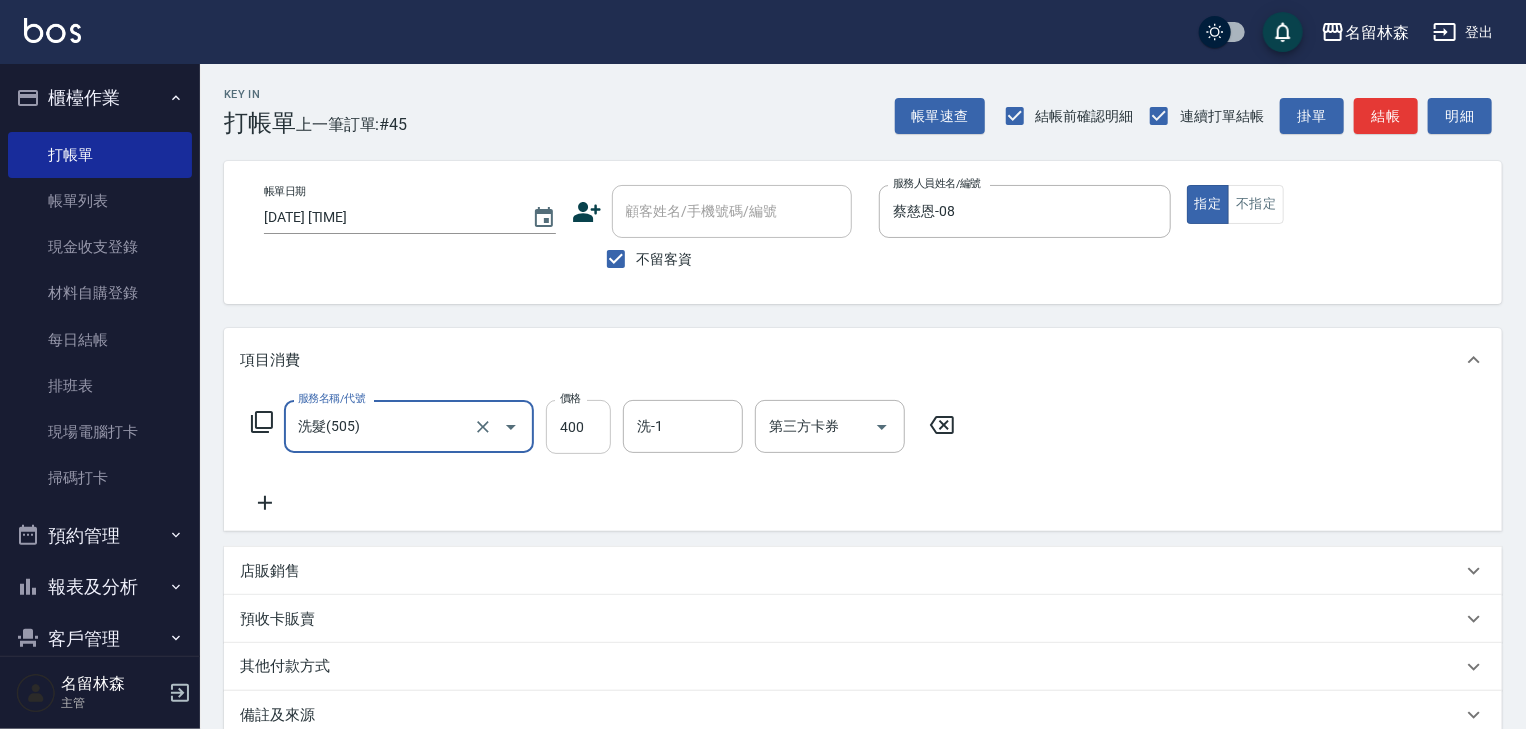 click on "400" at bounding box center [578, 427] 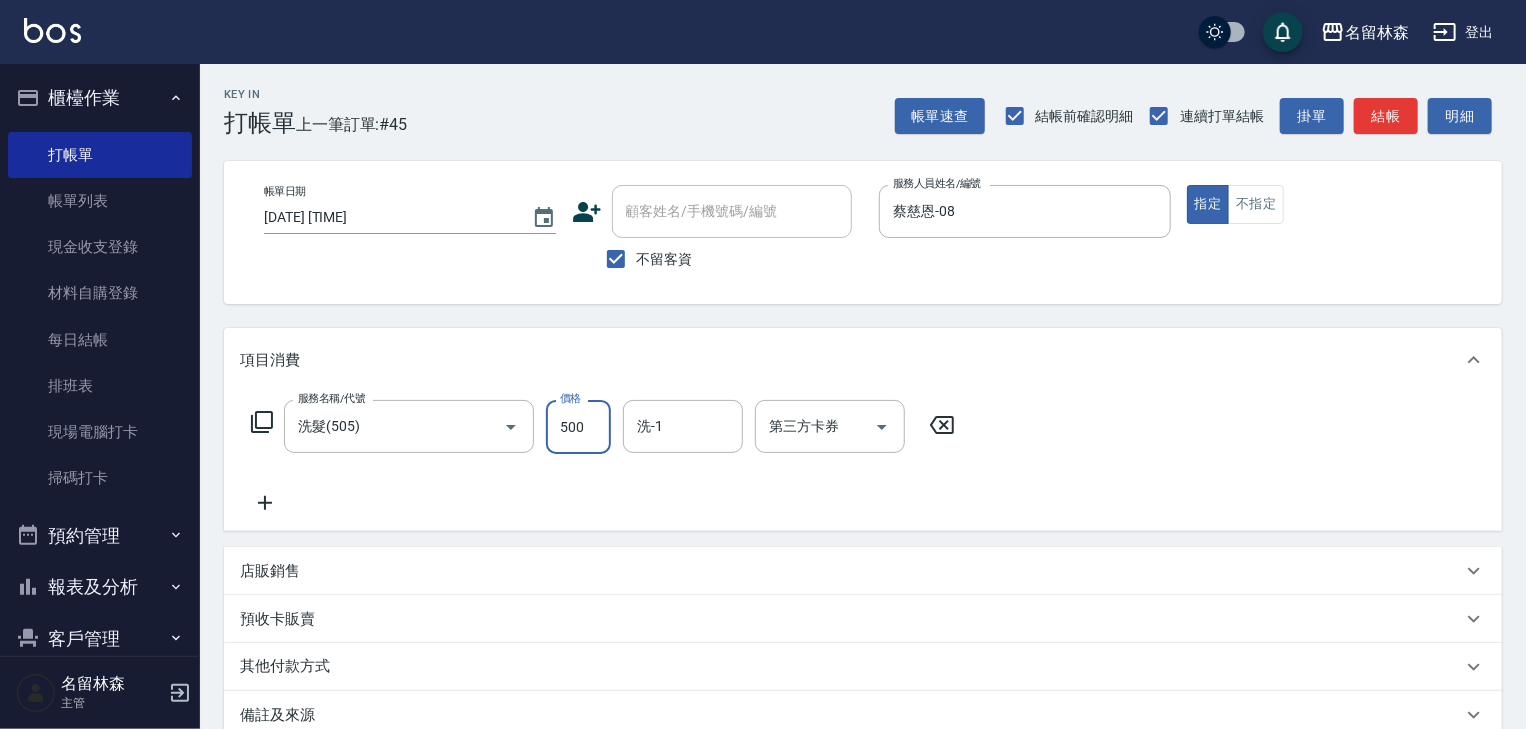 type on "500" 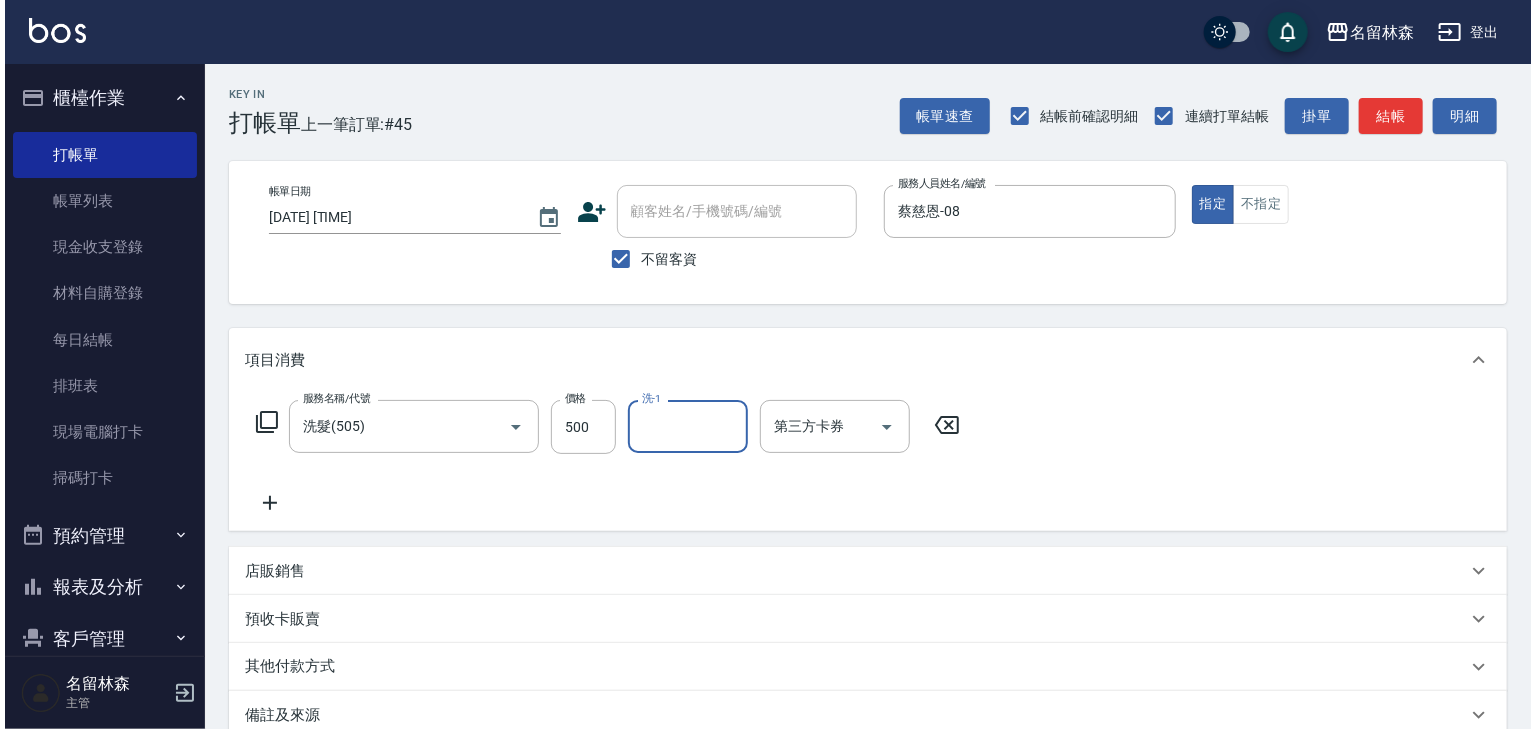 scroll, scrollTop: 213, scrollLeft: 0, axis: vertical 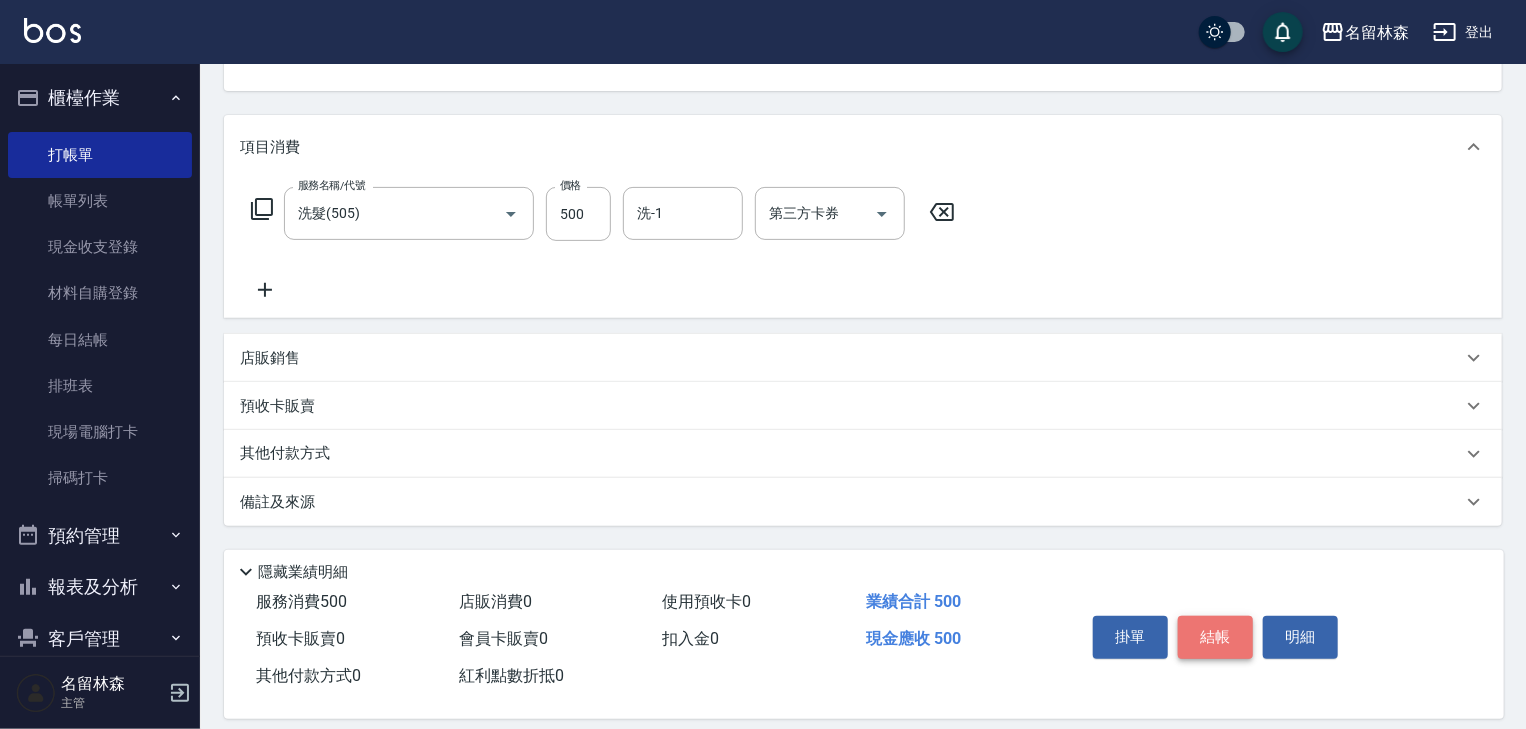 click on "結帳" at bounding box center (1215, 637) 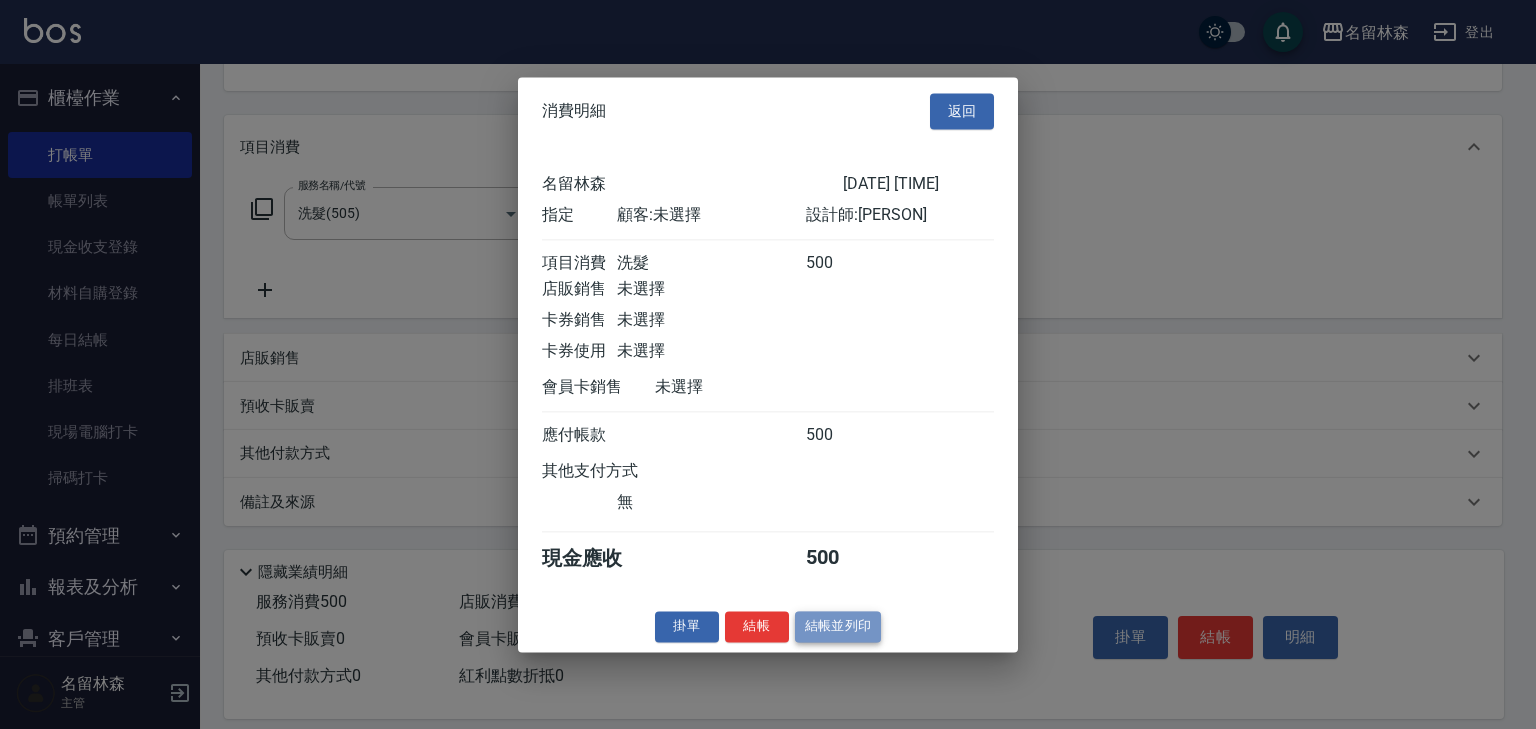 click on "結帳並列印" at bounding box center [838, 626] 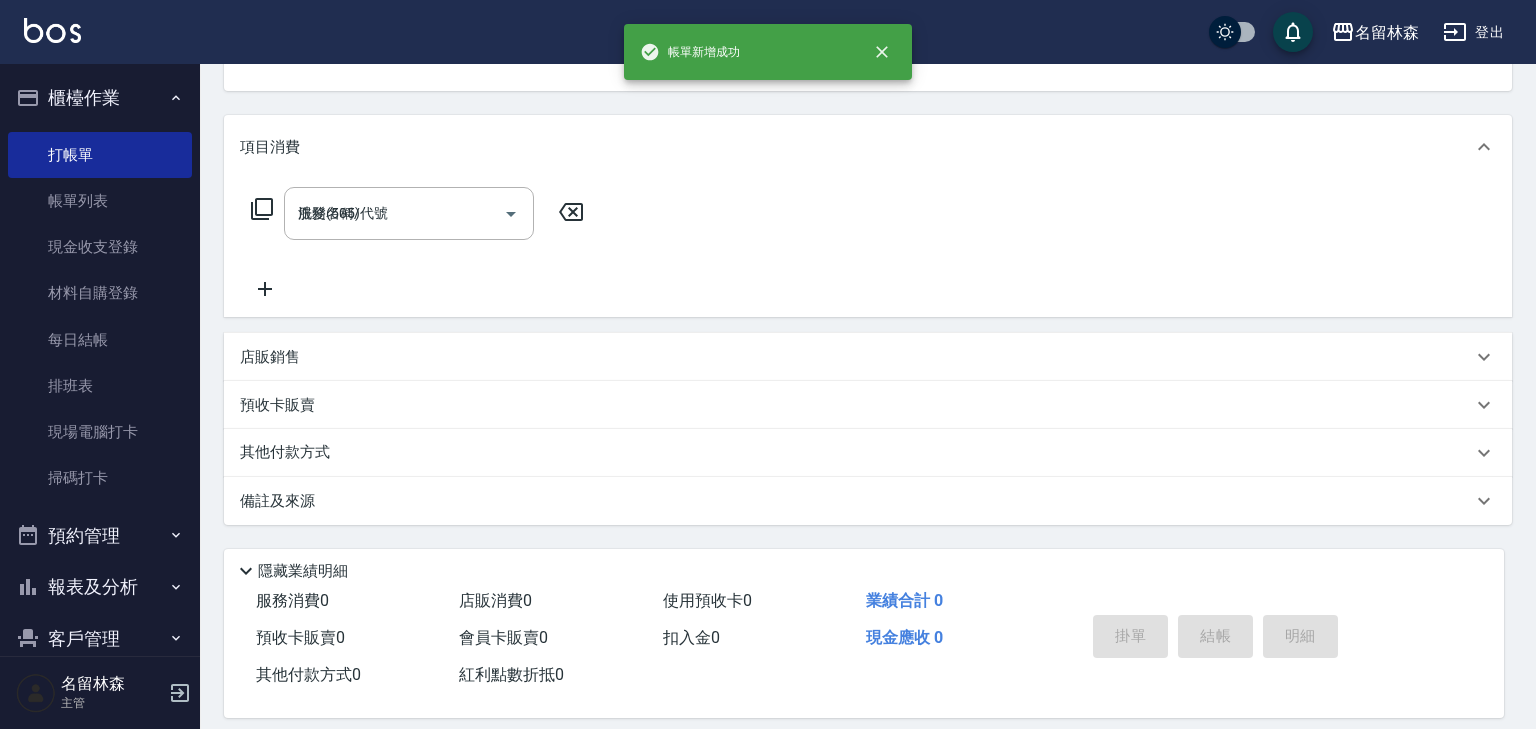 type on "2025/08/05 19:19" 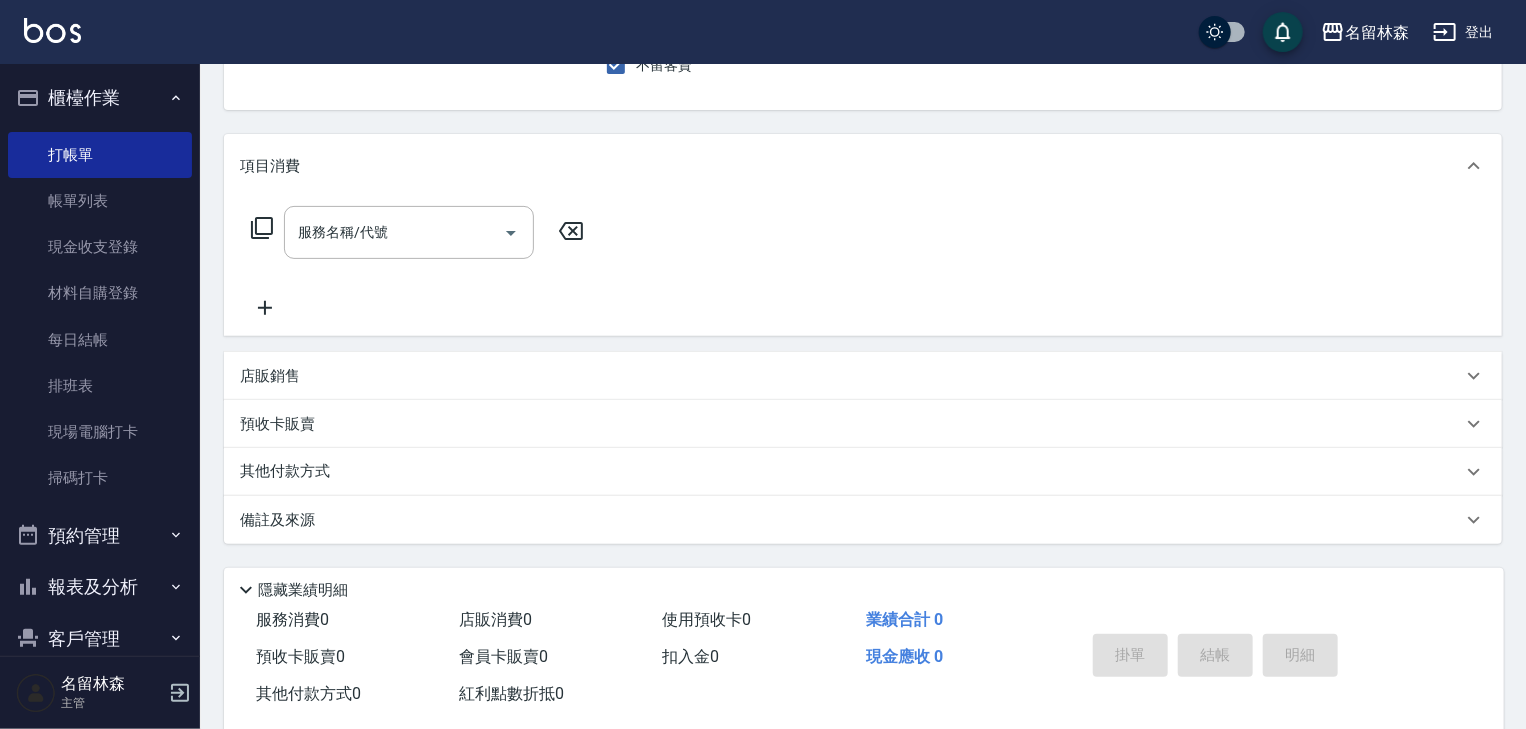 scroll, scrollTop: 87, scrollLeft: 0, axis: vertical 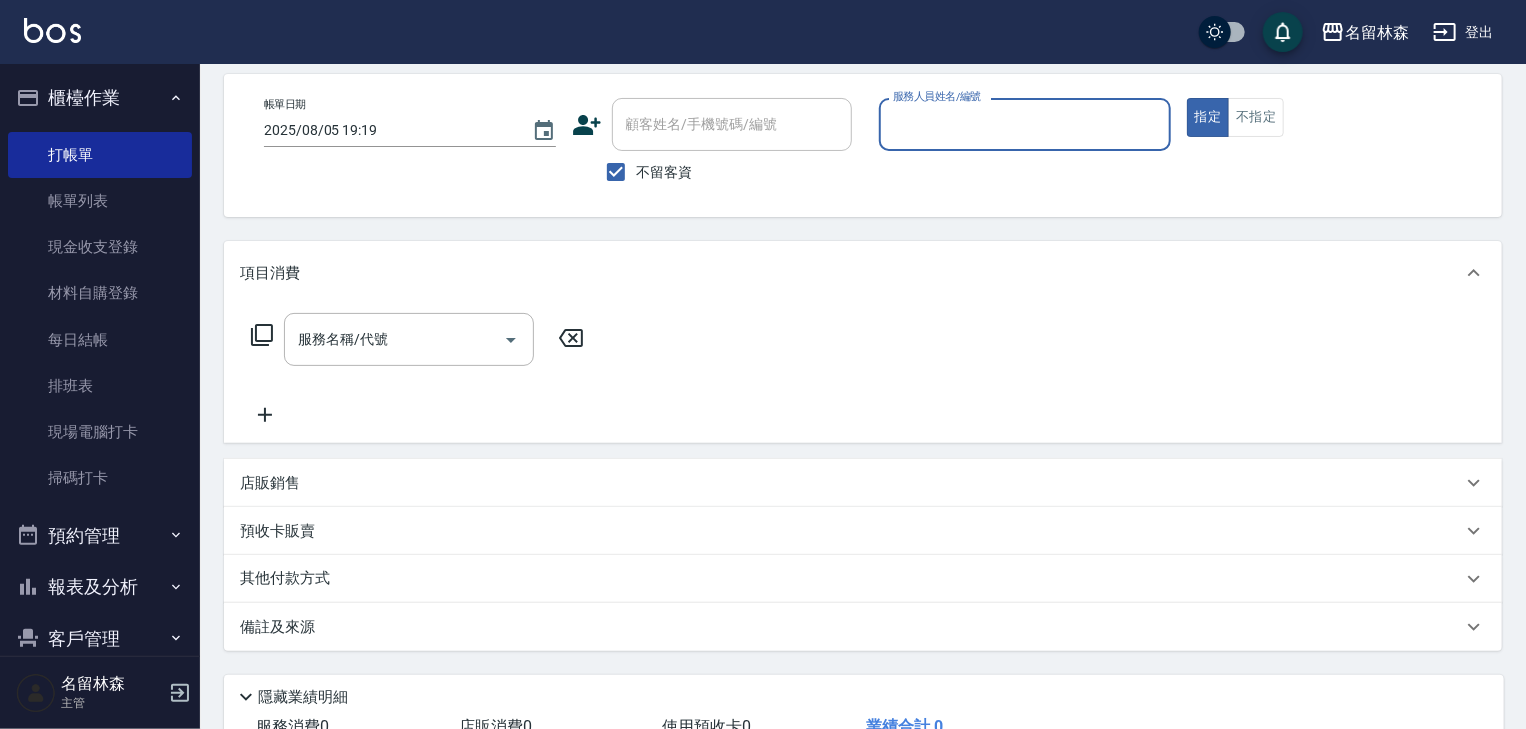 click on "服務人員姓名/編號" at bounding box center [1025, 124] 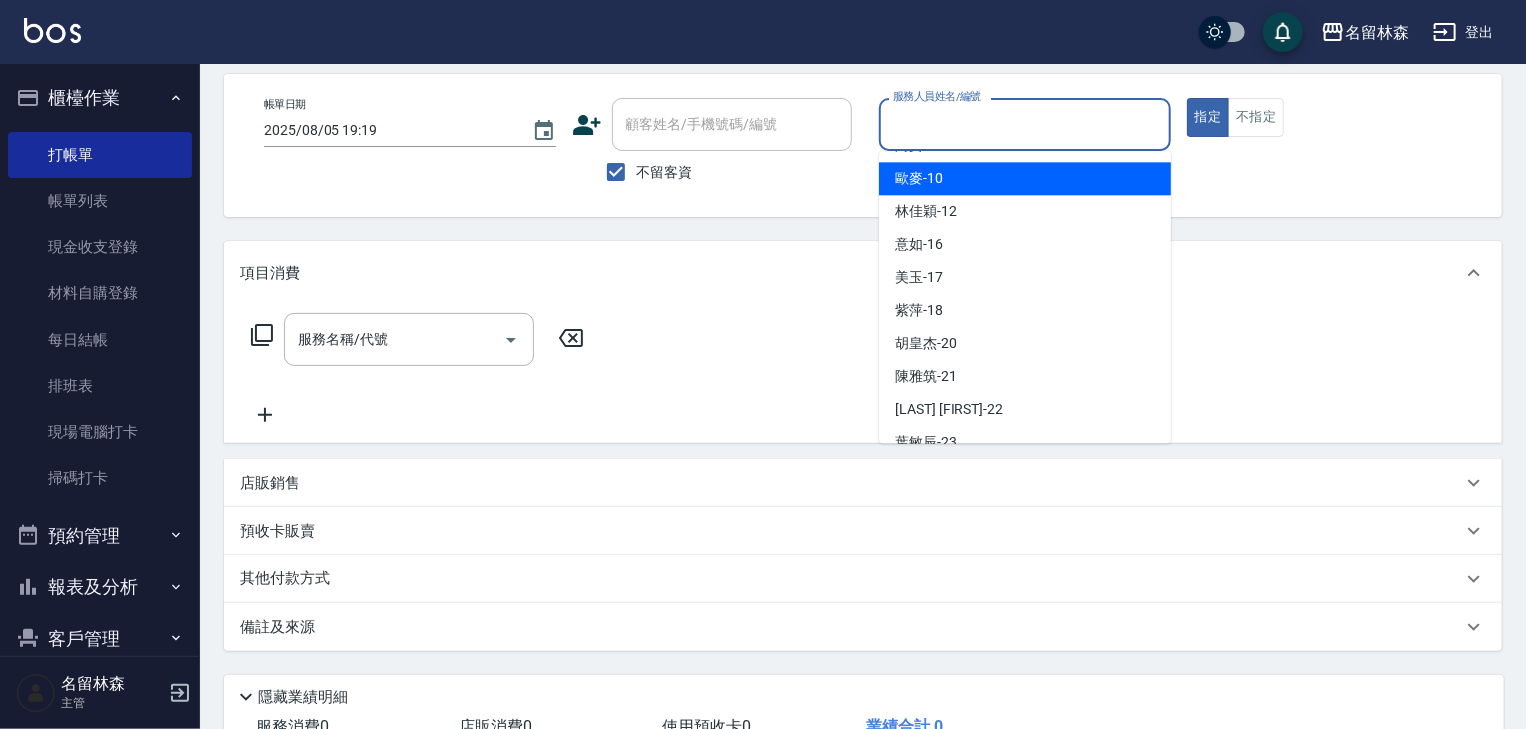scroll, scrollTop: 320, scrollLeft: 0, axis: vertical 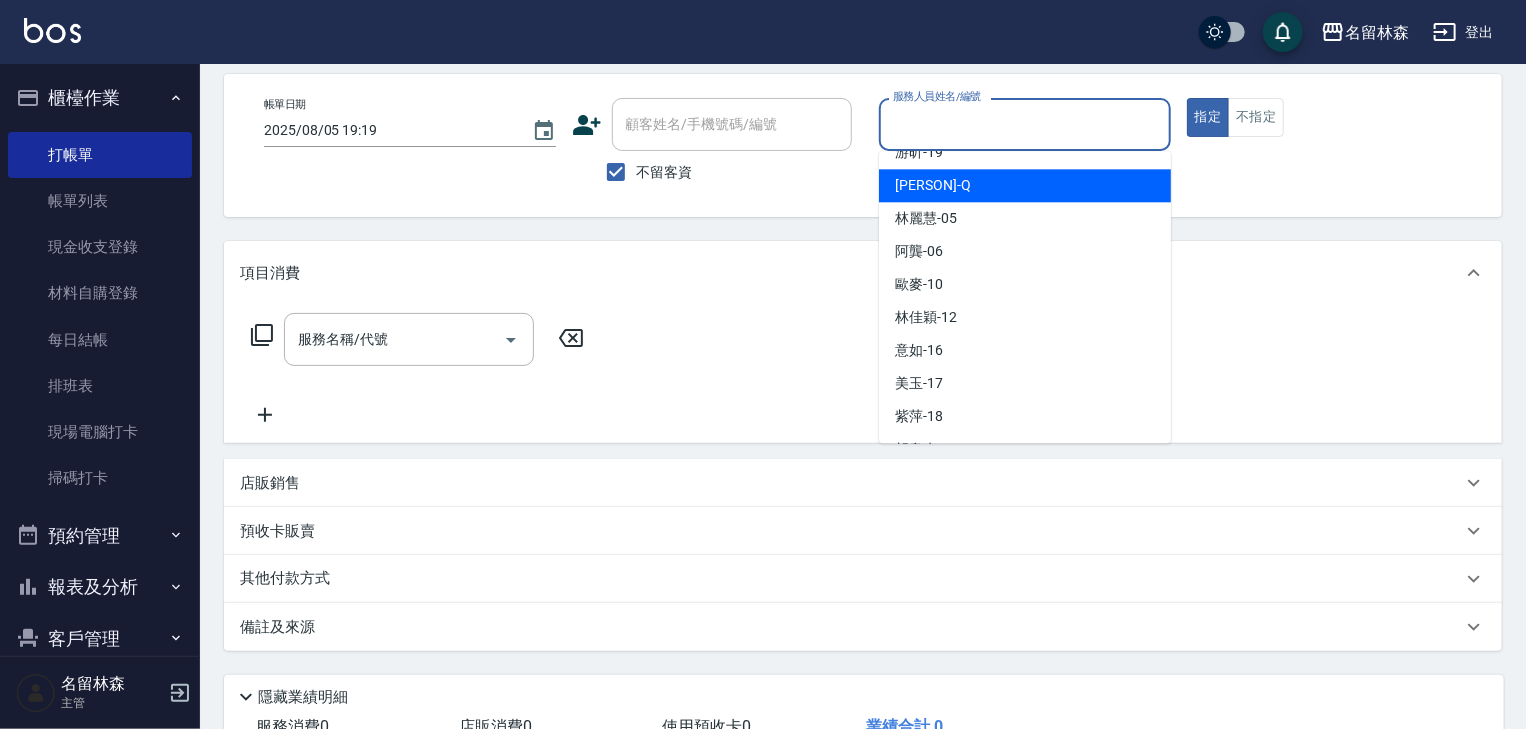 click on "賴妤韓 -Q" at bounding box center (1025, 185) 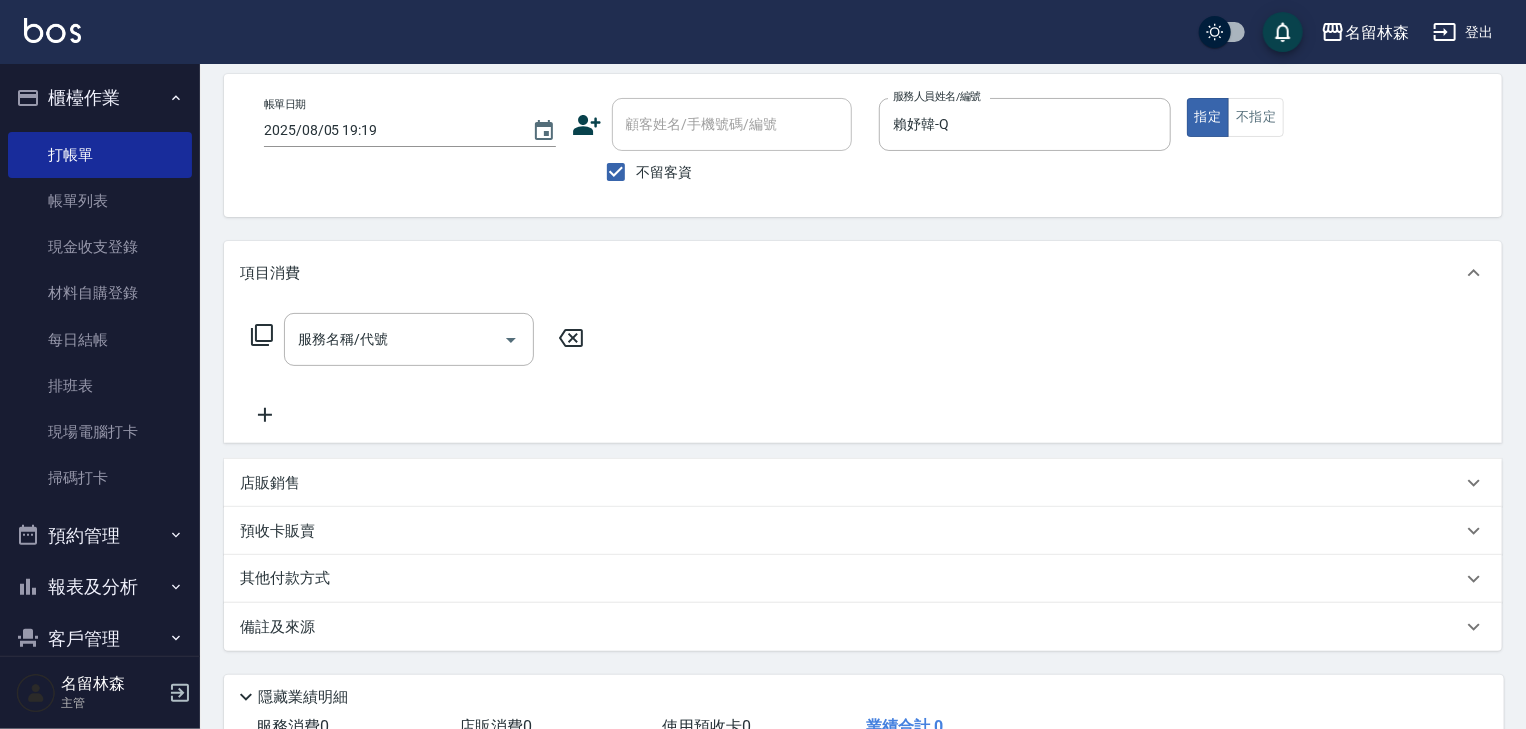 click 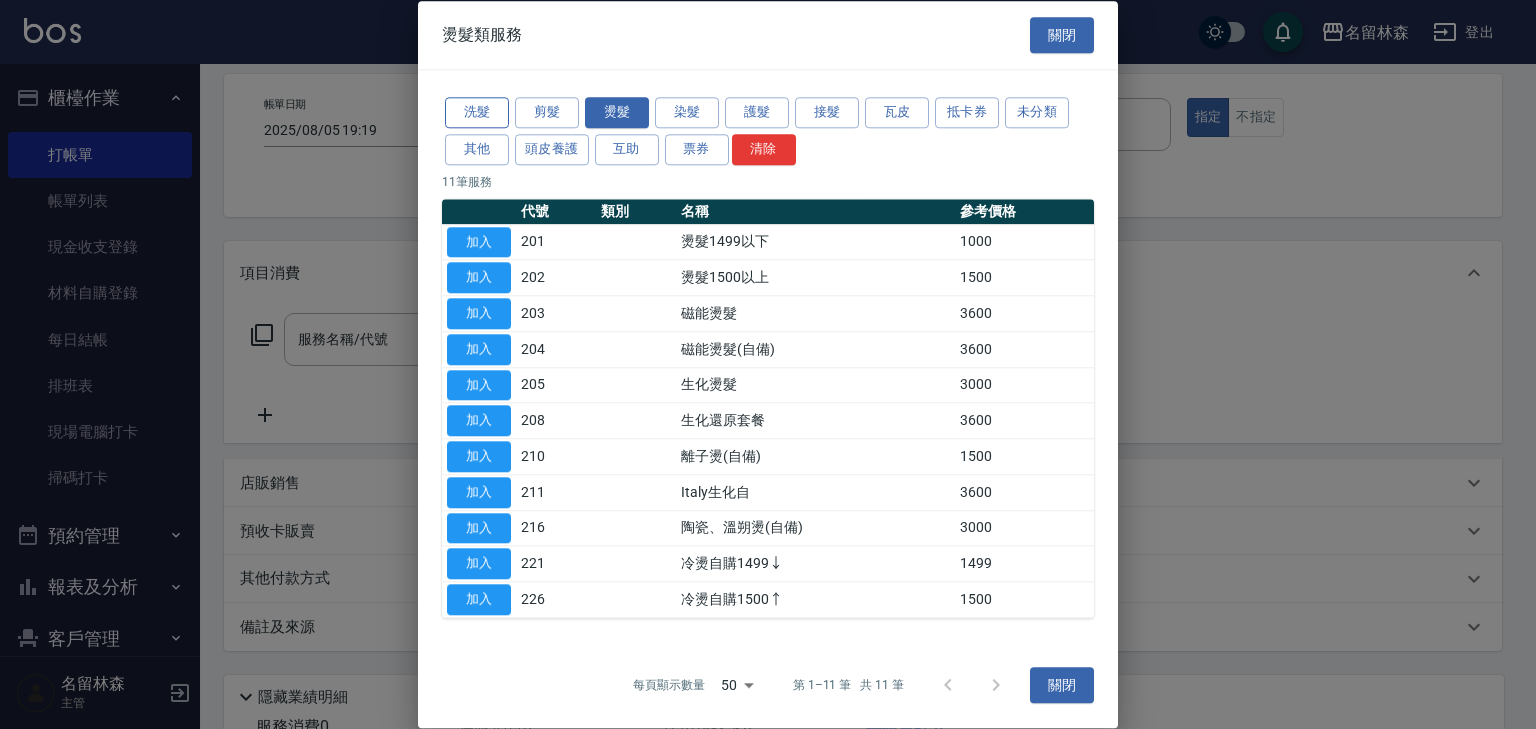 click on "洗髮" at bounding box center [477, 112] 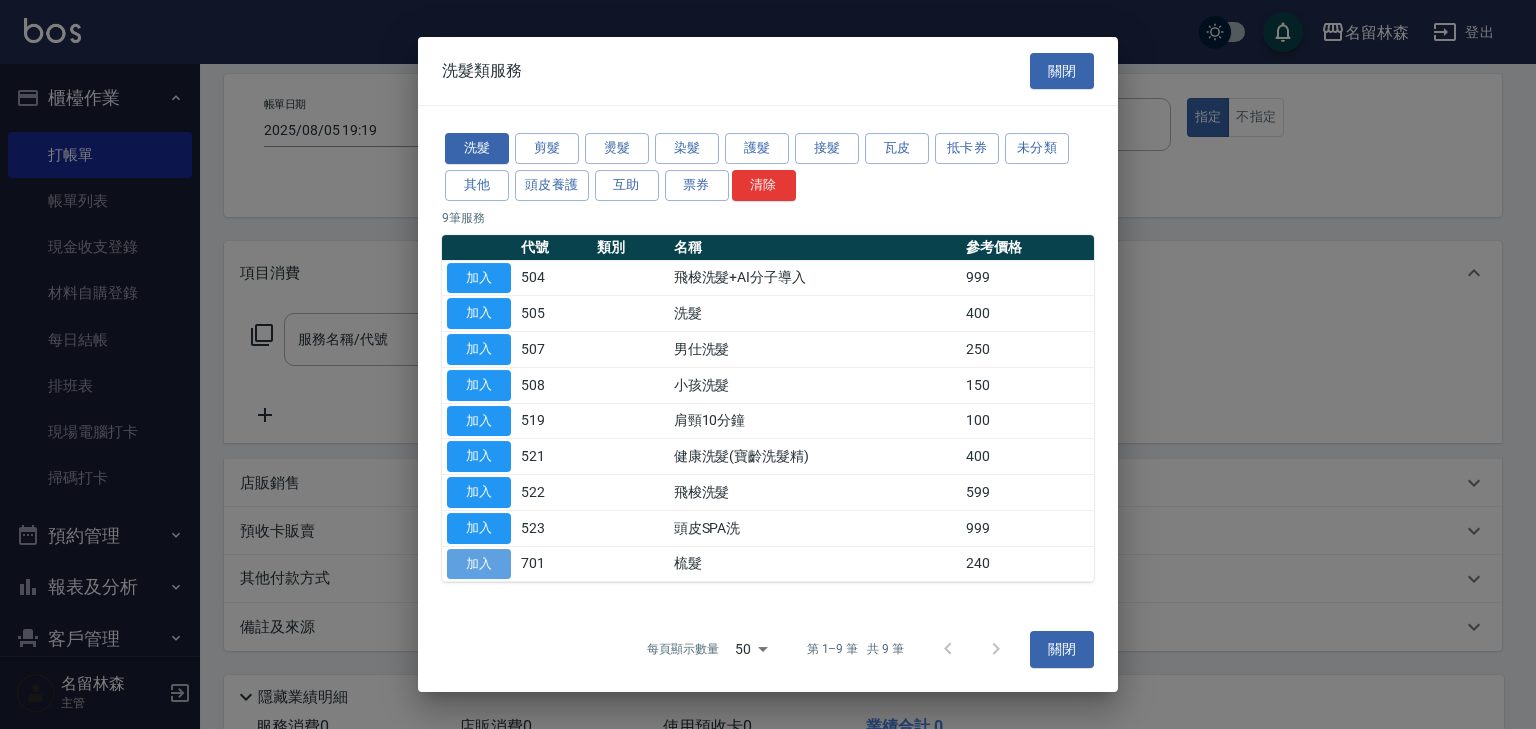 click on "加入" at bounding box center [479, 564] 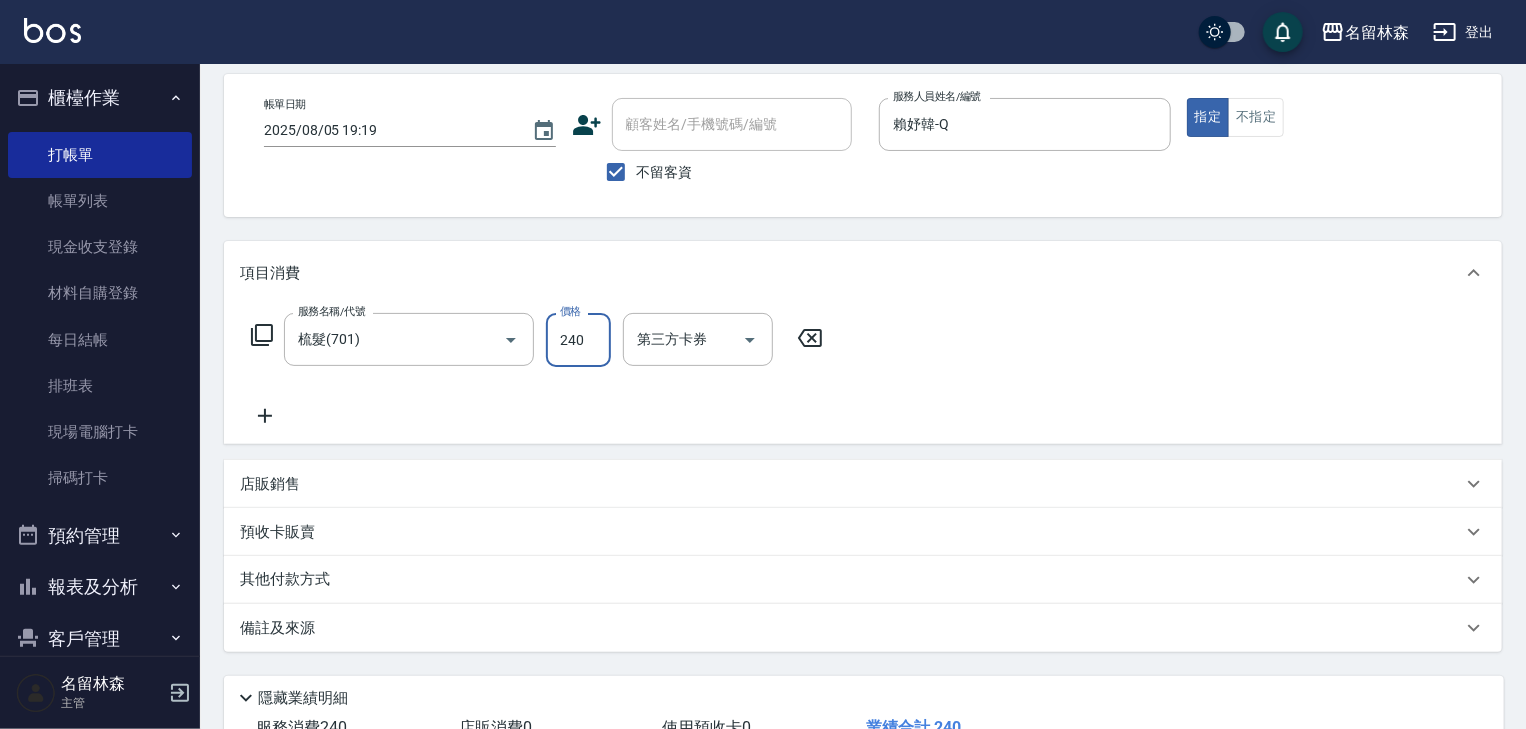 click on "240" at bounding box center [578, 340] 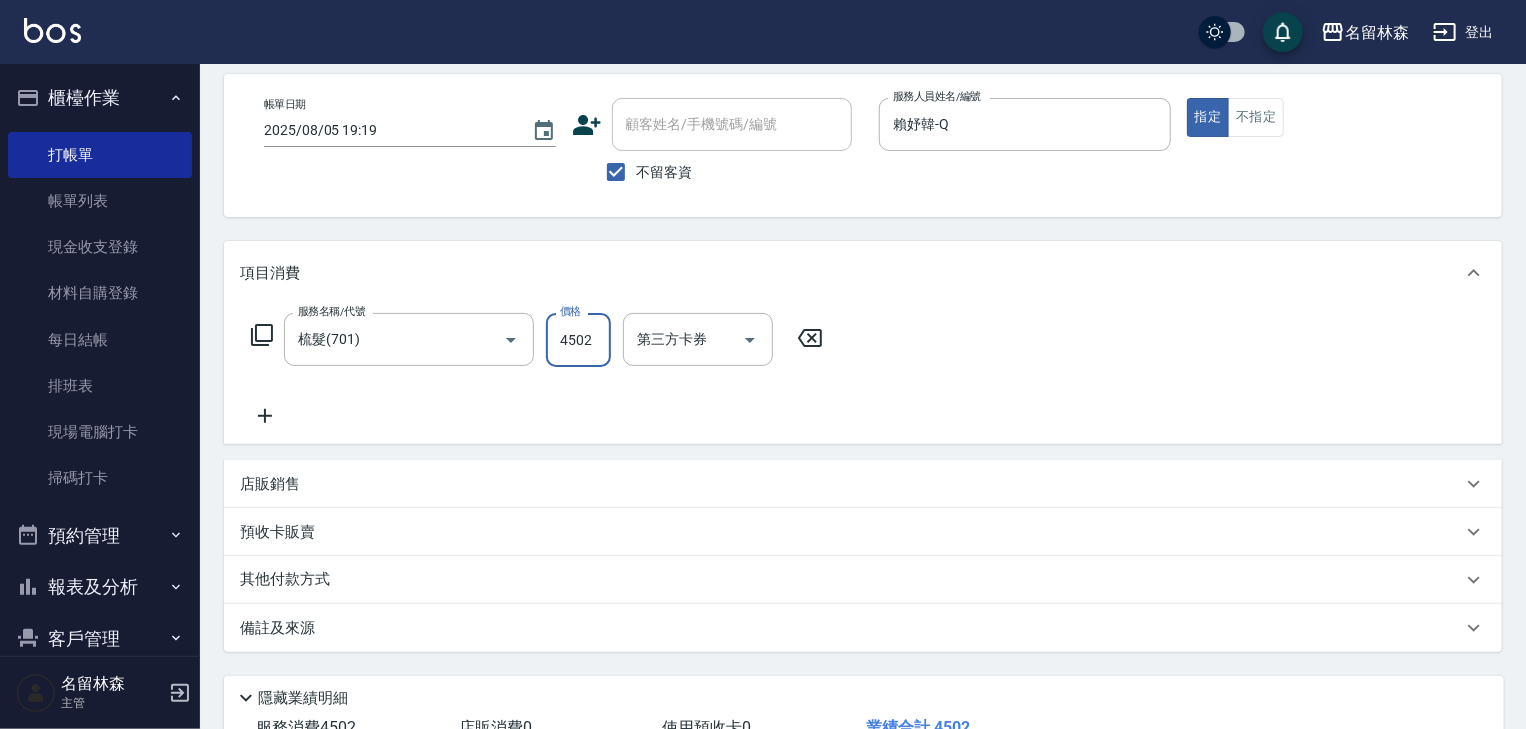 click on "4502" at bounding box center [578, 340] 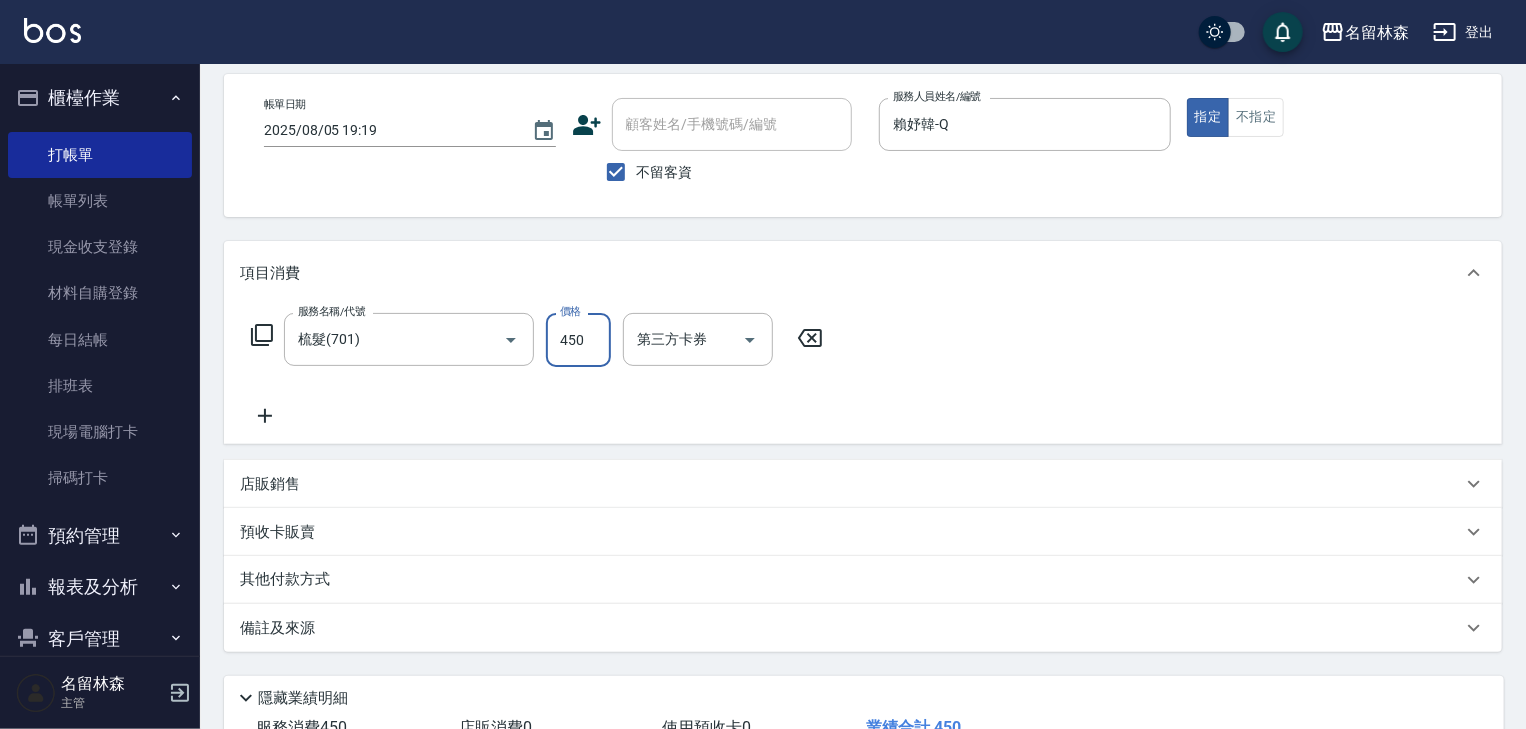 type on "450" 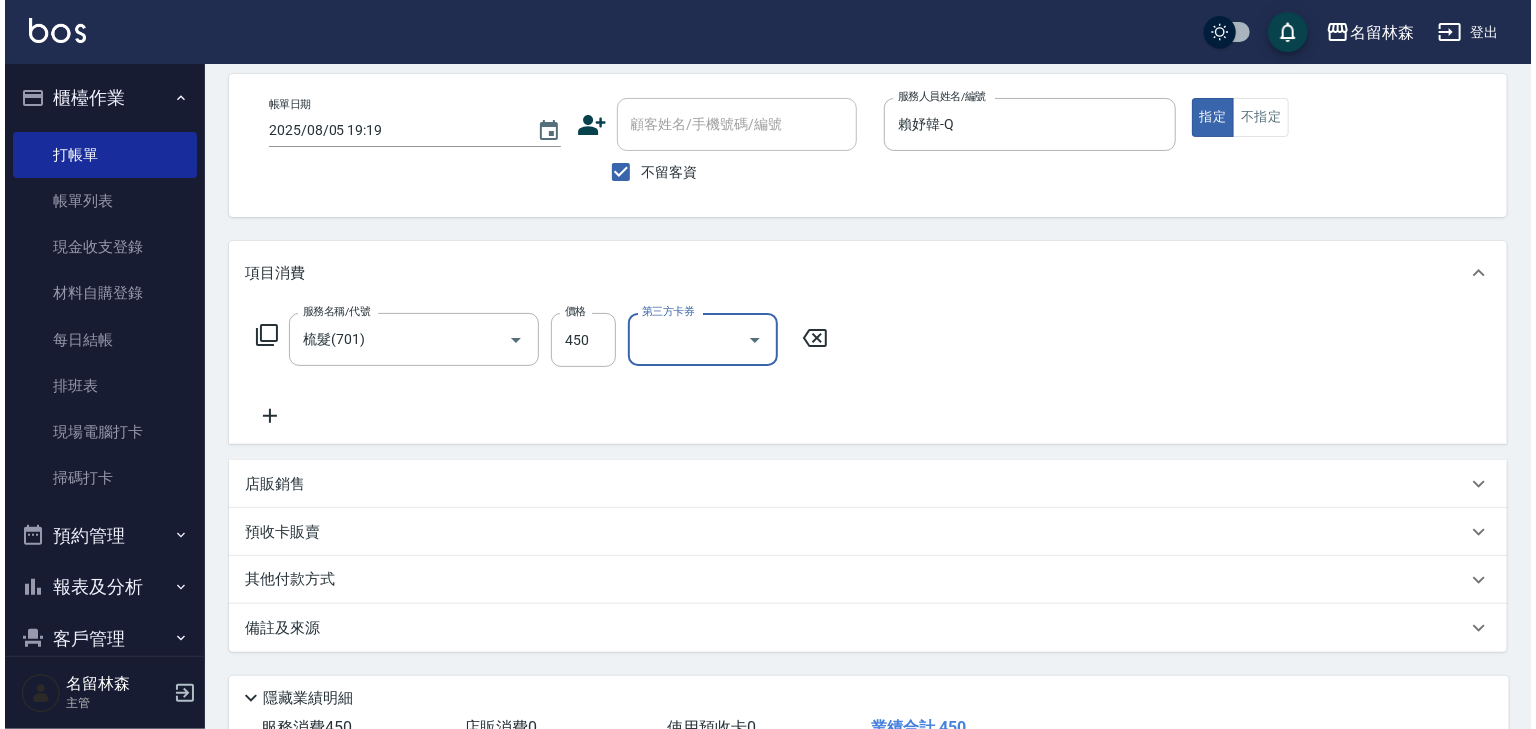 scroll, scrollTop: 234, scrollLeft: 0, axis: vertical 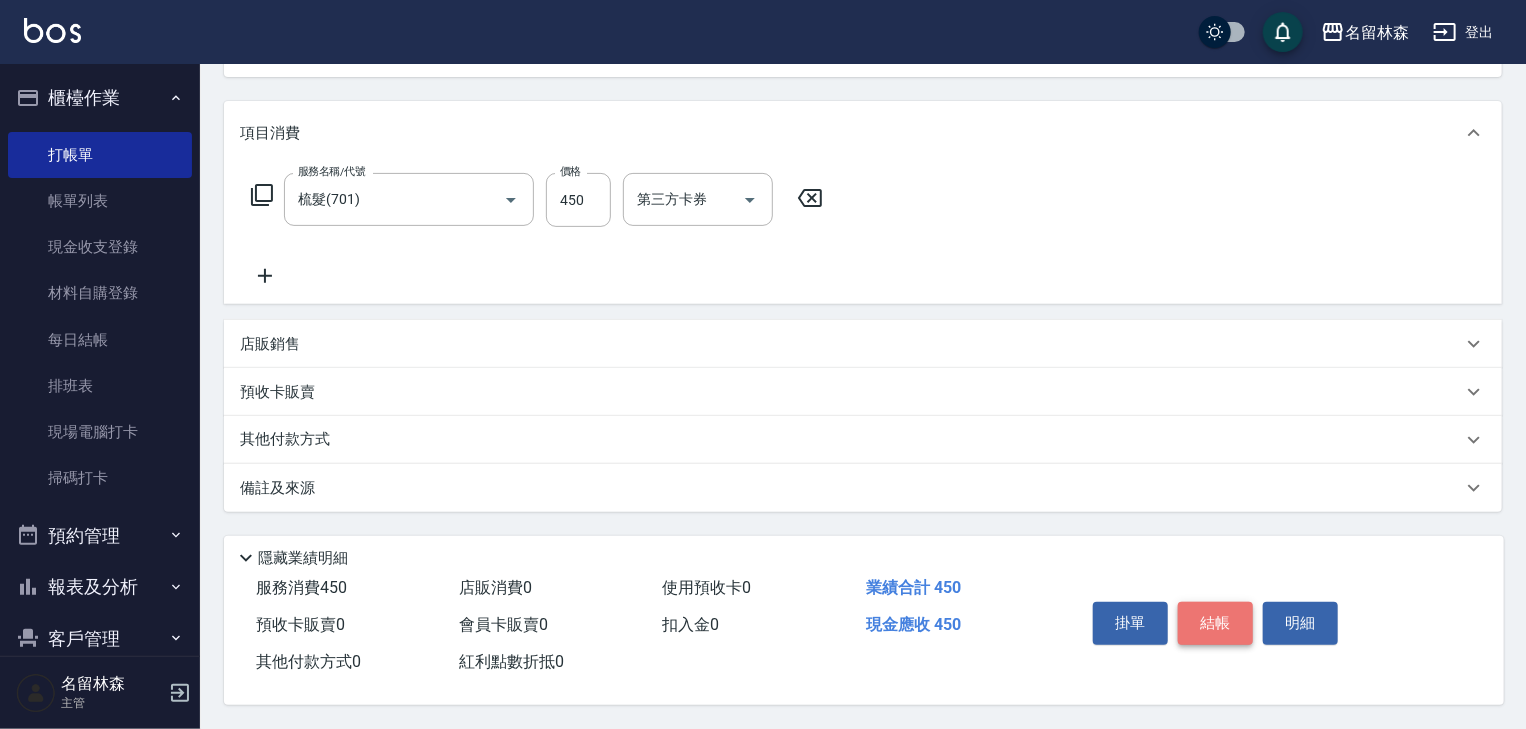 click on "結帳" at bounding box center [1215, 623] 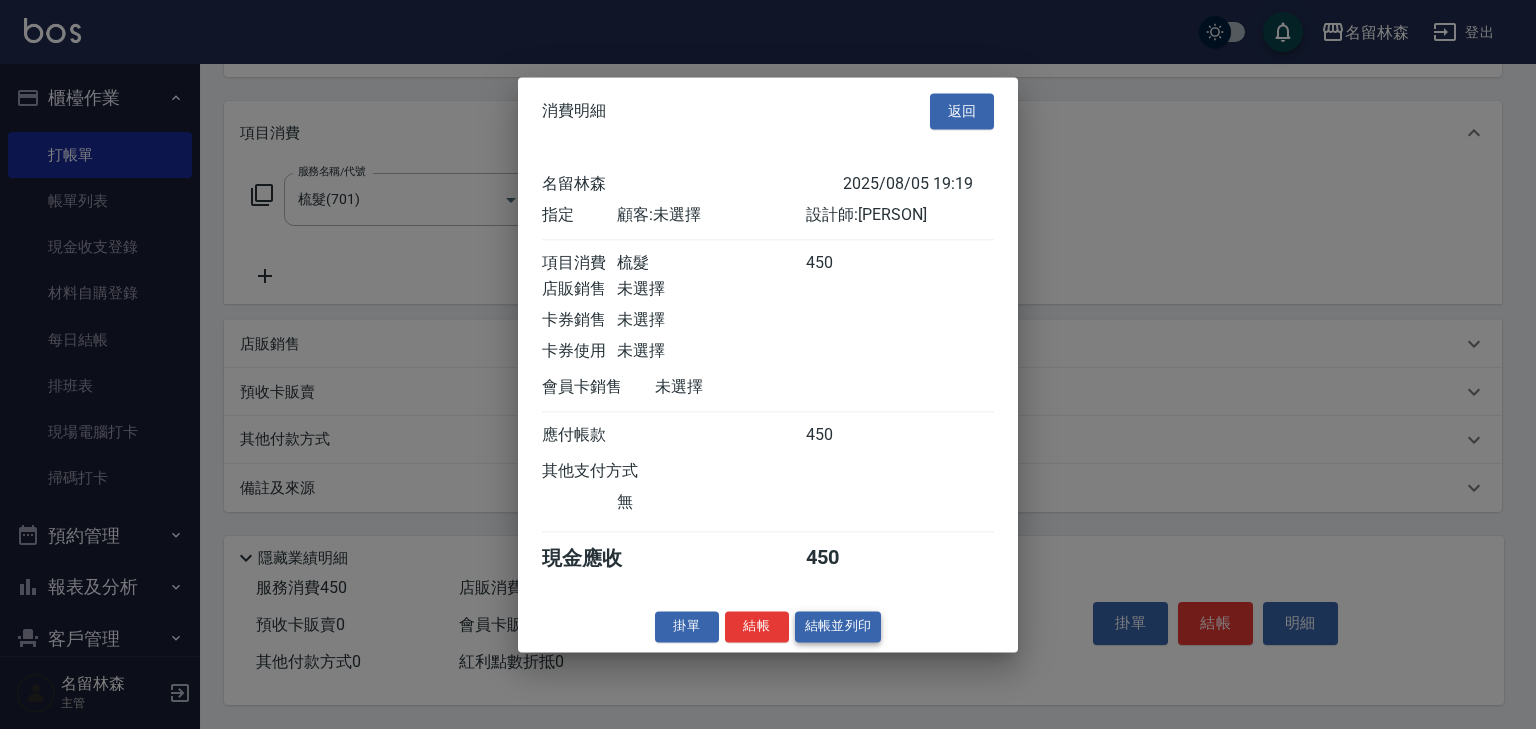 click on "結帳並列印" at bounding box center (838, 626) 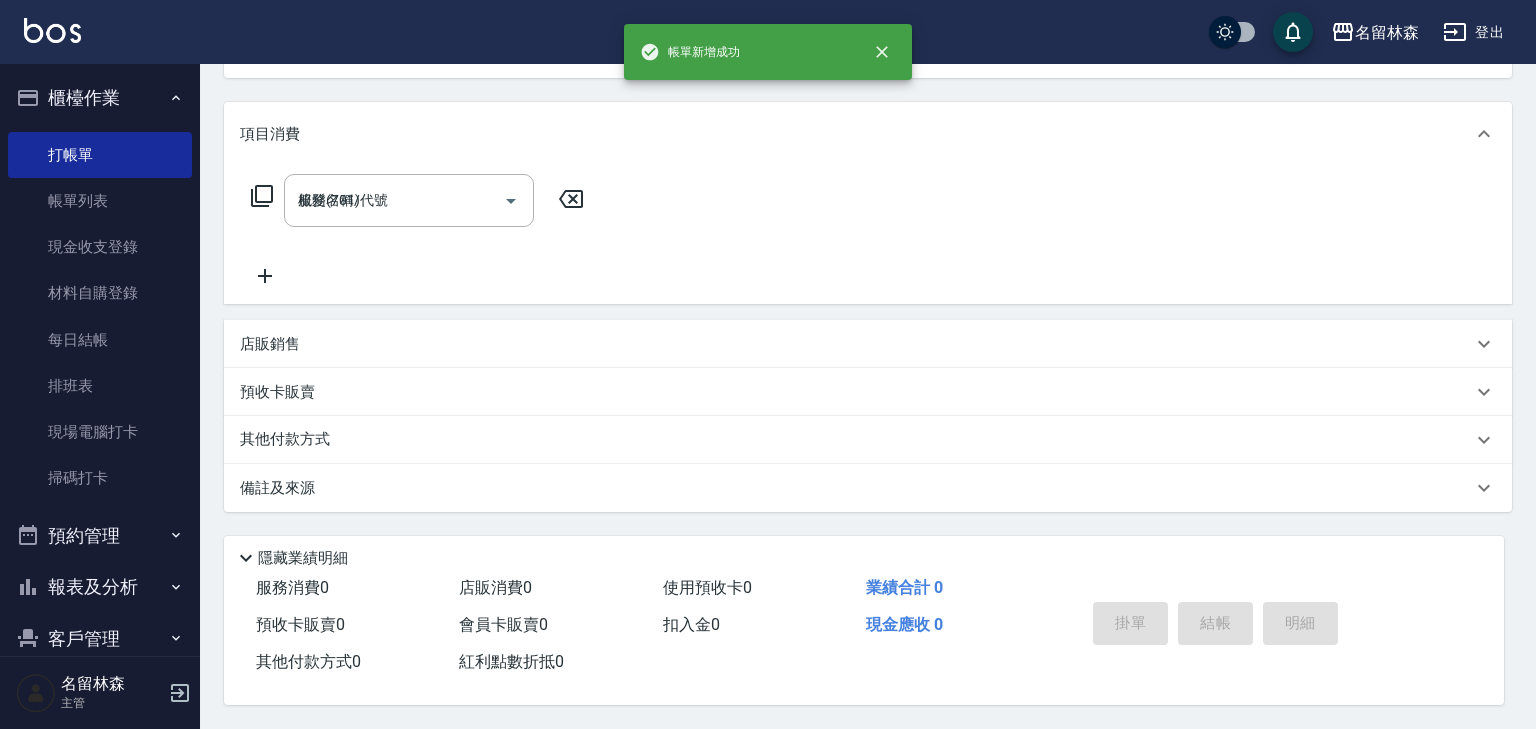 type on "2025/08/05 19:21" 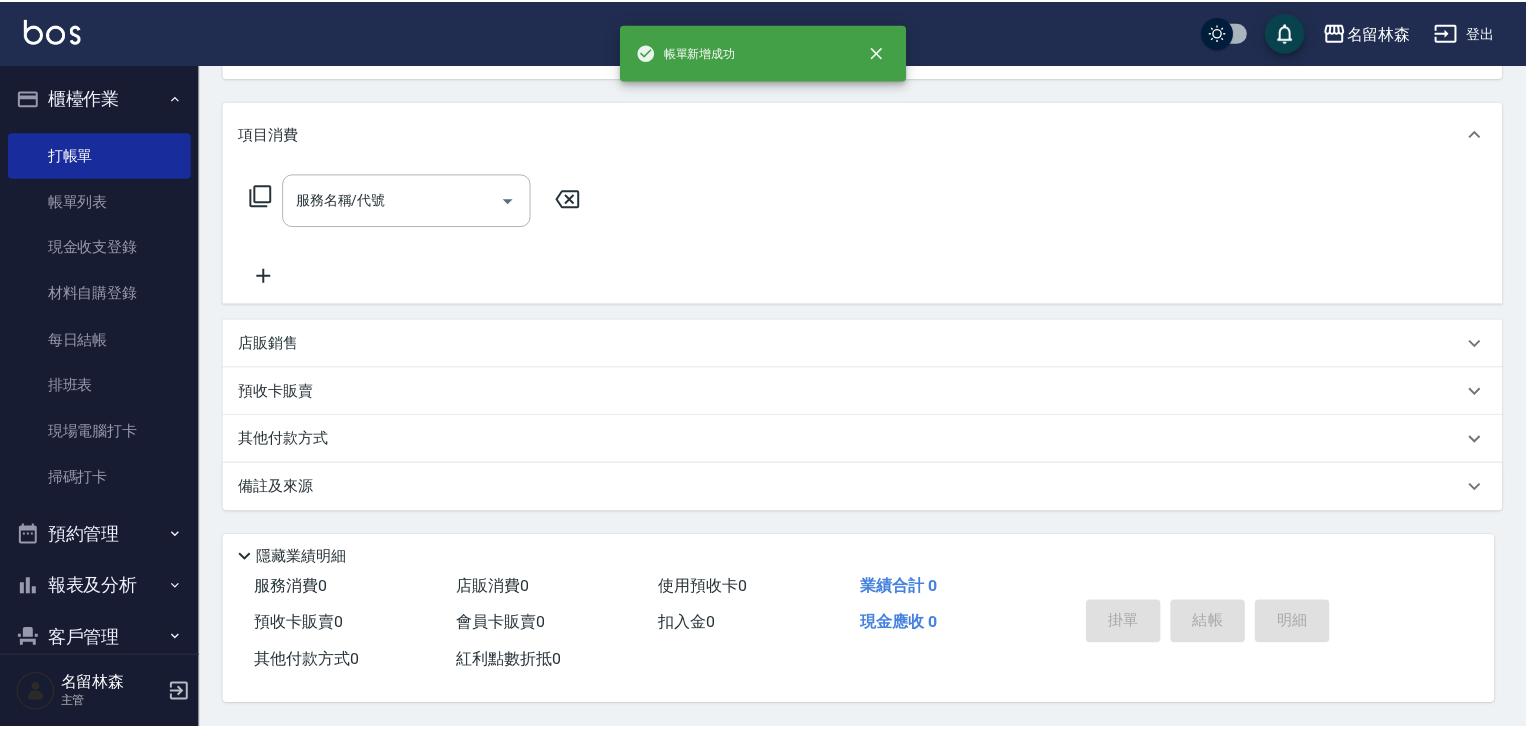 scroll, scrollTop: 0, scrollLeft: 0, axis: both 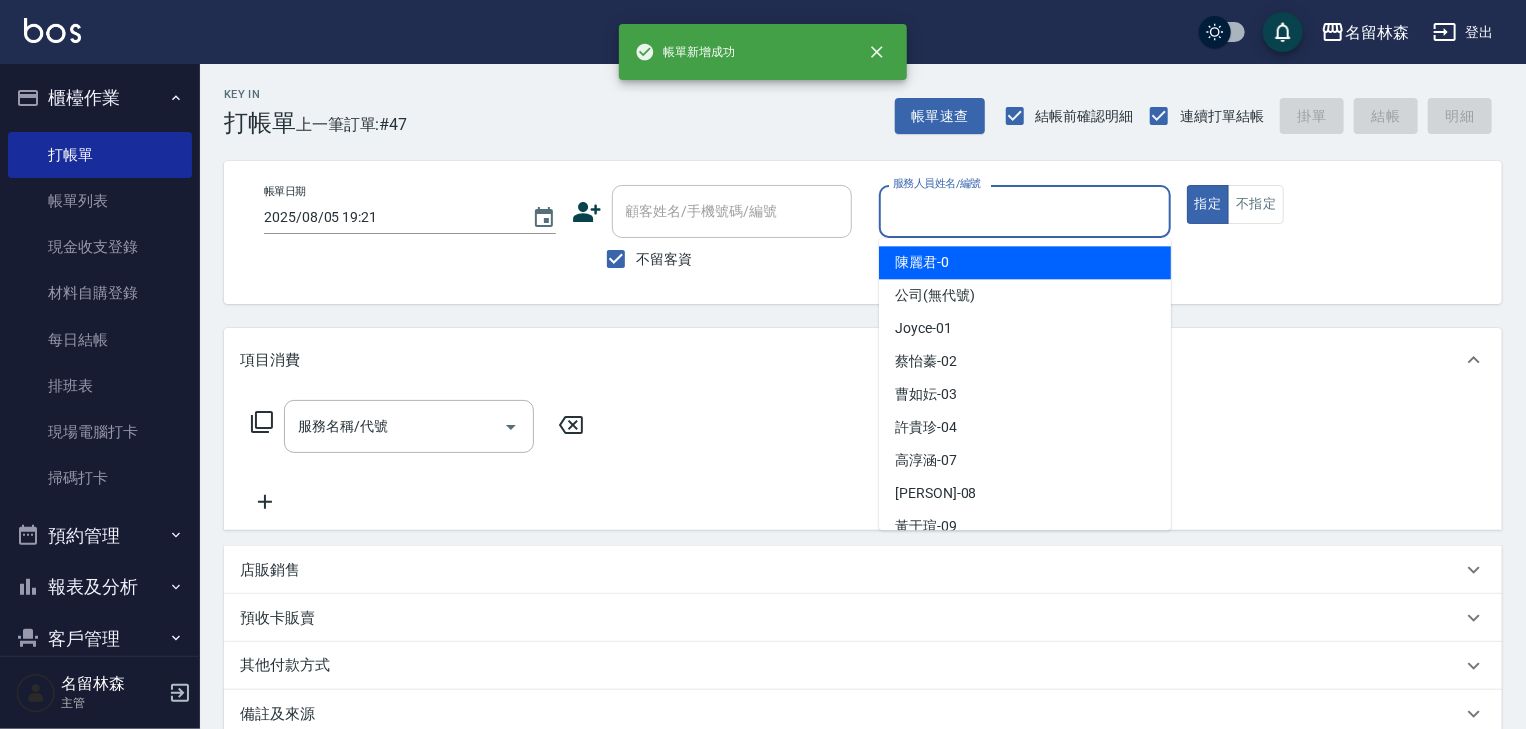 click on "服務人員姓名/編號" at bounding box center (1025, 211) 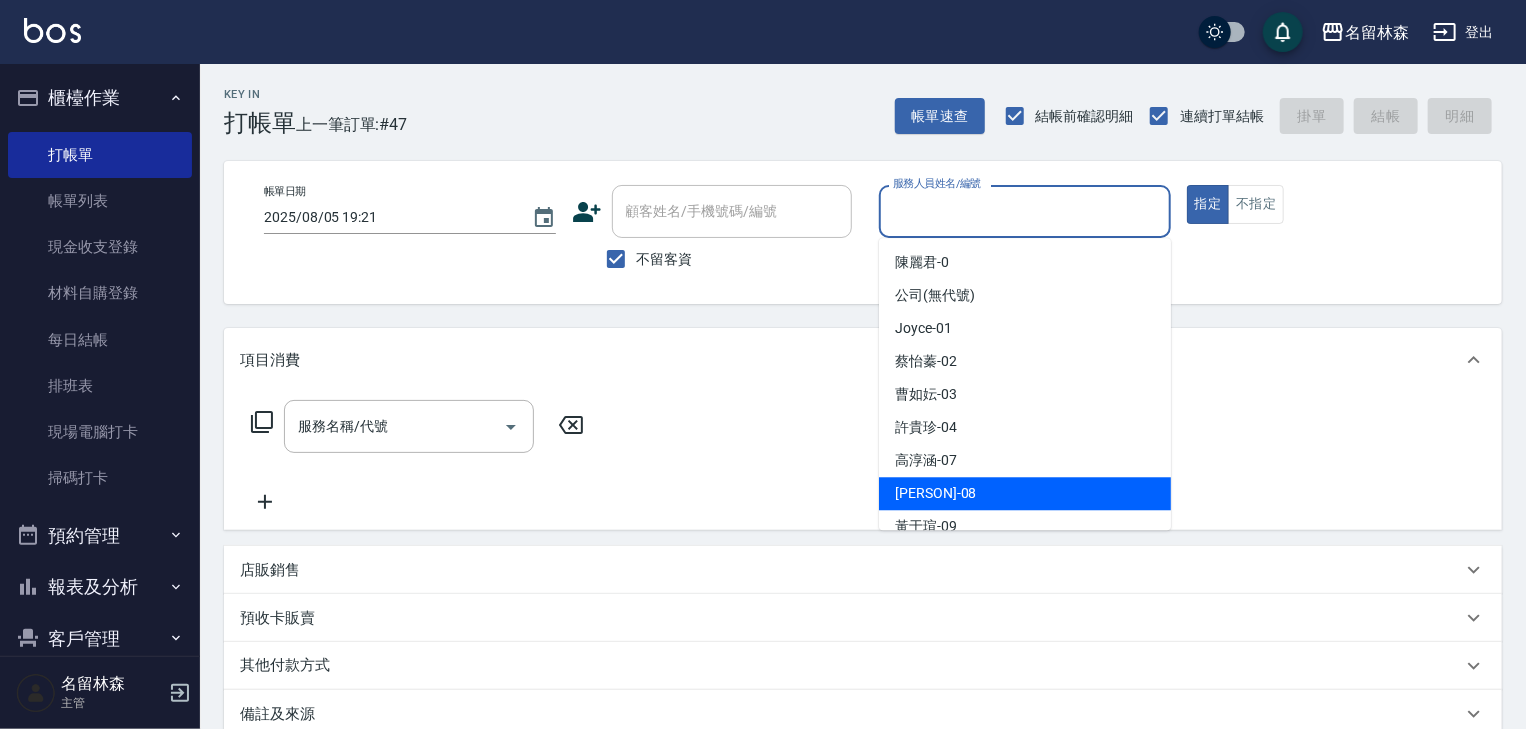 scroll, scrollTop: 106, scrollLeft: 0, axis: vertical 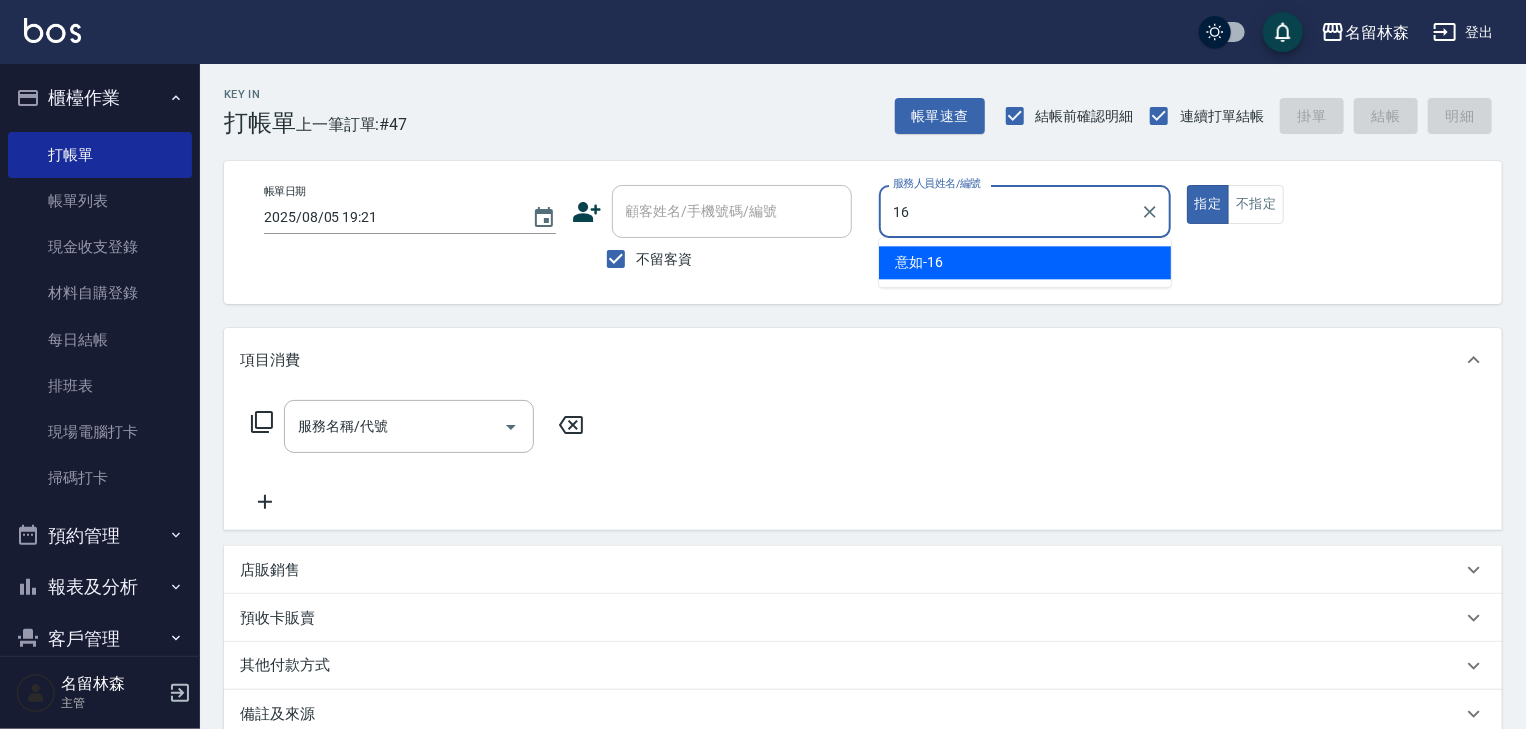 type on "意如-16" 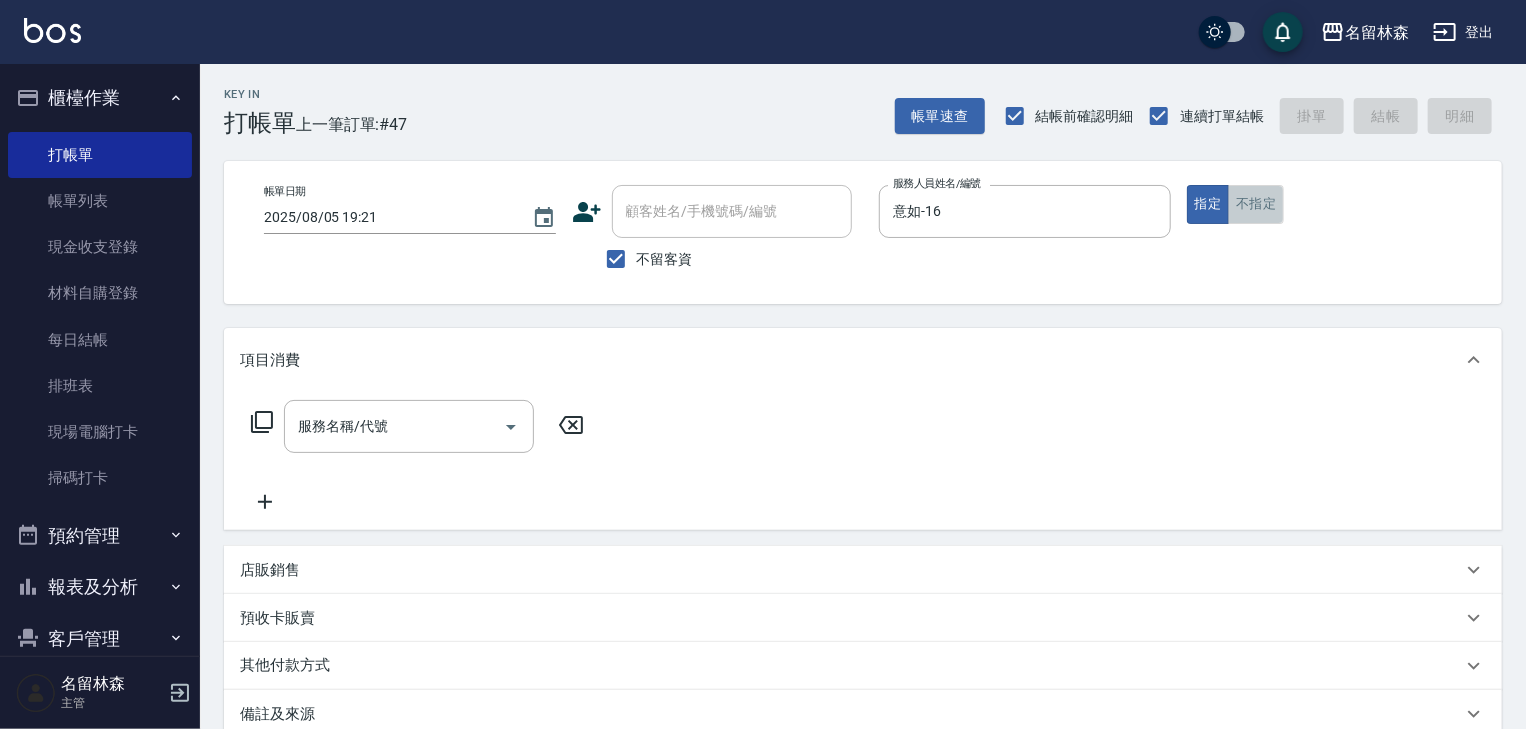click on "不指定" at bounding box center (1256, 204) 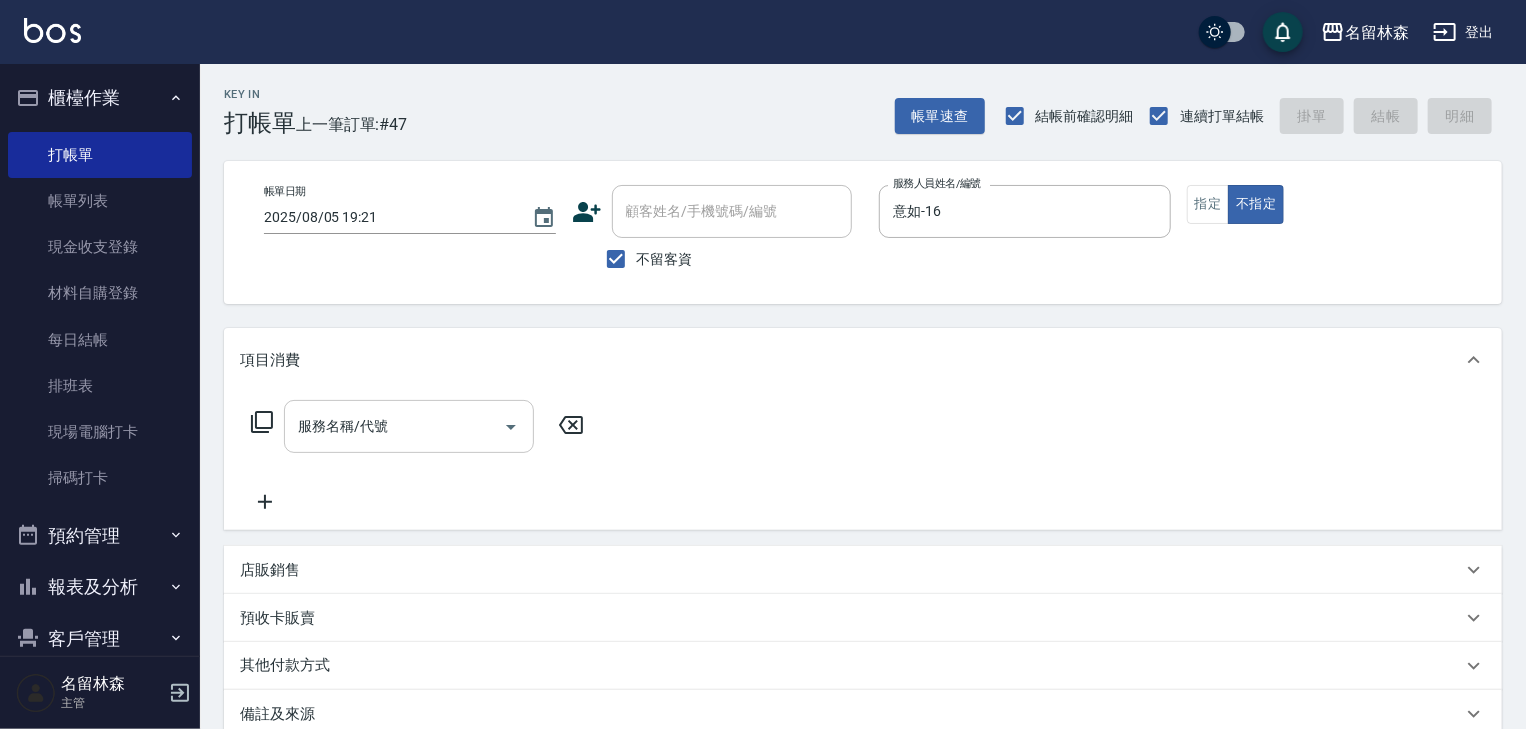 click on "服務名稱/代號" at bounding box center (394, 426) 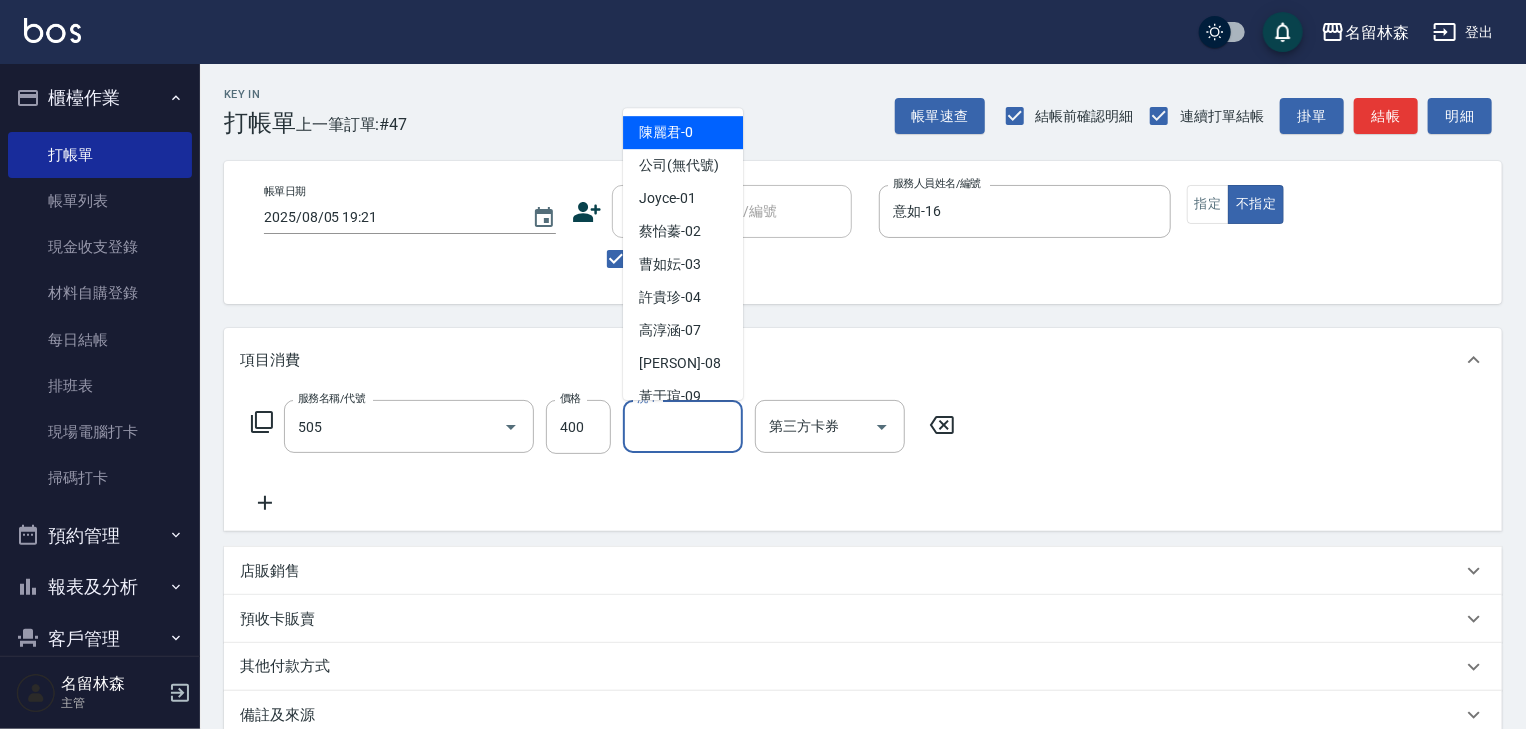 type on "洗髮(505)" 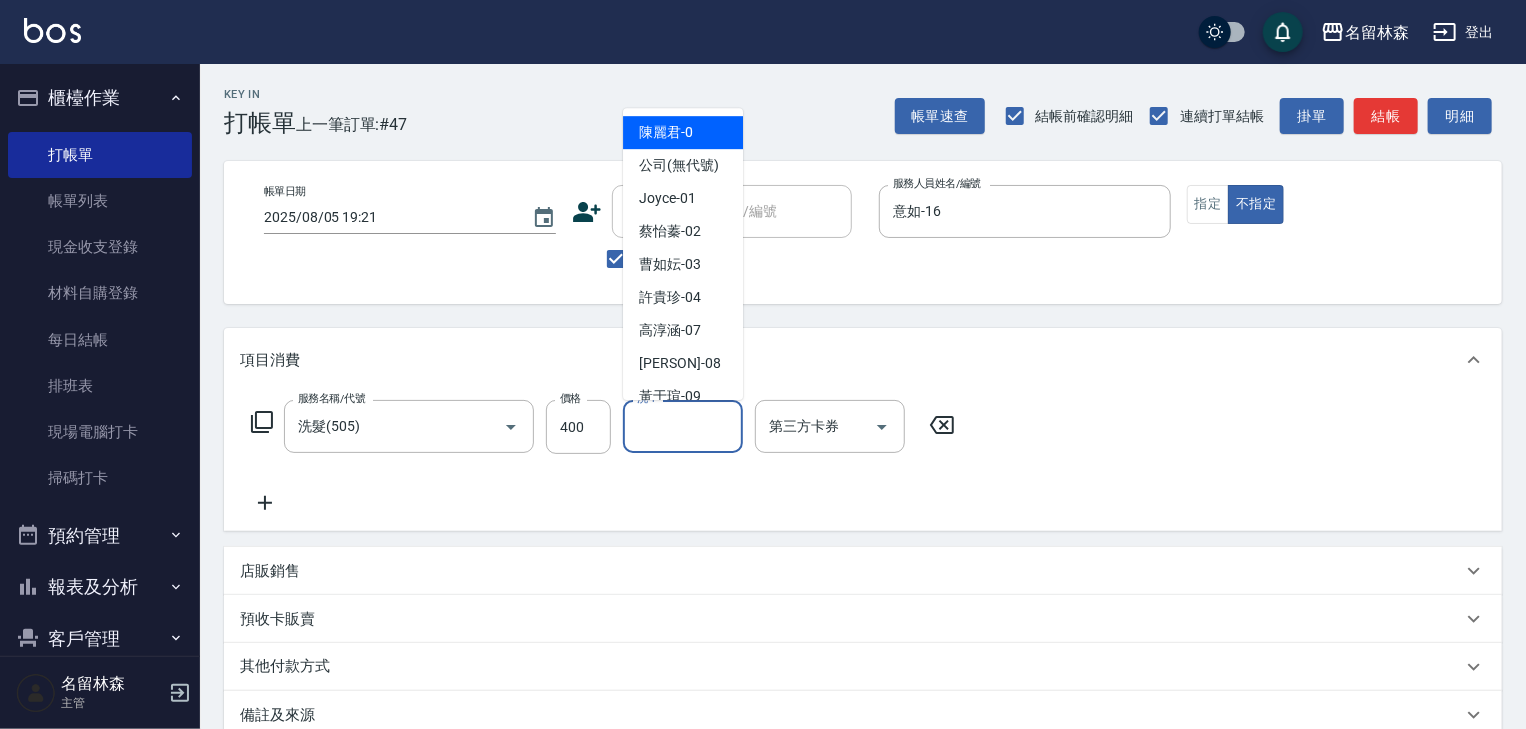 click on "洗-1" at bounding box center [683, 426] 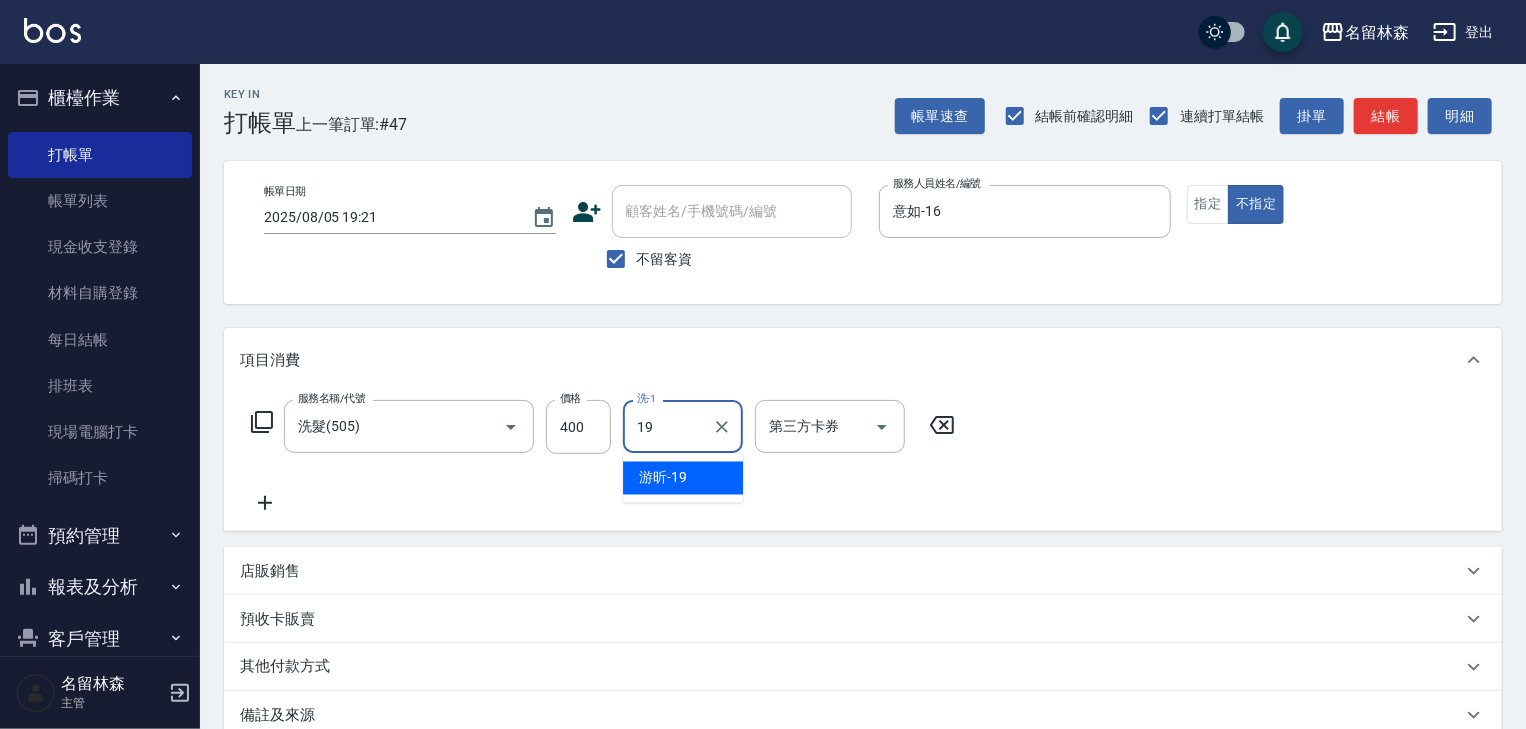 type on "游昕-19" 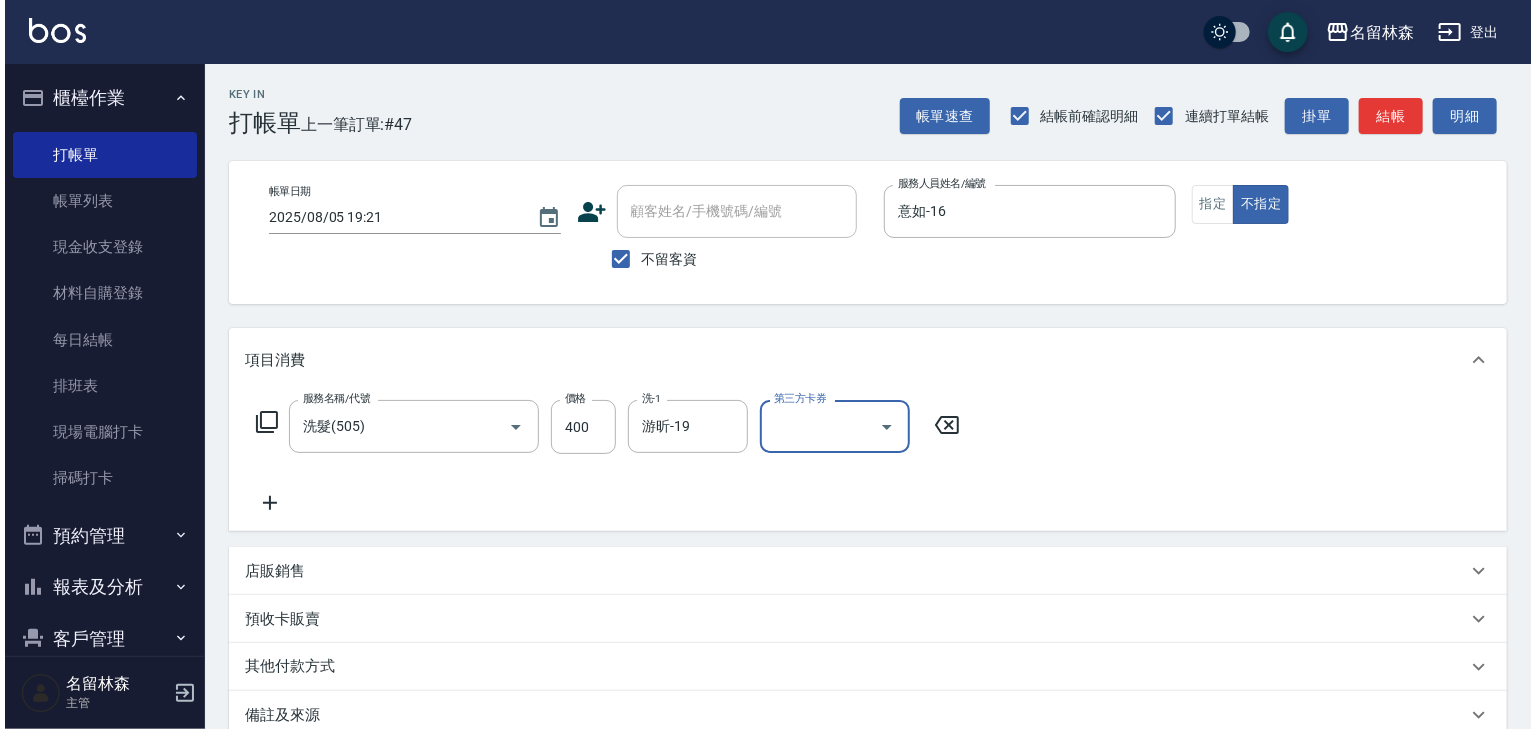scroll, scrollTop: 234, scrollLeft: 0, axis: vertical 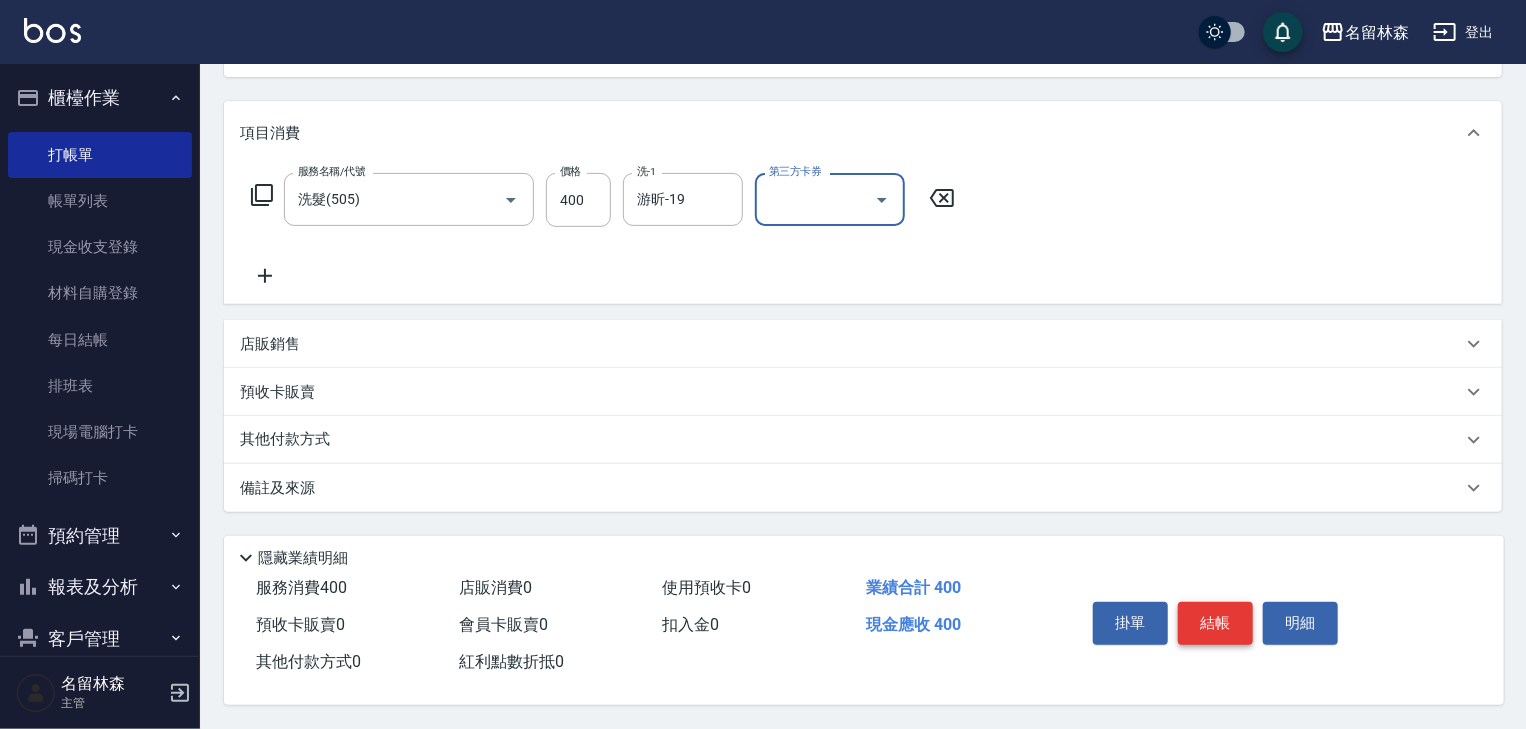 click on "結帳" at bounding box center [1215, 623] 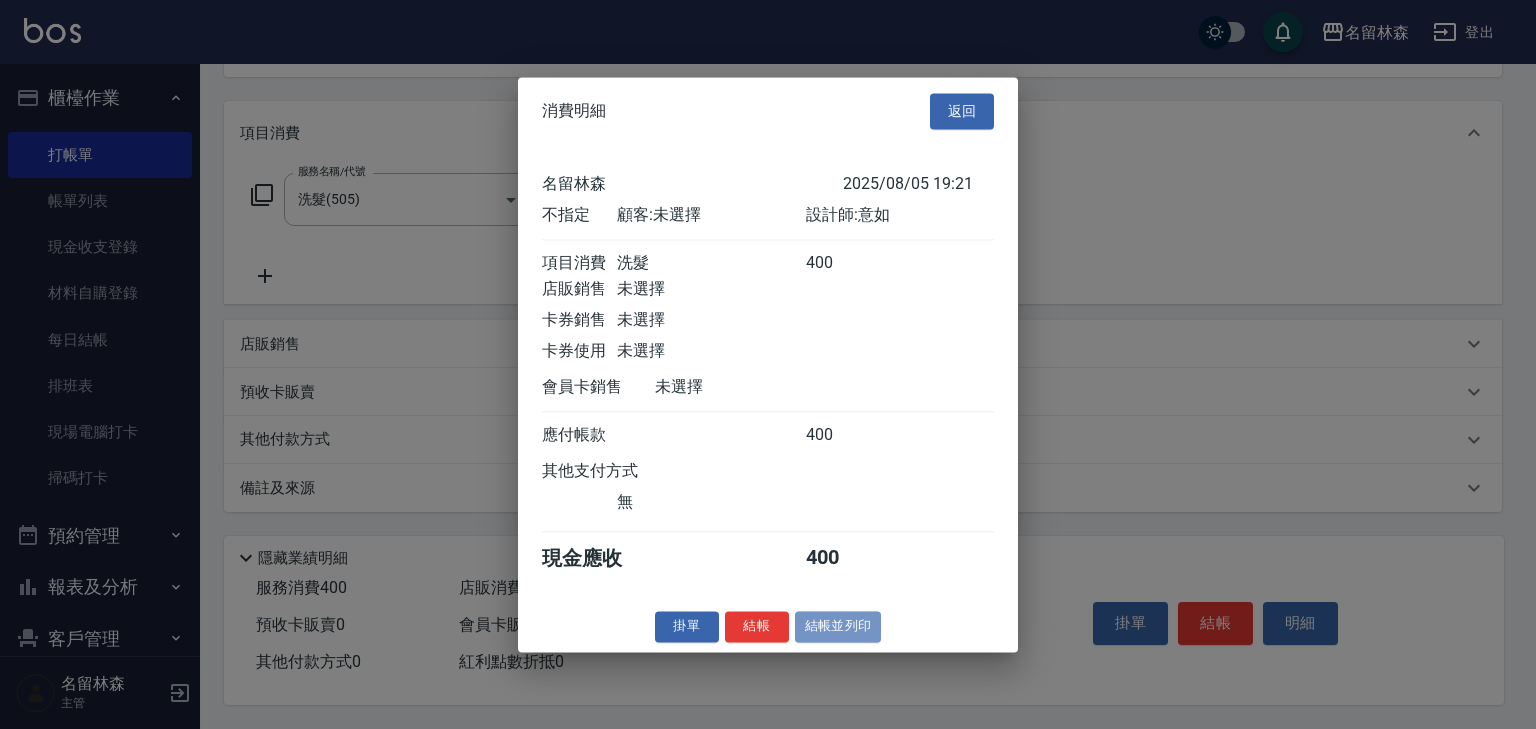 click on "結帳並列印" at bounding box center [838, 626] 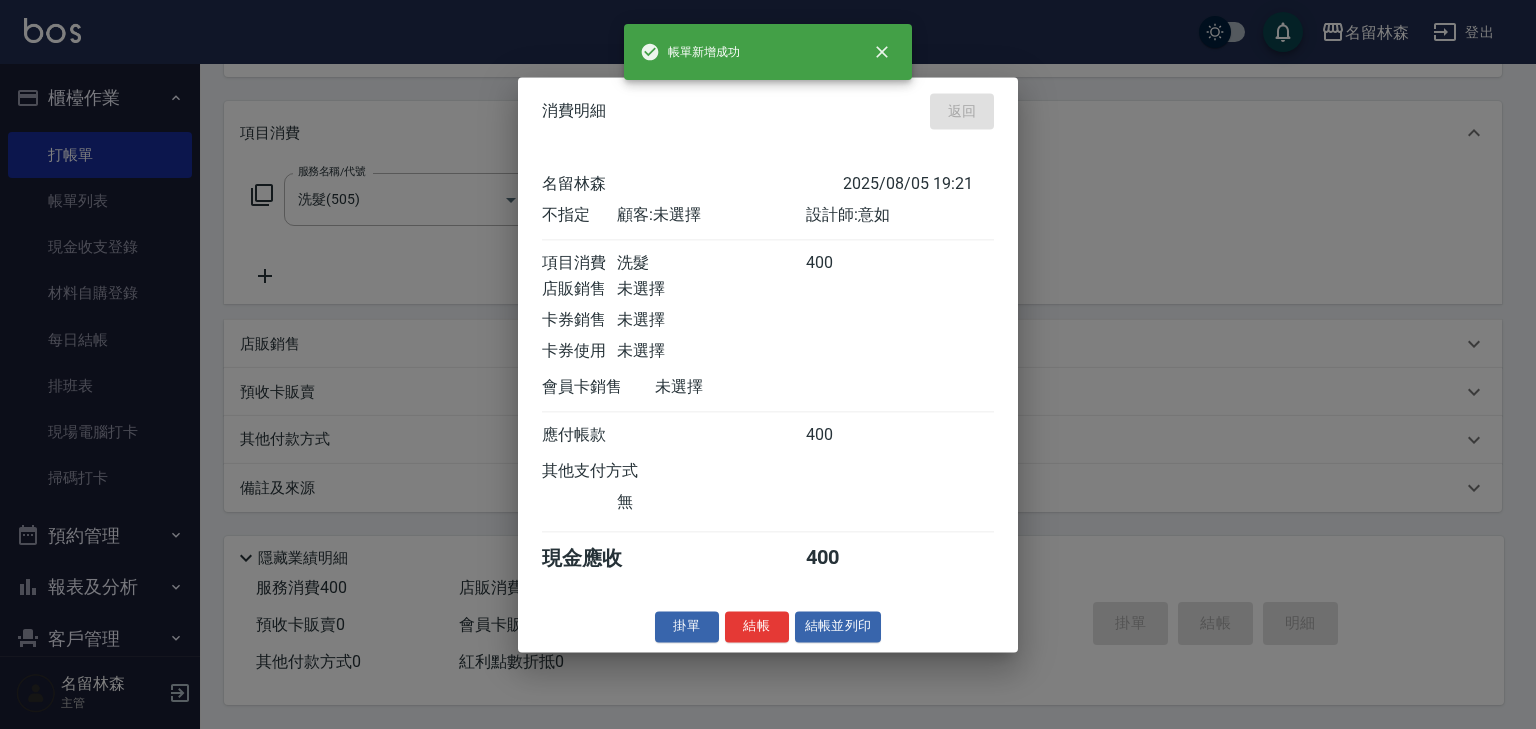 type 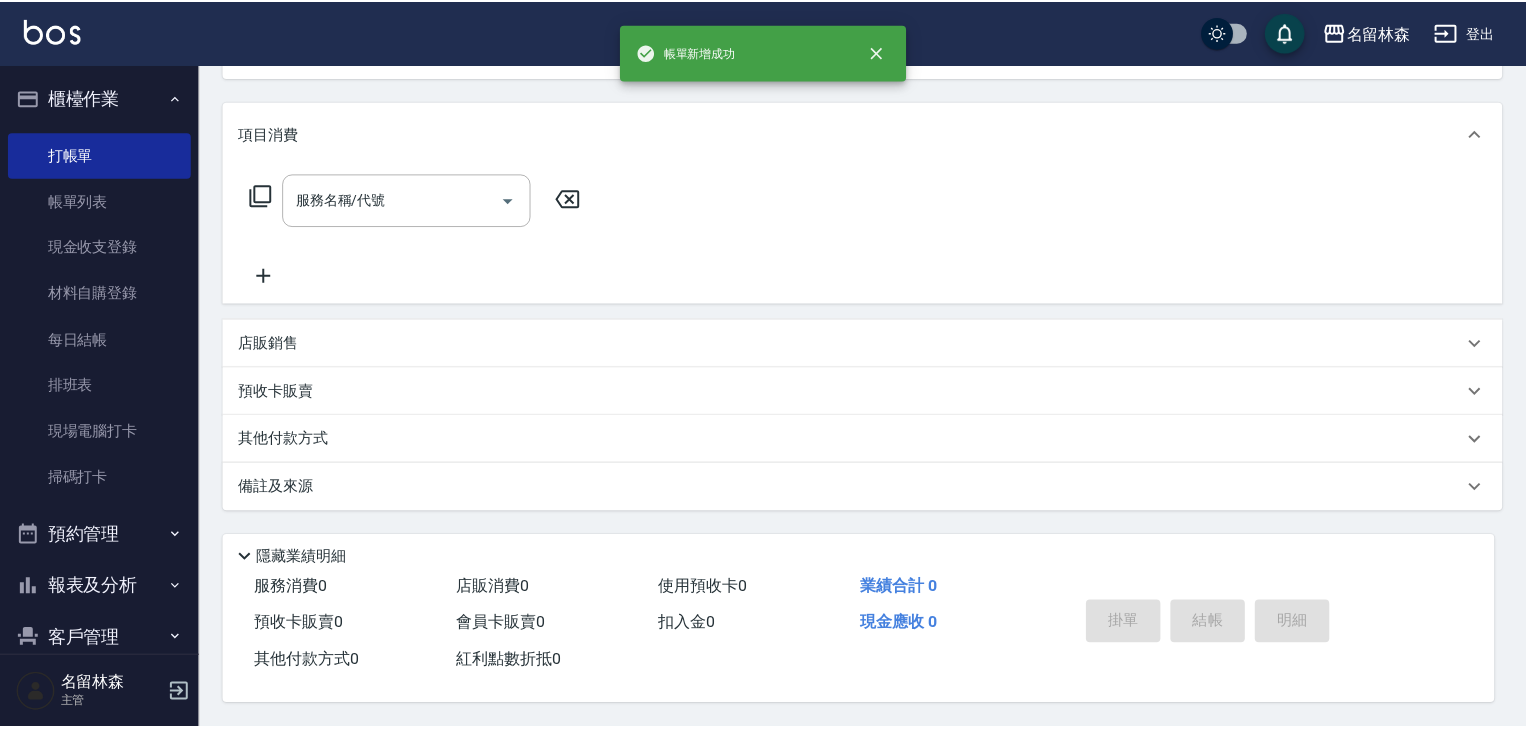 scroll, scrollTop: 0, scrollLeft: 0, axis: both 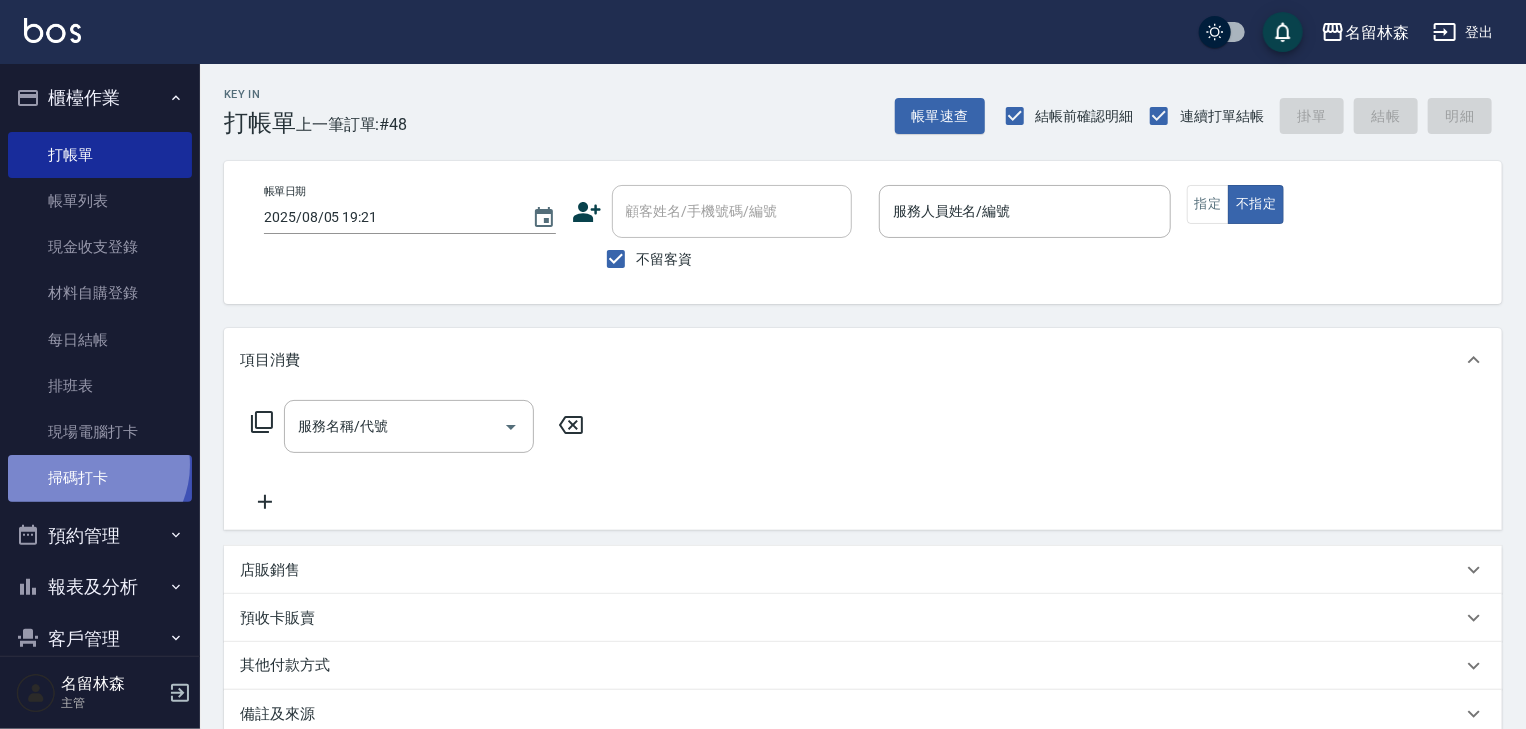 click on "掃碼打卡" at bounding box center [100, 478] 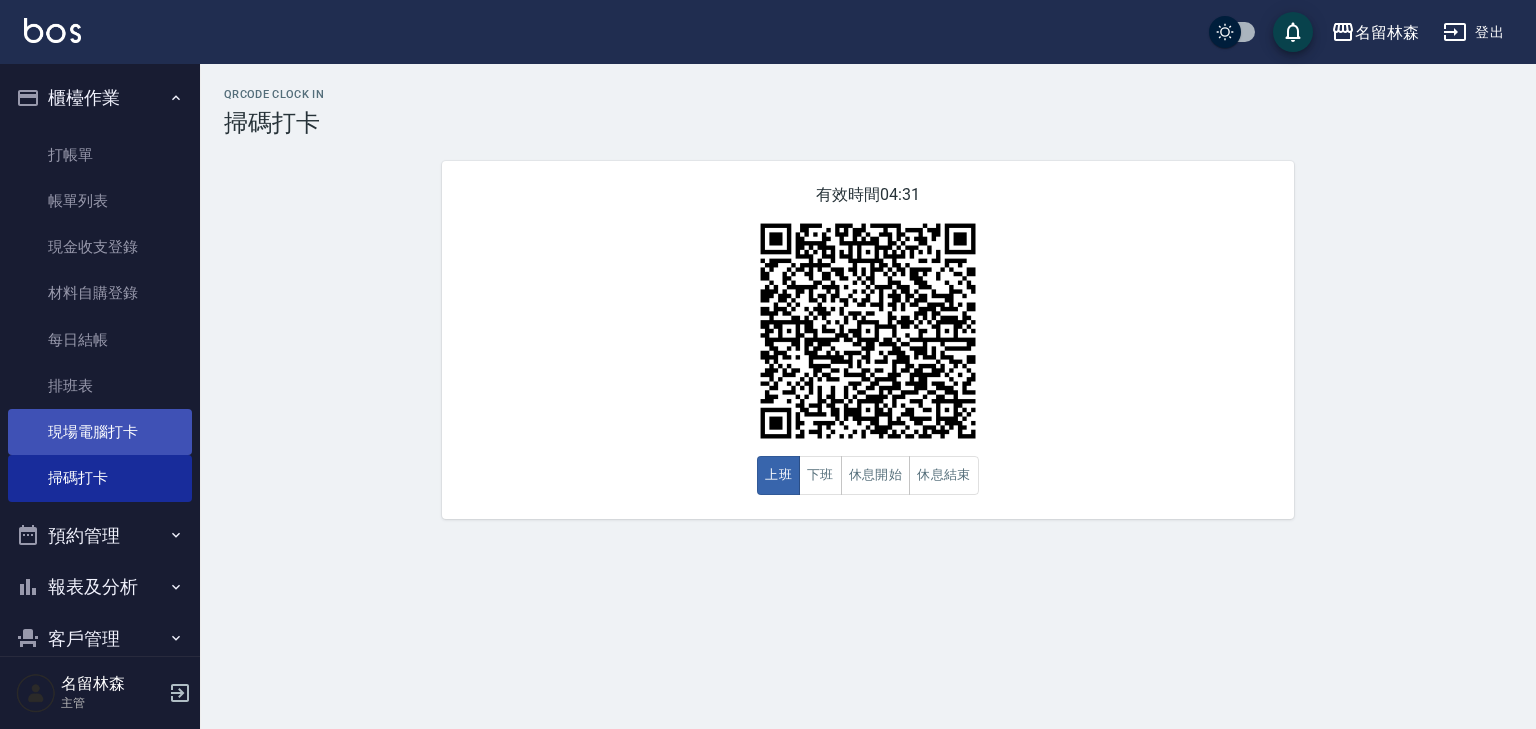 click on "現場電腦打卡" at bounding box center (100, 432) 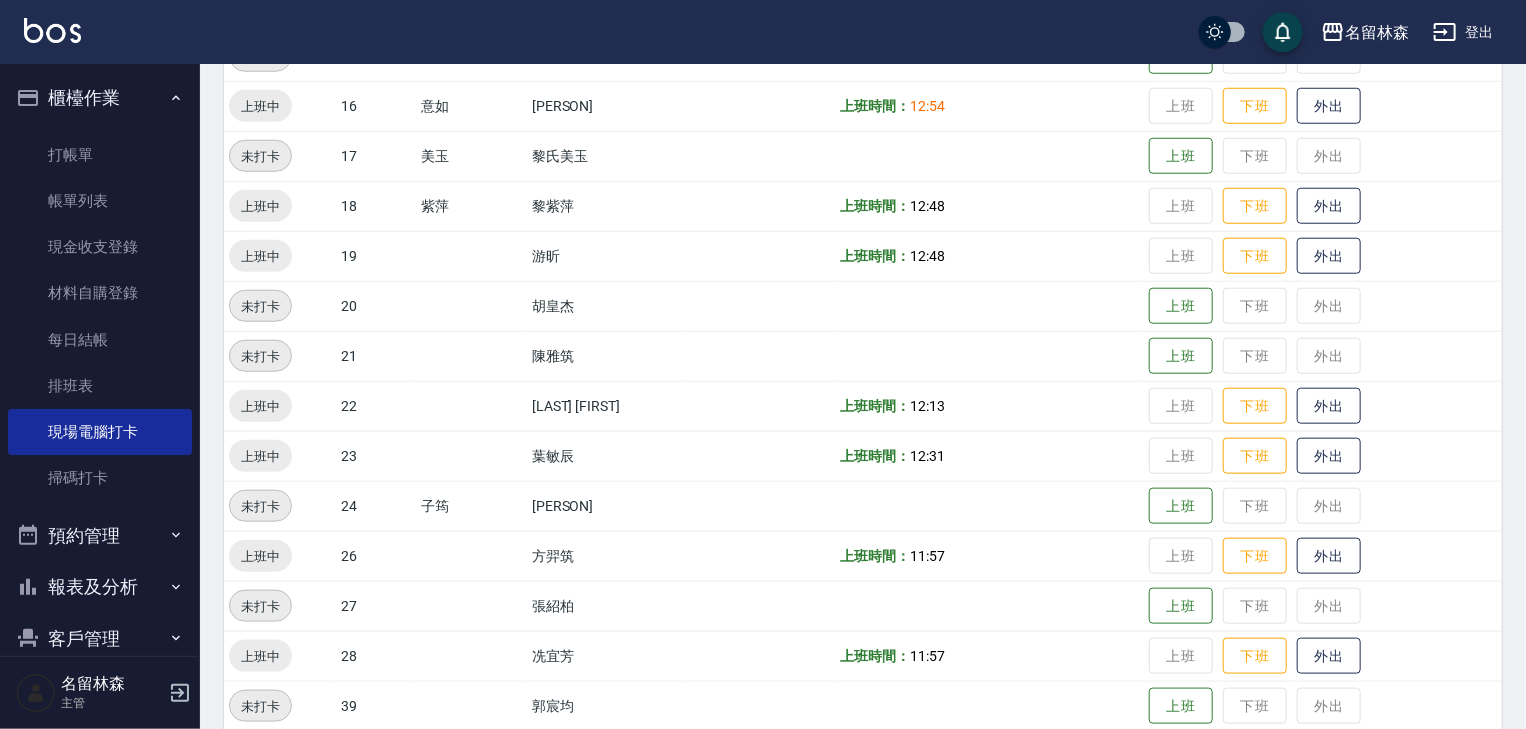 scroll, scrollTop: 1162, scrollLeft: 0, axis: vertical 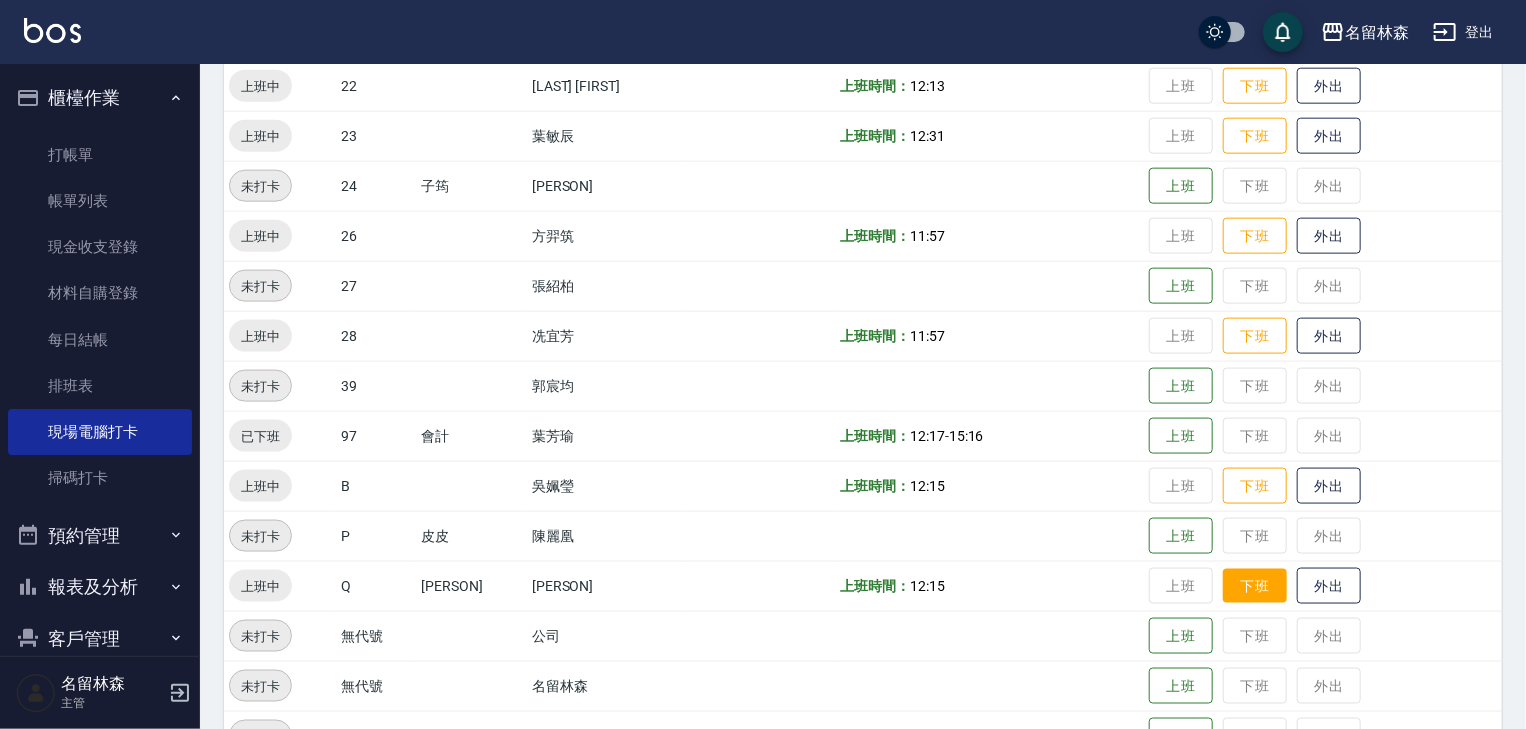 click on "下班" at bounding box center (1255, 586) 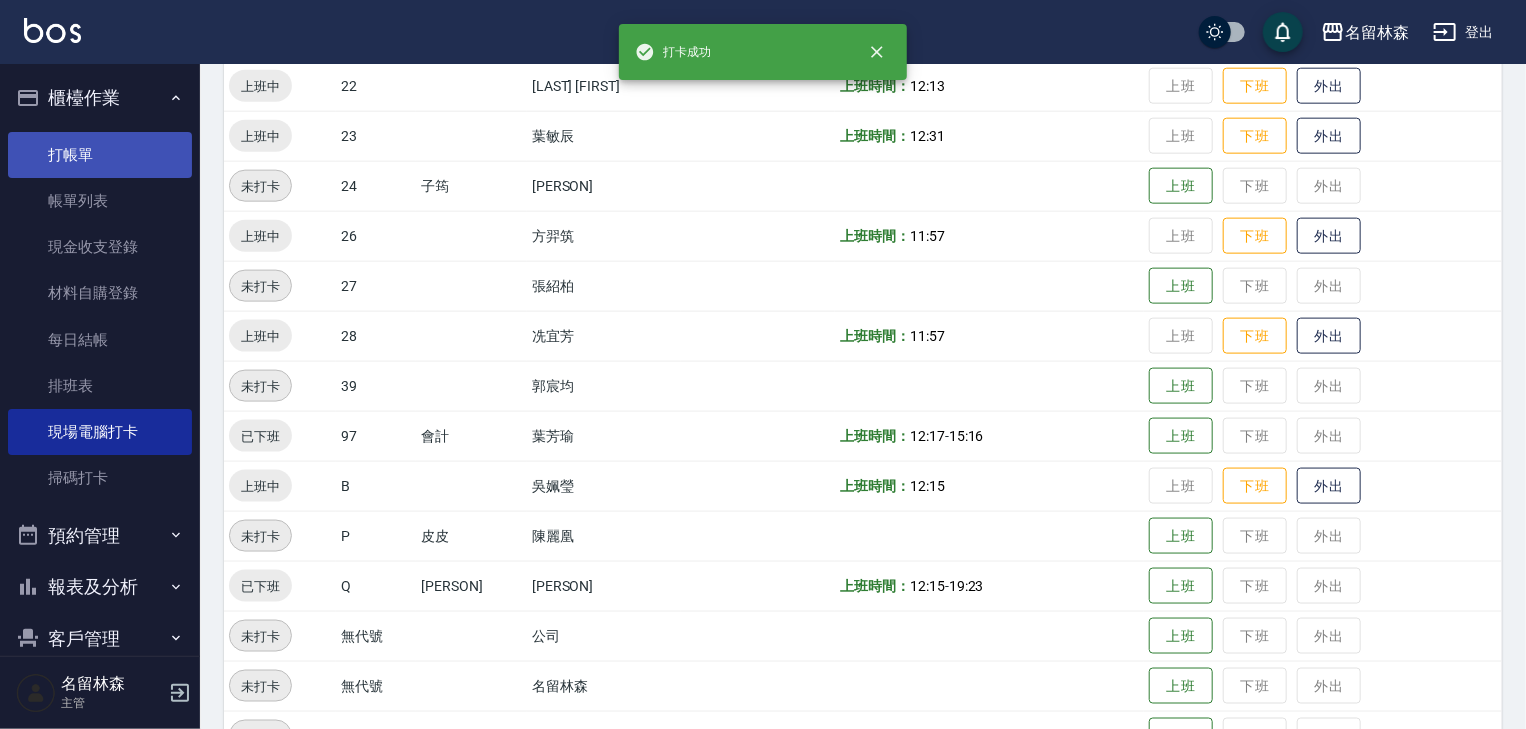 click on "打帳單" at bounding box center (100, 155) 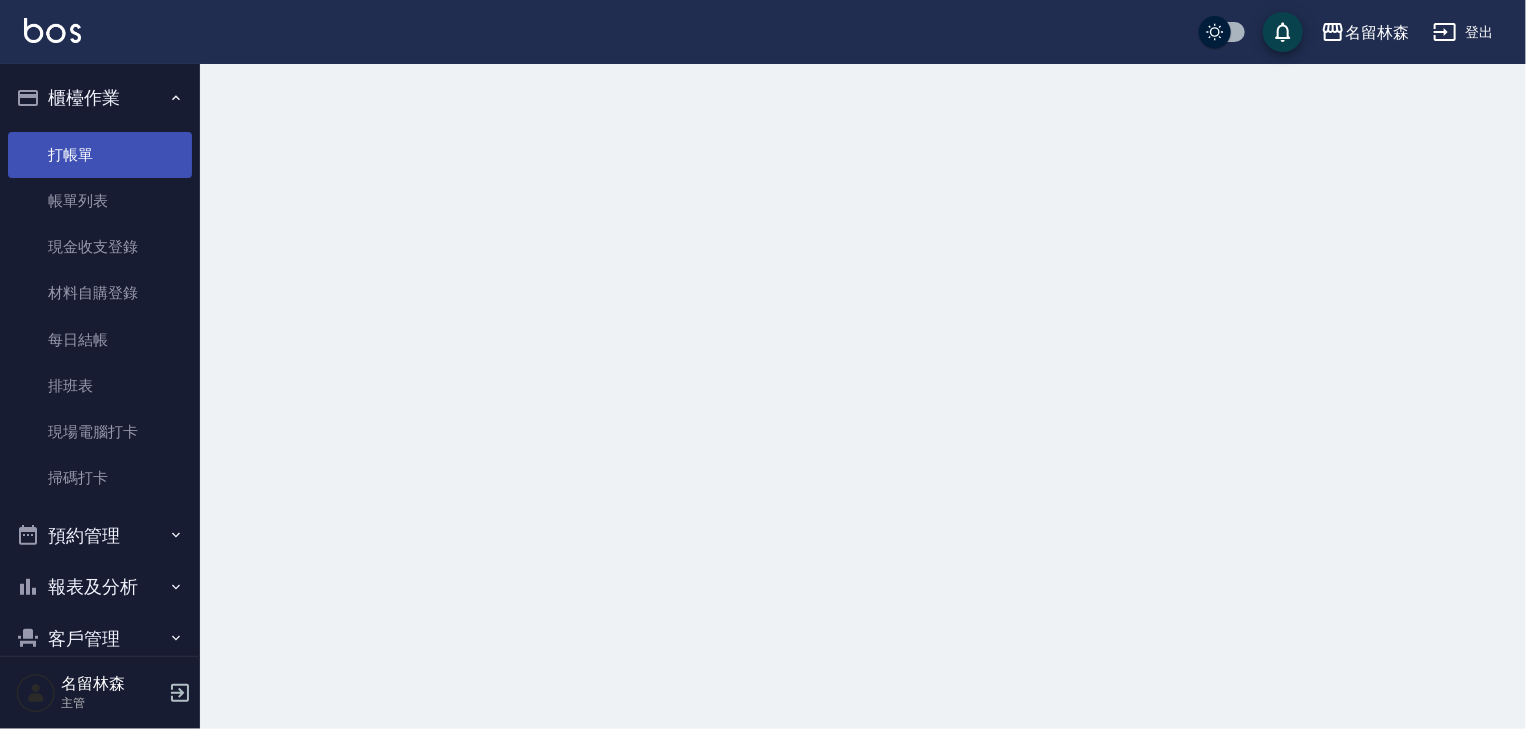 scroll, scrollTop: 0, scrollLeft: 0, axis: both 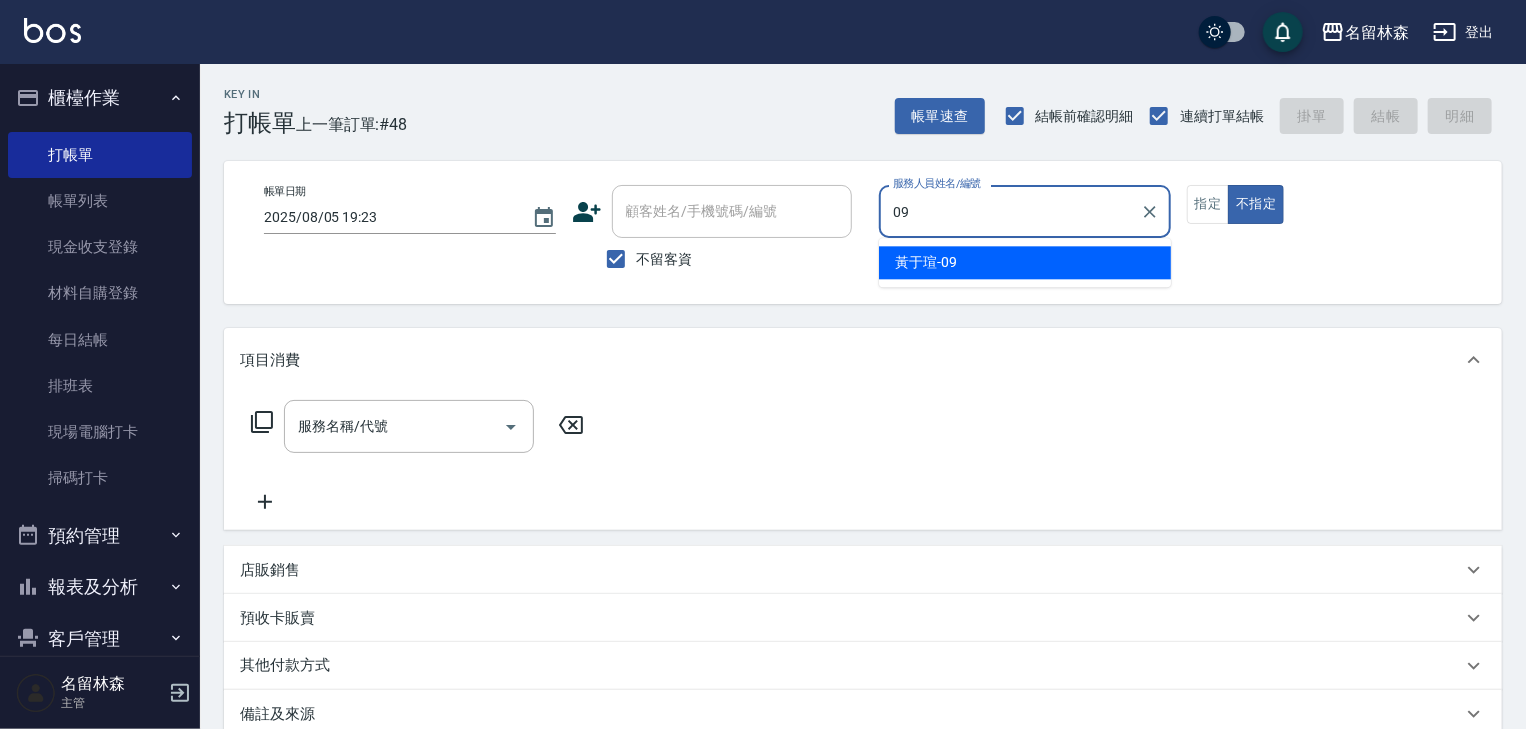 type on "黃于瑄-09" 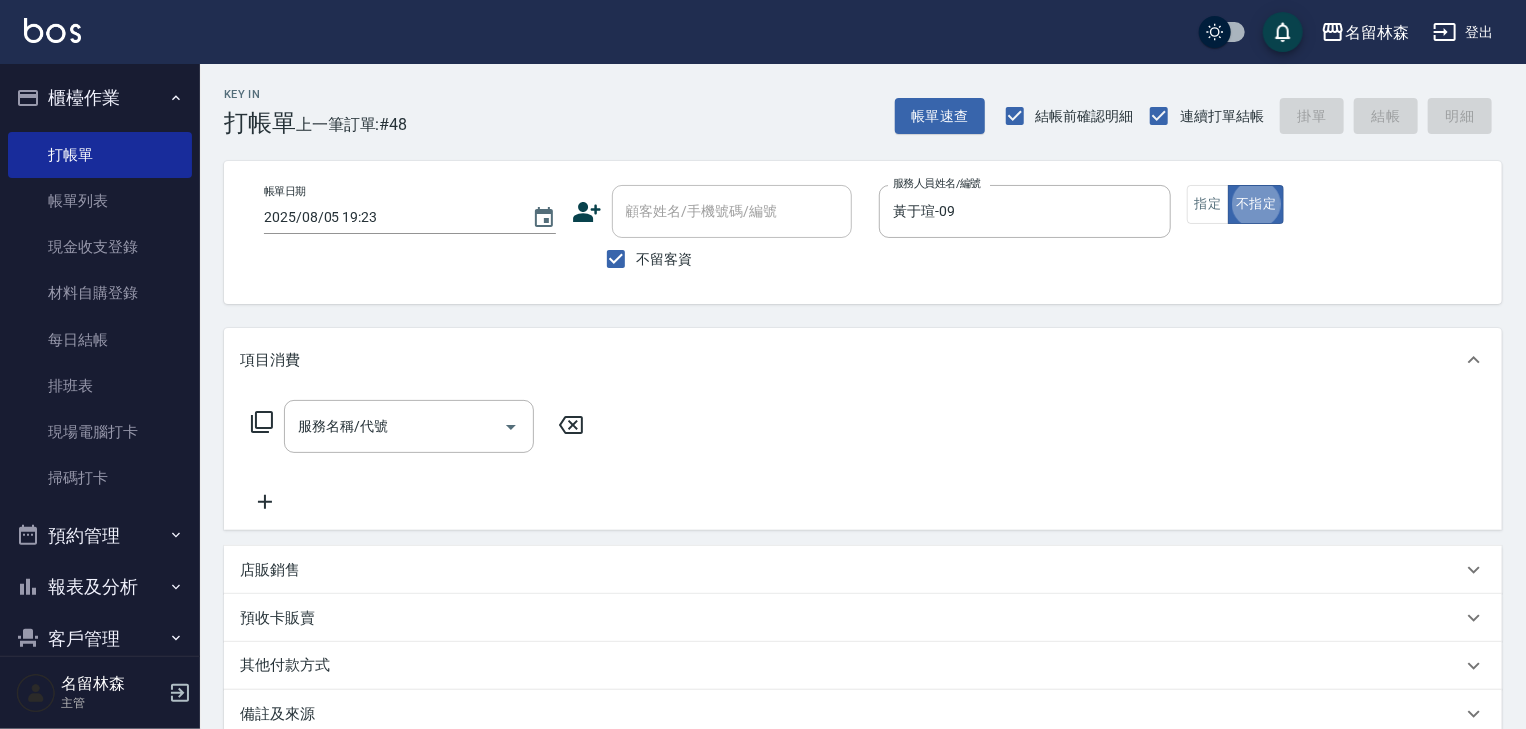 type on "false" 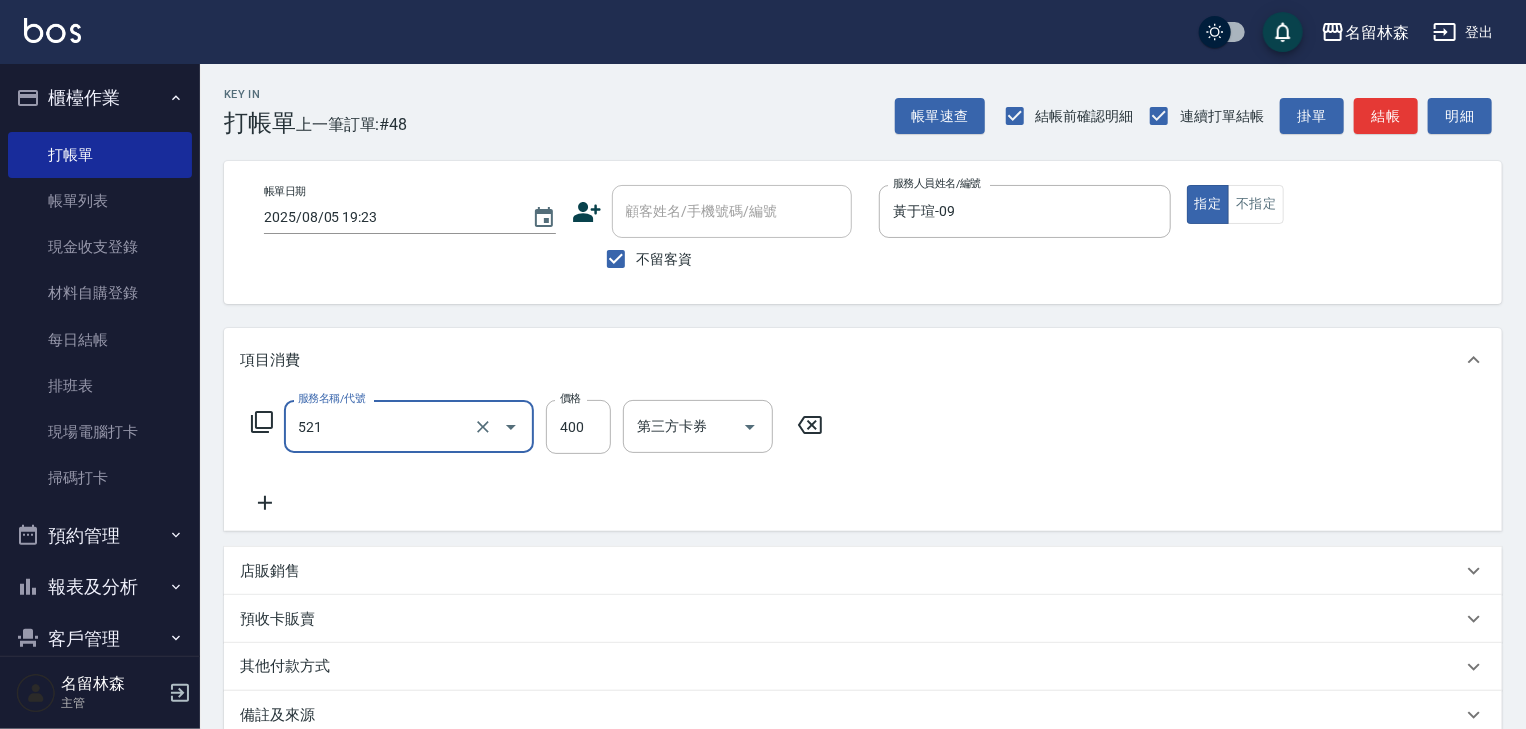 type on "健康洗髮(寶齡洗髮精)(521)" 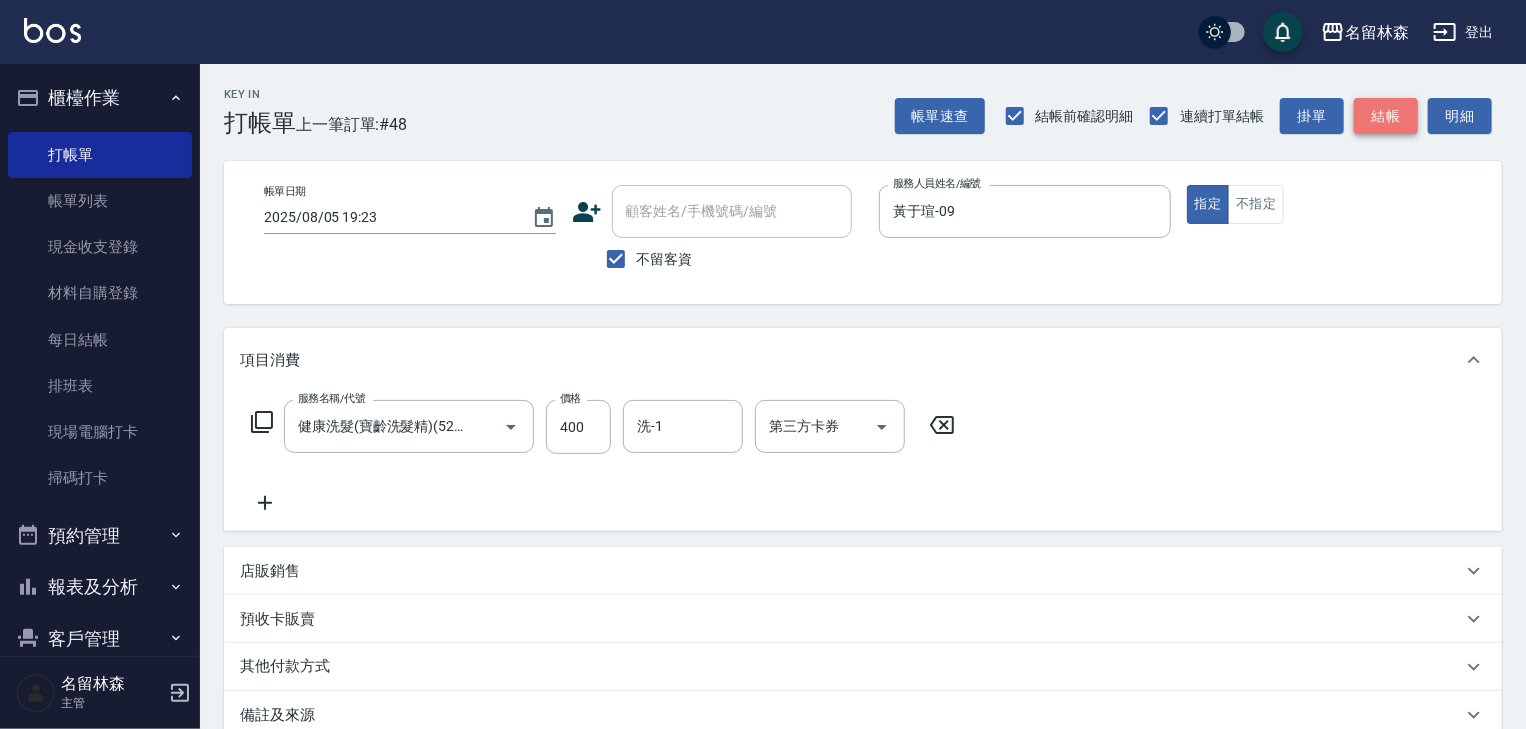 click on "結帳" at bounding box center [1386, 116] 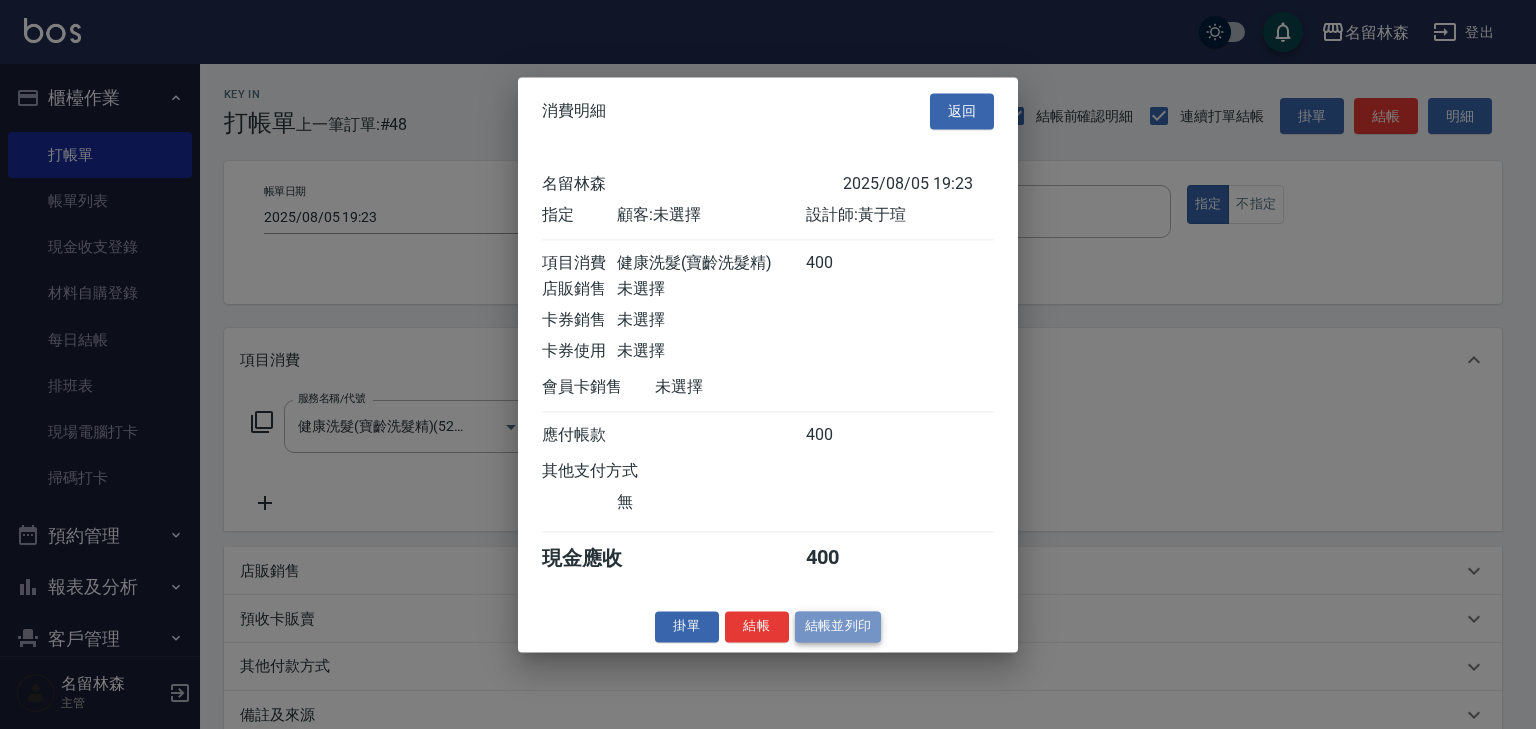 click on "結帳並列印" at bounding box center (838, 626) 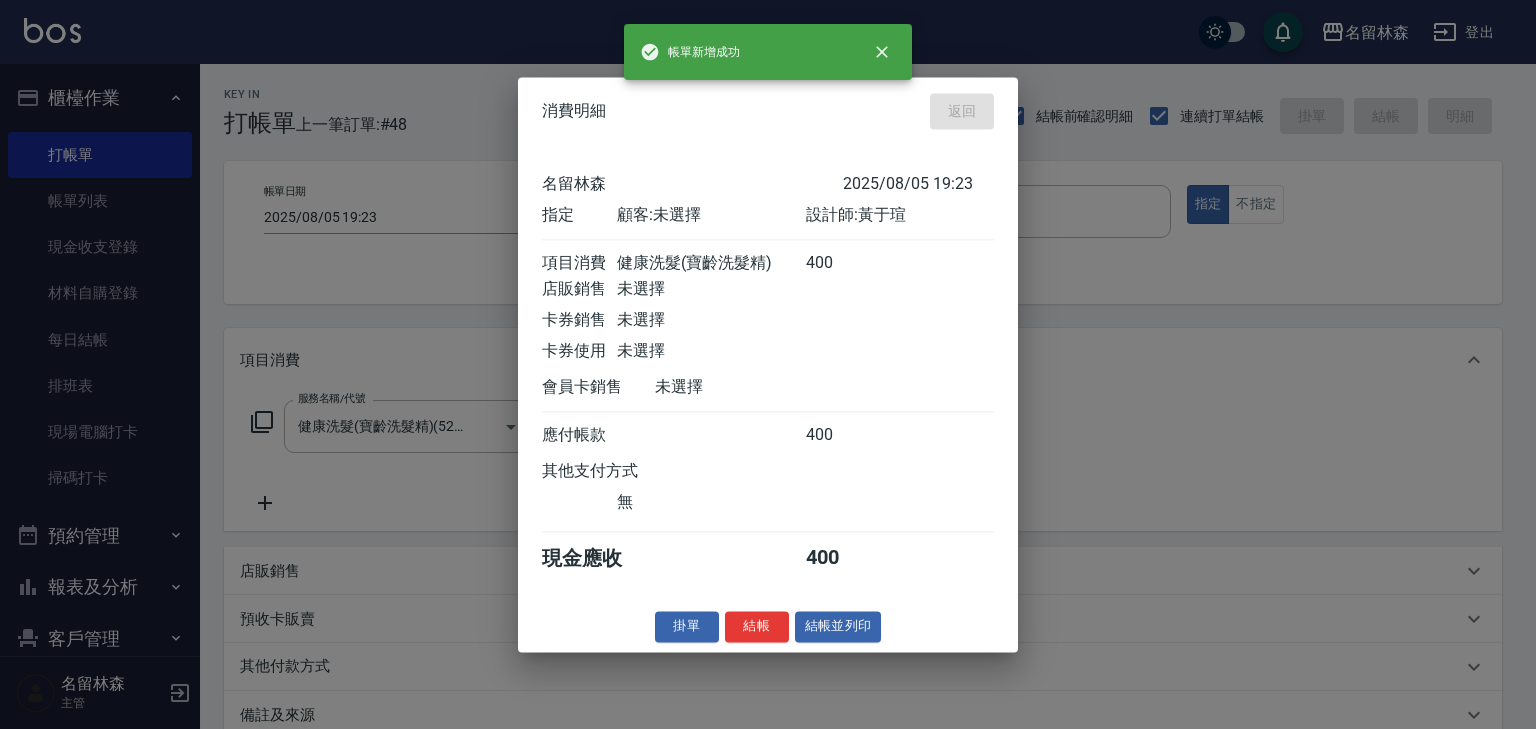 type on "2025/08/05 19:31" 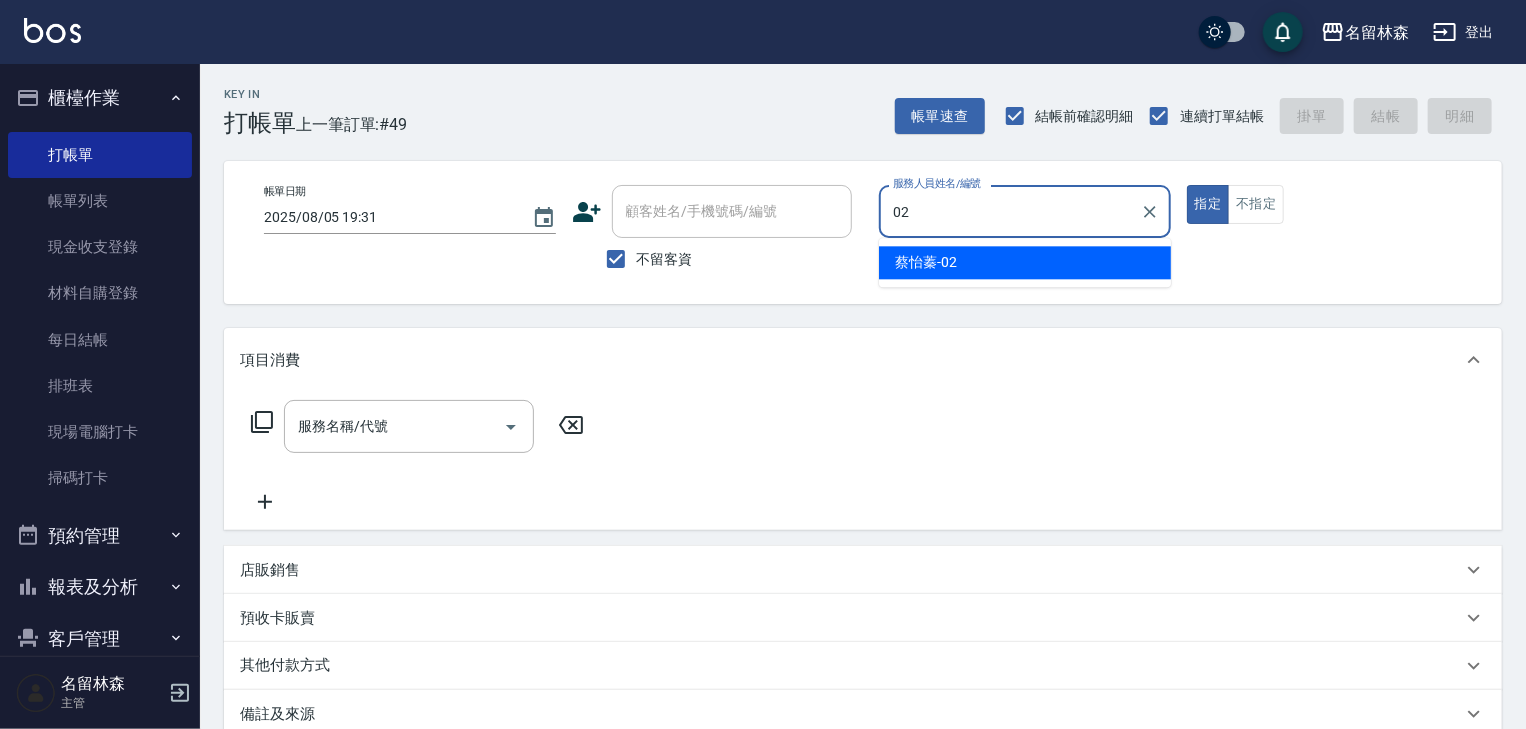 type on "蔡怡蓁-02" 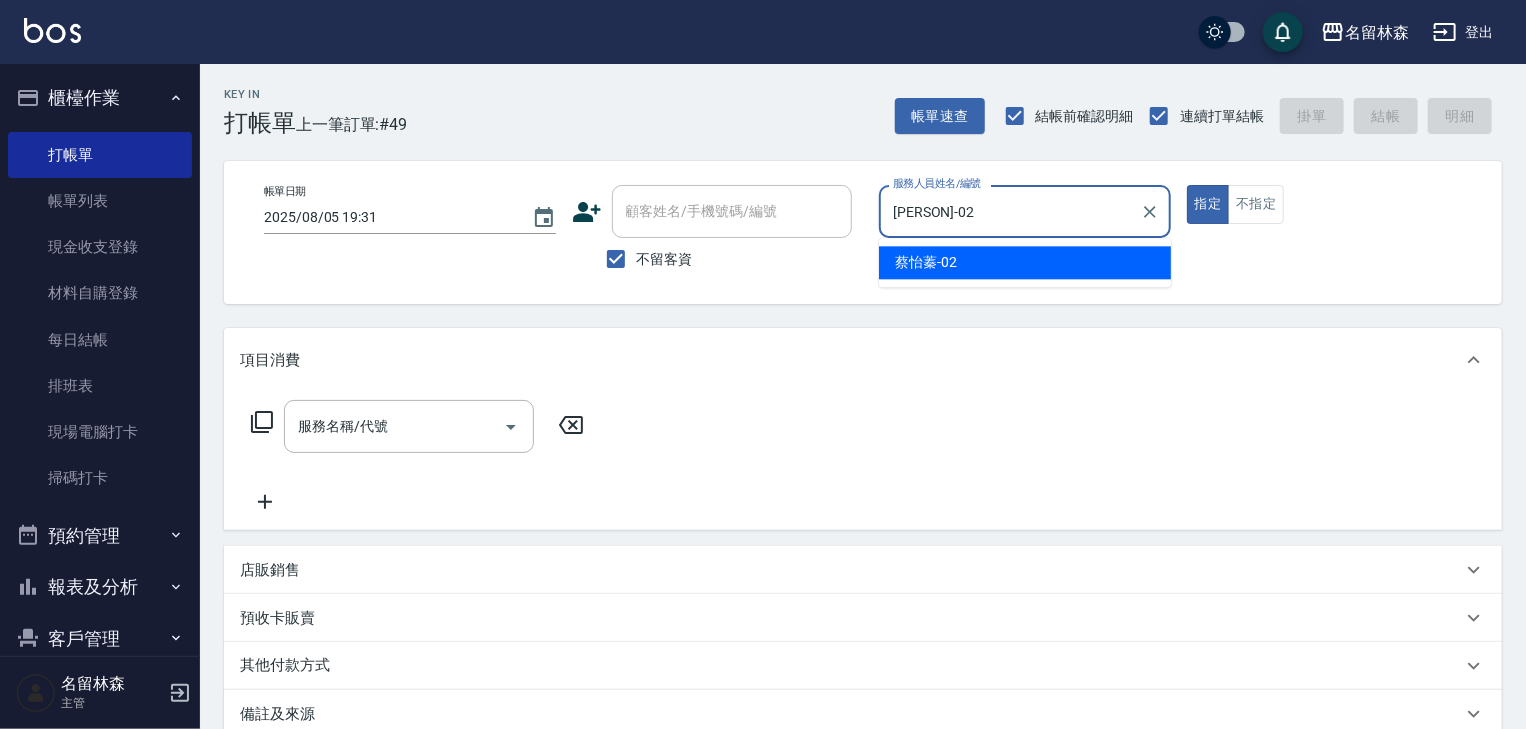type on "true" 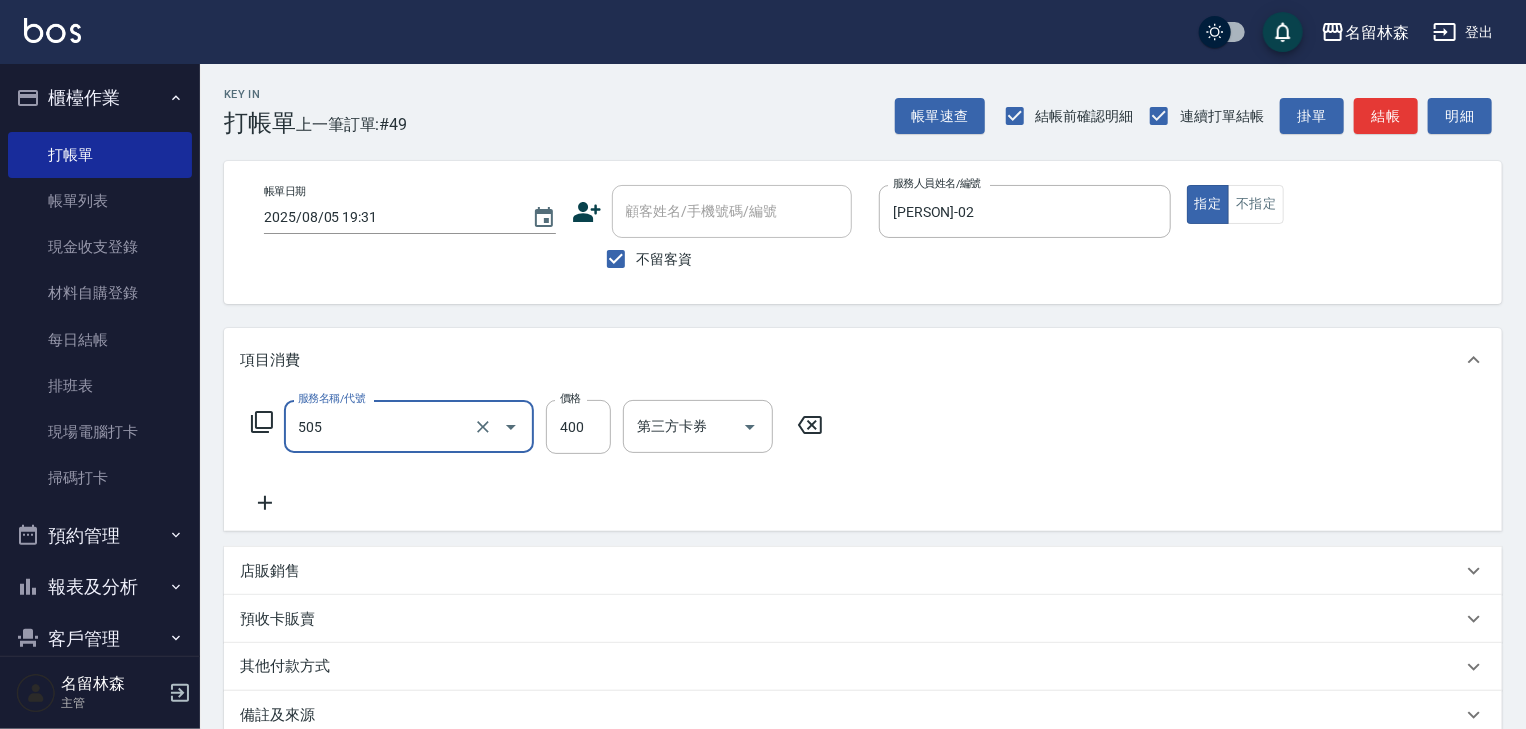 type on "洗髮(505)" 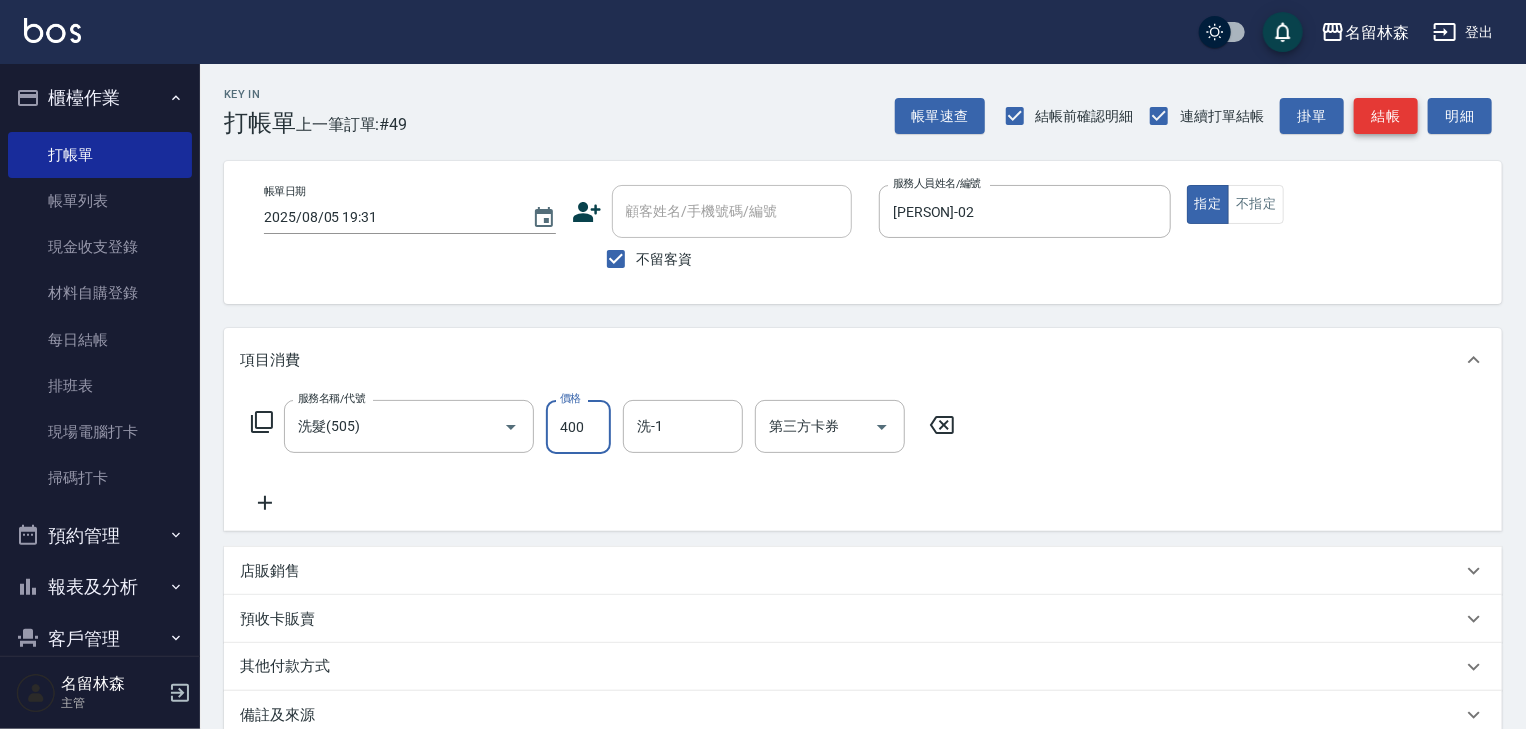 click on "結帳" at bounding box center [1386, 116] 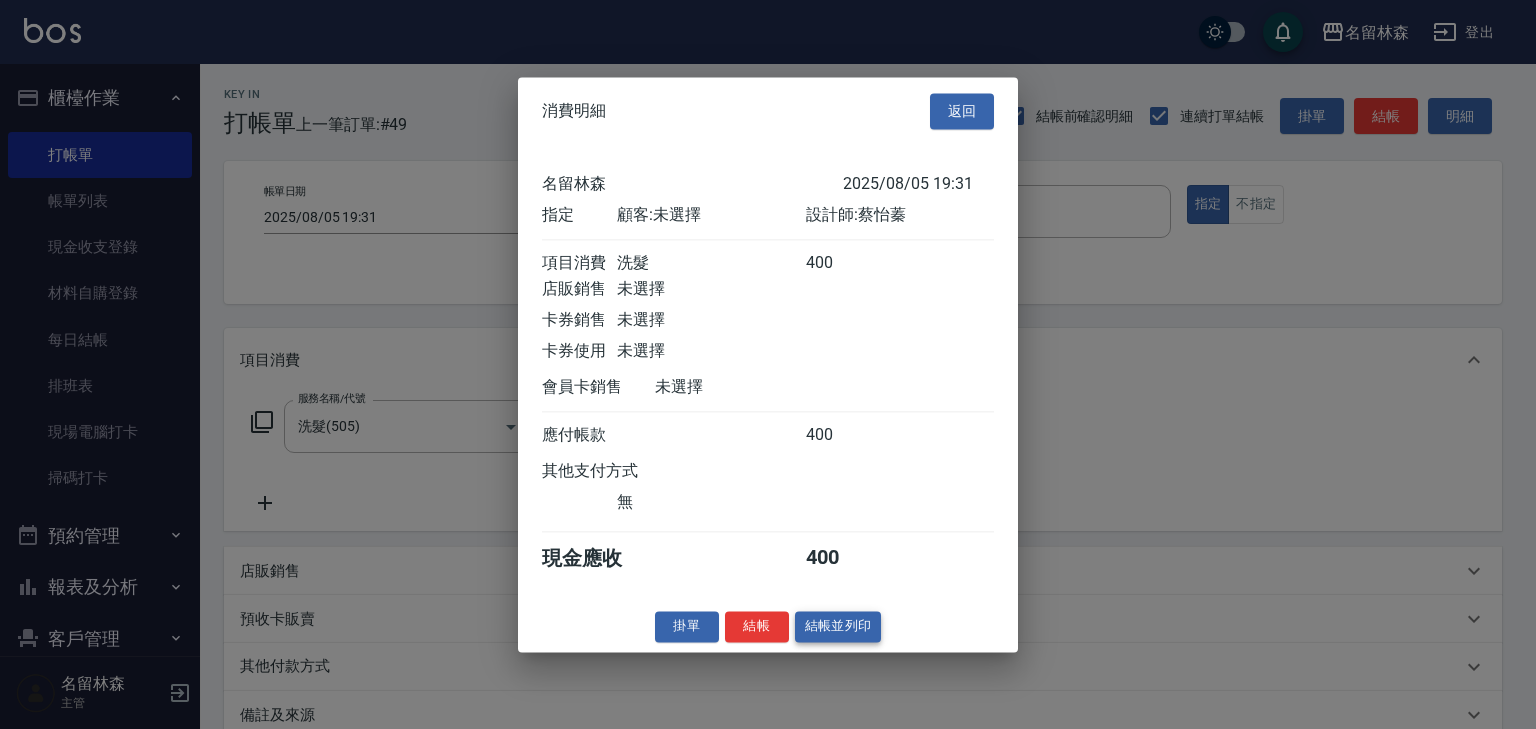 click on "結帳並列印" at bounding box center (838, 626) 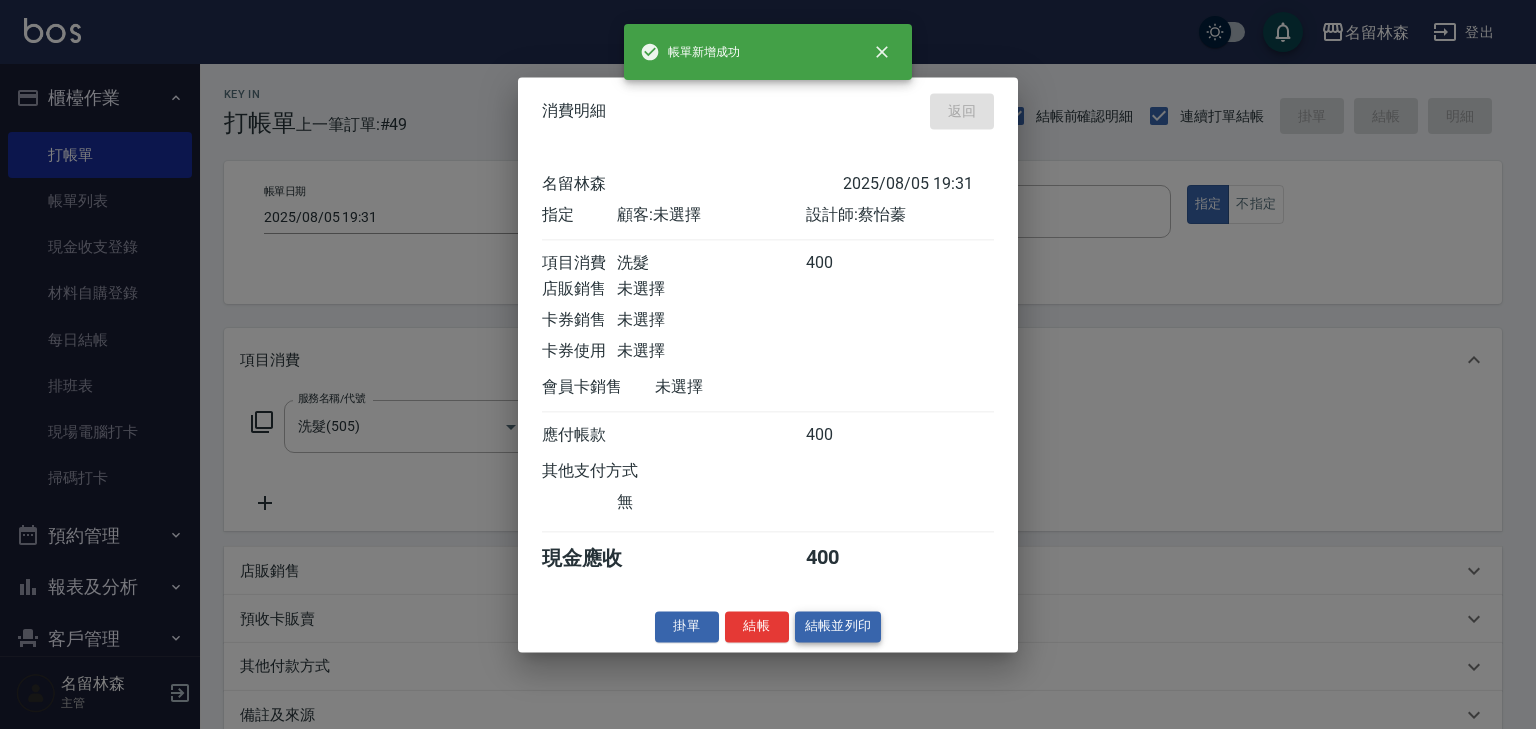 type on "2025/08/05 19:32" 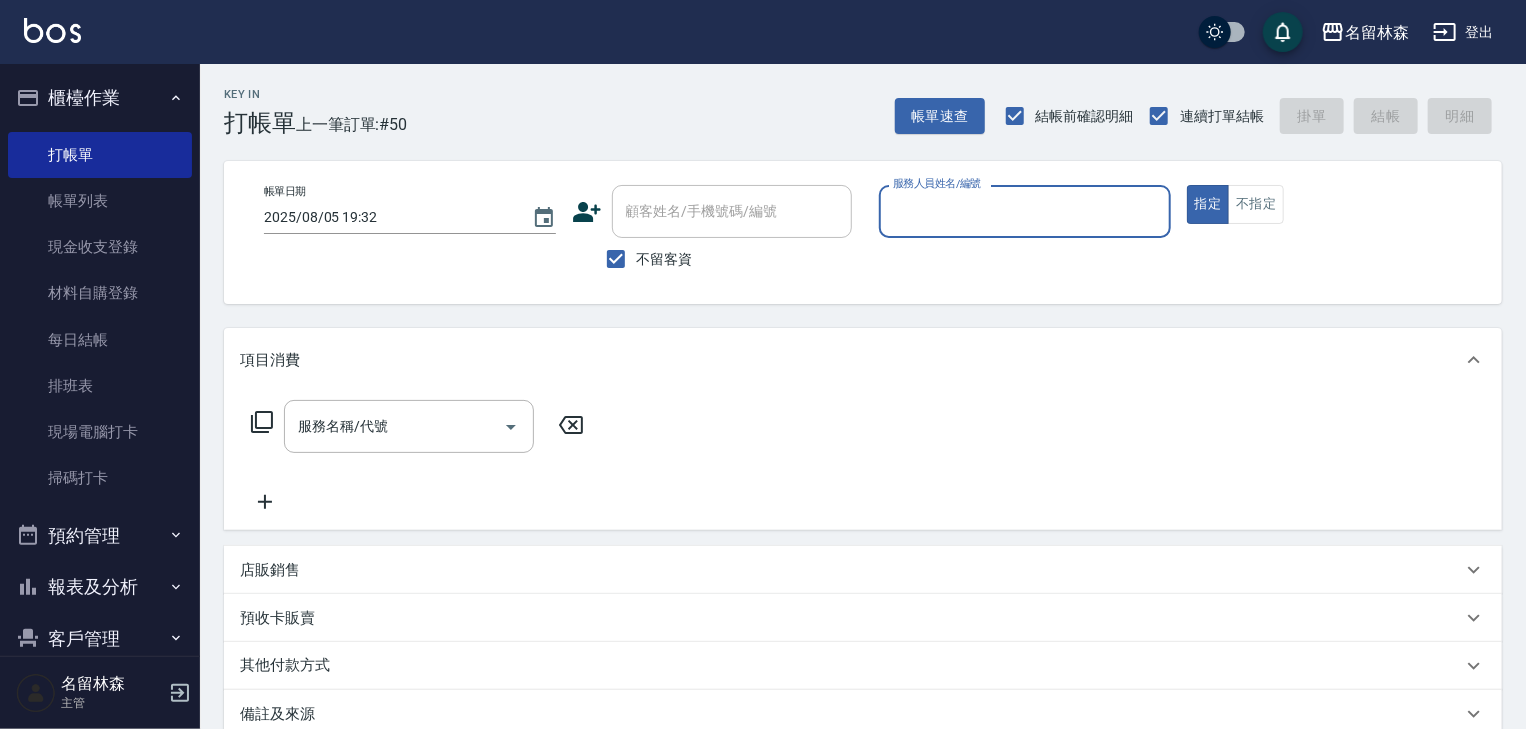 click on "櫃檯作業" at bounding box center [100, 98] 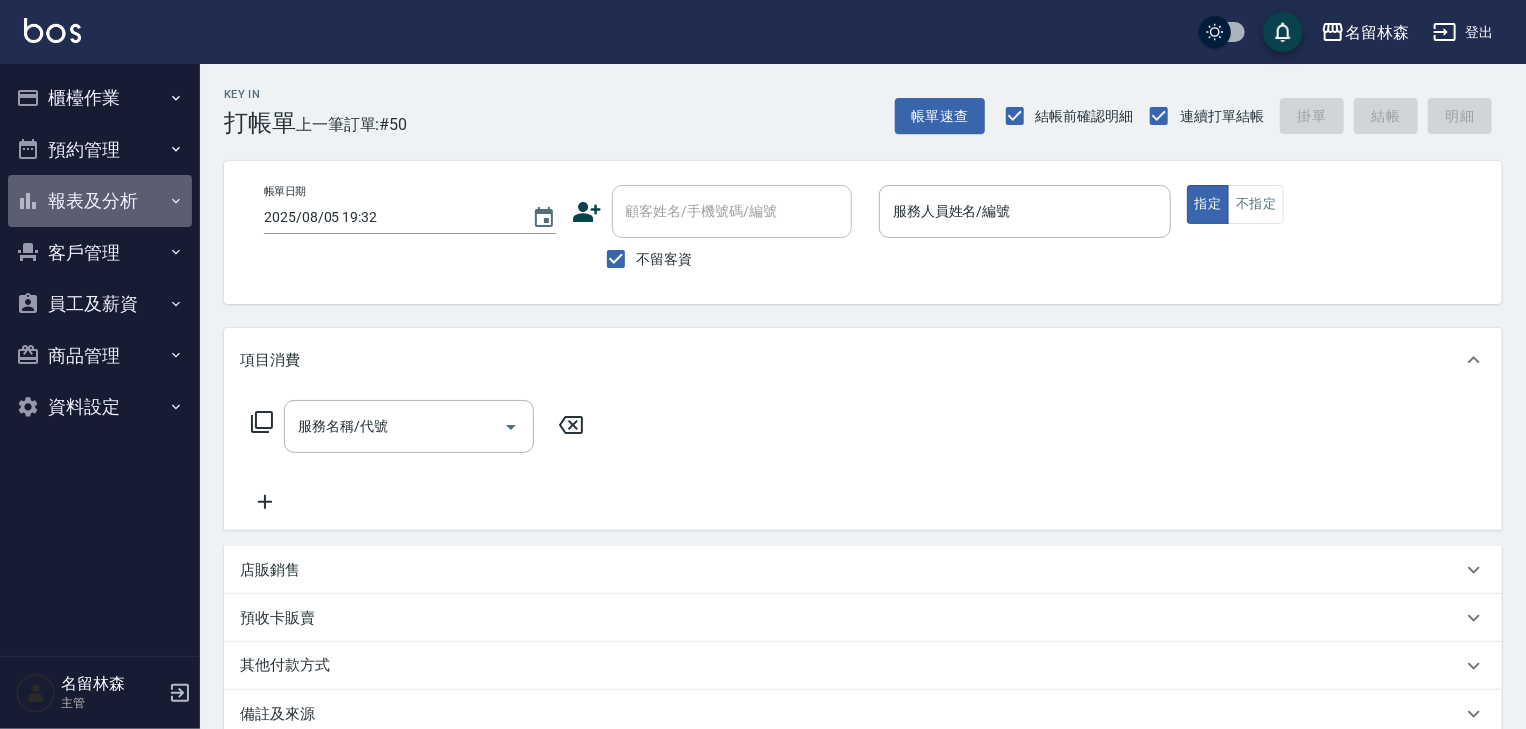 click on "報表及分析" at bounding box center [100, 201] 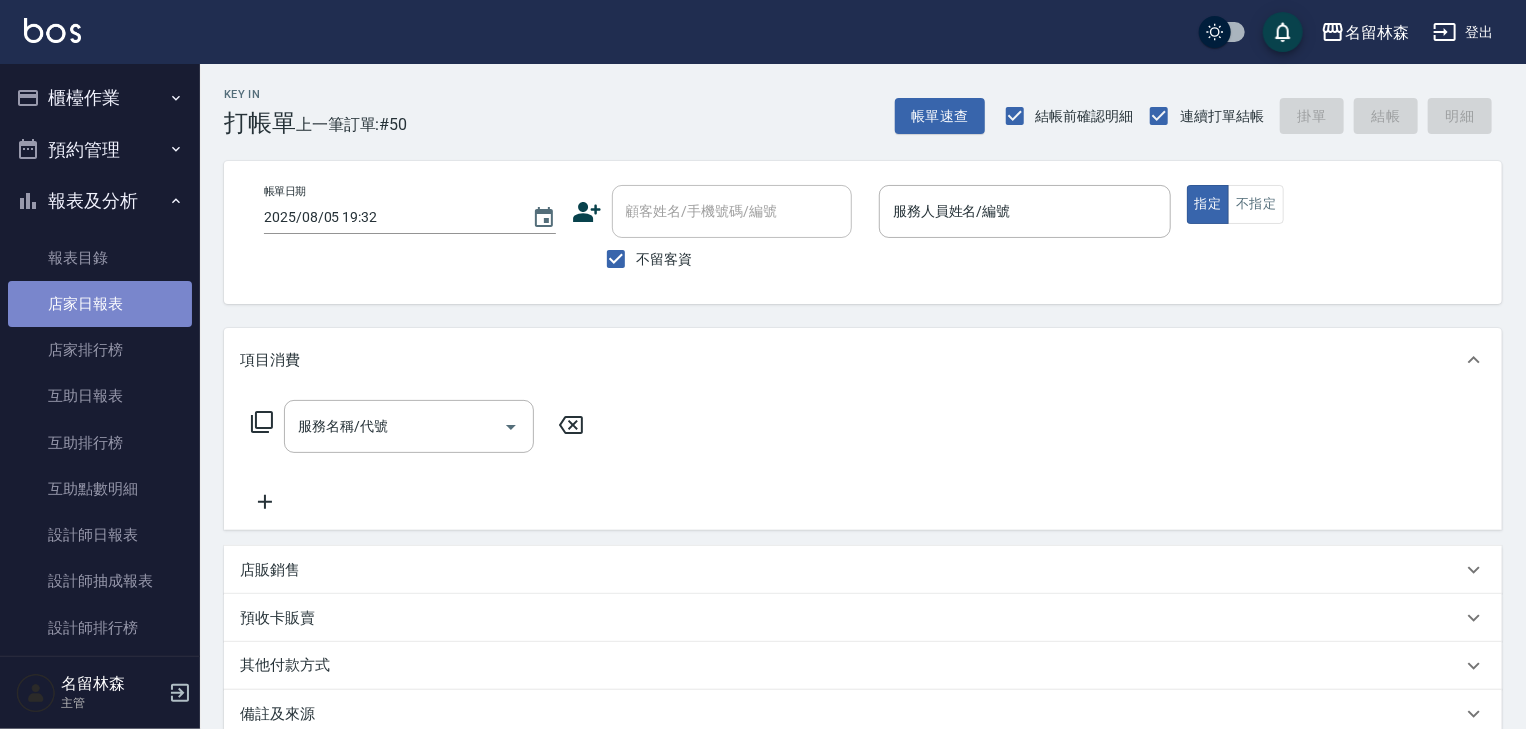 click on "店家日報表" at bounding box center (100, 304) 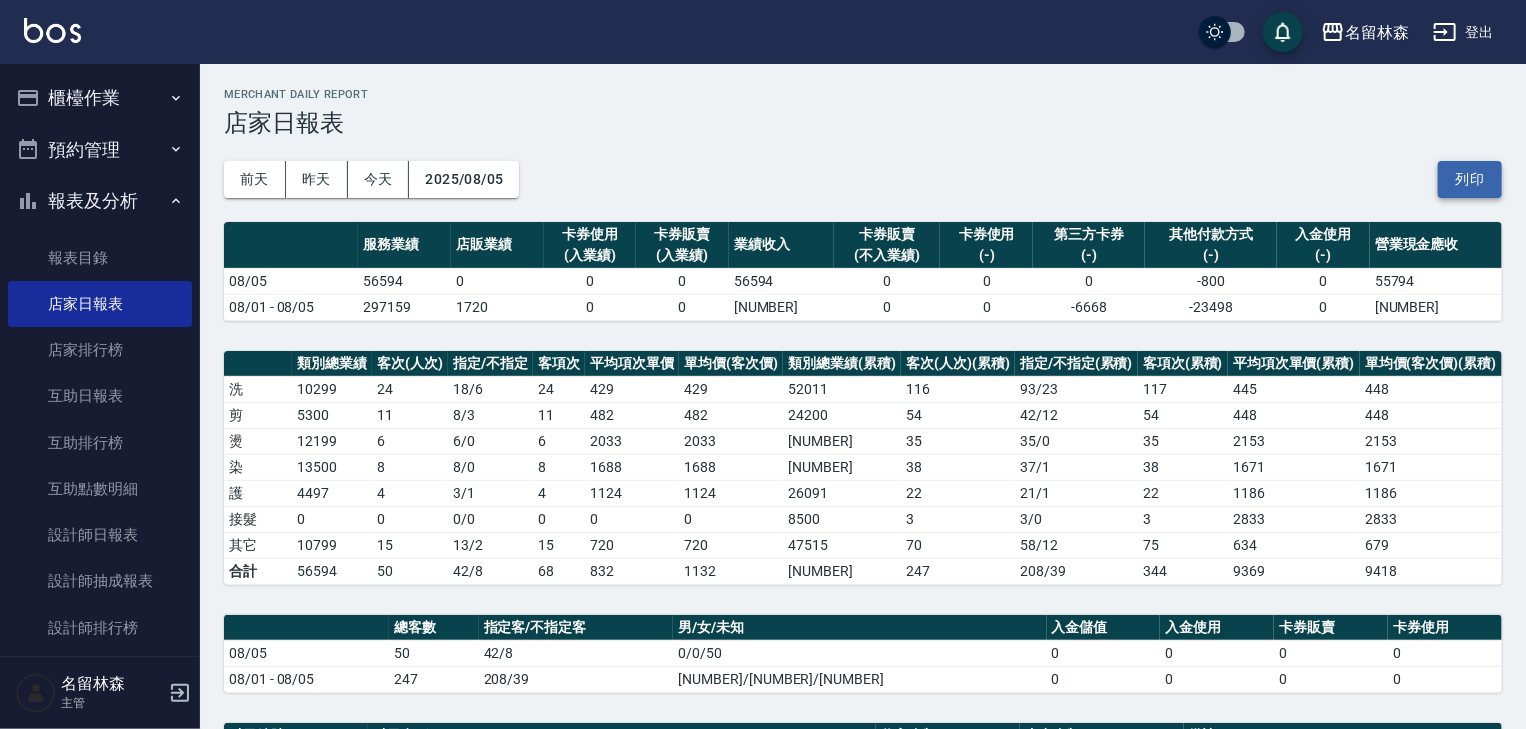 click on "列印" at bounding box center (1470, 179) 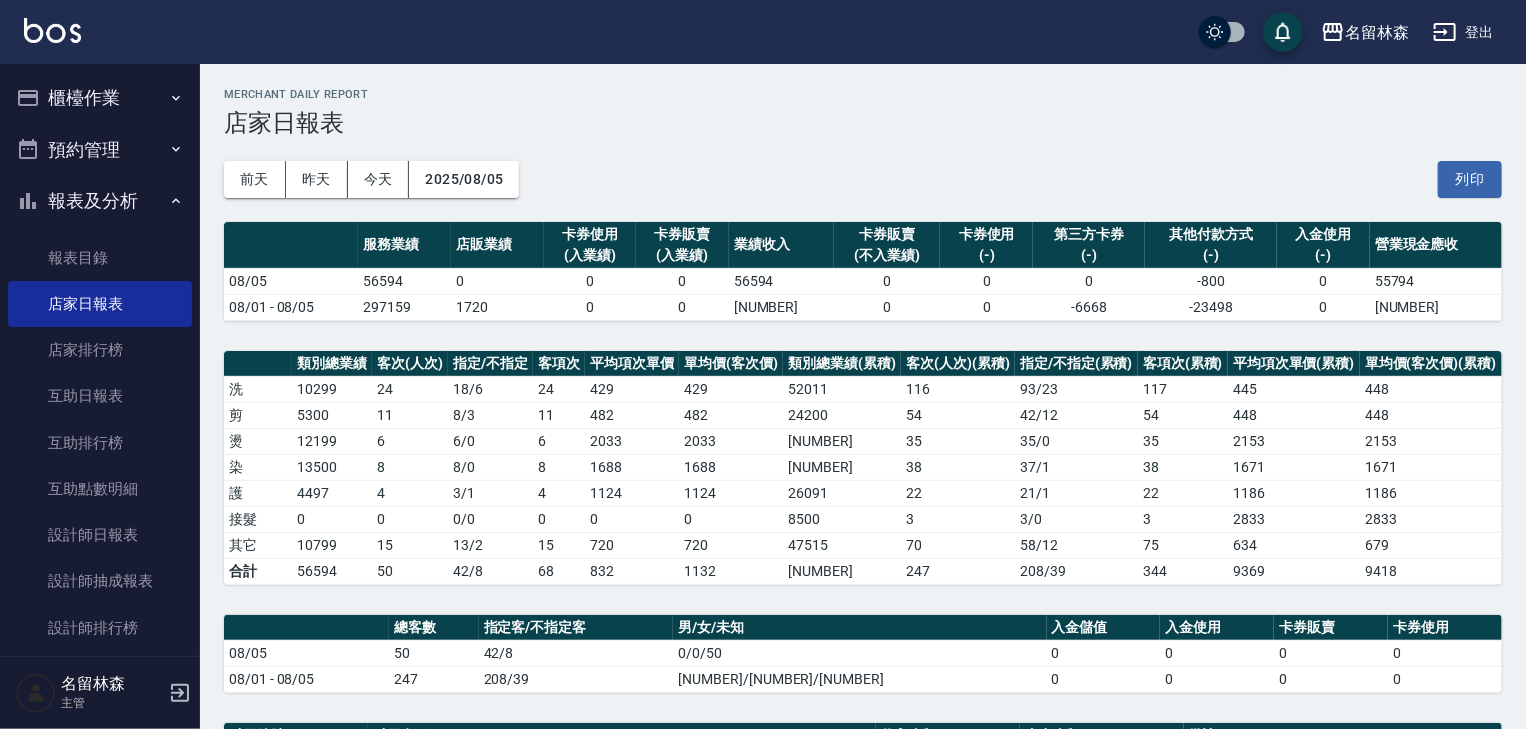 click on "預約管理" at bounding box center [100, 150] 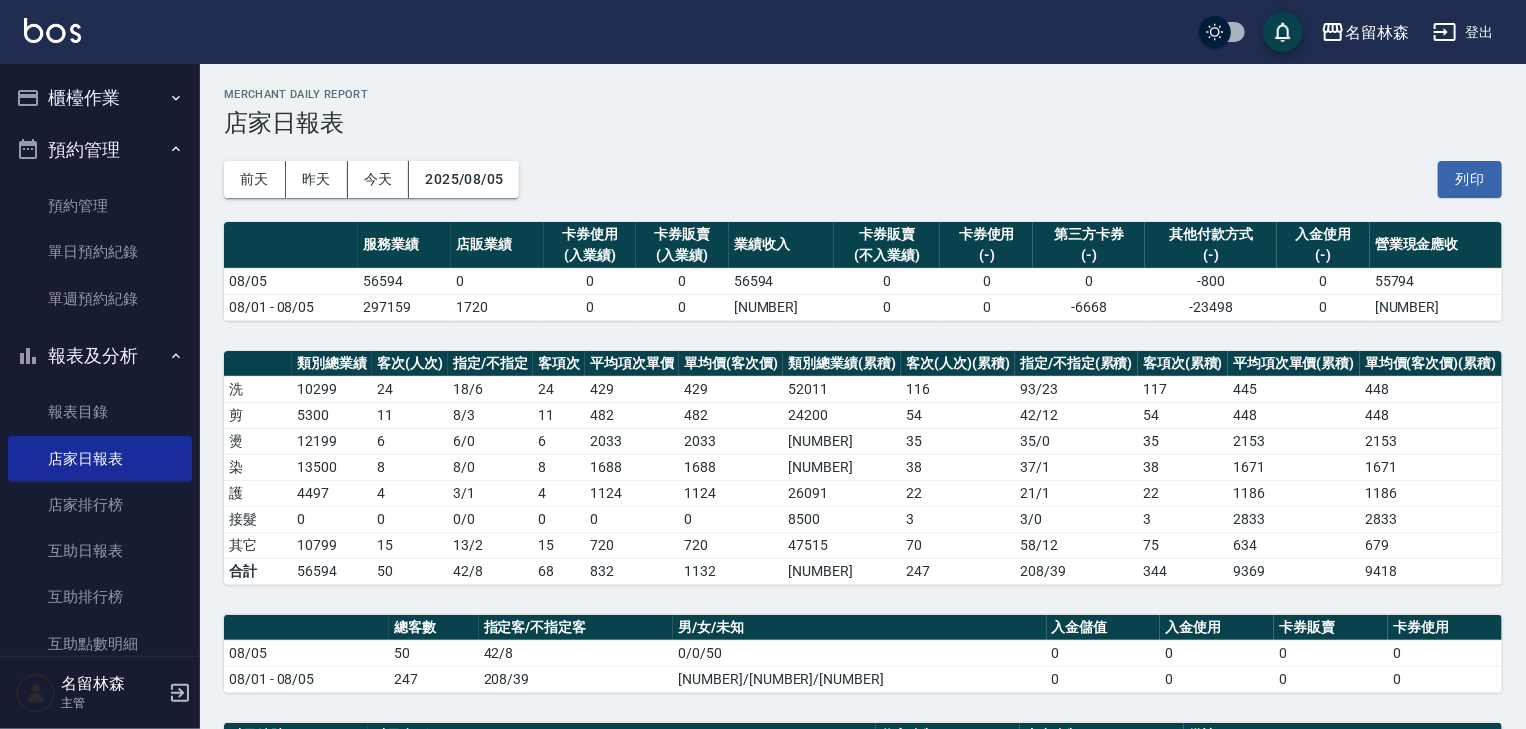 click on "櫃檯作業" at bounding box center (100, 98) 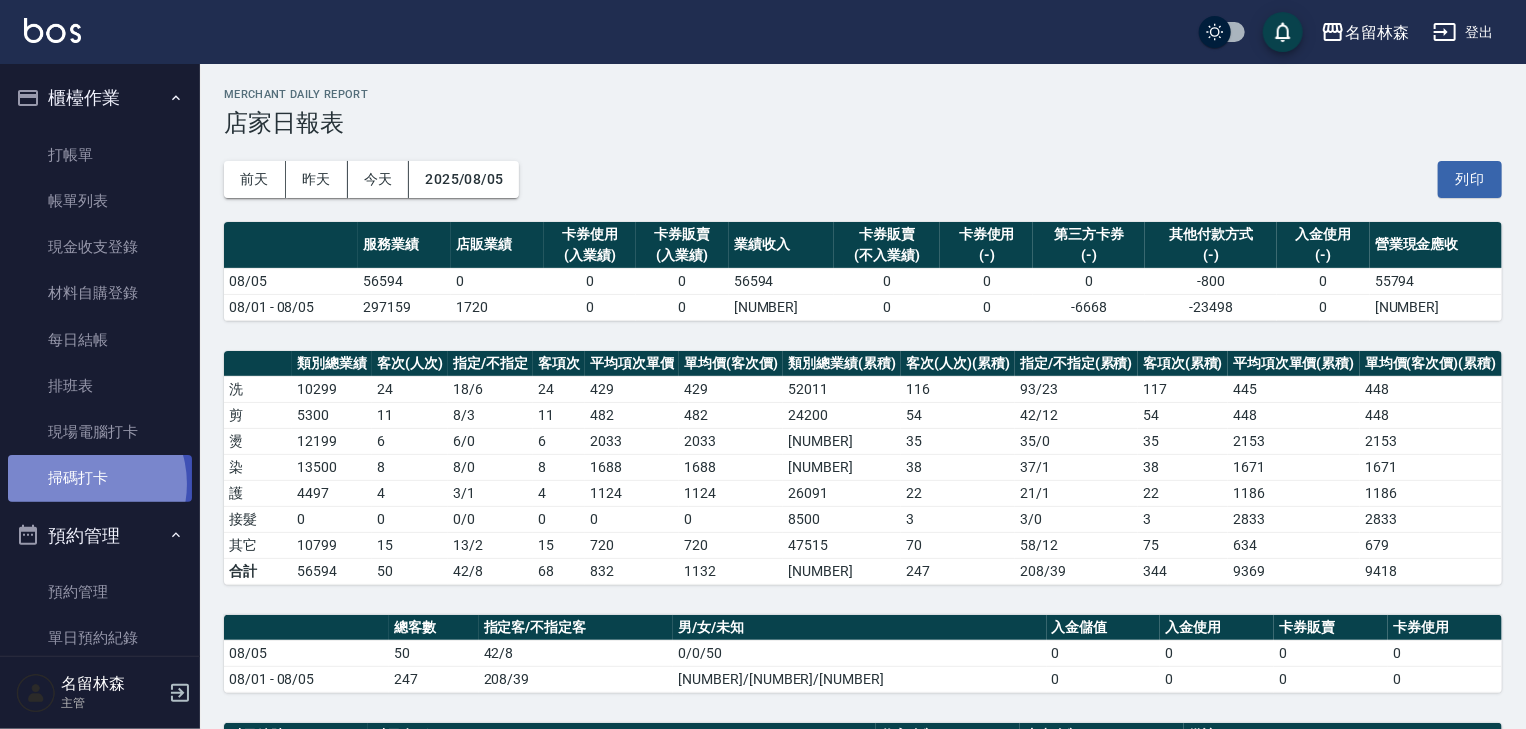 click on "掃碼打卡" at bounding box center [100, 478] 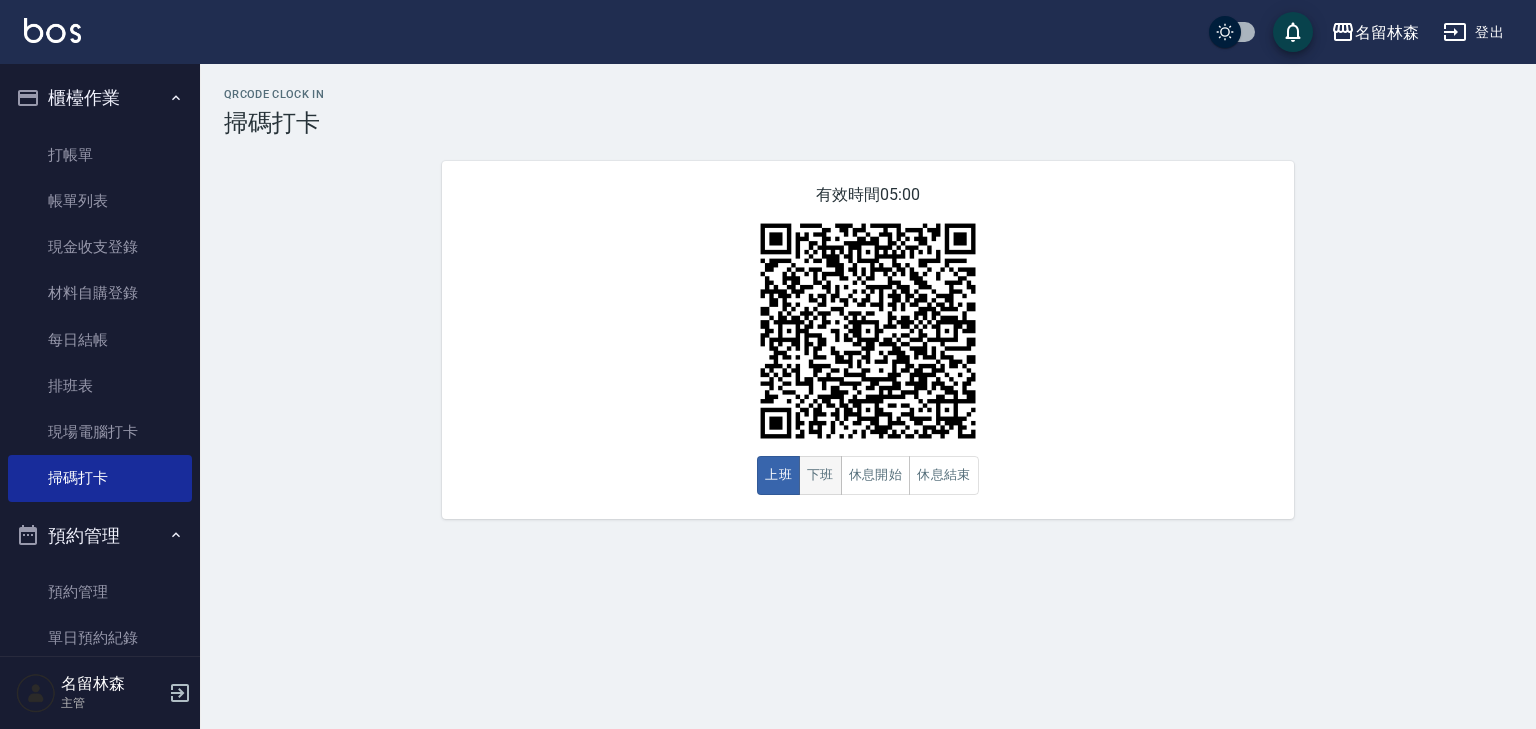 click on "下班" at bounding box center (820, 475) 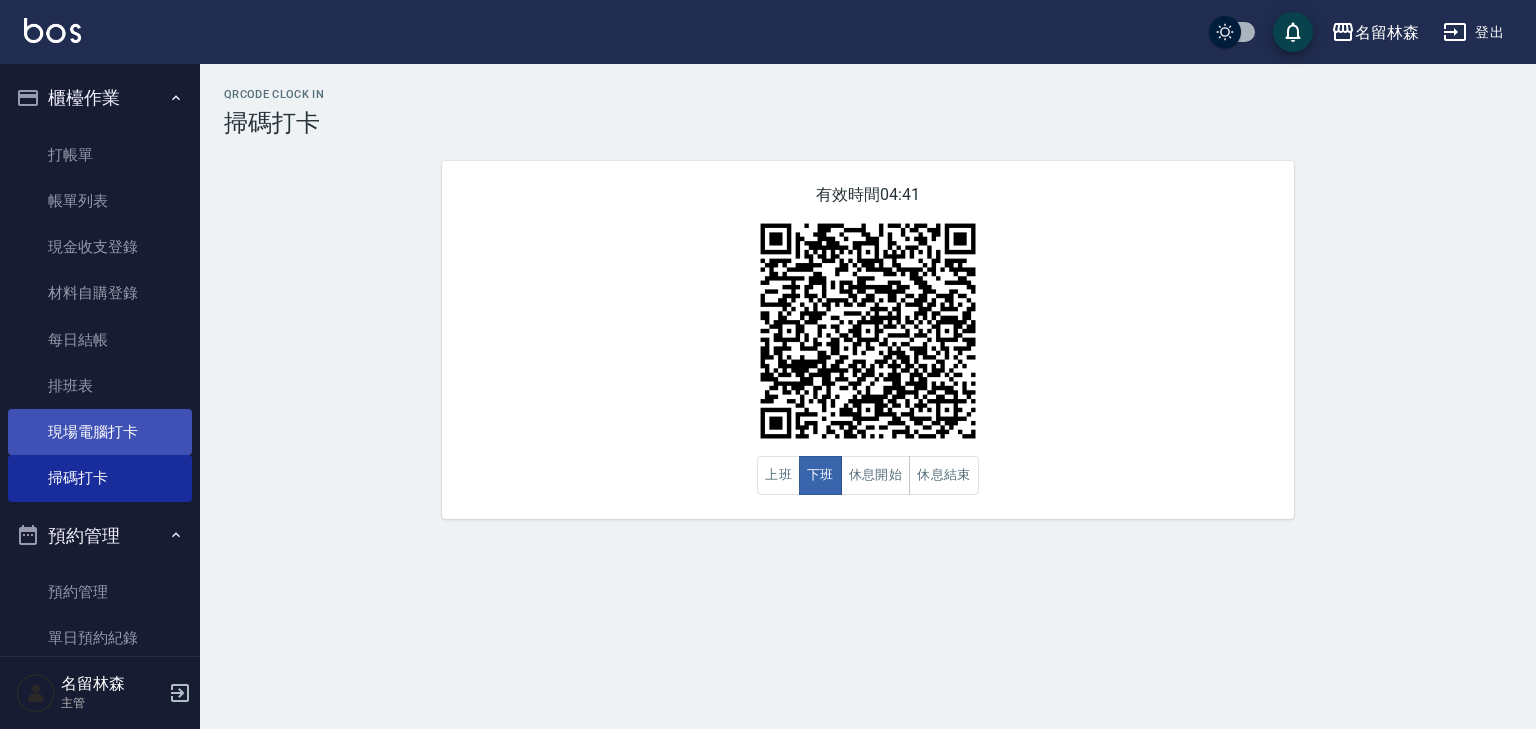 click on "現場電腦打卡" at bounding box center (100, 432) 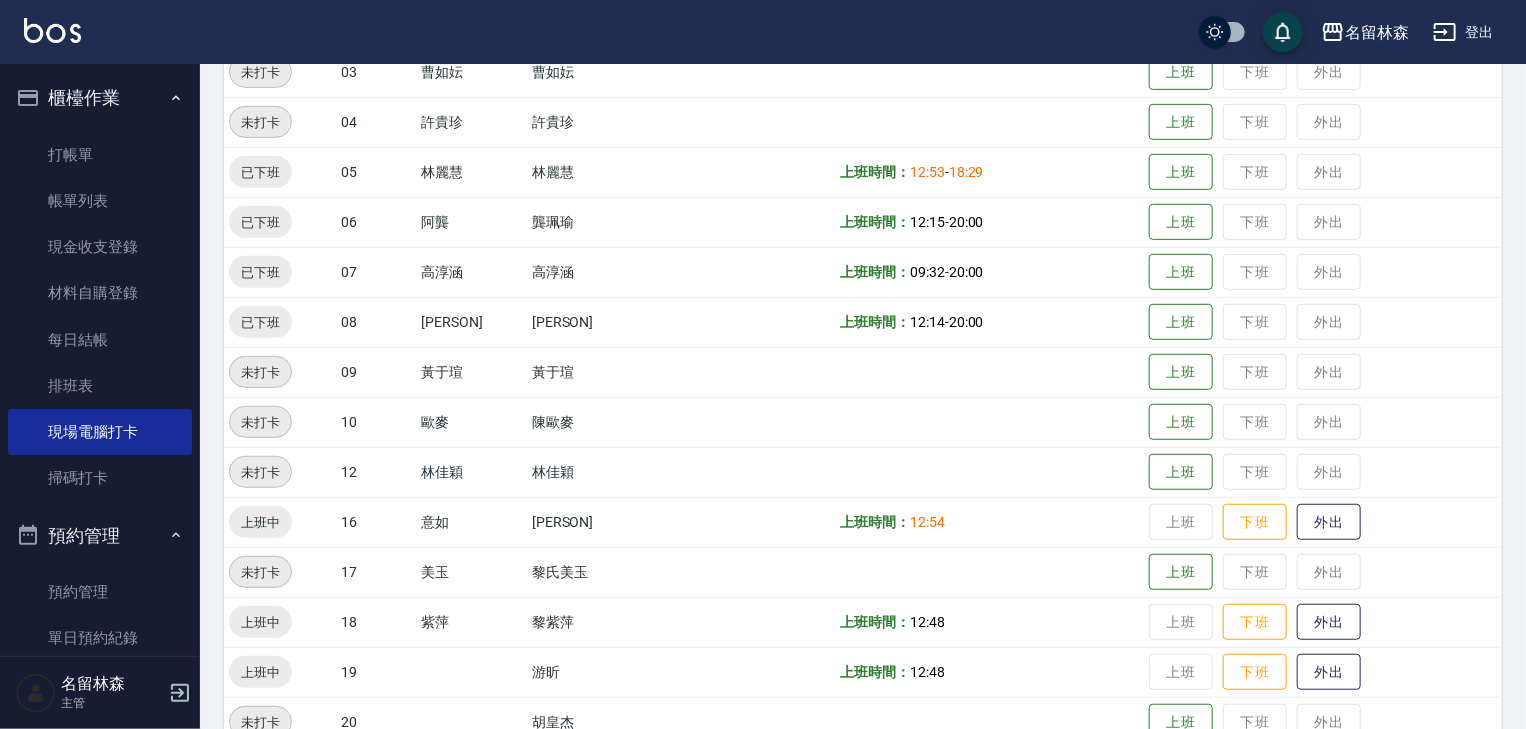 scroll, scrollTop: 533, scrollLeft: 0, axis: vertical 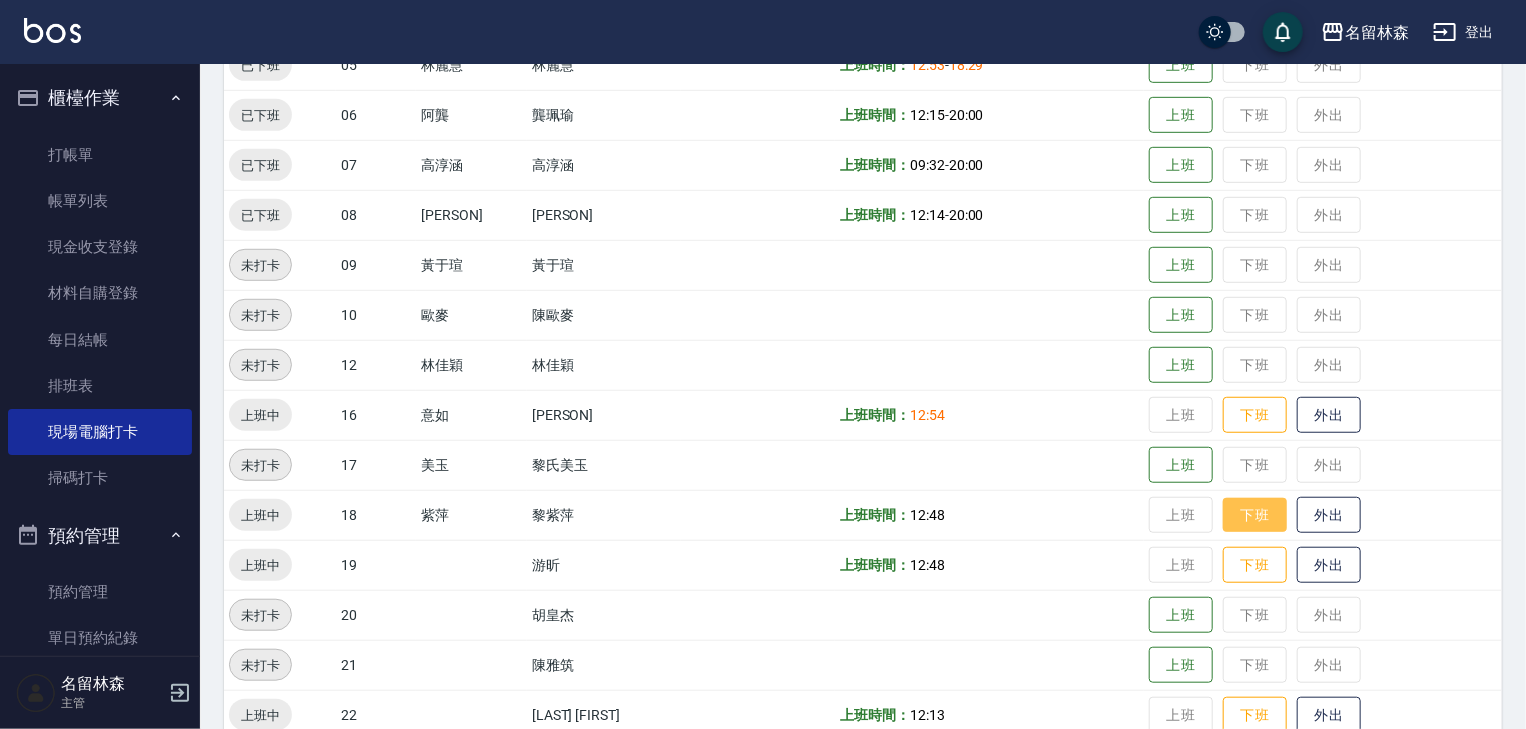 click on "下班" at bounding box center (1255, 515) 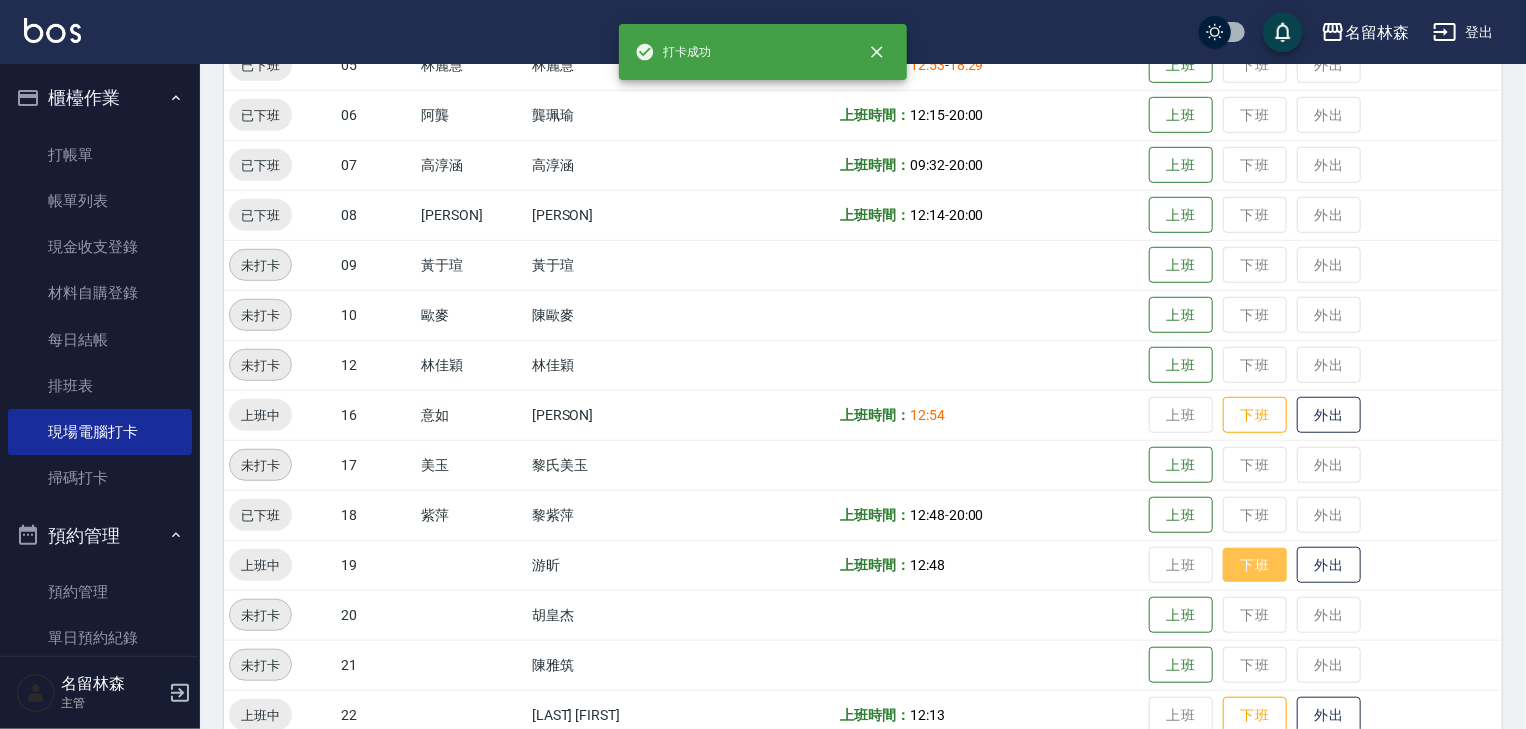 click on "下班" at bounding box center [1255, 565] 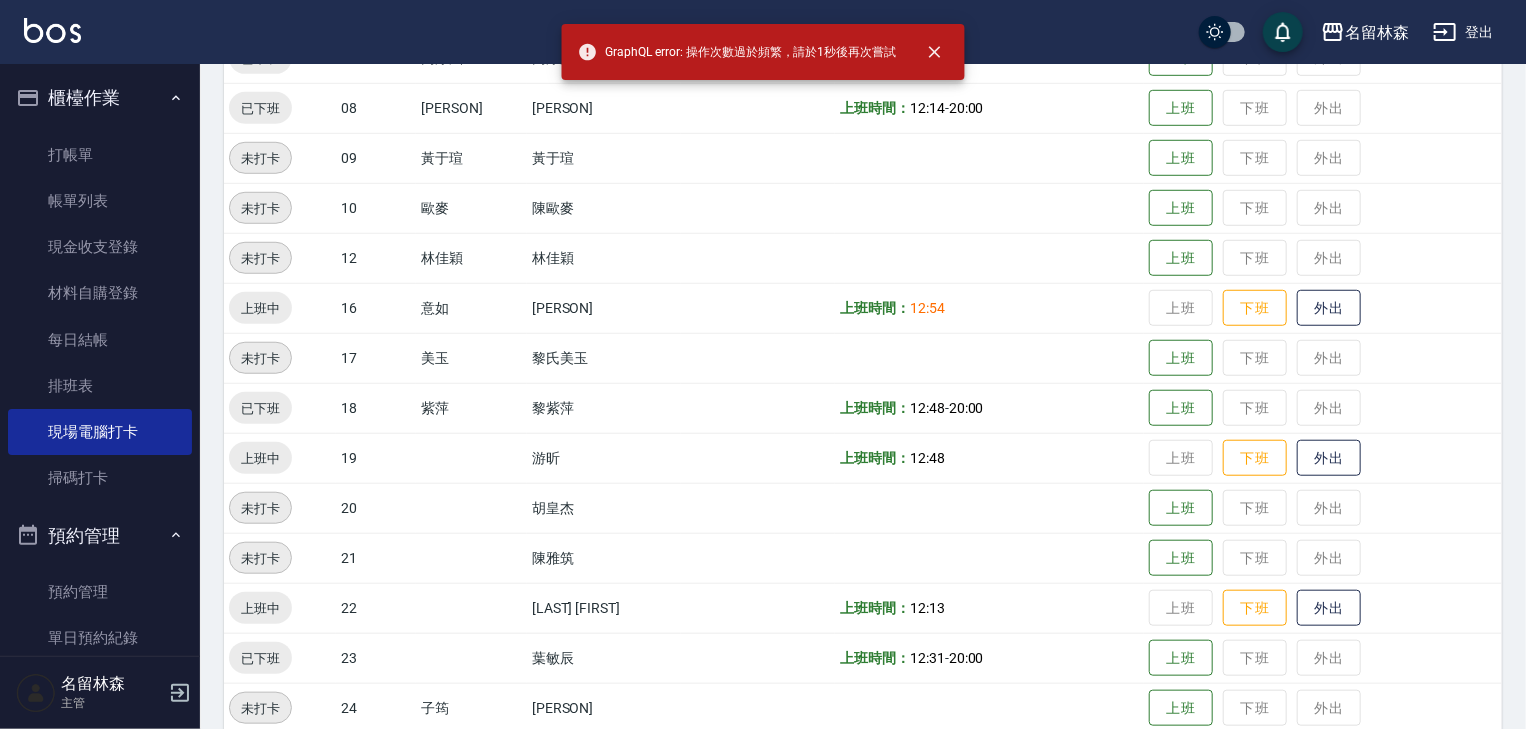 scroll, scrollTop: 746, scrollLeft: 0, axis: vertical 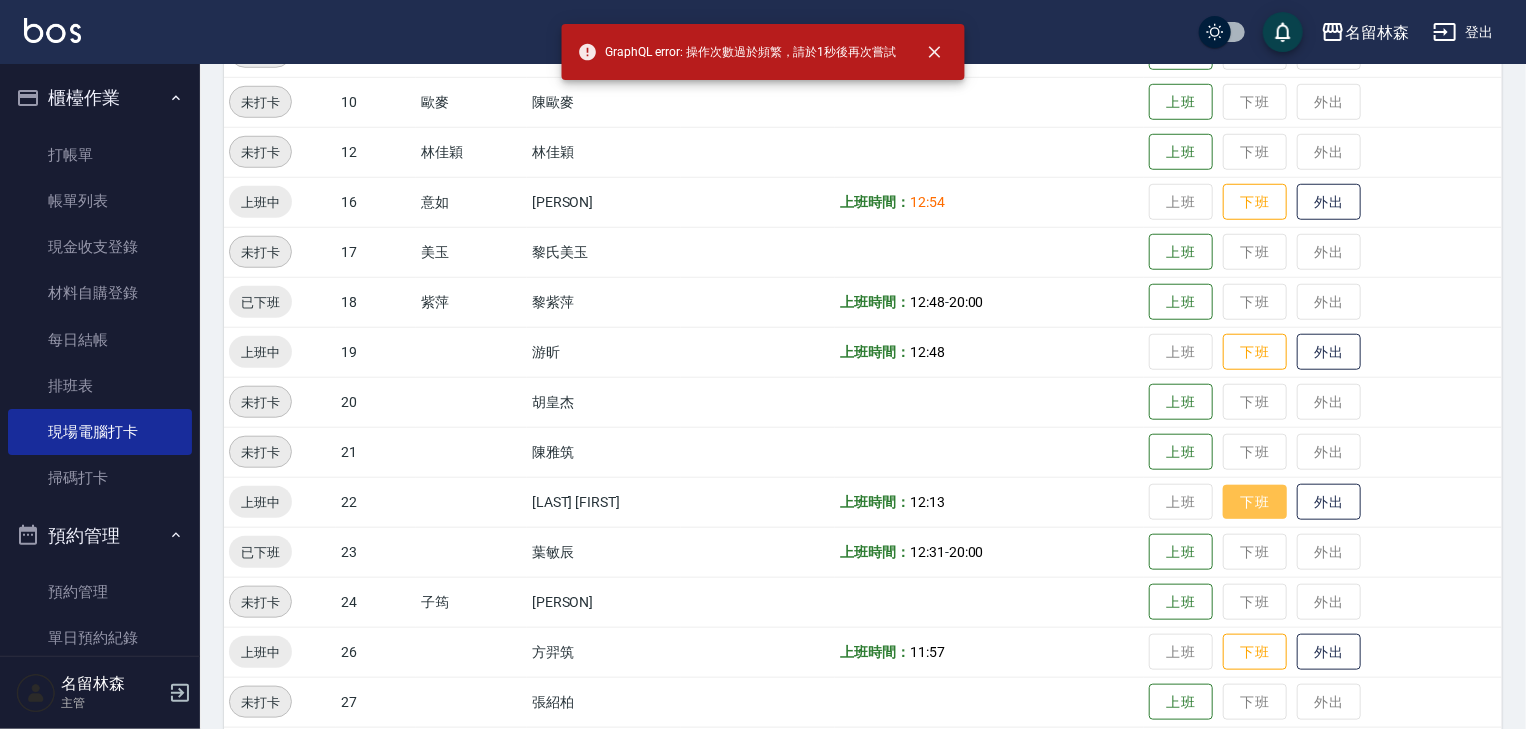 click on "下班" at bounding box center (1255, 502) 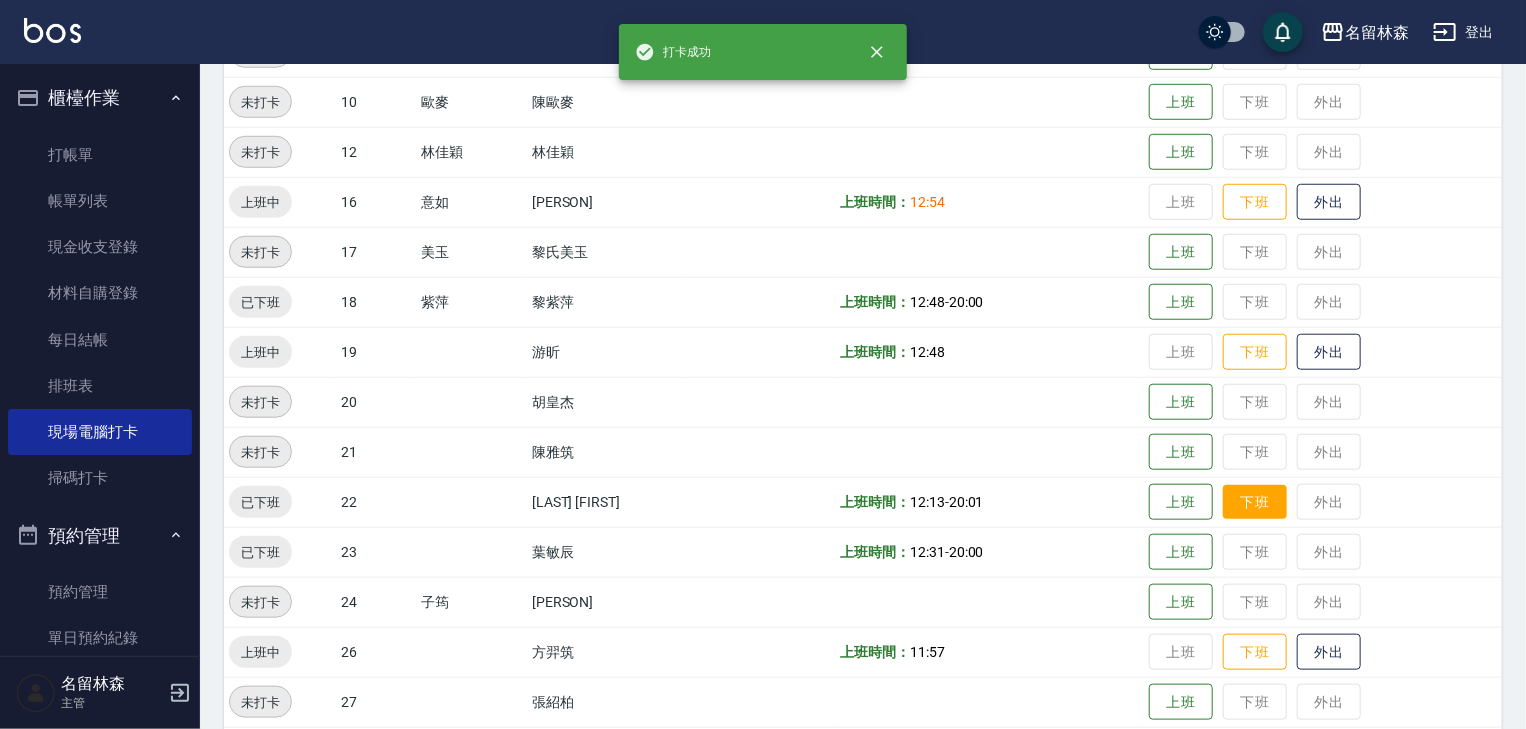 scroll, scrollTop: 853, scrollLeft: 0, axis: vertical 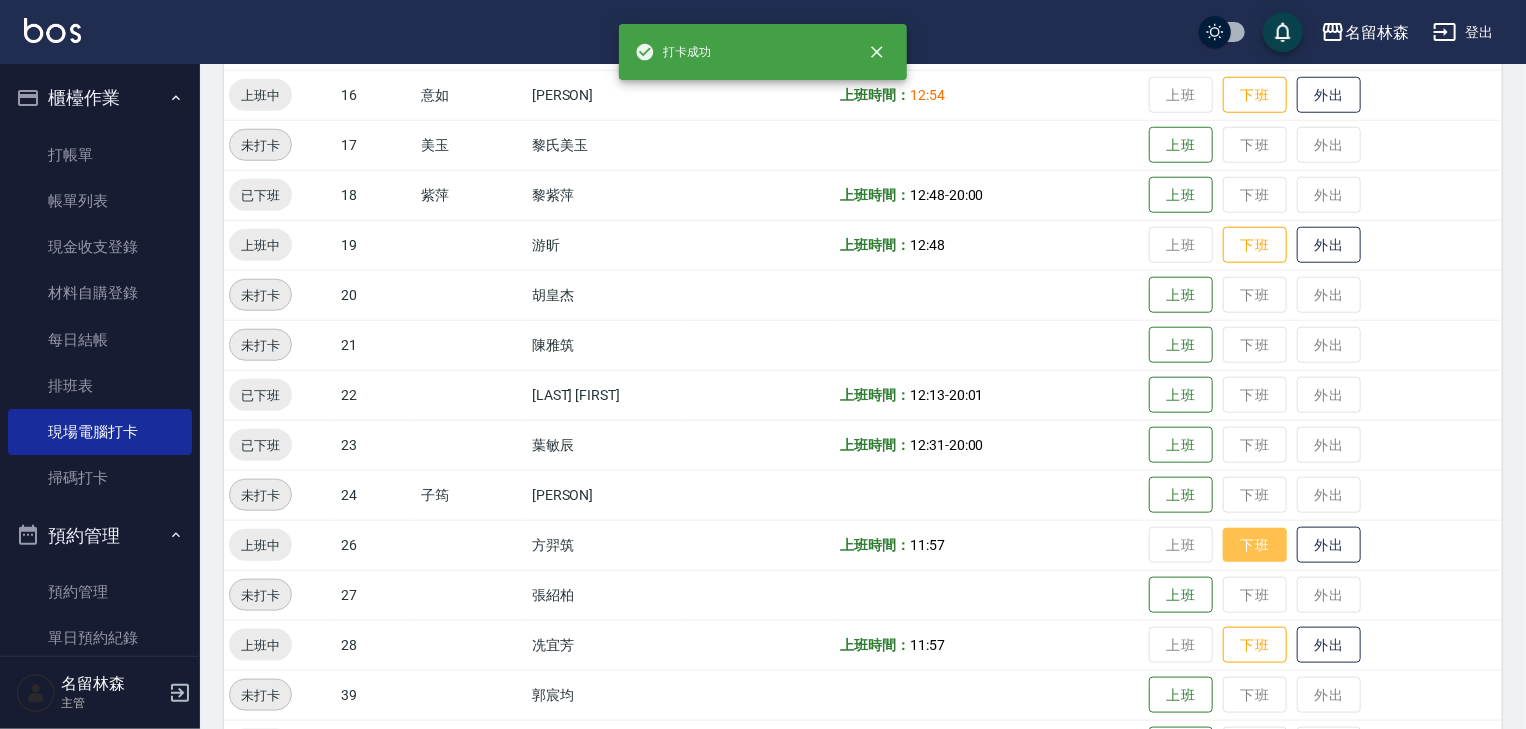 click on "下班" at bounding box center (1255, 545) 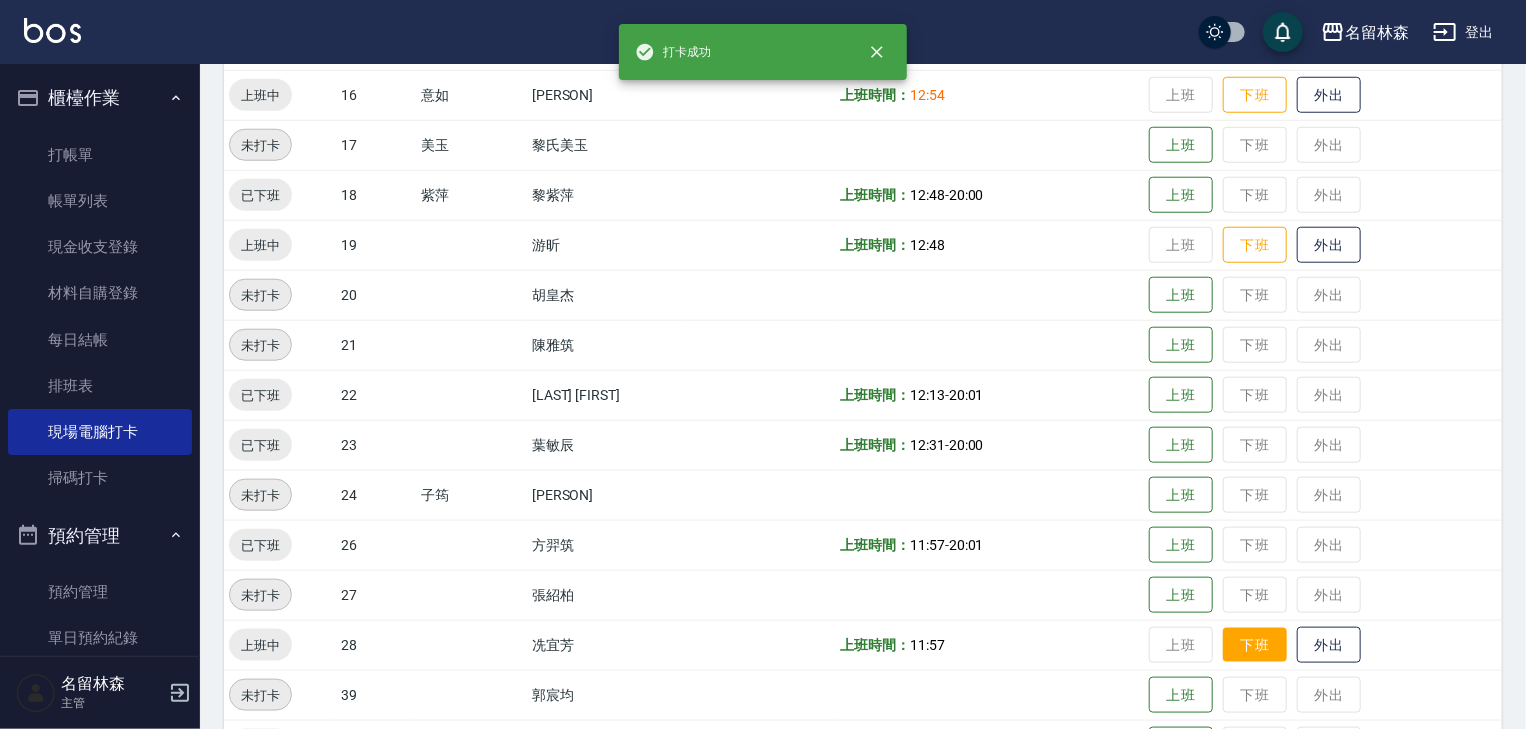 click on "下班" at bounding box center (1255, 645) 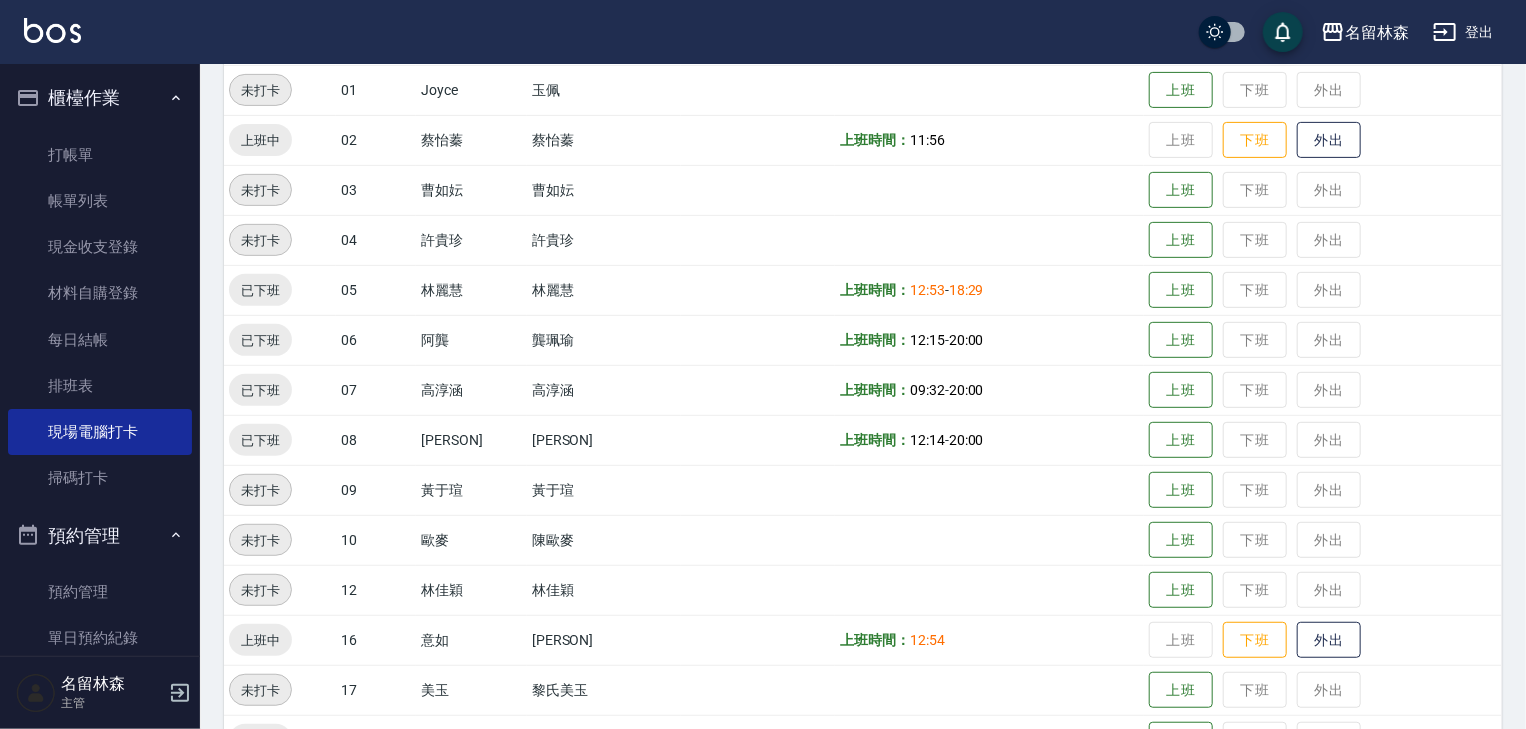 scroll, scrollTop: 202, scrollLeft: 0, axis: vertical 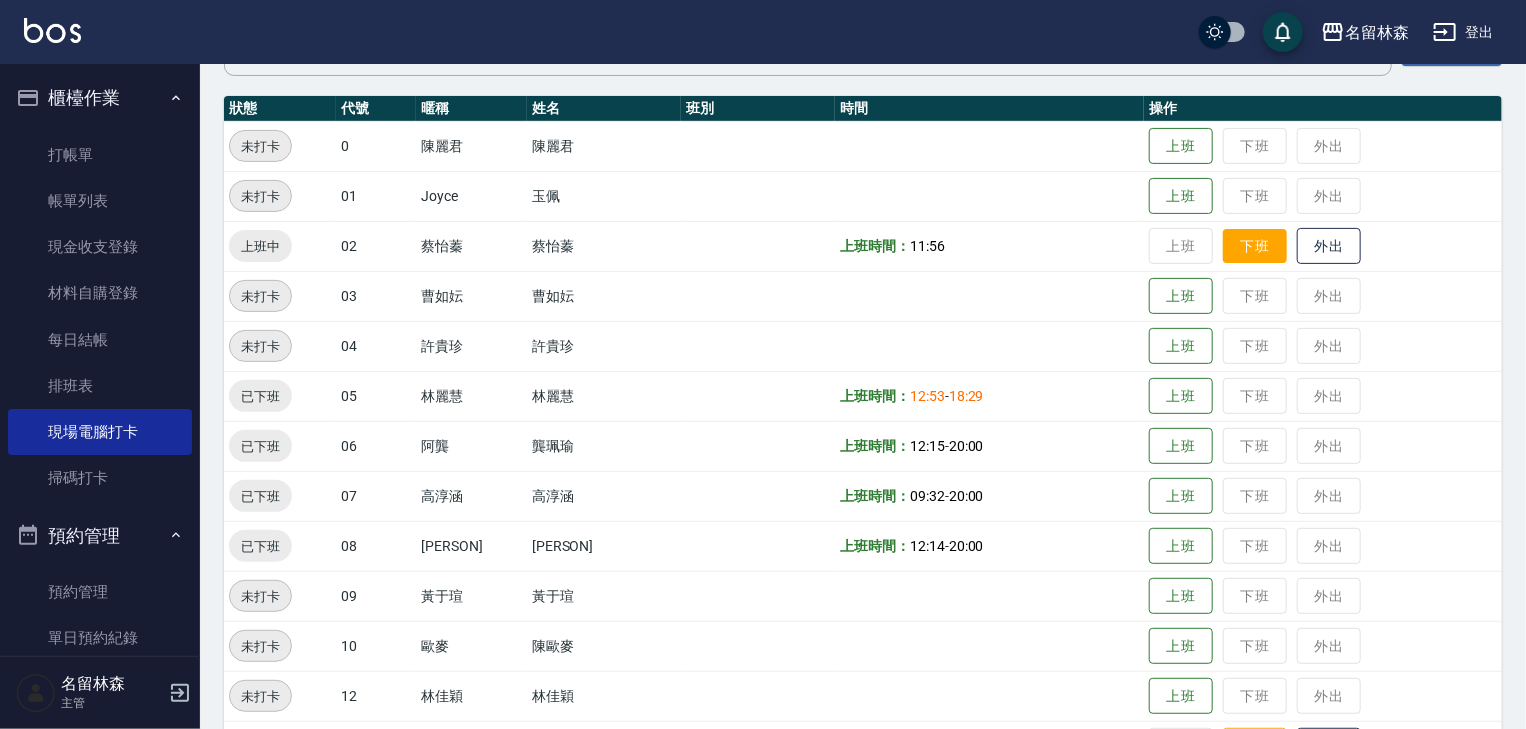 click on "下班" at bounding box center (1255, 246) 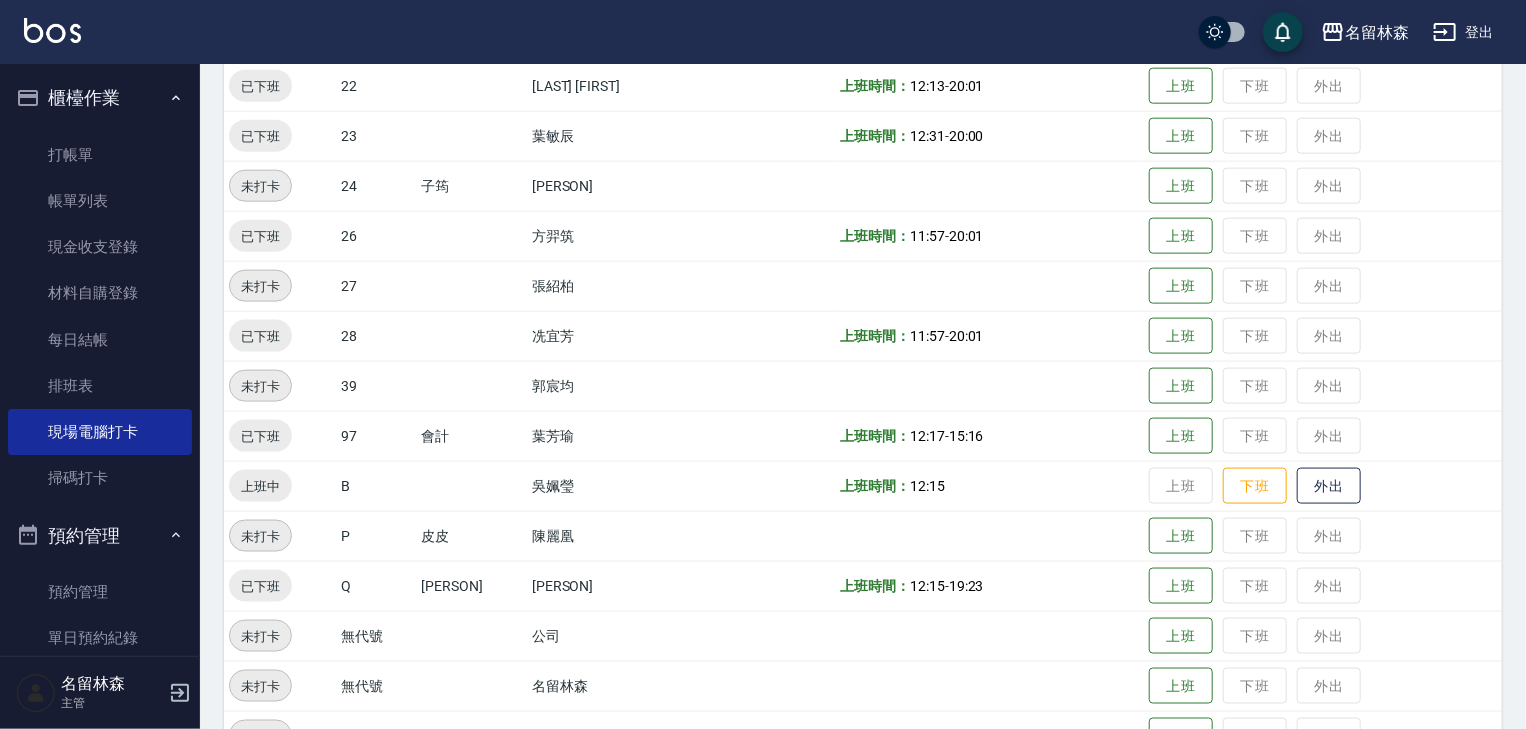 scroll, scrollTop: 1268, scrollLeft: 0, axis: vertical 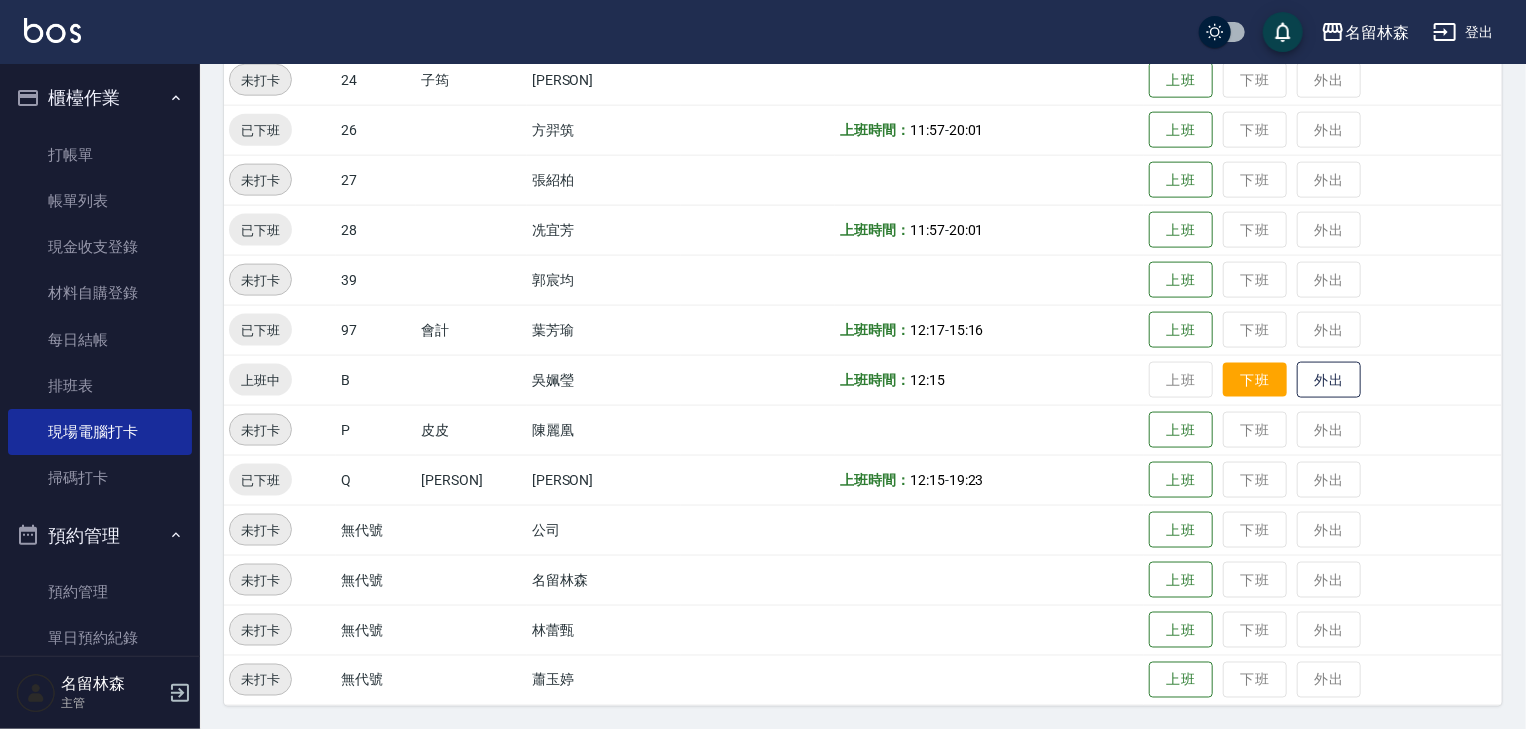 click on "下班" at bounding box center [1255, 380] 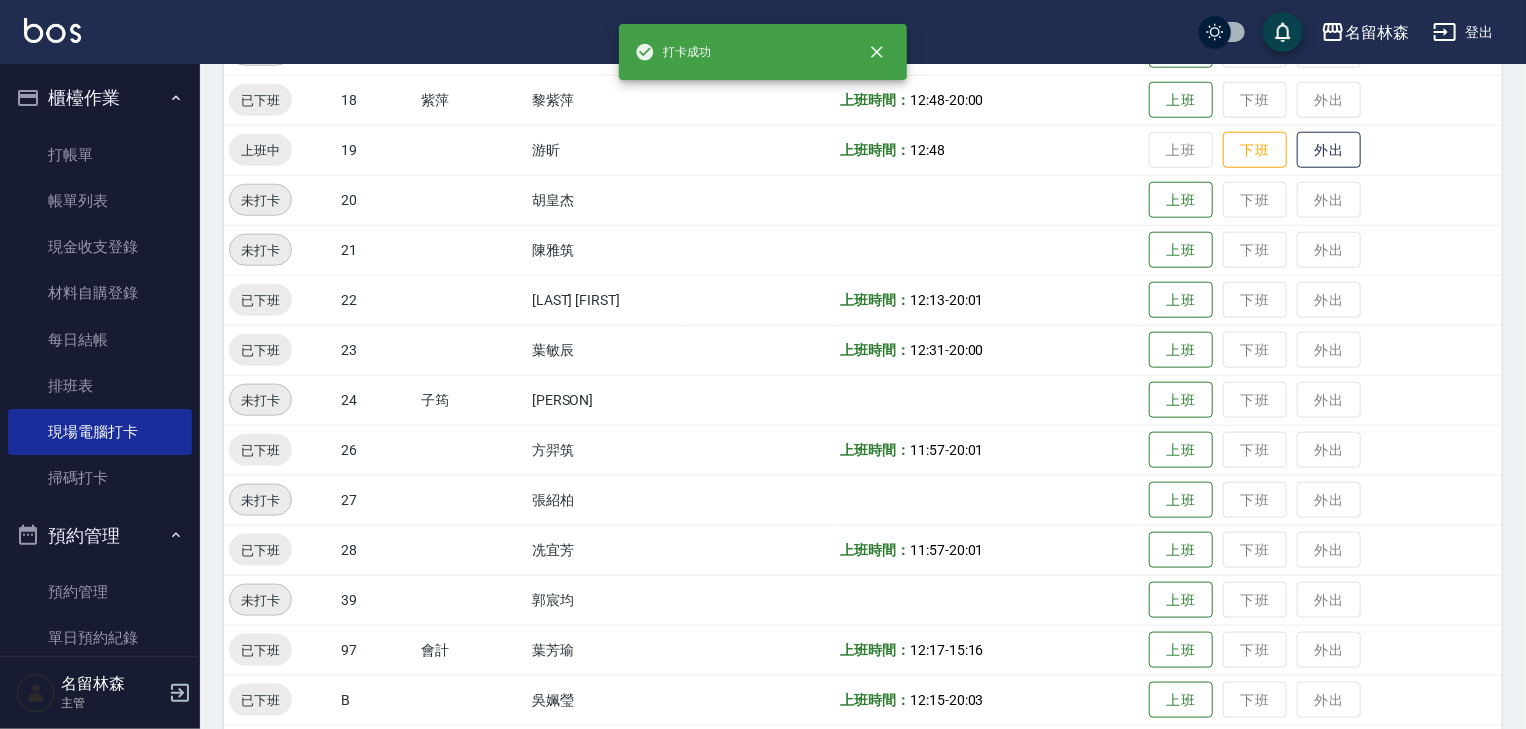scroll, scrollTop: 628, scrollLeft: 0, axis: vertical 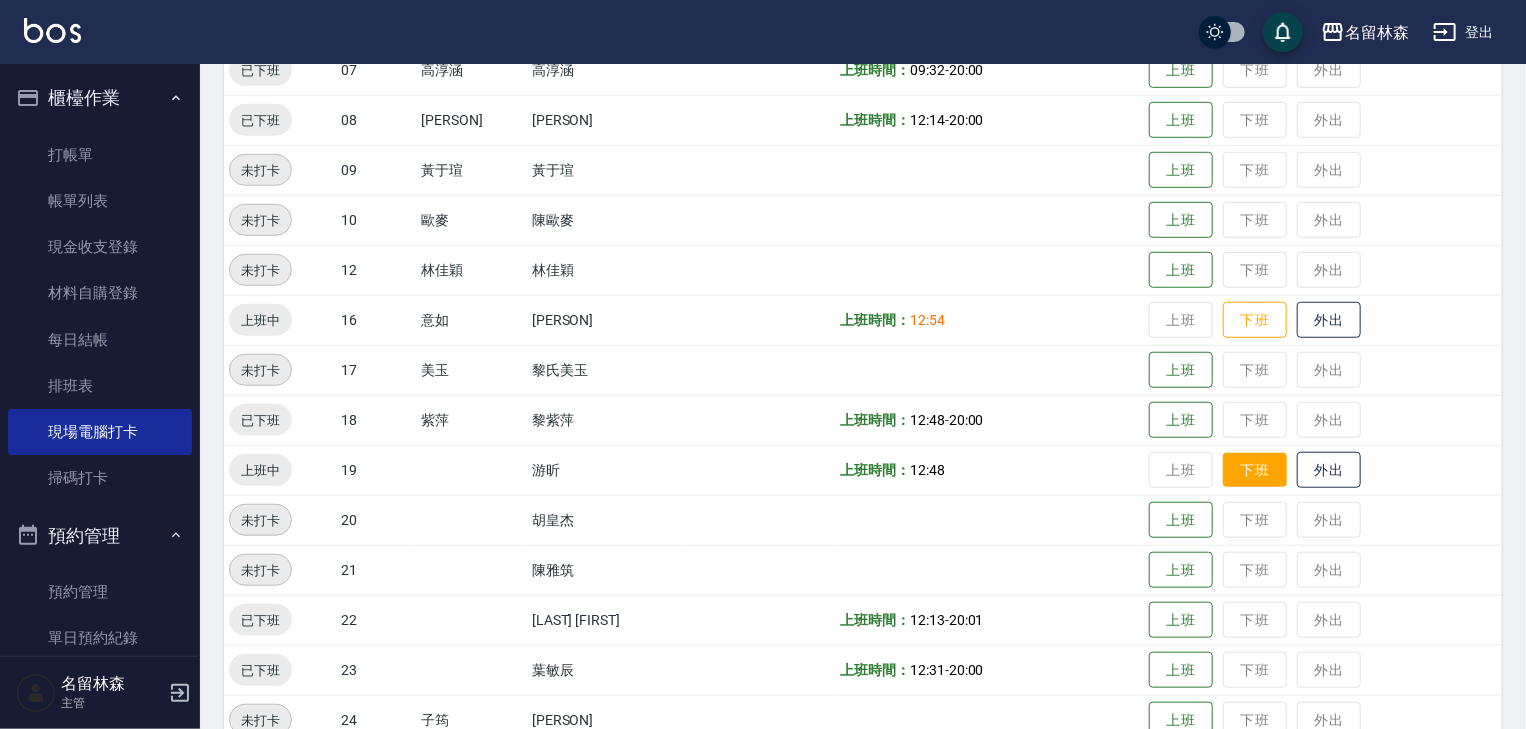 click on "下班" at bounding box center [1255, 470] 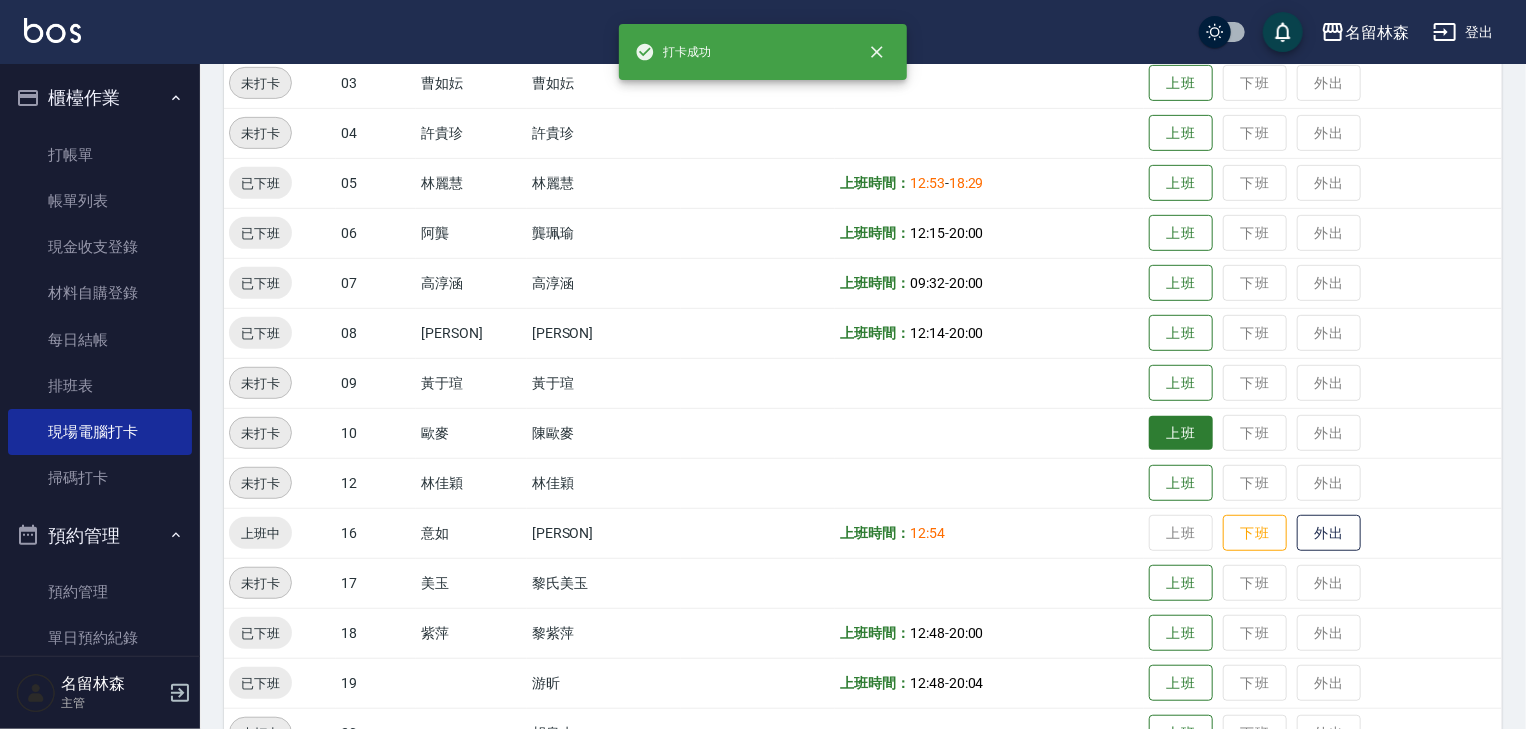 scroll, scrollTop: 95, scrollLeft: 0, axis: vertical 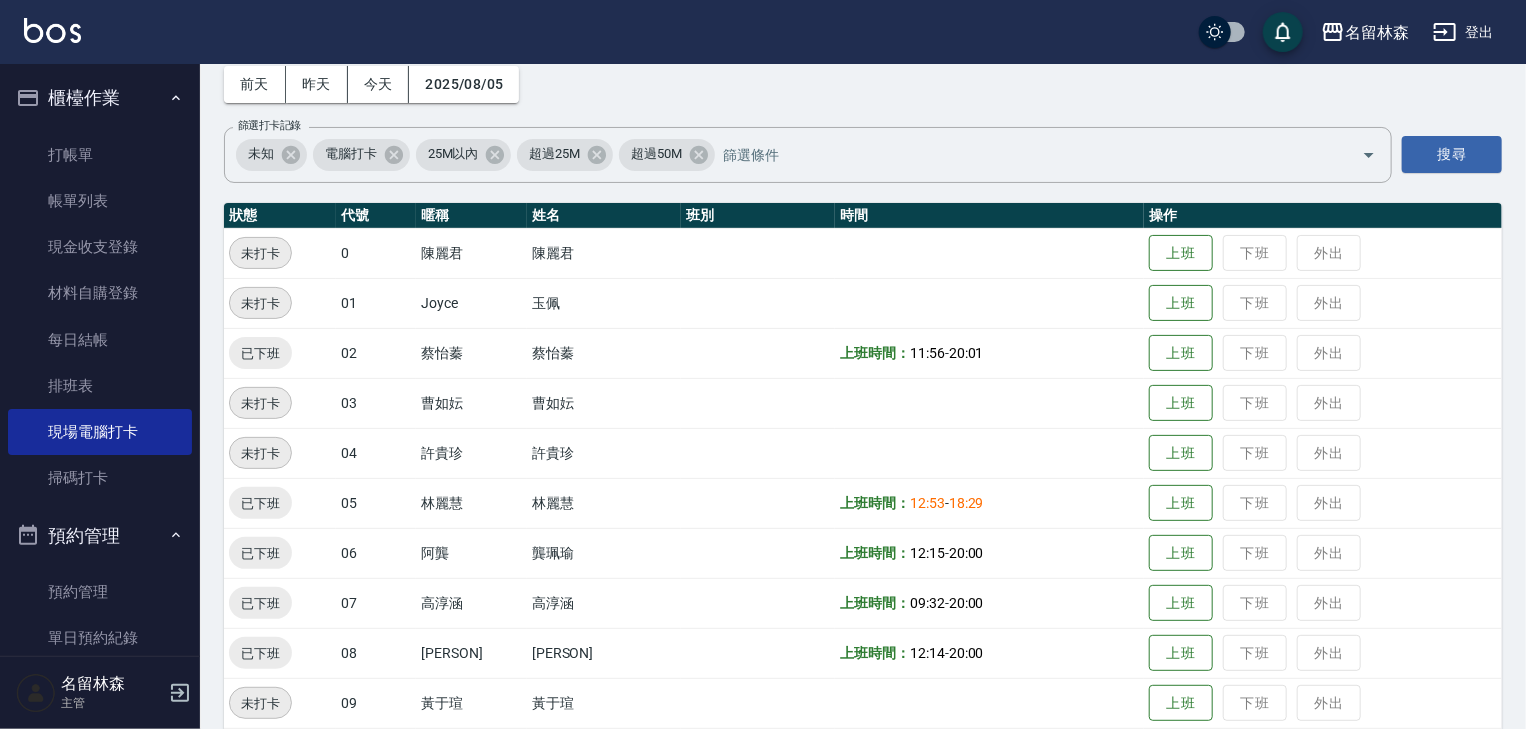 click on "櫃檯作業" at bounding box center [100, 98] 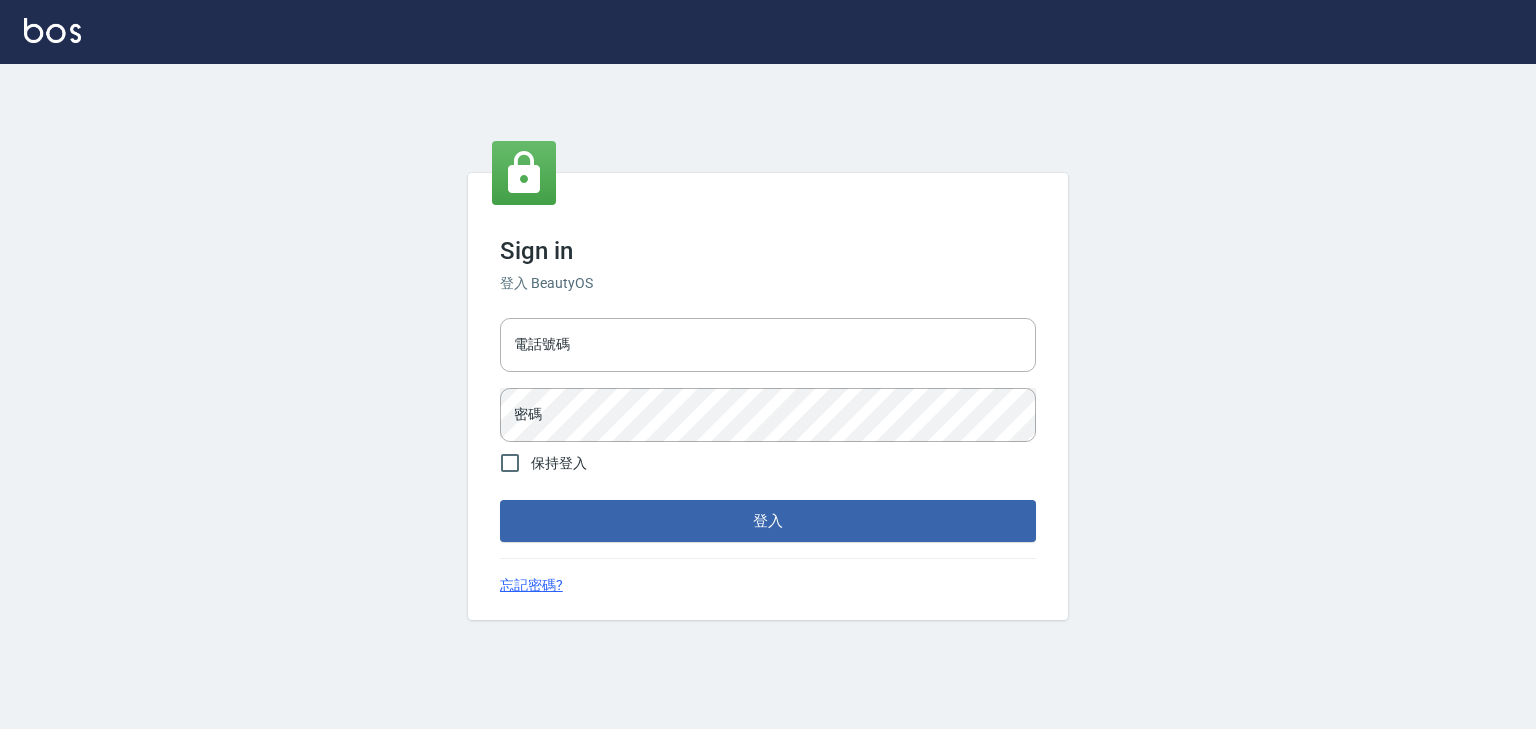 scroll, scrollTop: 0, scrollLeft: 0, axis: both 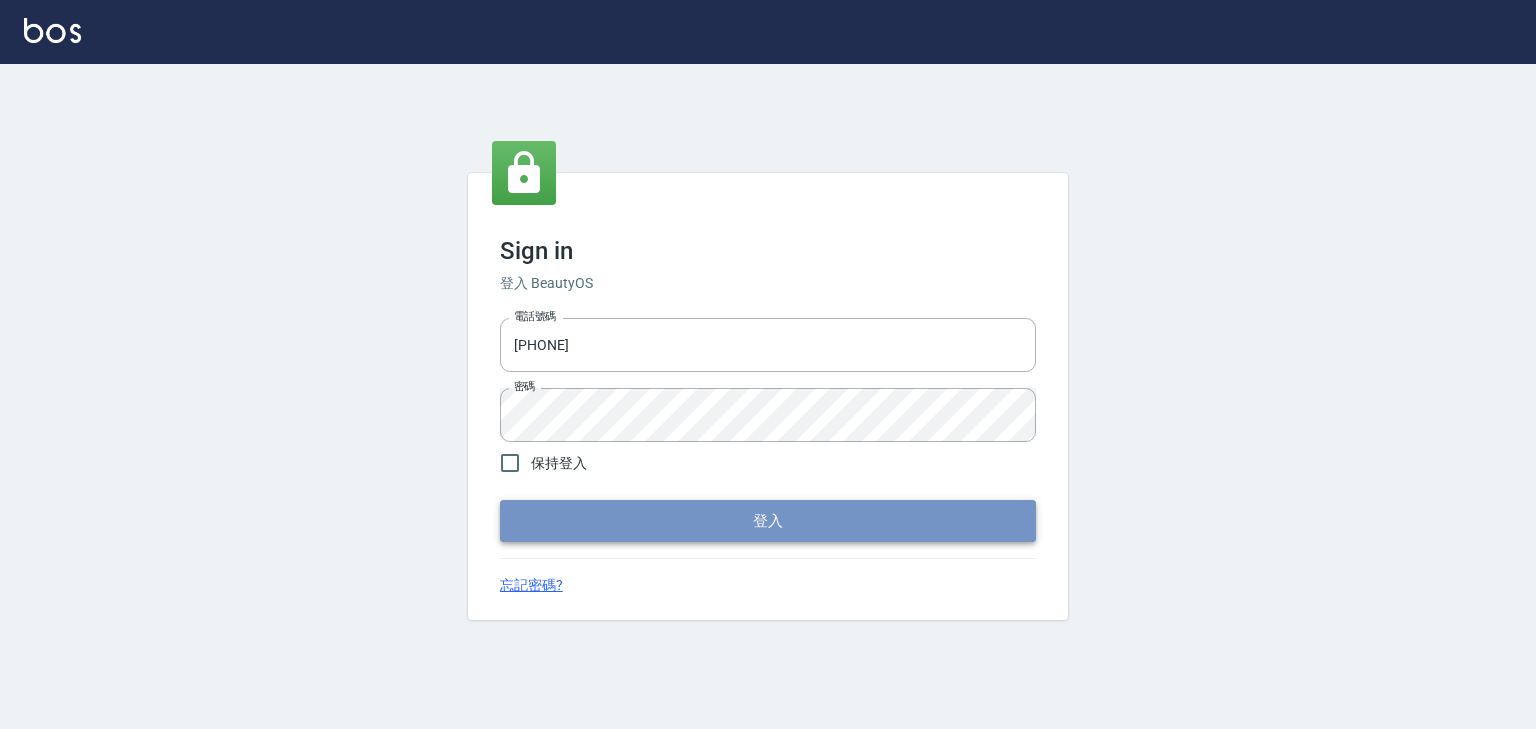 click on "登入" at bounding box center [768, 521] 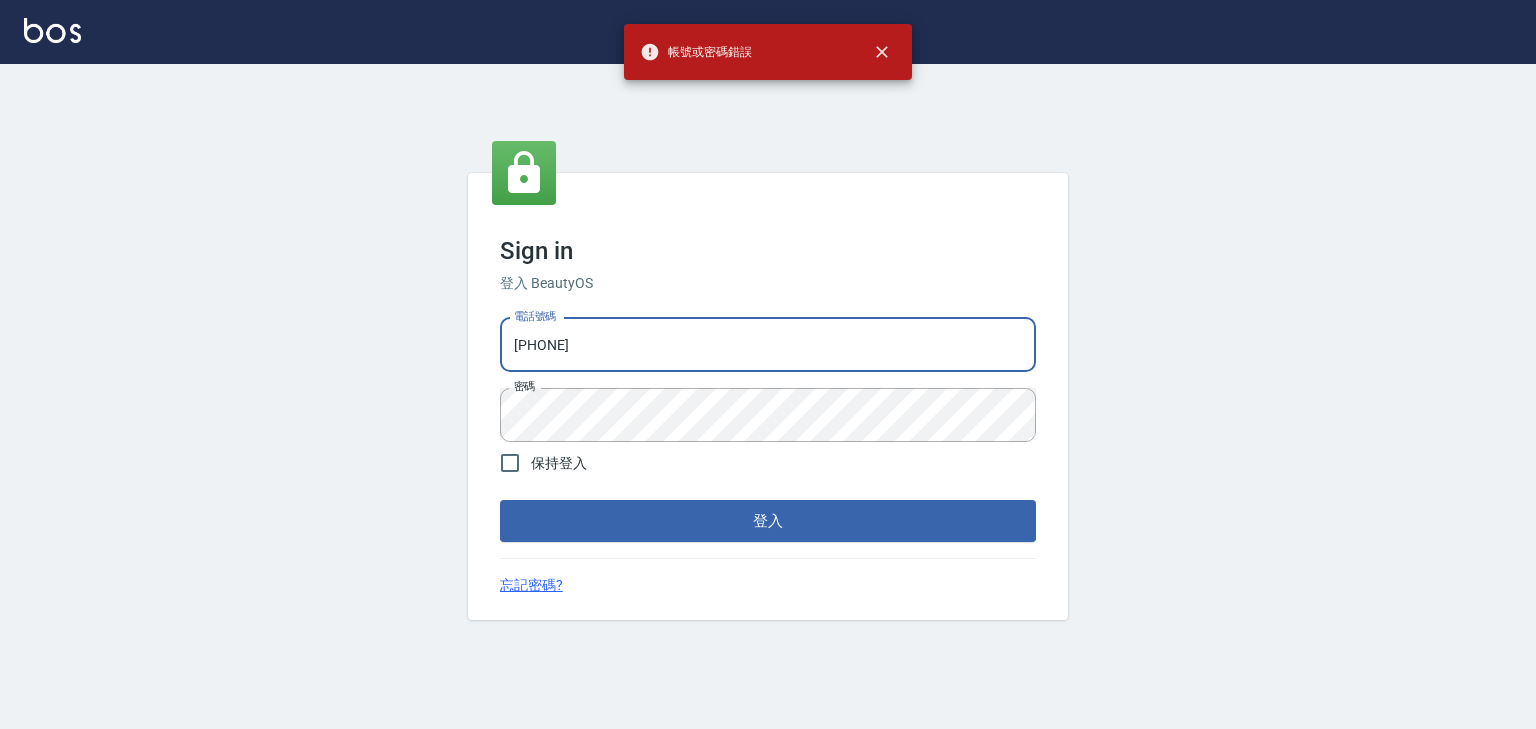 click on "0958045134" at bounding box center (768, 345) 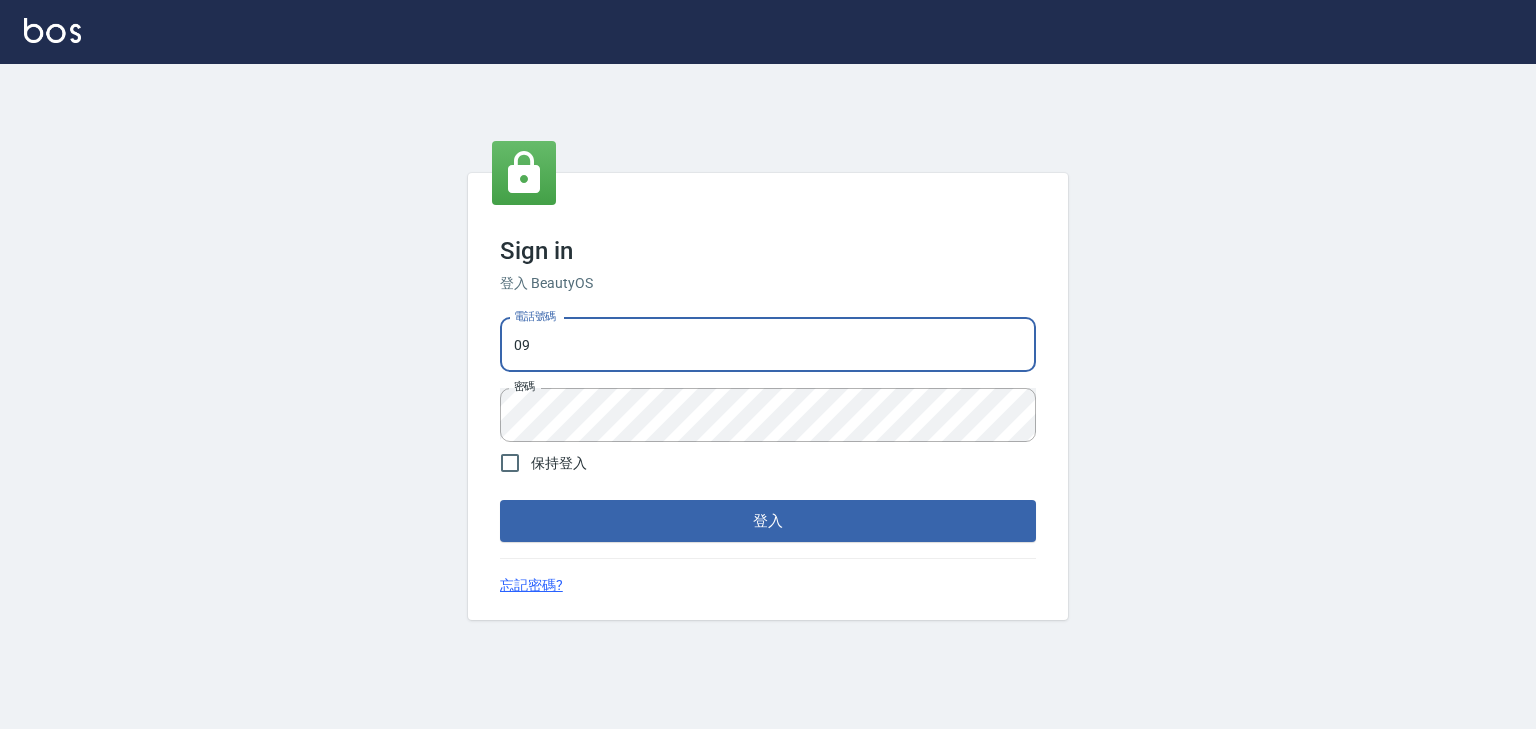 type on "0" 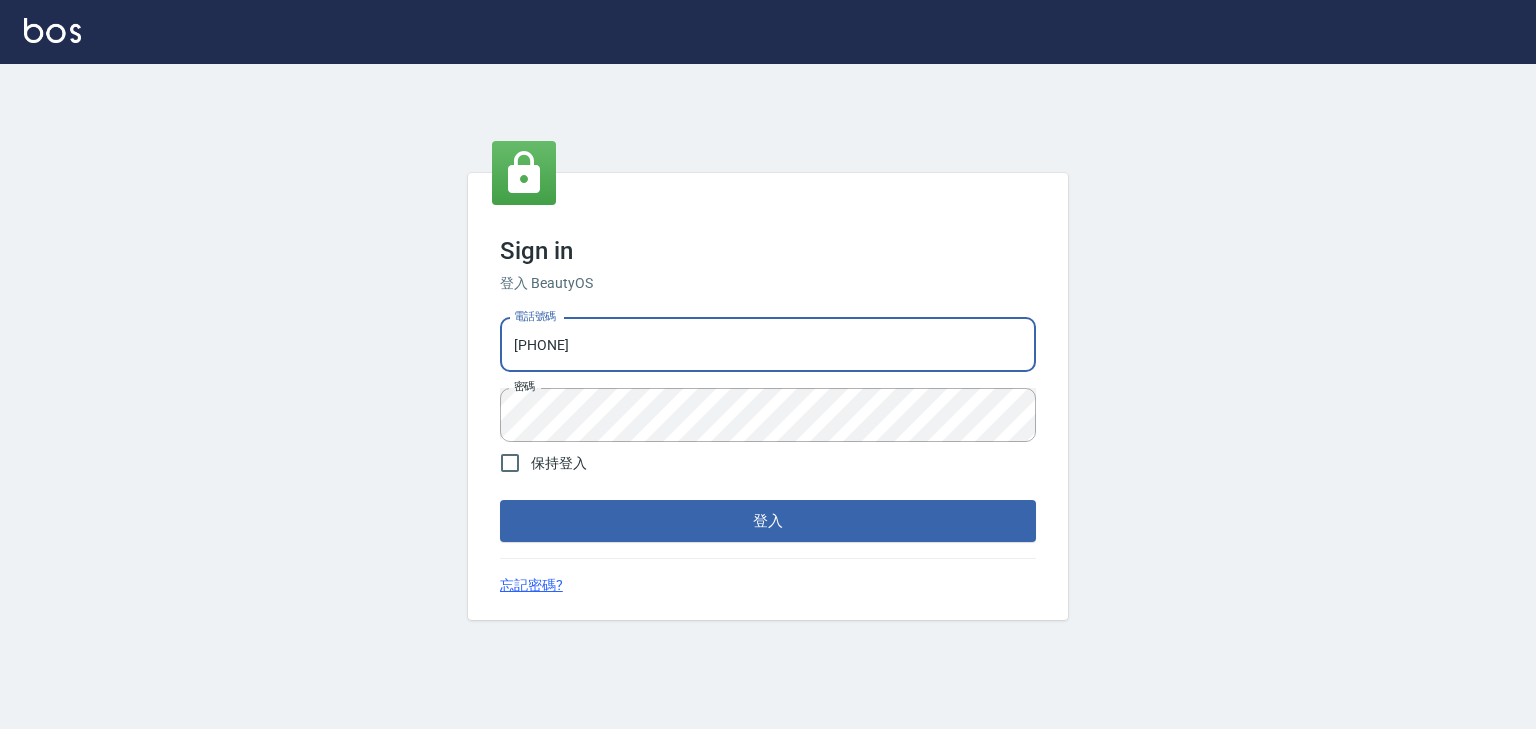 type on "0989135639" 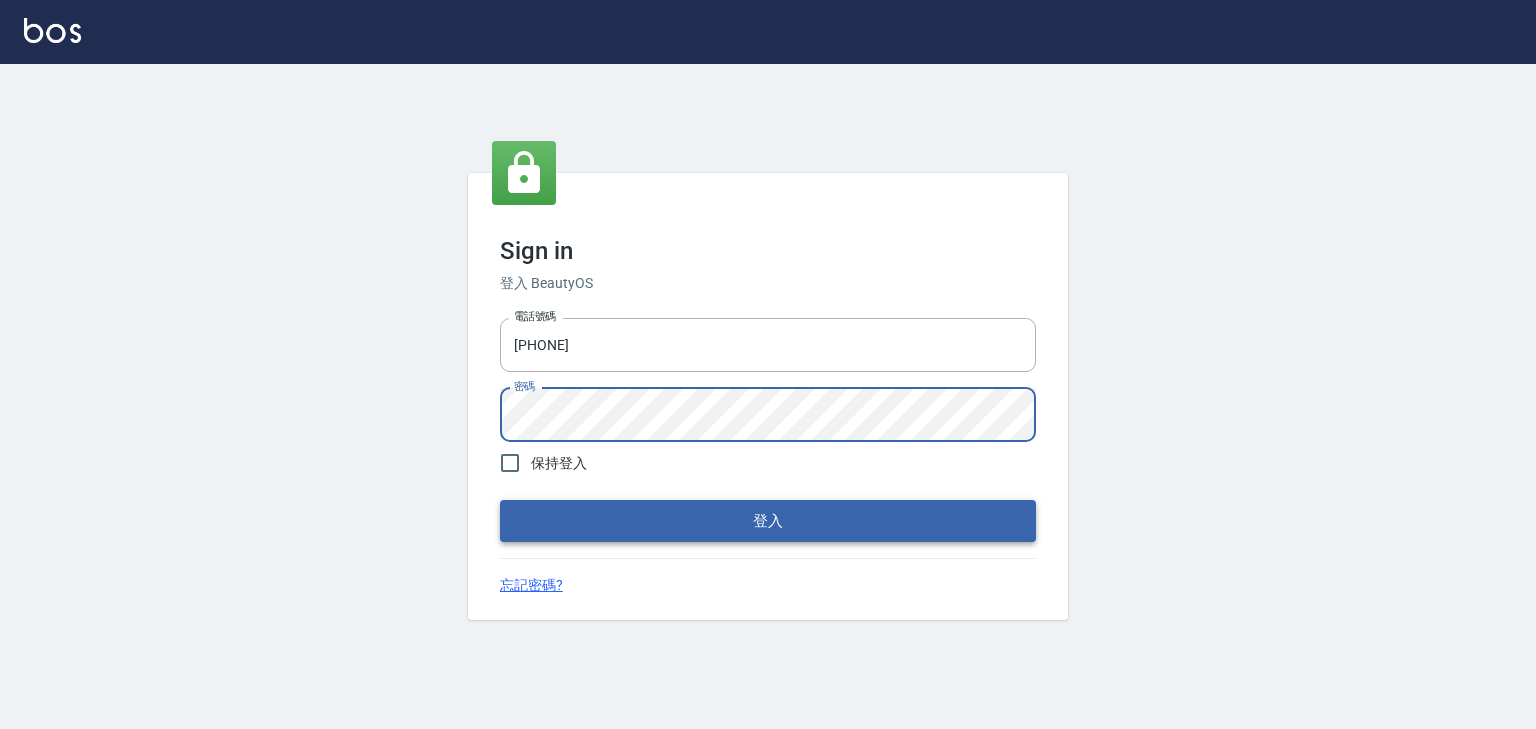 click on "登入" at bounding box center [768, 521] 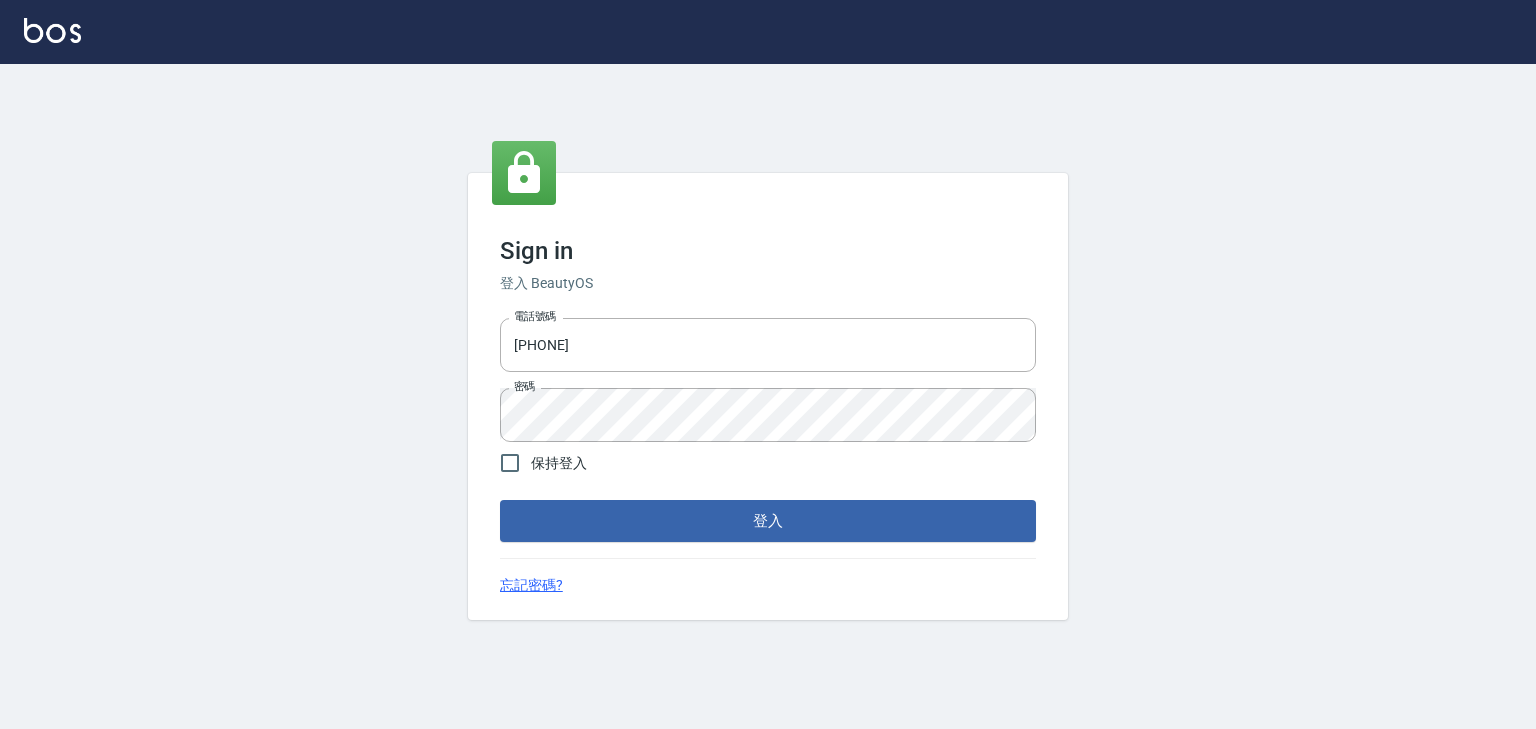 click on "Sign in 登入 BeautyOS 電話號碼 0989135639 電話號碼 密碼 密碼 保持登入 登入 忘記密碼?" at bounding box center [768, 396] 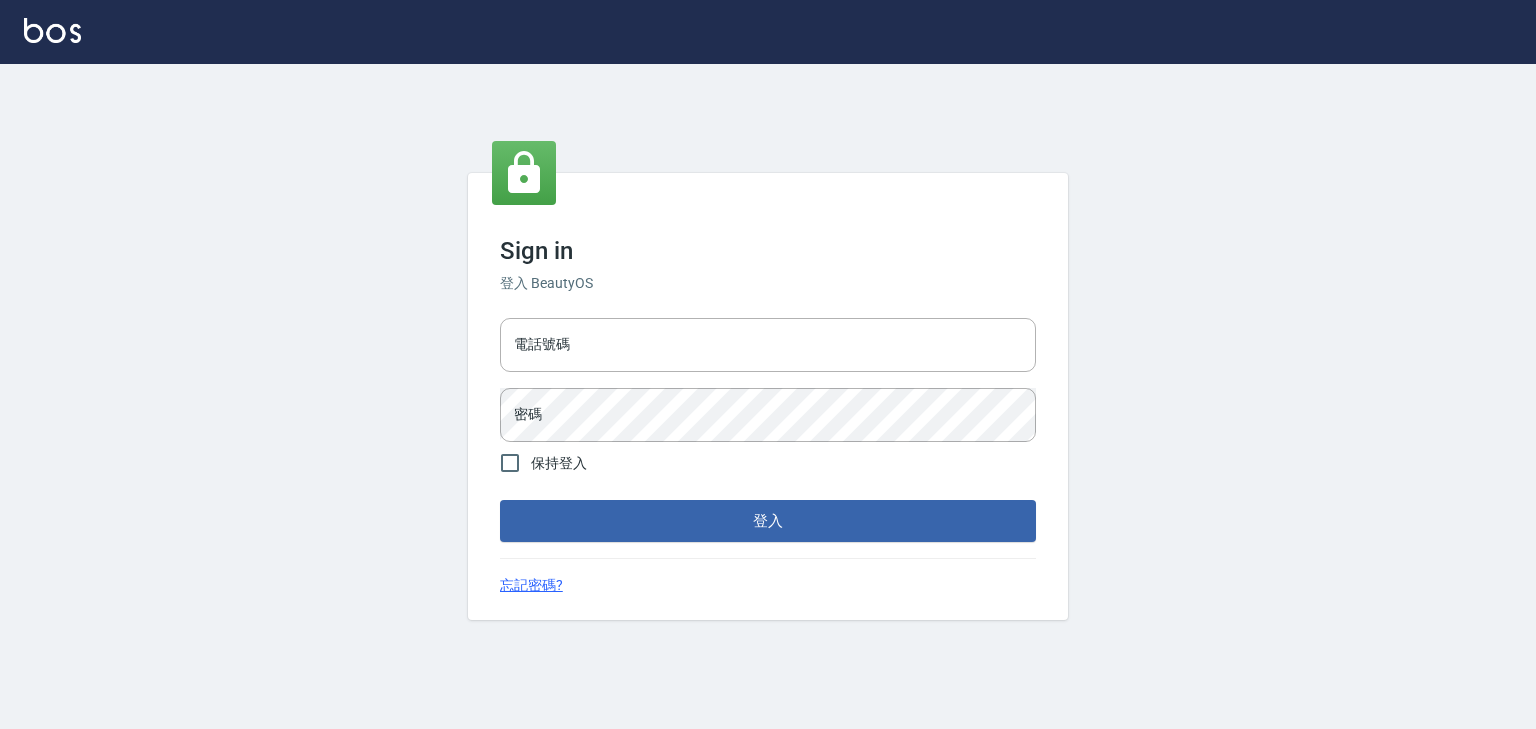 scroll, scrollTop: 0, scrollLeft: 0, axis: both 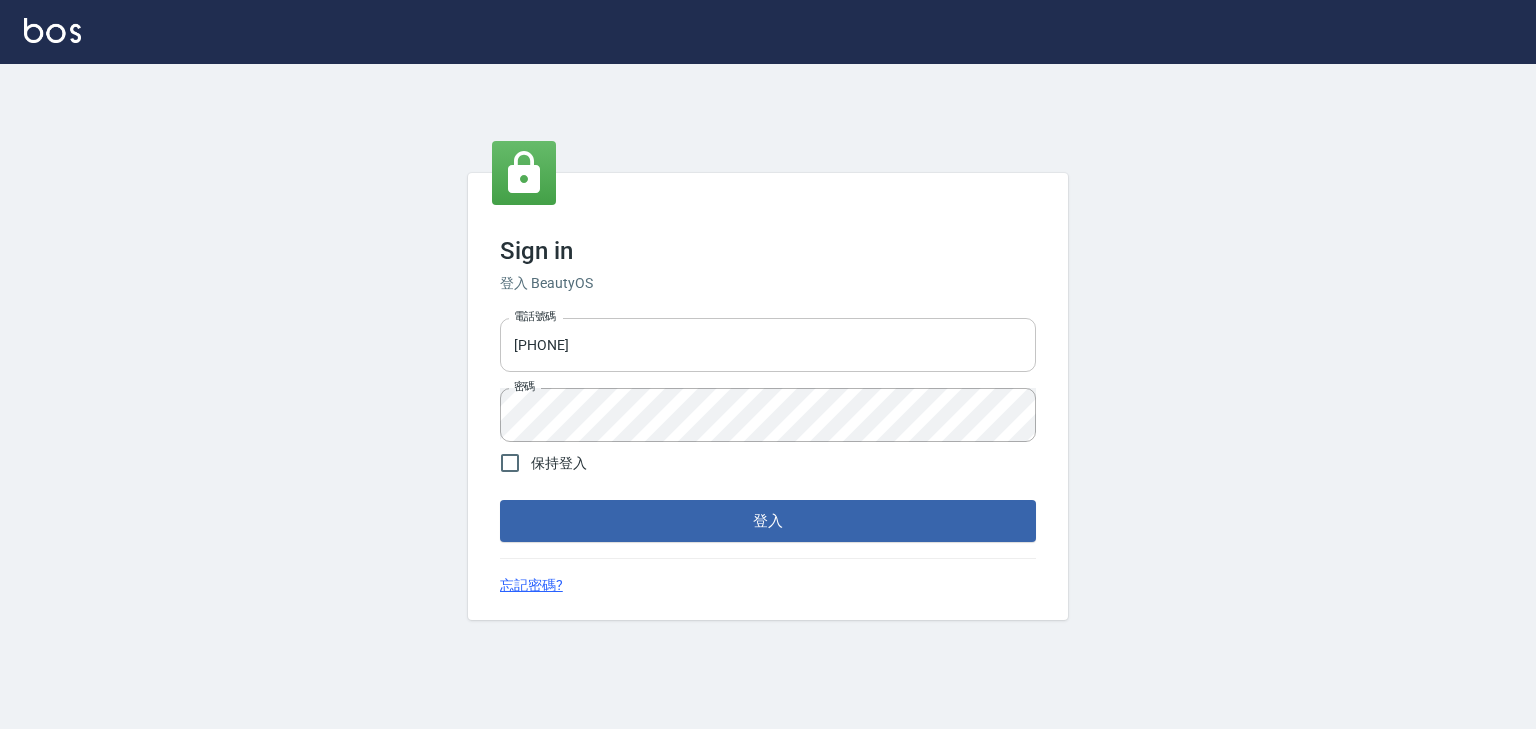 click on "[PHONE]" at bounding box center [768, 345] 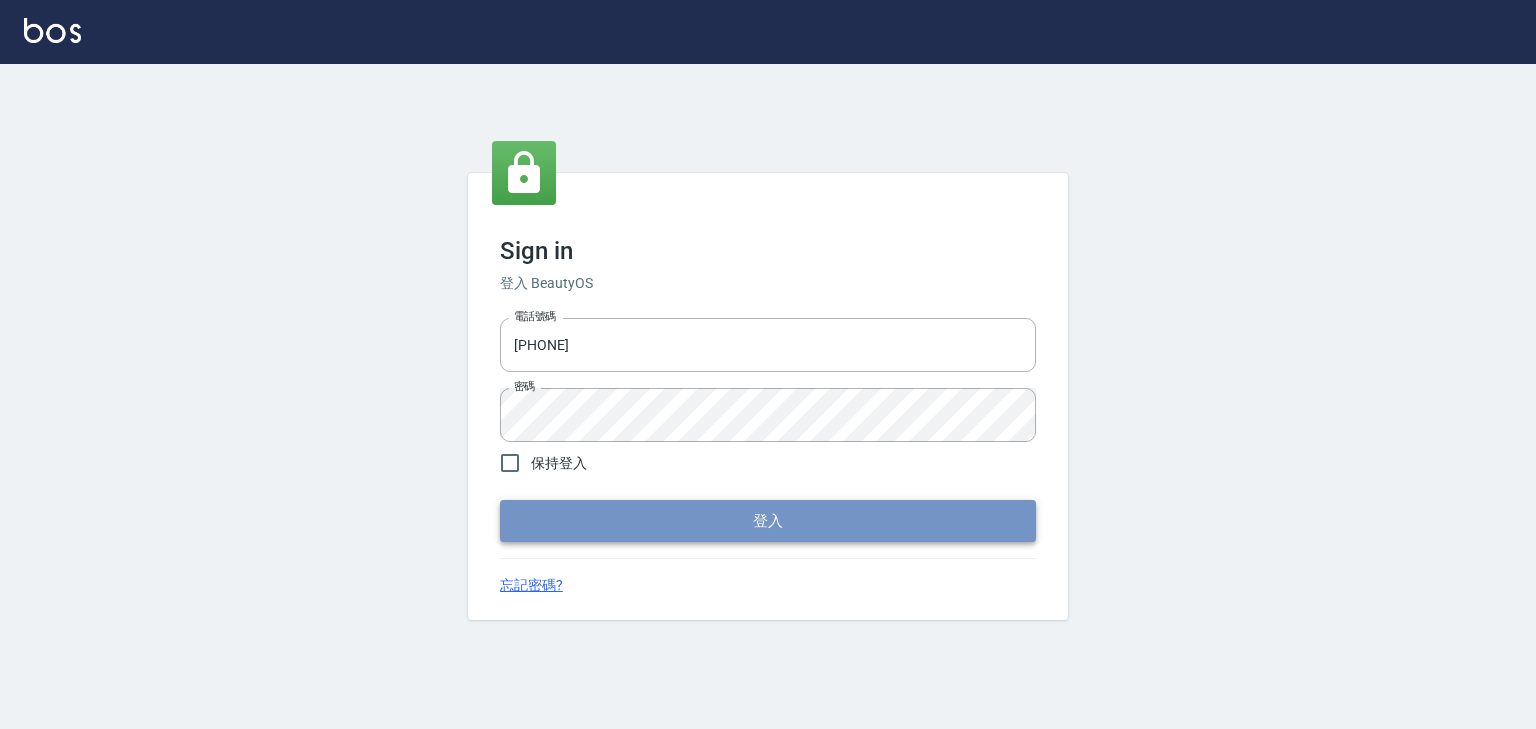 click on "登入" at bounding box center [768, 521] 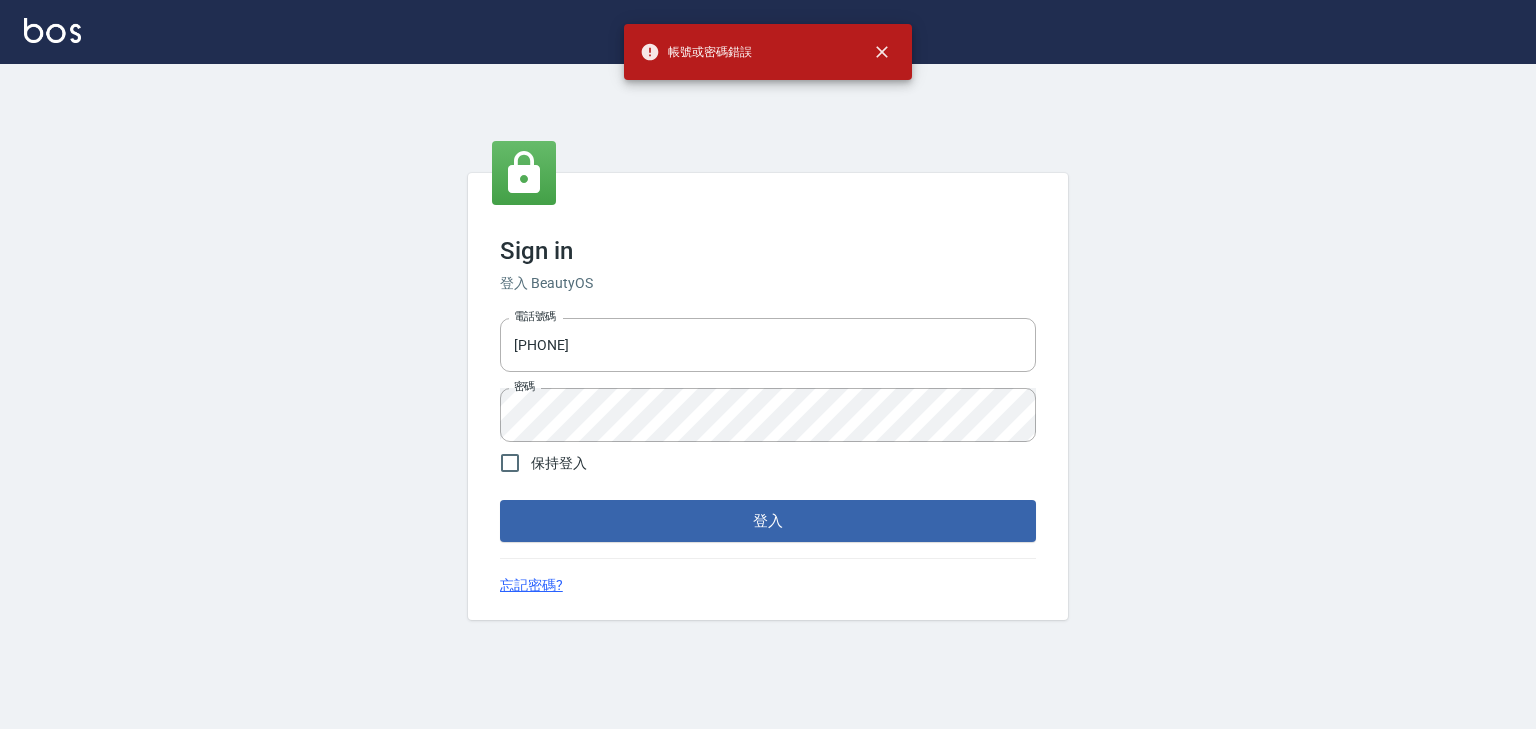click on "Sign in 登入 BeautyOS 電話號碼 0953261676 電話號碼 密碼 密碼 保持登入 登入 忘記密碼?" at bounding box center [768, 396] 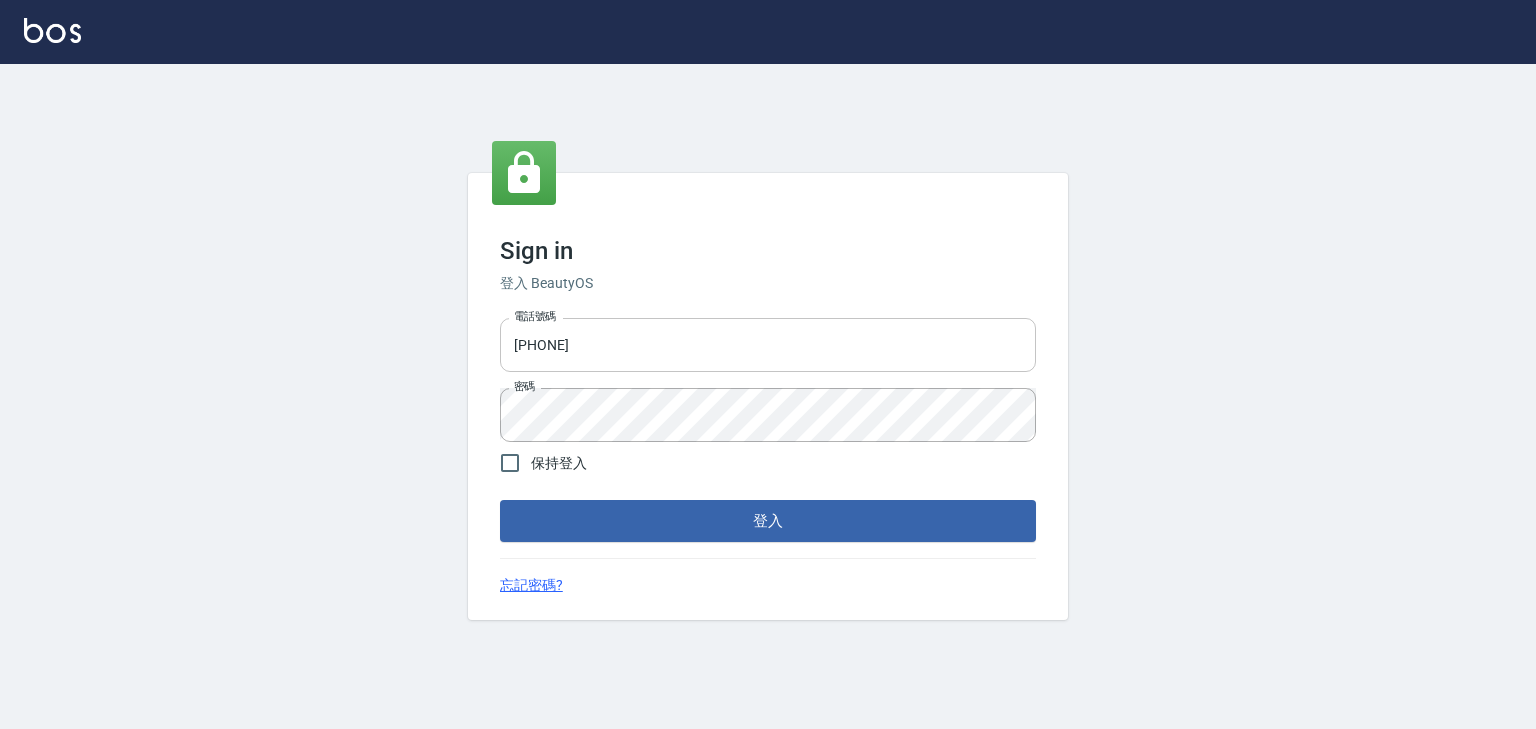 click on "0953261676" at bounding box center (768, 345) 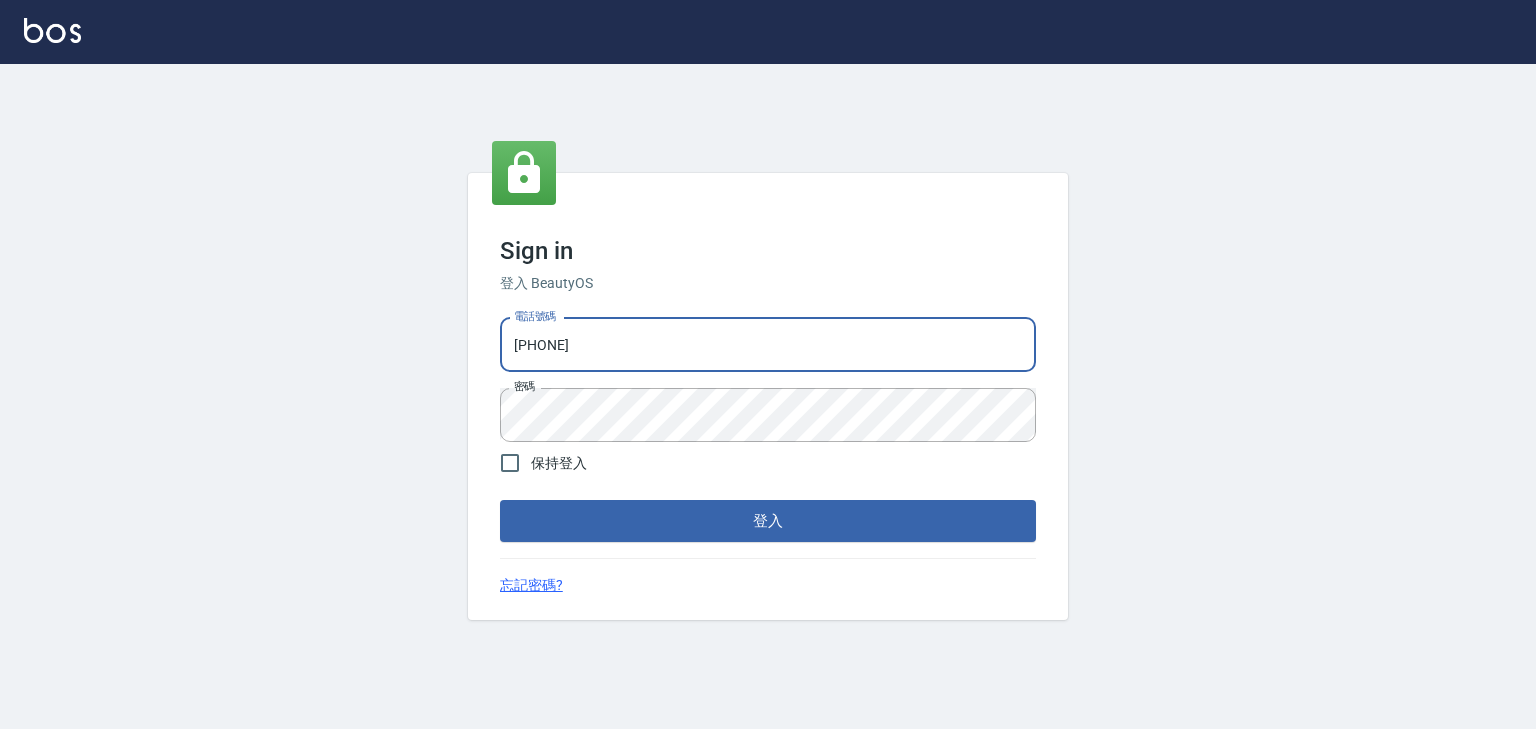 click on "0953261676" at bounding box center [768, 345] 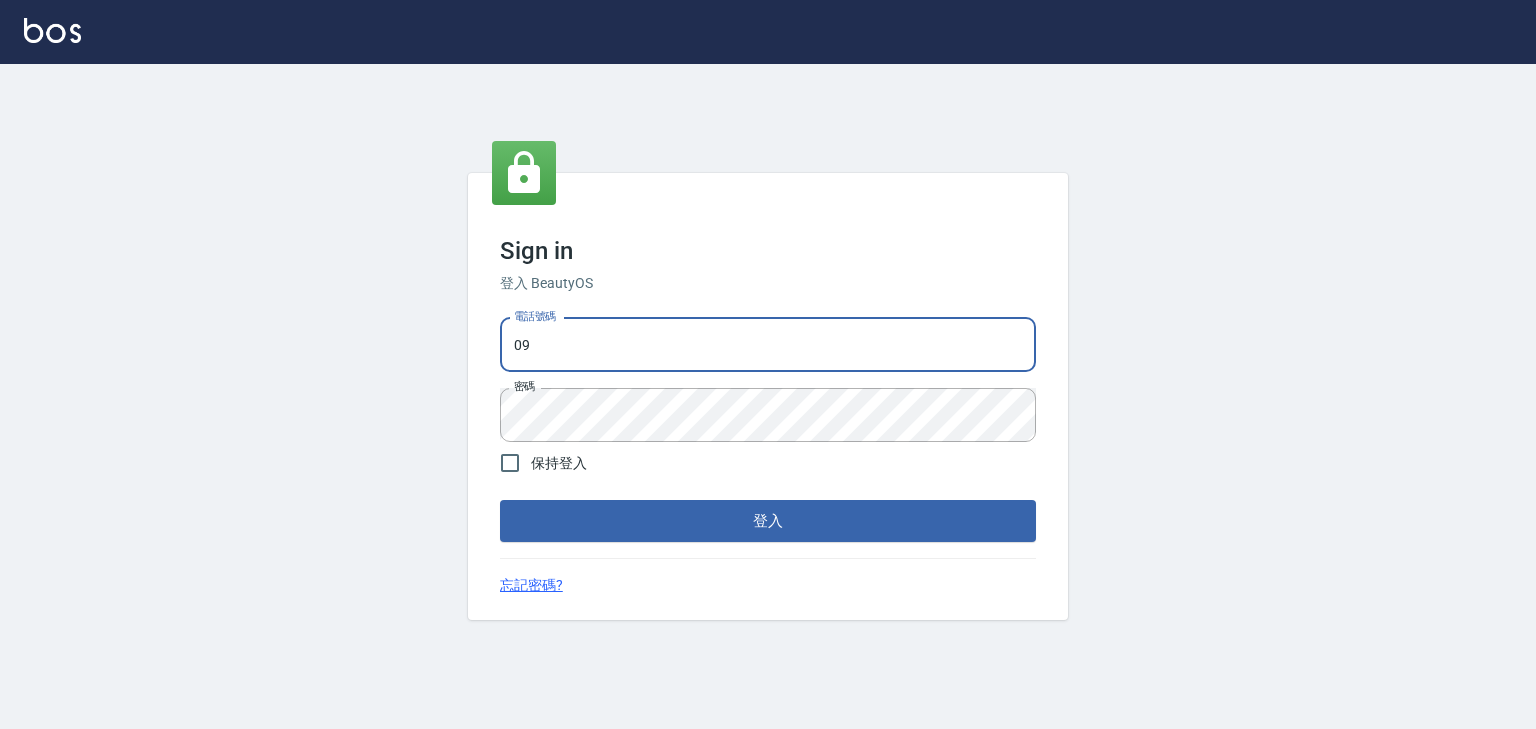 type on "0" 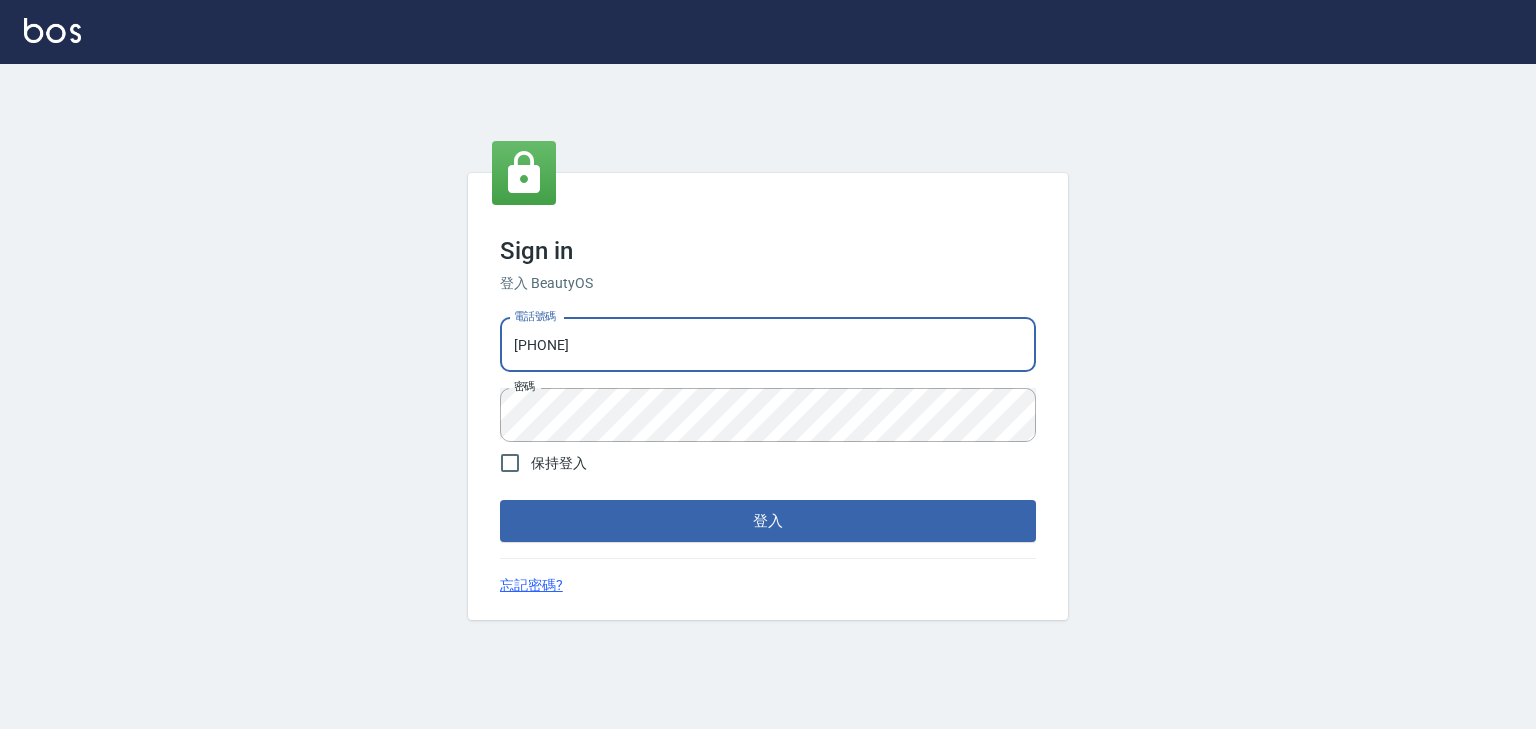 type on "0225513682" 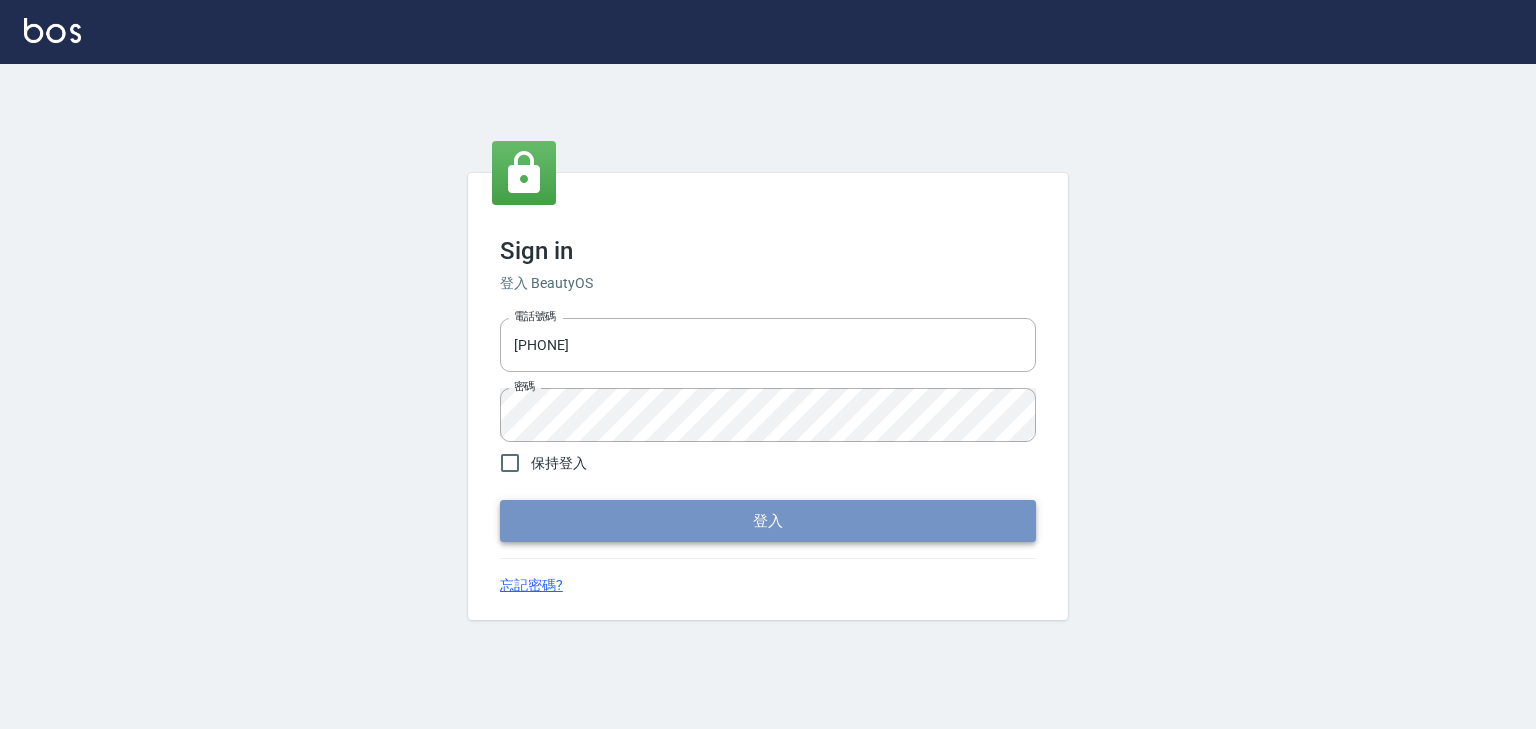 click on "登入" at bounding box center [768, 521] 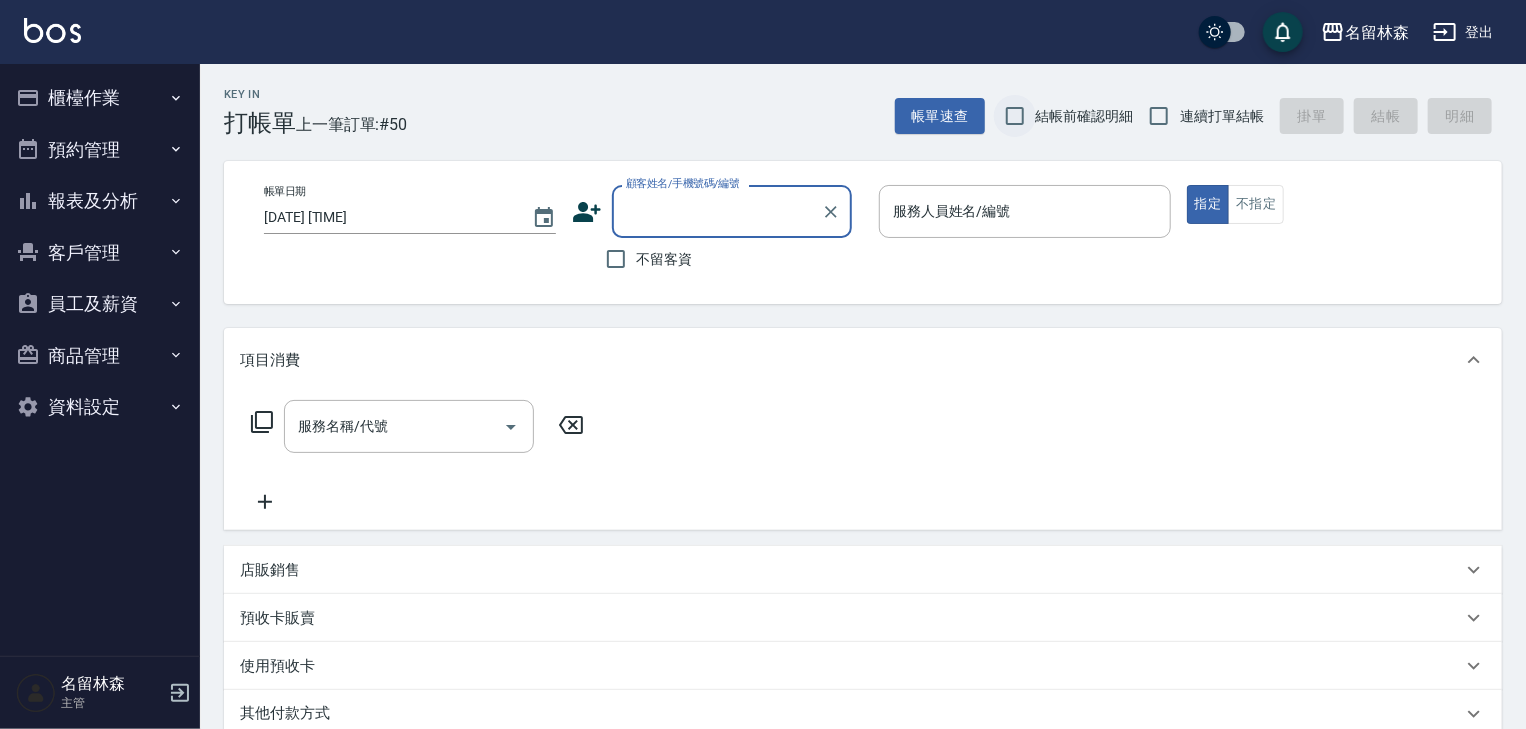 click on "結帳前確認明細" at bounding box center [1015, 116] 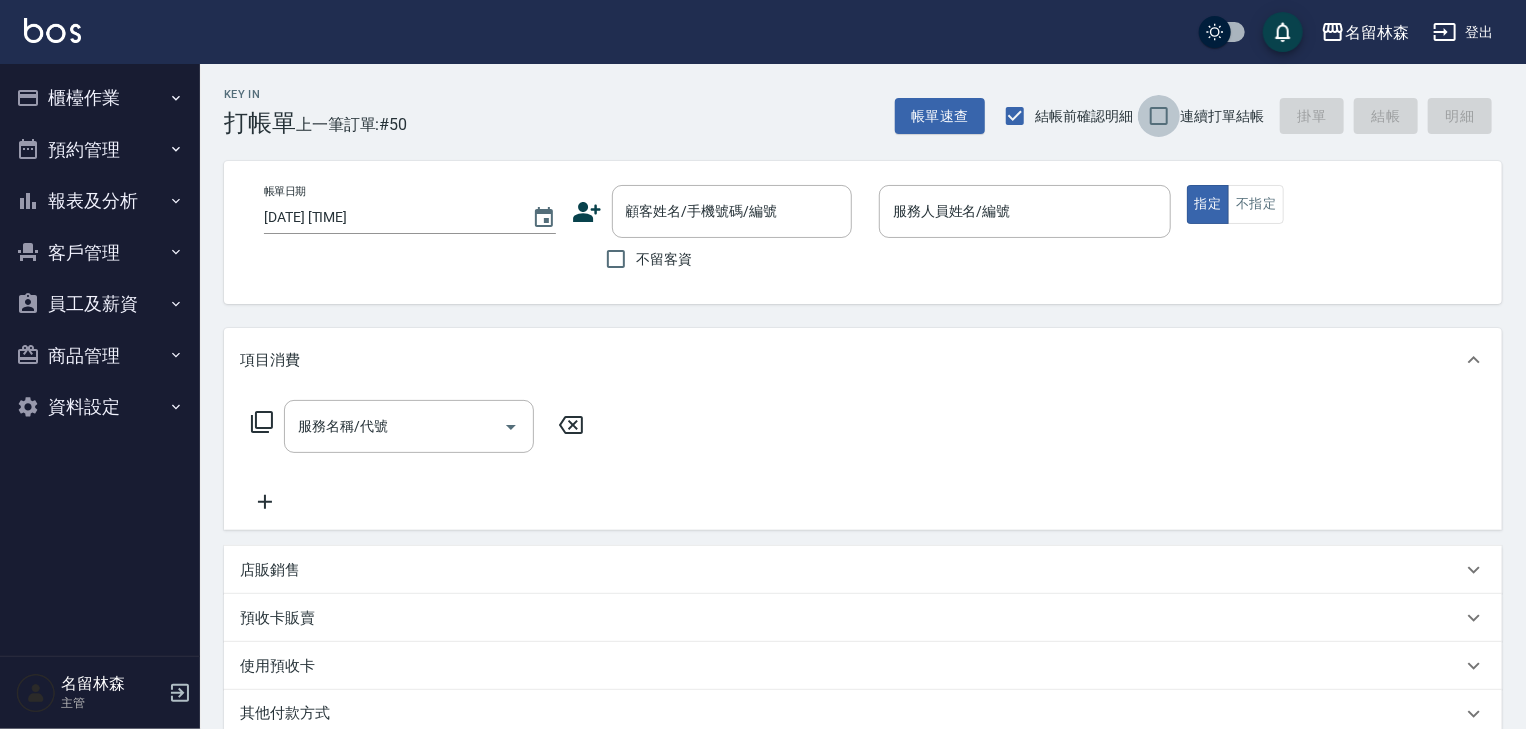 click on "連續打單結帳" at bounding box center (1159, 116) 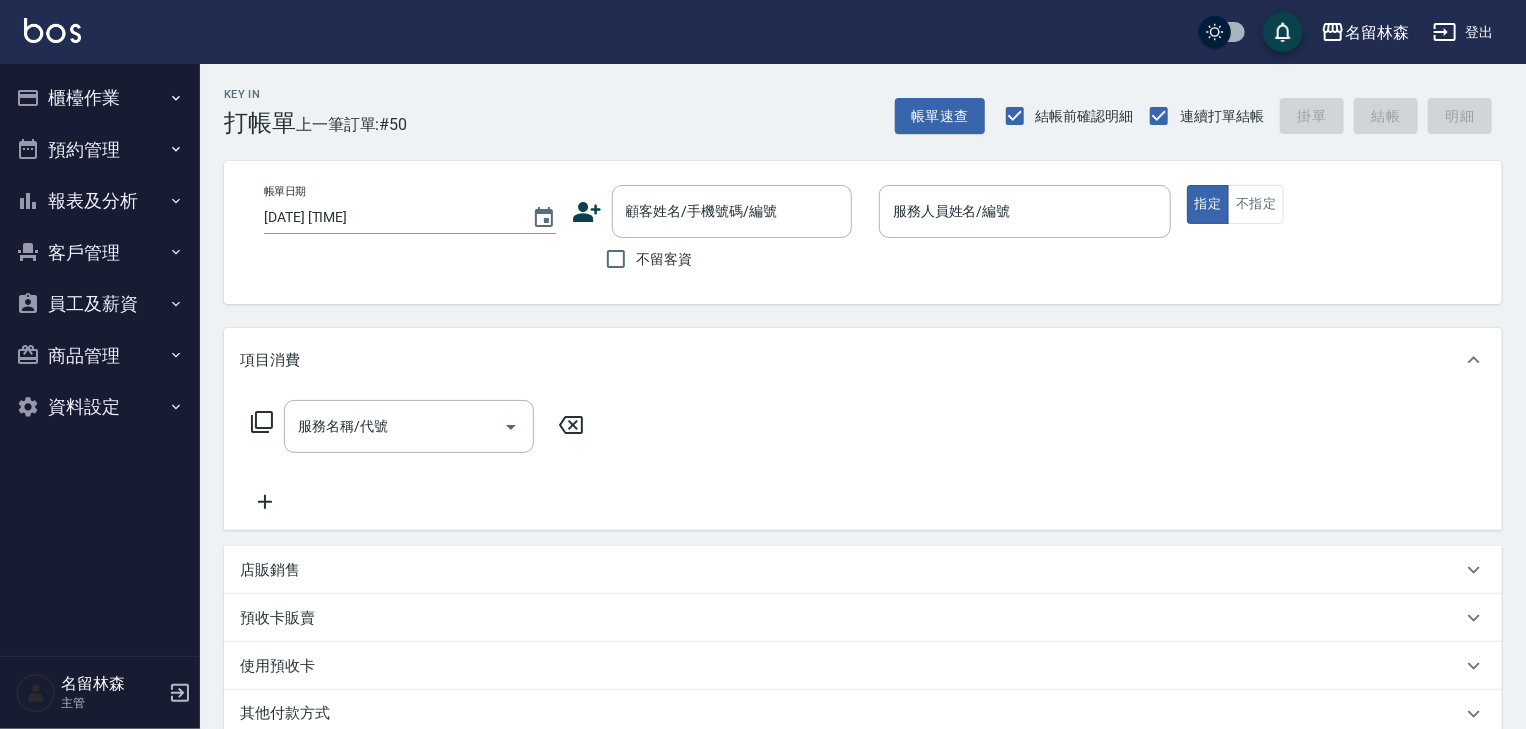 click on "櫃檯作業" at bounding box center (100, 98) 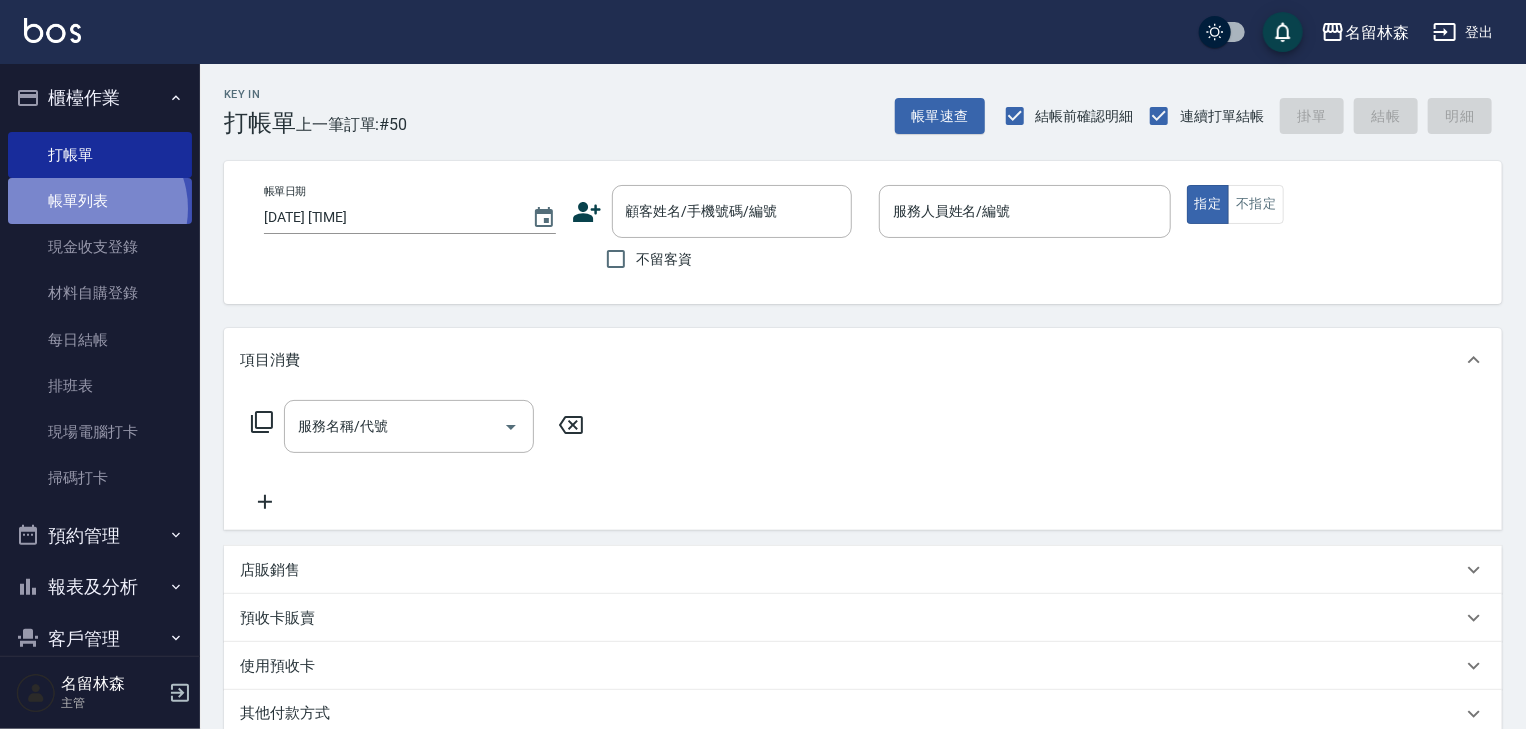 click on "帳單列表" at bounding box center (100, 201) 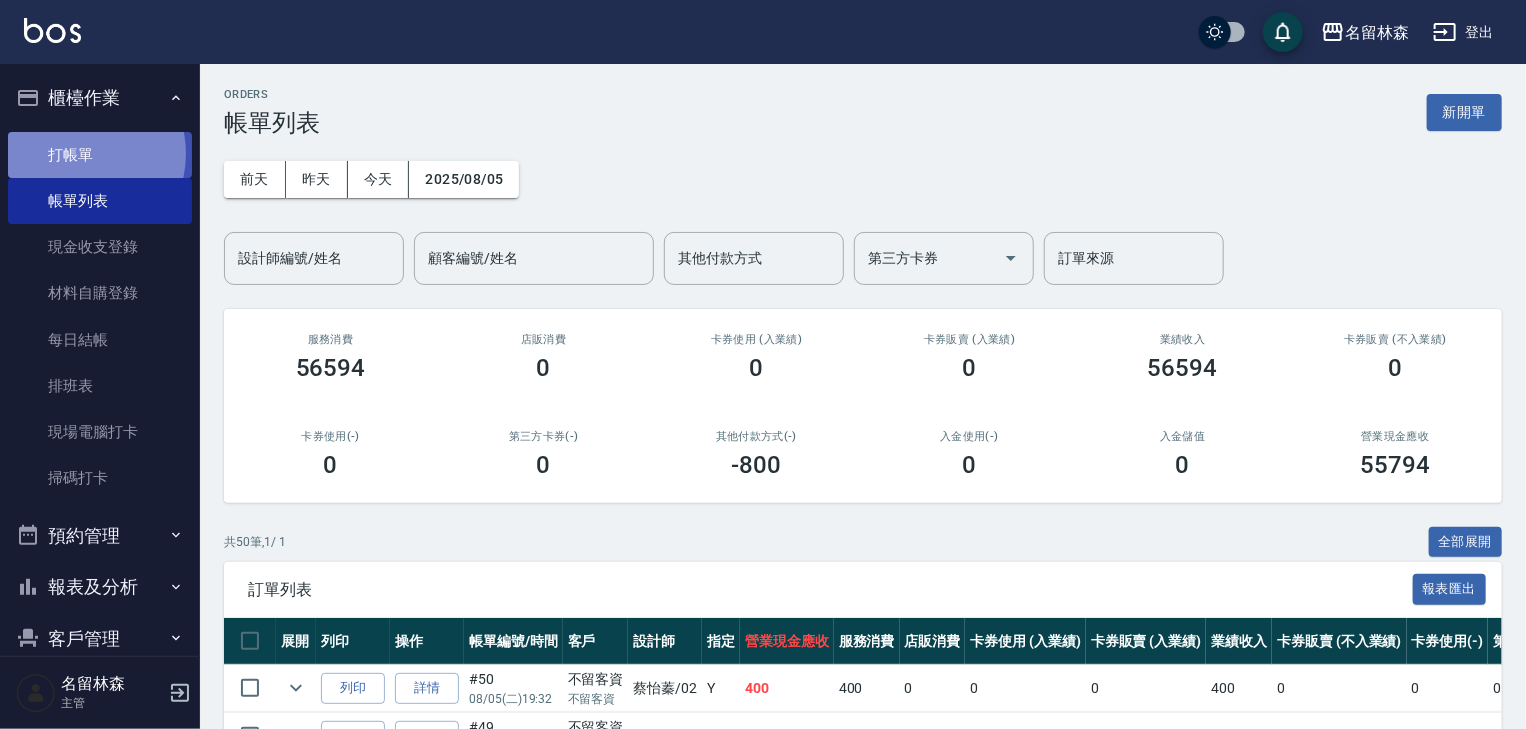 click on "打帳單" at bounding box center [100, 155] 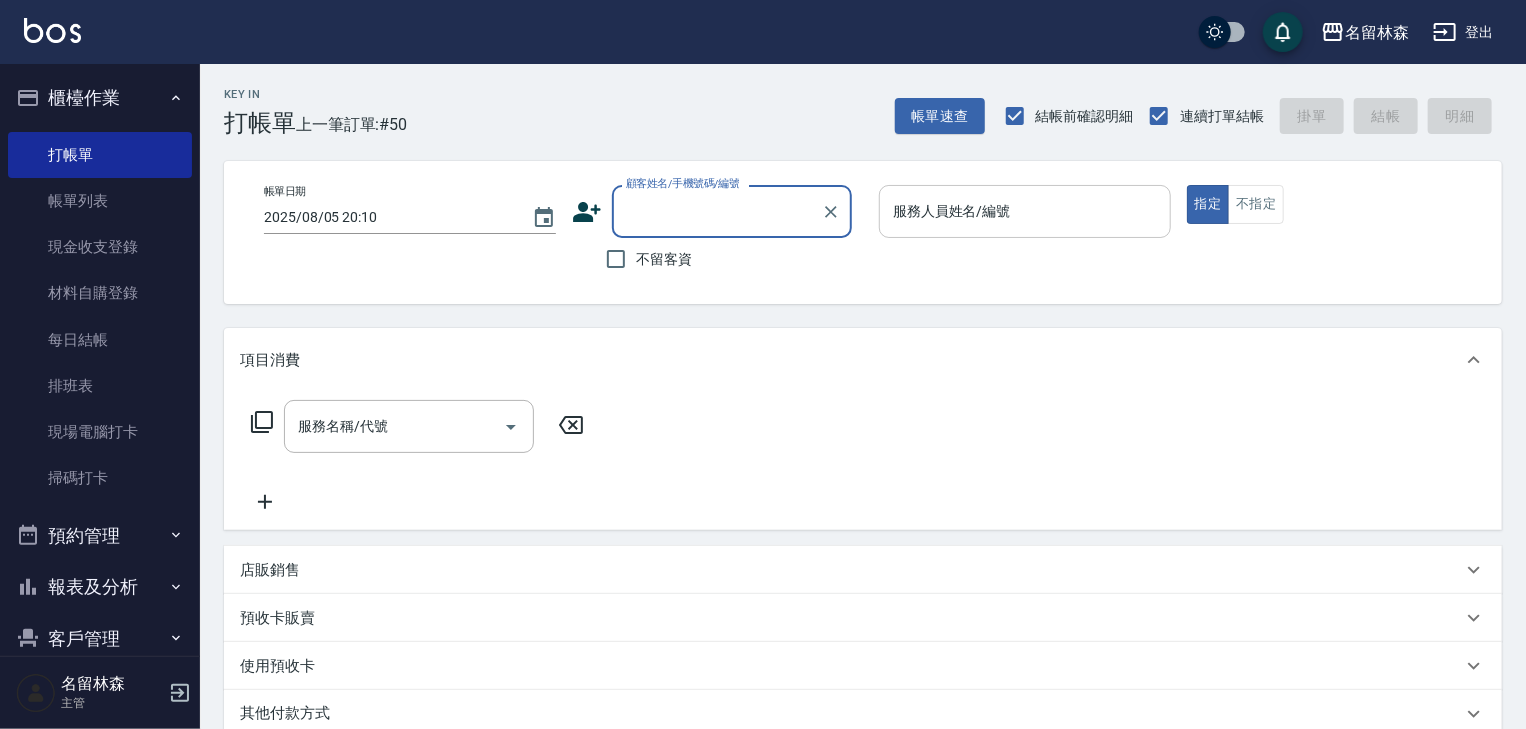 click on "服務人員姓名/編號 服務人員姓名/編號" at bounding box center [1025, 211] 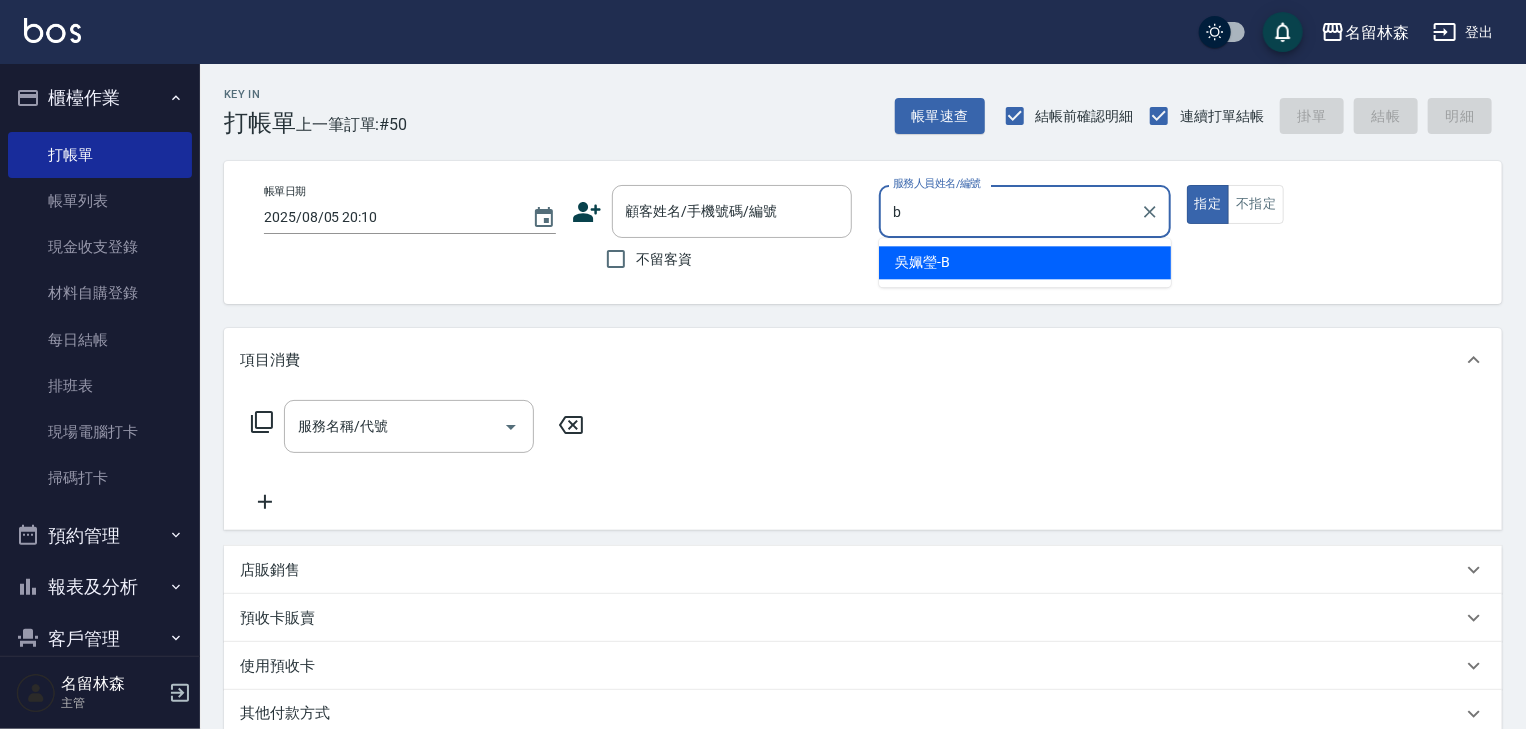 type on "吳姵瑩-B" 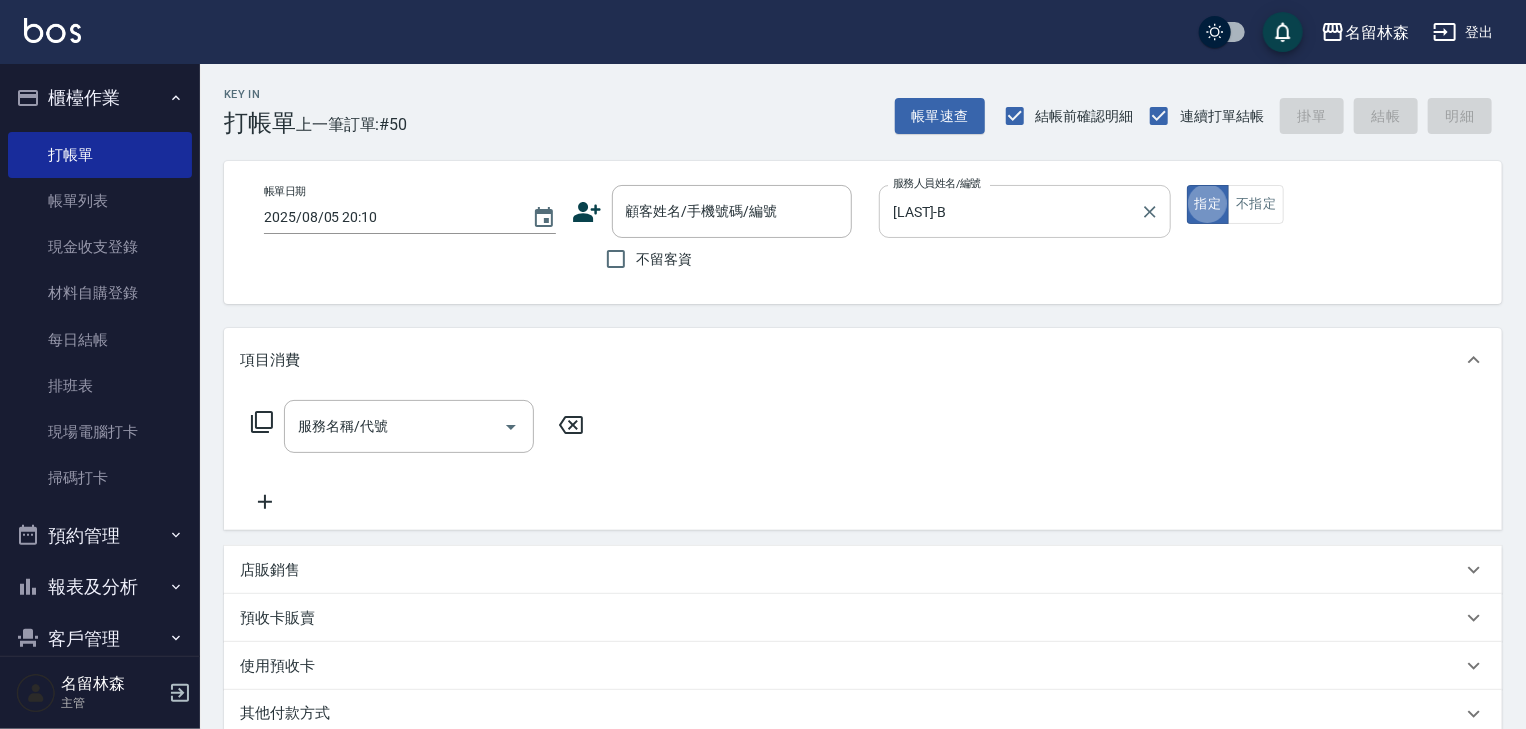 type on "true" 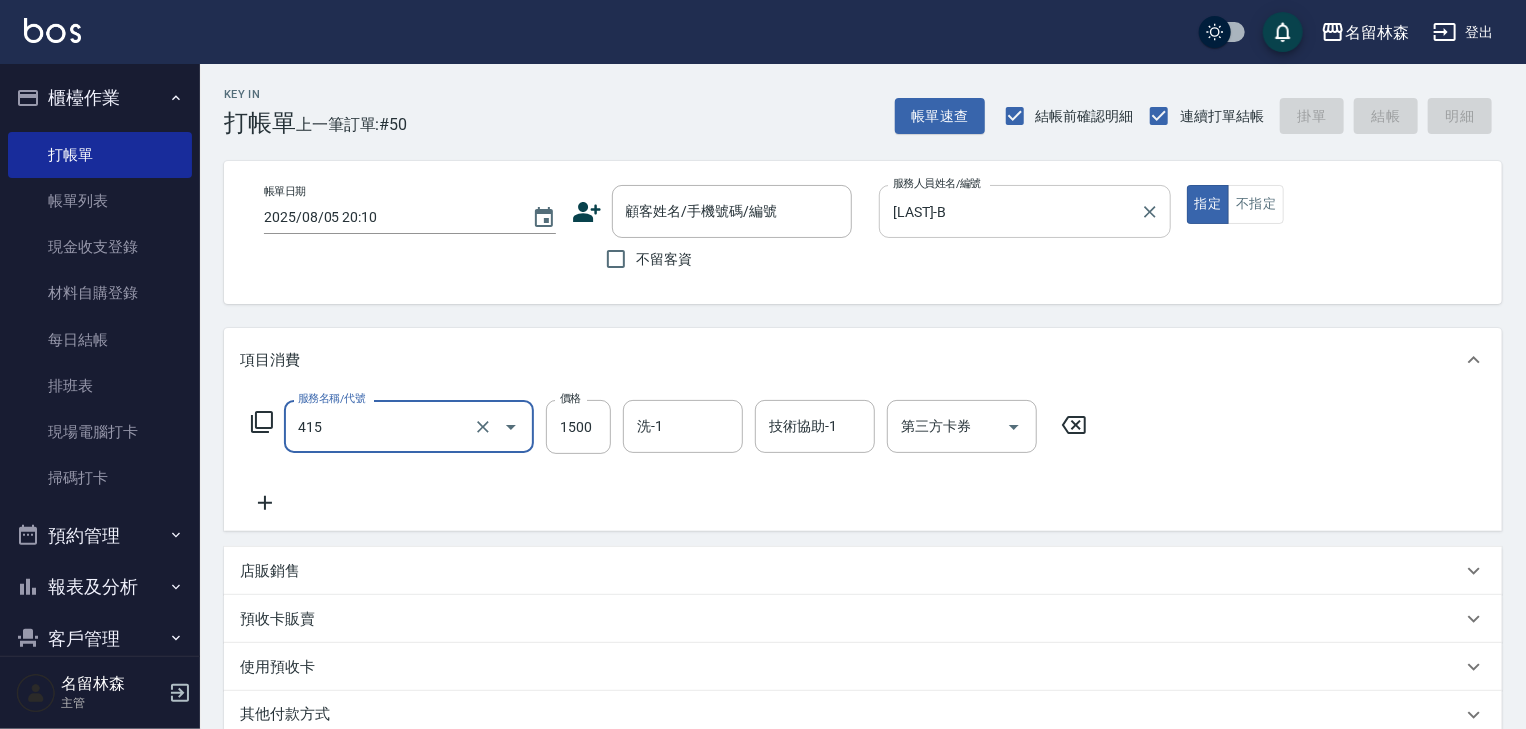 type on "染髮1500↑(415)" 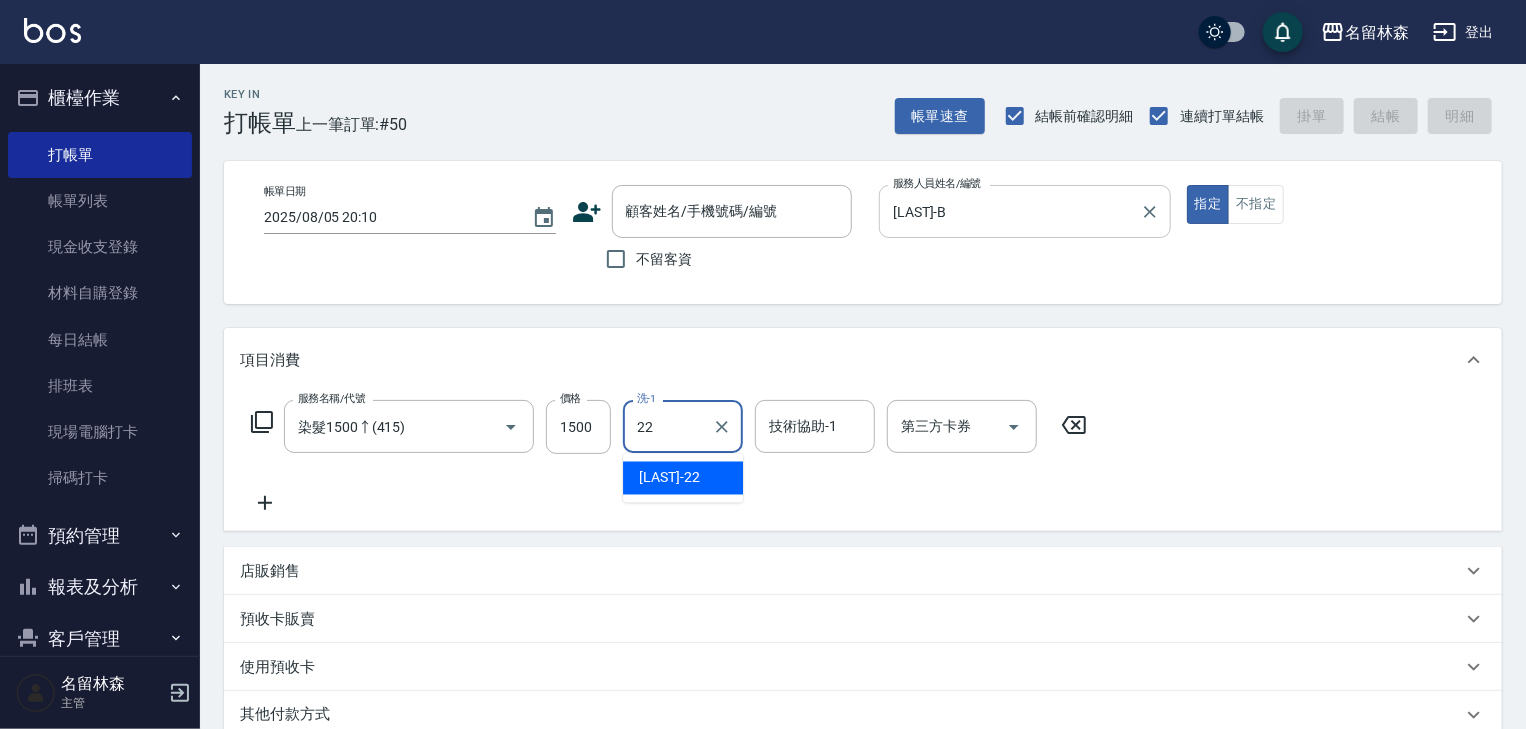 type on "王婕宇-22" 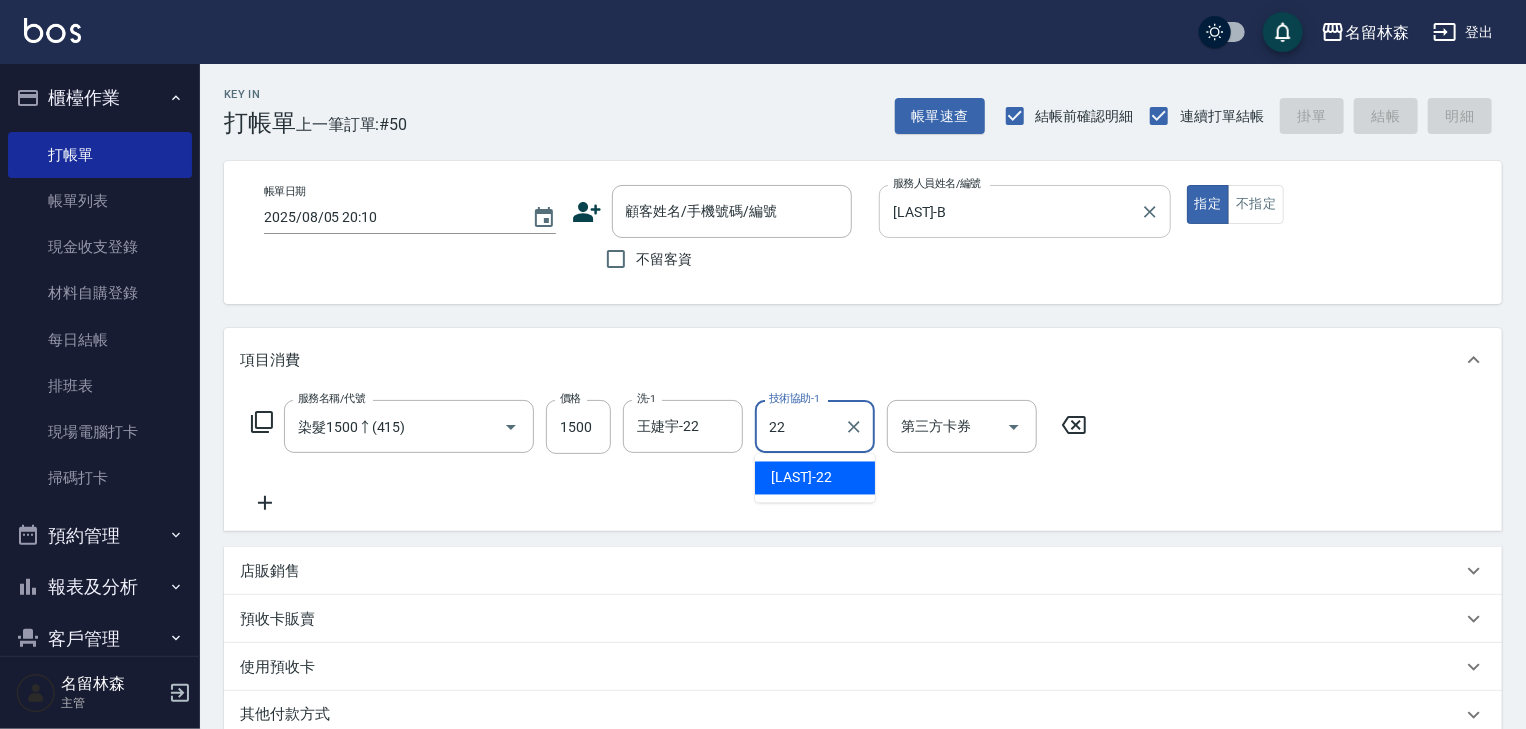 type on "王婕宇-22" 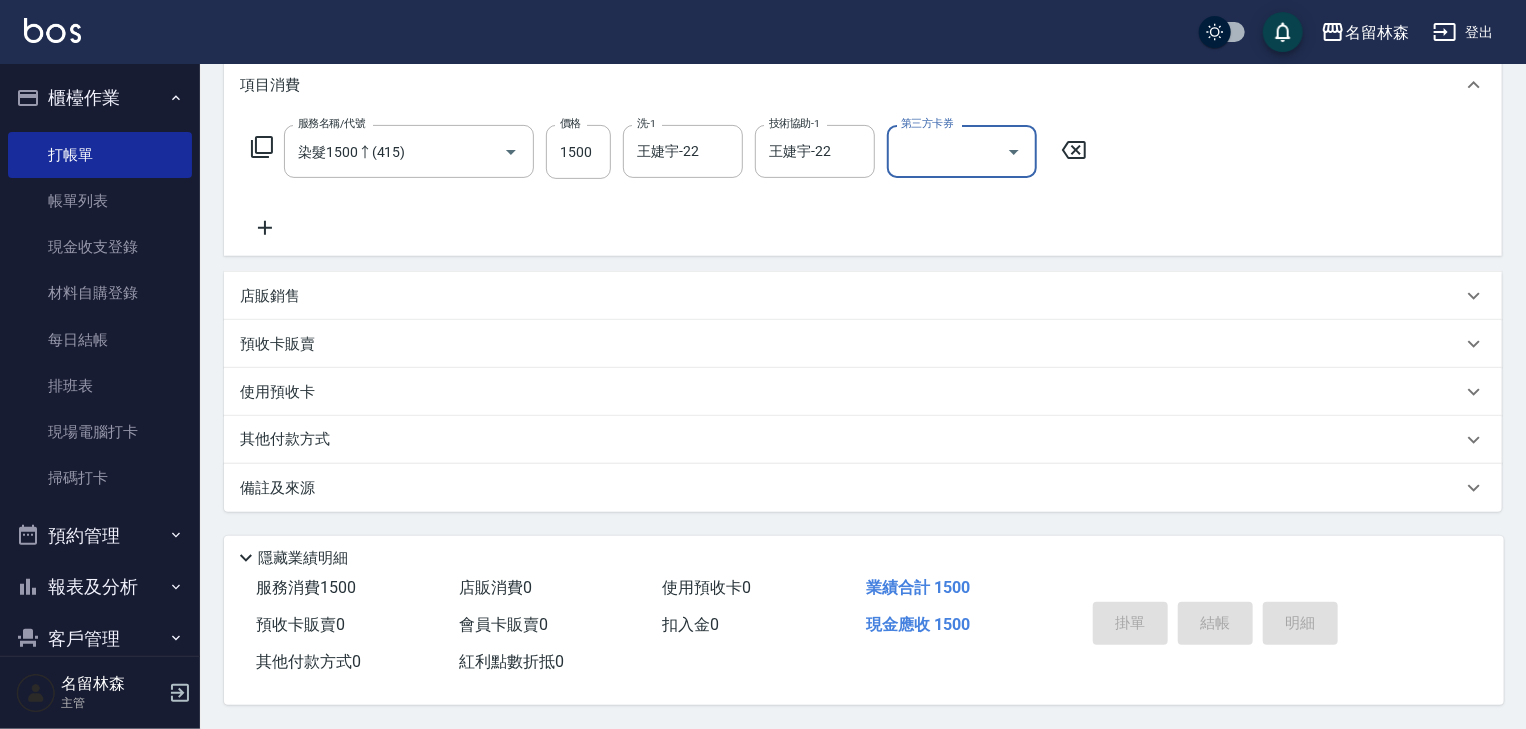 scroll, scrollTop: 0, scrollLeft: 0, axis: both 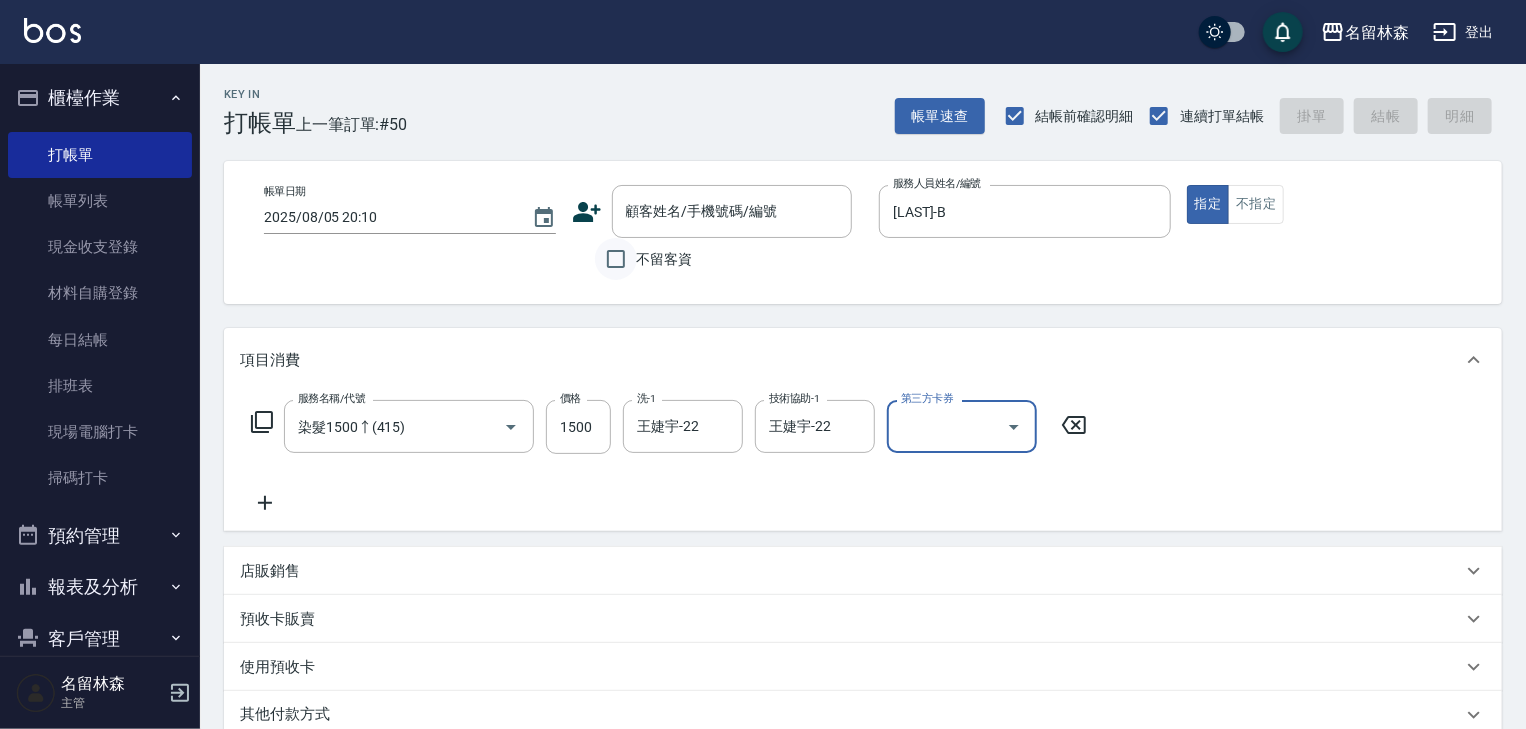 click on "不留客資" at bounding box center [616, 259] 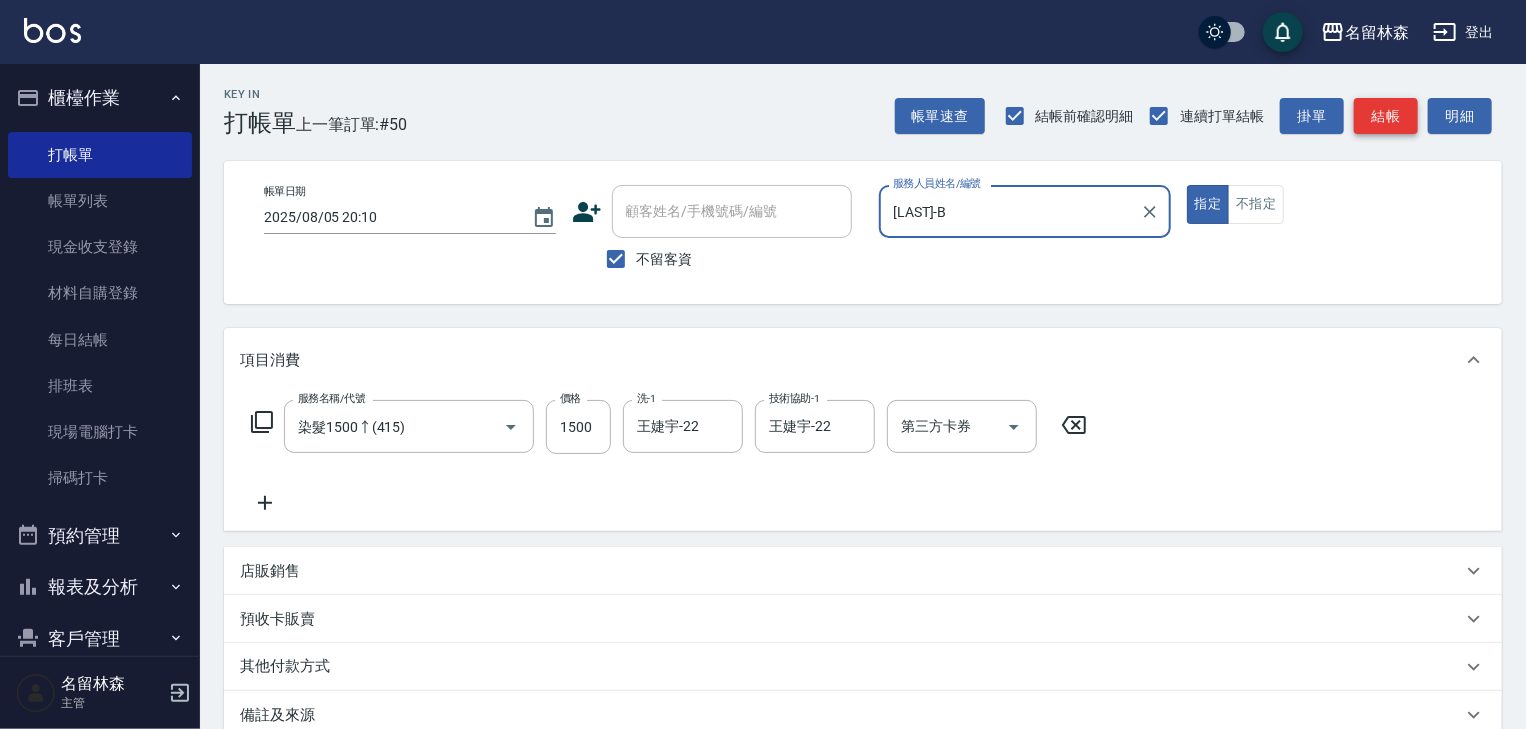 click on "結帳" at bounding box center (1386, 116) 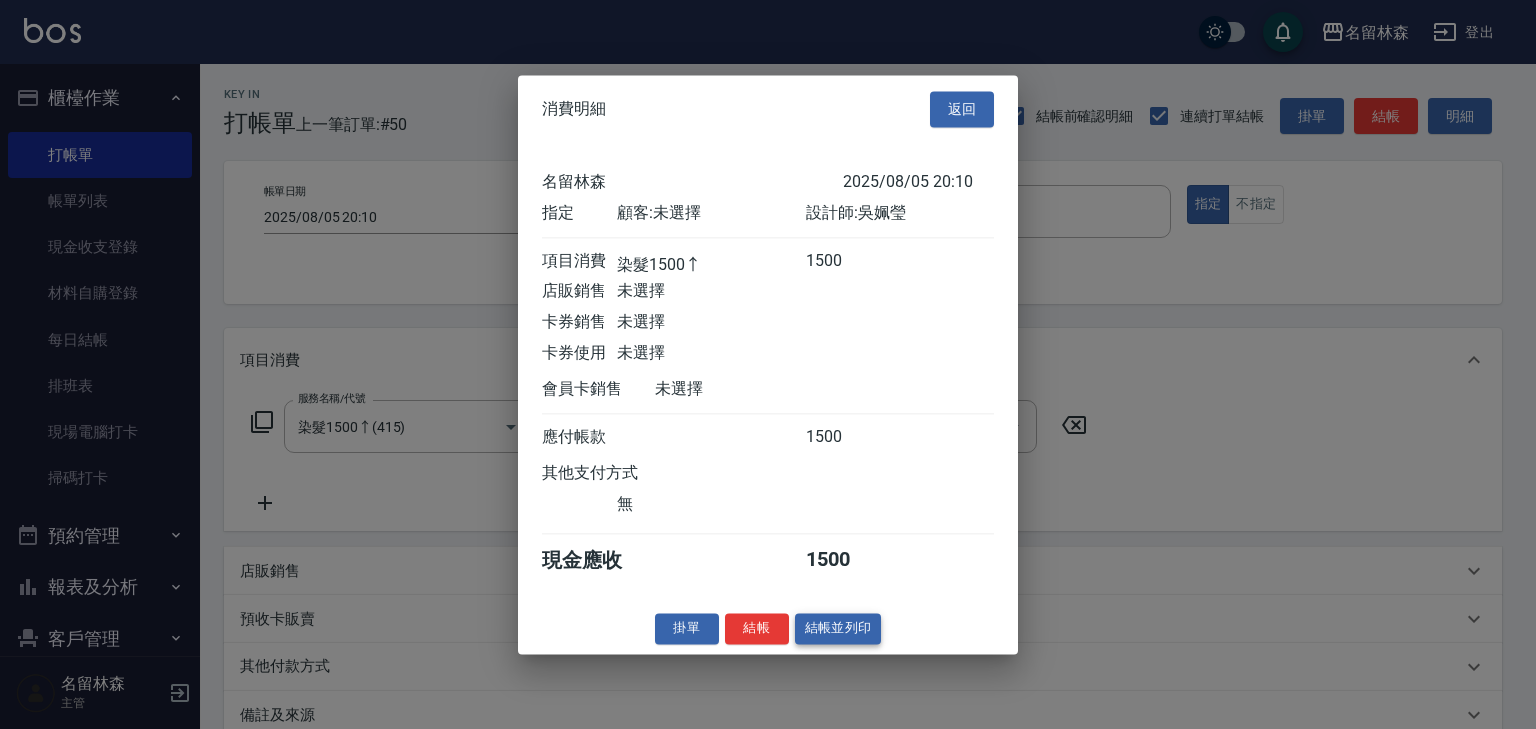 click on "結帳並列印" at bounding box center [838, 628] 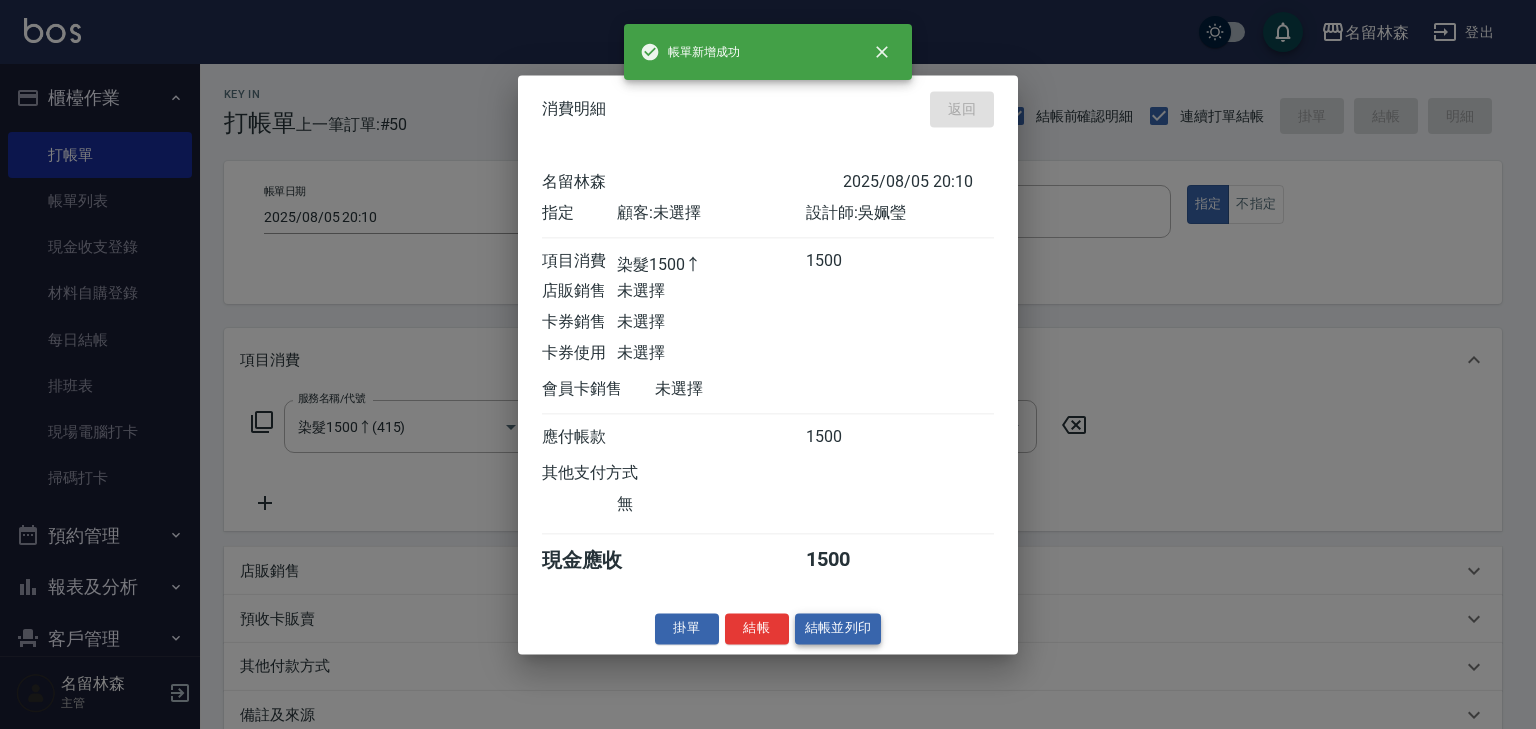 type 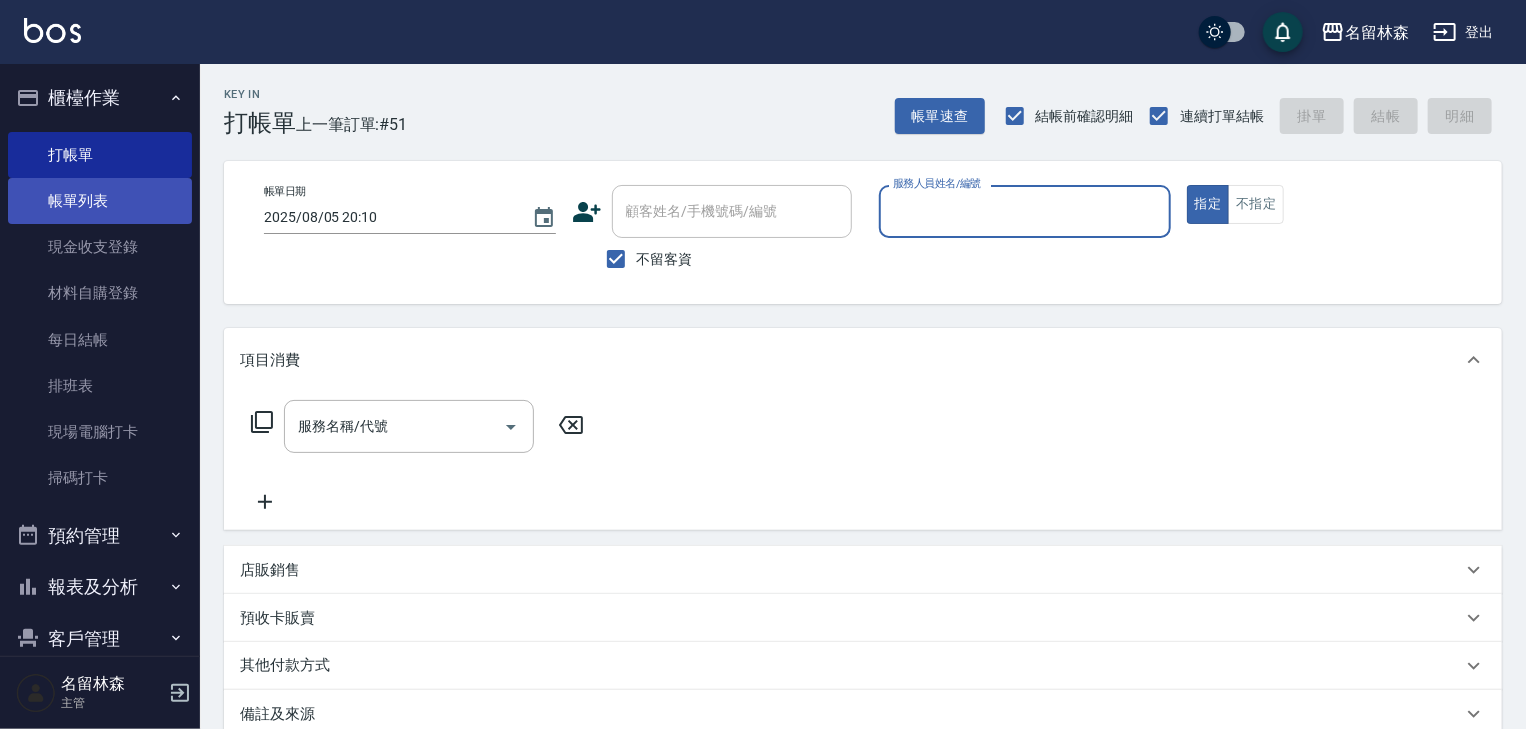 click on "帳單列表" at bounding box center [100, 201] 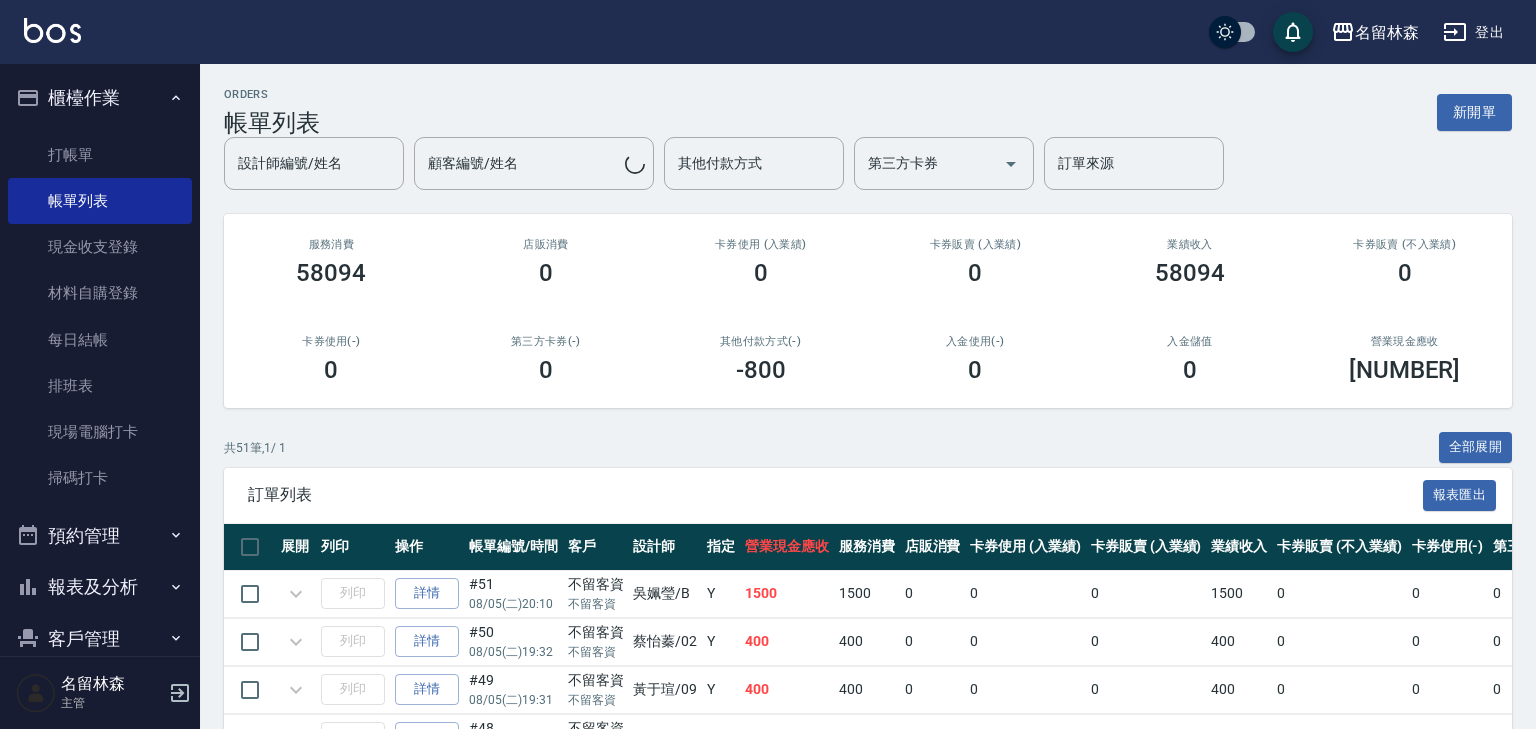 click on "報表及分析" at bounding box center [100, 587] 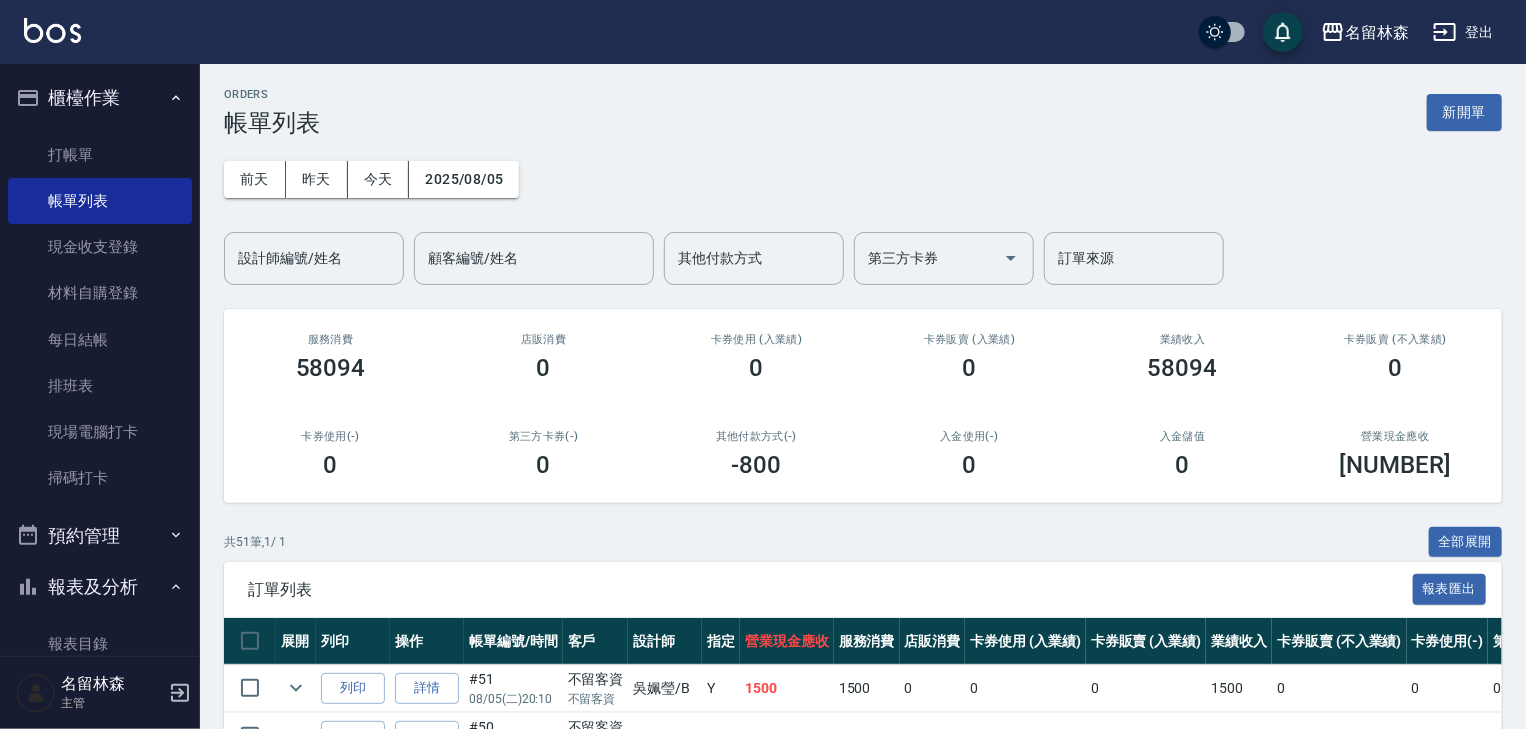 scroll, scrollTop: 426, scrollLeft: 0, axis: vertical 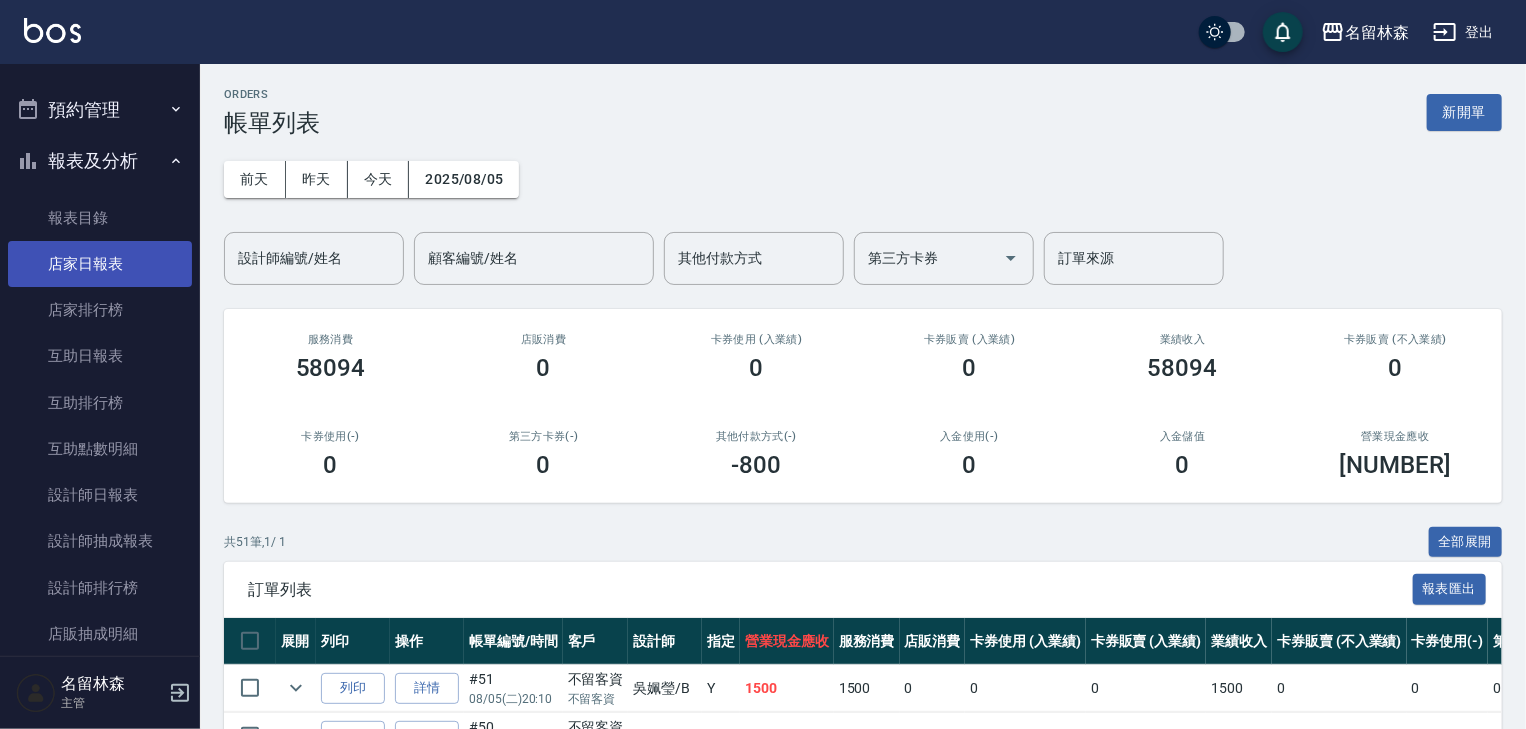 click on "店家日報表" at bounding box center (100, 264) 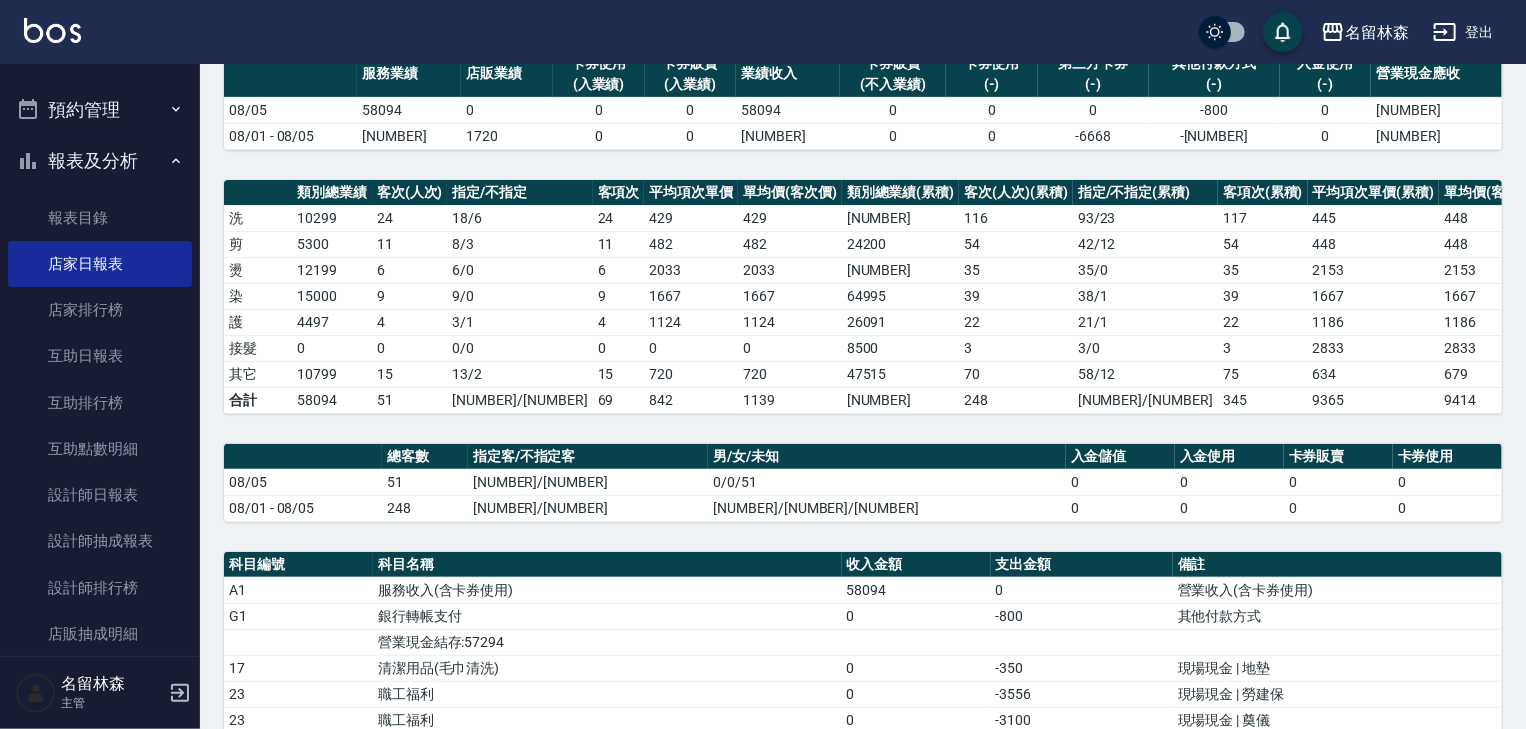 scroll, scrollTop: 64, scrollLeft: 0, axis: vertical 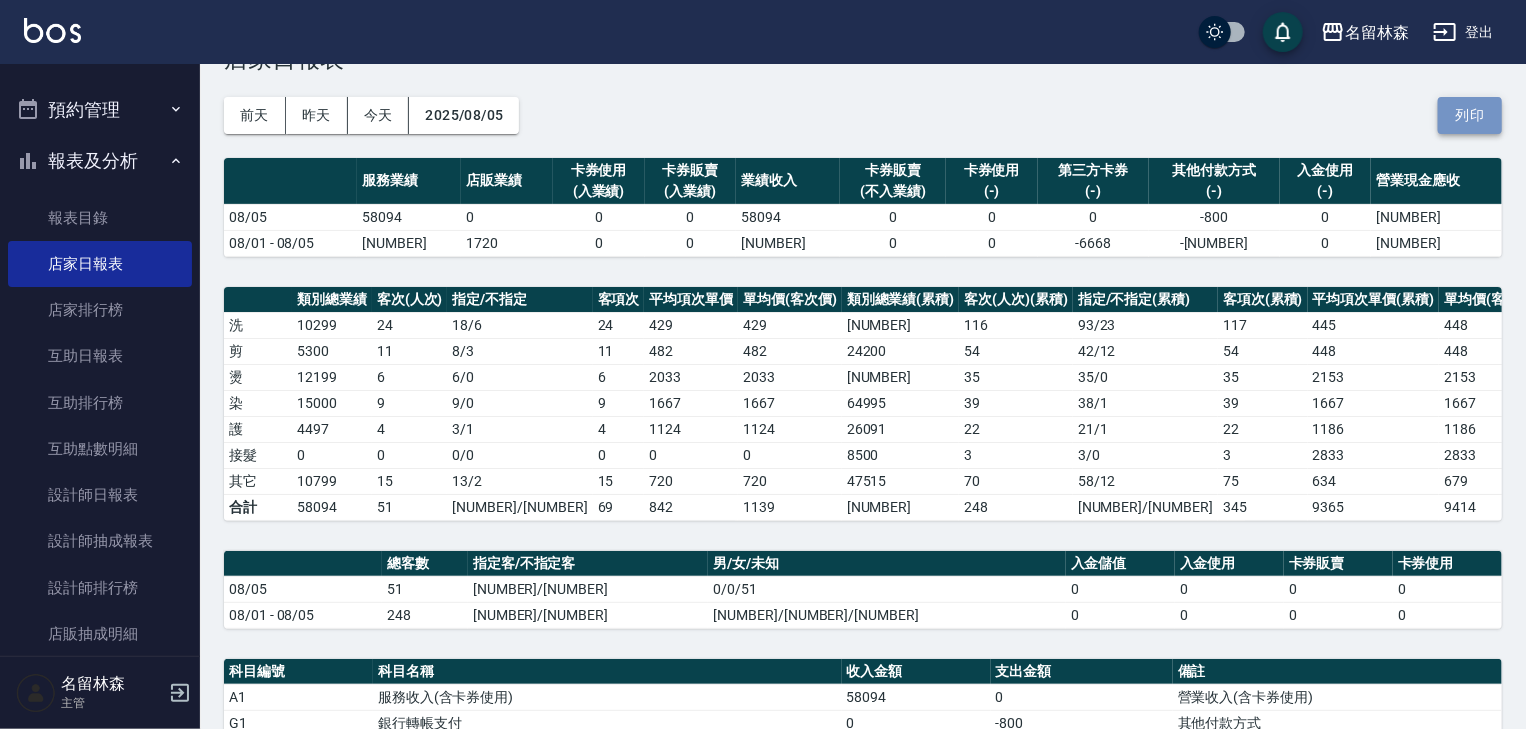 click on "列印" at bounding box center (1470, 115) 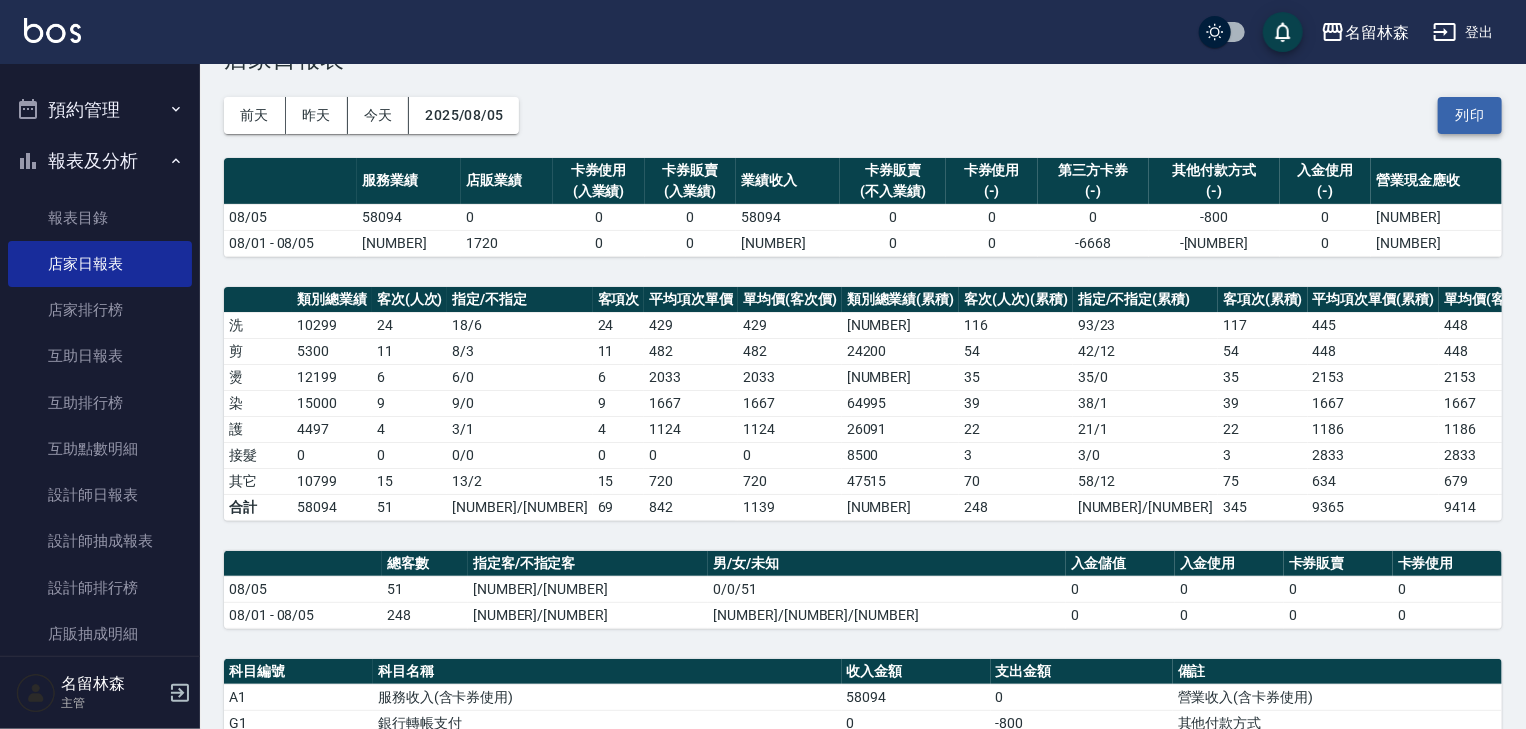 click on "列印" at bounding box center [1470, 115] 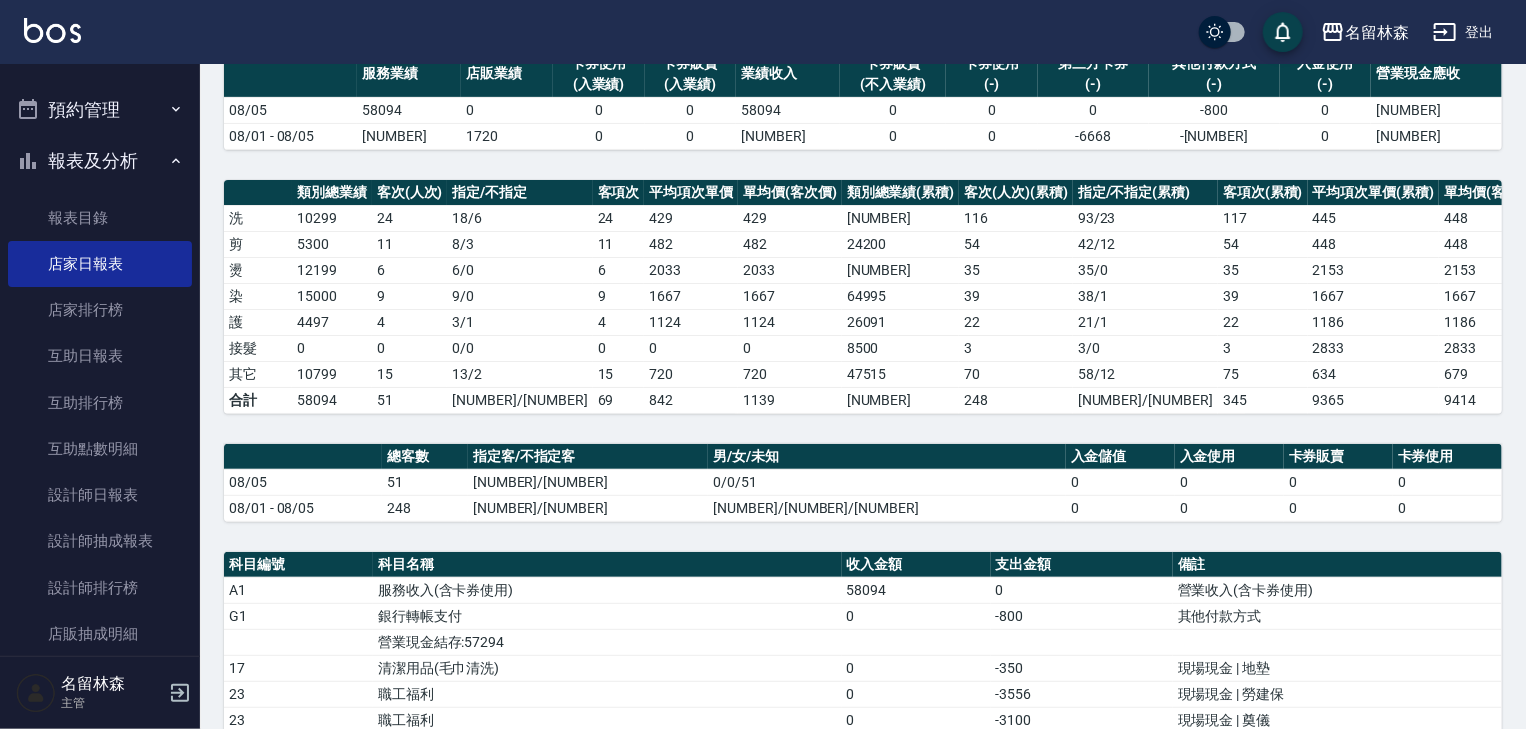scroll, scrollTop: 0, scrollLeft: 0, axis: both 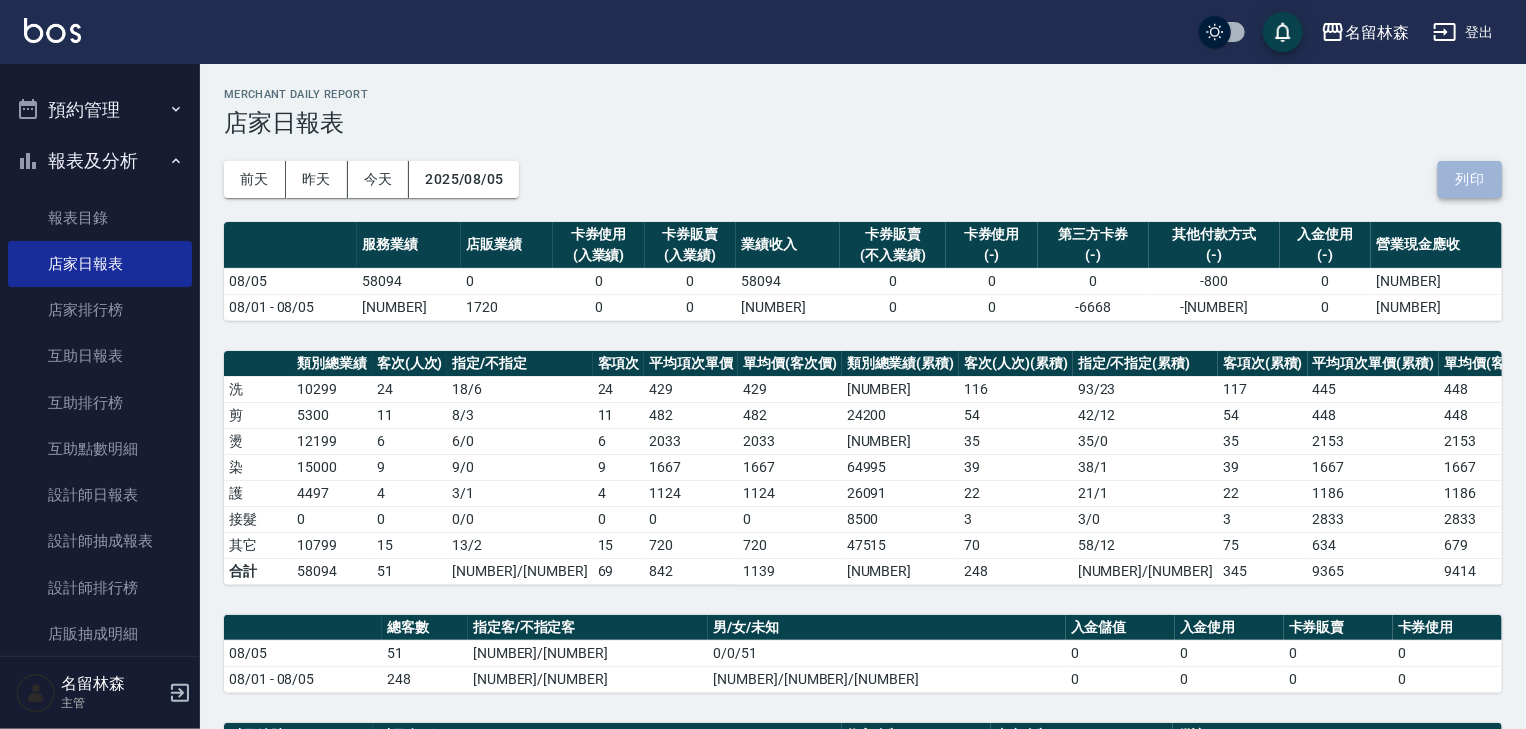 click on "列印" at bounding box center [1470, 179] 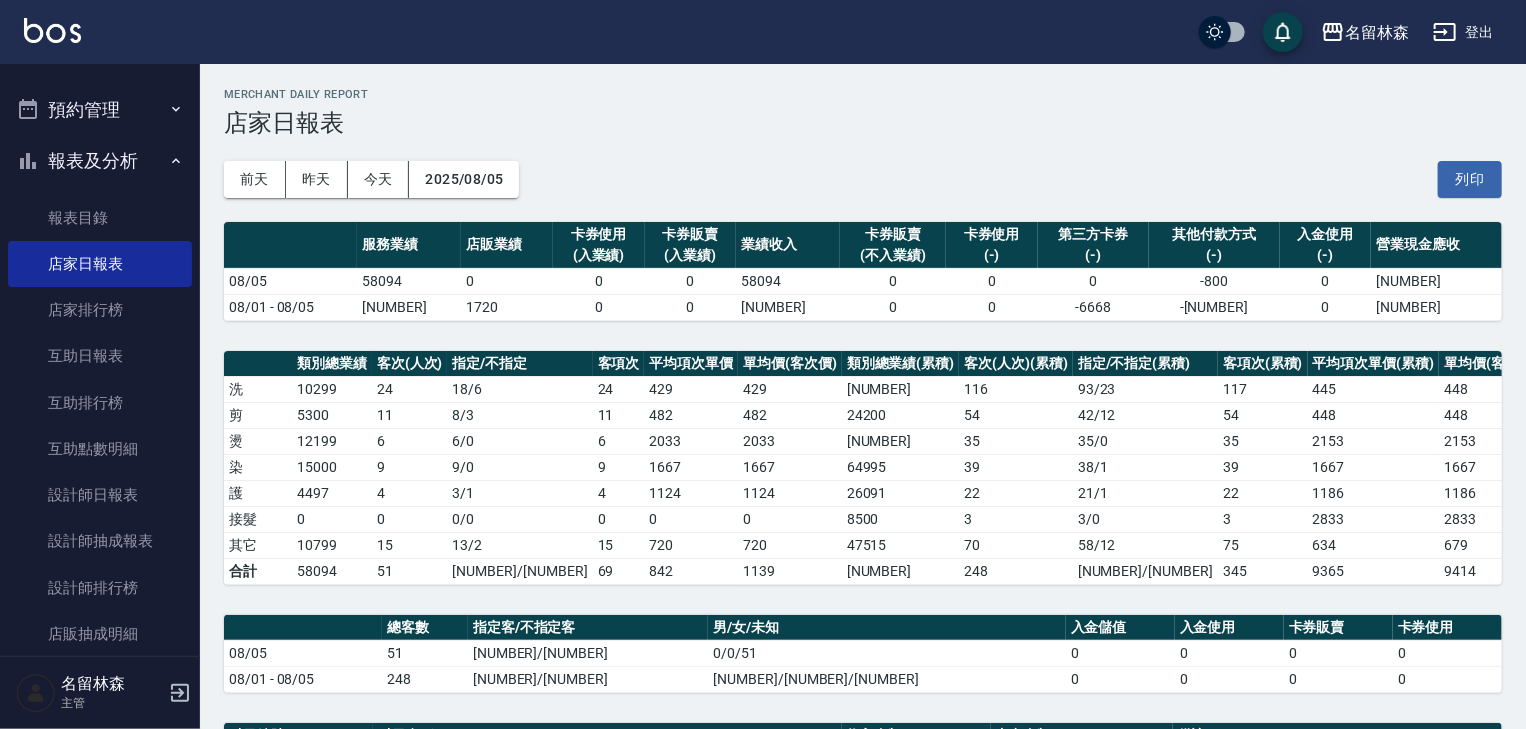 click on "報表及分析" at bounding box center (100, 161) 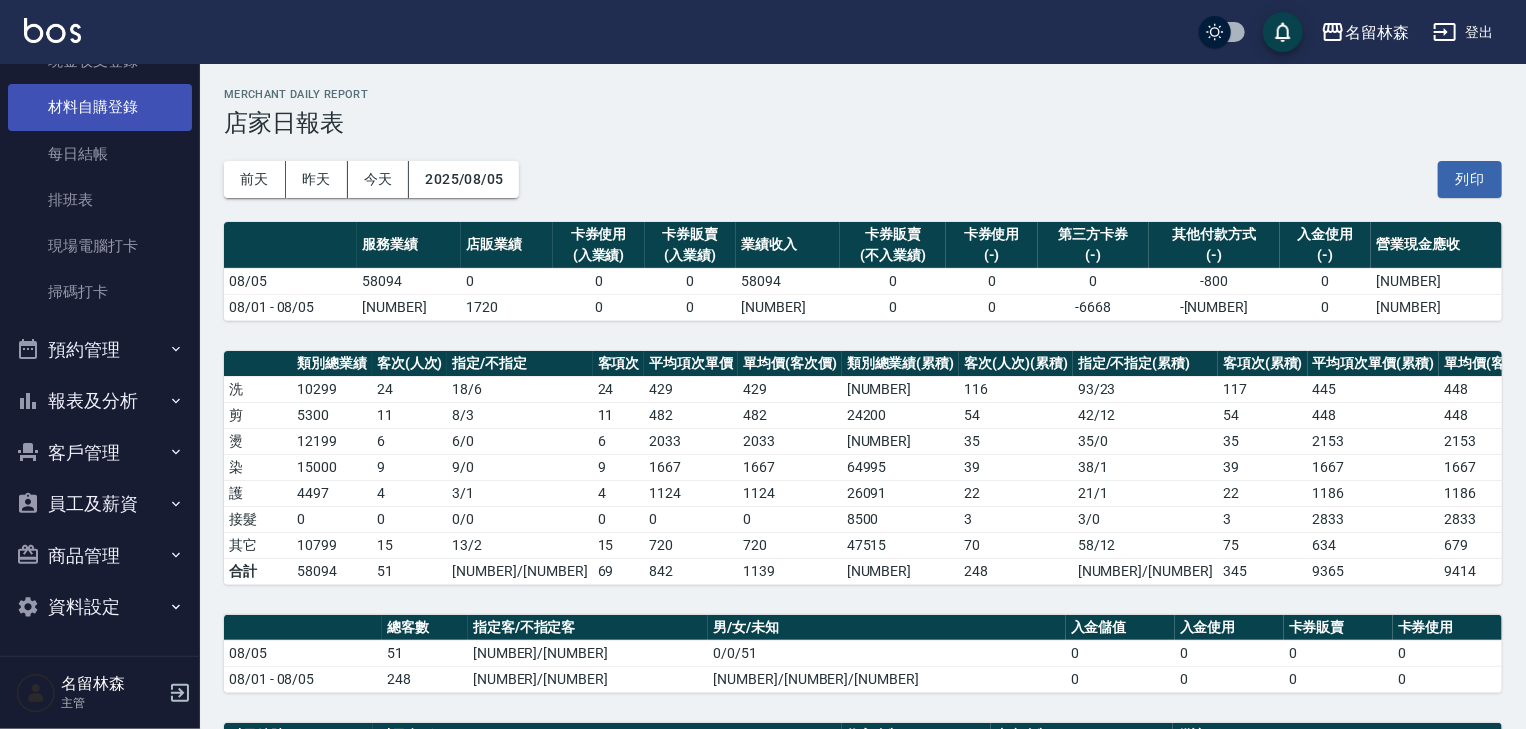 scroll, scrollTop: 0, scrollLeft: 0, axis: both 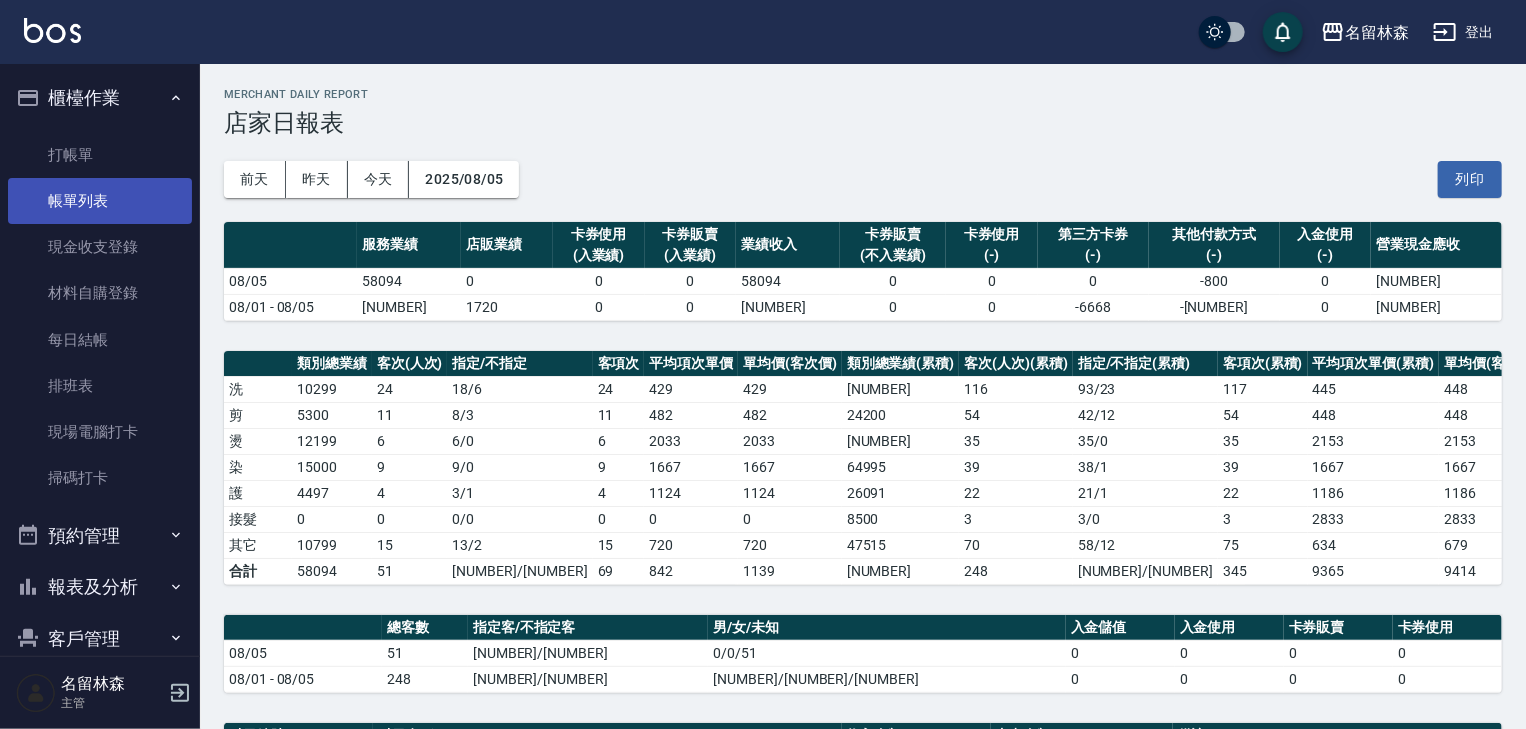 click on "帳單列表" at bounding box center (100, 201) 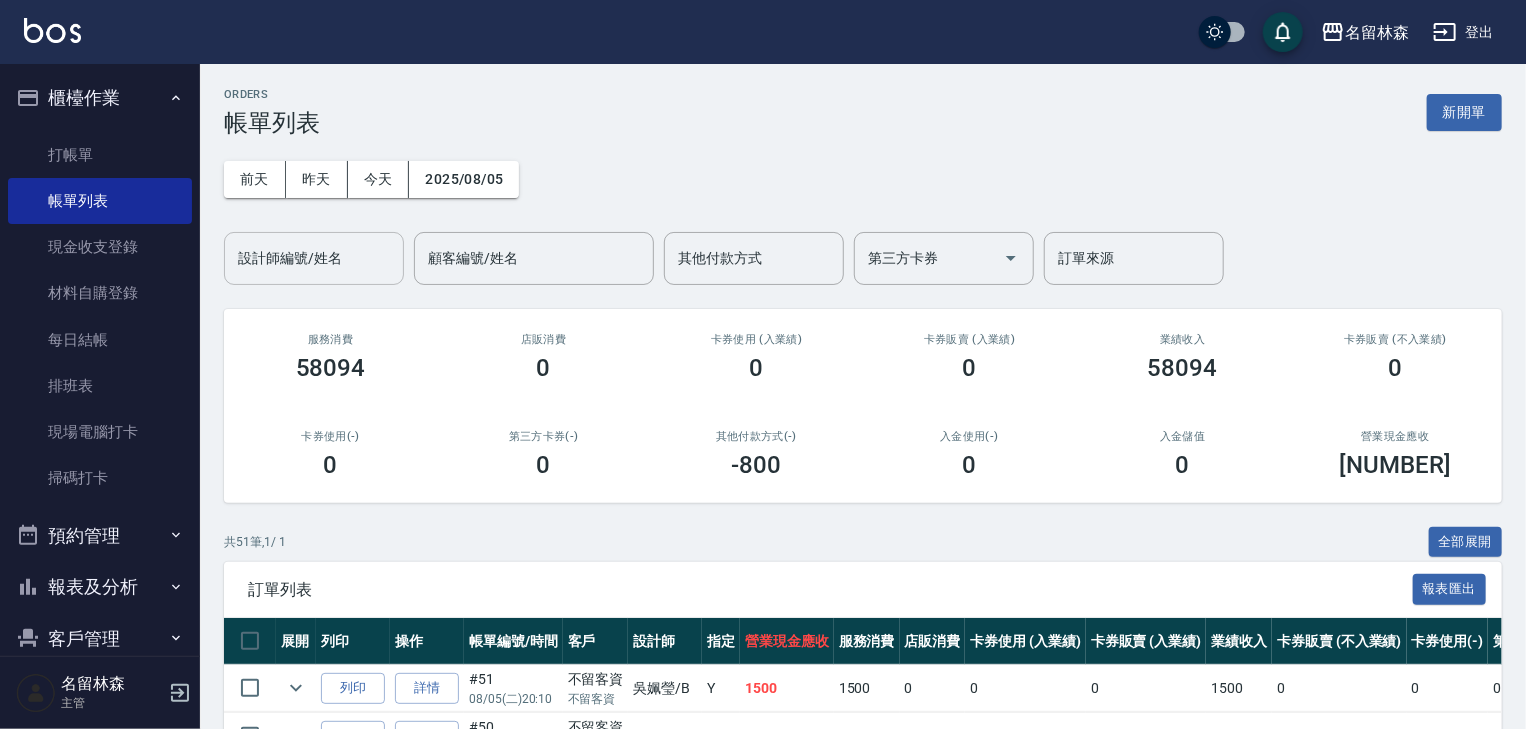 click on "設計師編號/姓名" at bounding box center (314, 258) 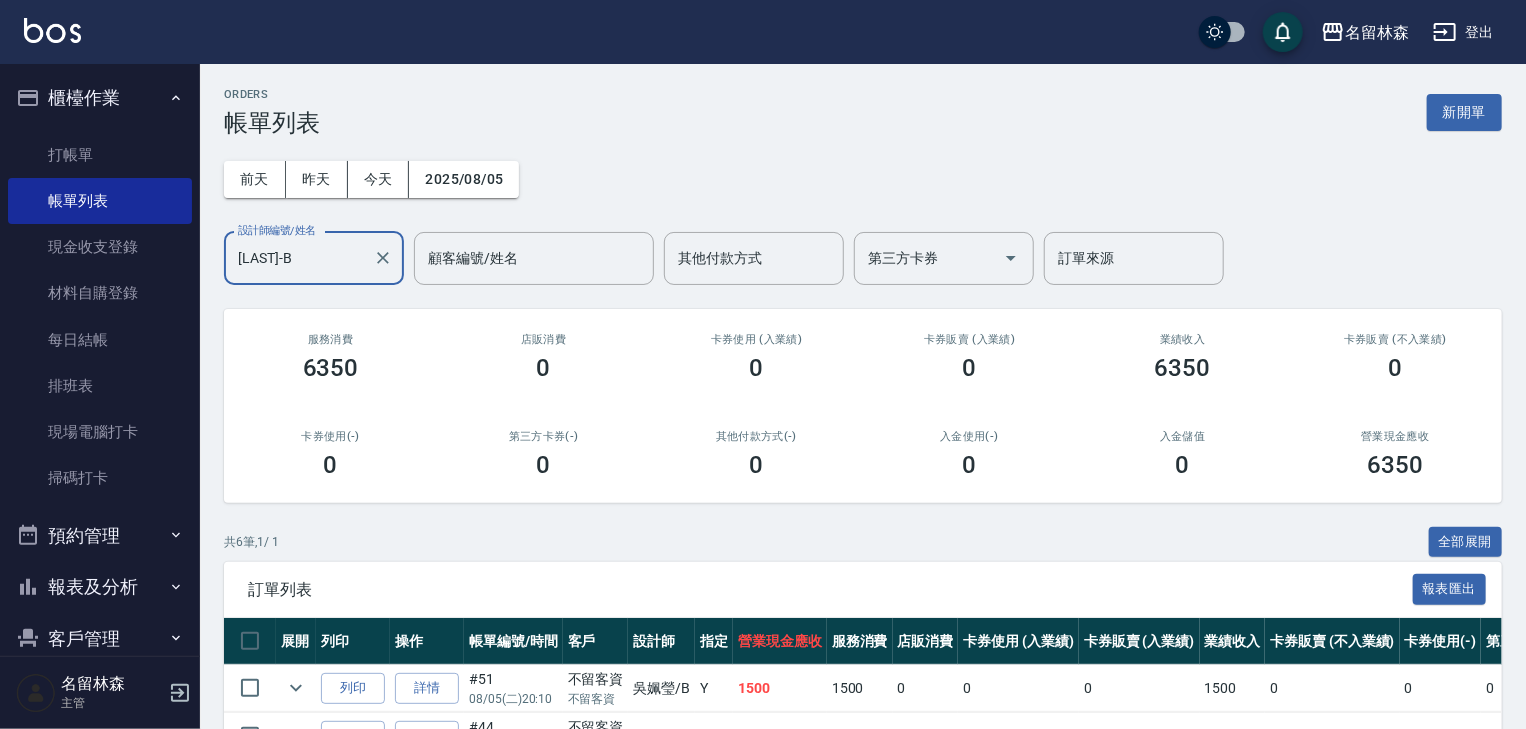 scroll, scrollTop: 312, scrollLeft: 0, axis: vertical 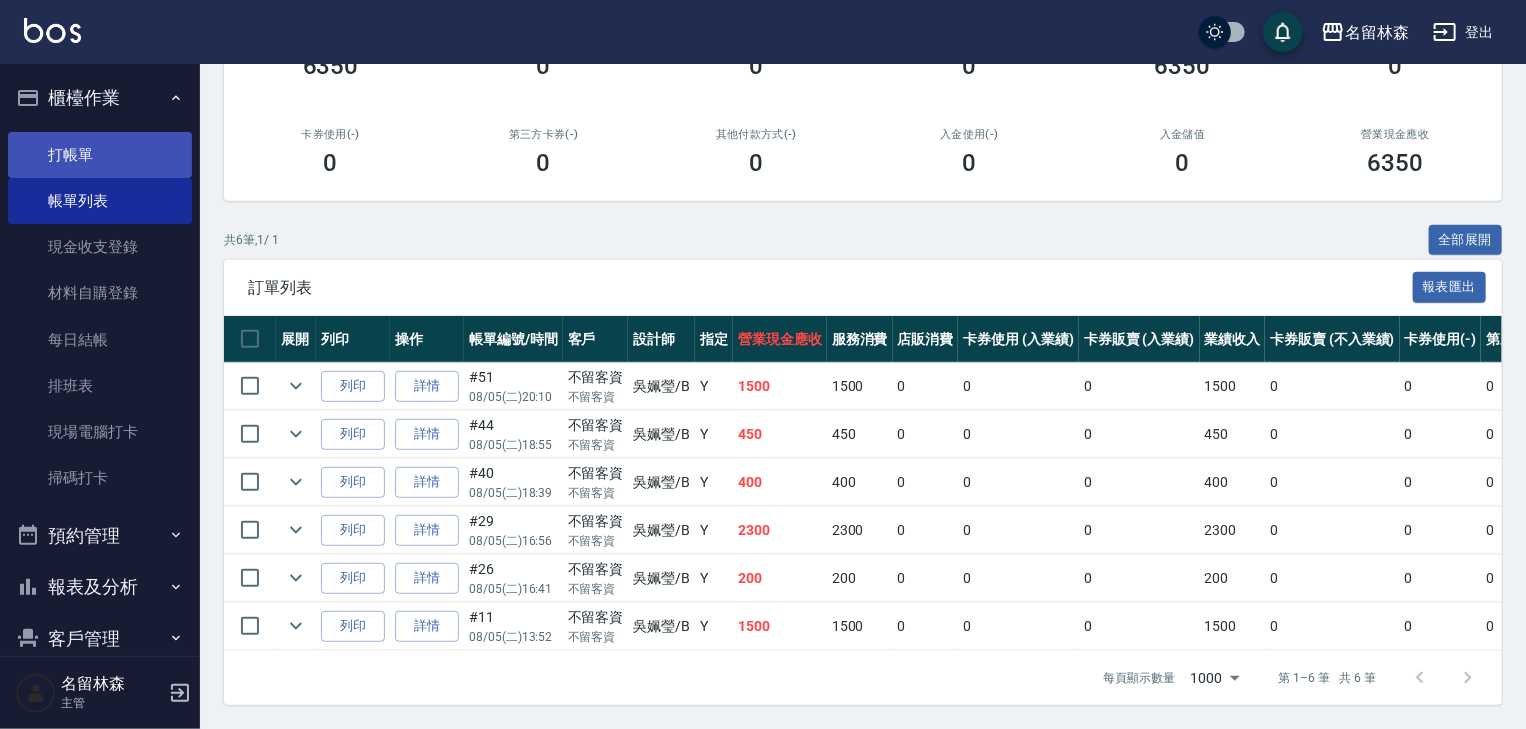 type on "吳姵瑩-B" 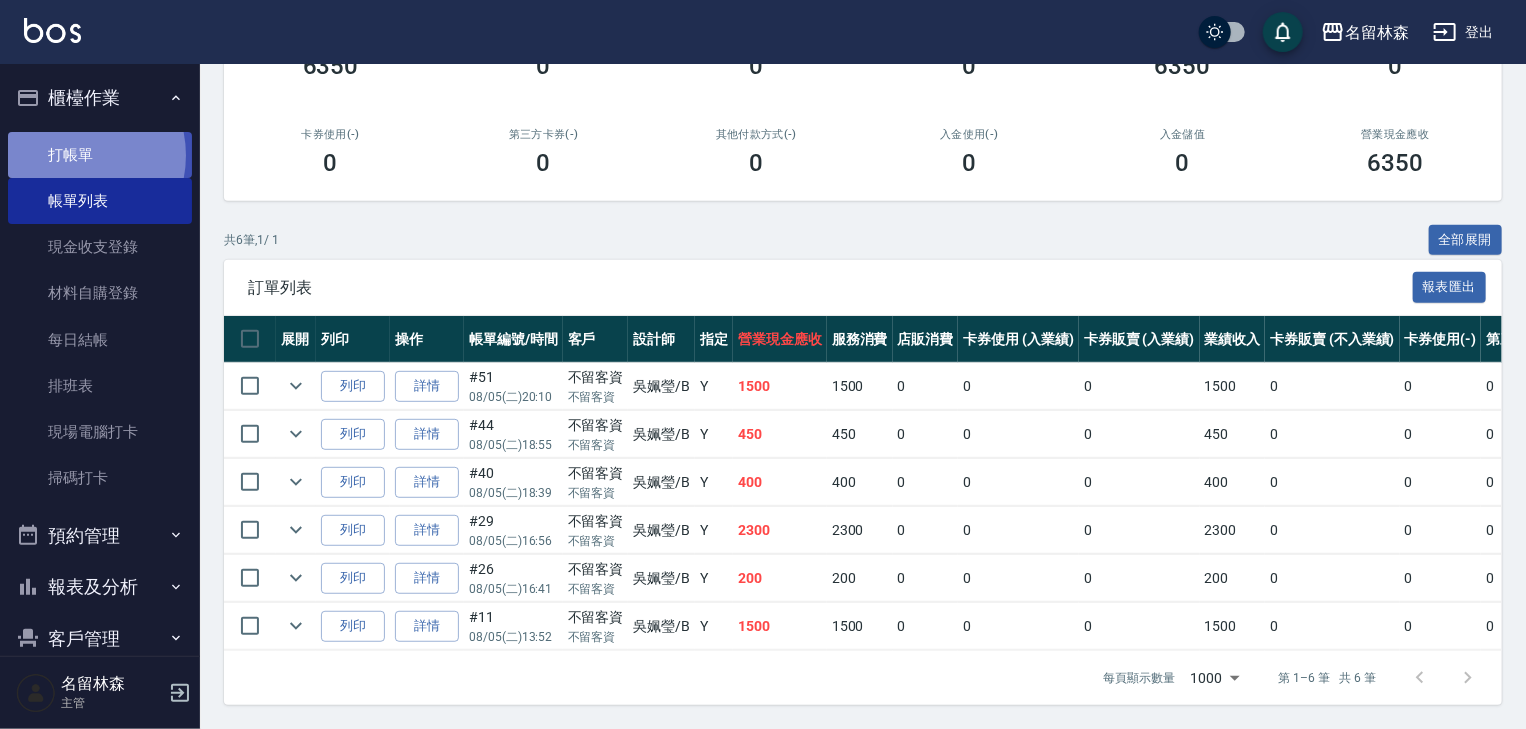 click on "打帳單" at bounding box center (100, 155) 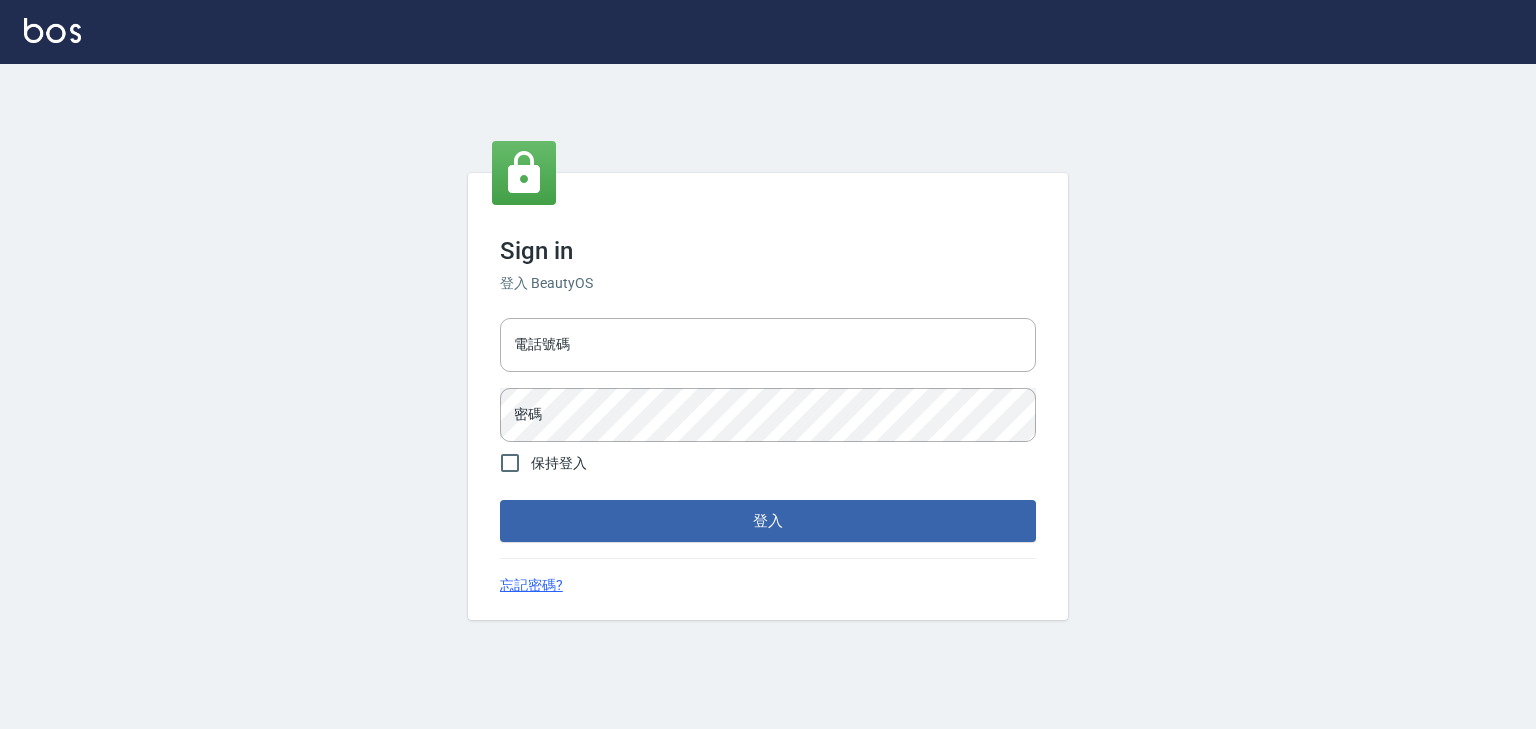 scroll, scrollTop: 0, scrollLeft: 0, axis: both 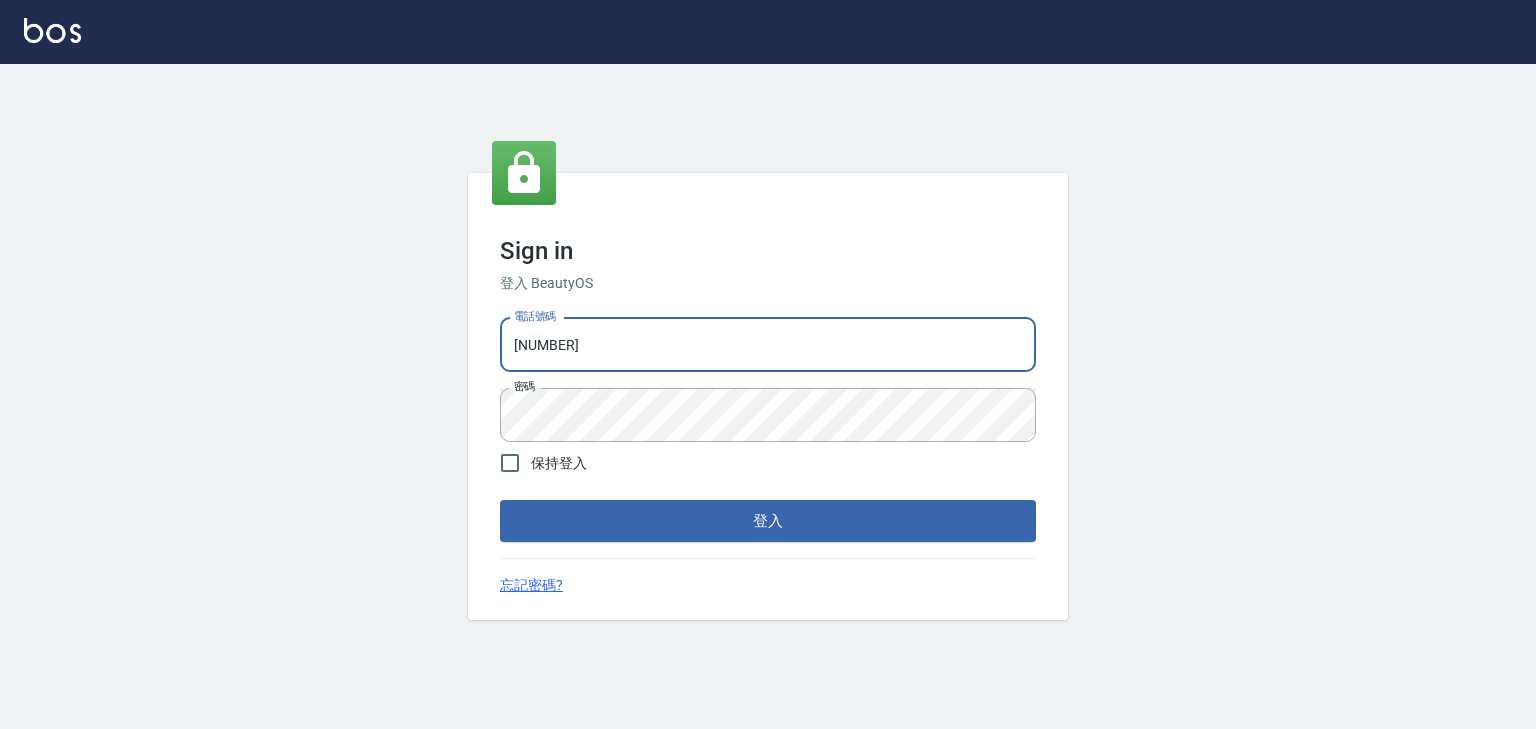click on "[NUMBER]" at bounding box center [768, 345] 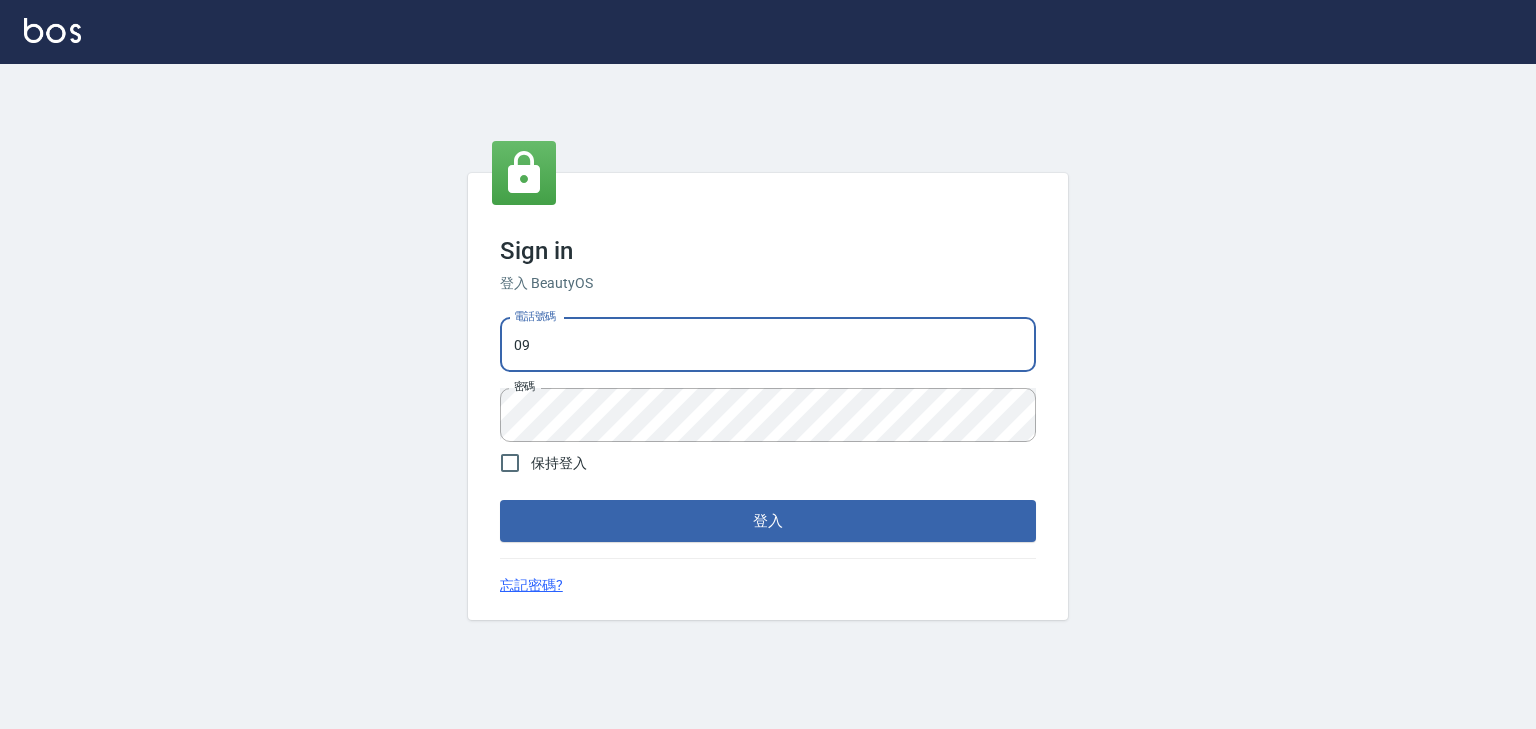 type on "0" 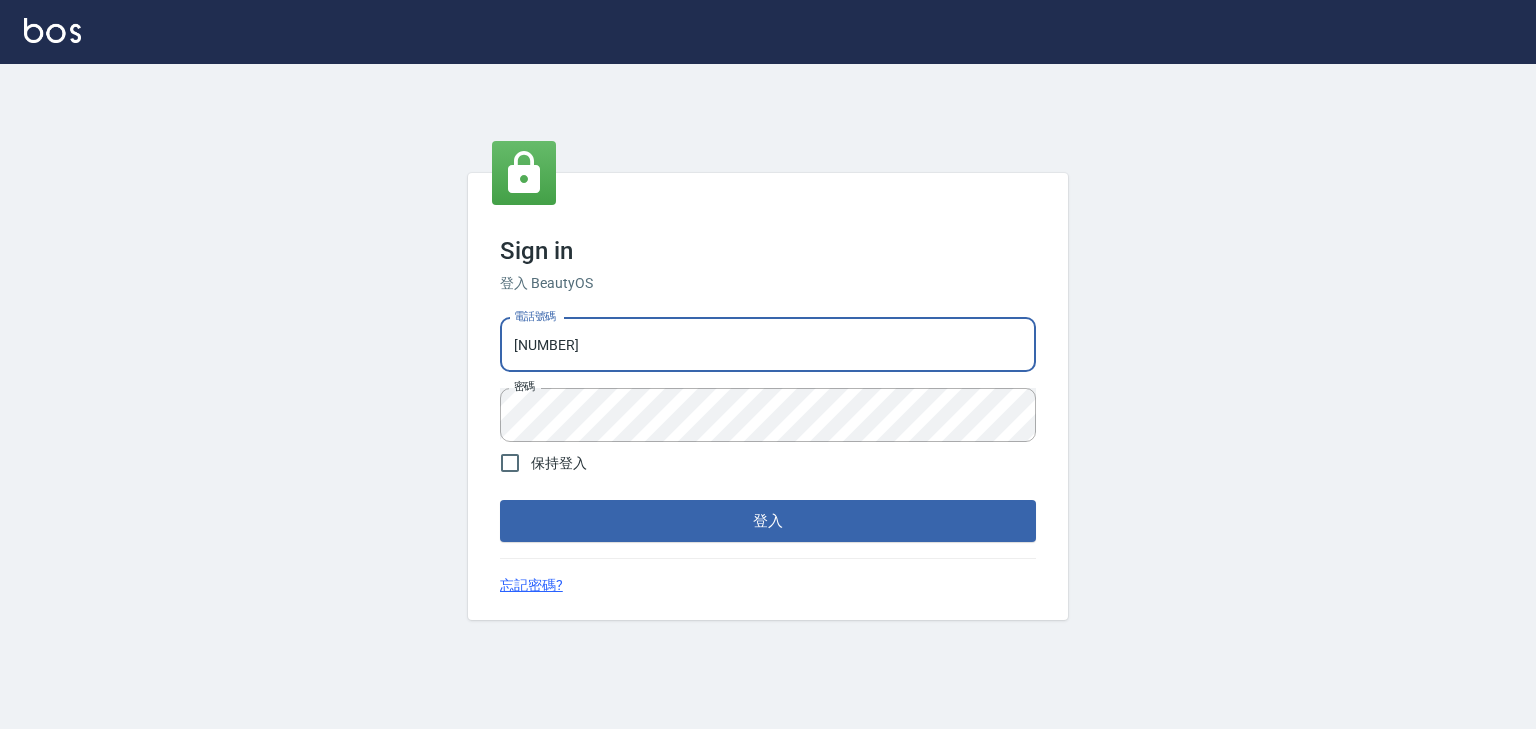 type on "[NUMBER]" 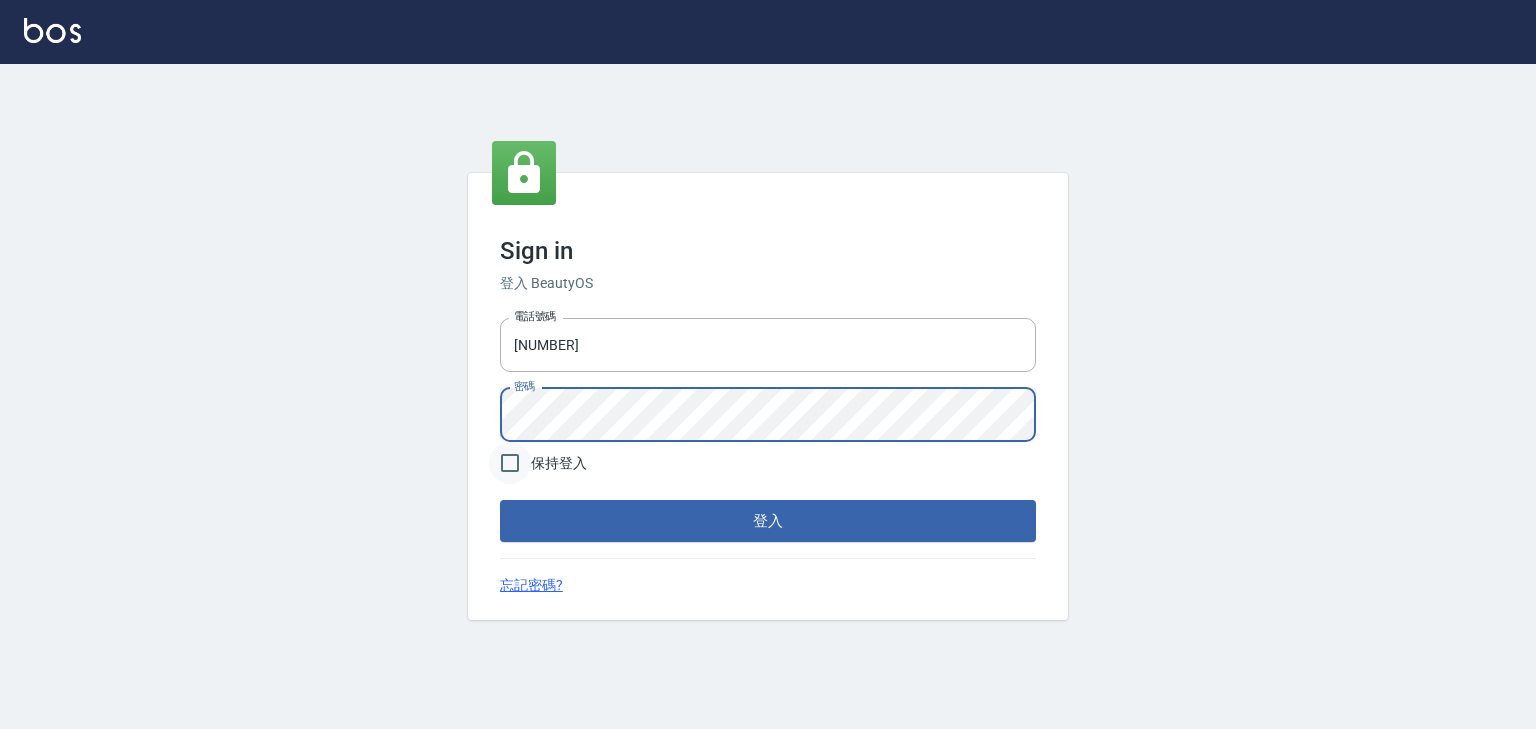 click on "保持登入" at bounding box center (510, 463) 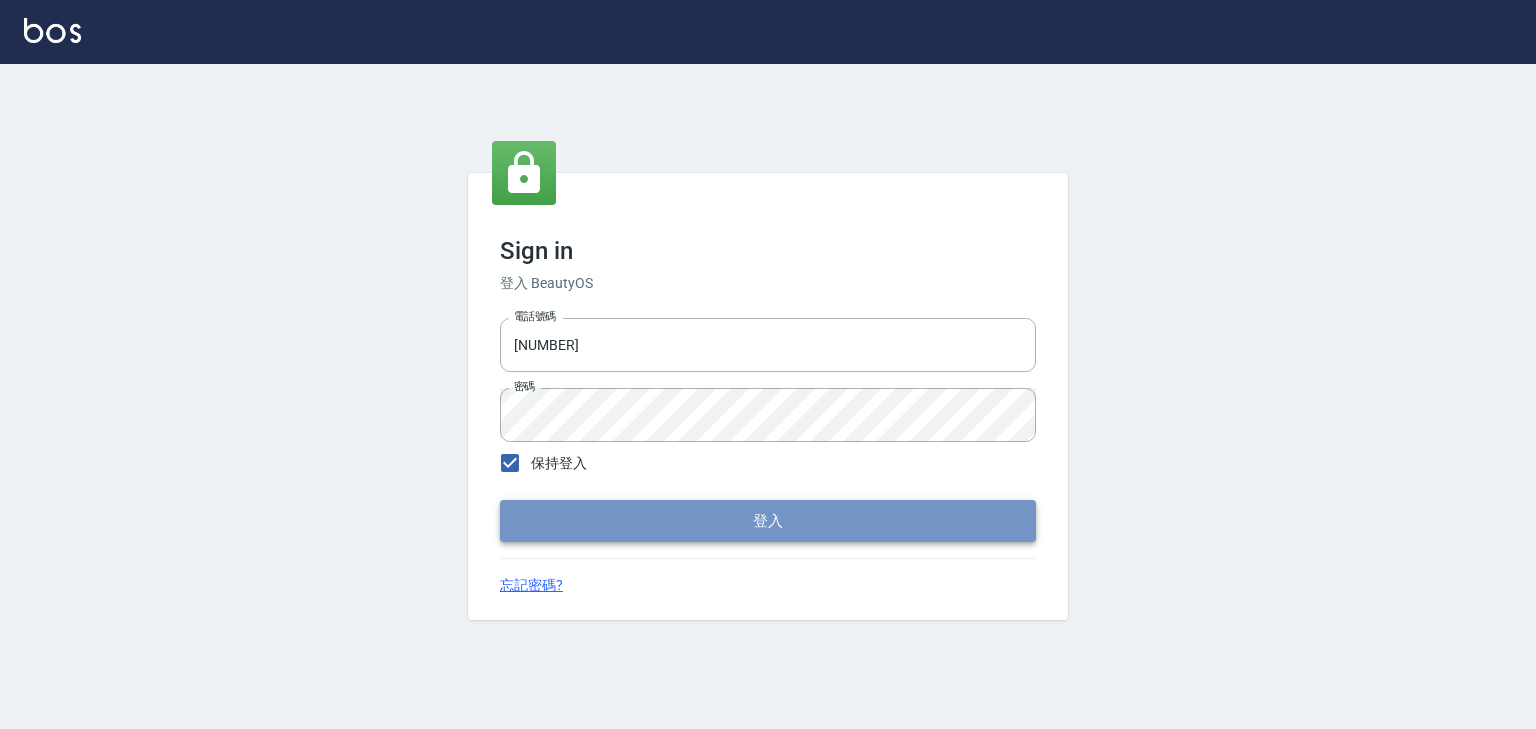 click on "登入" at bounding box center [768, 521] 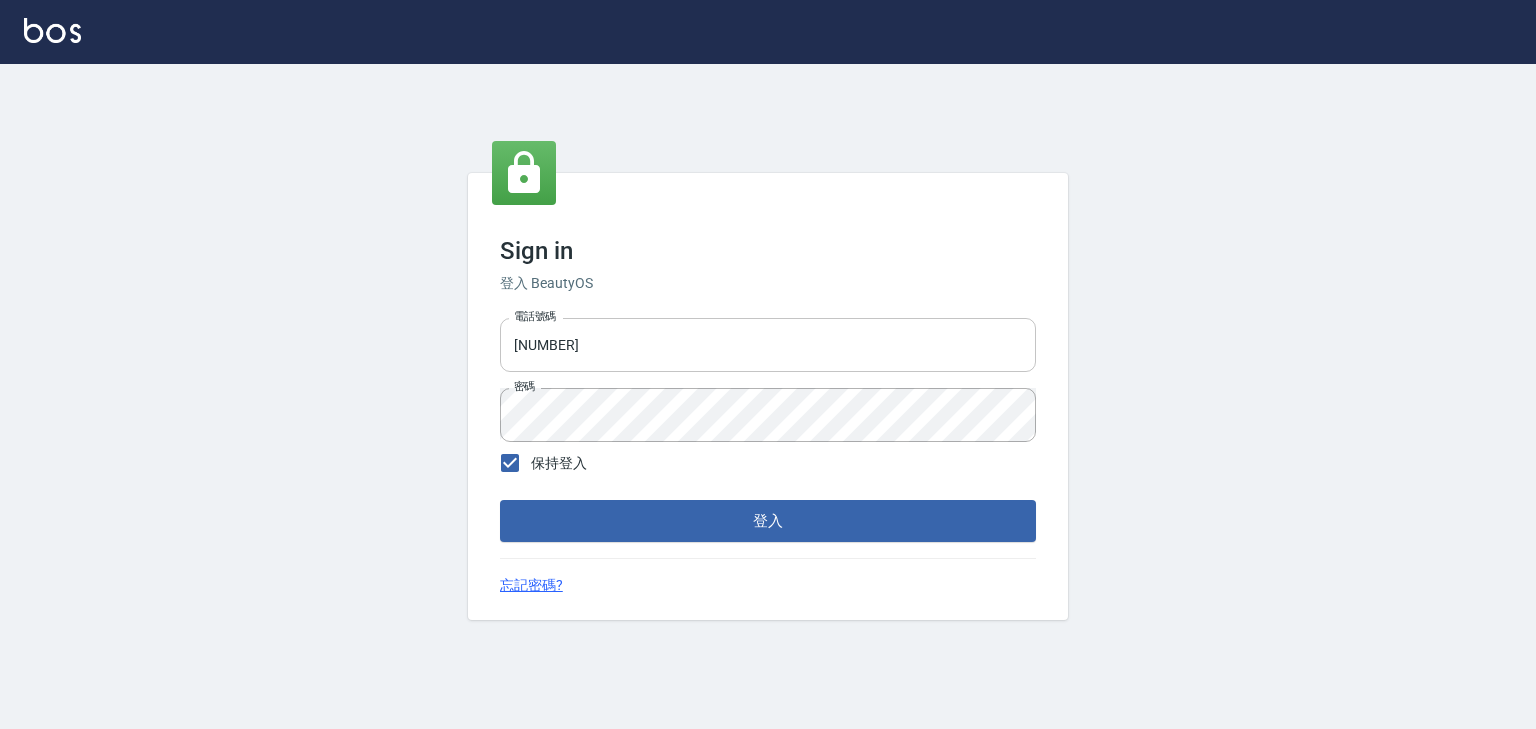 click on "[NUMBER]" at bounding box center [768, 345] 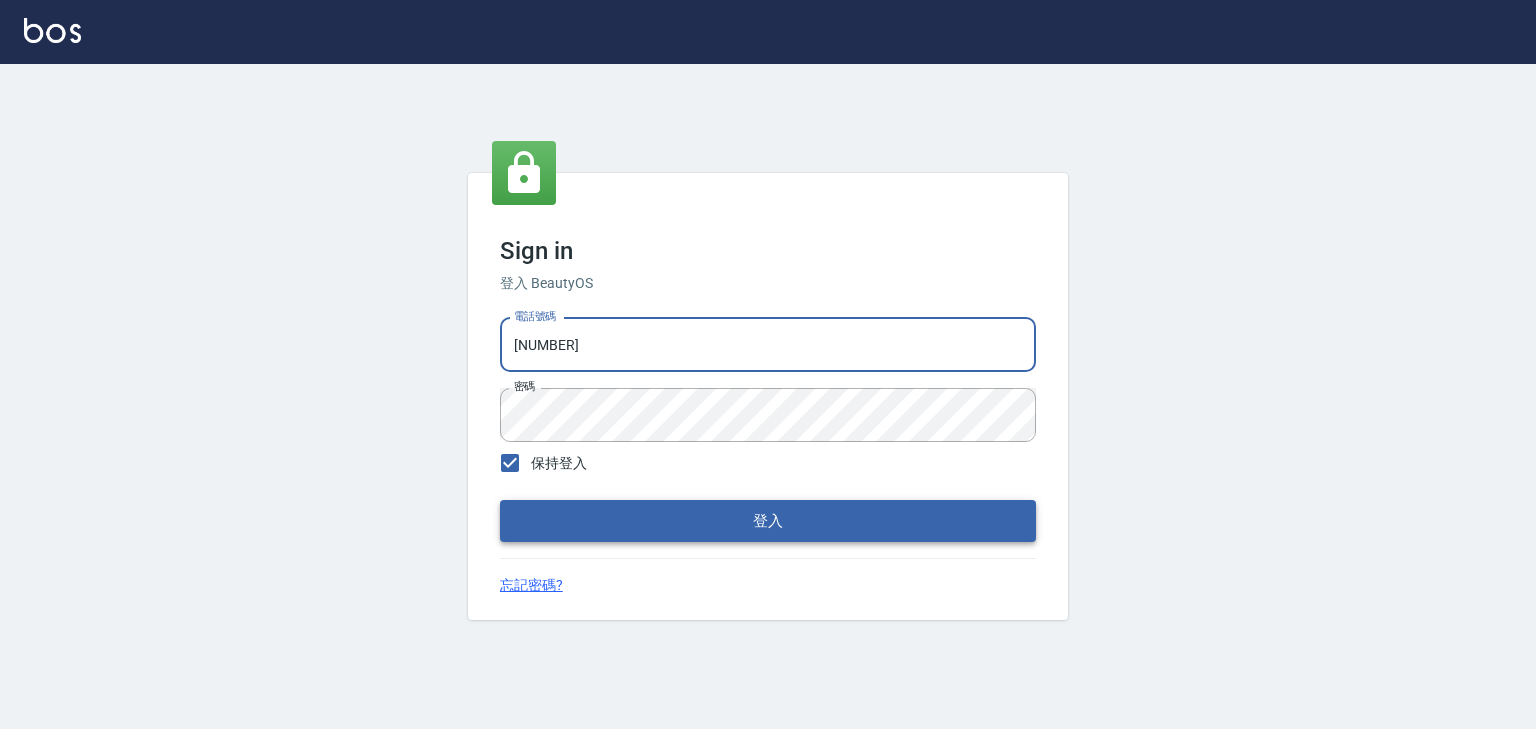 click on "登入" at bounding box center [768, 521] 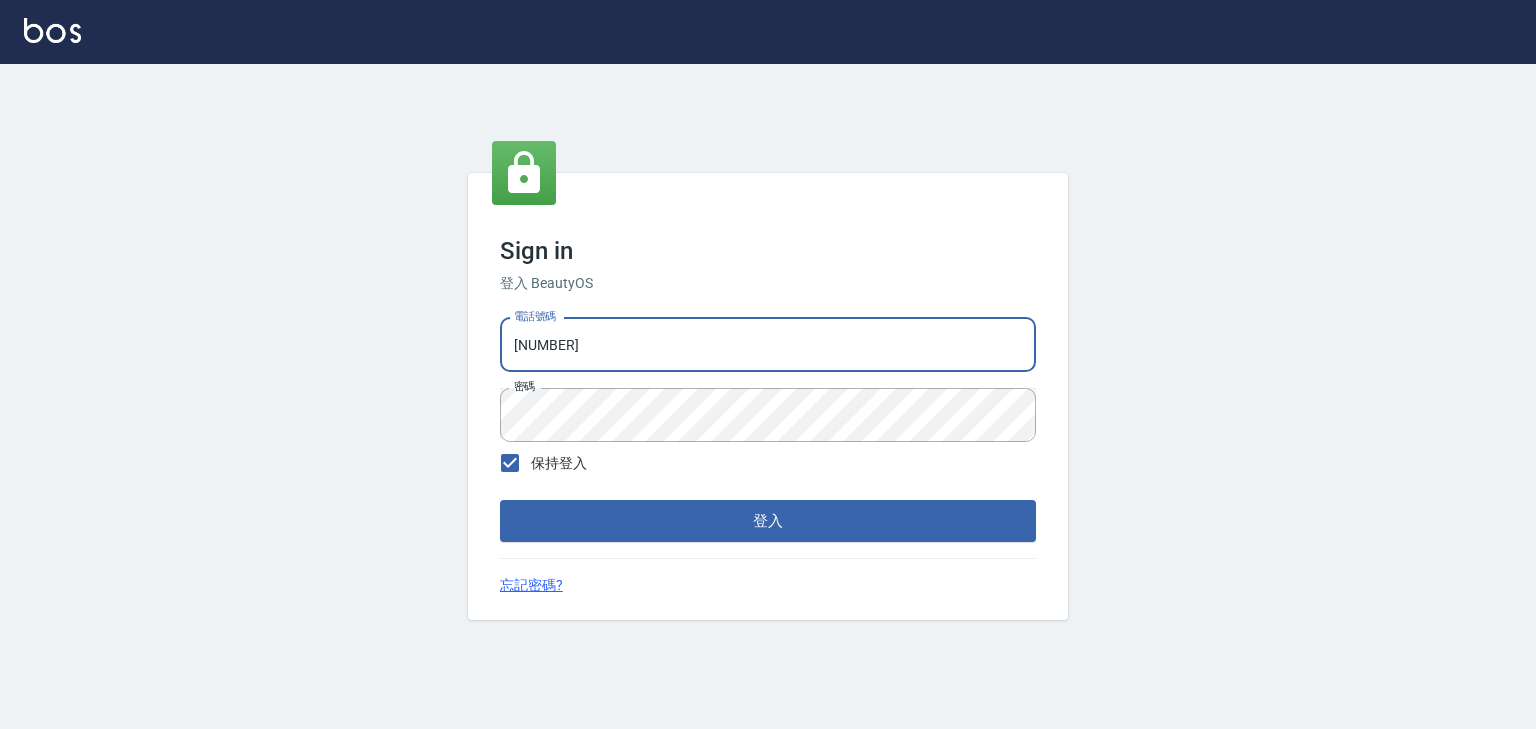 click on "[NUMBER]" at bounding box center (768, 345) 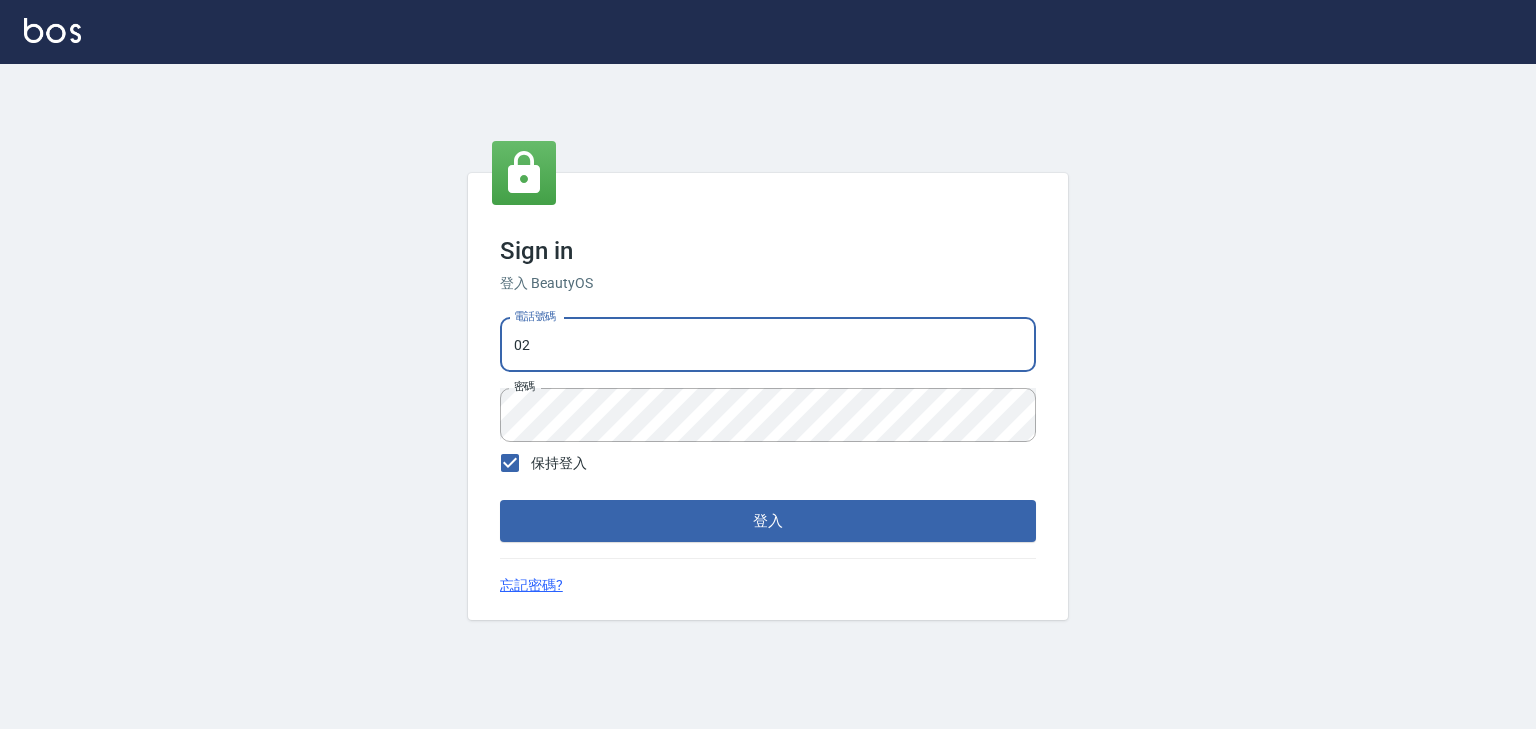 type on "0" 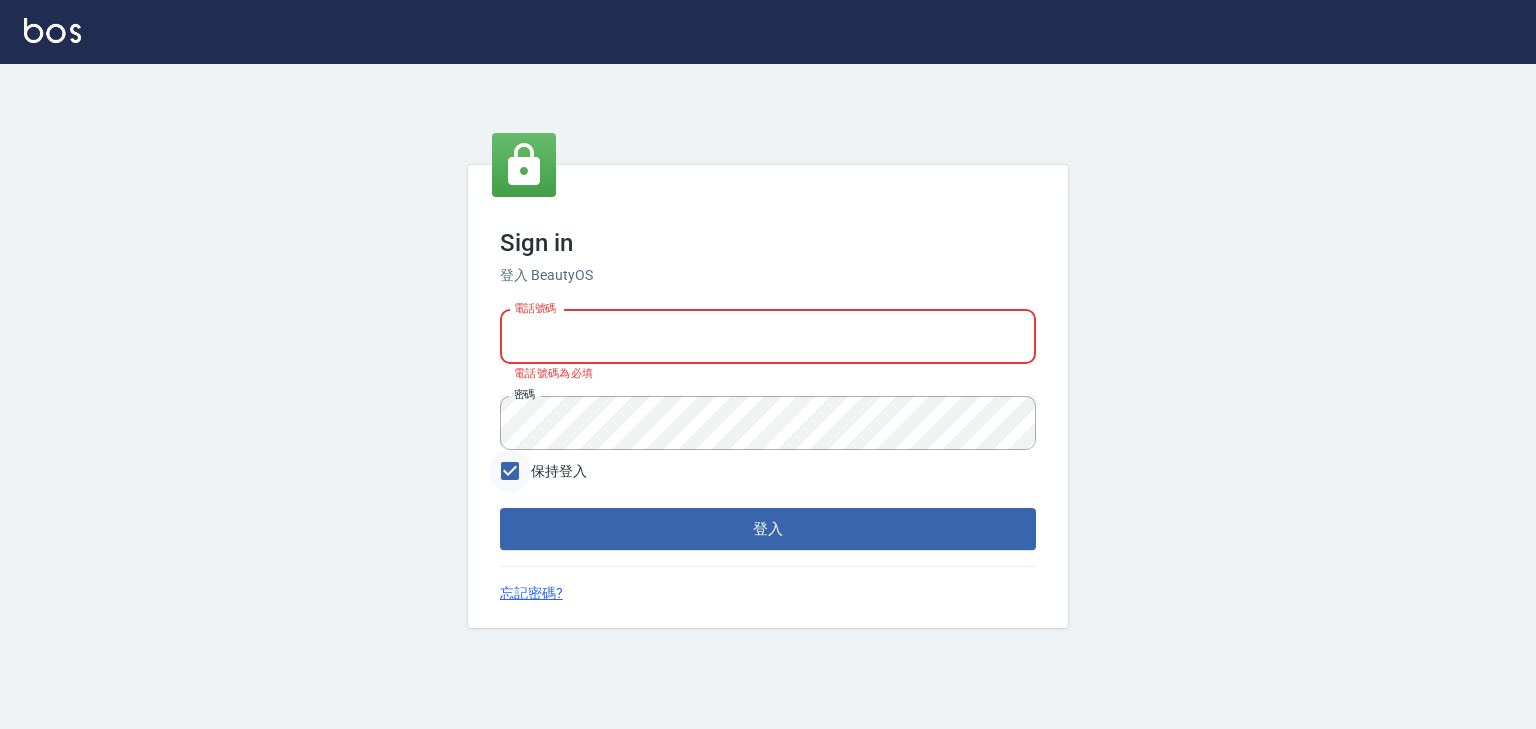type 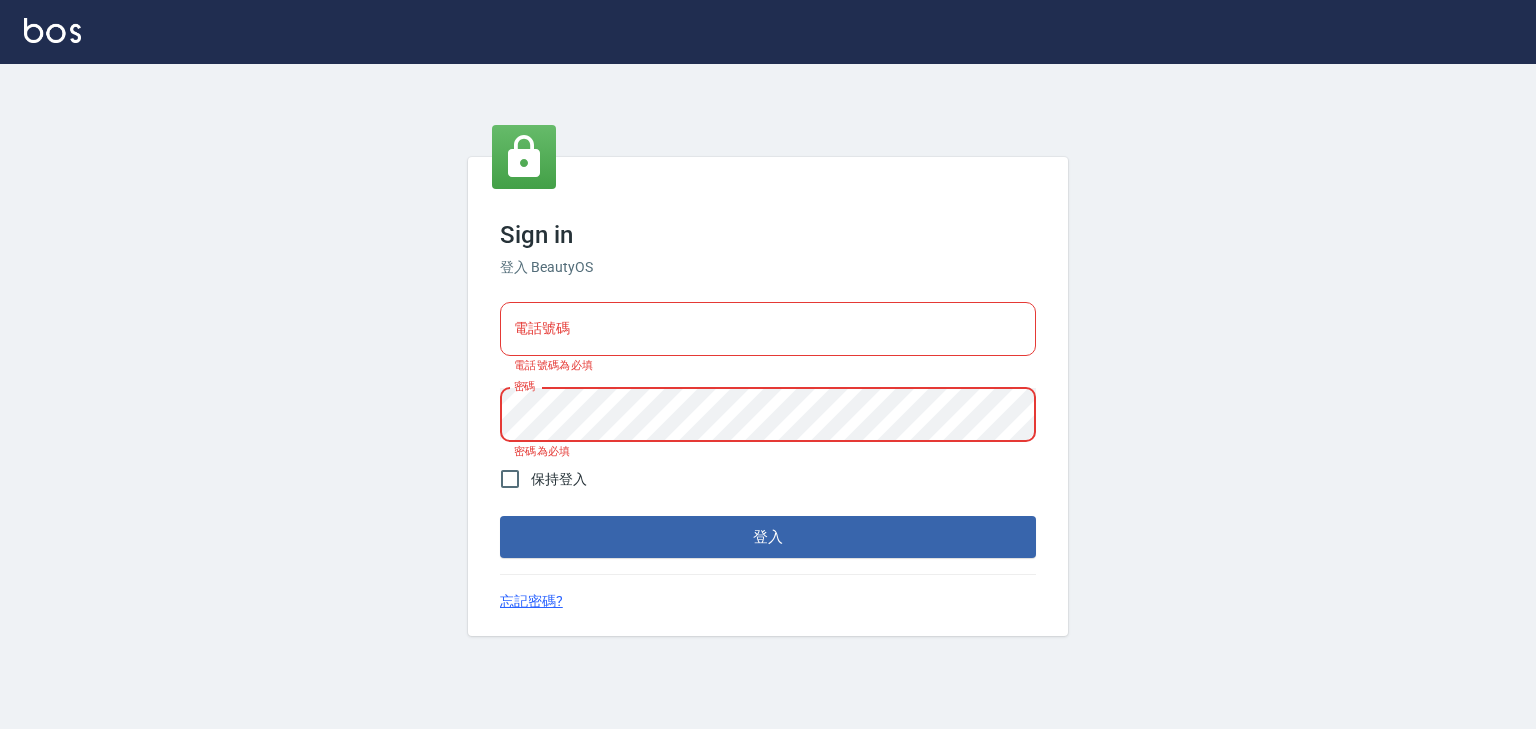 click on "電話號碼" at bounding box center (768, 329) 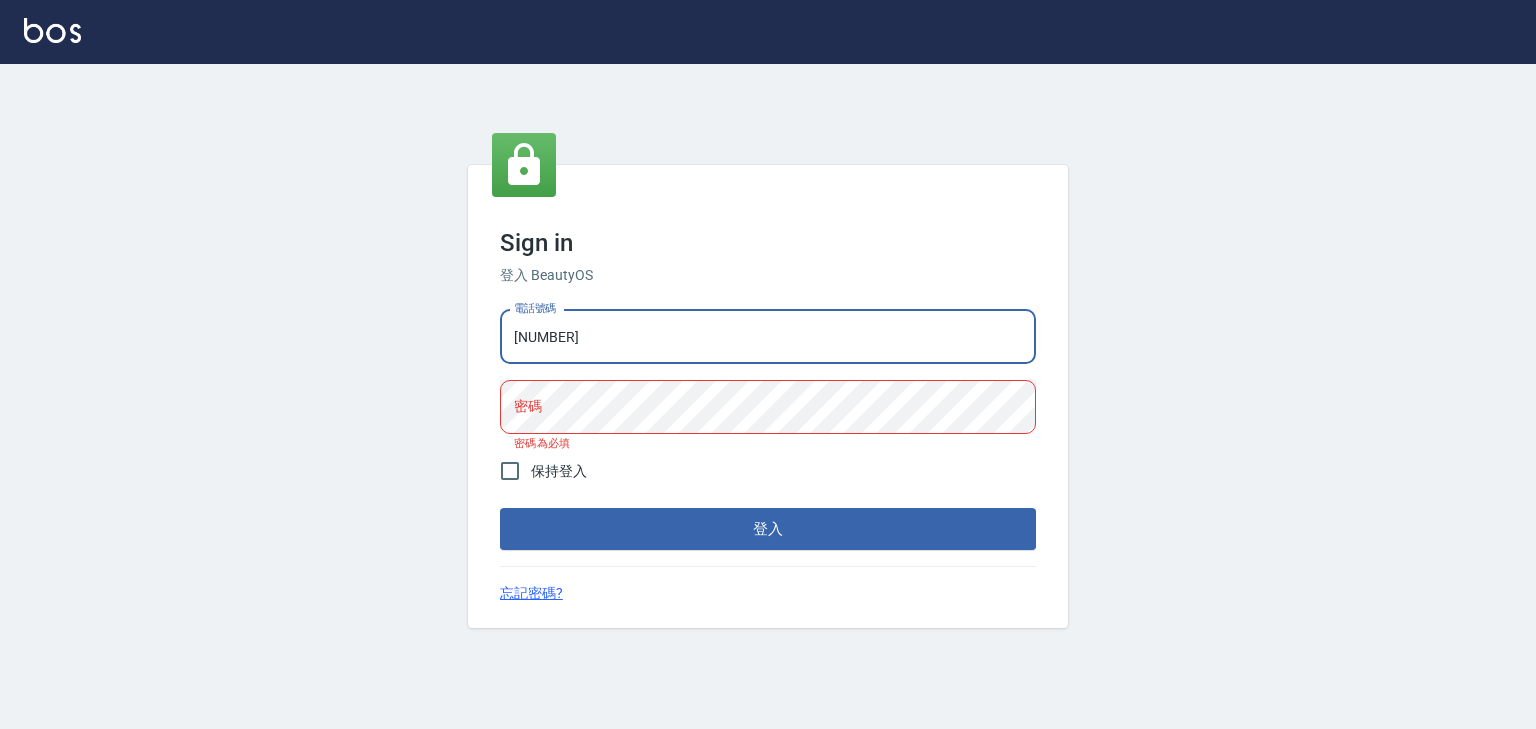 type on "25513682" 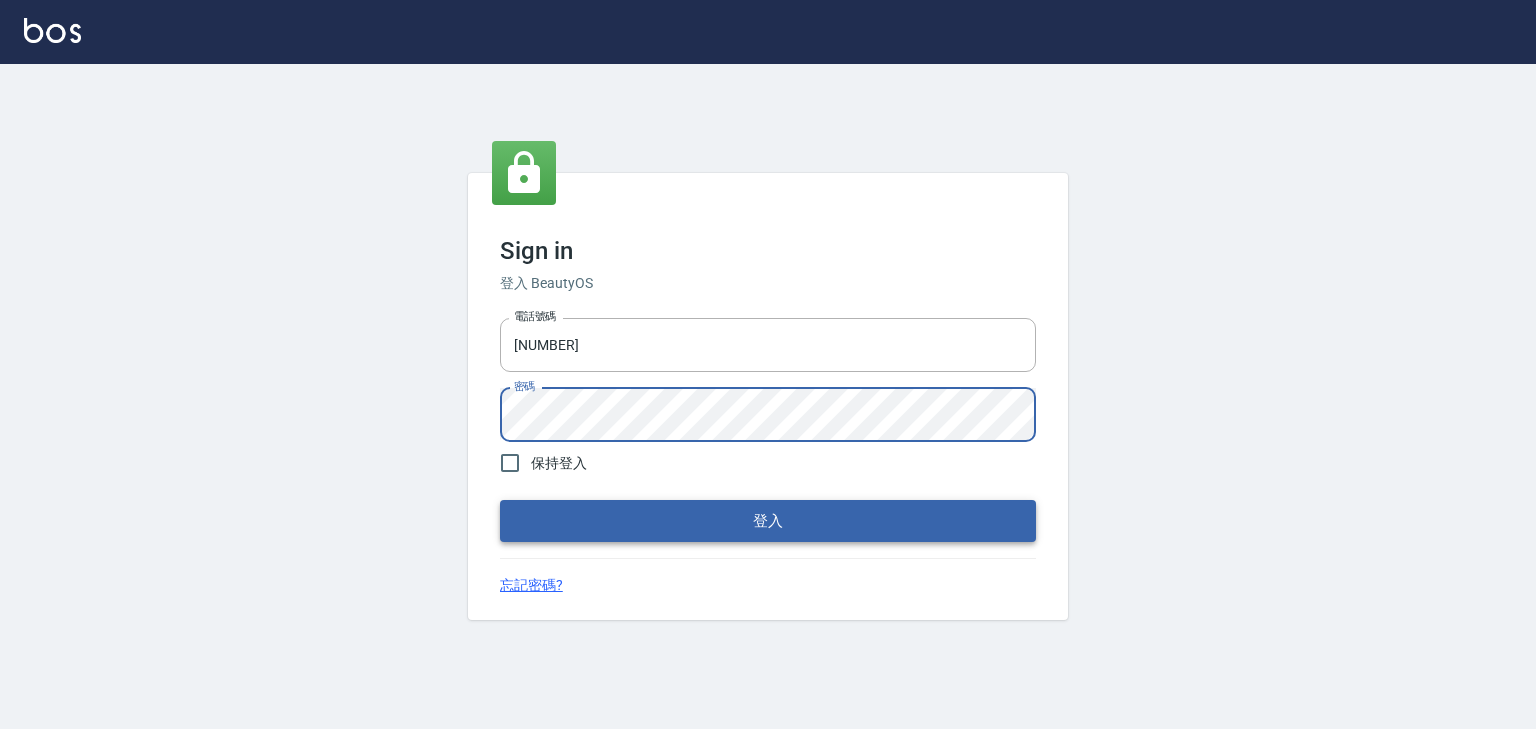 click on "登入" at bounding box center [768, 521] 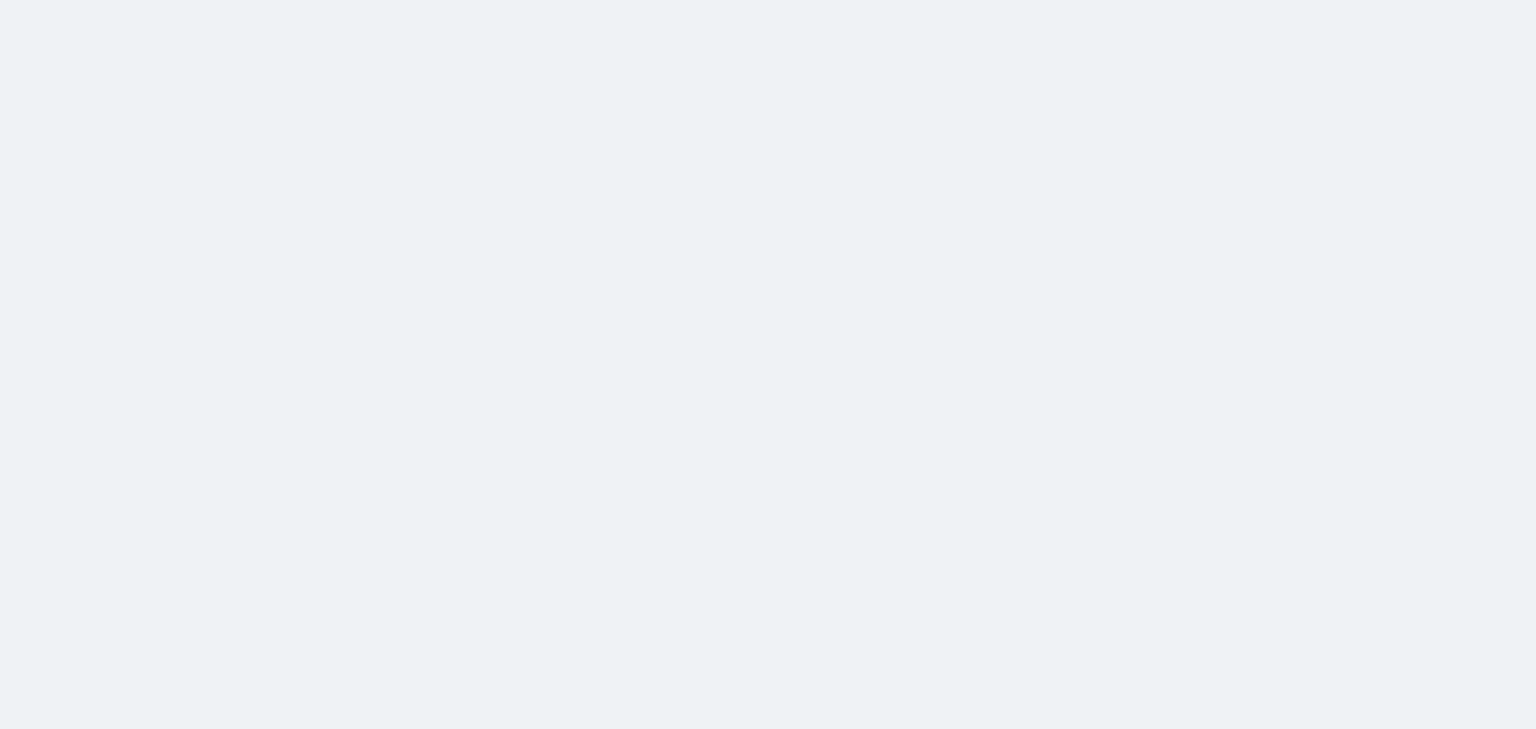 scroll, scrollTop: 0, scrollLeft: 0, axis: both 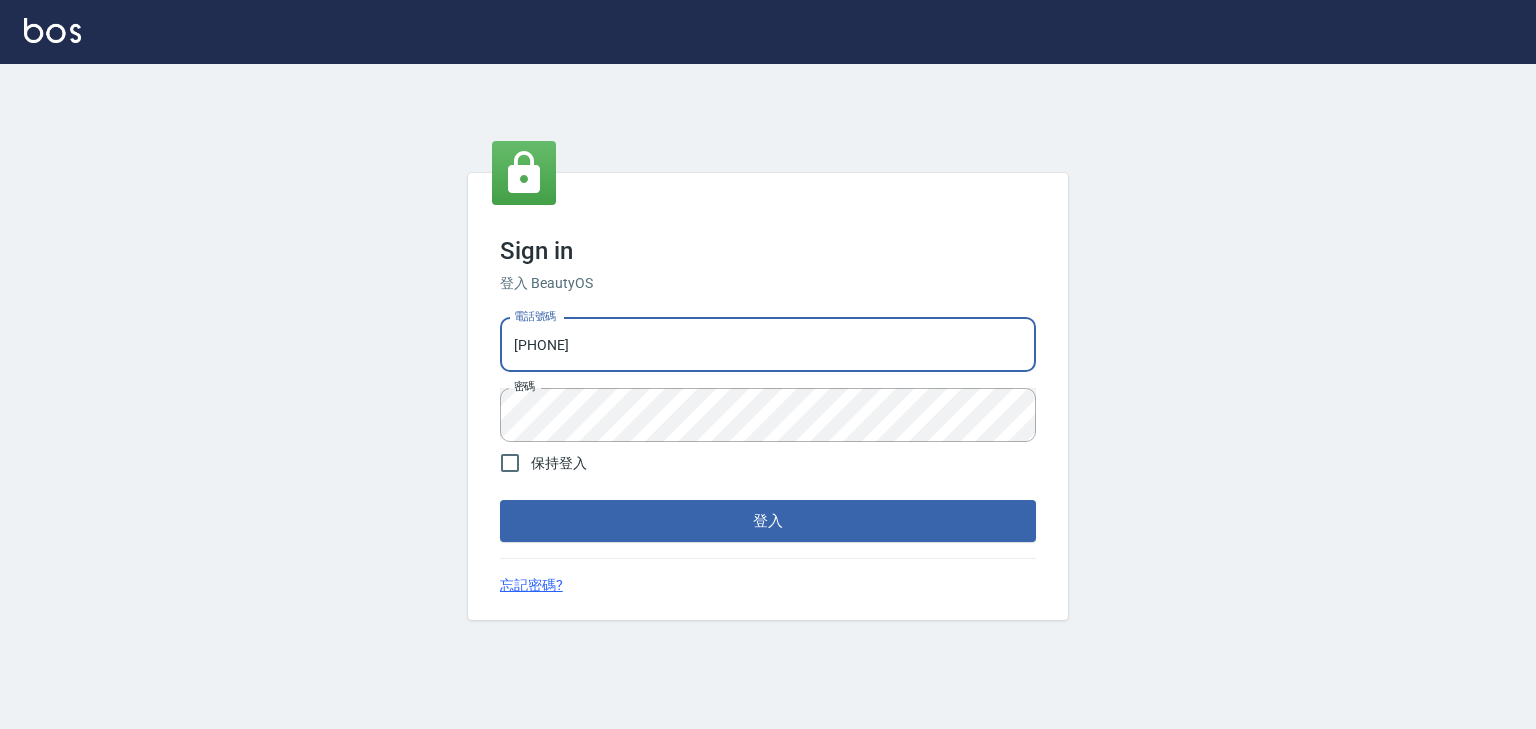 click on "[PHONE]" at bounding box center (768, 345) 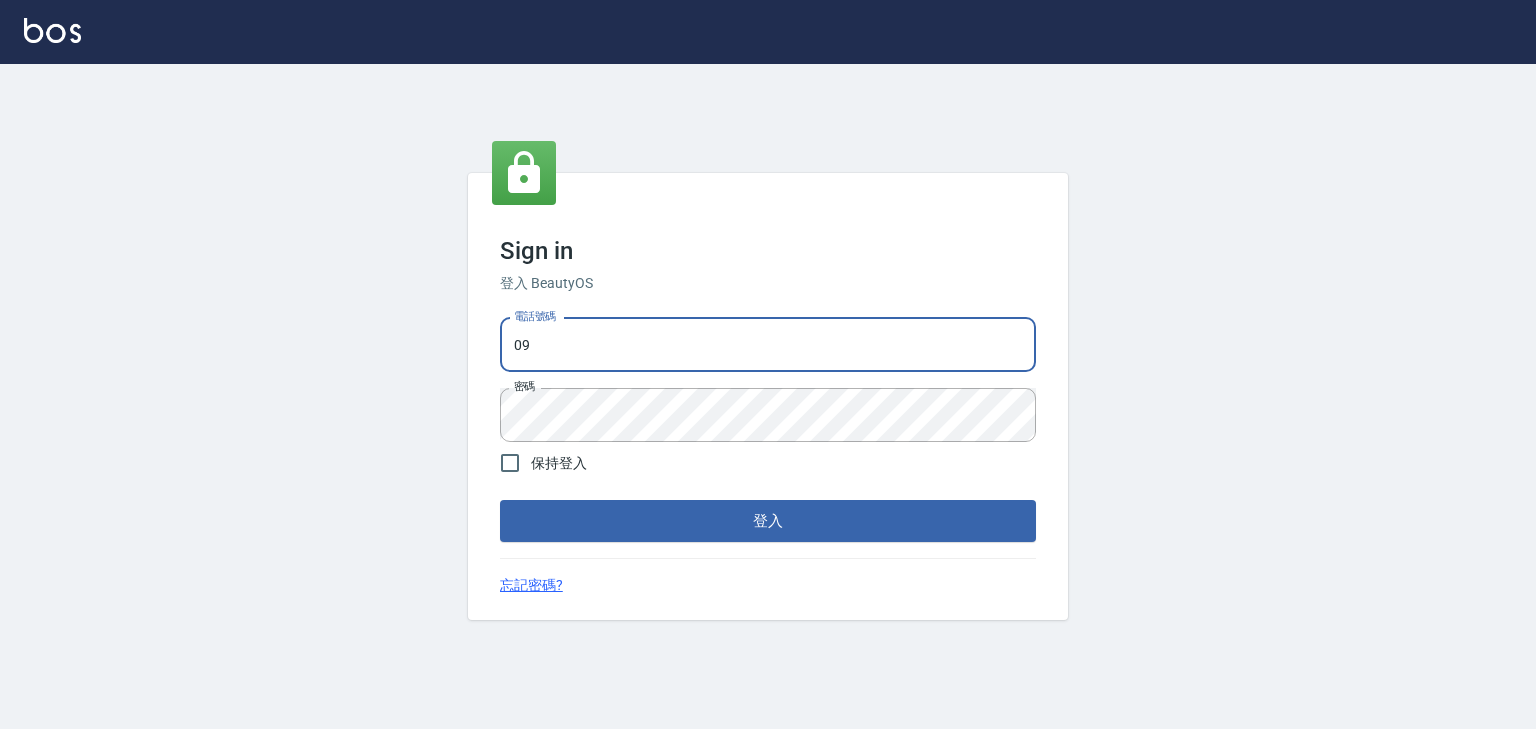 type on "0" 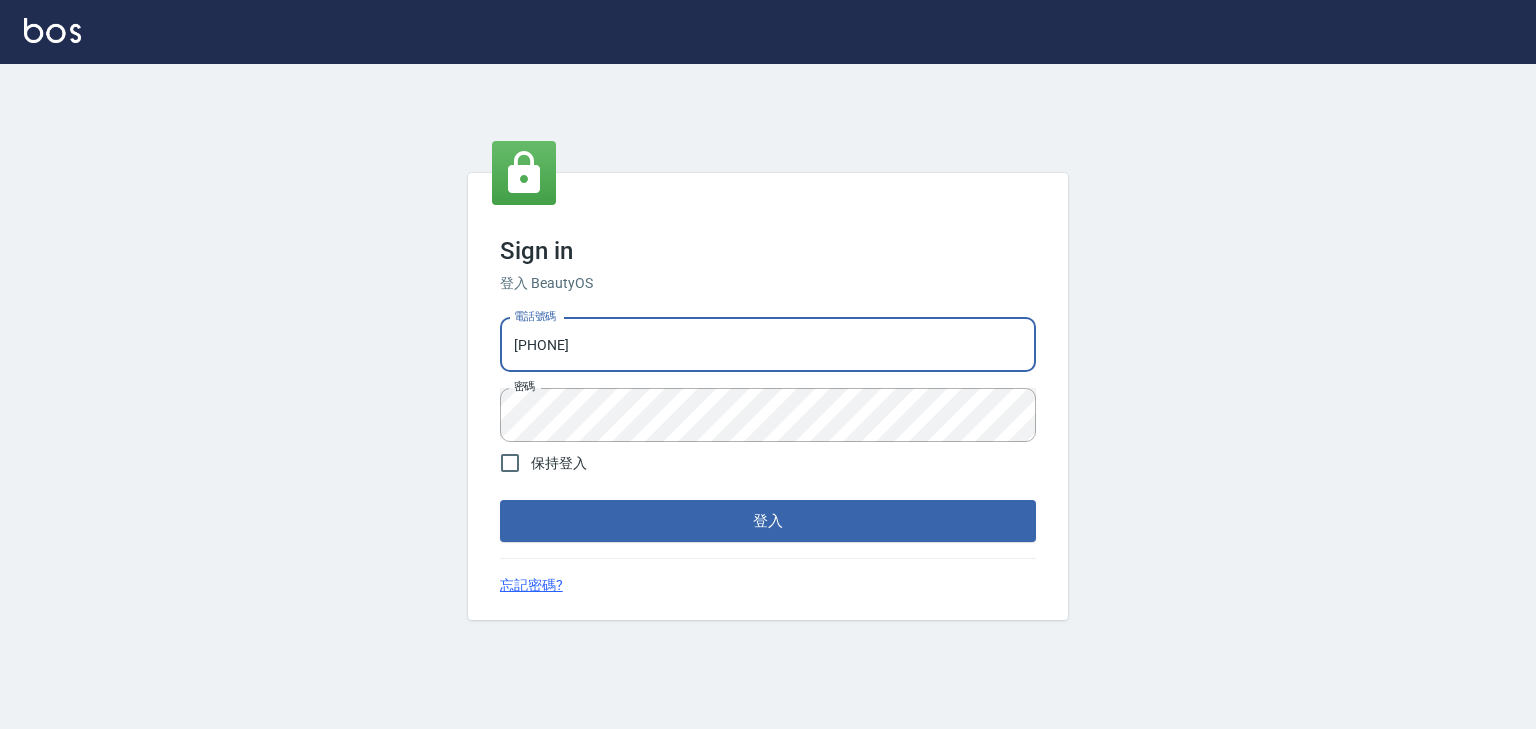 type on "[PHONE]" 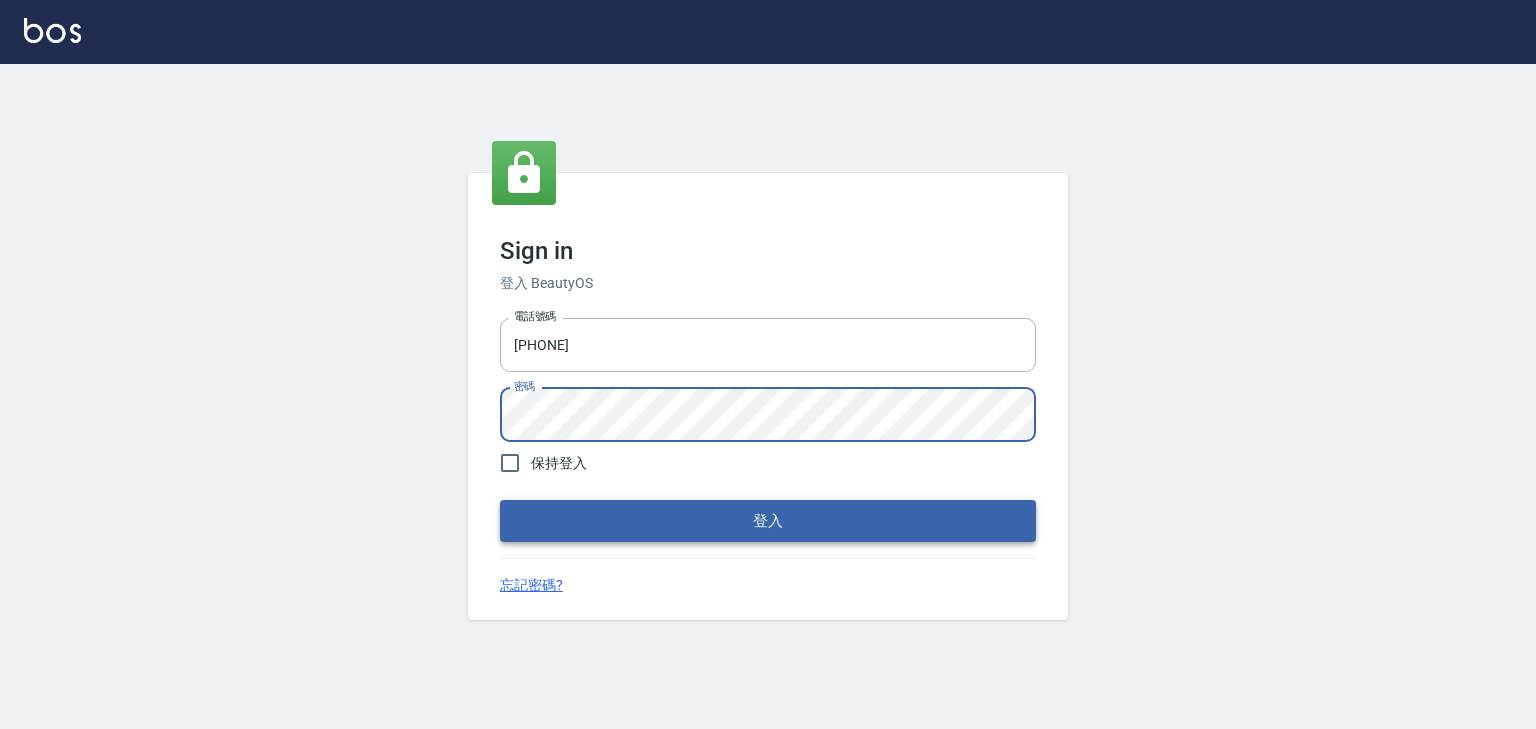 click on "登入" at bounding box center [768, 521] 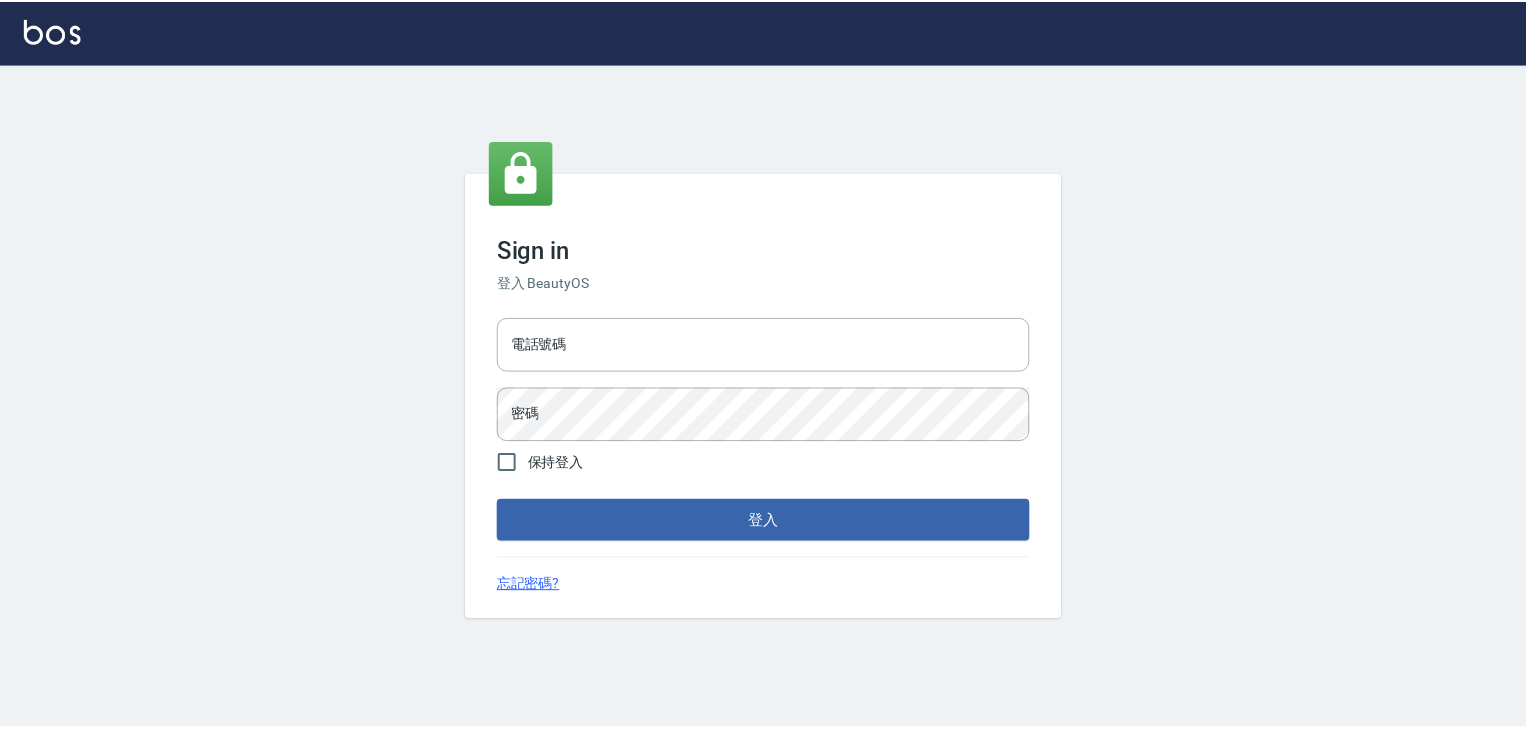 scroll, scrollTop: 0, scrollLeft: 0, axis: both 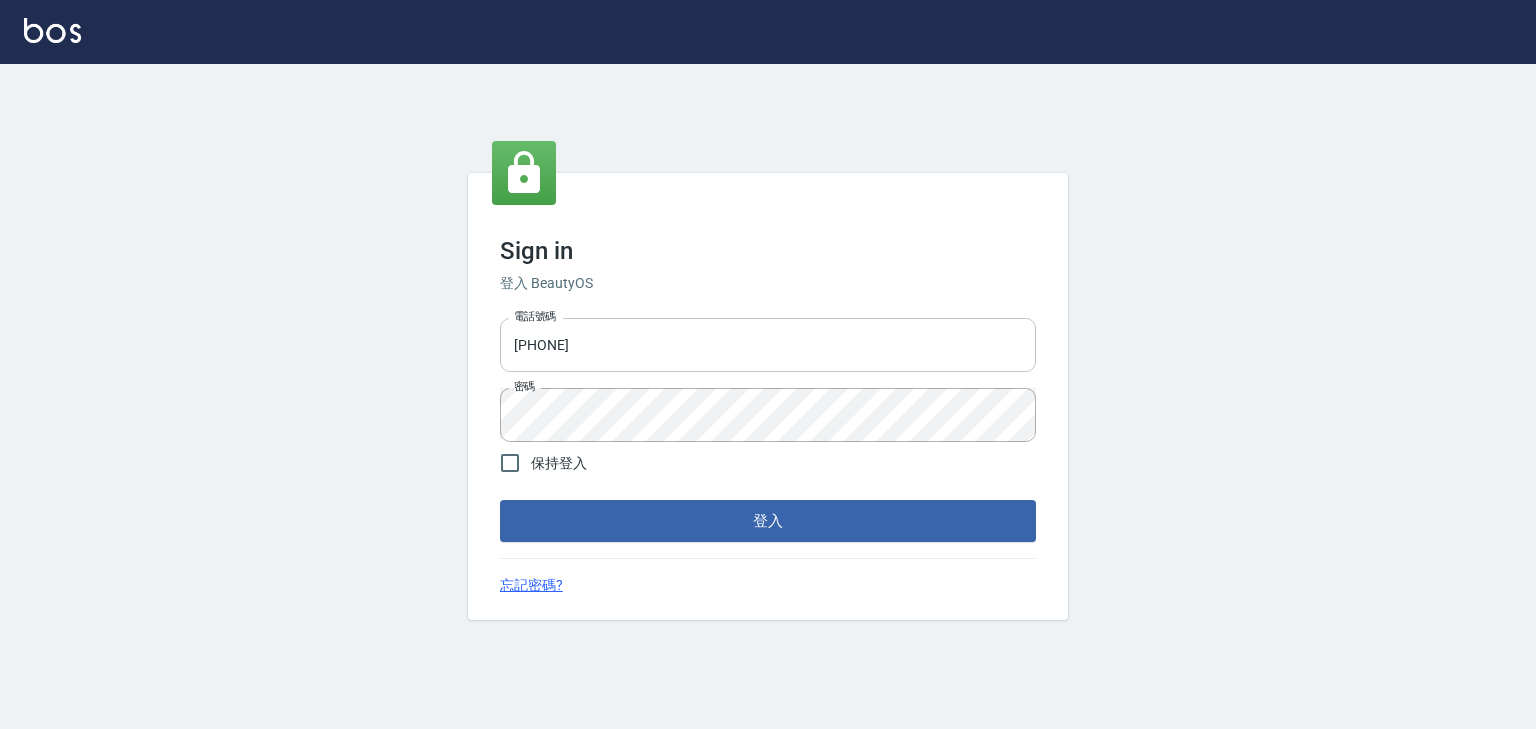 click on "[PHONE]" at bounding box center [768, 345] 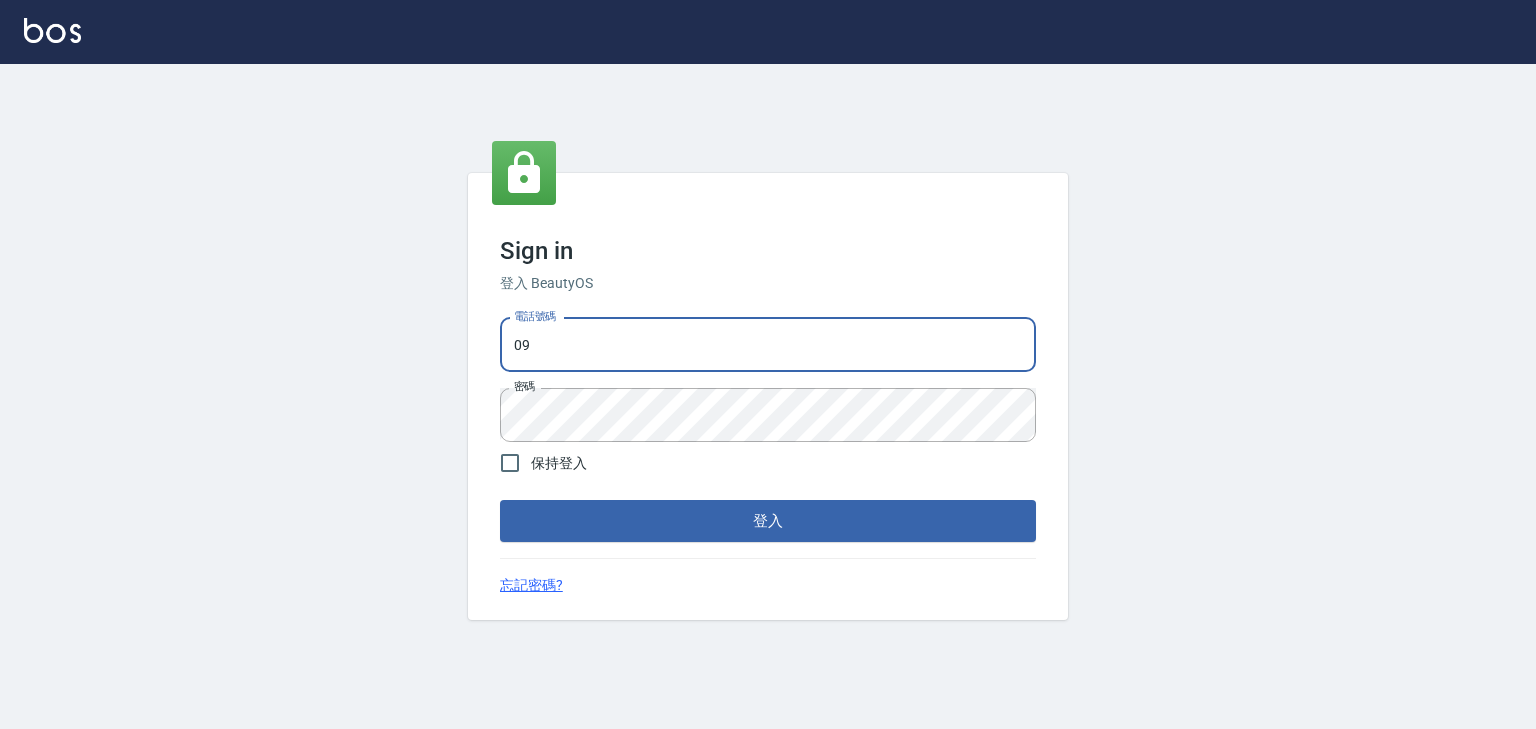 type on "0" 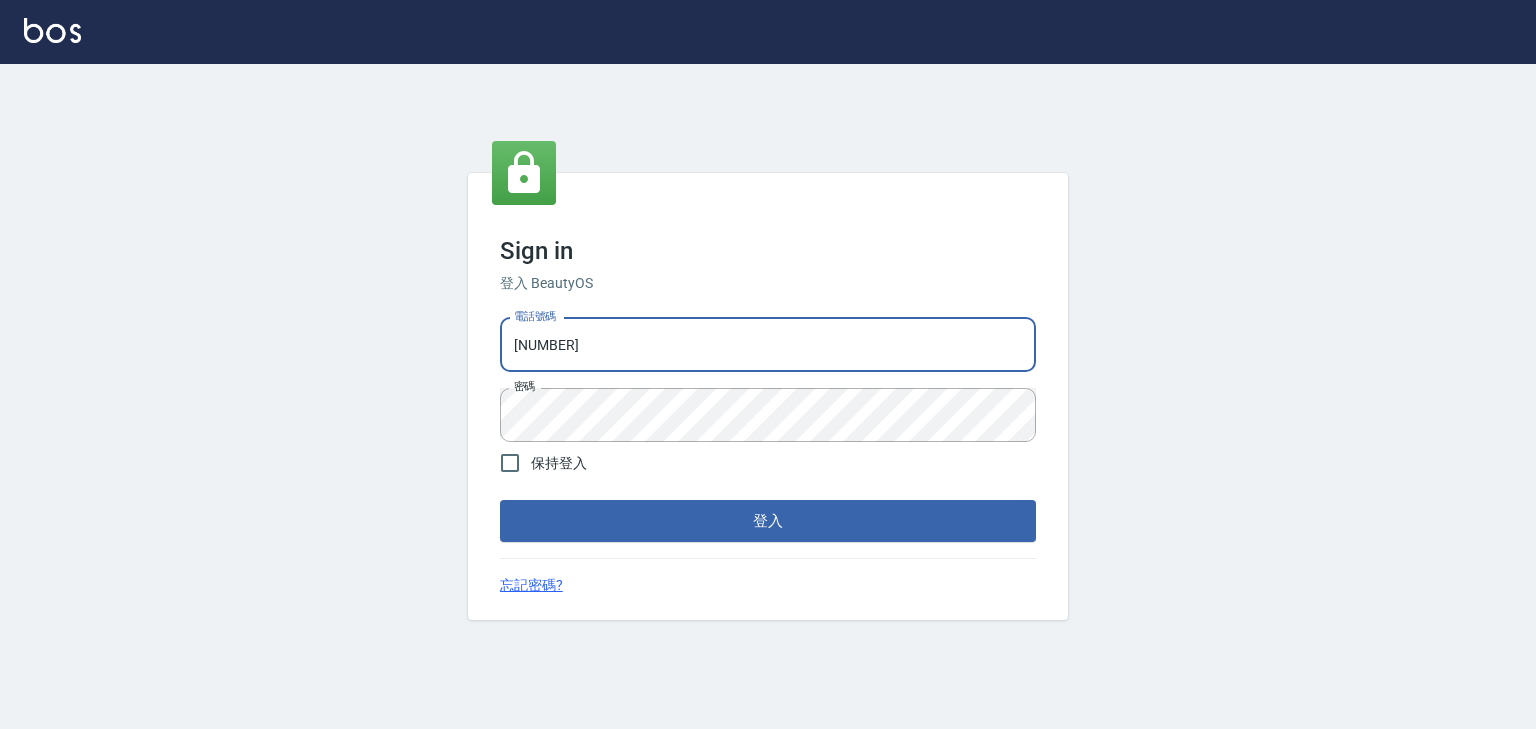 type on "[NUMBER]" 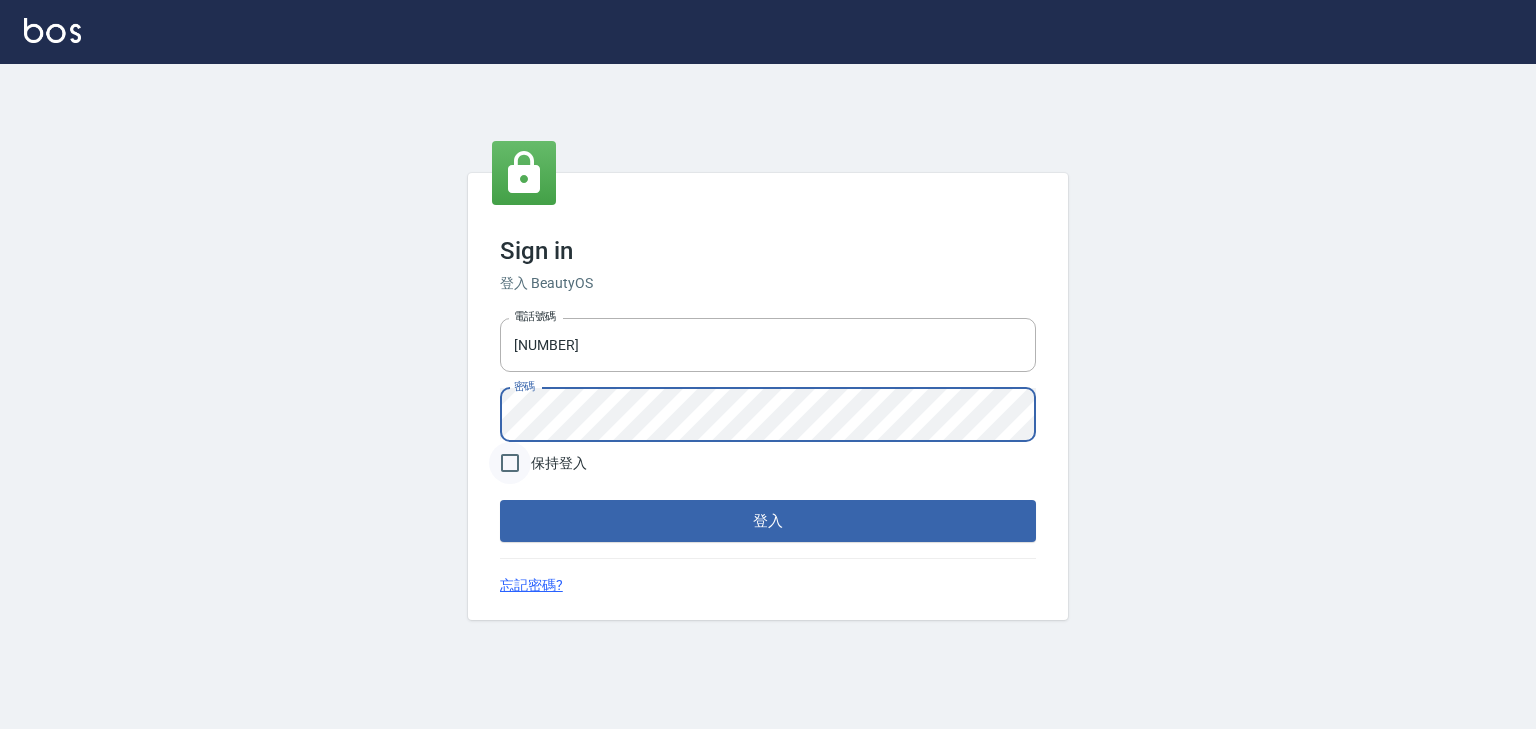 click on "保持登入" at bounding box center (510, 463) 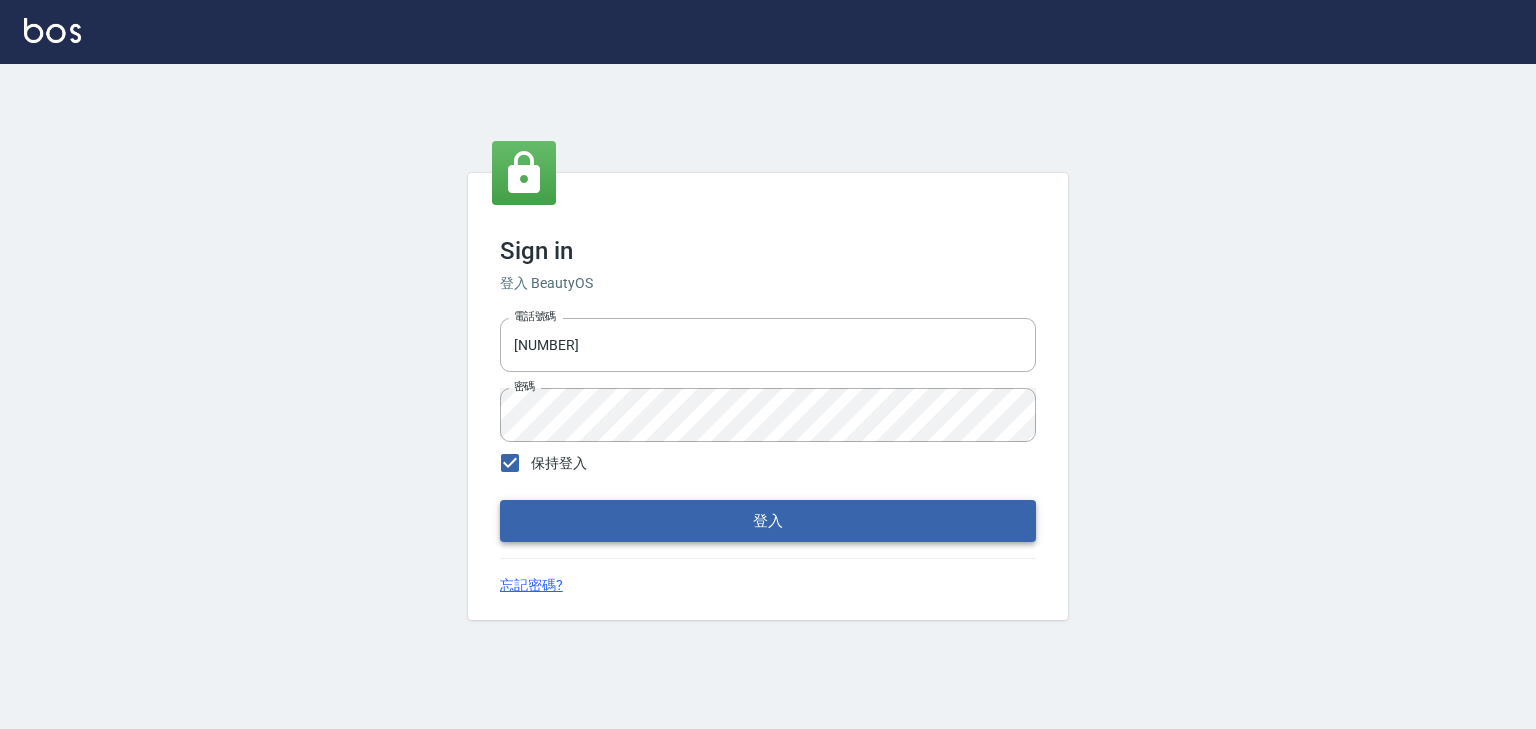 click on "登入" at bounding box center [768, 521] 